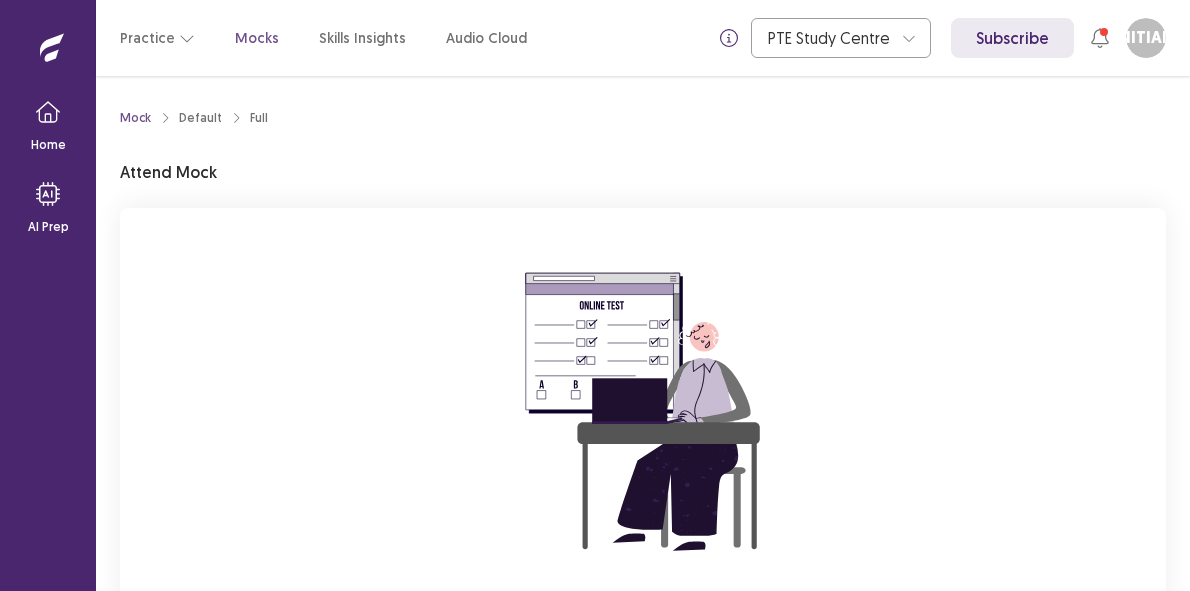 scroll, scrollTop: 0, scrollLeft: 0, axis: both 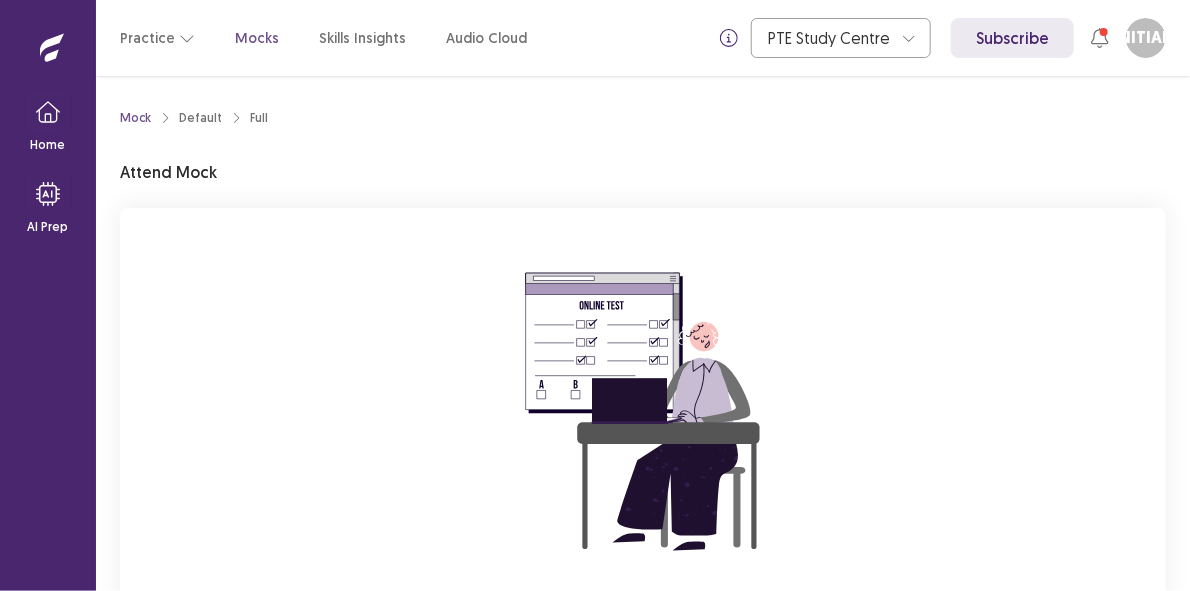 click on "You are attempting to start a new mock.  Please click on the   "Start"   button to start your mock. Start" at bounding box center (643, 475) 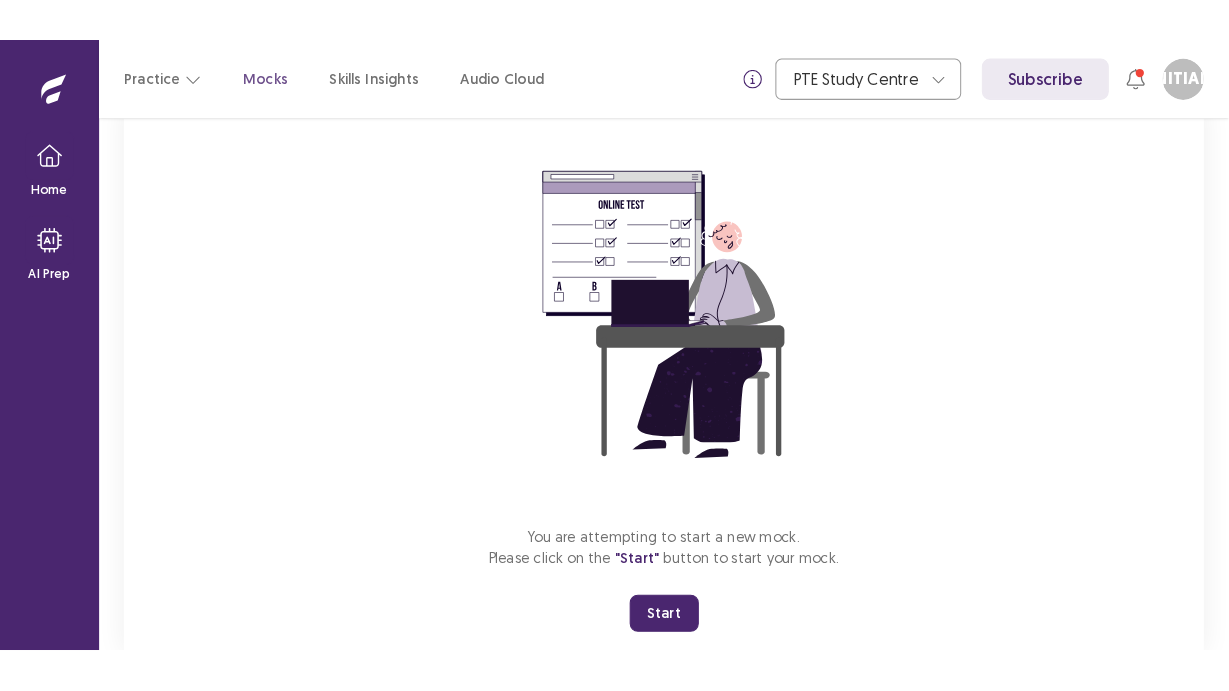 scroll, scrollTop: 199, scrollLeft: 0, axis: vertical 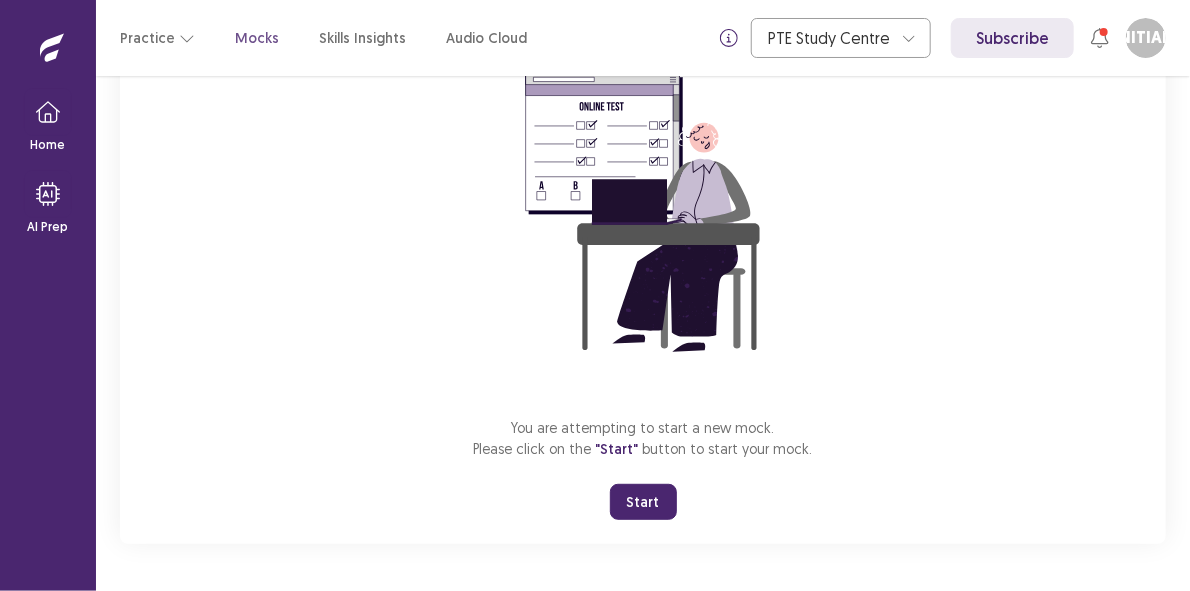 click on "Start" at bounding box center (643, 502) 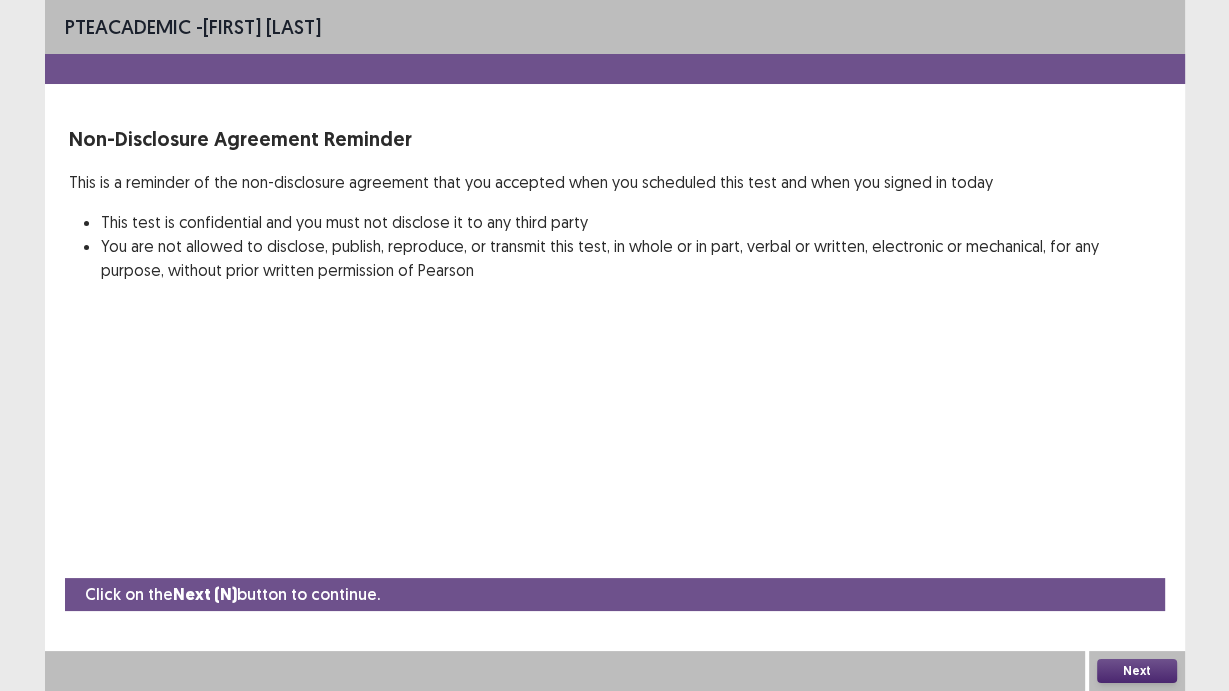 click on "Next" at bounding box center [1137, 671] 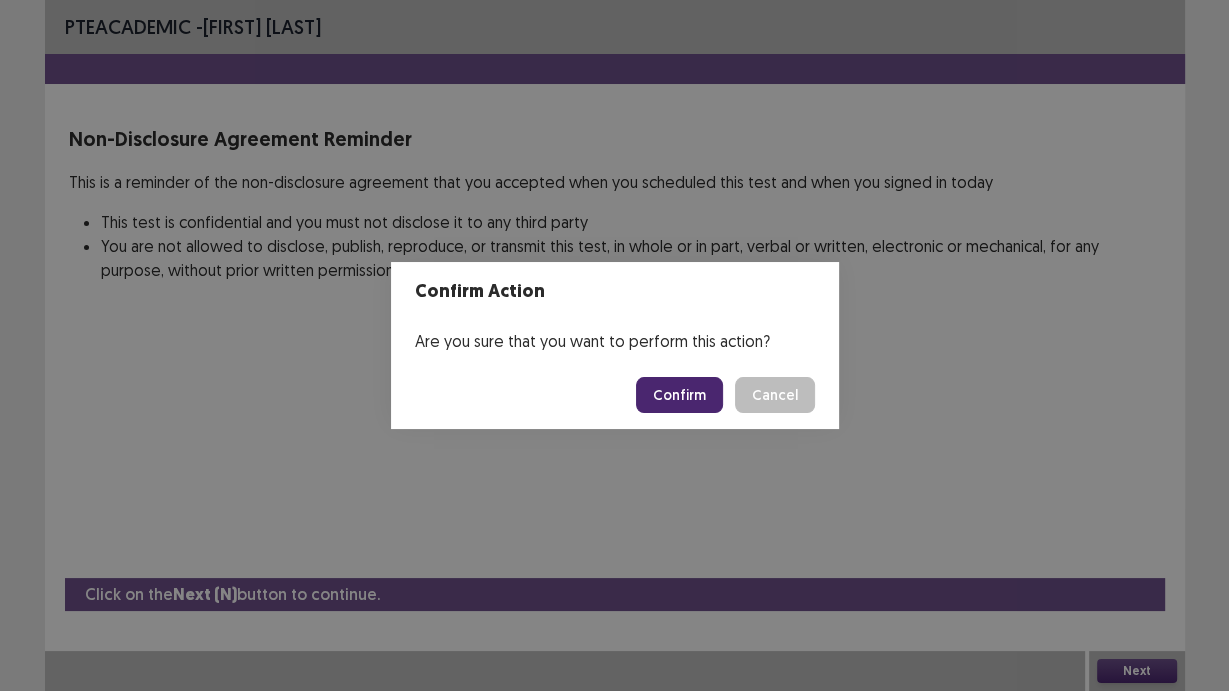 click on "Confirm" at bounding box center (679, 395) 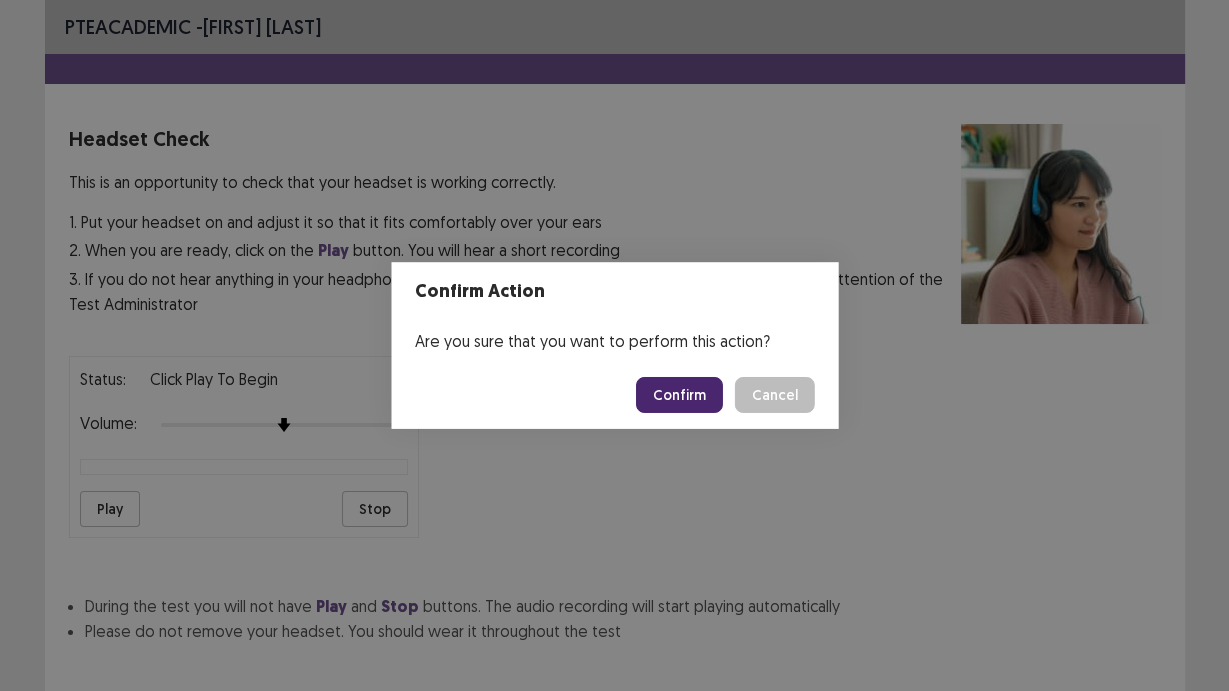 scroll, scrollTop: 101, scrollLeft: 0, axis: vertical 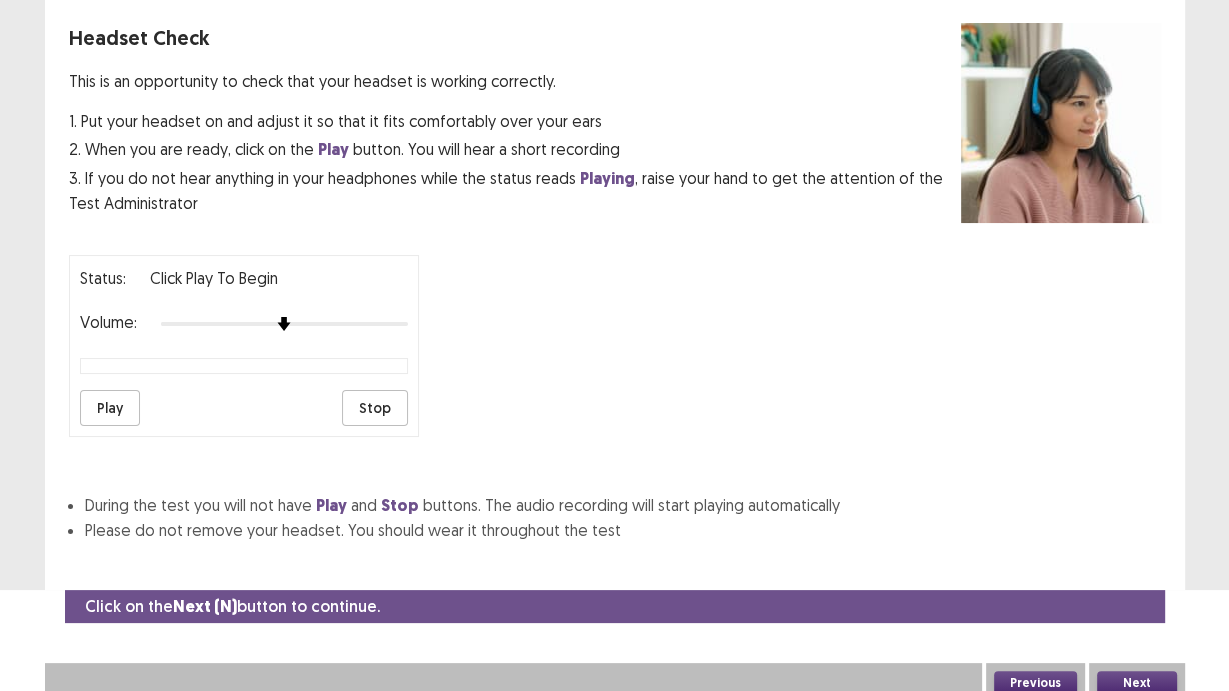 drag, startPoint x: 683, startPoint y: 405, endPoint x: 624, endPoint y: 190, distance: 222.94843 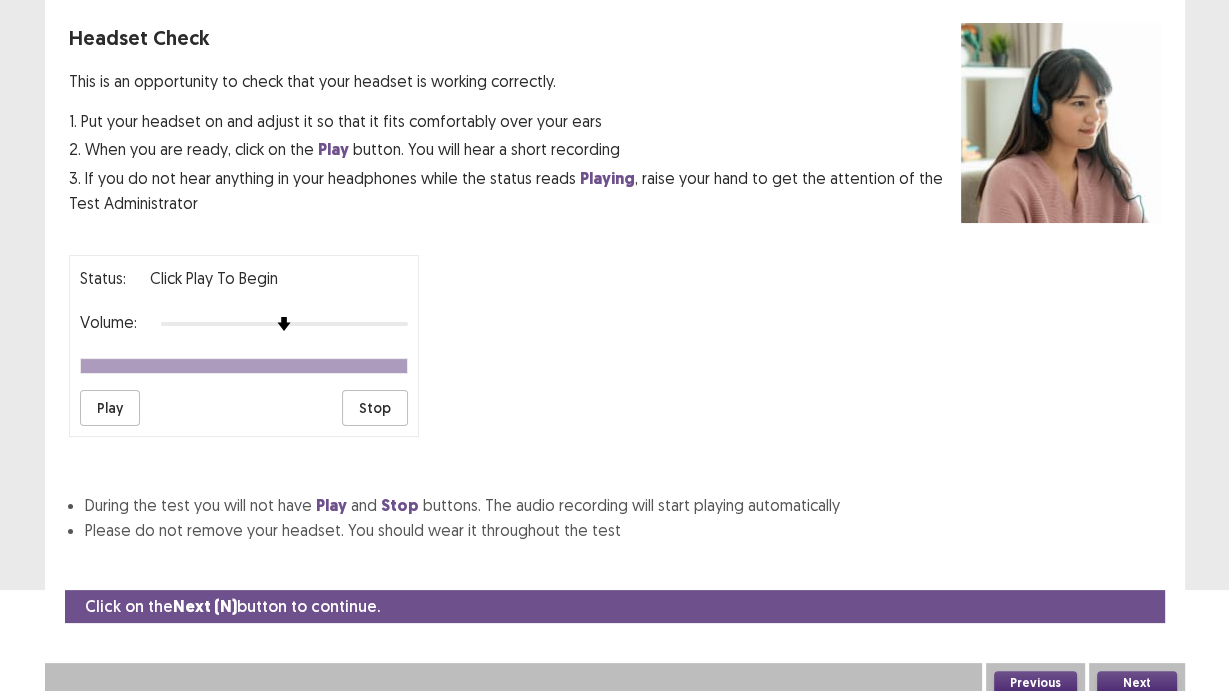 click on "Stop" at bounding box center [375, 408] 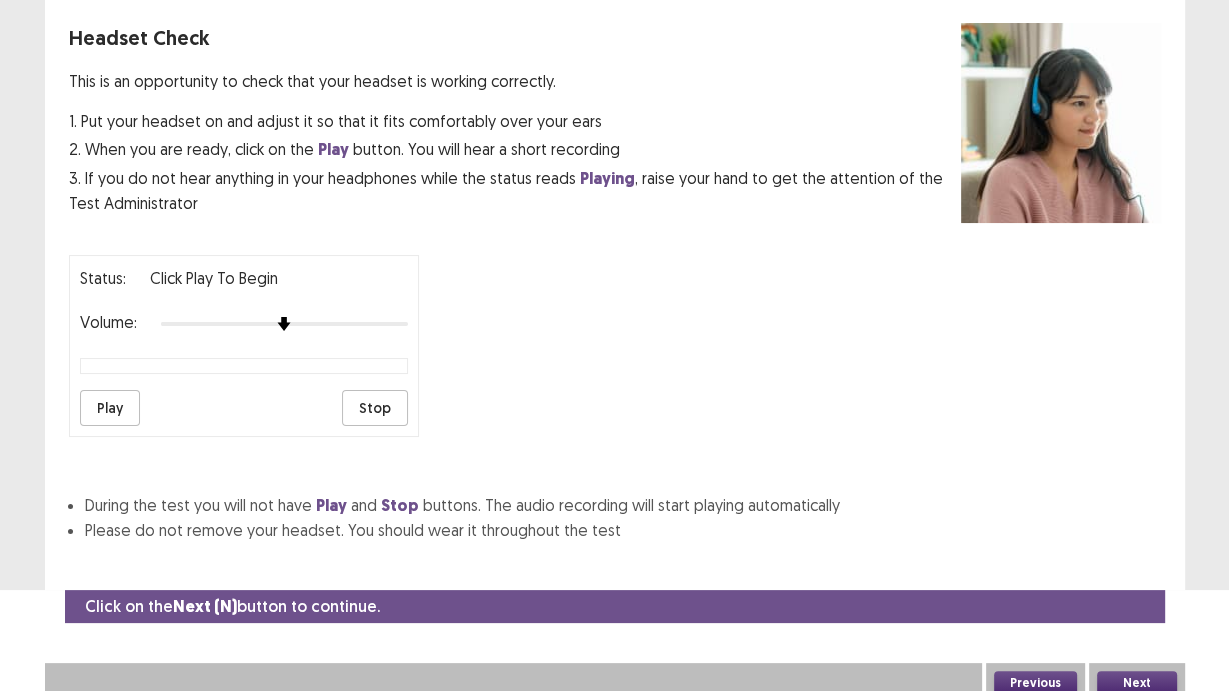 click on "Next" at bounding box center [1137, 683] 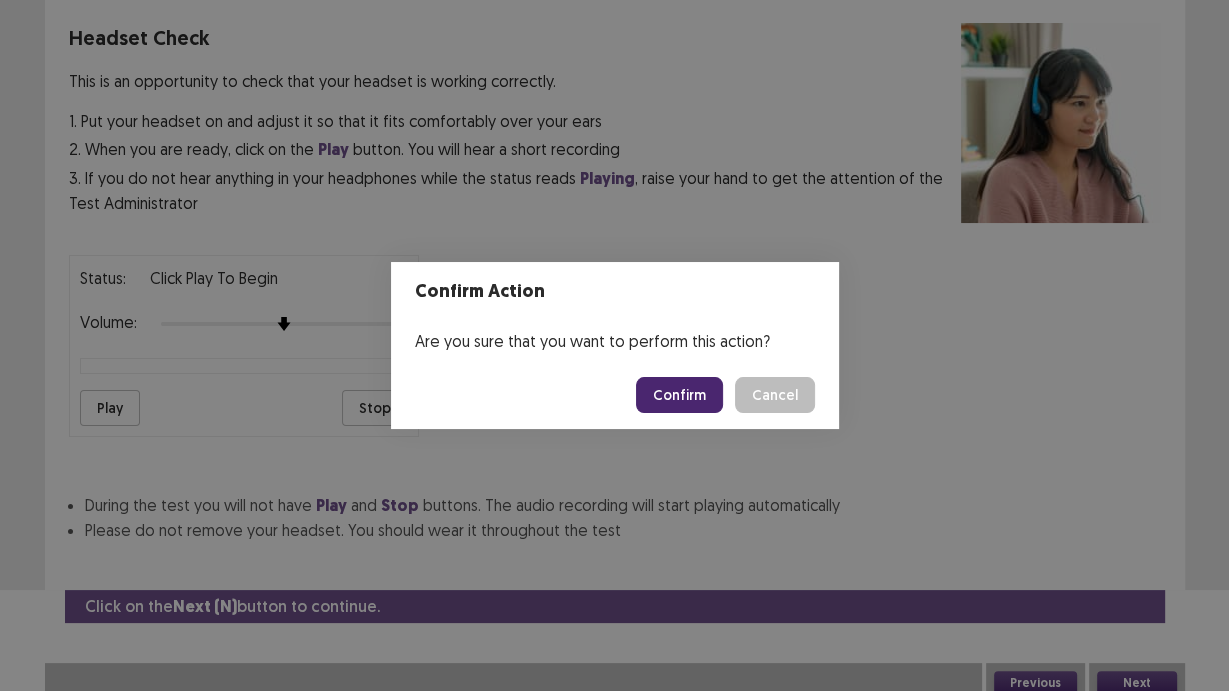click on "Confirm" at bounding box center (679, 395) 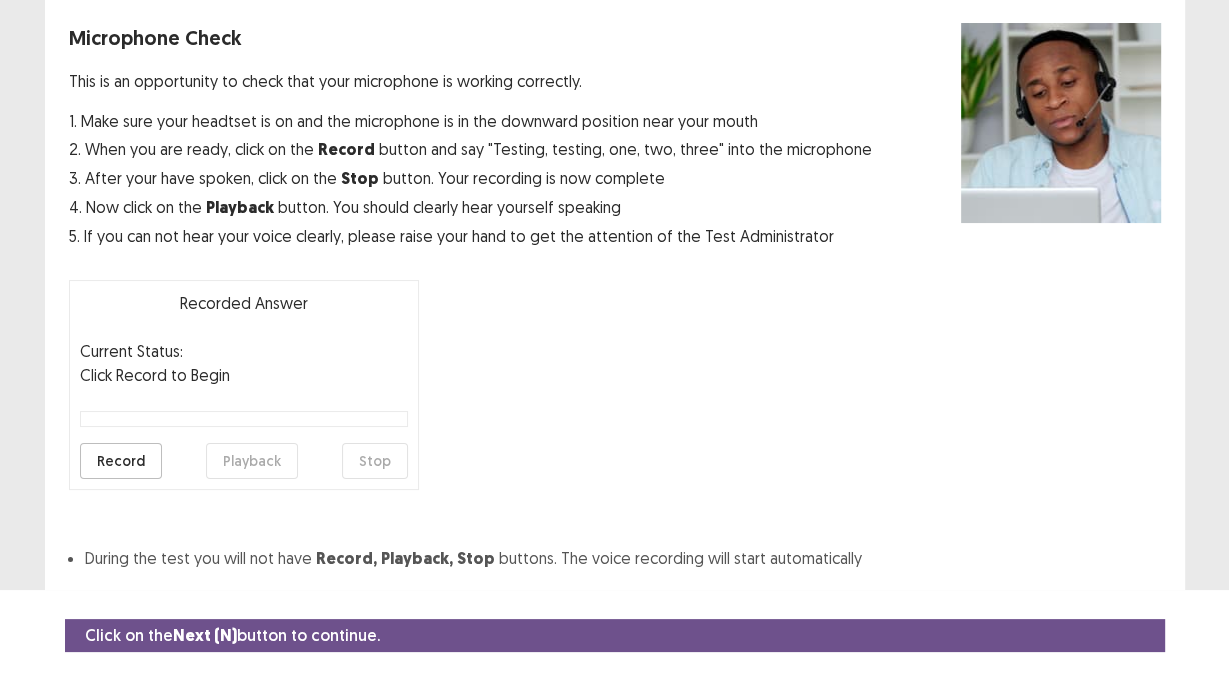 scroll, scrollTop: 138, scrollLeft: 0, axis: vertical 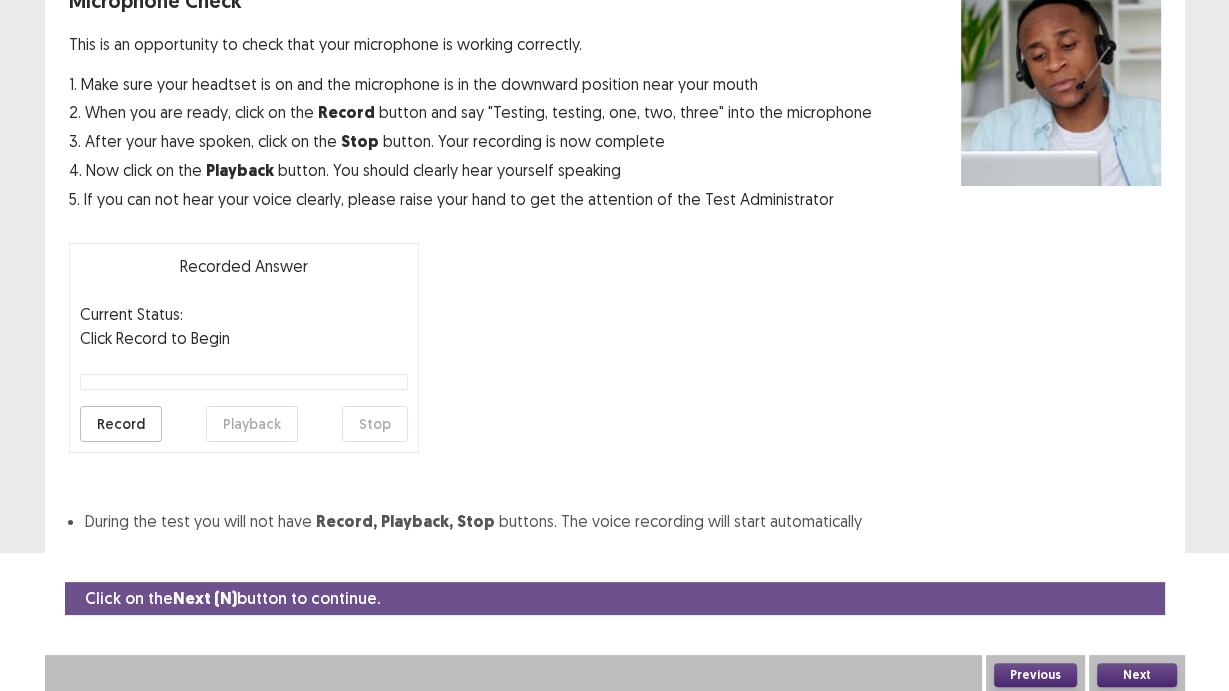click on "Record" at bounding box center (121, 424) 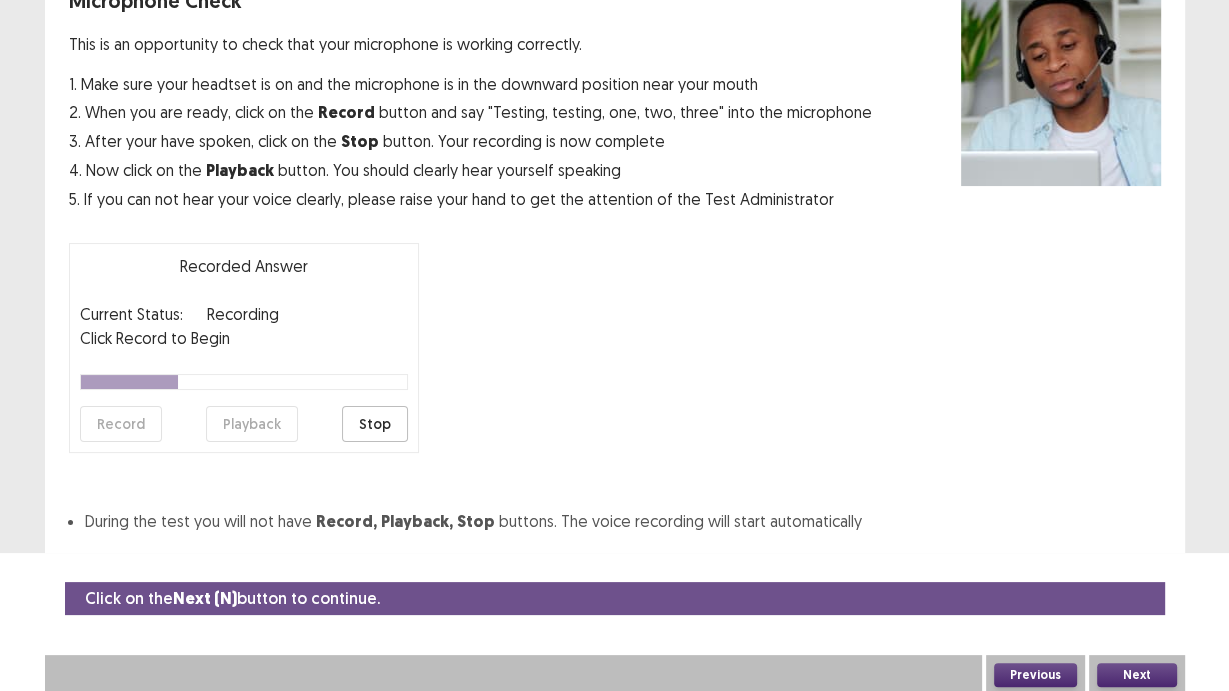 click on "Stop" at bounding box center (375, 424) 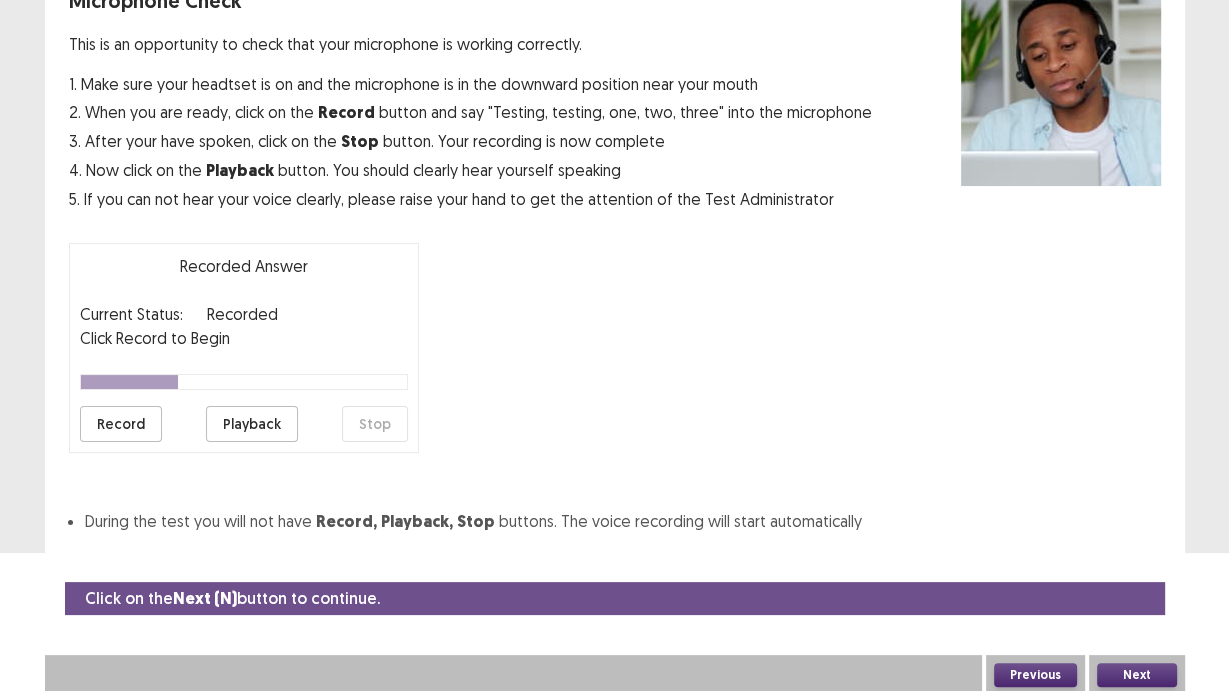 click on "Playback" at bounding box center (252, 424) 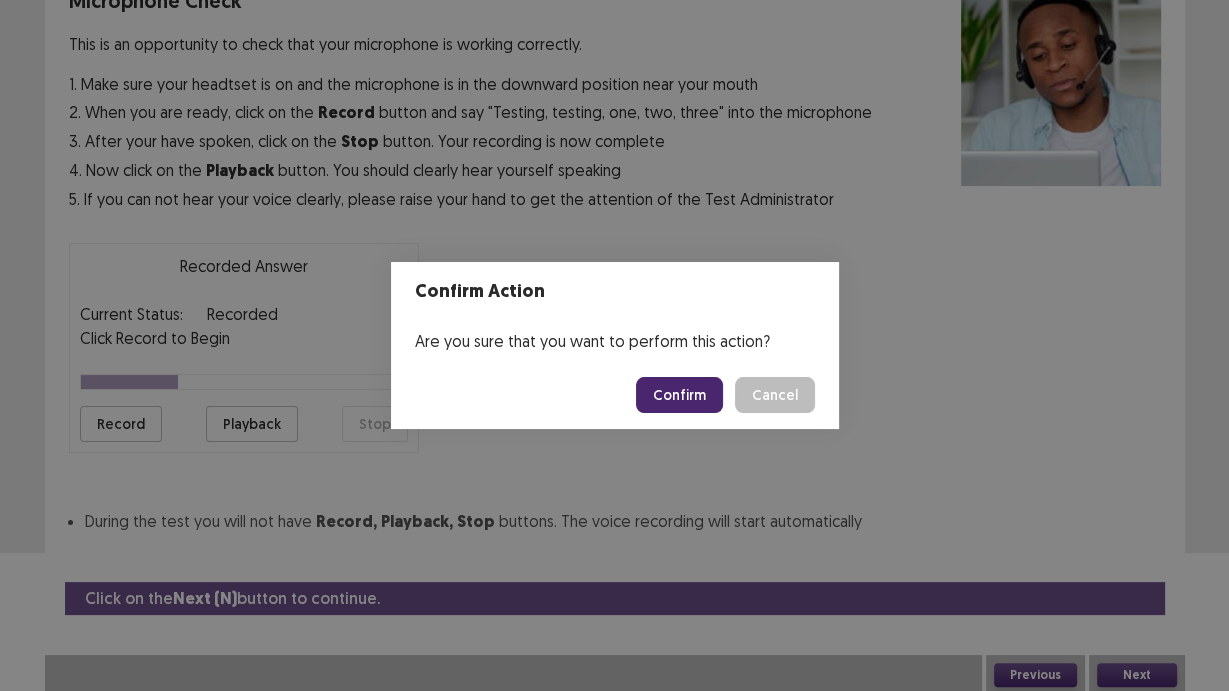 click on "Confirm" at bounding box center [679, 395] 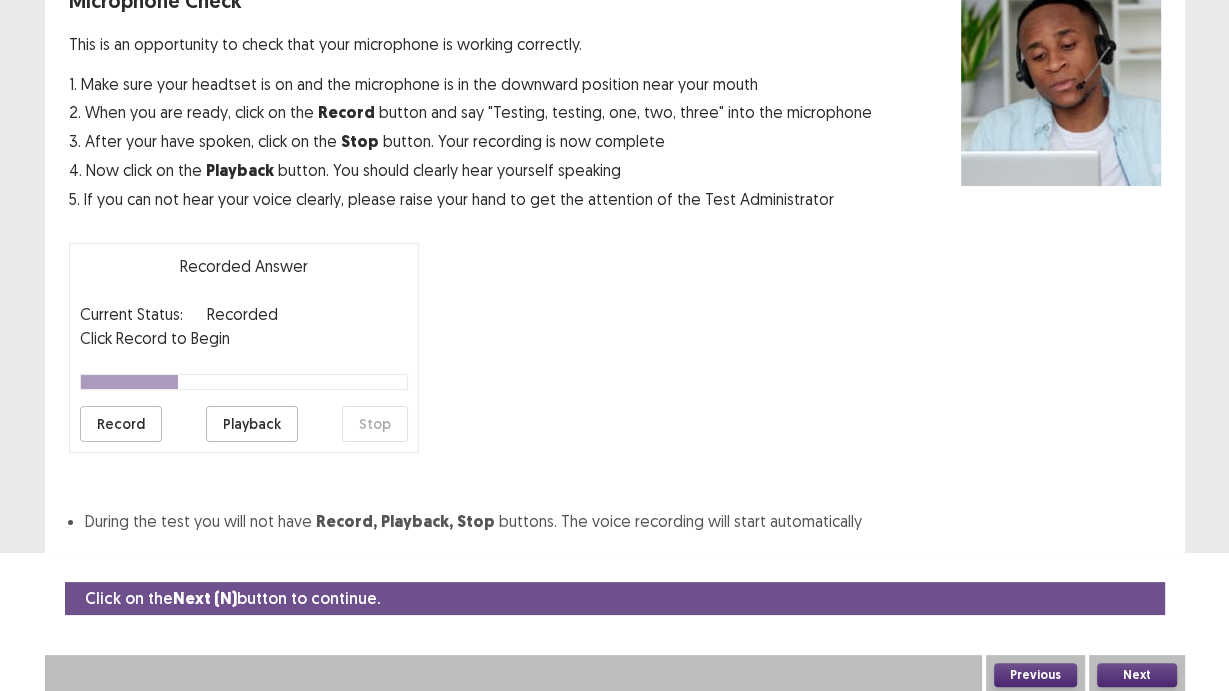 scroll, scrollTop: 81, scrollLeft: 0, axis: vertical 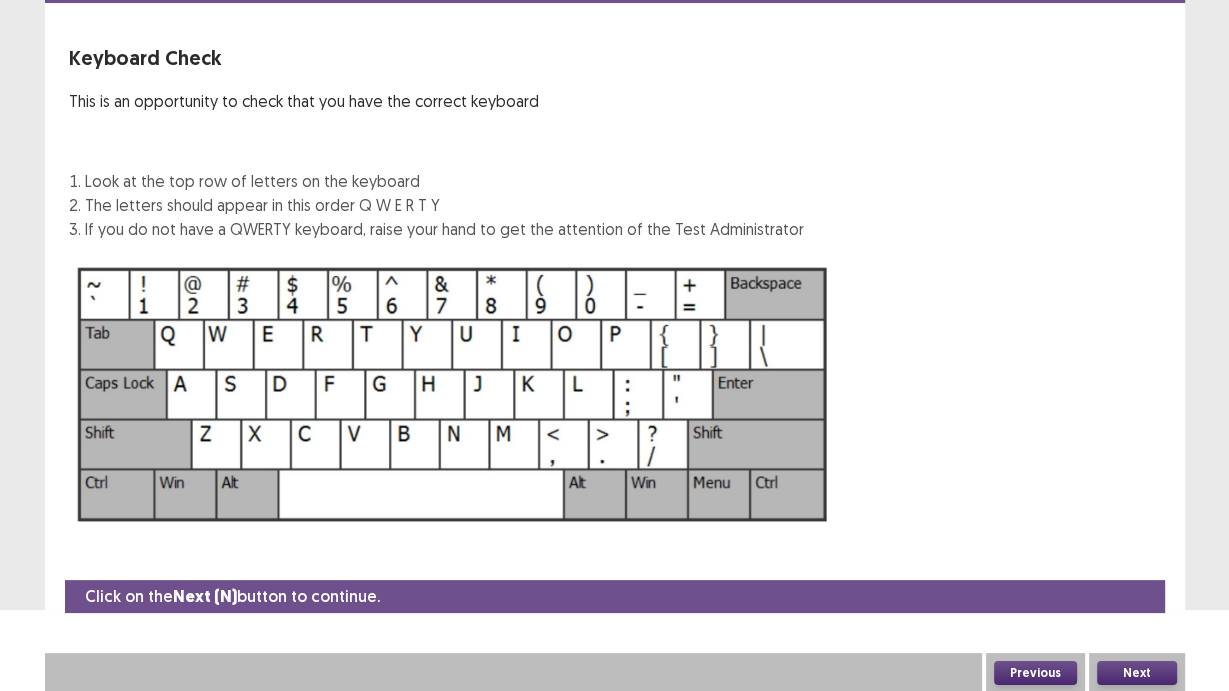 click on "Next" at bounding box center [1137, 673] 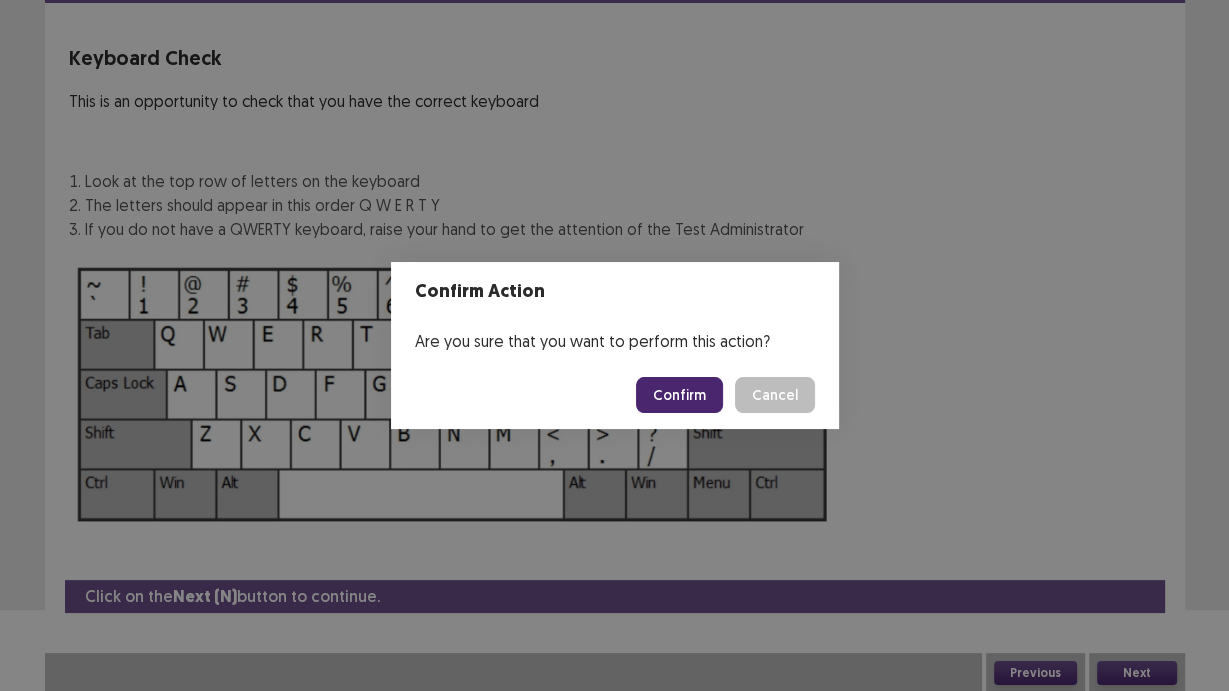 click on "Confirm" at bounding box center (679, 395) 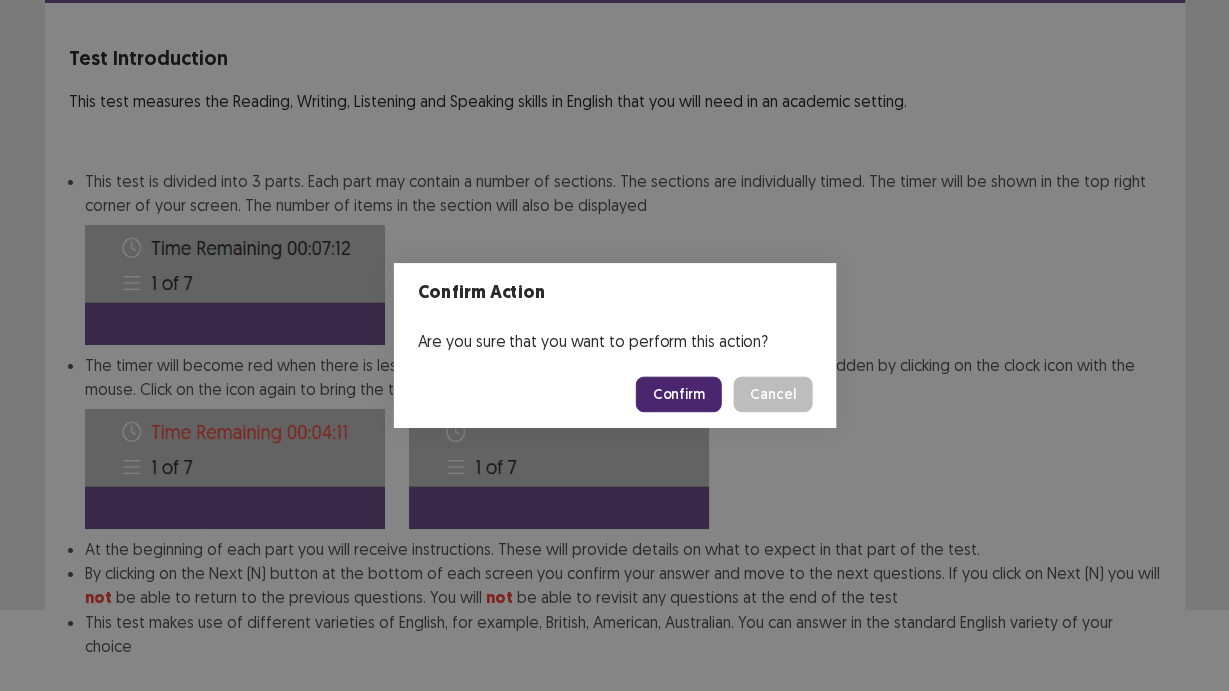 scroll, scrollTop: 183, scrollLeft: 0, axis: vertical 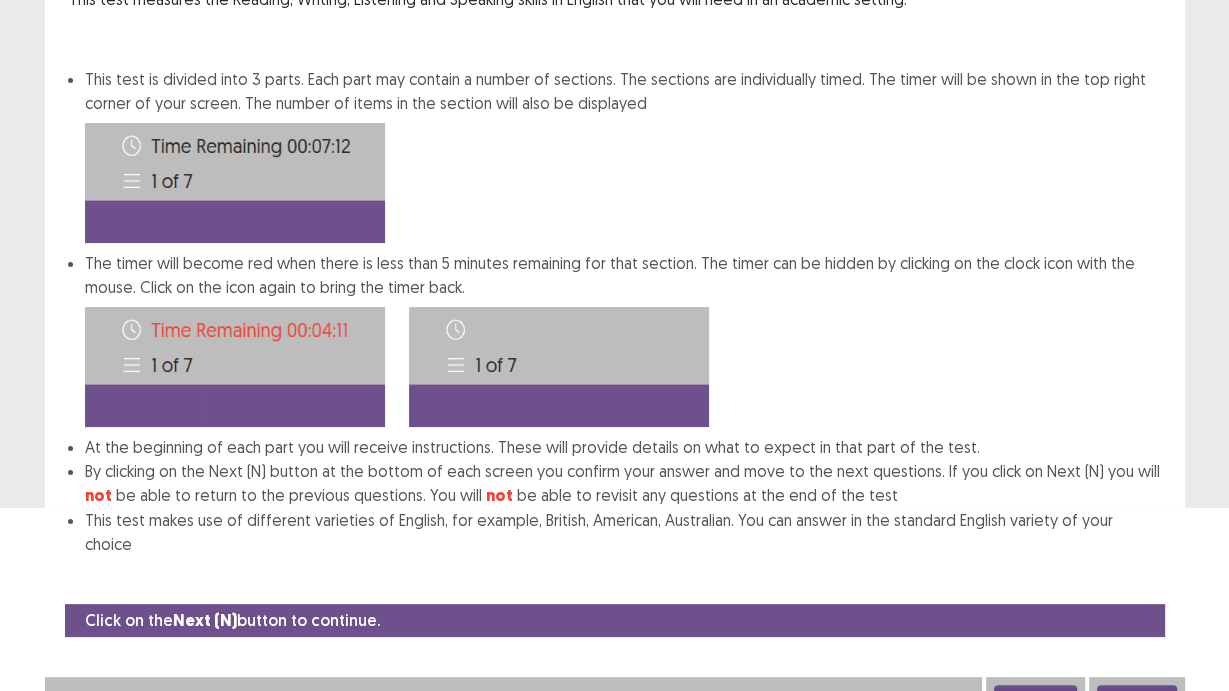 click on "Next" at bounding box center (1137, 697) 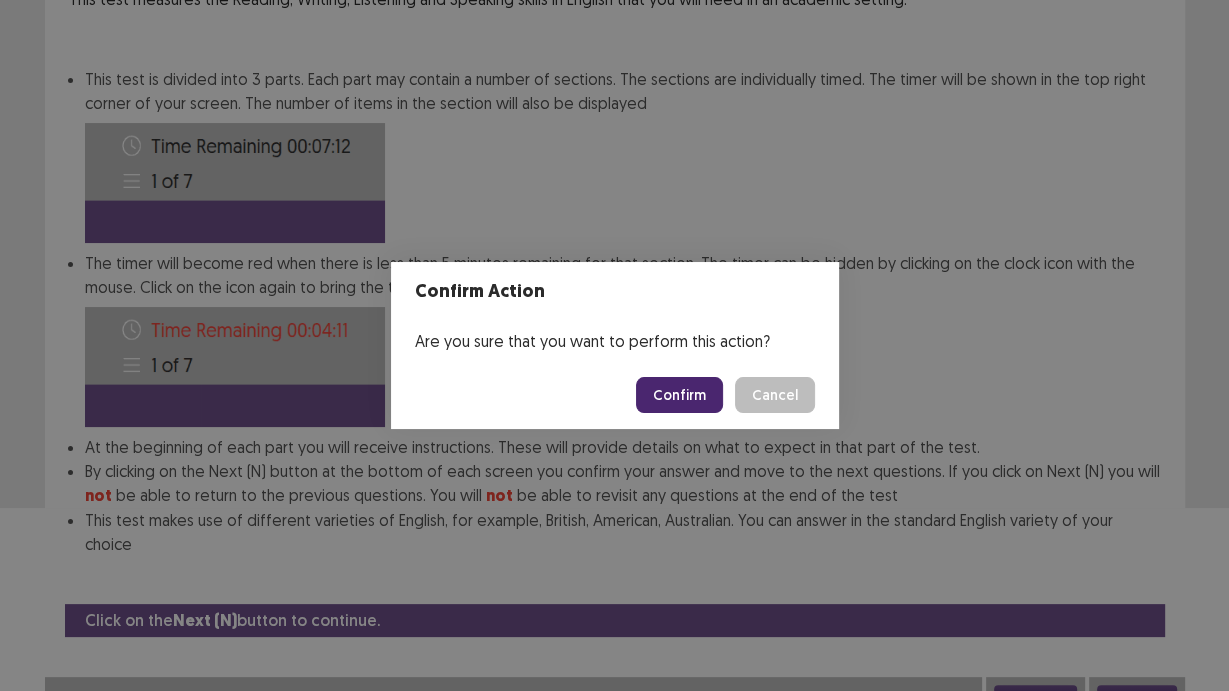 click on "Confirm" at bounding box center [679, 395] 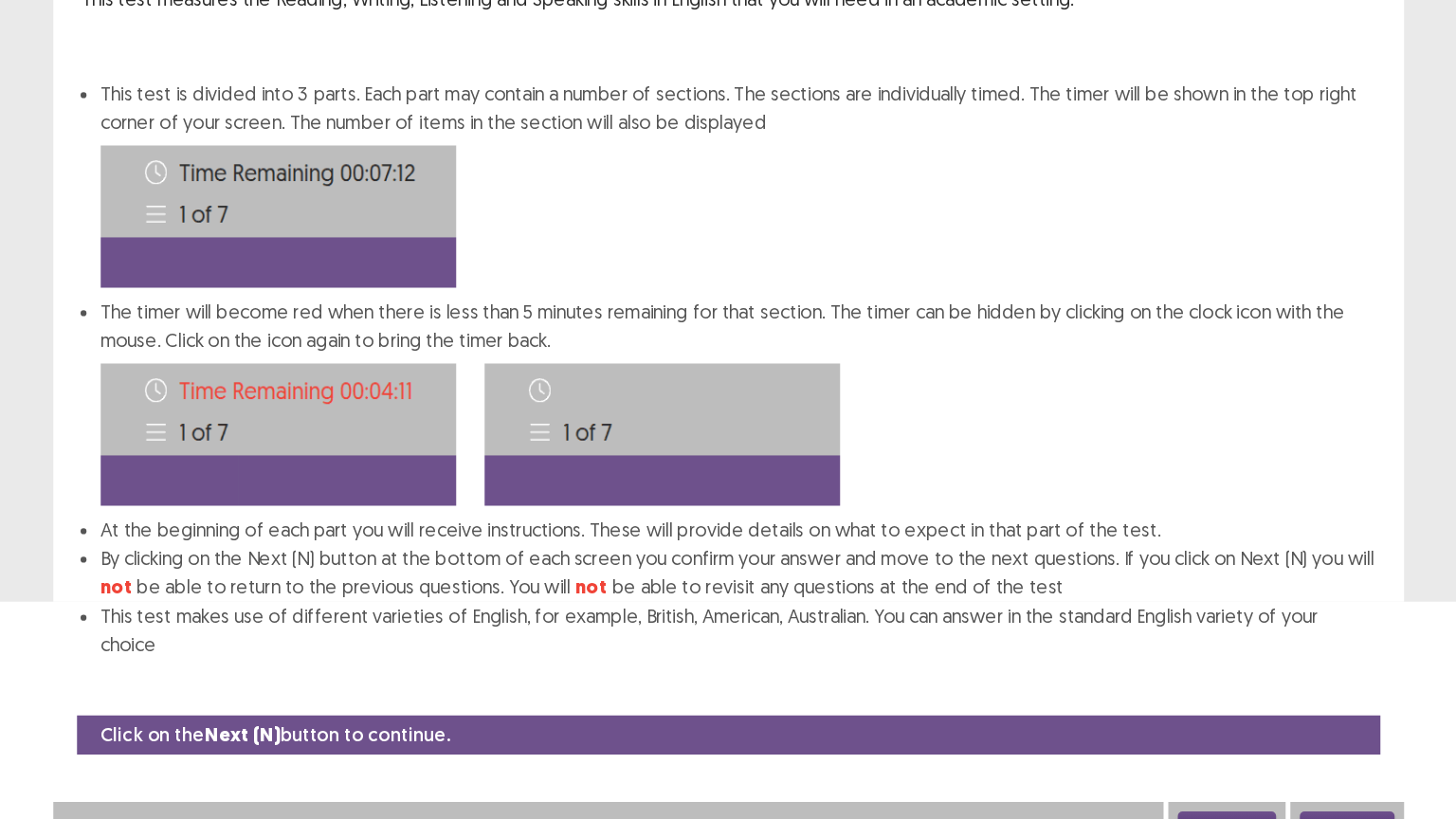 scroll, scrollTop: 0, scrollLeft: 0, axis: both 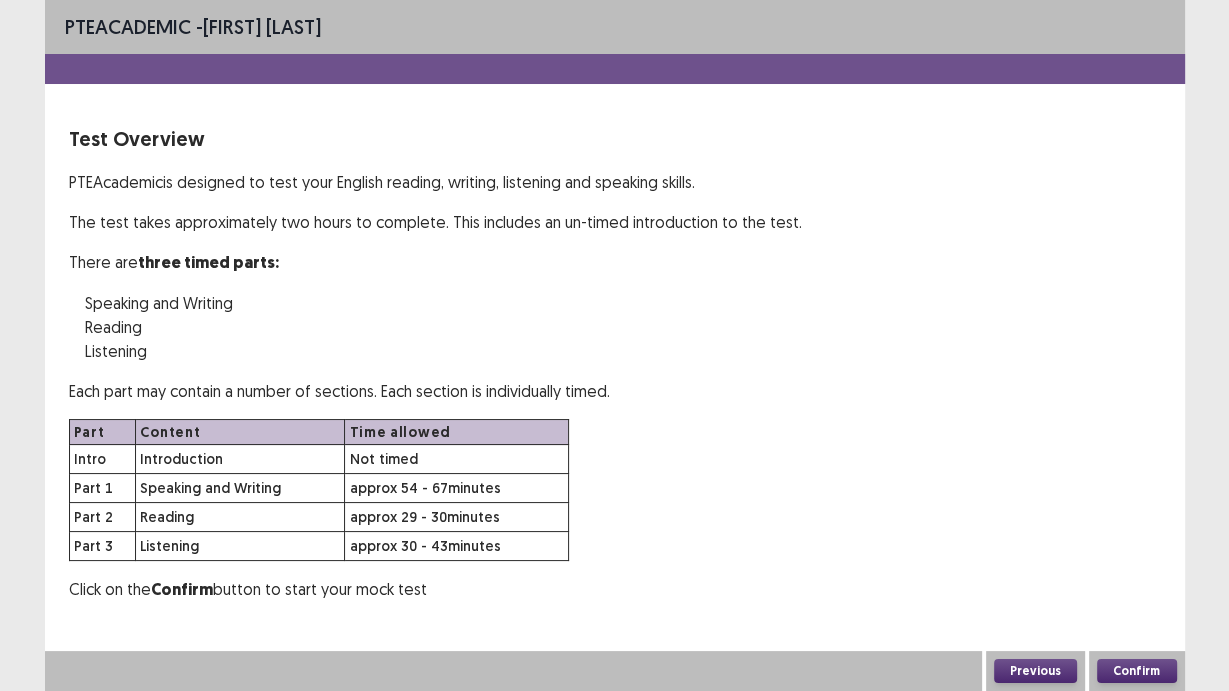 click on "Confirm" at bounding box center (1137, 671) 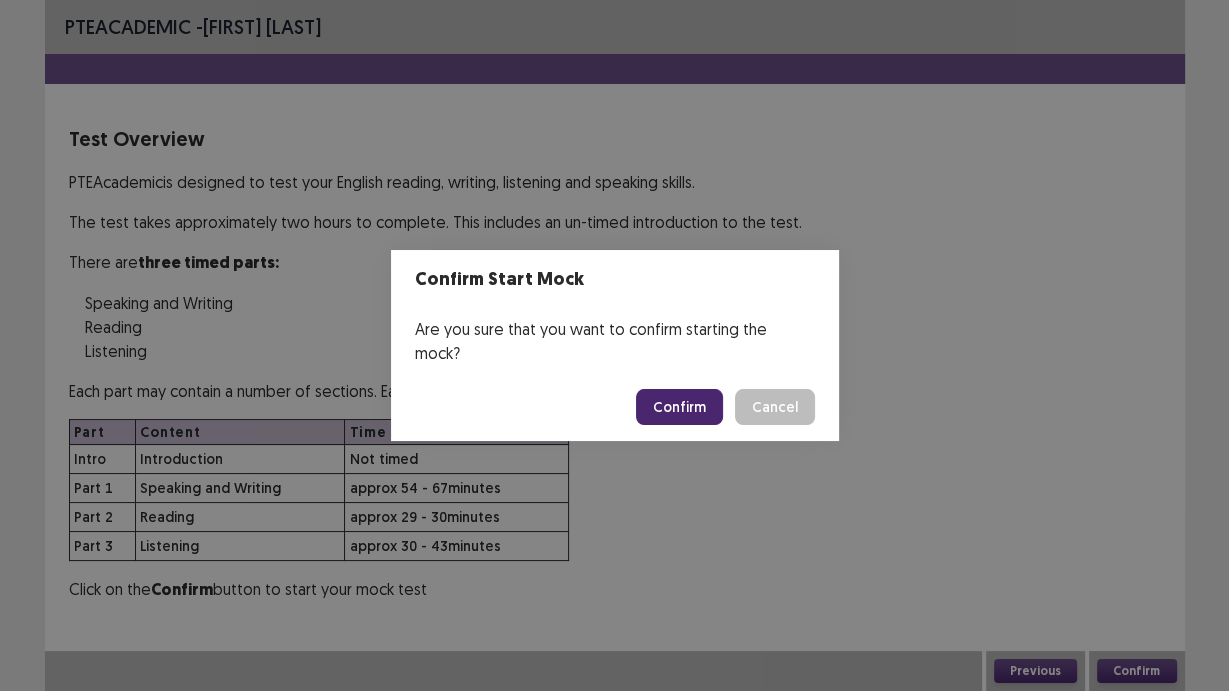 click on "Confirm" at bounding box center [679, 407] 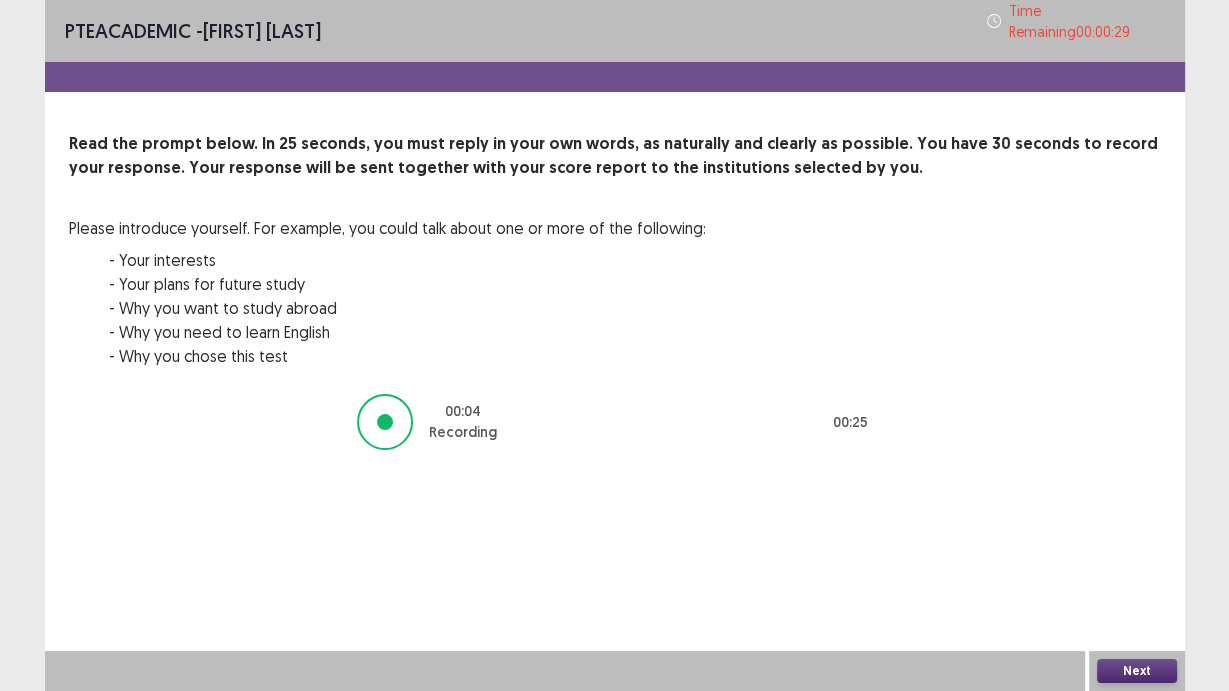 click on "Next" at bounding box center [1137, 671] 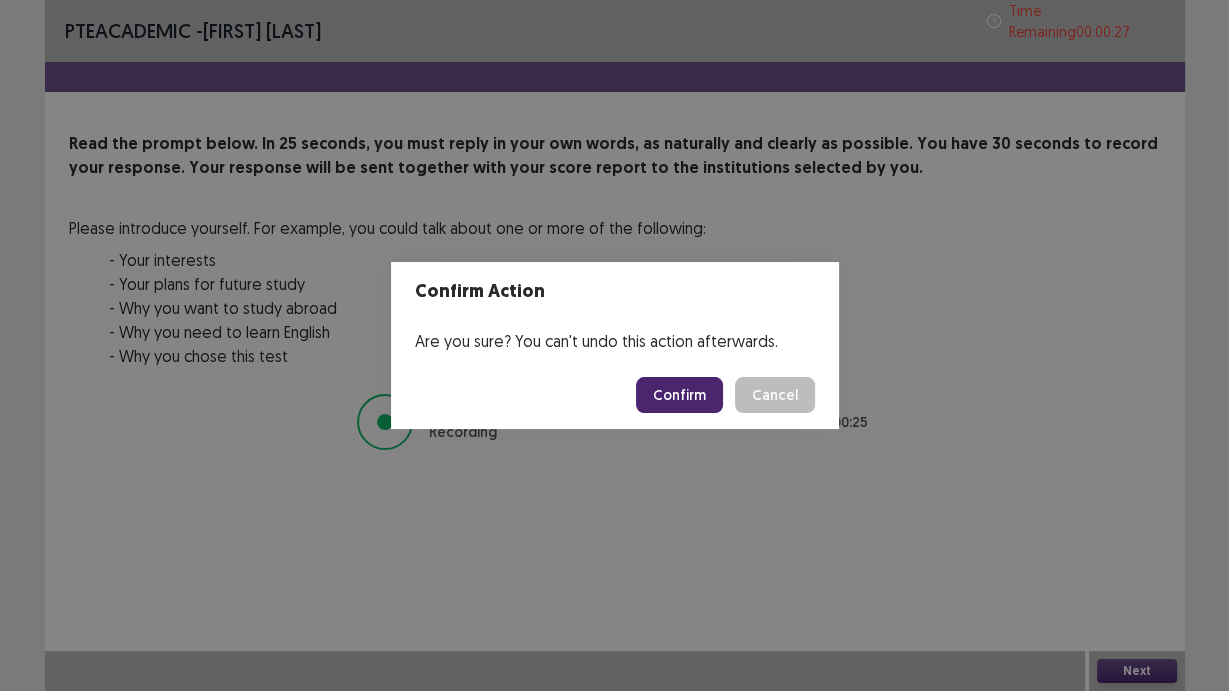 click on "Confirm" at bounding box center (679, 395) 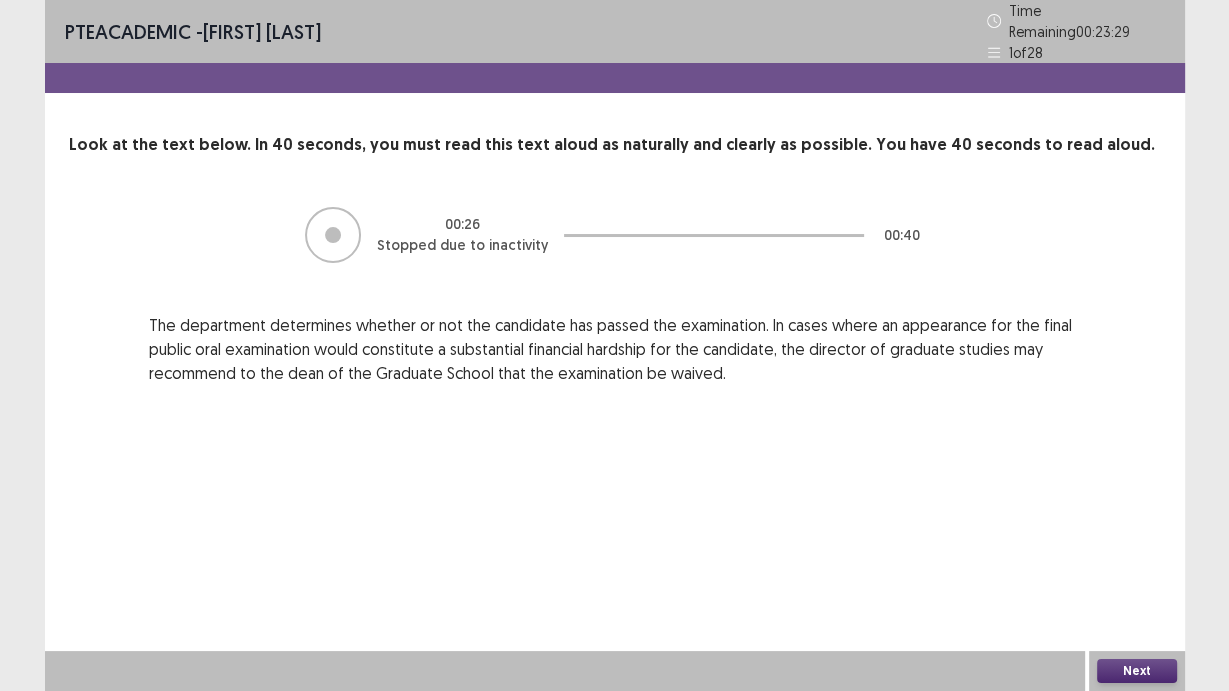 click on "Next" at bounding box center [1137, 671] 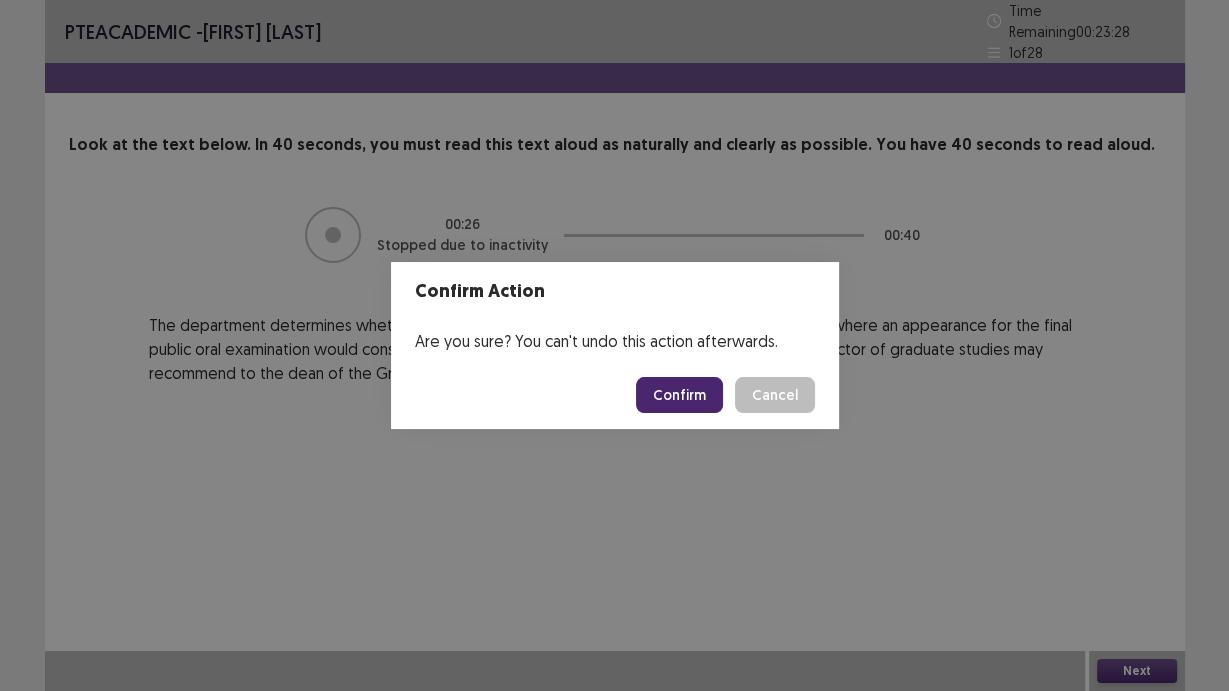 click on "Confirm" at bounding box center (679, 395) 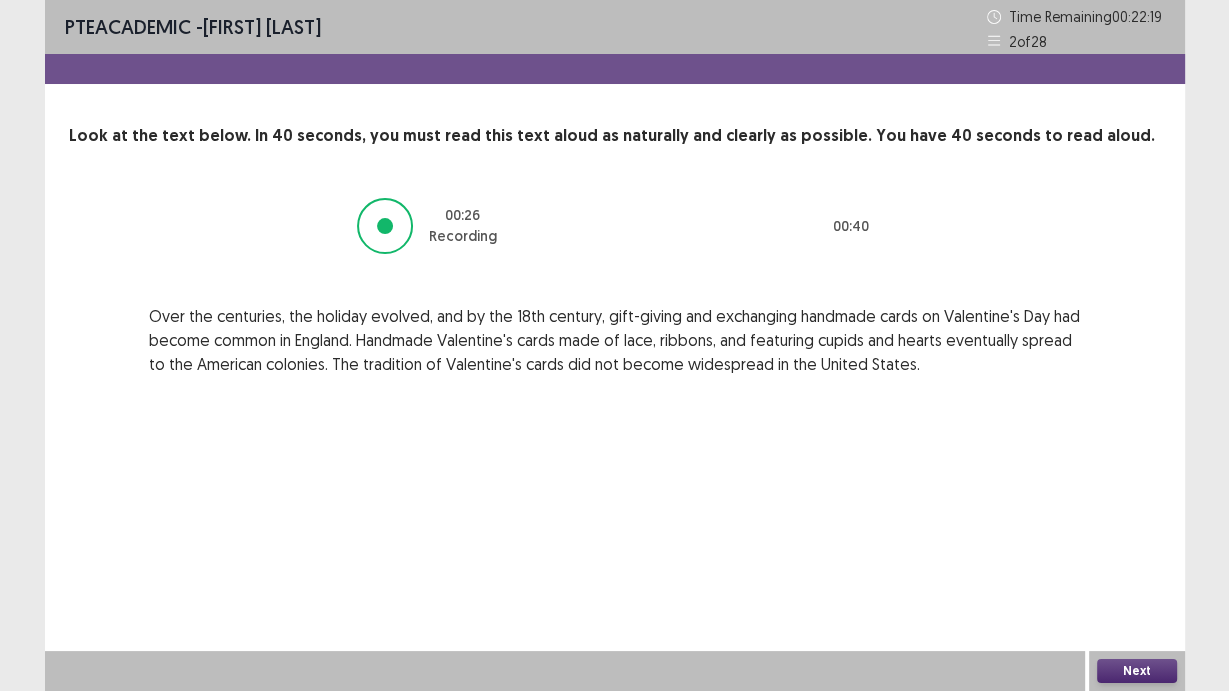 click on "Next" at bounding box center (1137, 671) 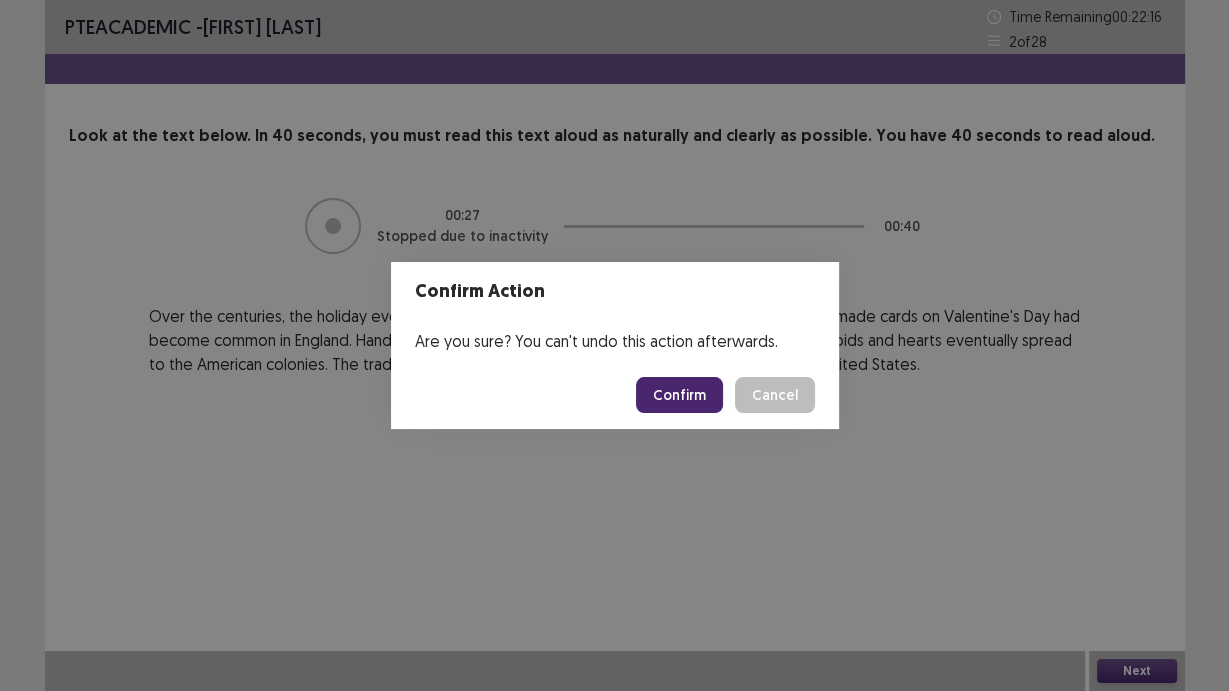 click on "Confirm" at bounding box center (679, 395) 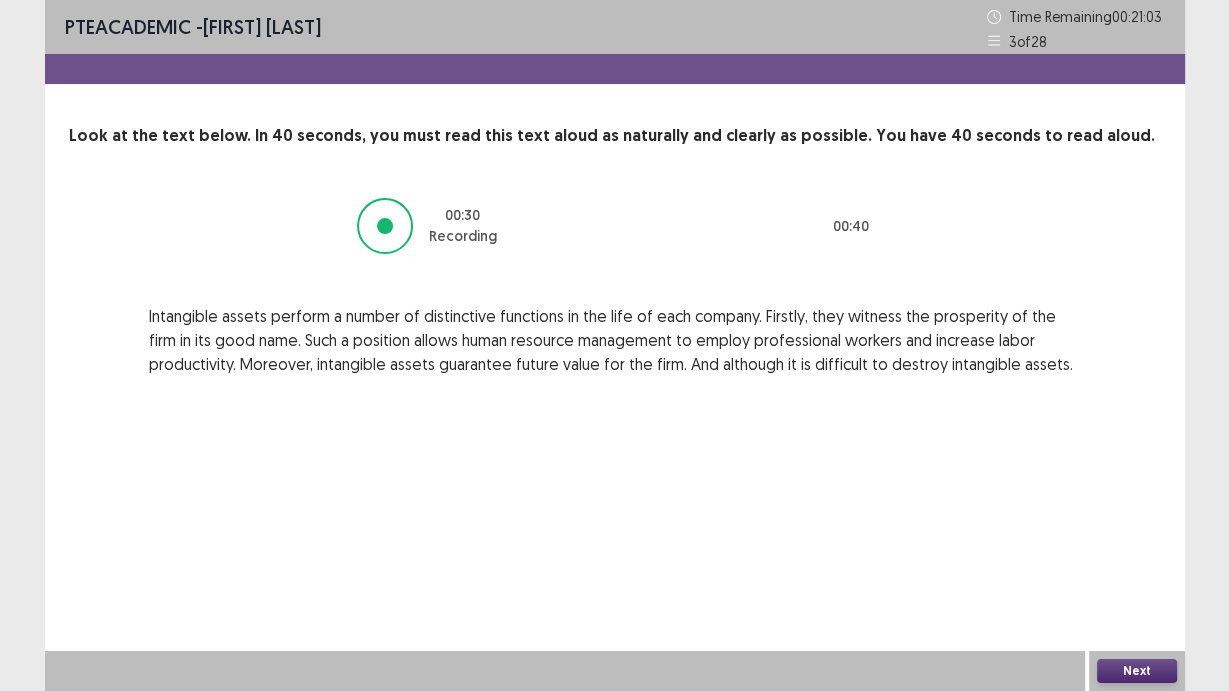 click on "Next" at bounding box center [1137, 671] 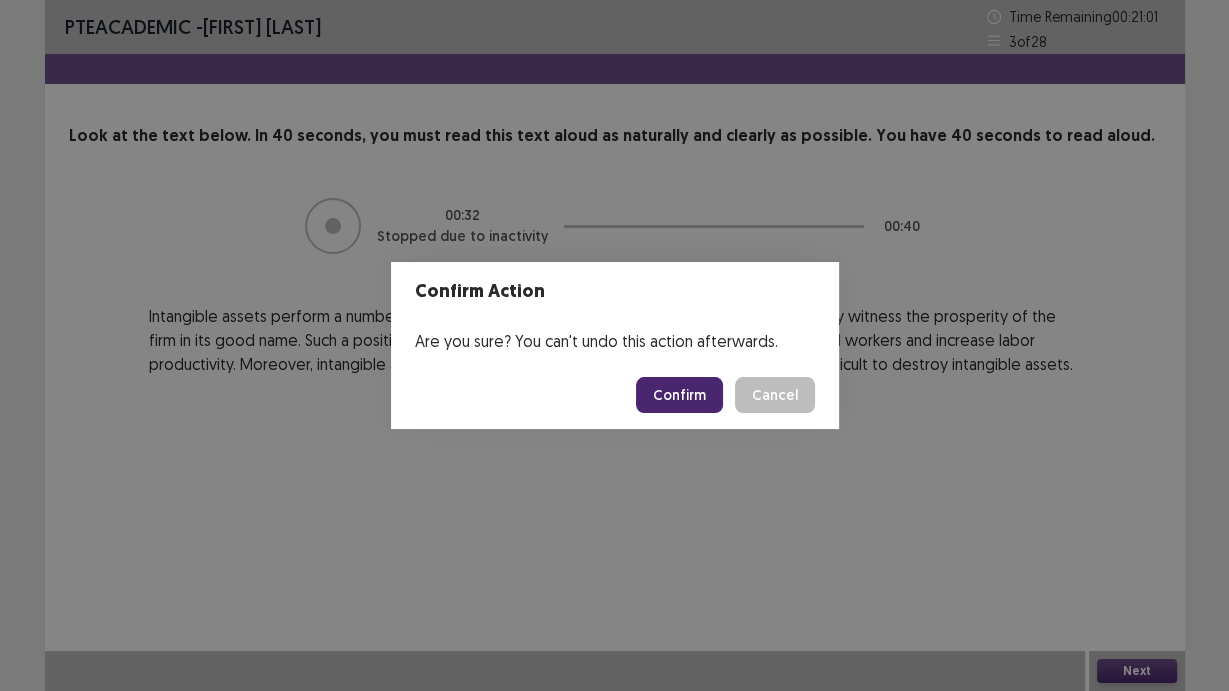 click on "Confirm" at bounding box center [679, 395] 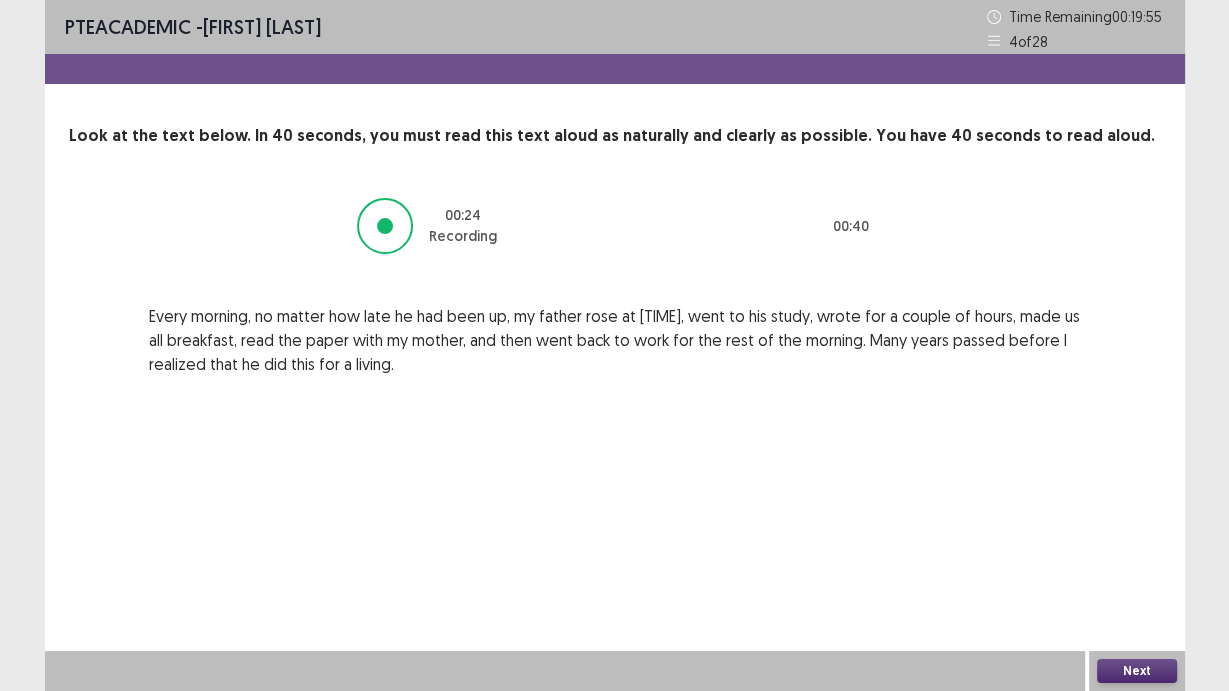 click on "Next" at bounding box center (1137, 671) 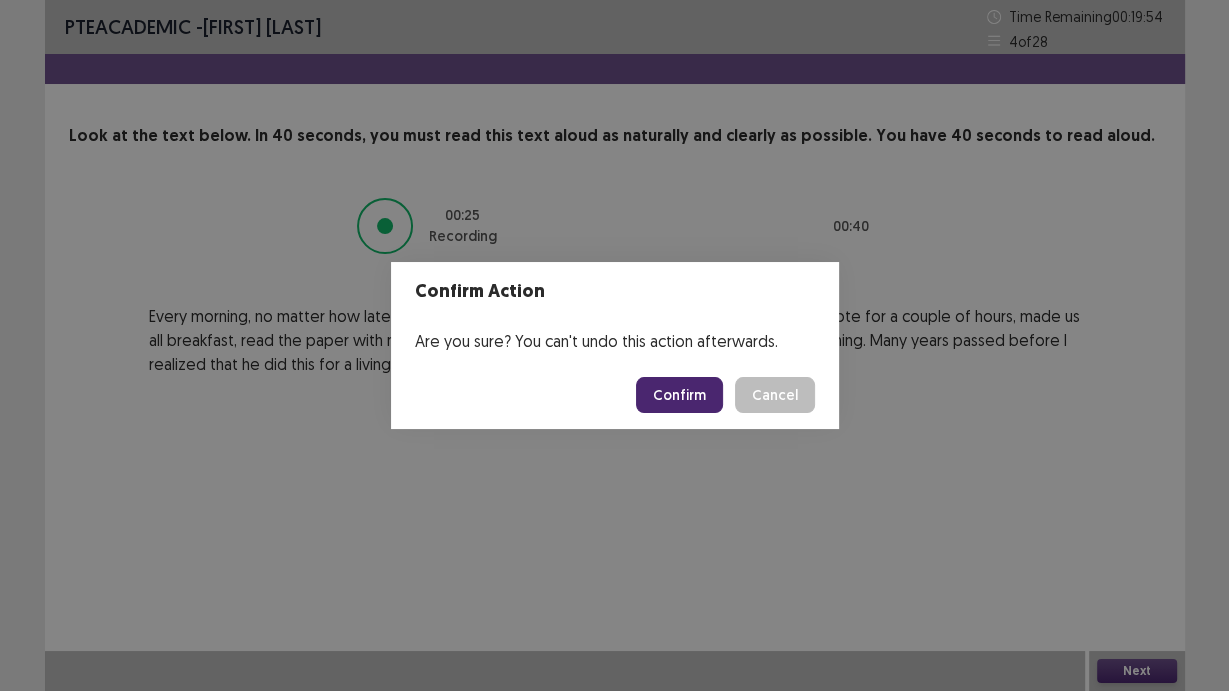 click on "Confirm" at bounding box center (679, 395) 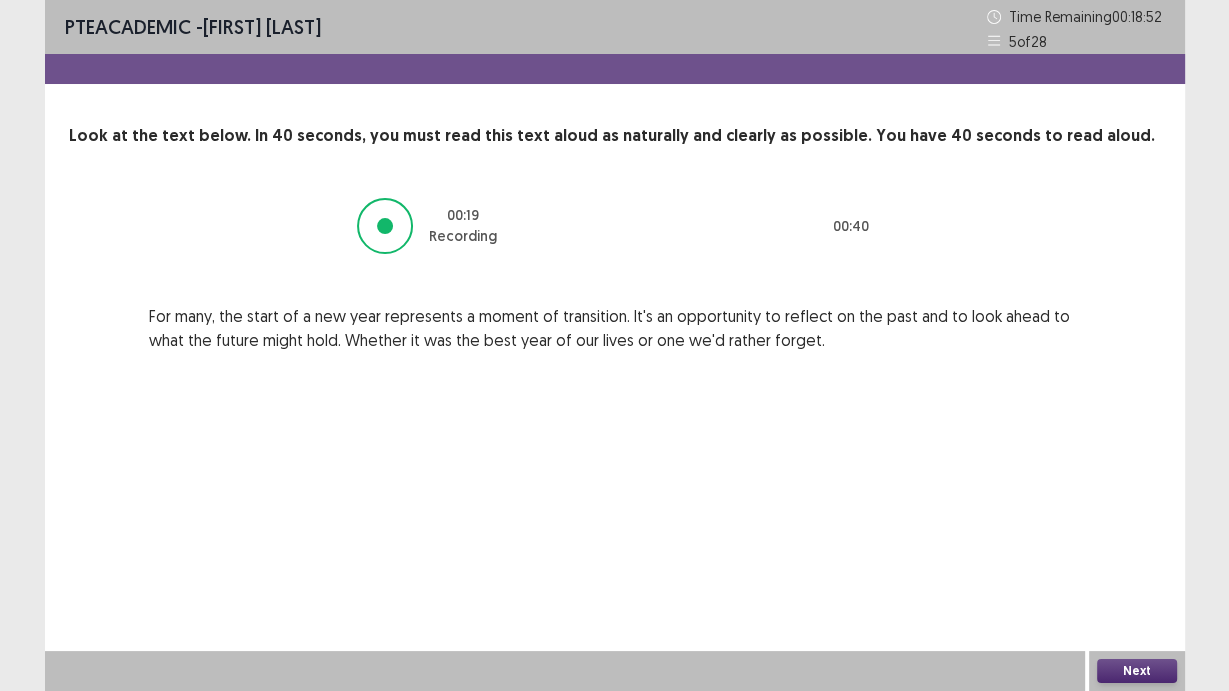 click on "Next" at bounding box center (1137, 671) 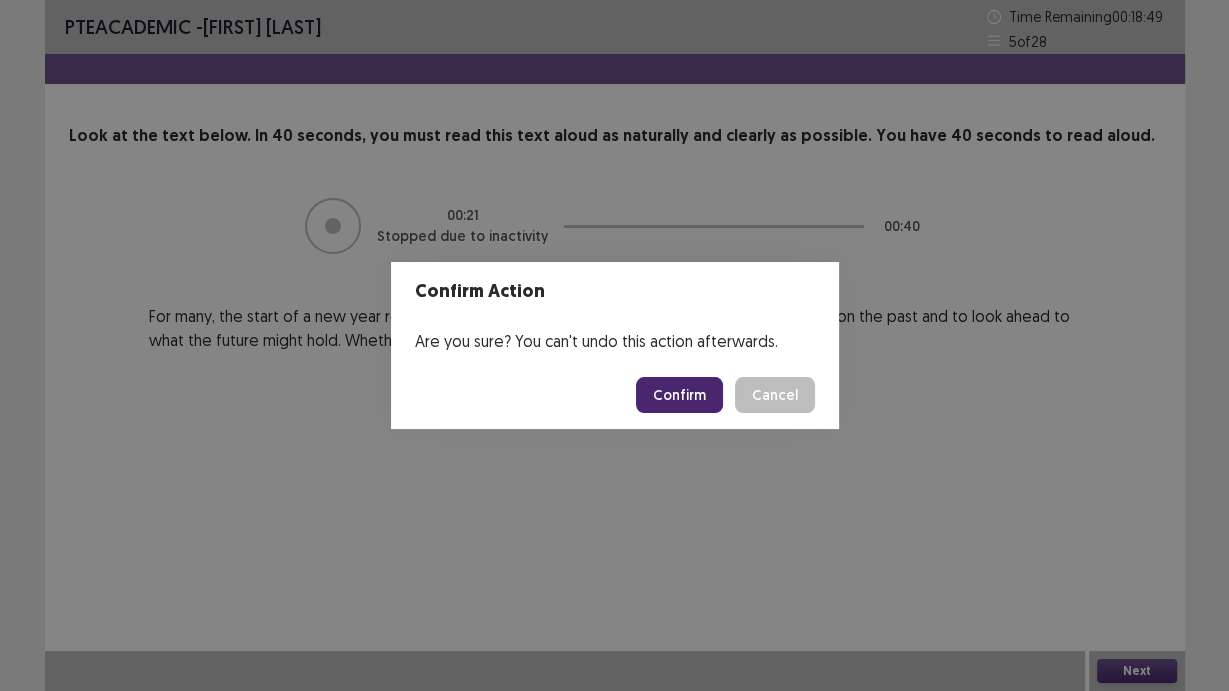 click on "Confirm" at bounding box center (679, 395) 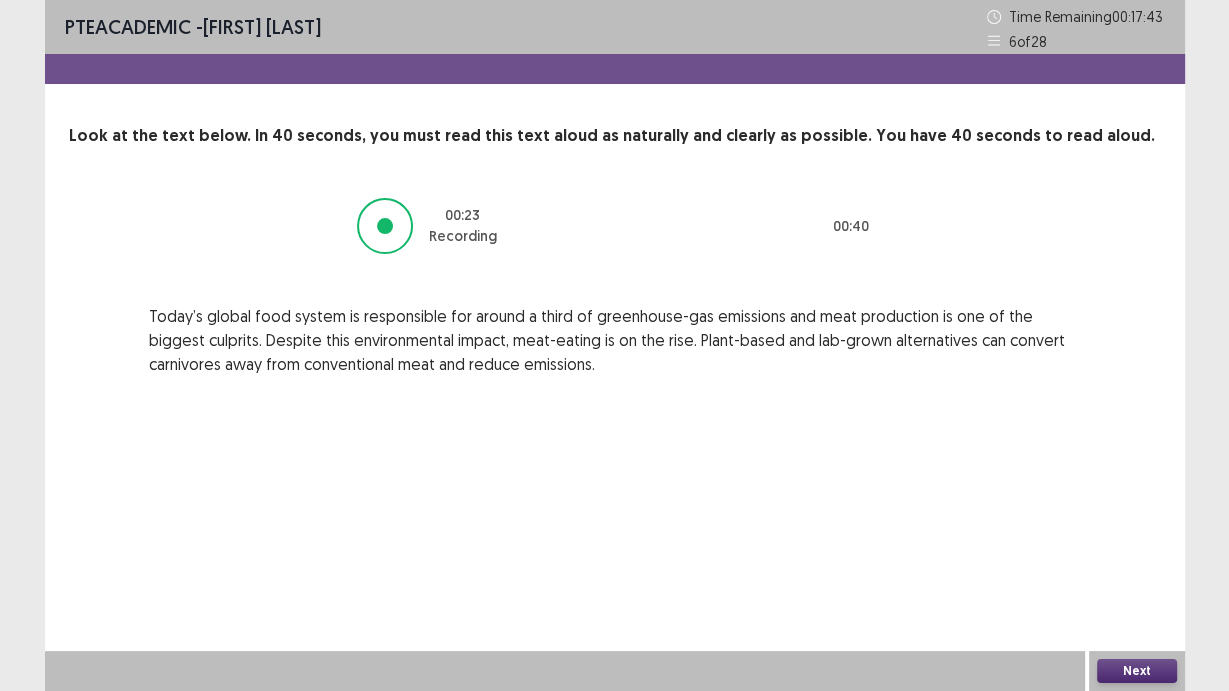 click on "Next" at bounding box center (1137, 671) 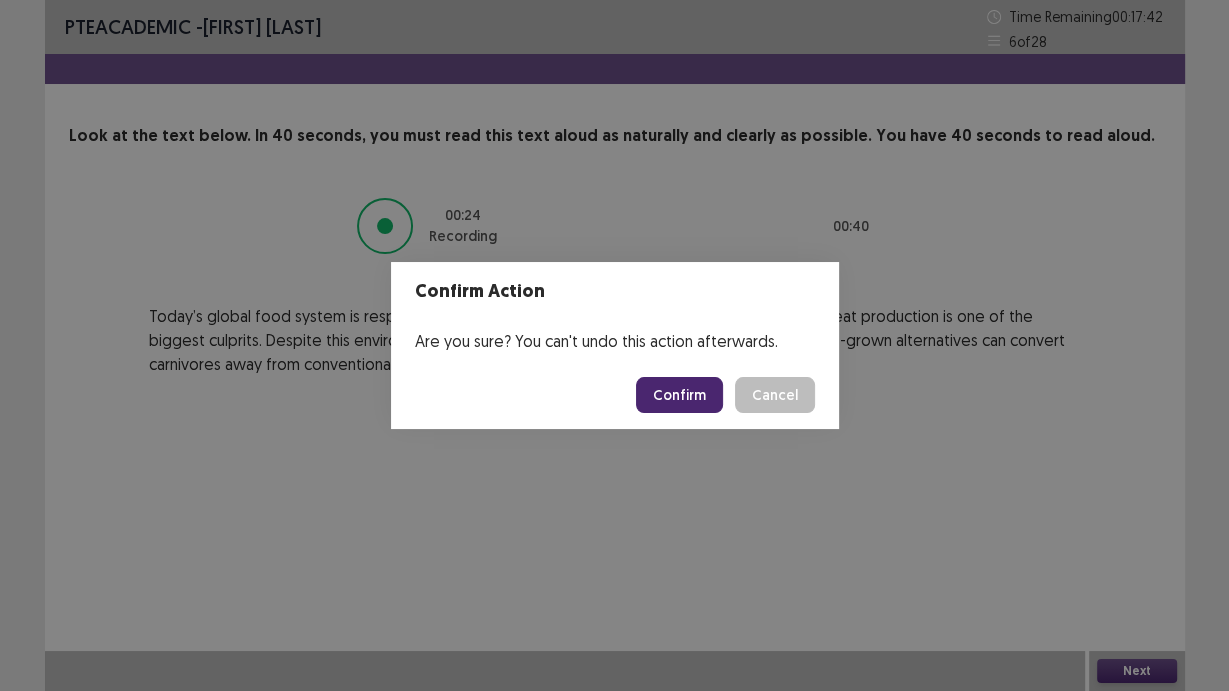 click on "Confirm" at bounding box center (679, 395) 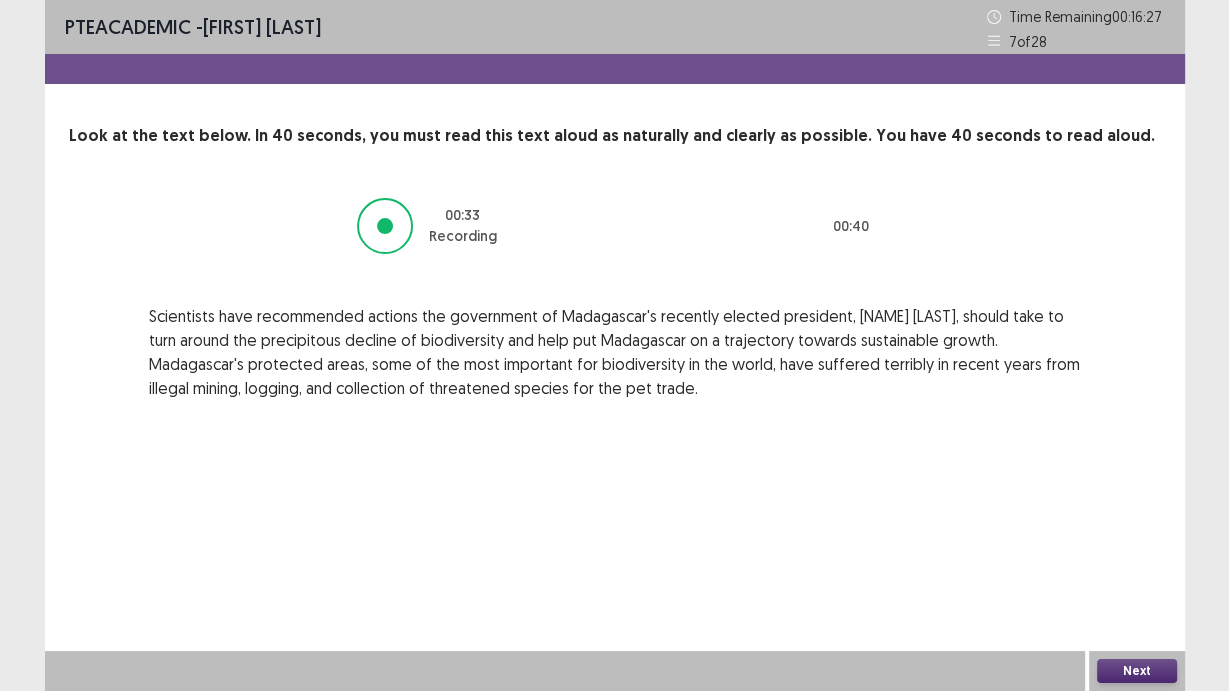 click on "Next" at bounding box center (1137, 671) 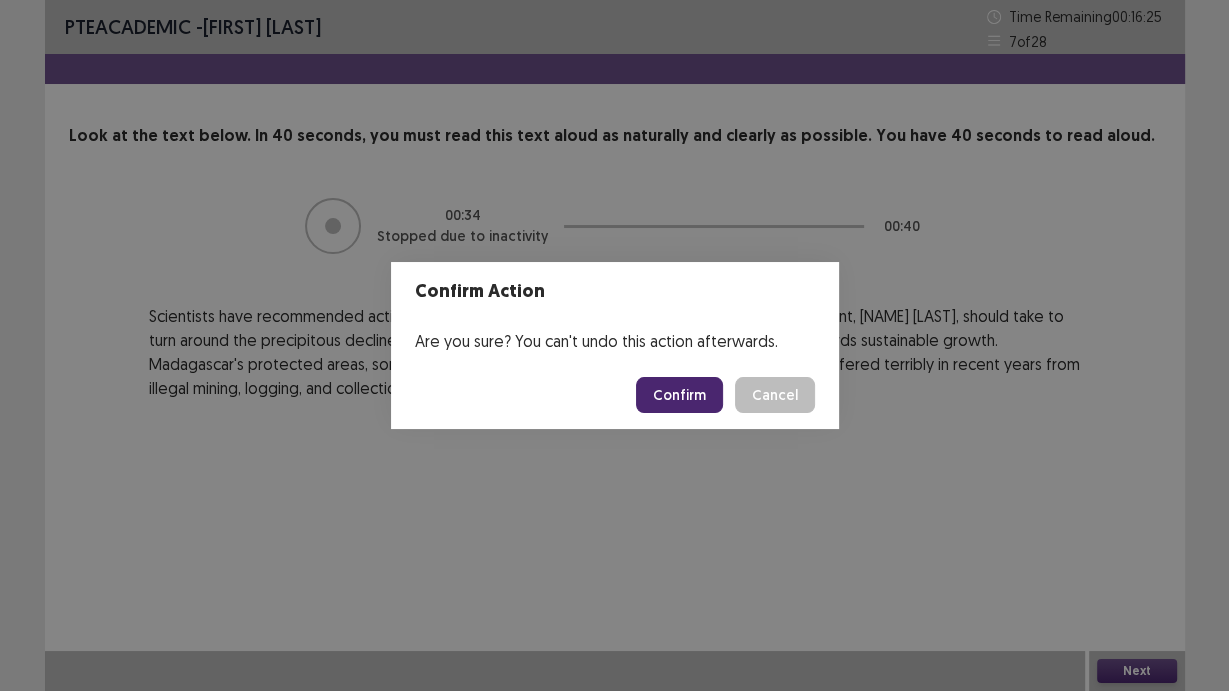 click on "Confirm" at bounding box center (679, 395) 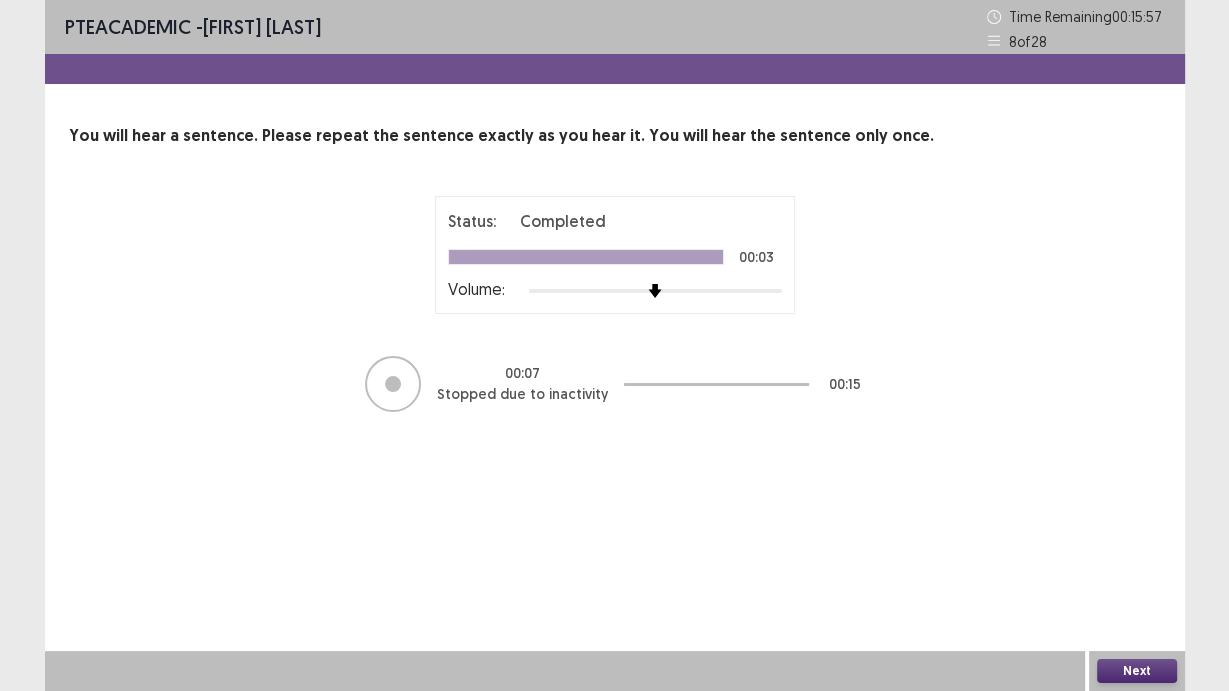 click on "Next" at bounding box center [1137, 671] 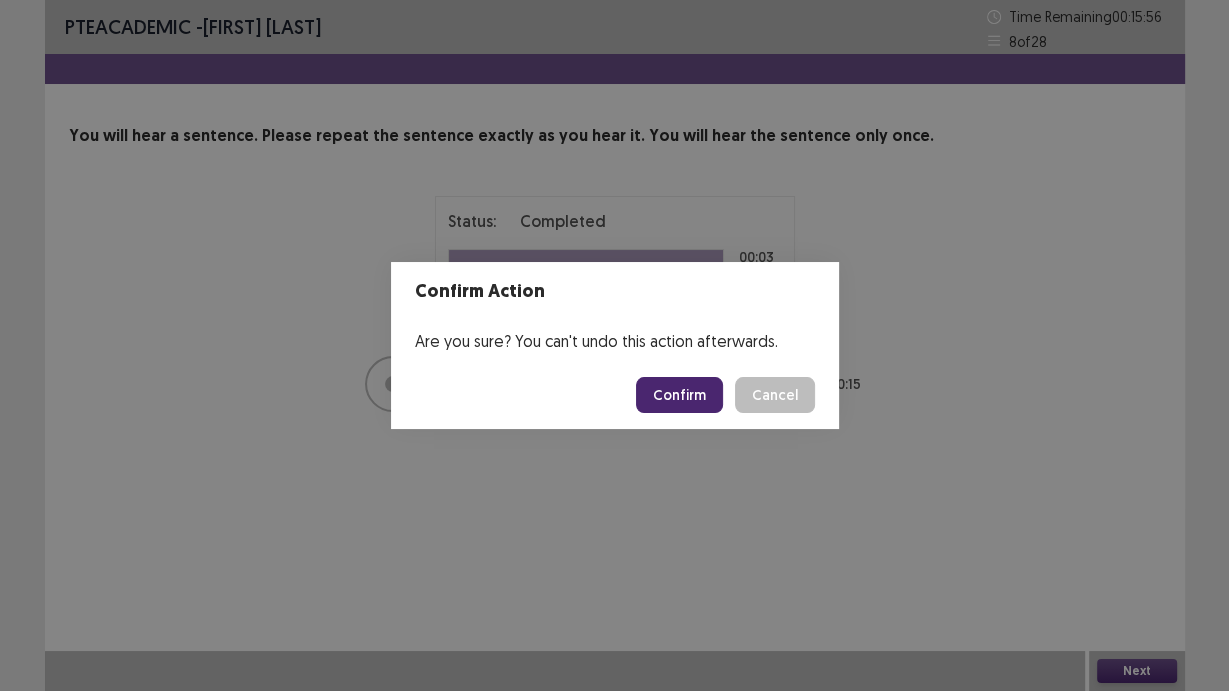 click on "Confirm" at bounding box center (679, 395) 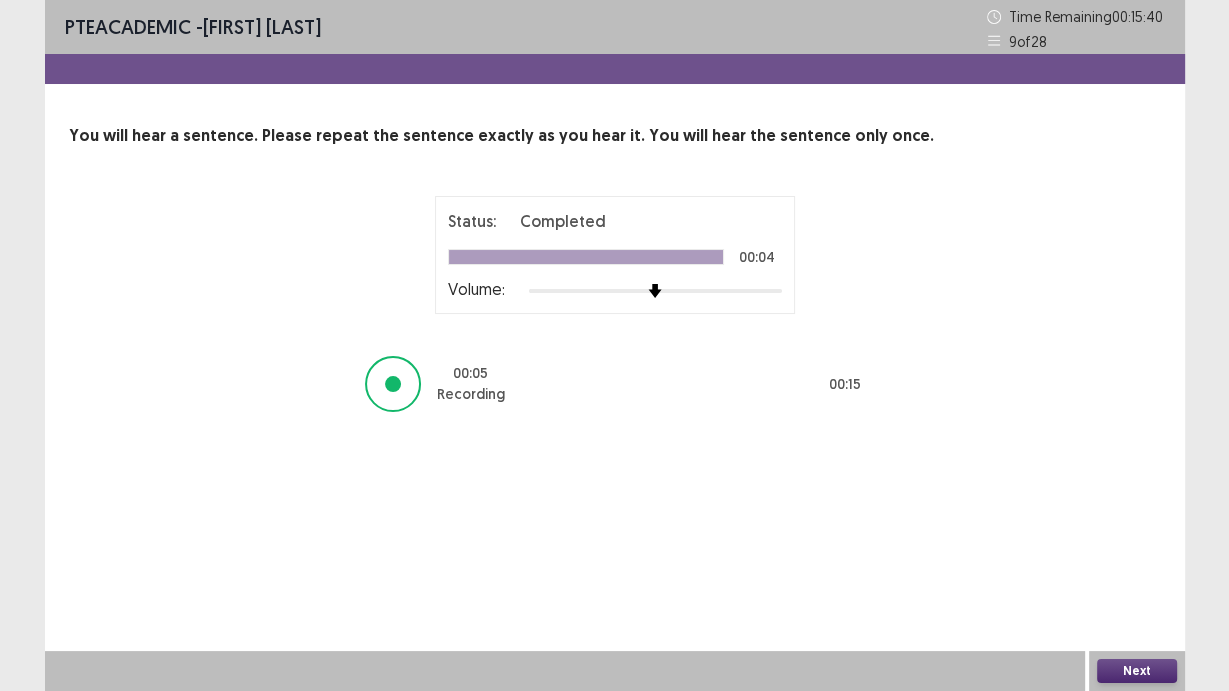 click on "Next" at bounding box center (1137, 671) 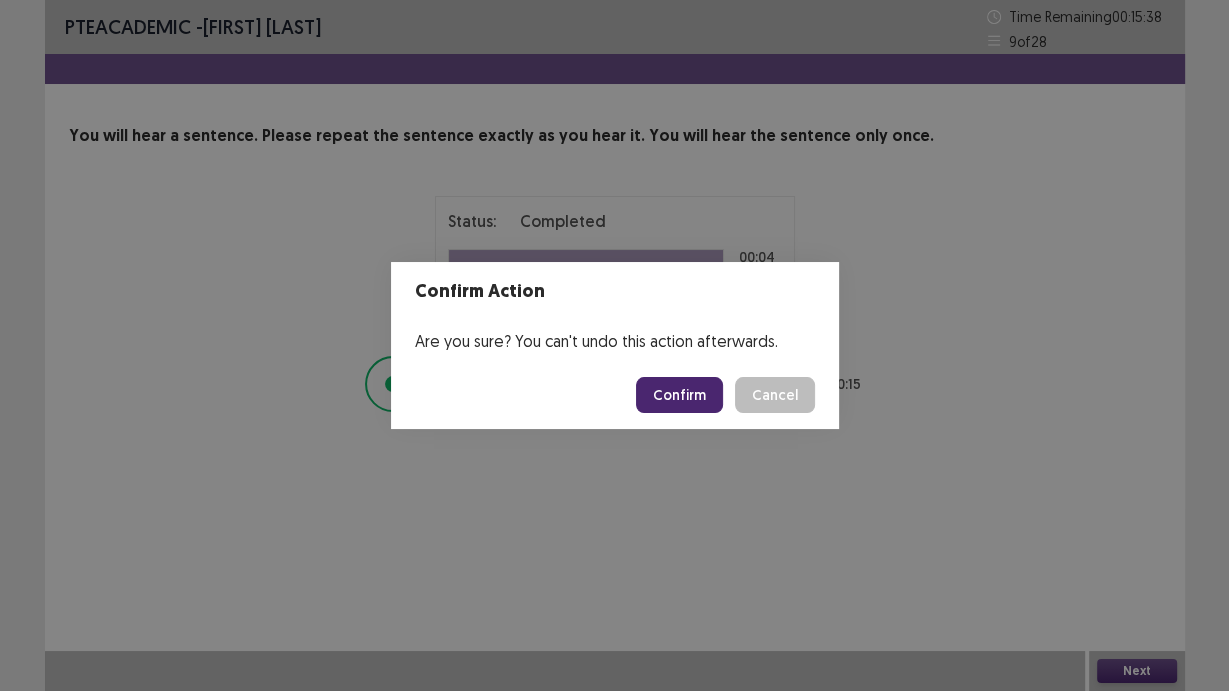 click on "Confirm" at bounding box center (679, 395) 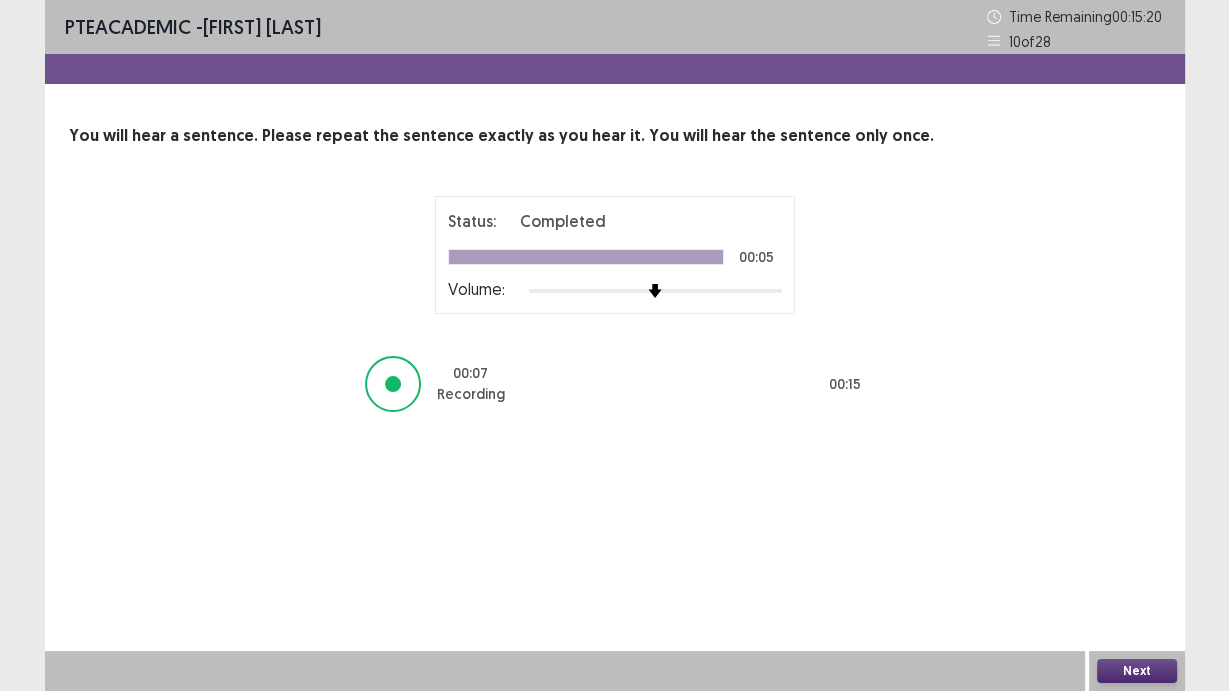 click on "Next" at bounding box center (1137, 671) 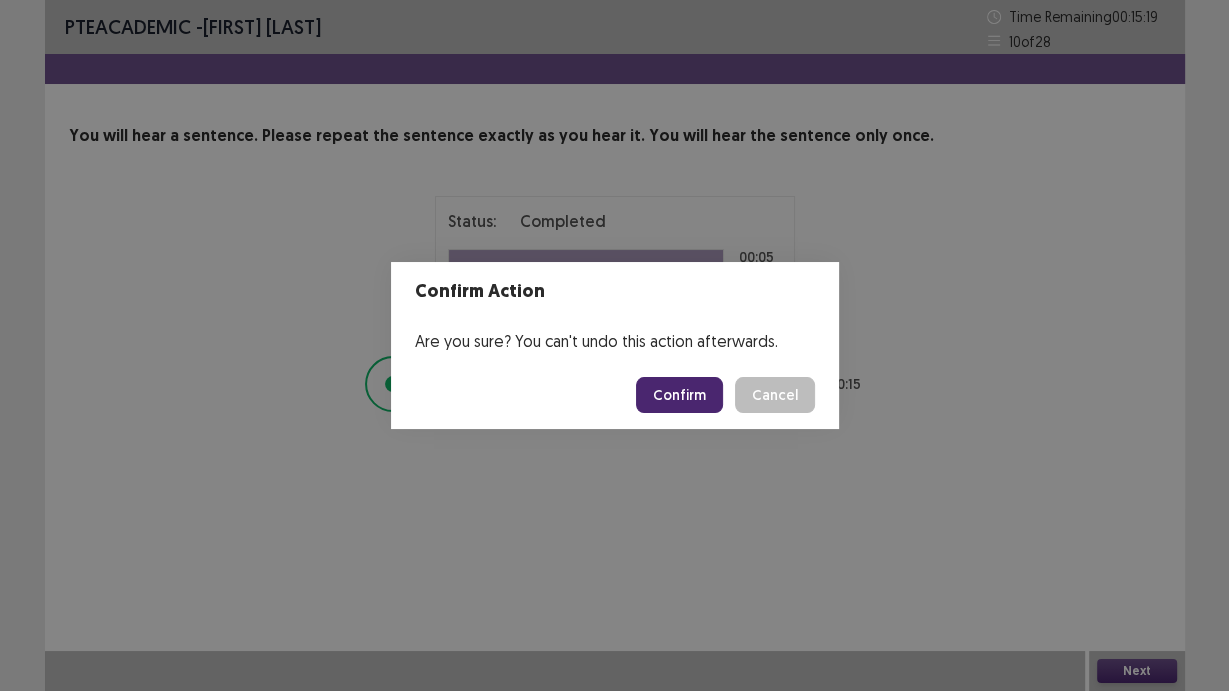 click on "Confirm" at bounding box center [679, 395] 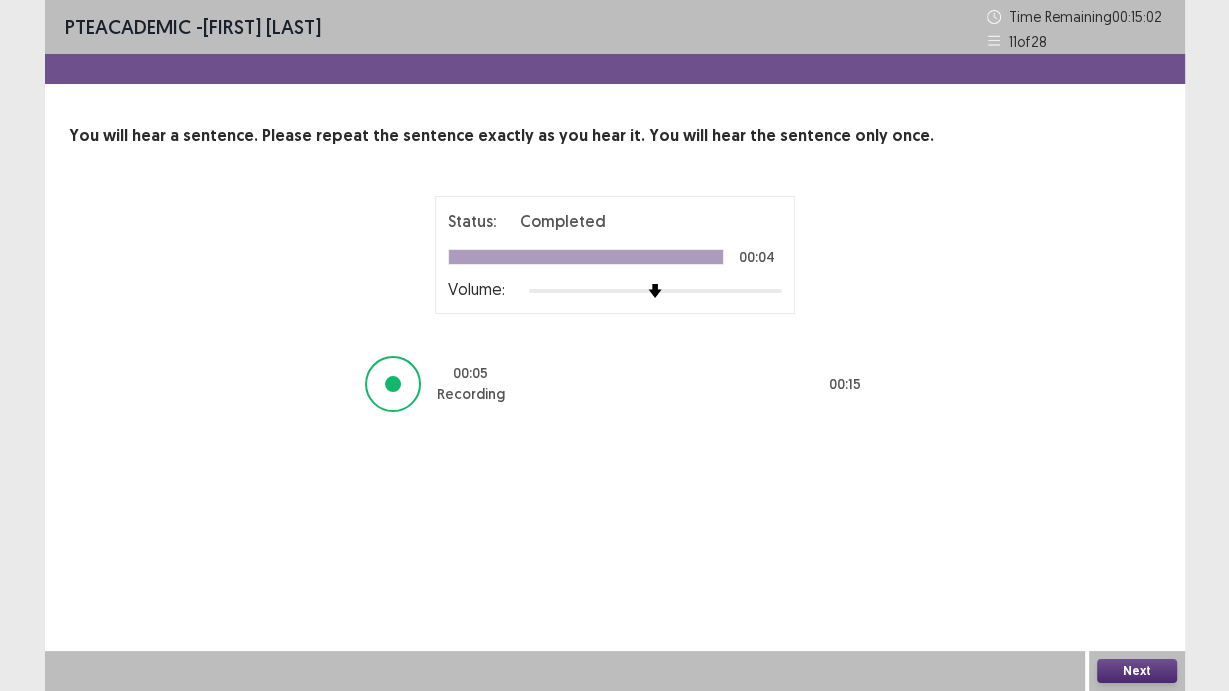 click on "Next" at bounding box center (1137, 671) 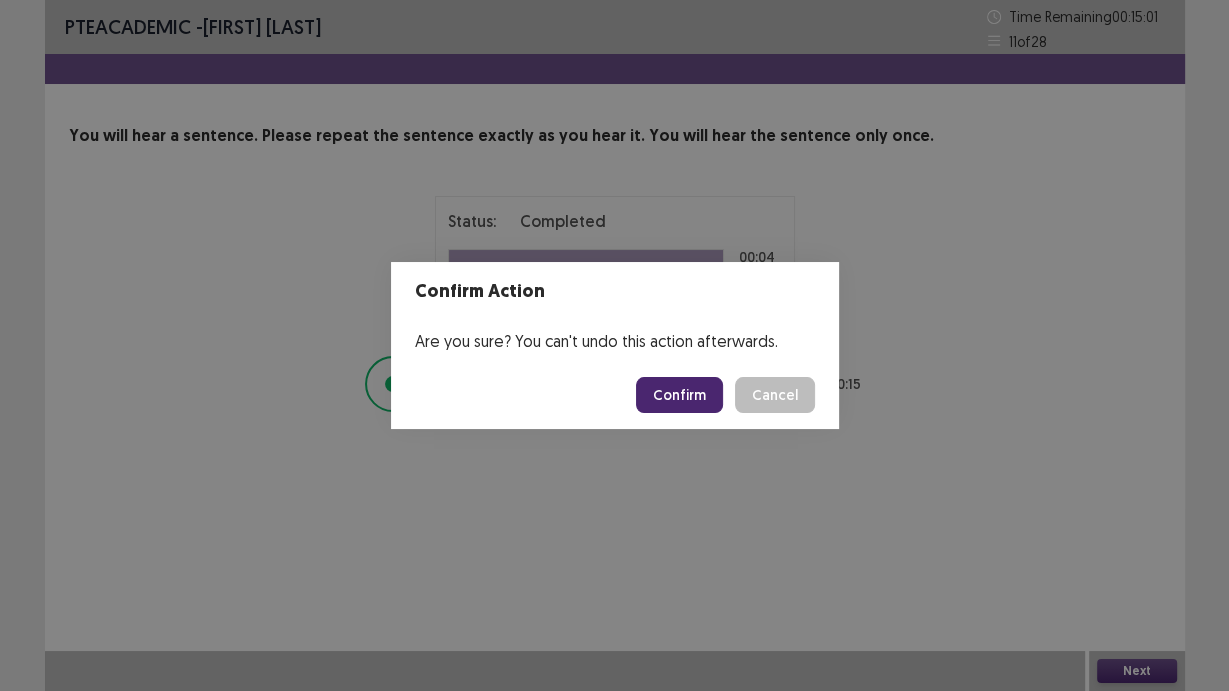 click on "Confirm" at bounding box center (679, 395) 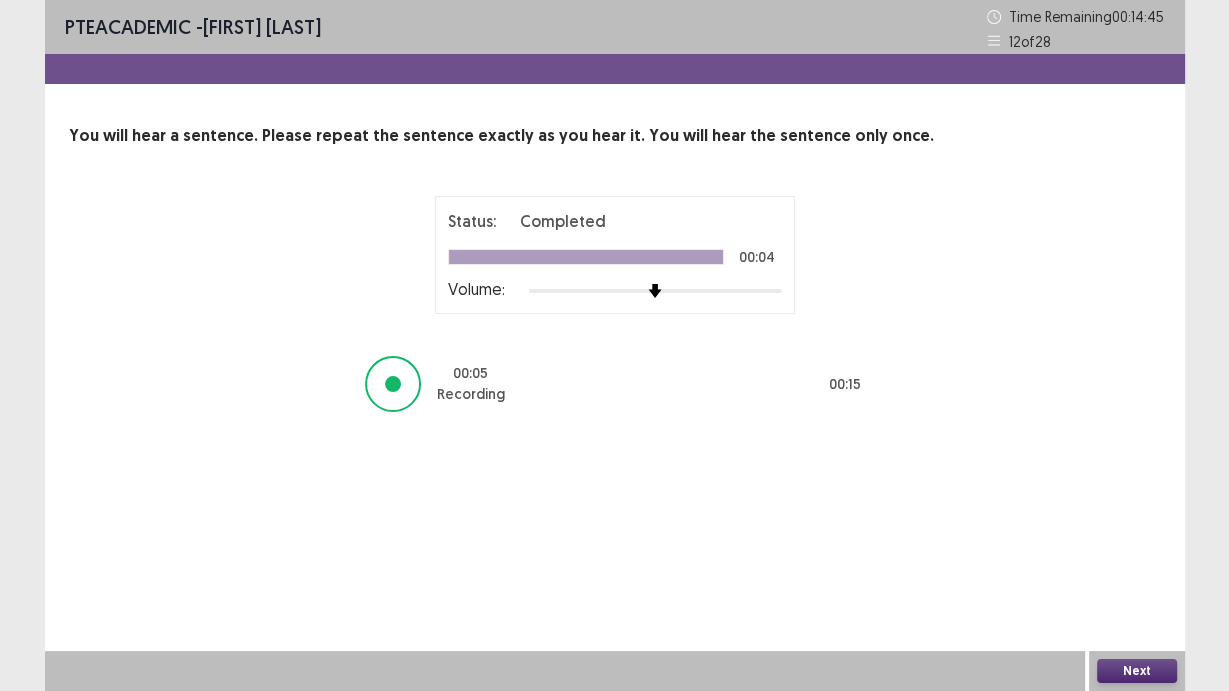 click on "Next" at bounding box center [1137, 671] 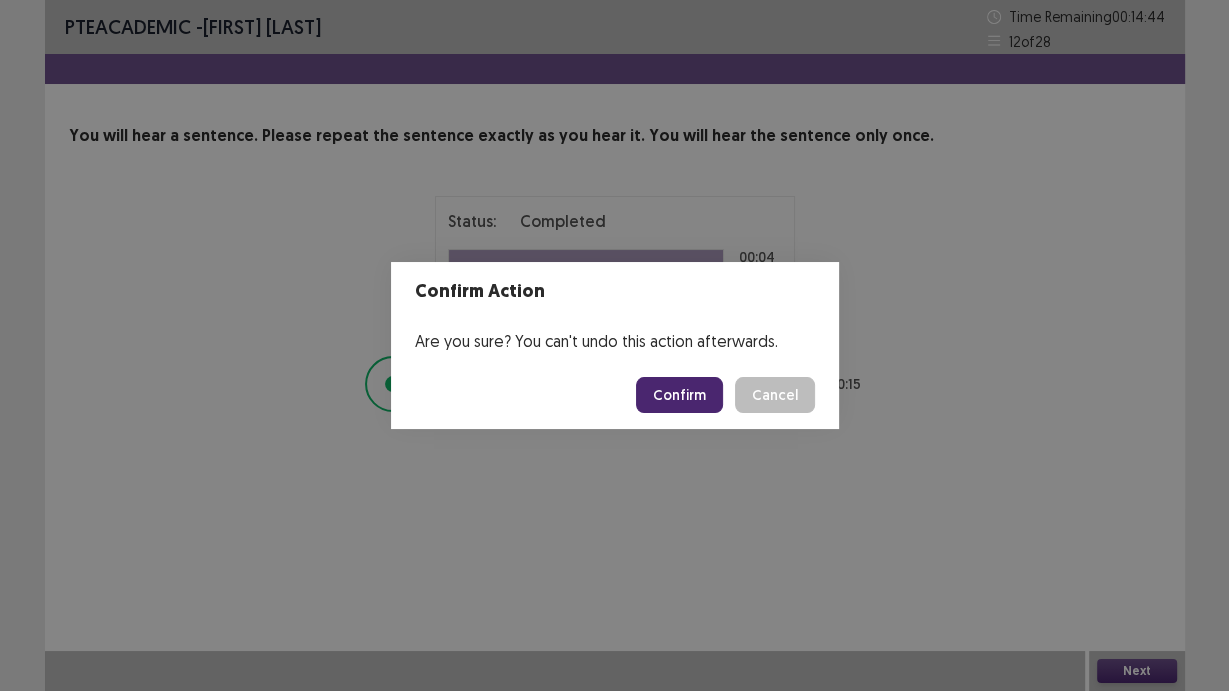 click on "Confirm" at bounding box center (679, 395) 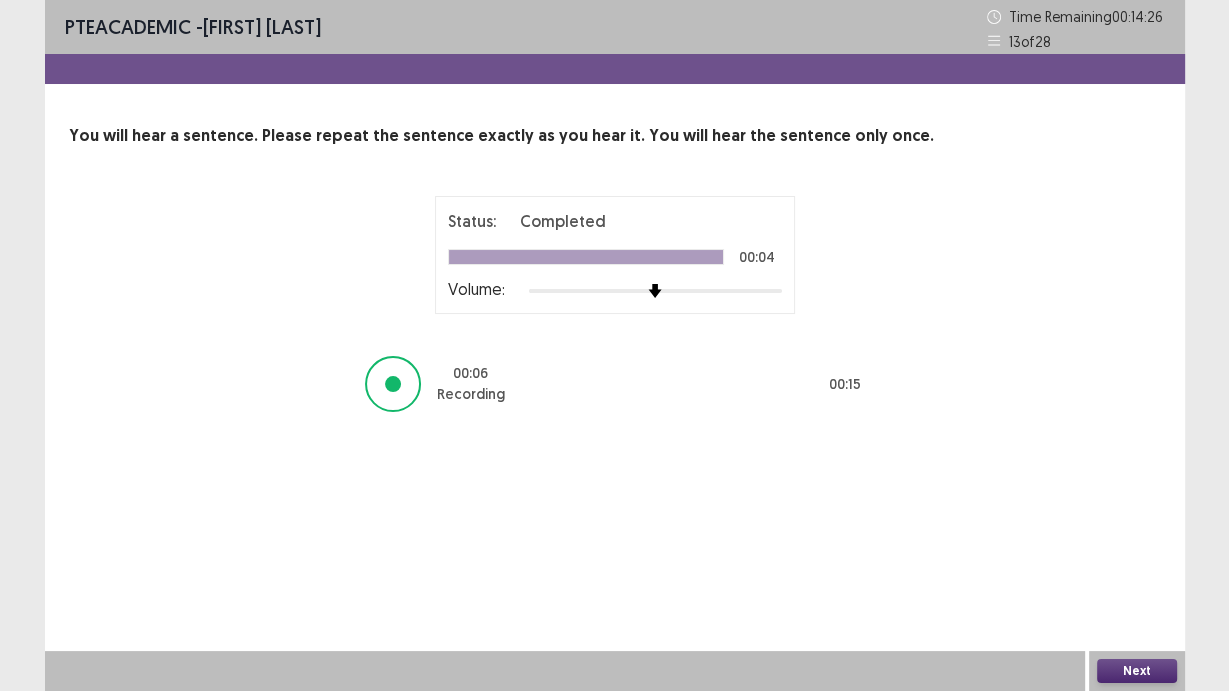 click on "Next" at bounding box center [1137, 671] 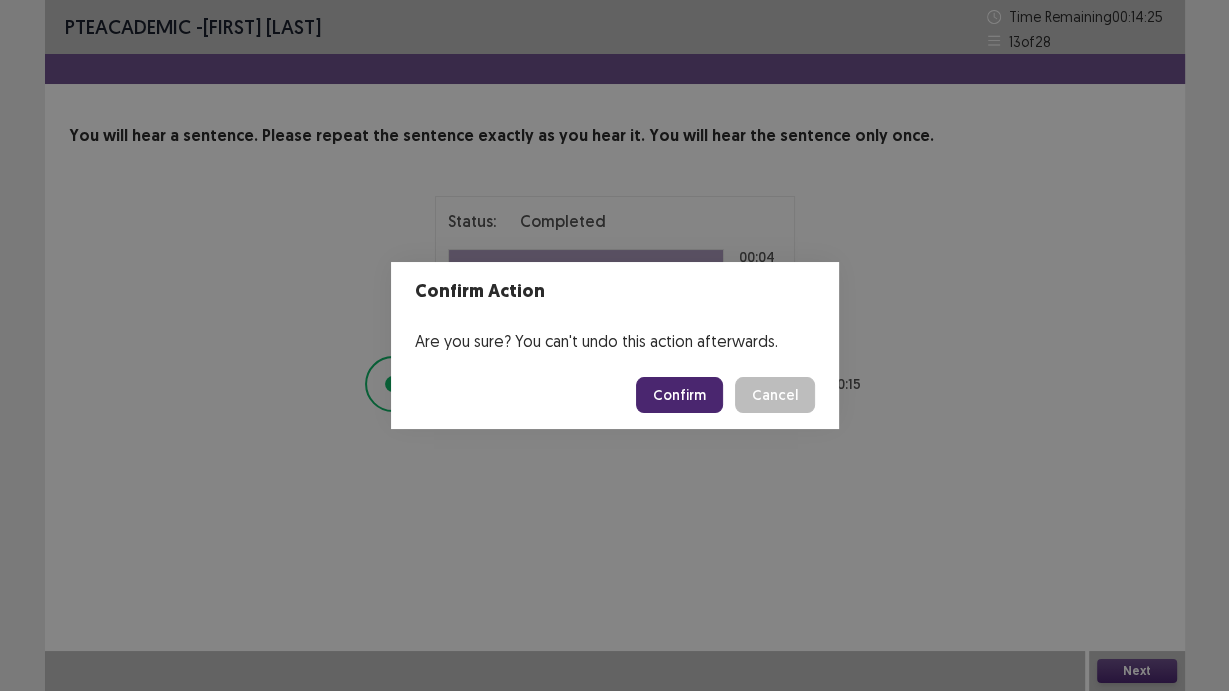 click on "Confirm" at bounding box center [679, 395] 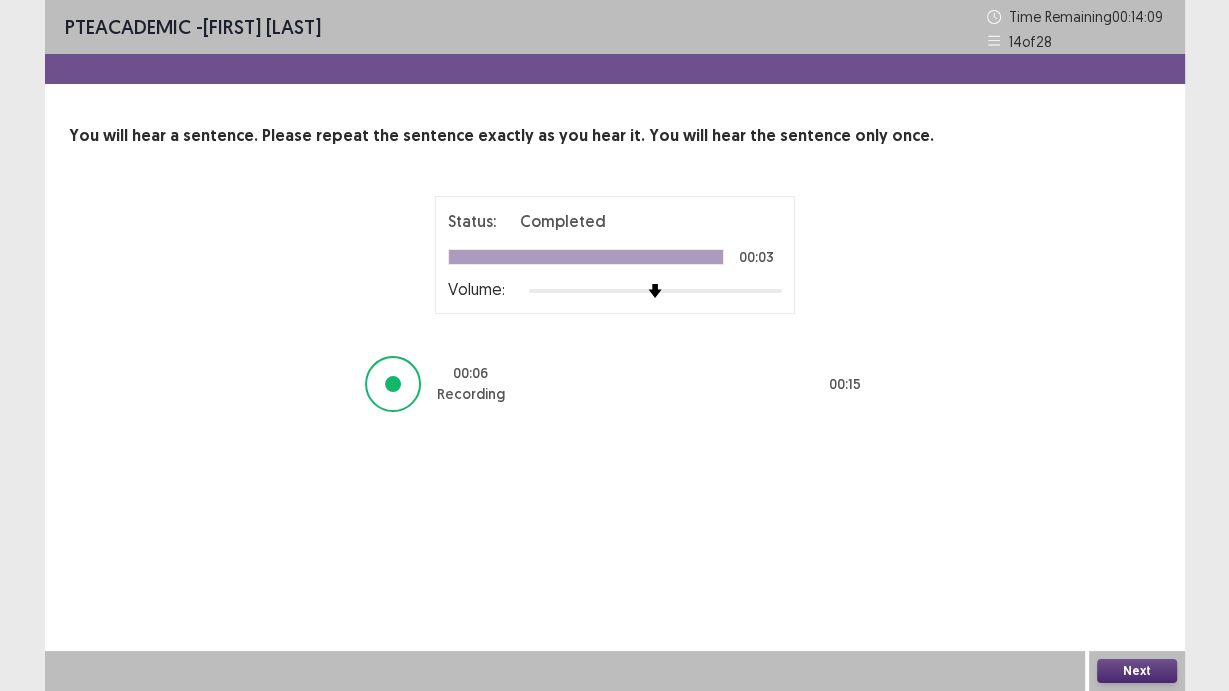 click on "Next" at bounding box center [1137, 671] 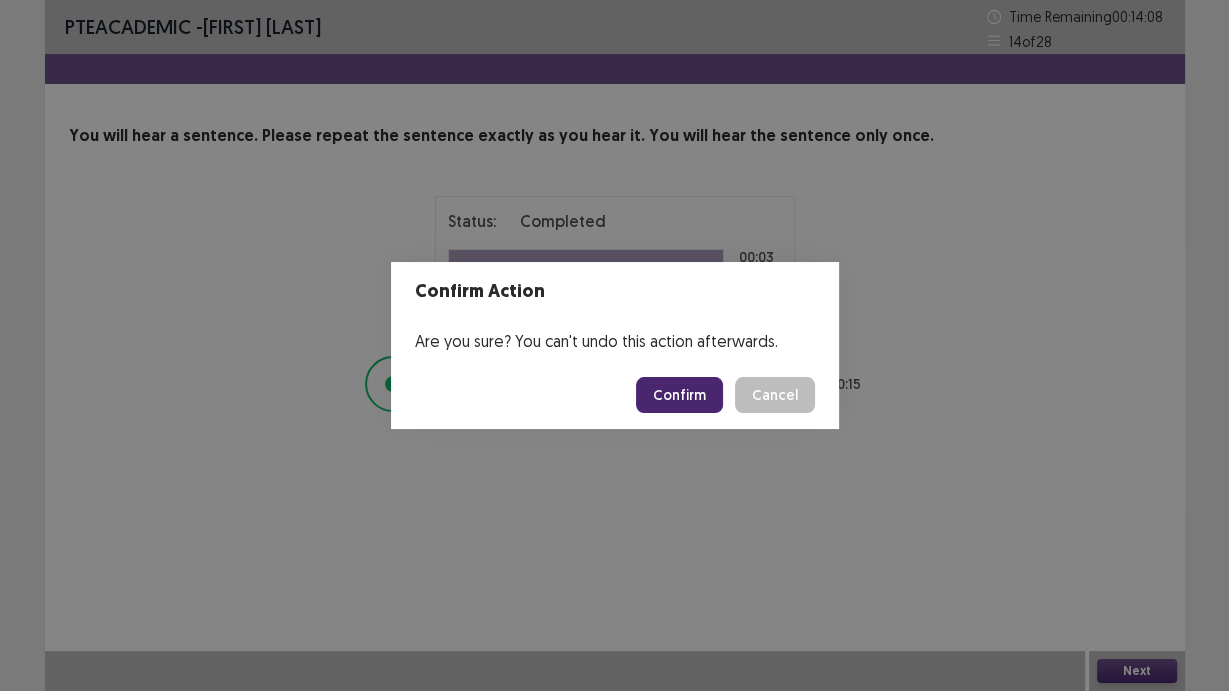 click on "Confirm" at bounding box center [679, 395] 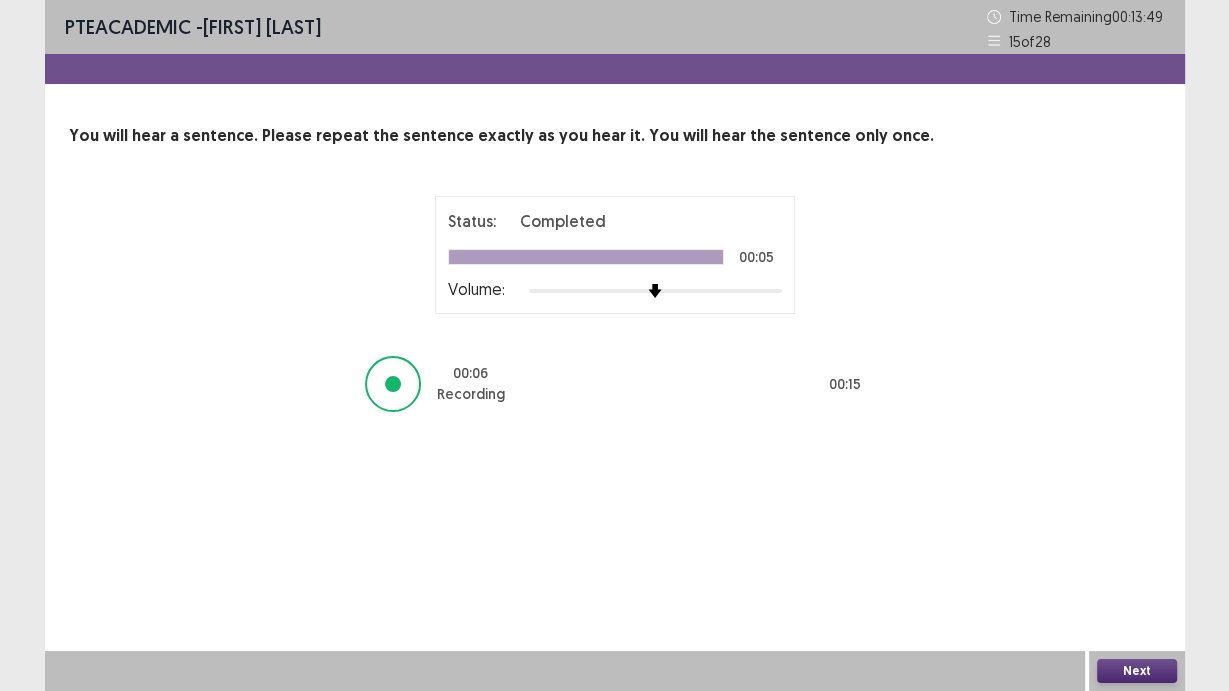 click on "Next" at bounding box center [1137, 671] 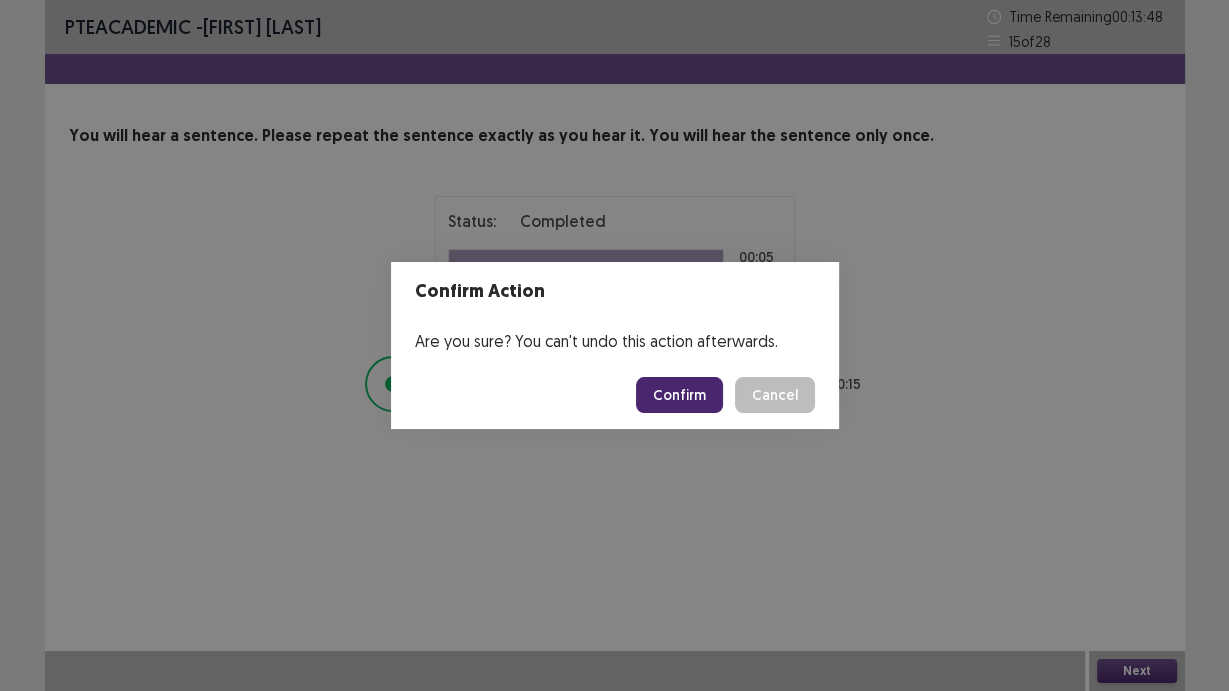 click on "Confirm" at bounding box center [679, 395] 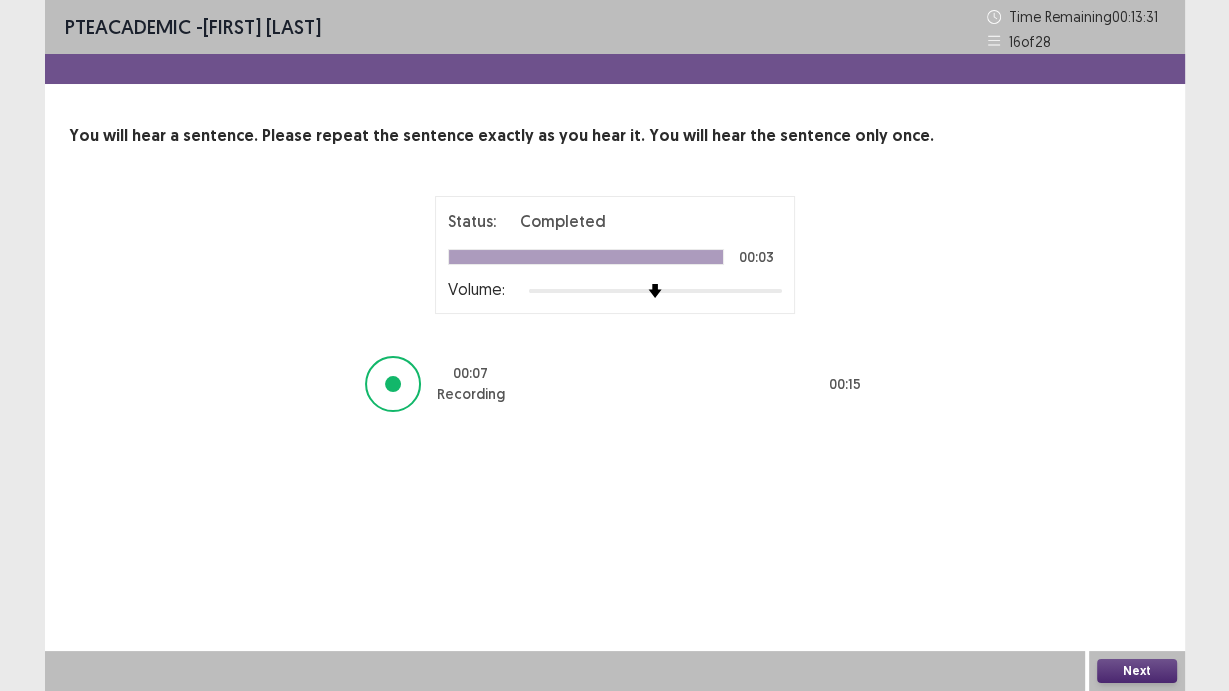 click on "Next" at bounding box center (1137, 671) 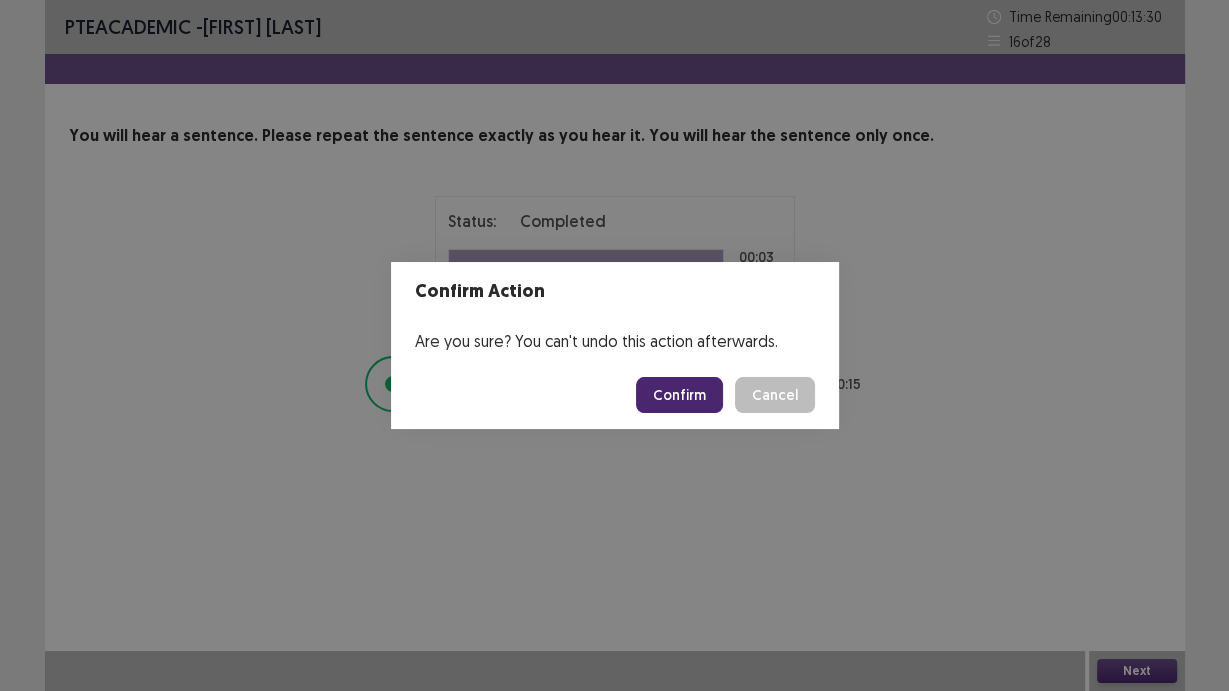 click on "Confirm" at bounding box center [679, 395] 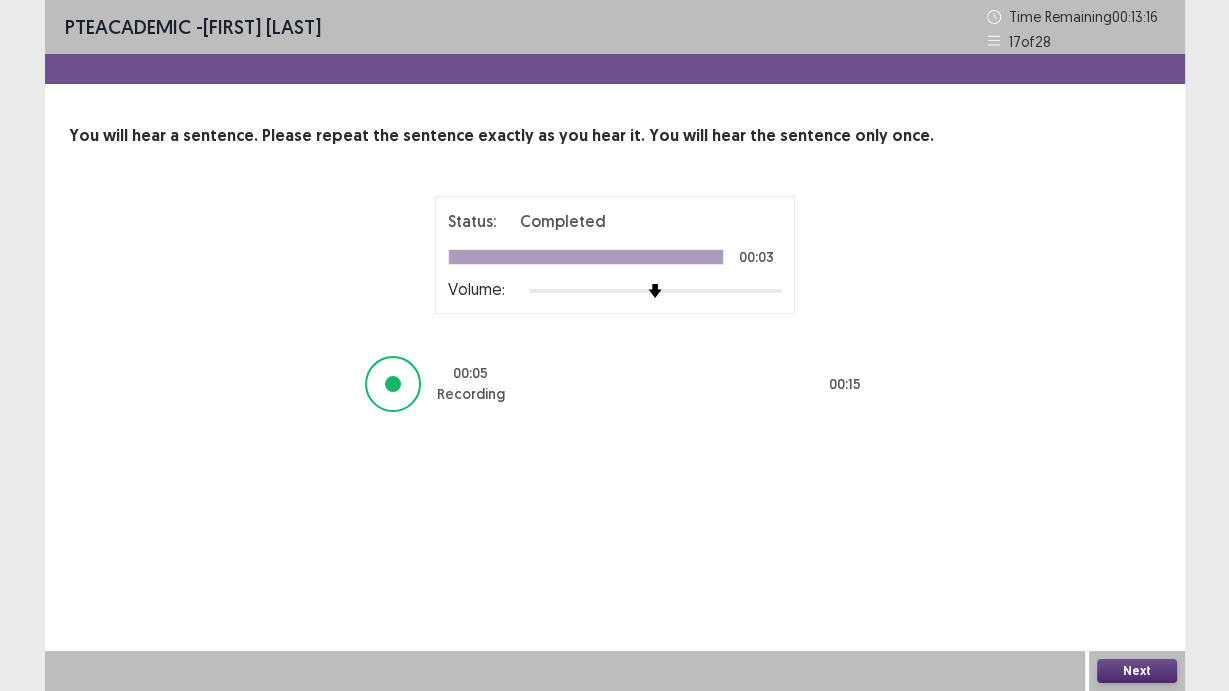 click on "Next" at bounding box center (1137, 671) 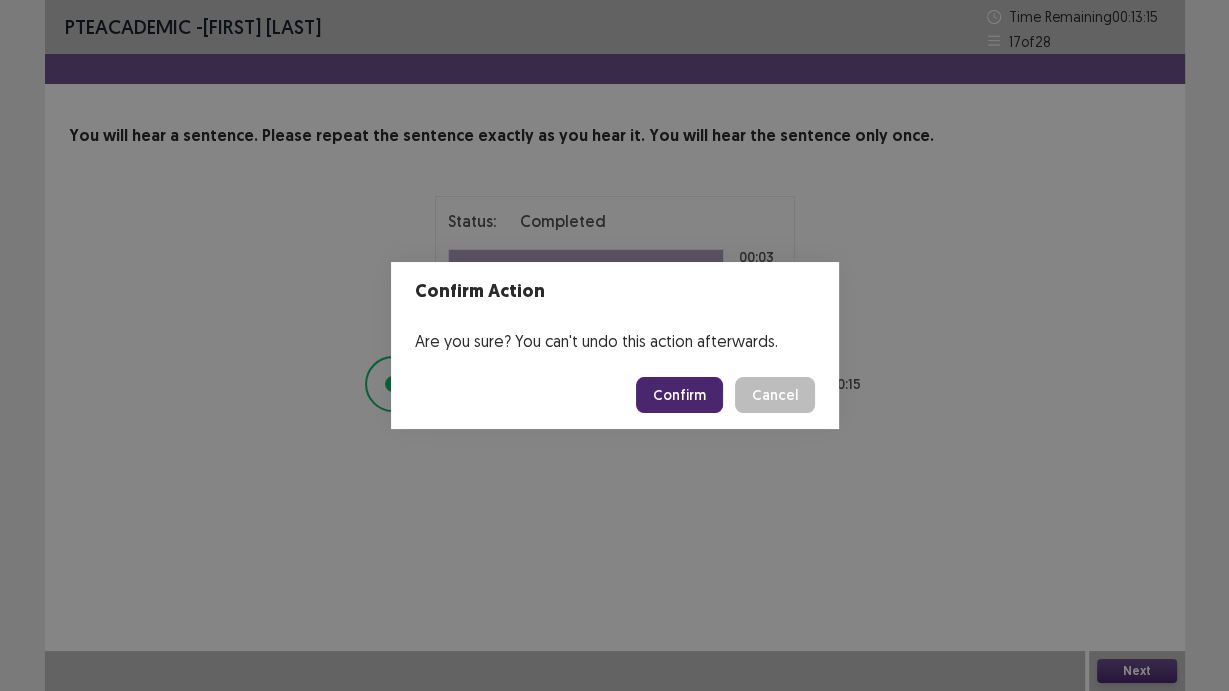 click on "Confirm" at bounding box center (679, 395) 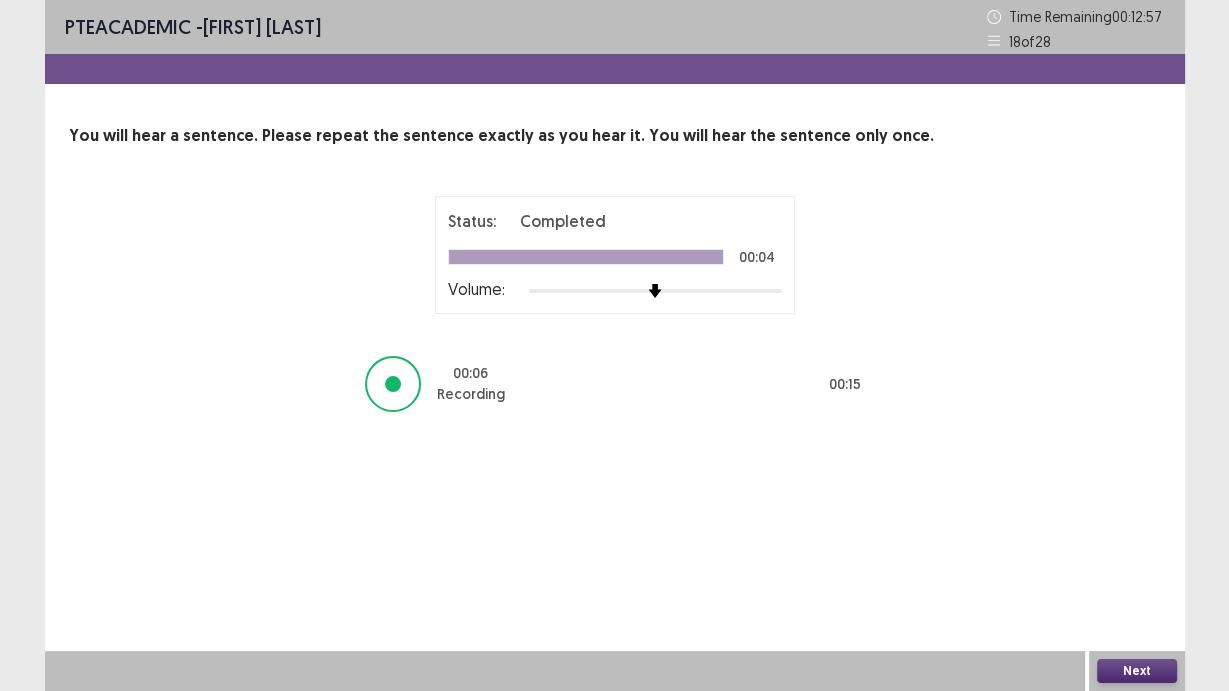 click on "Next" at bounding box center (1137, 671) 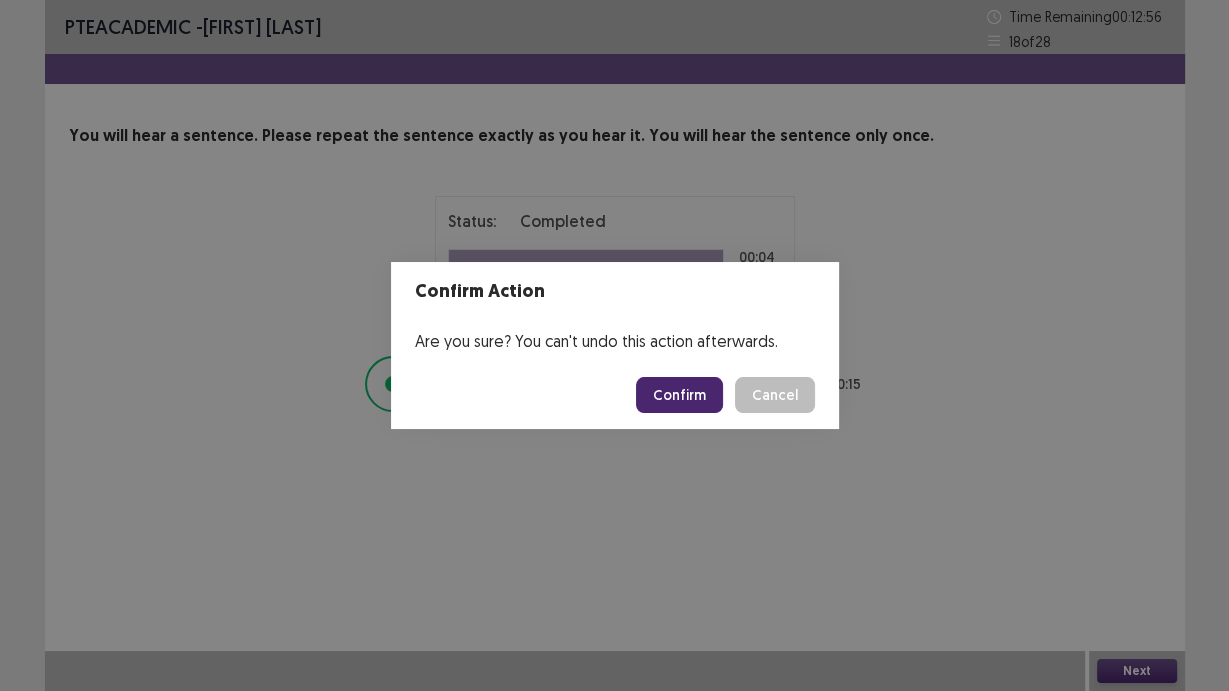 click on "Confirm" at bounding box center (679, 395) 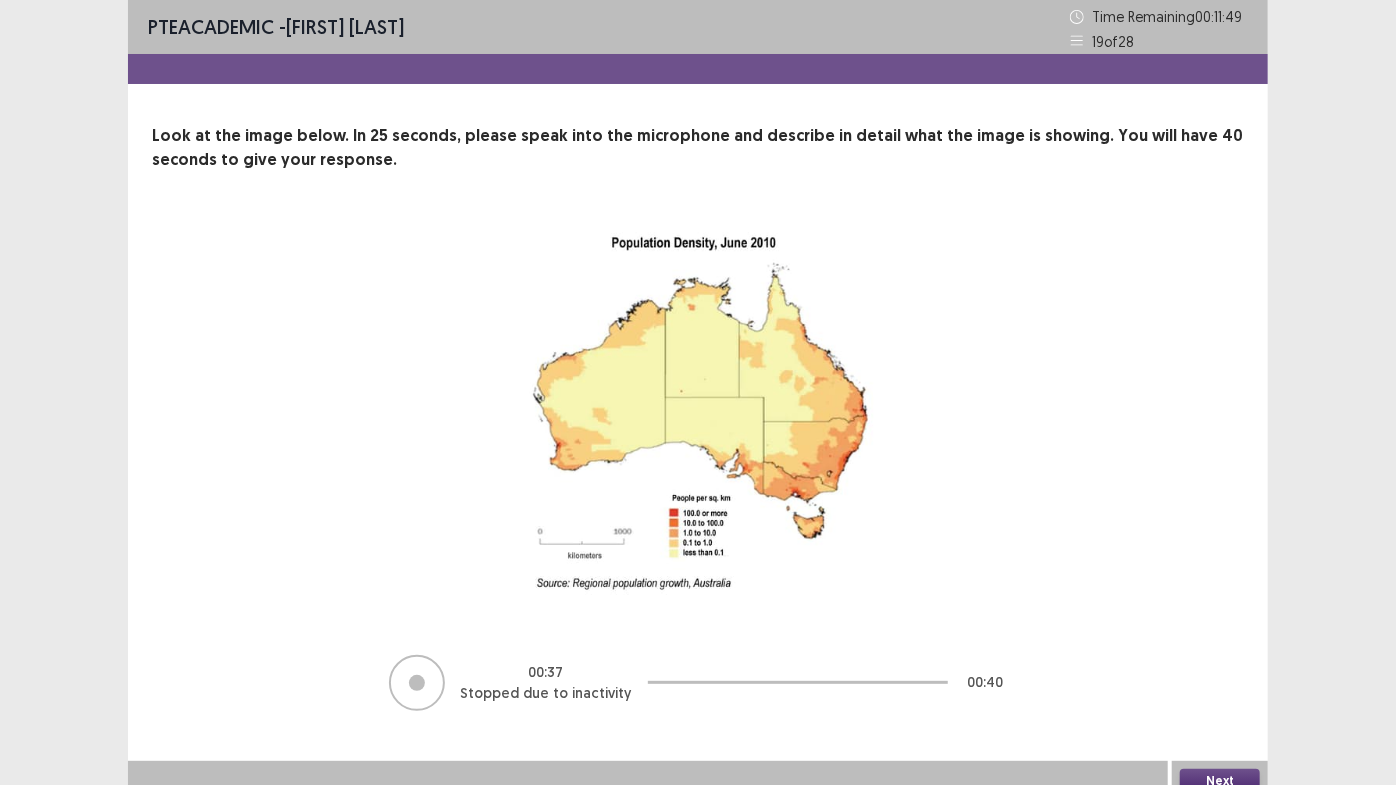 click on "Next" at bounding box center (1220, 781) 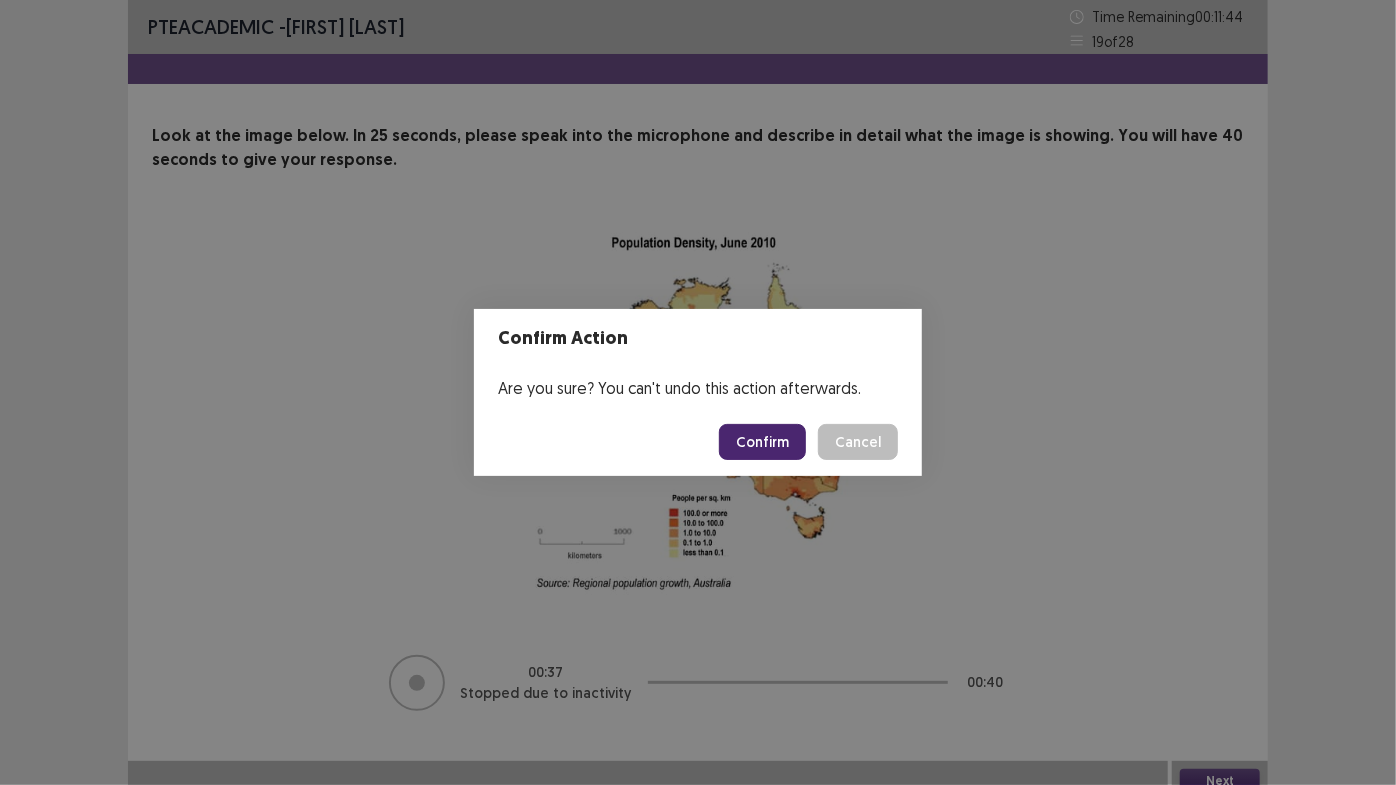 click on "Confirm" at bounding box center (762, 442) 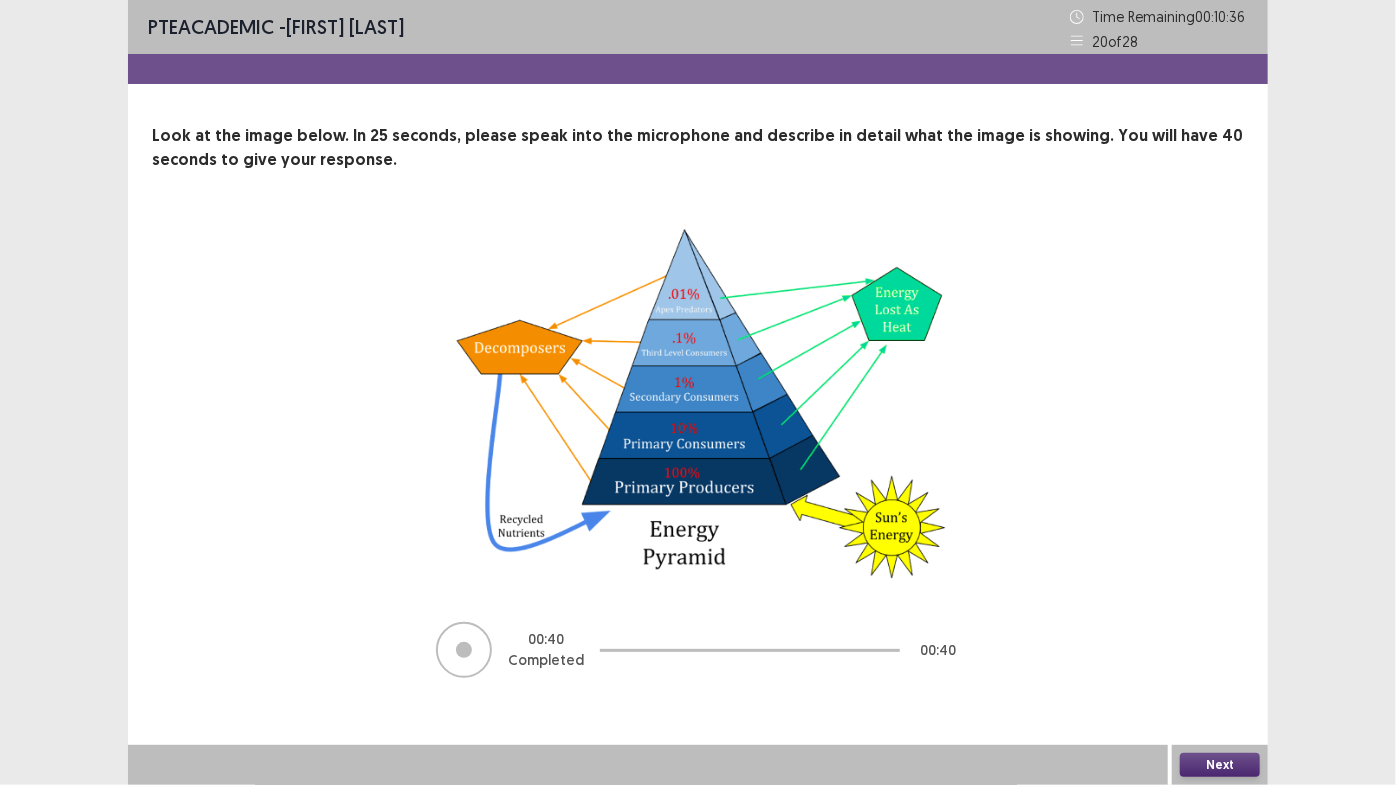 click on "Next" at bounding box center [1220, 765] 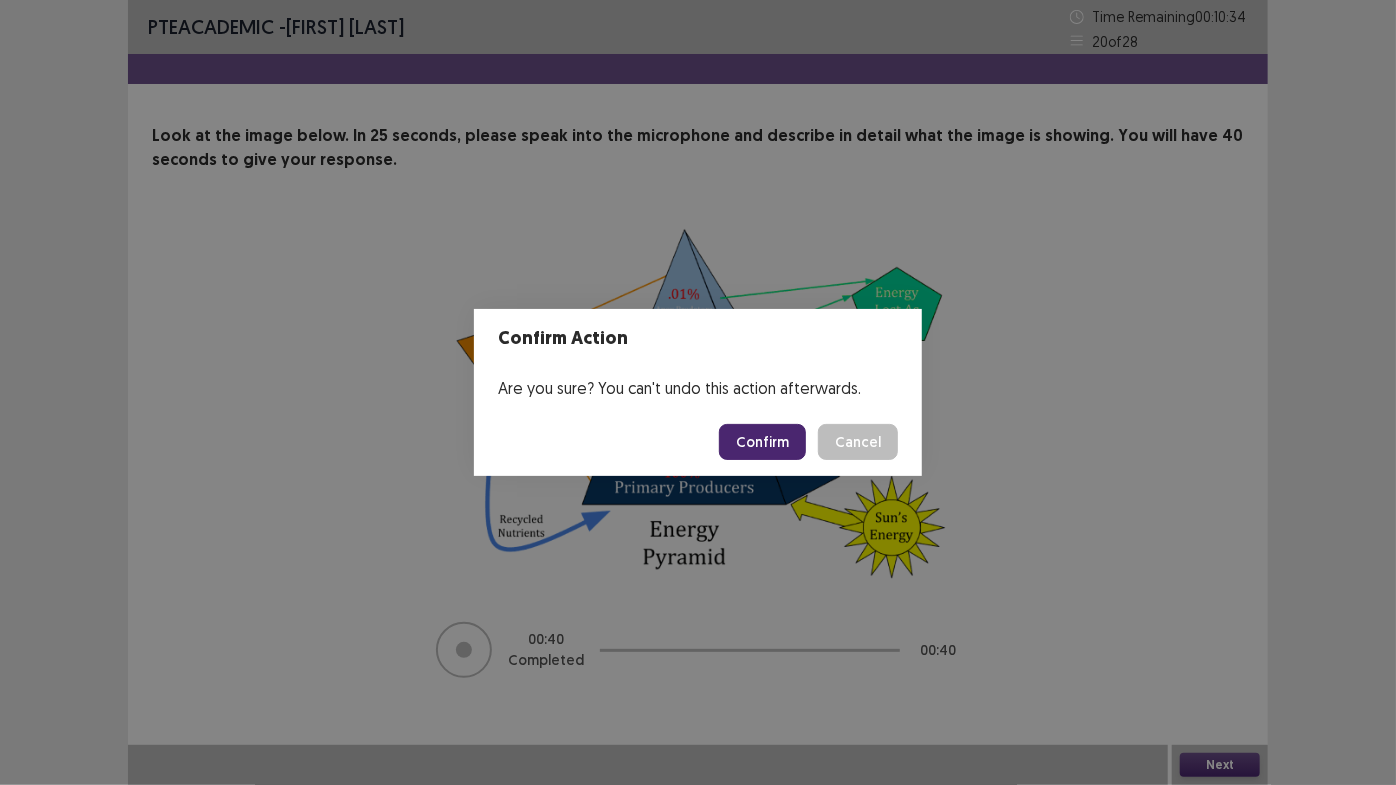 click on "Confirm" at bounding box center (762, 442) 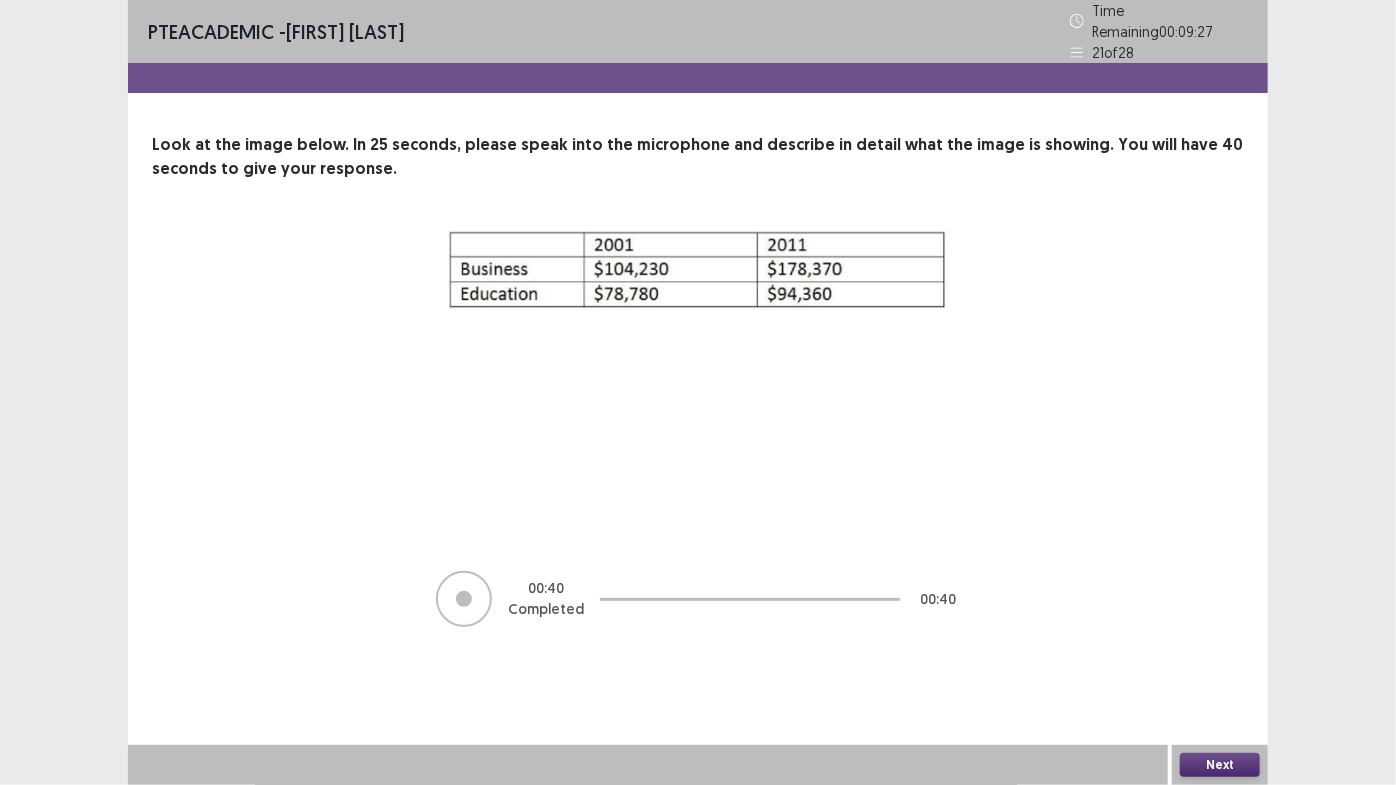 click on "Next" at bounding box center (1220, 765) 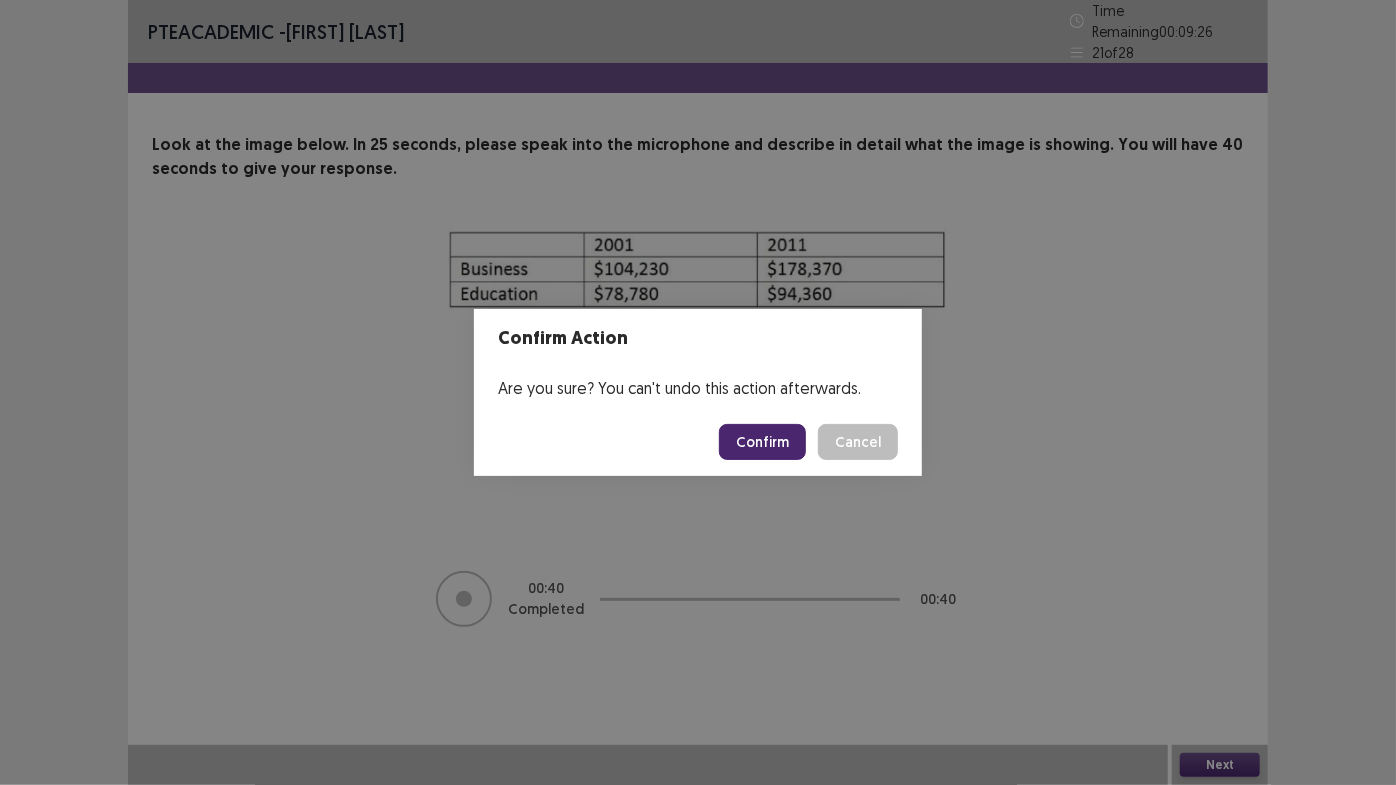 click on "Confirm" at bounding box center (762, 442) 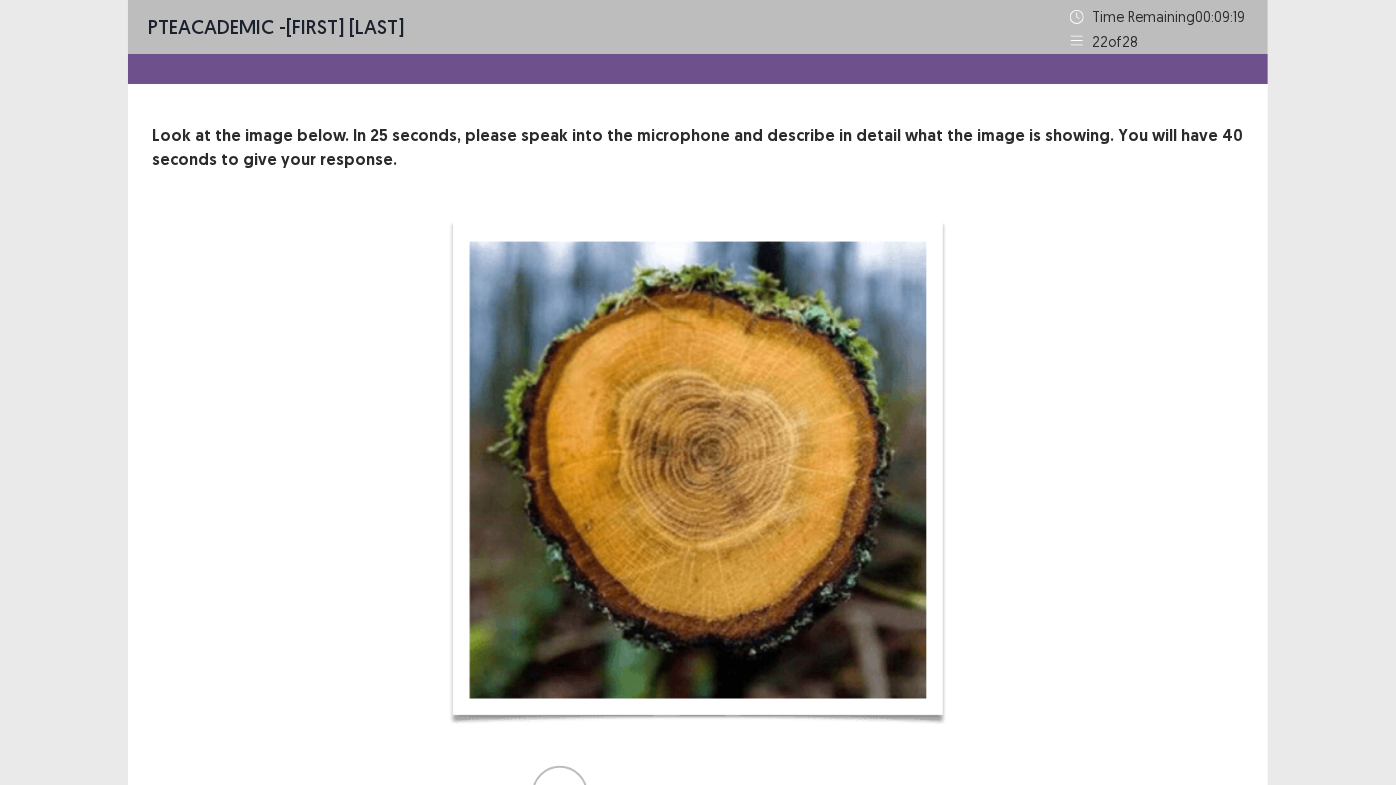 click on "19 Recording will begin in  19  seconds" at bounding box center (698, 522) 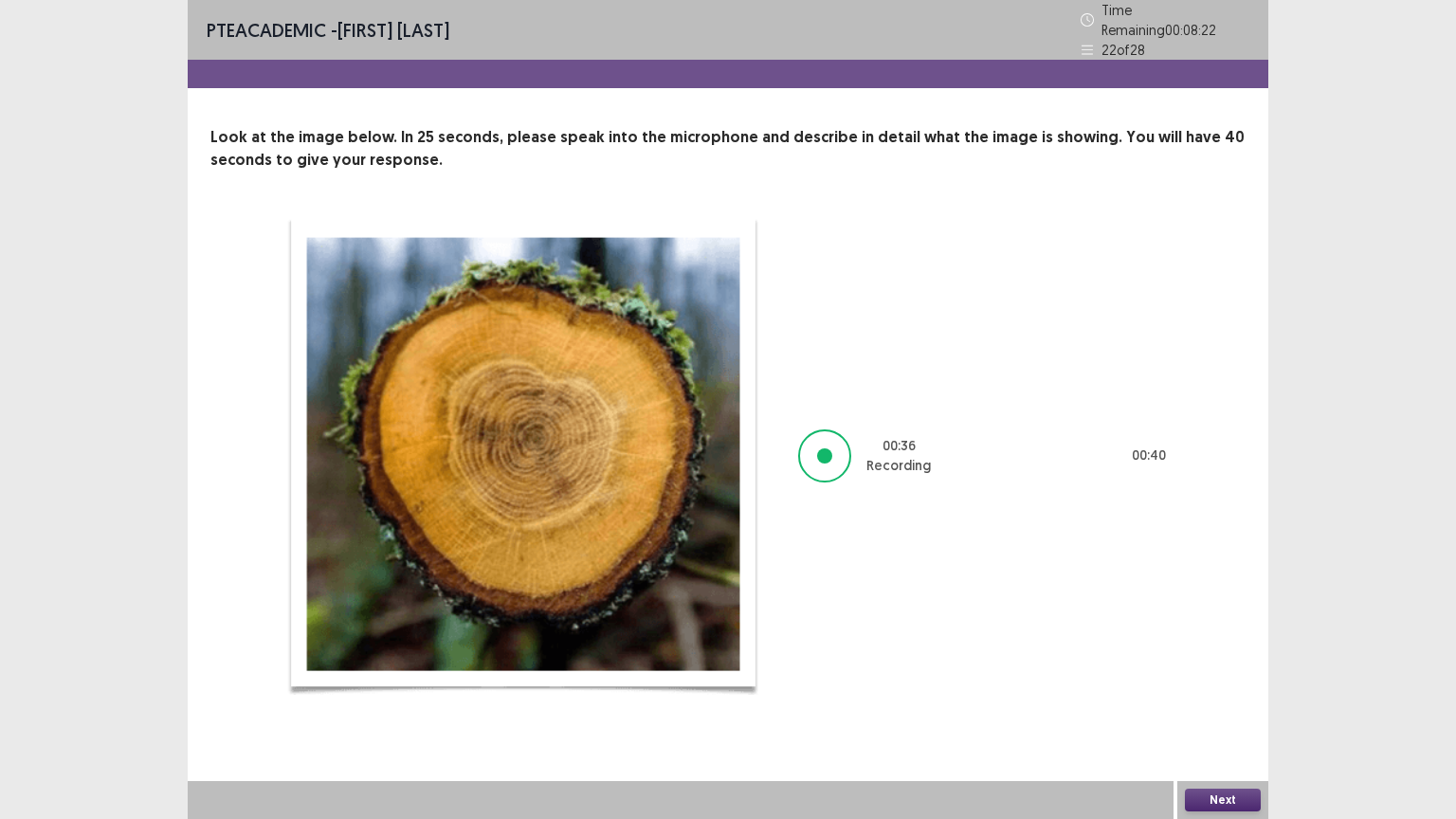 click on "Next" at bounding box center [1223, 800] 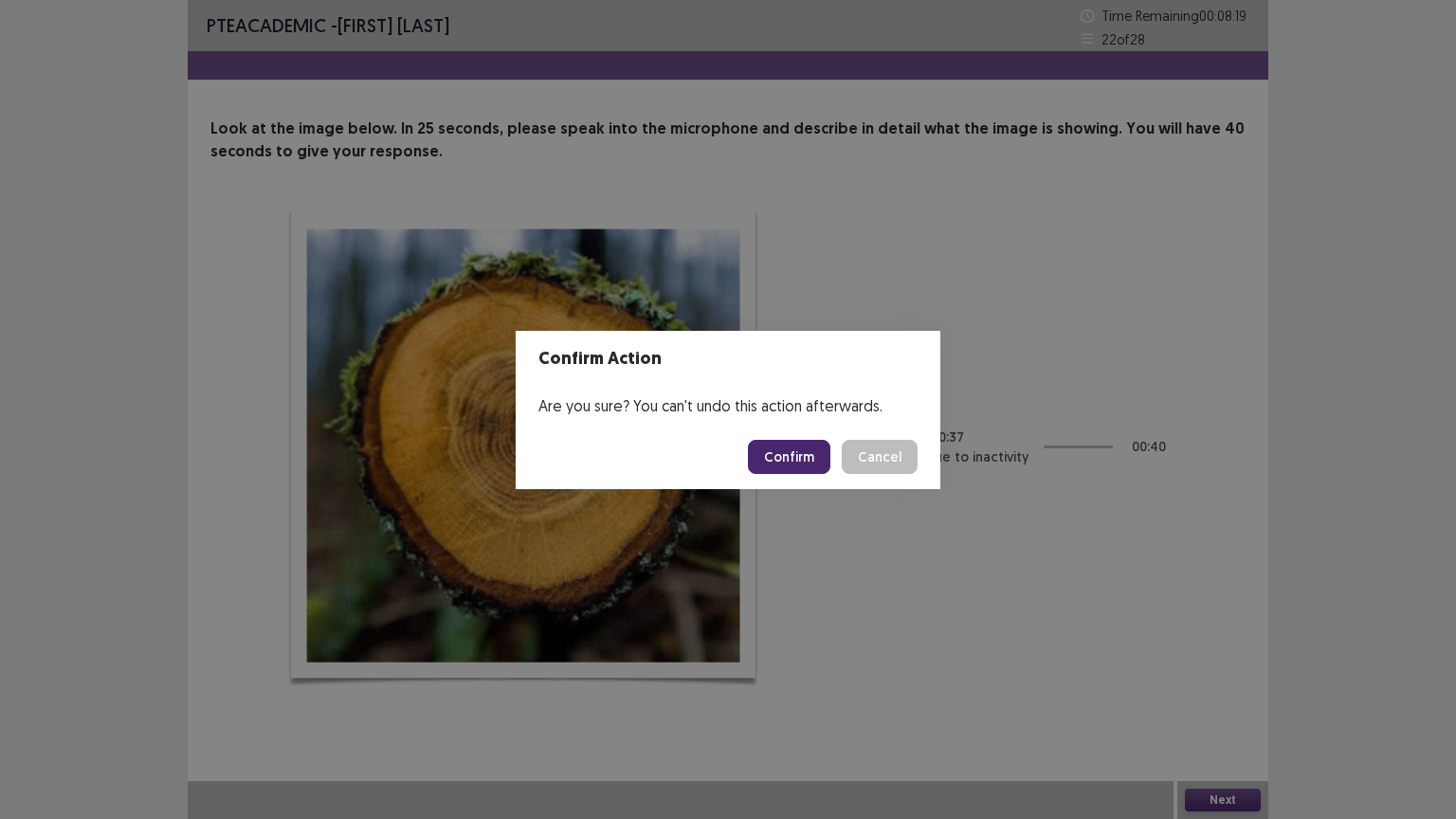 click on "Confirm" at bounding box center [789, 457] 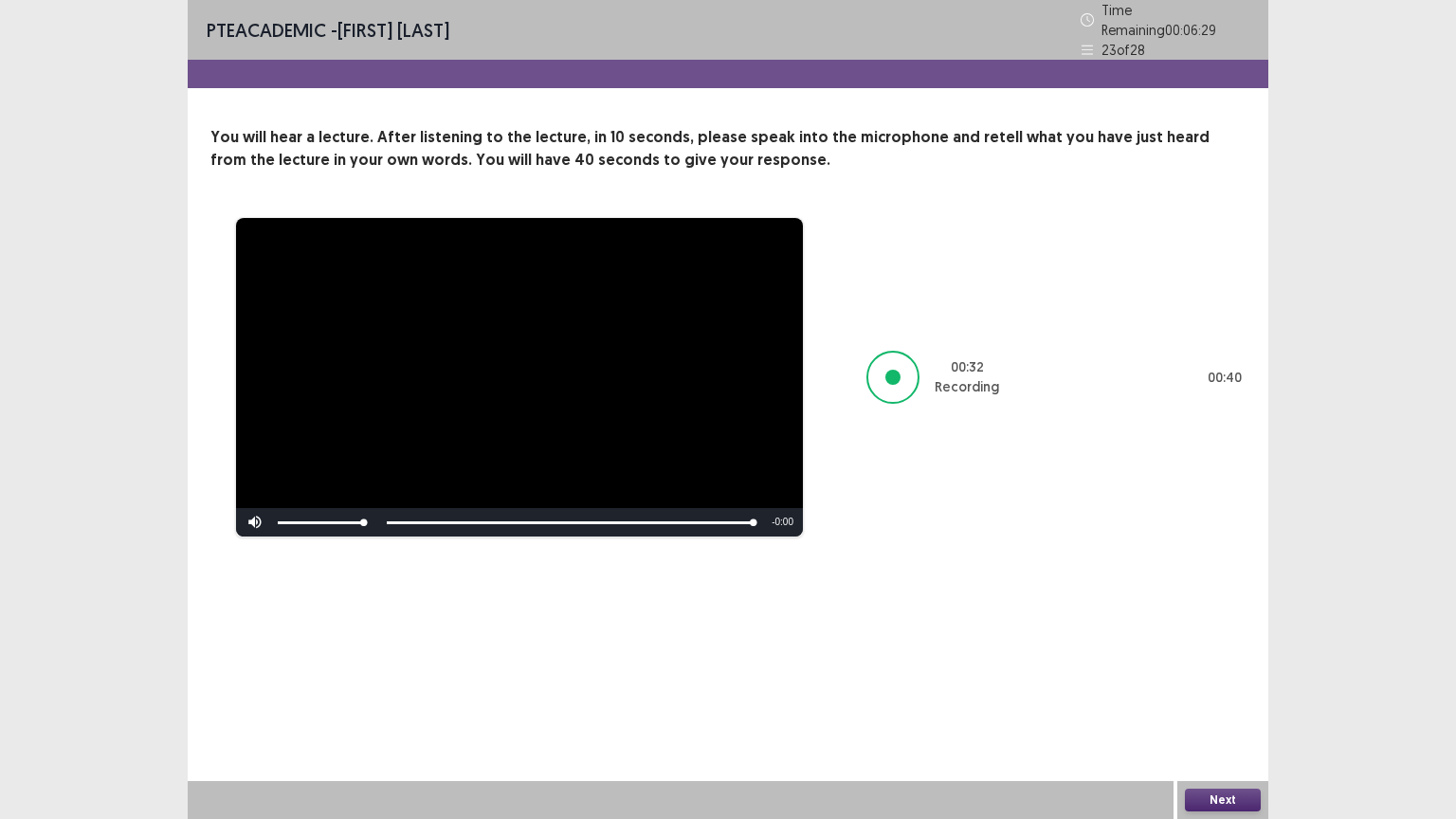 click on "Next" at bounding box center [1223, 800] 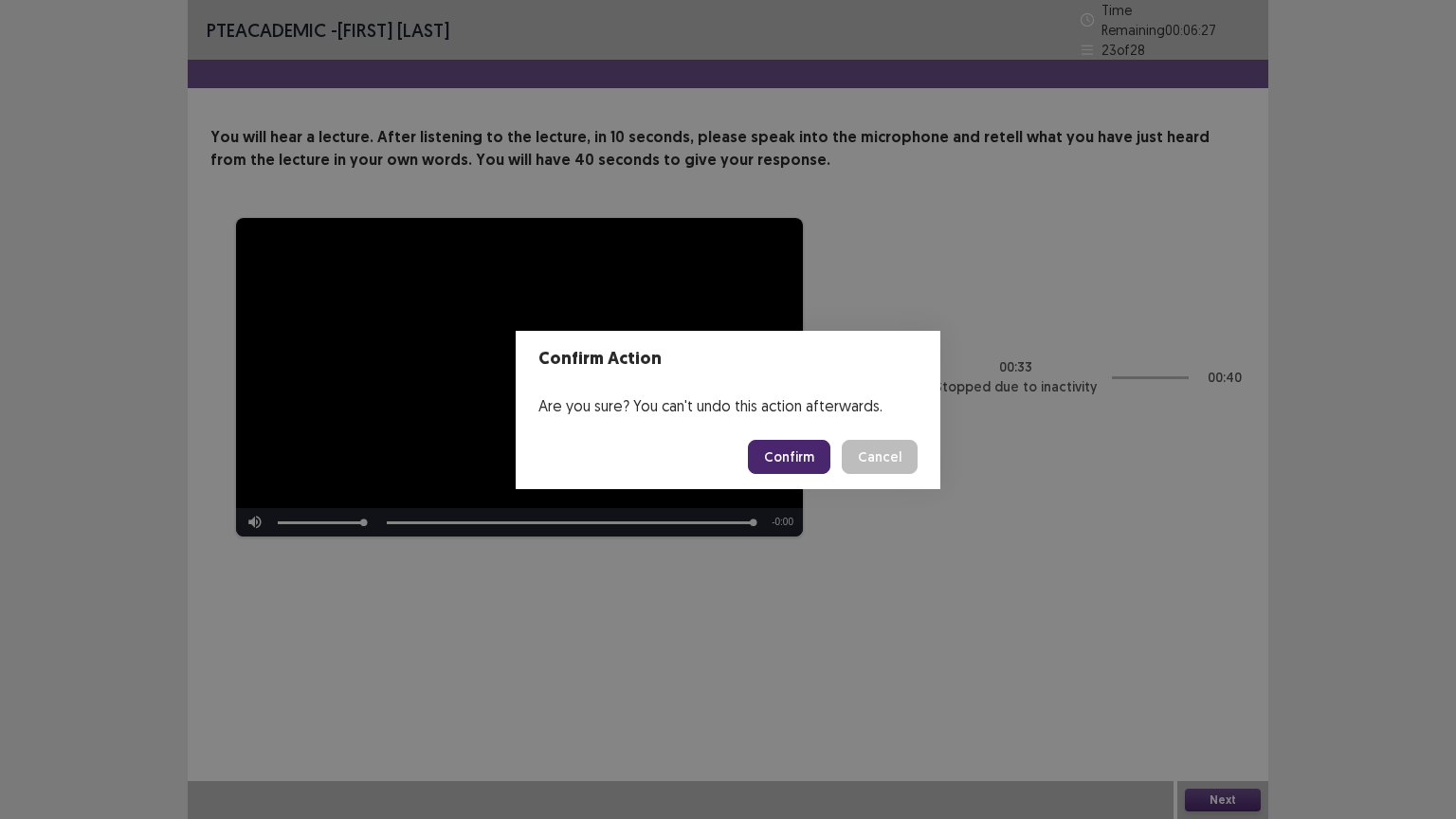 click on "Confirm" at bounding box center (789, 457) 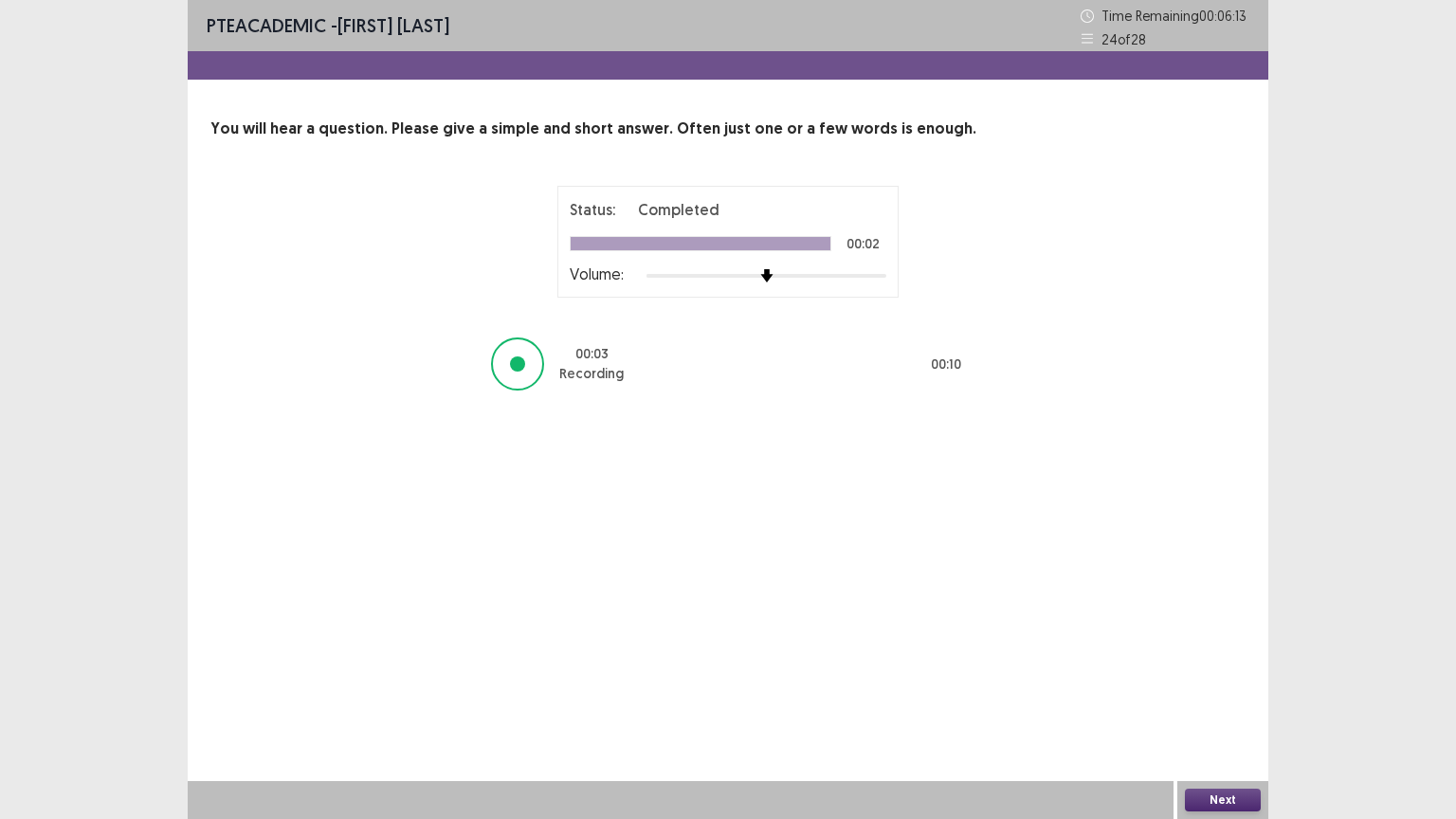 click on "Next" at bounding box center (1223, 800) 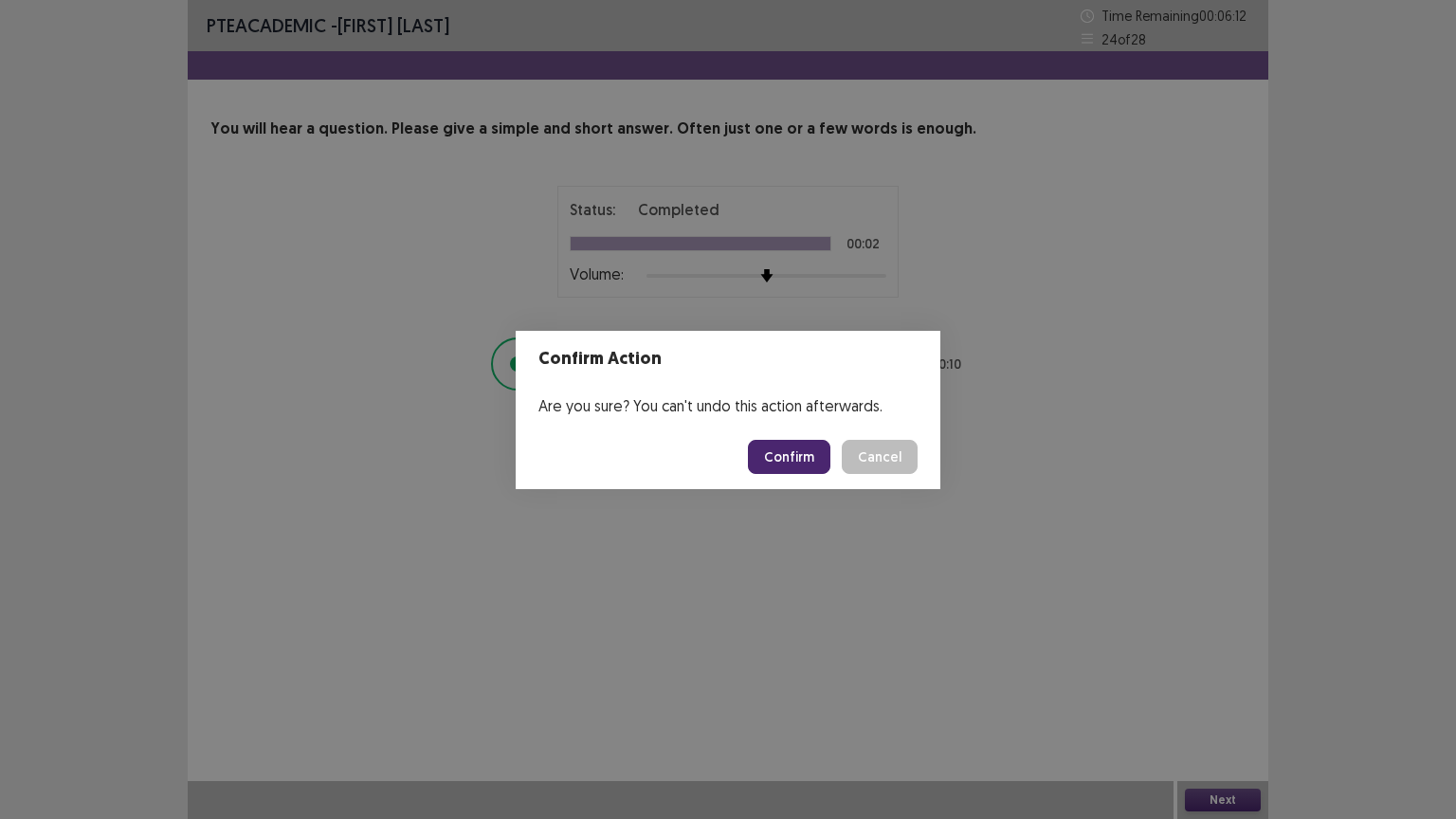 click on "Confirm" at bounding box center (789, 457) 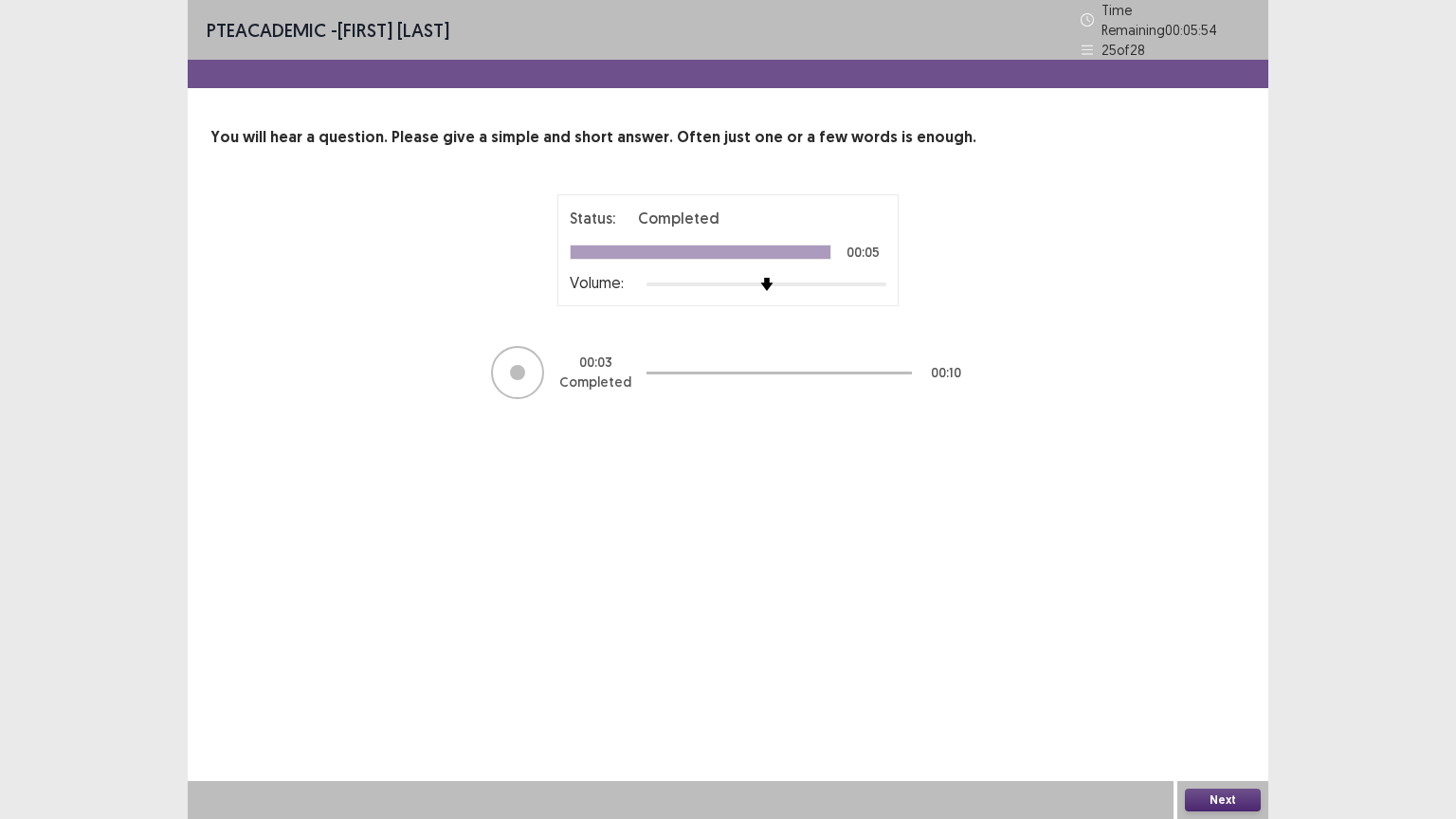 click on "Next" at bounding box center [1223, 800] 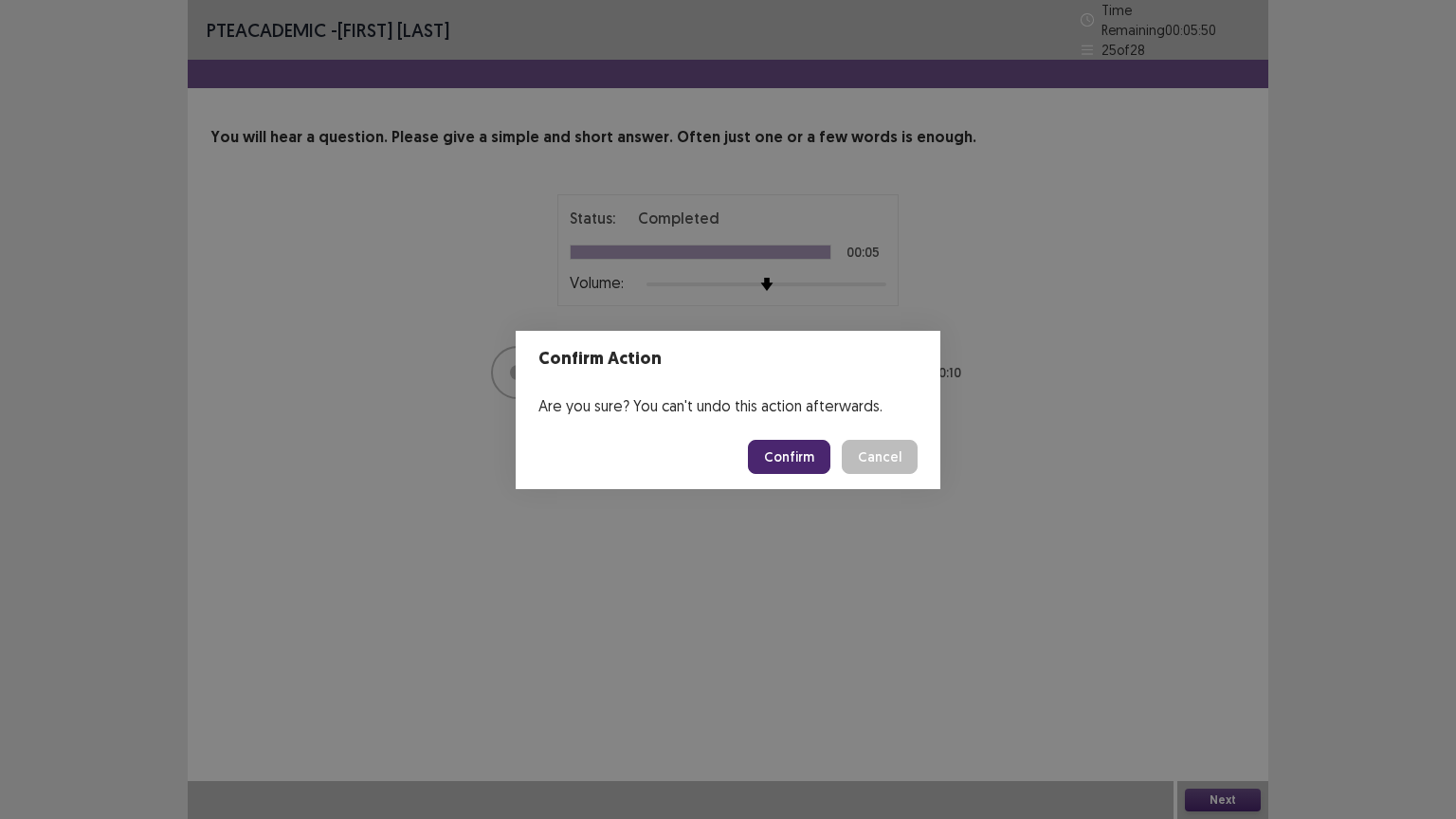 click on "Confirm" at bounding box center [789, 457] 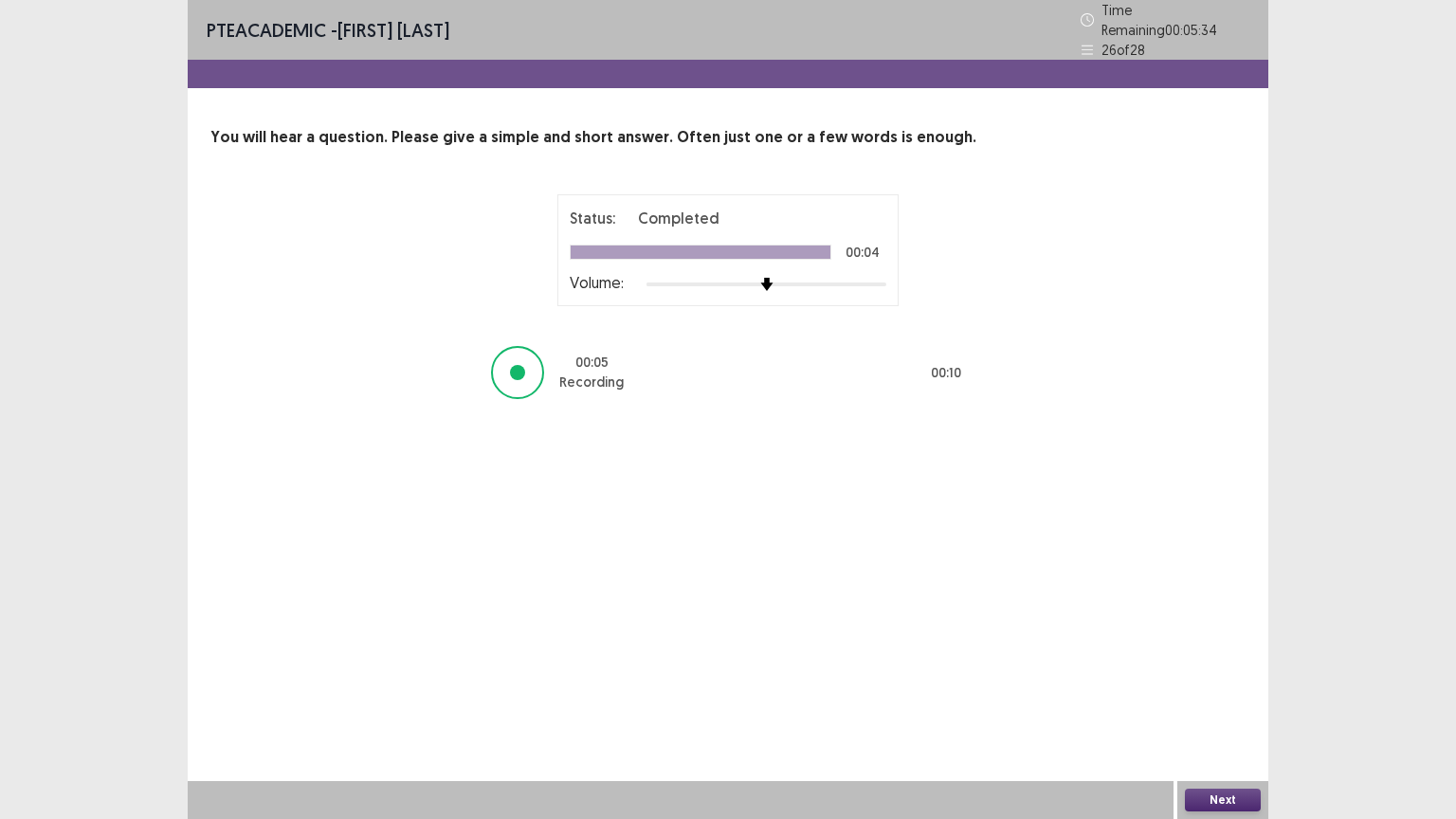 click on "Next" at bounding box center [1223, 800] 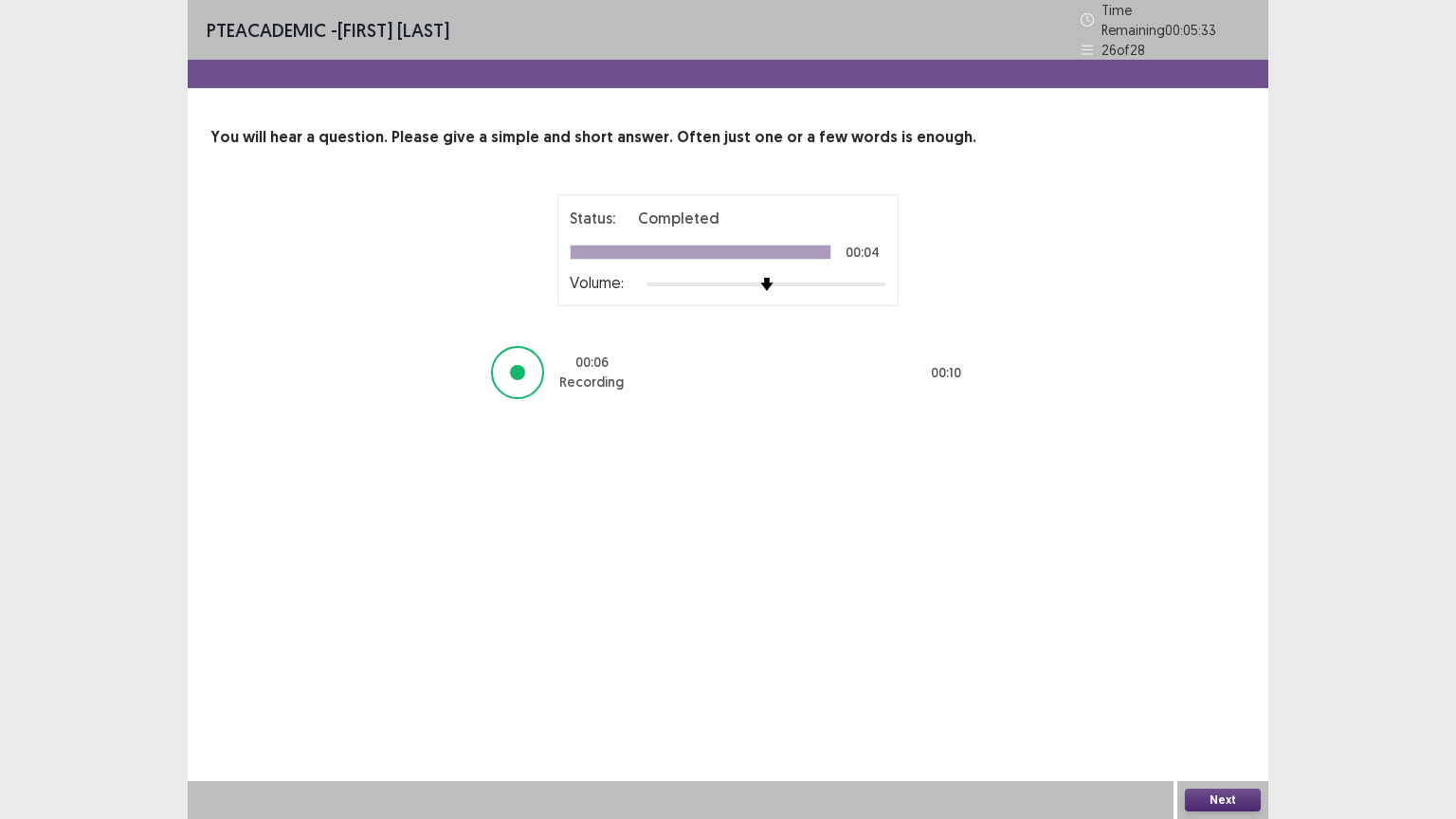 click on "Next" at bounding box center (1223, 800) 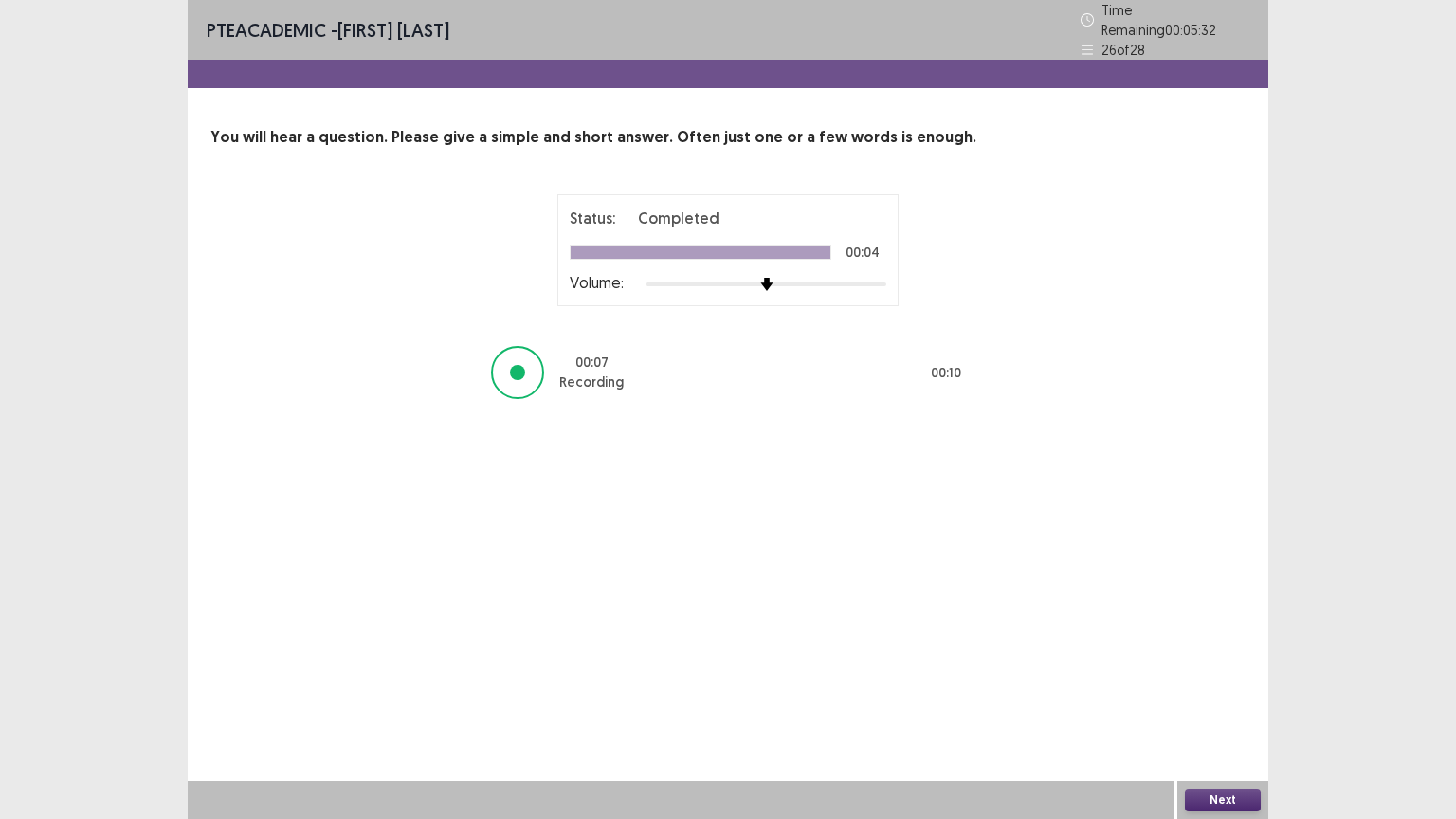 click on "Next" at bounding box center (1223, 800) 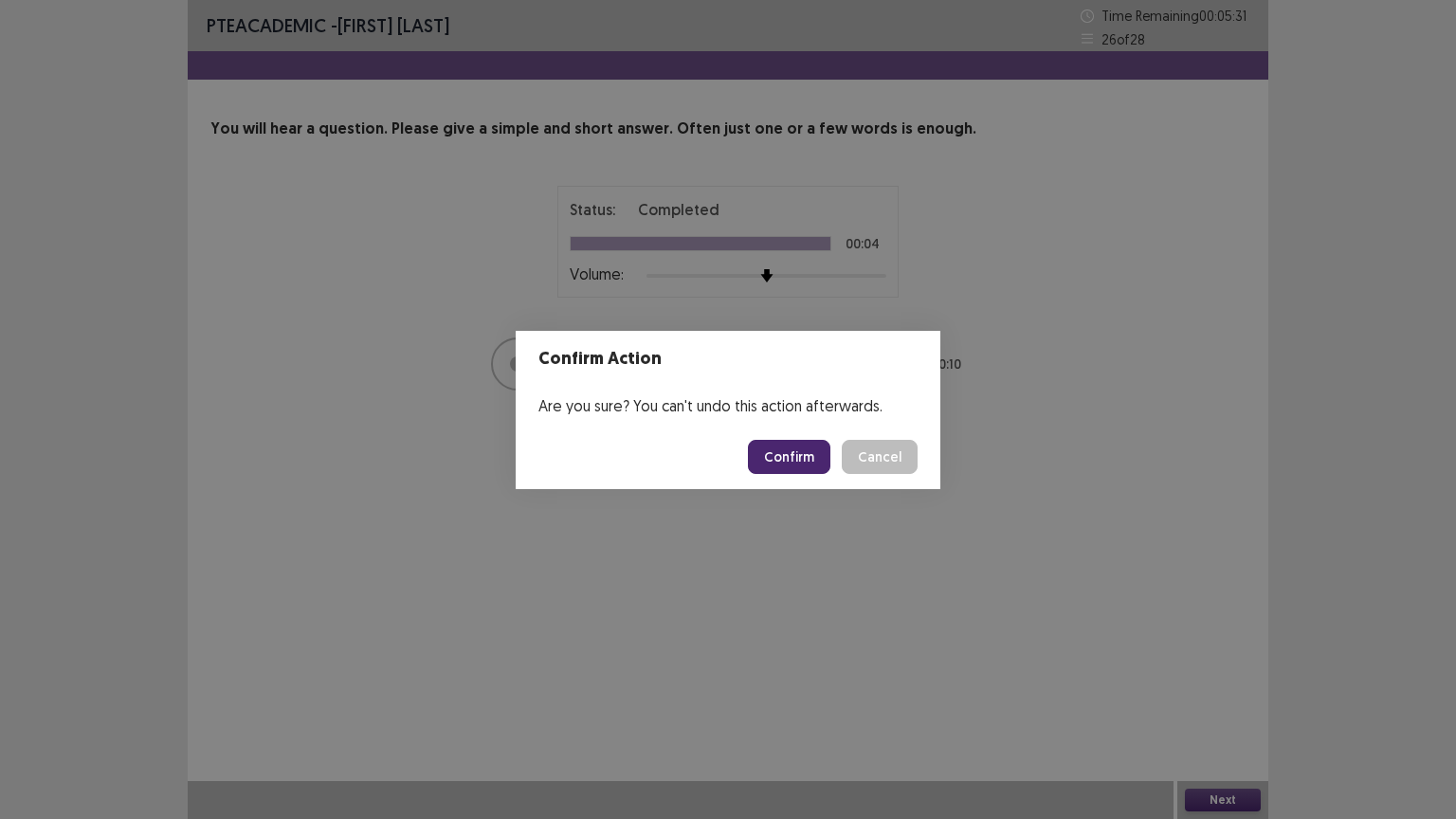 click on "Confirm" at bounding box center [789, 457] 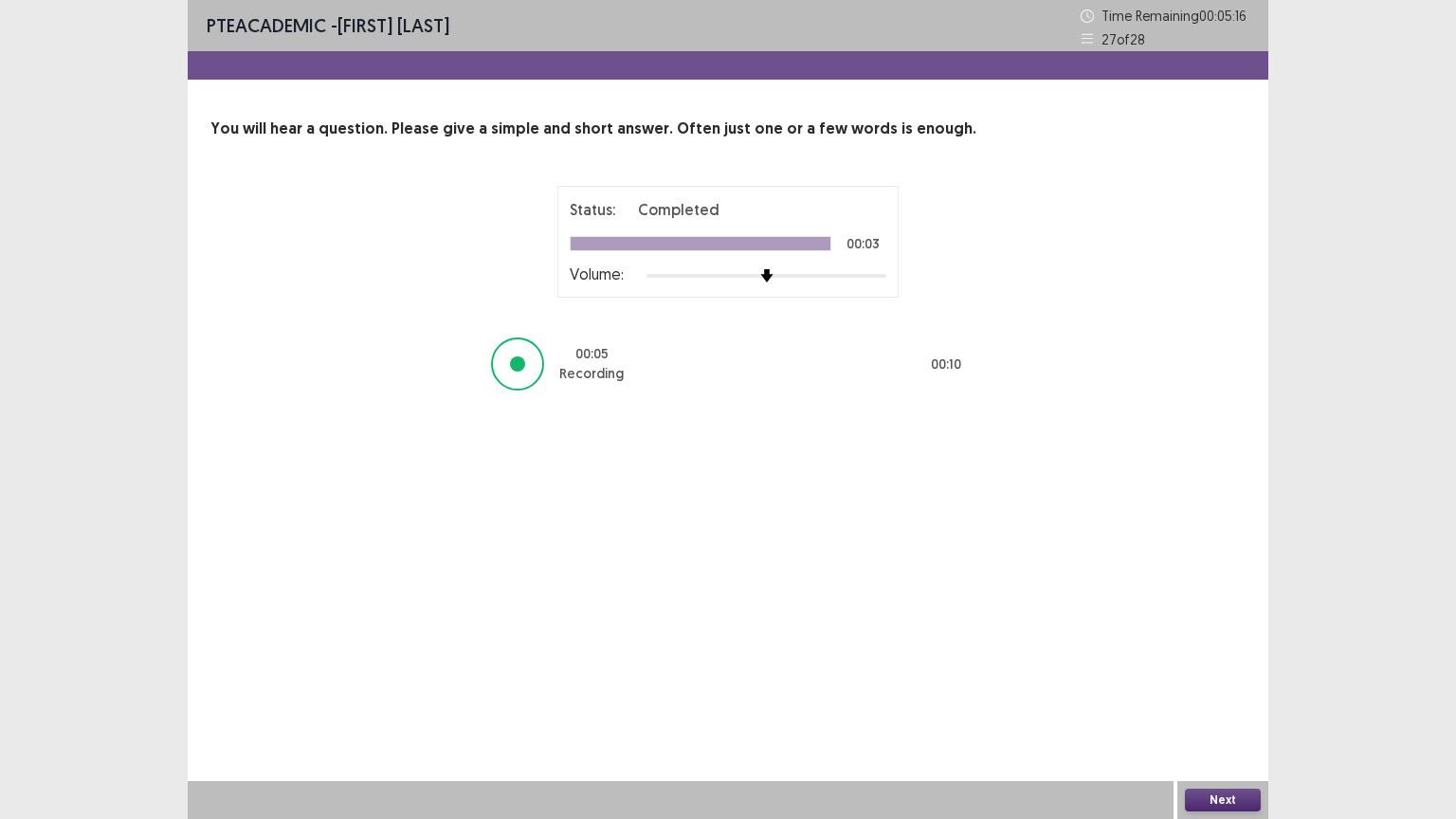 click on "Next" at bounding box center (1223, 800) 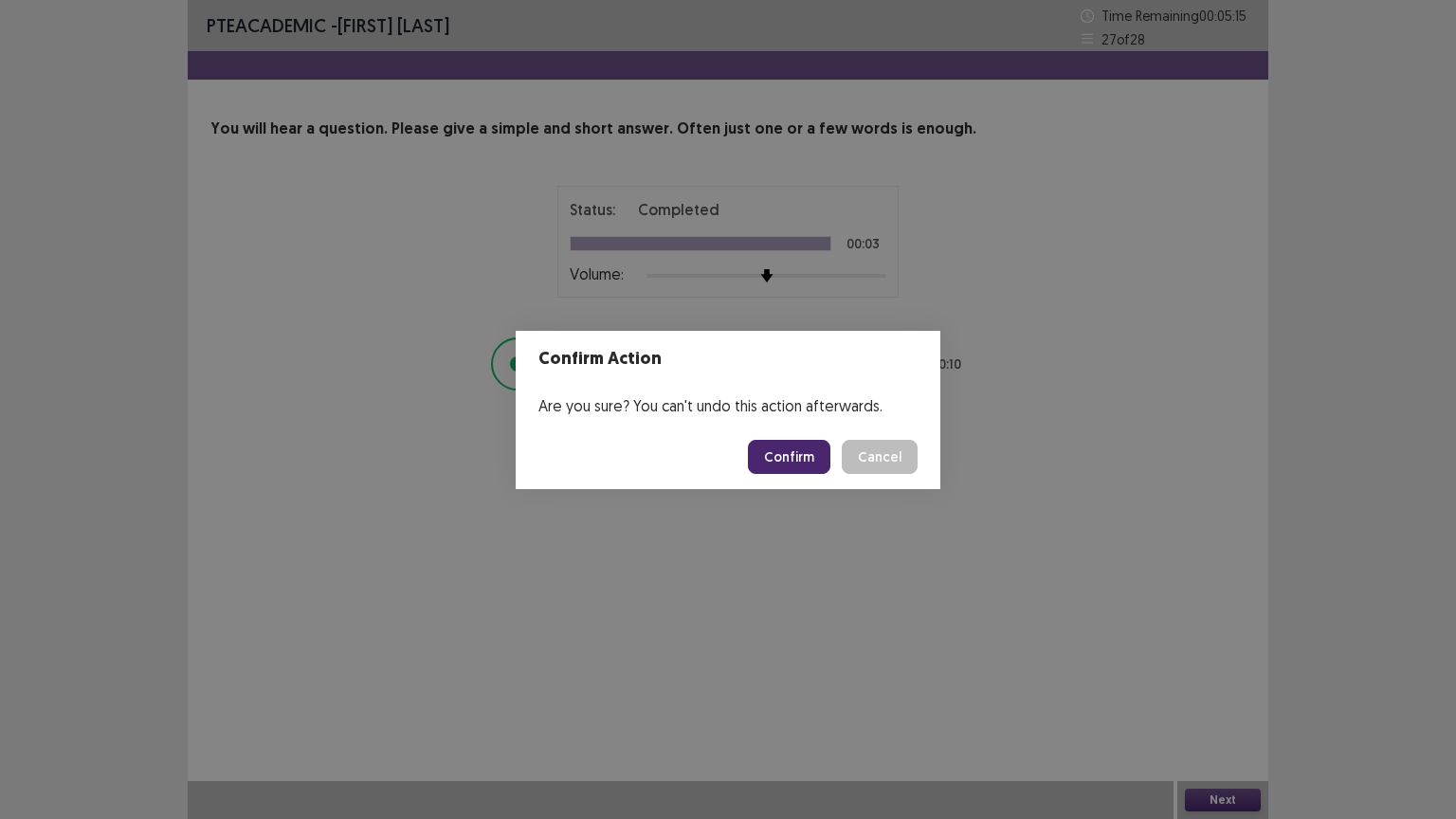 click on "Confirm" at bounding box center (789, 457) 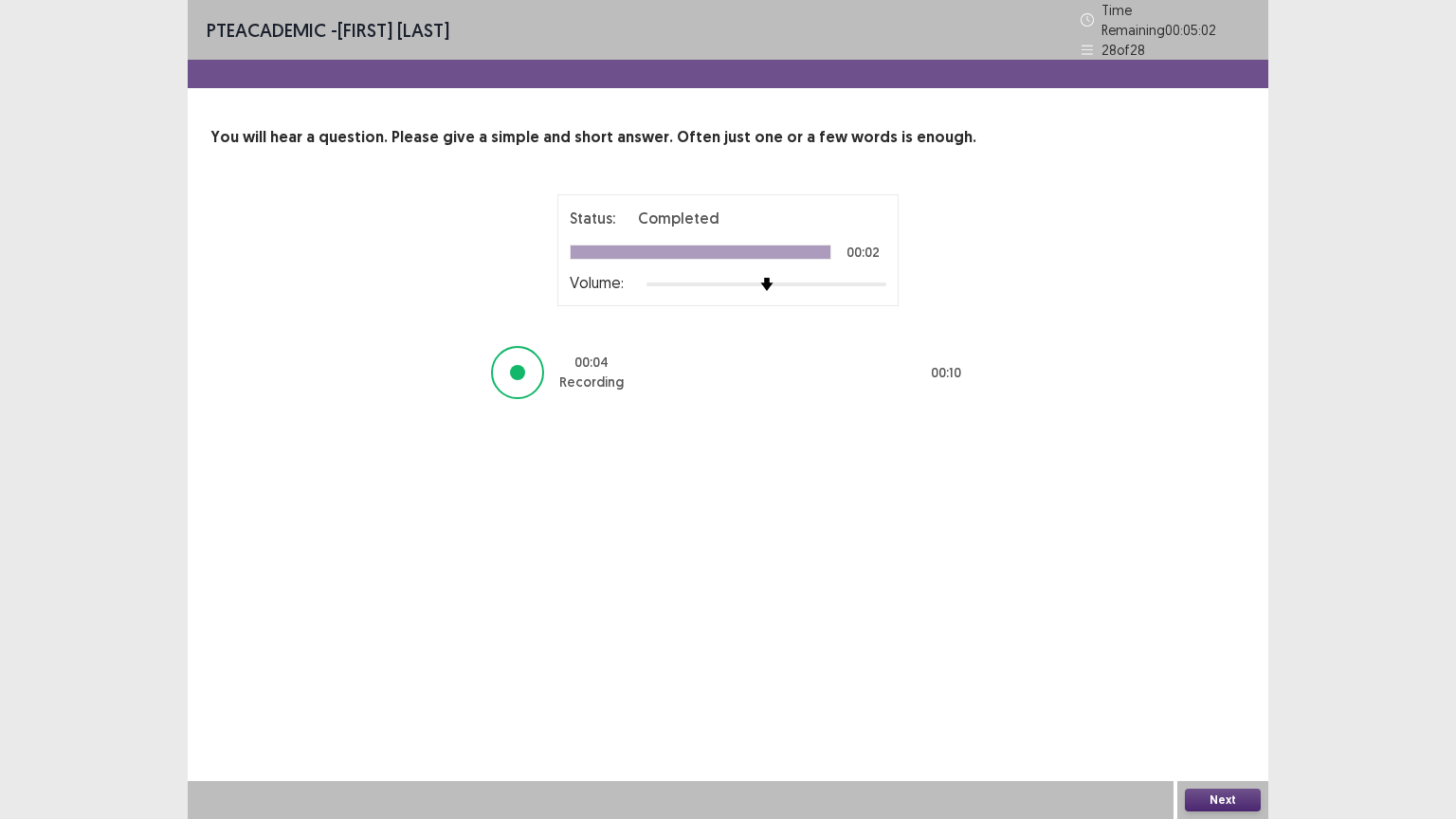 click on "Next" at bounding box center [1223, 800] 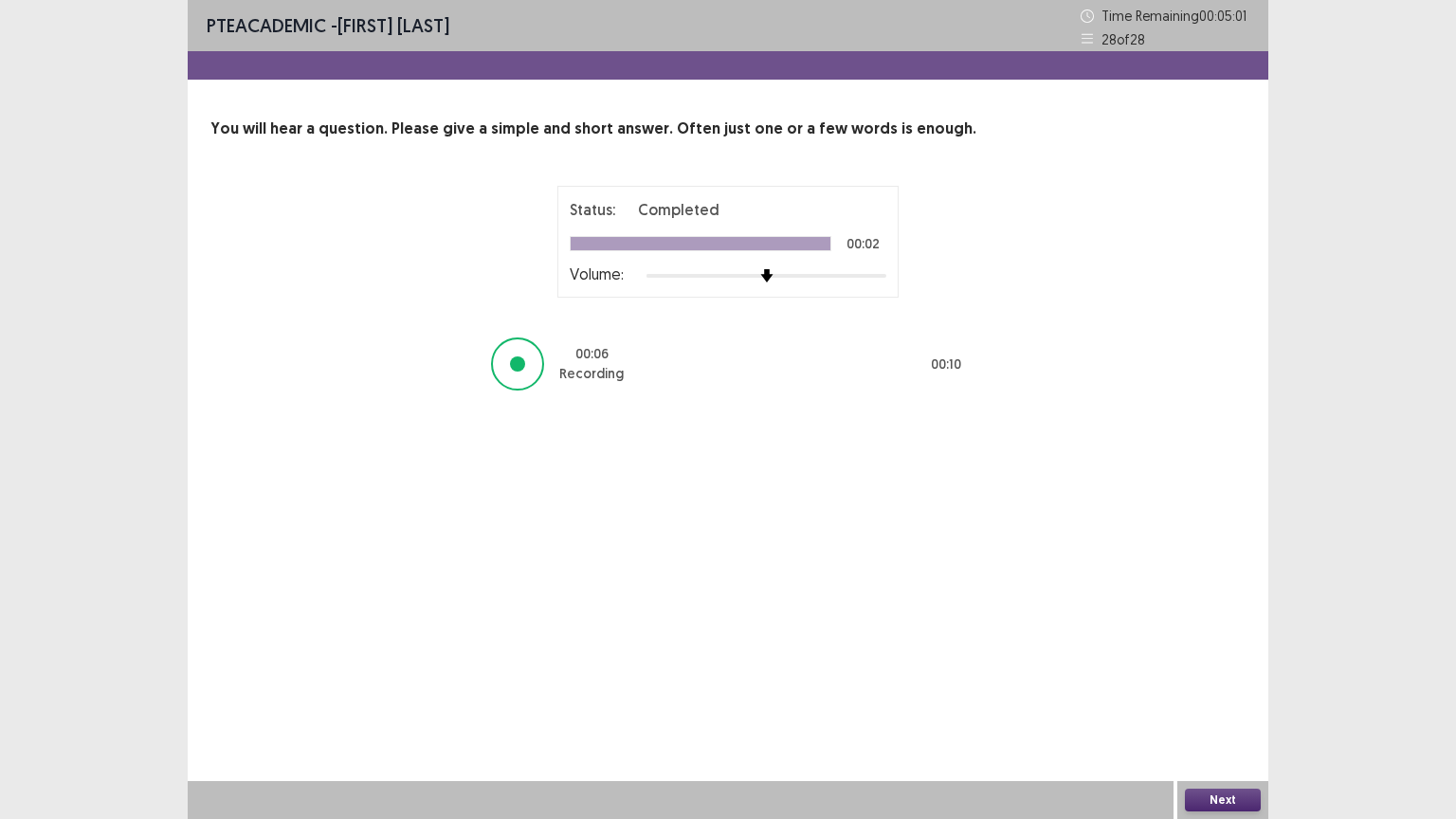 click on "Next" at bounding box center [1223, 800] 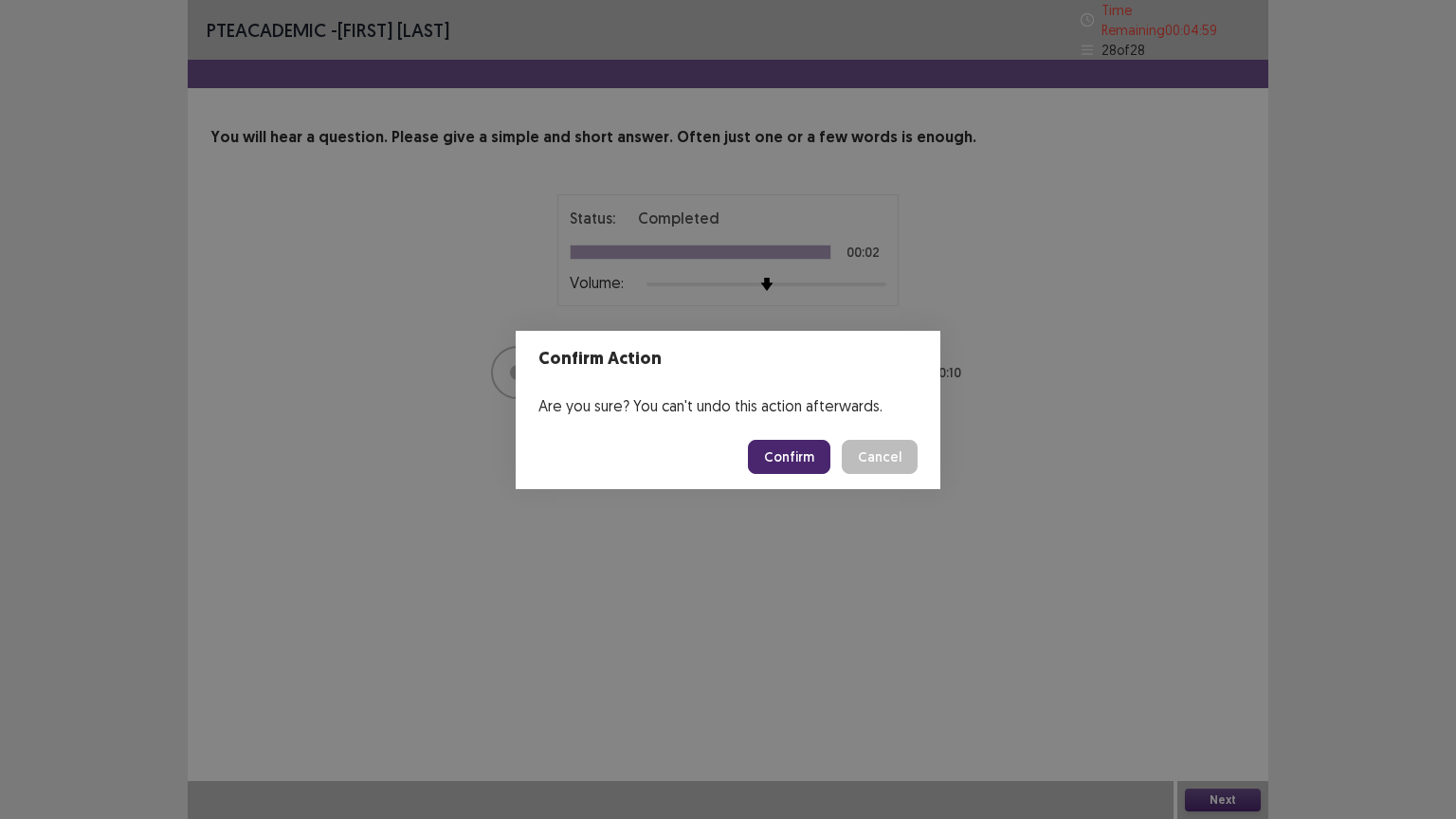 click on "Confirm" at bounding box center [789, 457] 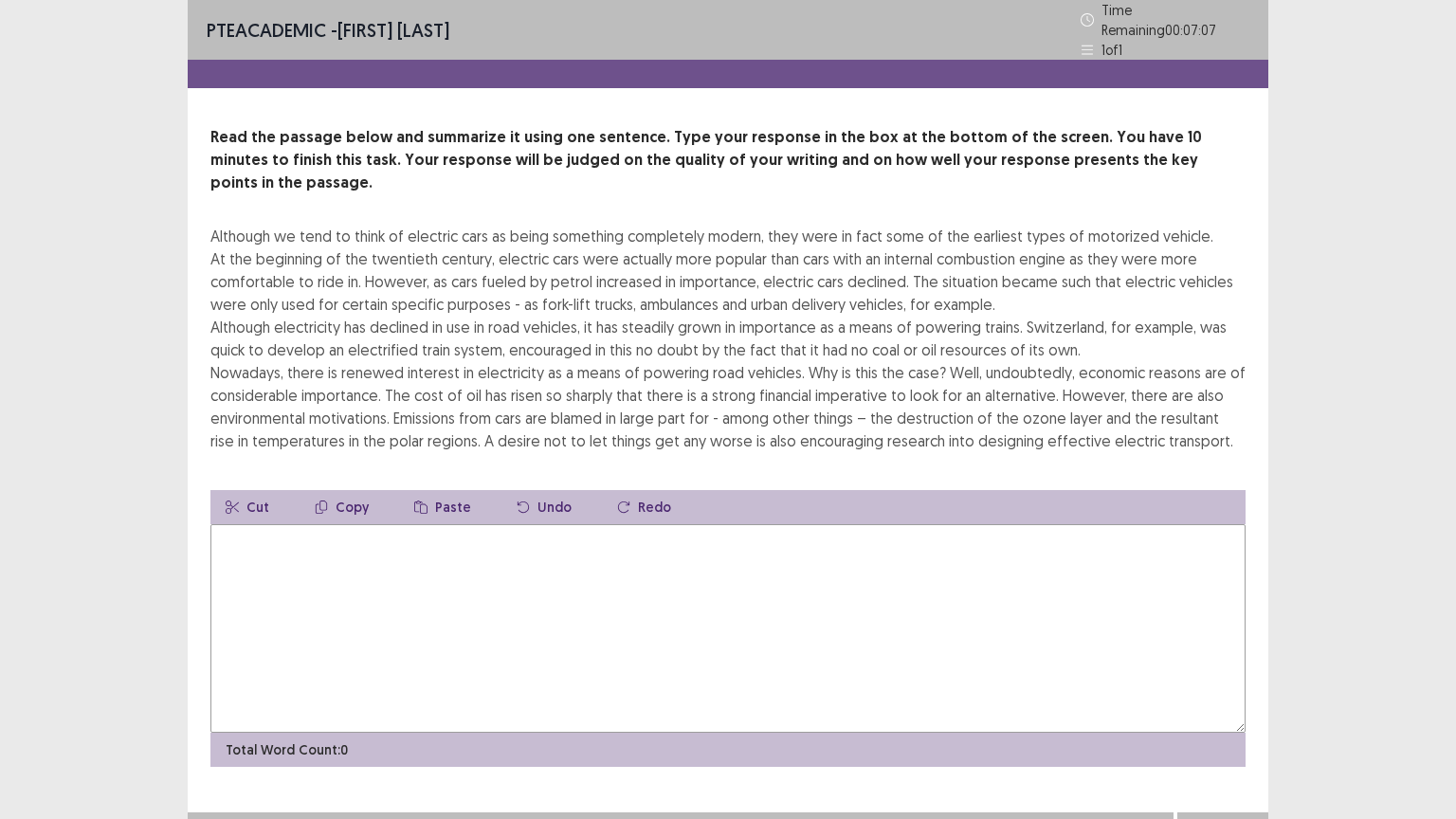 click at bounding box center (728, 628) 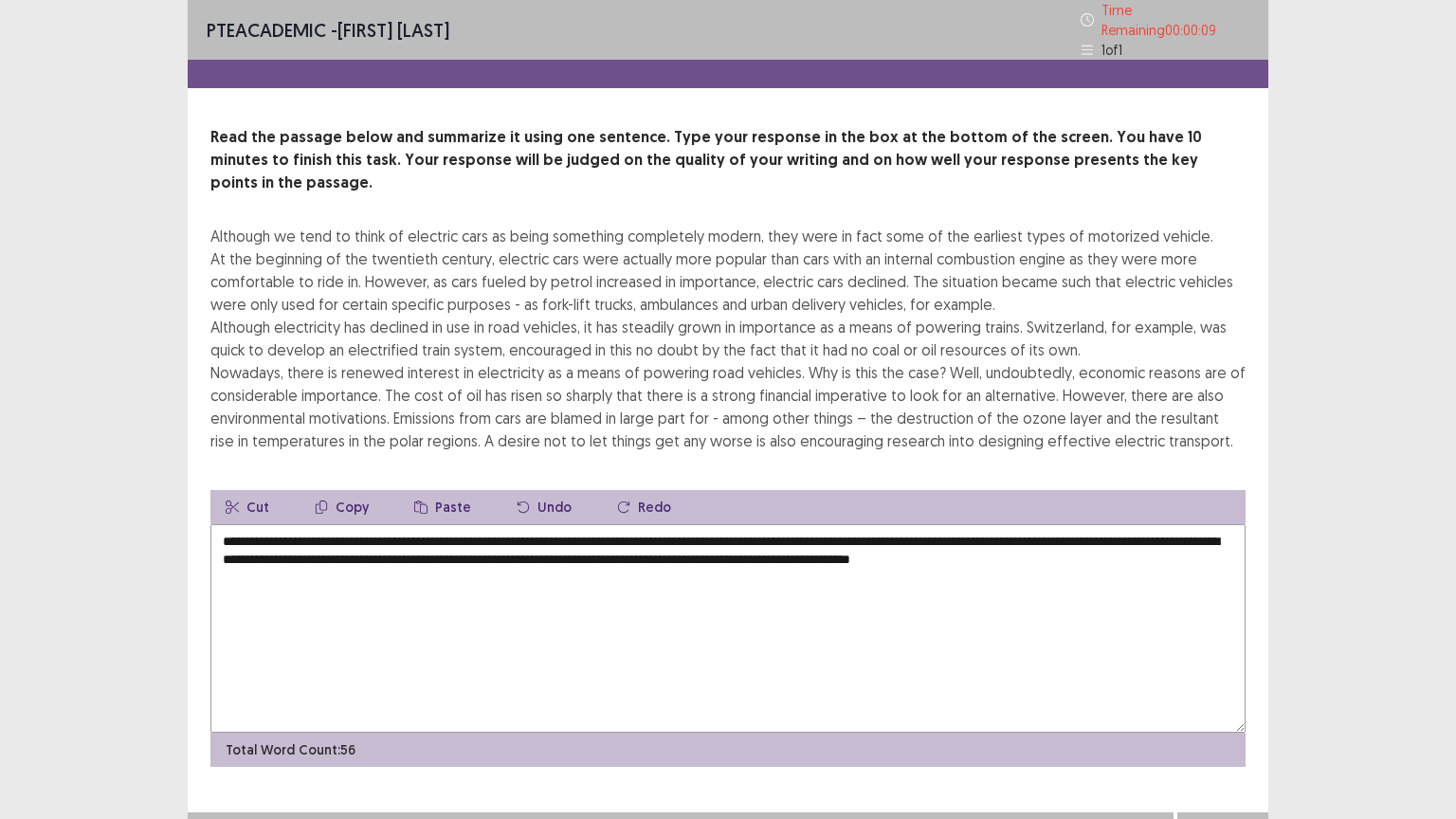 click on "**********" at bounding box center (728, 628) 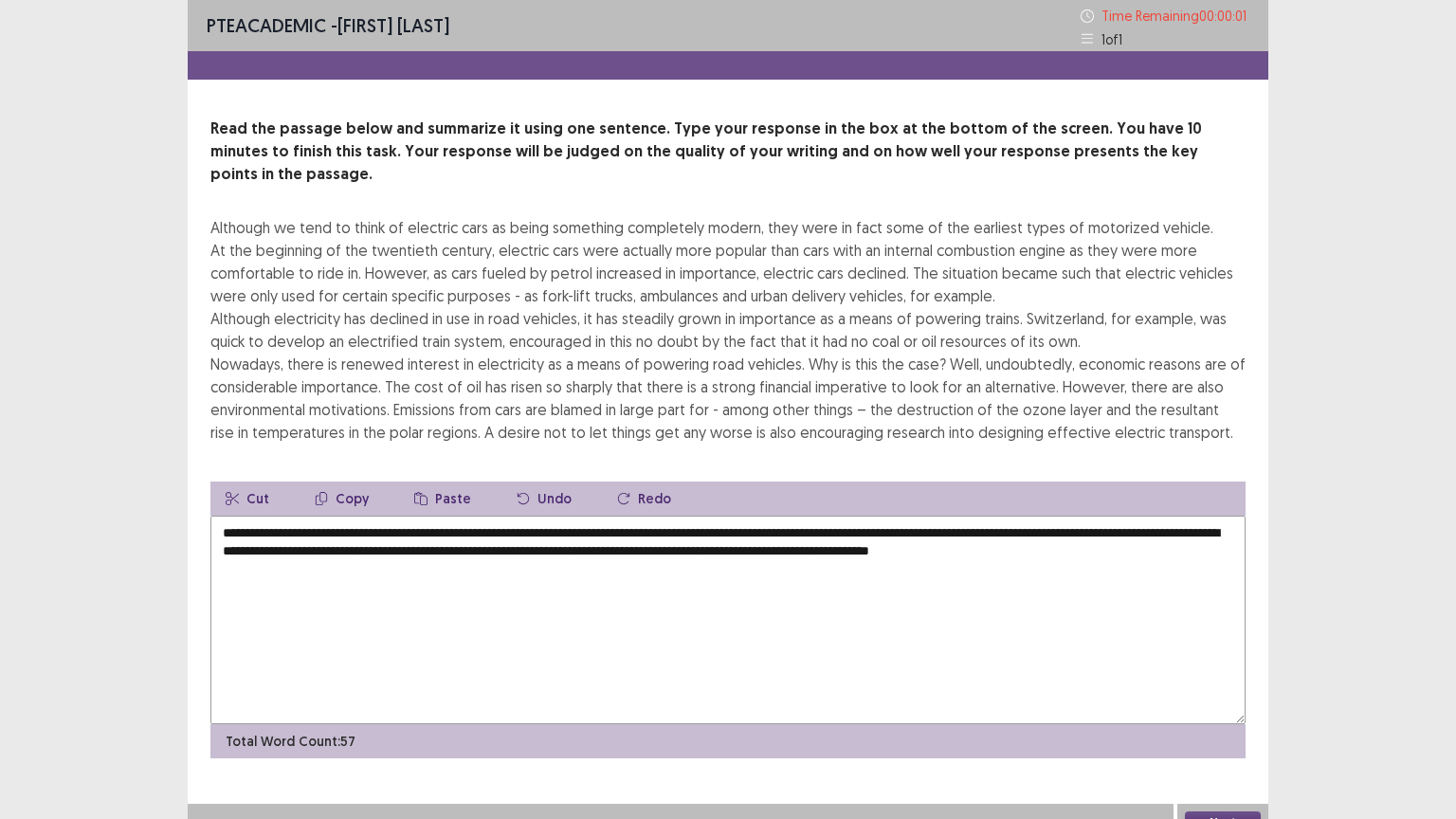 type on "**********" 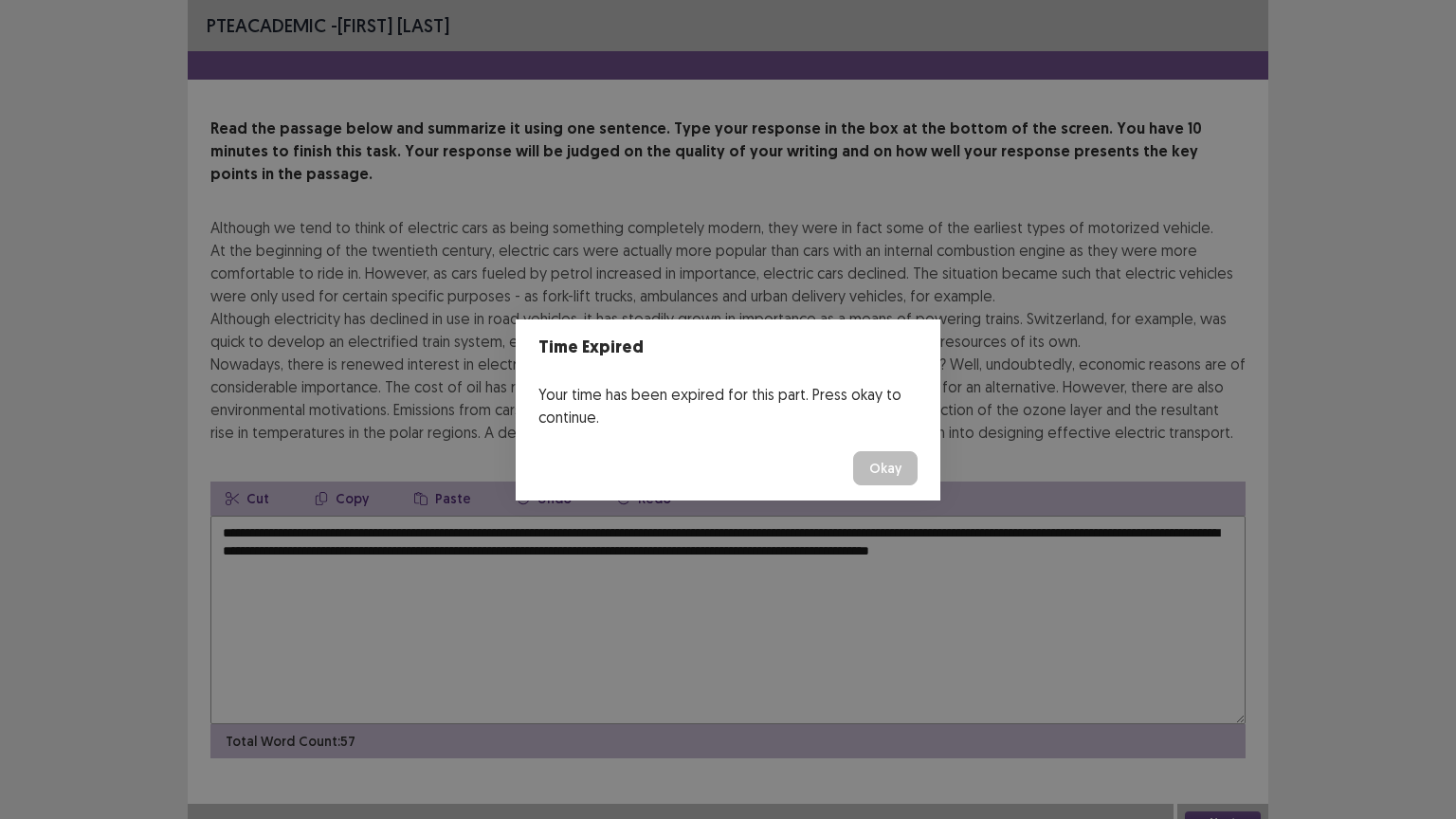click on "Okay" at bounding box center [885, 468] 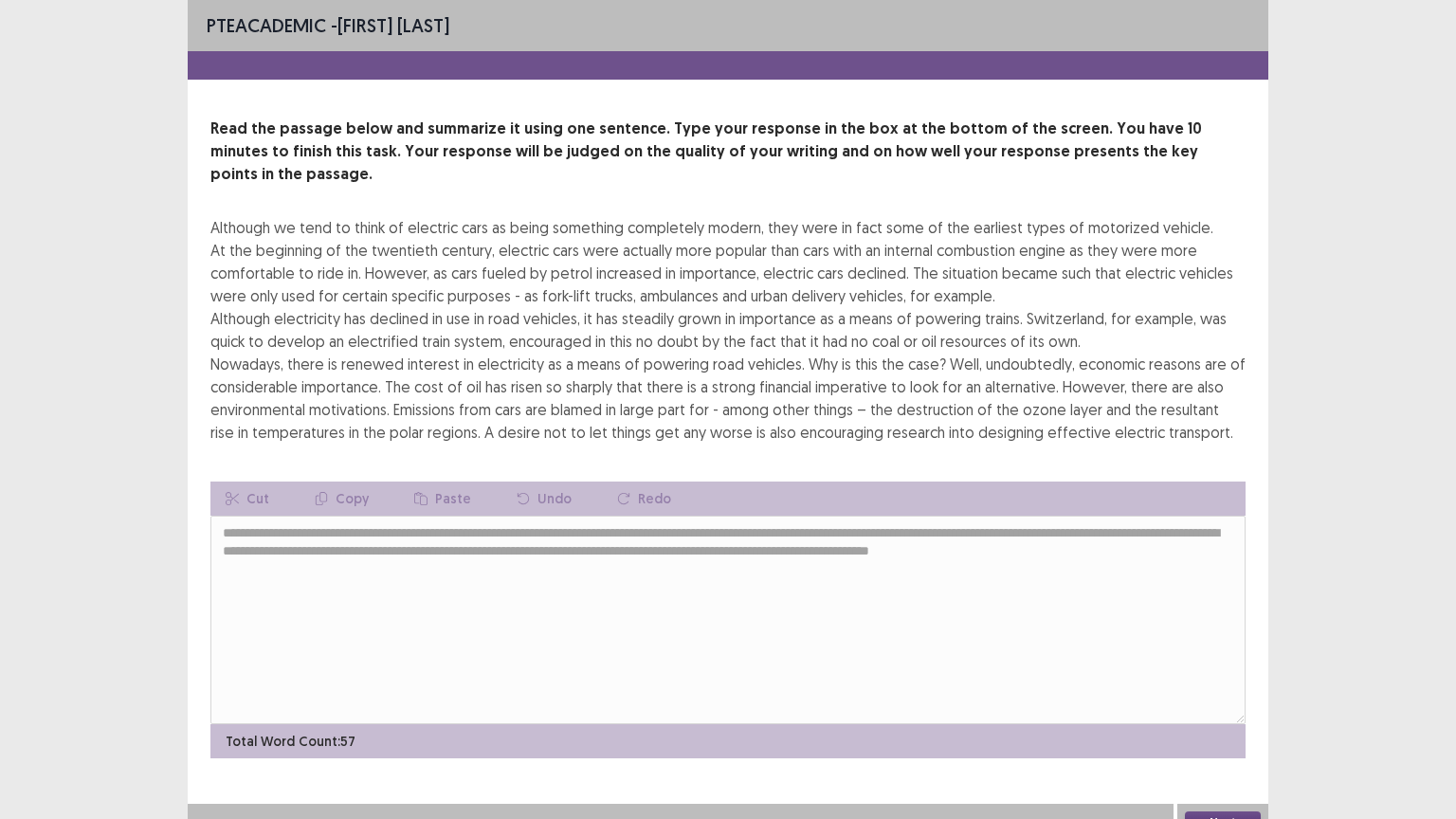 click on "Next" at bounding box center [1223, 823] 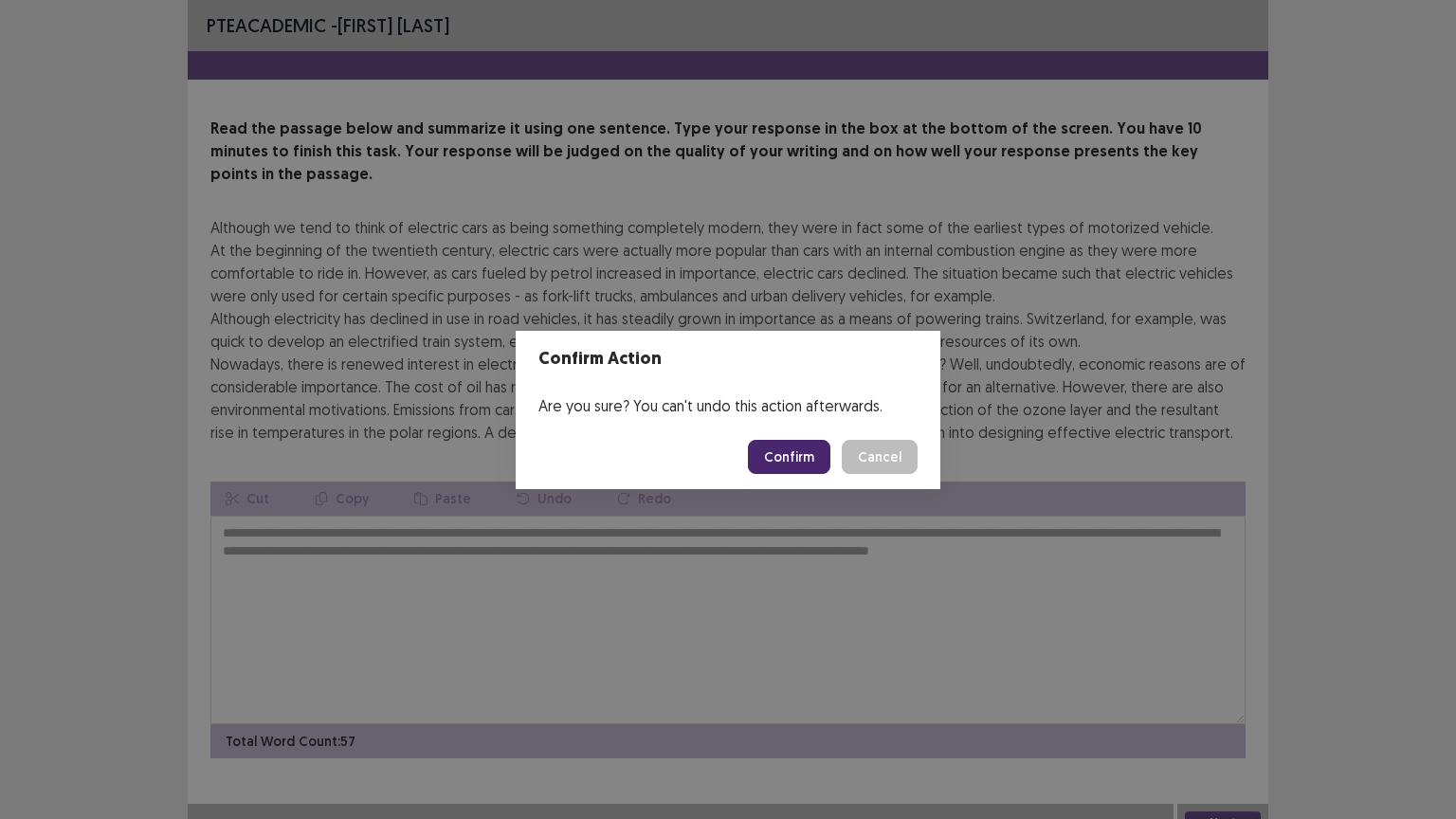 click on "Confirm" at bounding box center (789, 457) 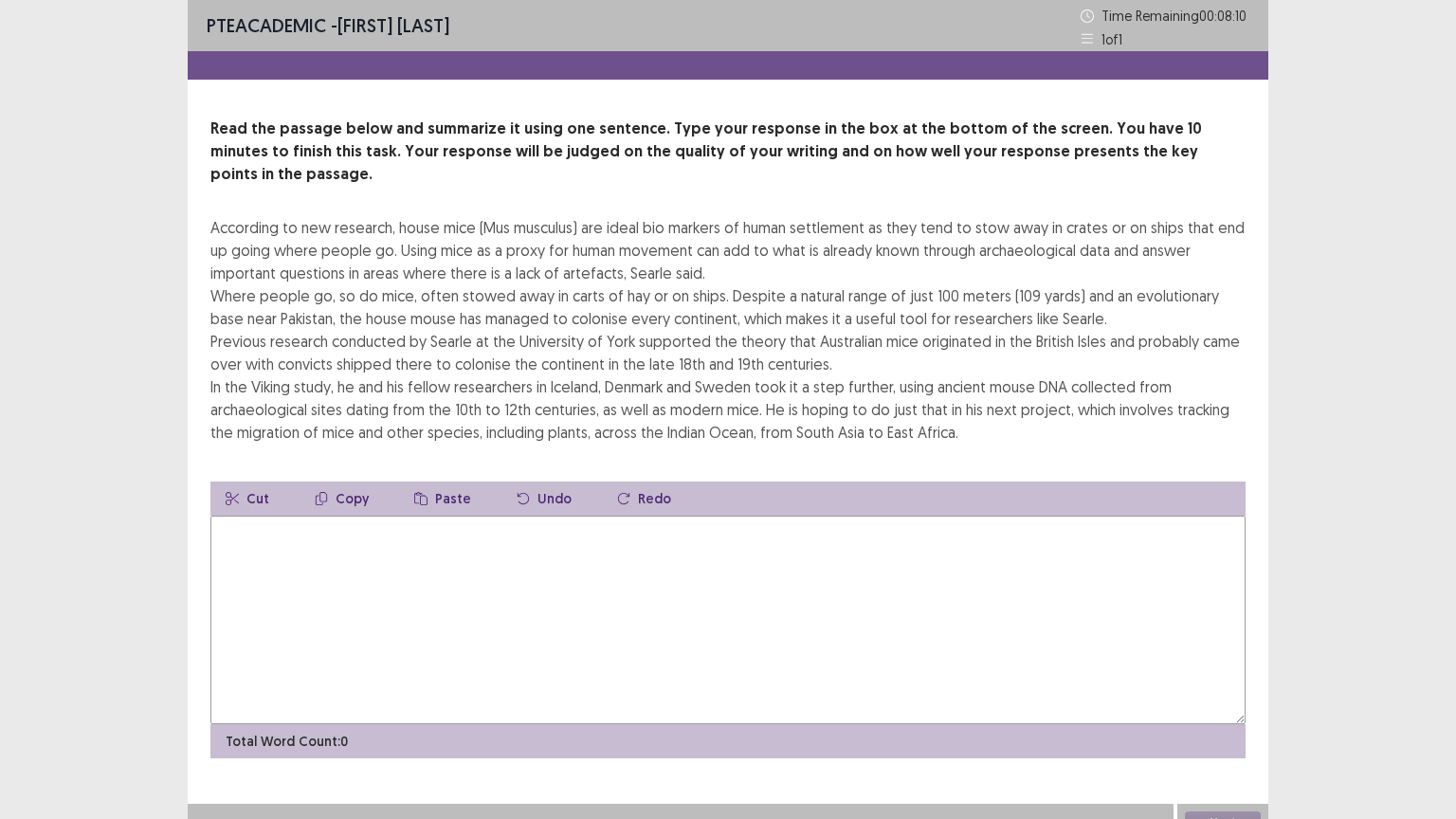 click at bounding box center [728, 620] 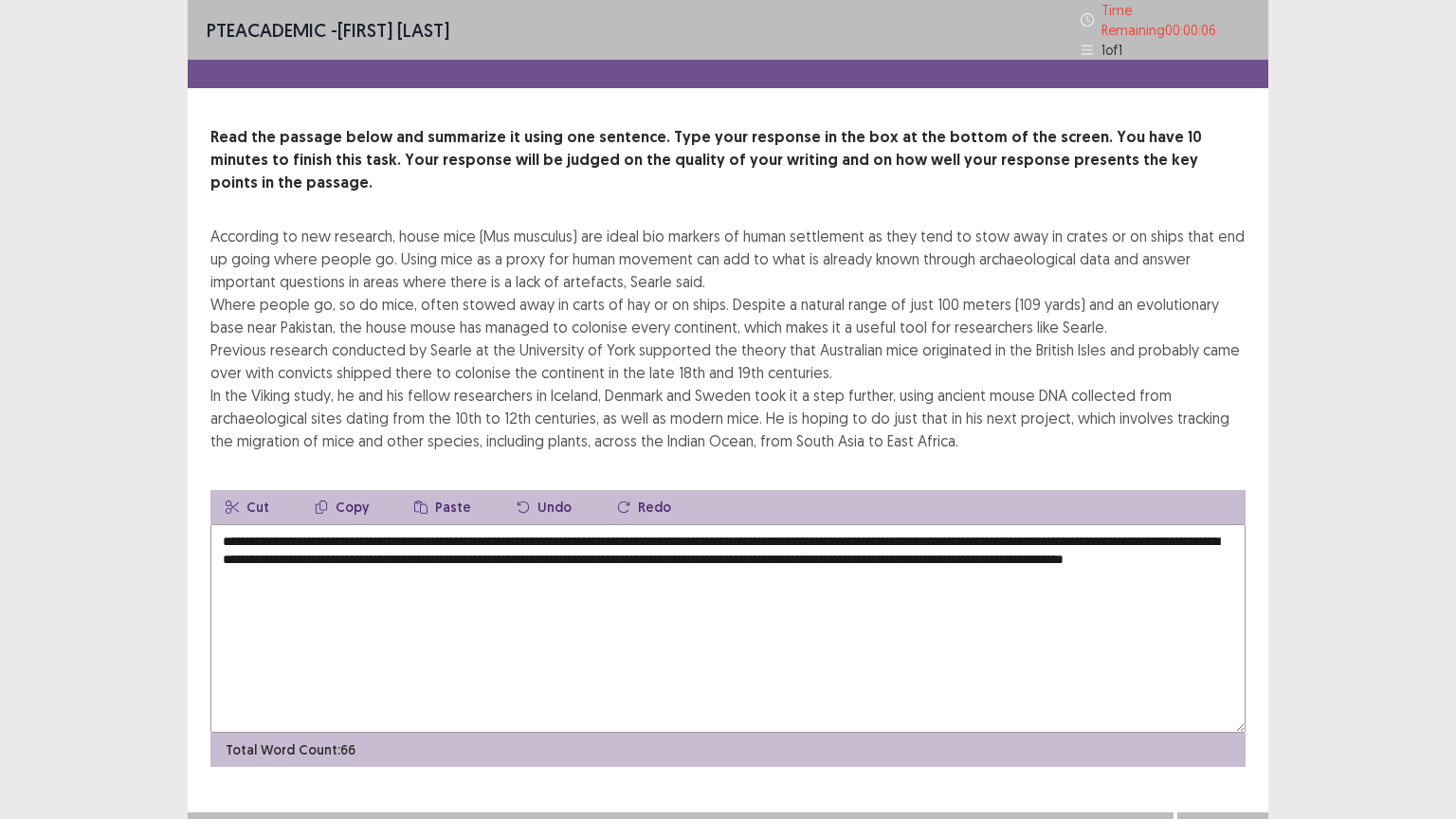 click on "**********" at bounding box center [728, 628] 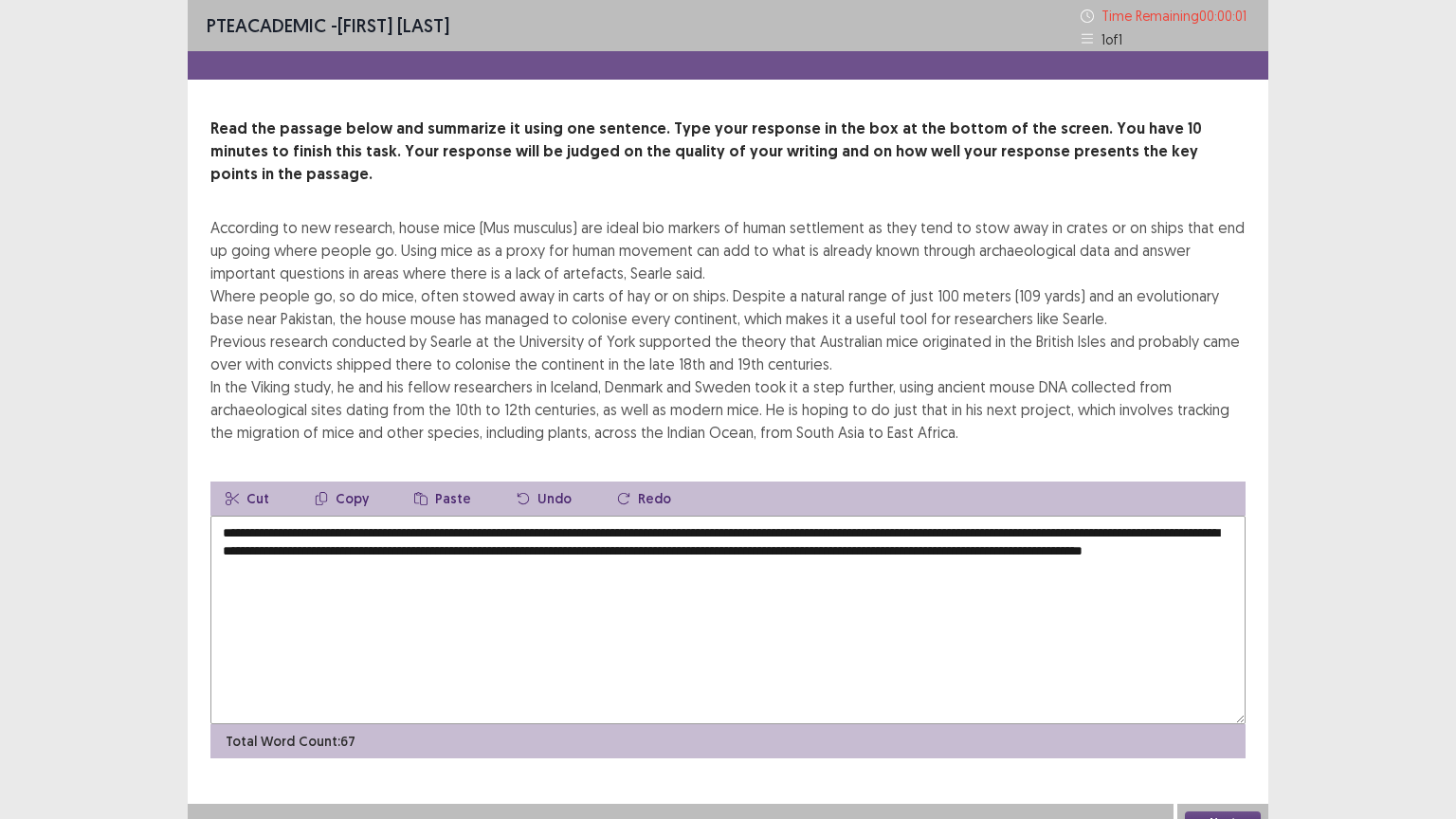 type on "**********" 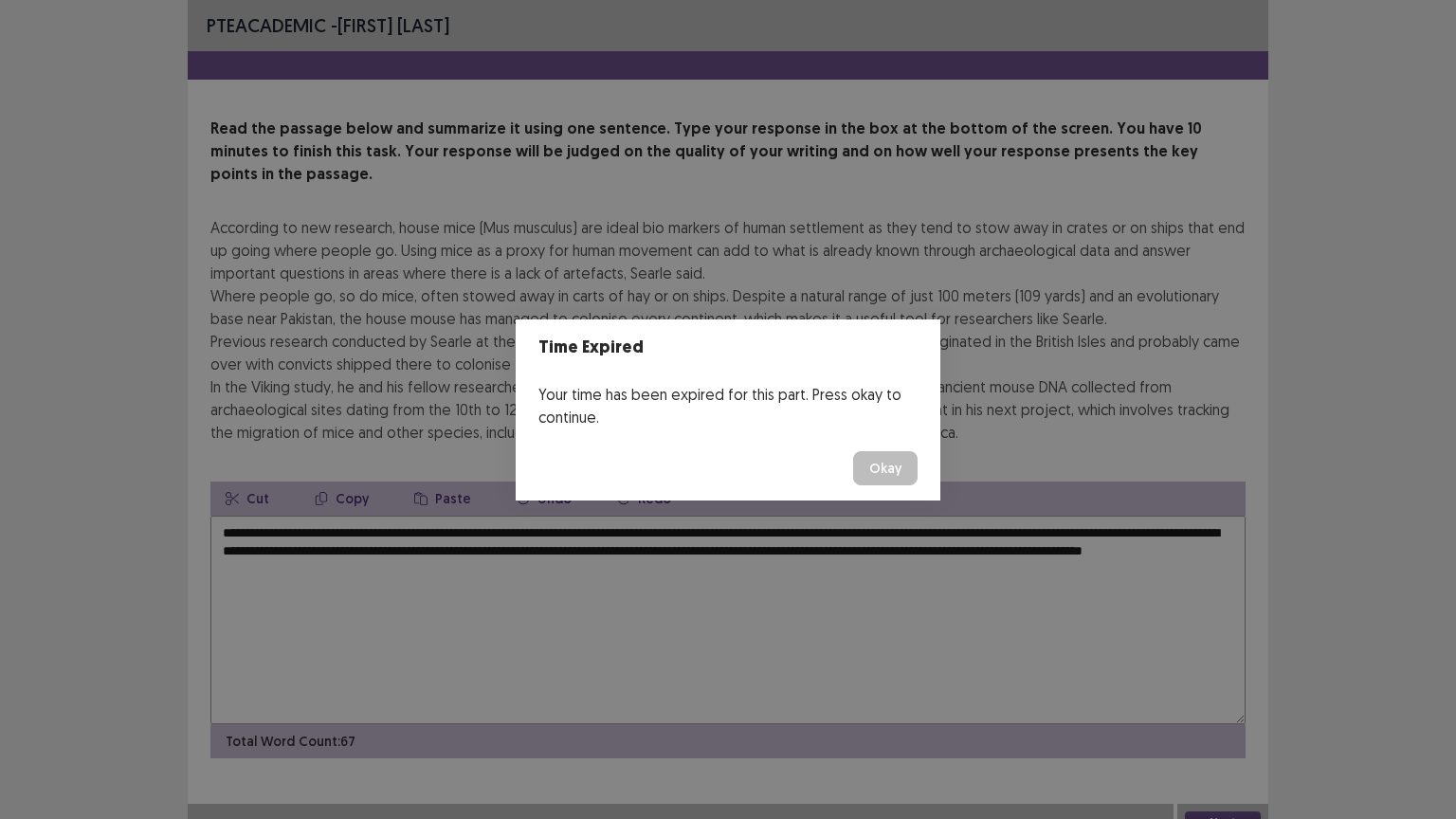 click on "Okay" at bounding box center [885, 468] 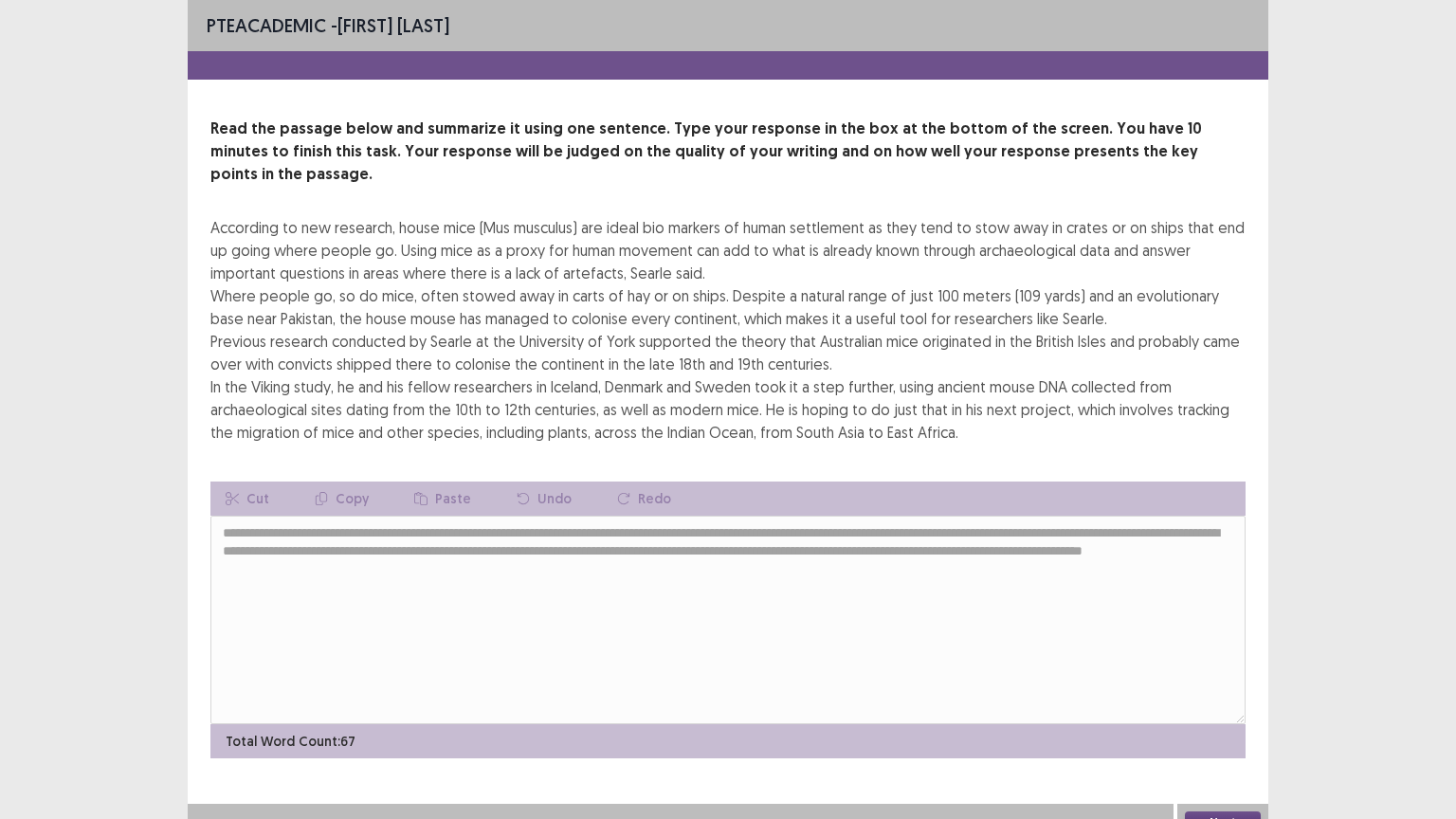 click on "Next" at bounding box center [1223, 823] 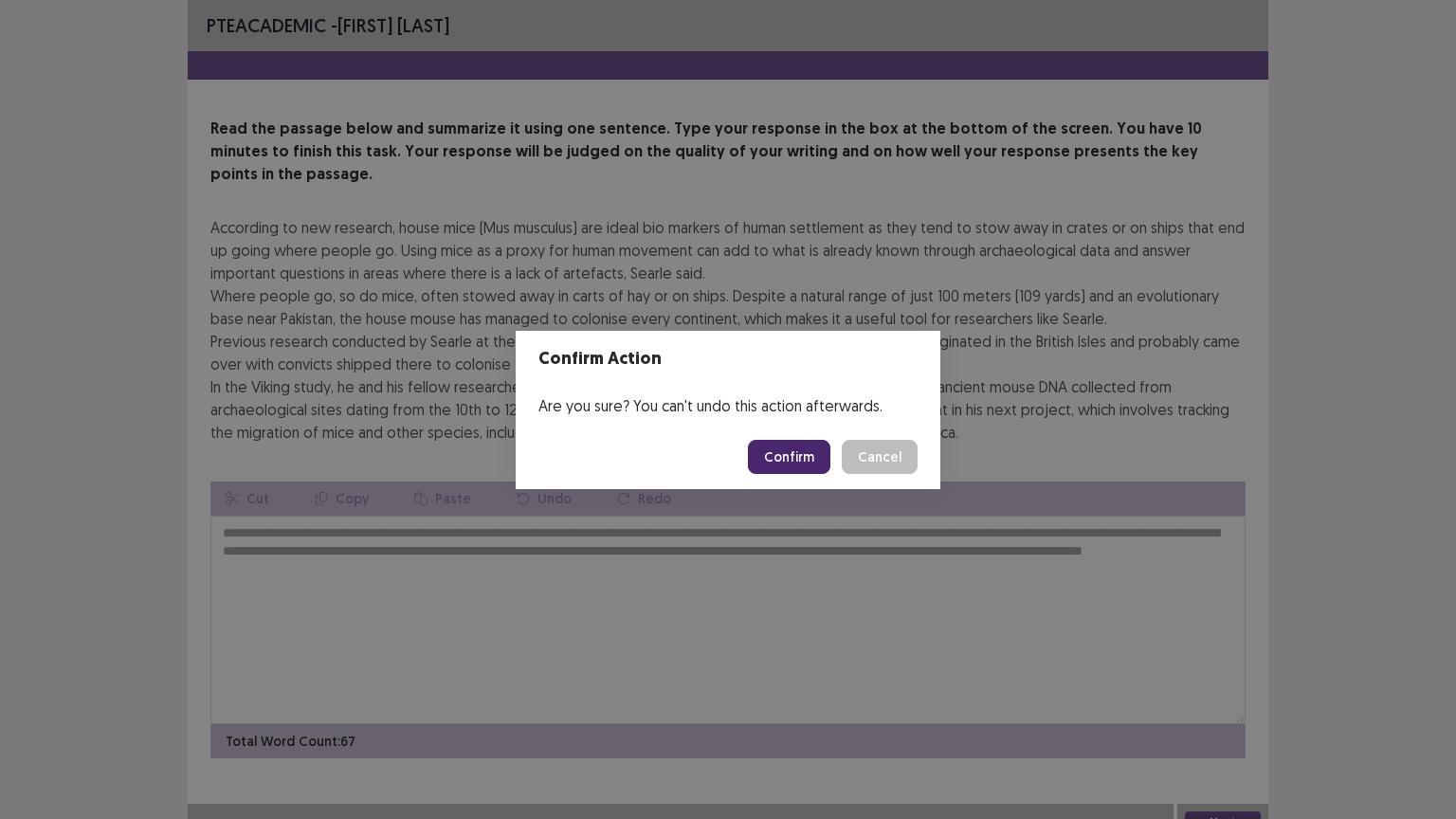 click on "Confirm" at bounding box center (789, 457) 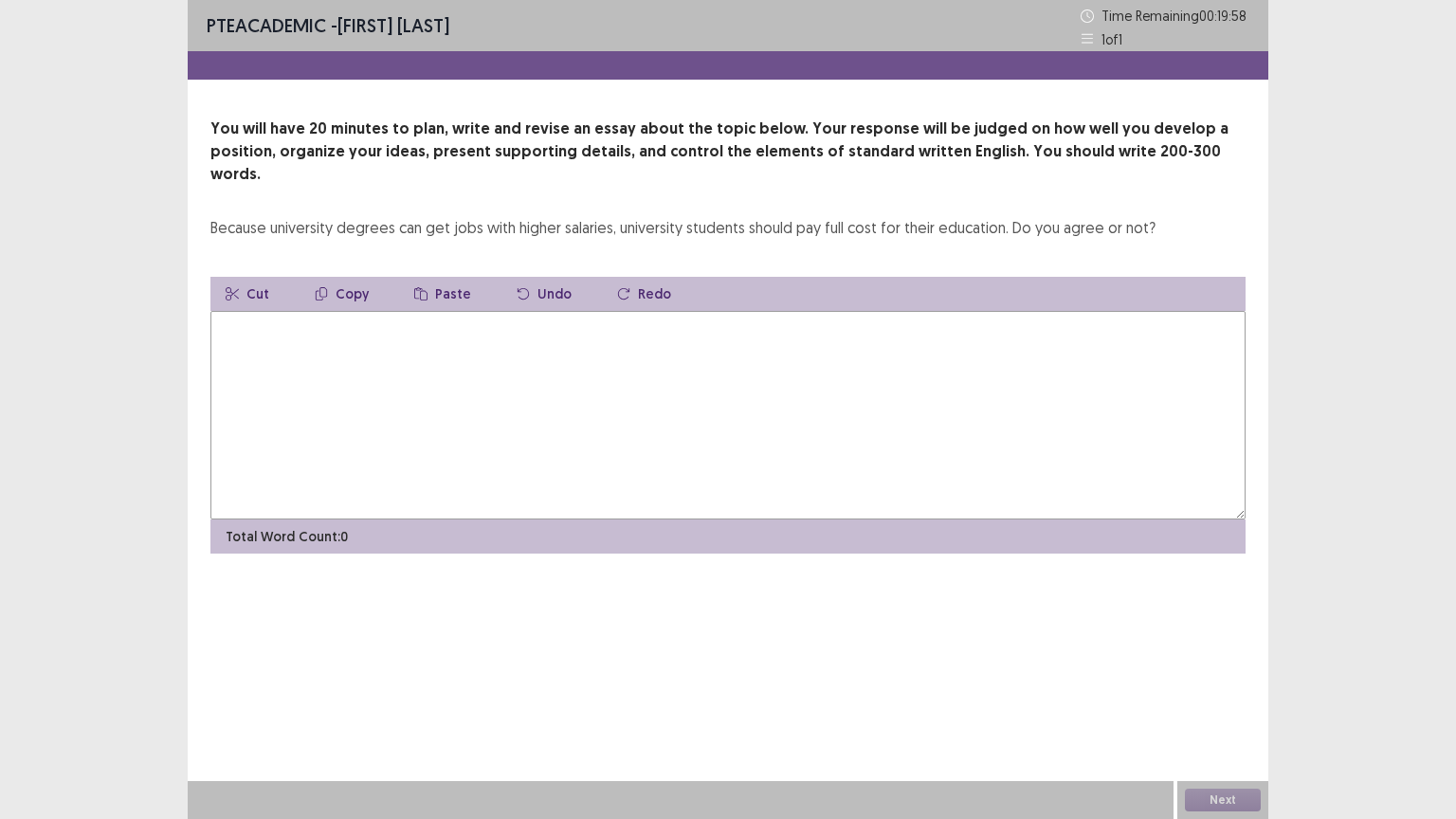 click at bounding box center (728, 415) 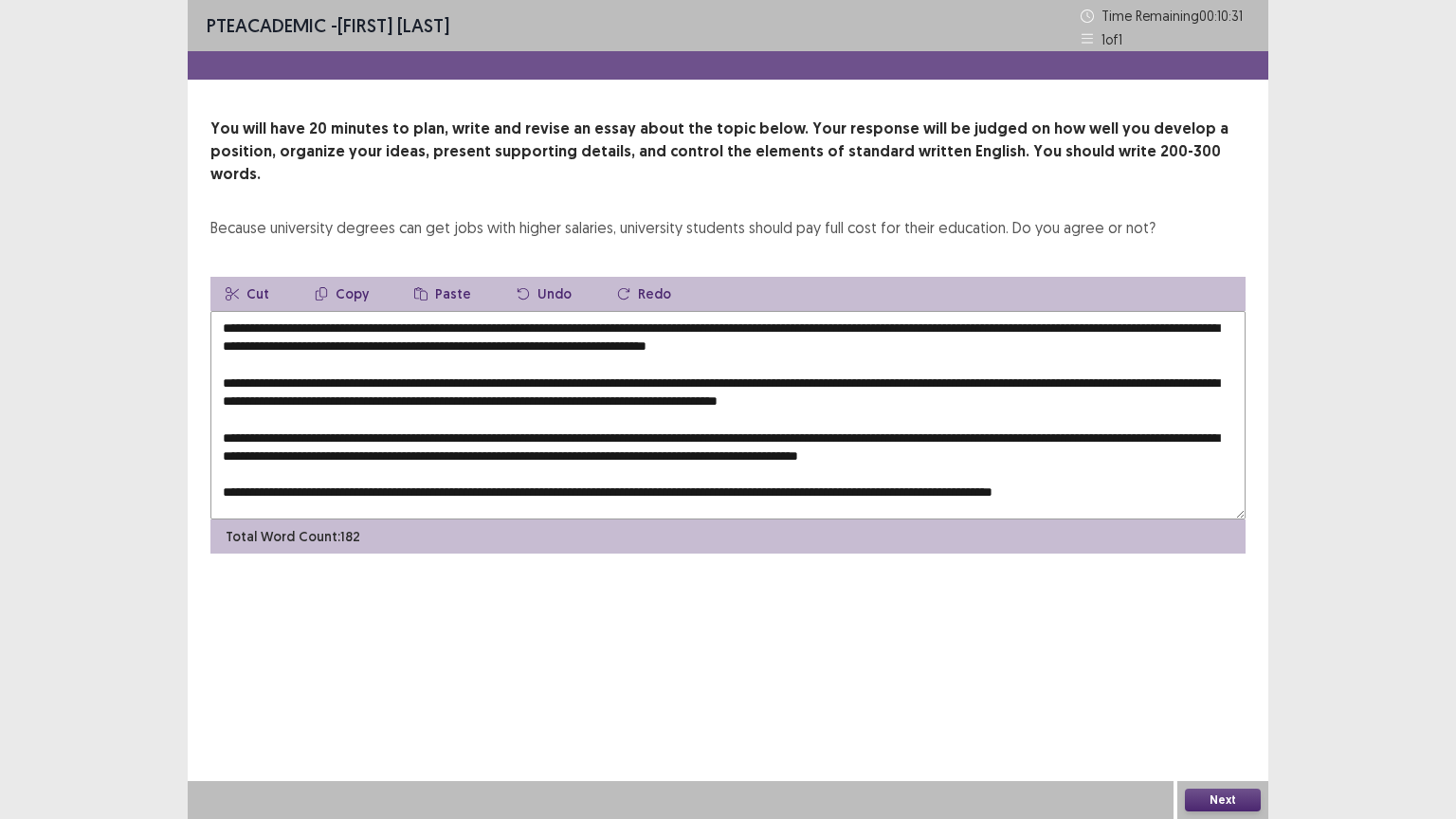 type on "**********" 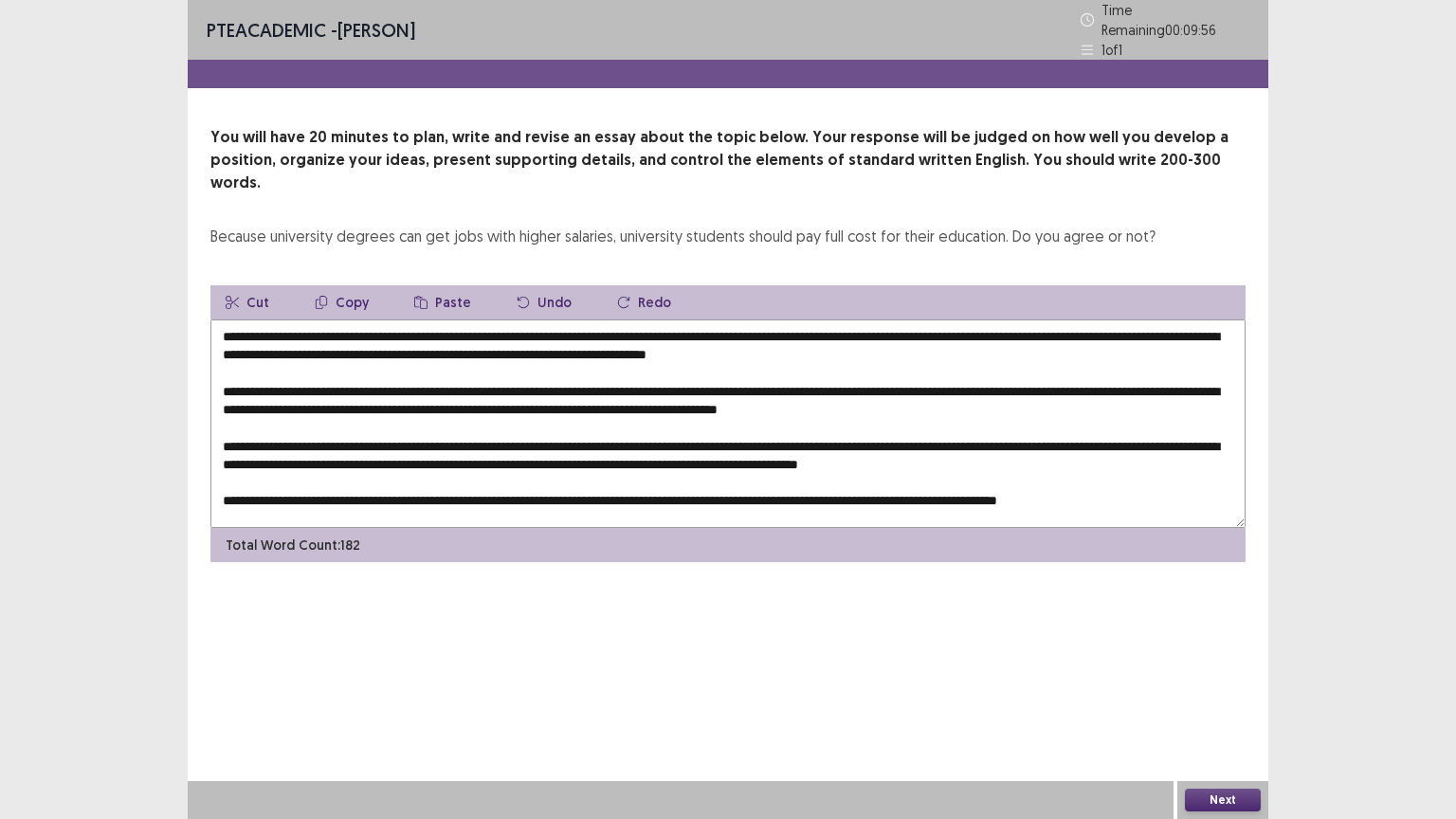 scroll, scrollTop: 0, scrollLeft: 0, axis: both 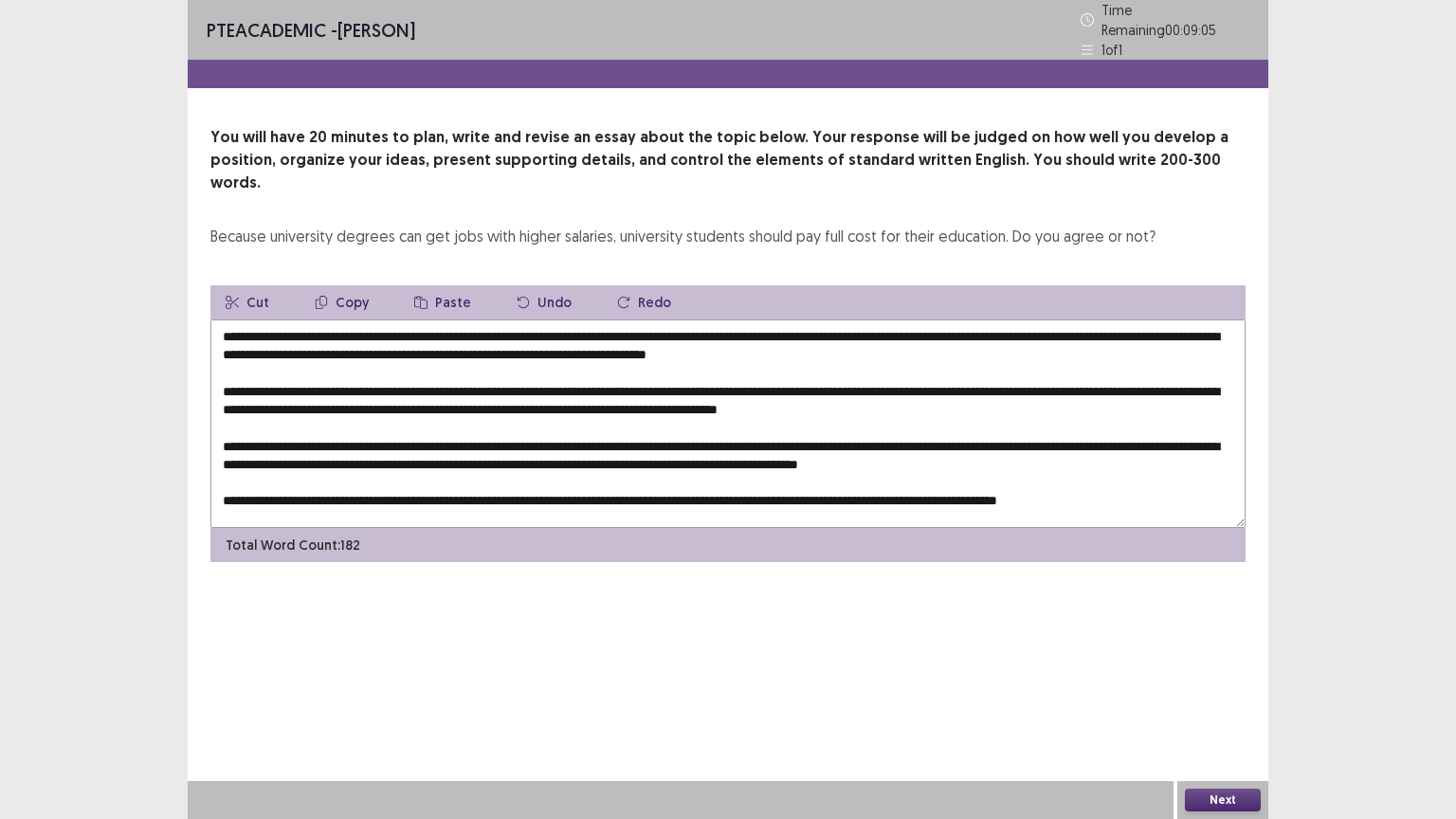 click at bounding box center (728, 424) 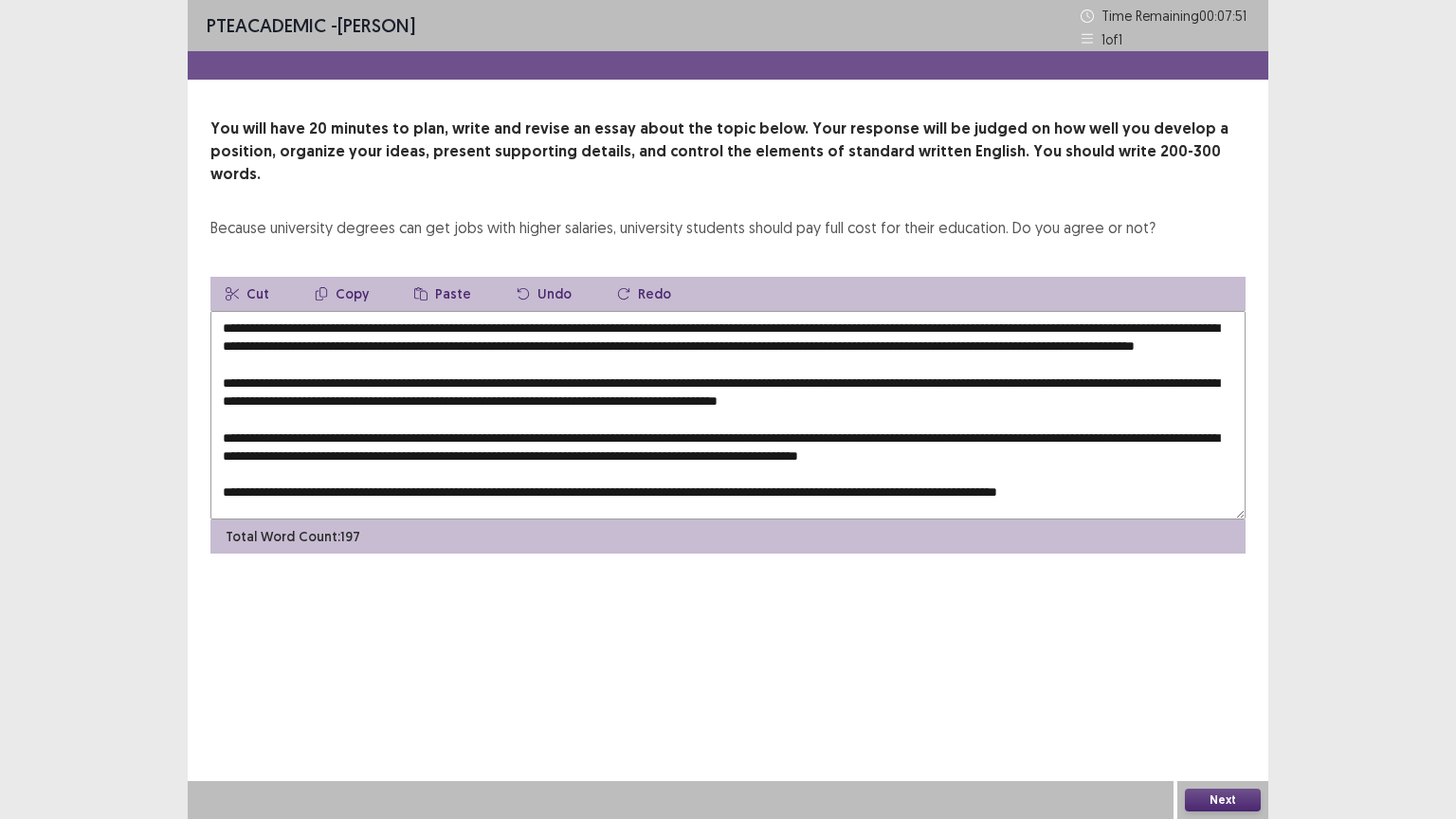 drag, startPoint x: 332, startPoint y: 305, endPoint x: 523, endPoint y: 296, distance: 191.21192 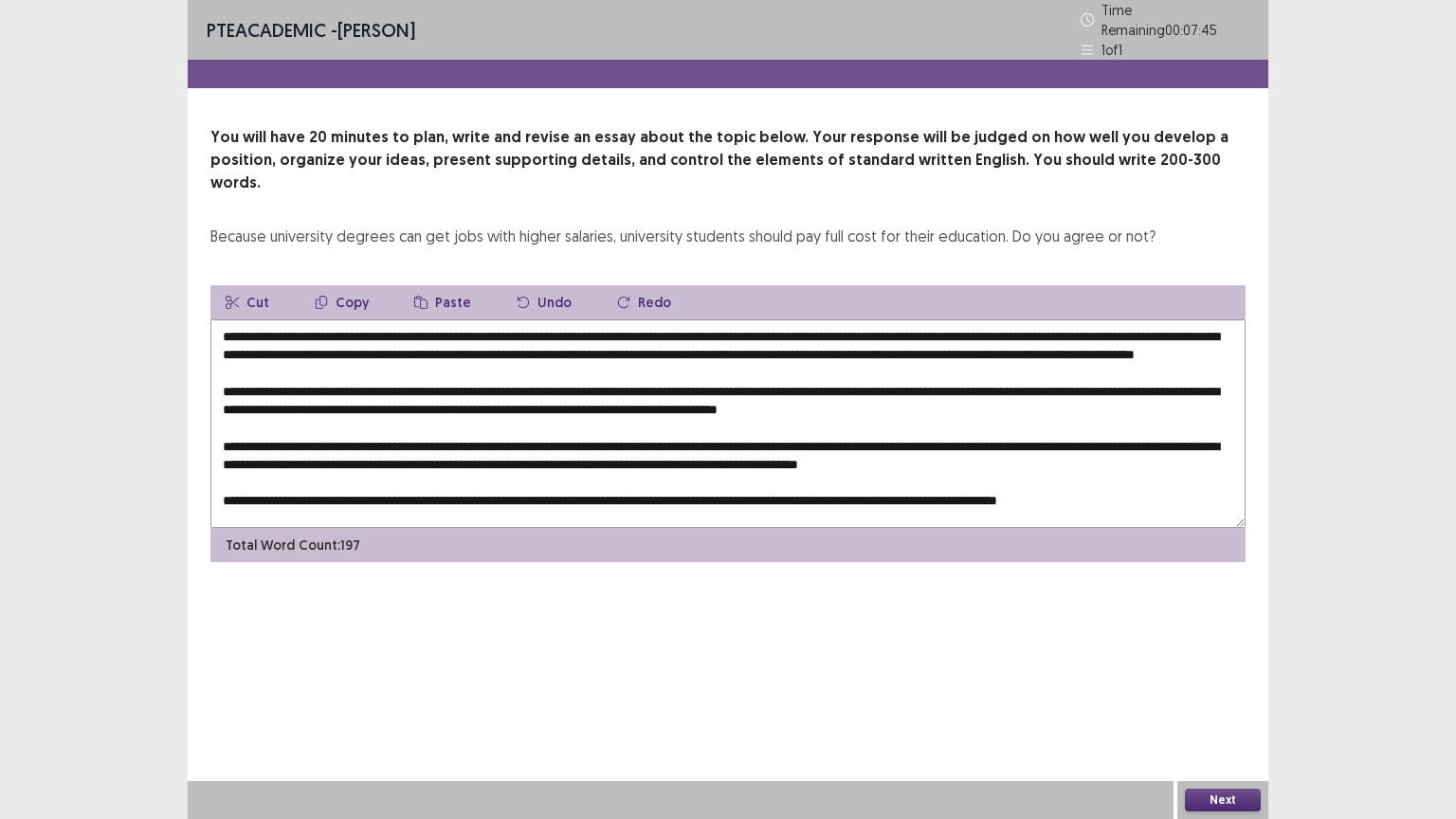 drag, startPoint x: 244, startPoint y: 305, endPoint x: 391, endPoint y: 313, distance: 147.21753 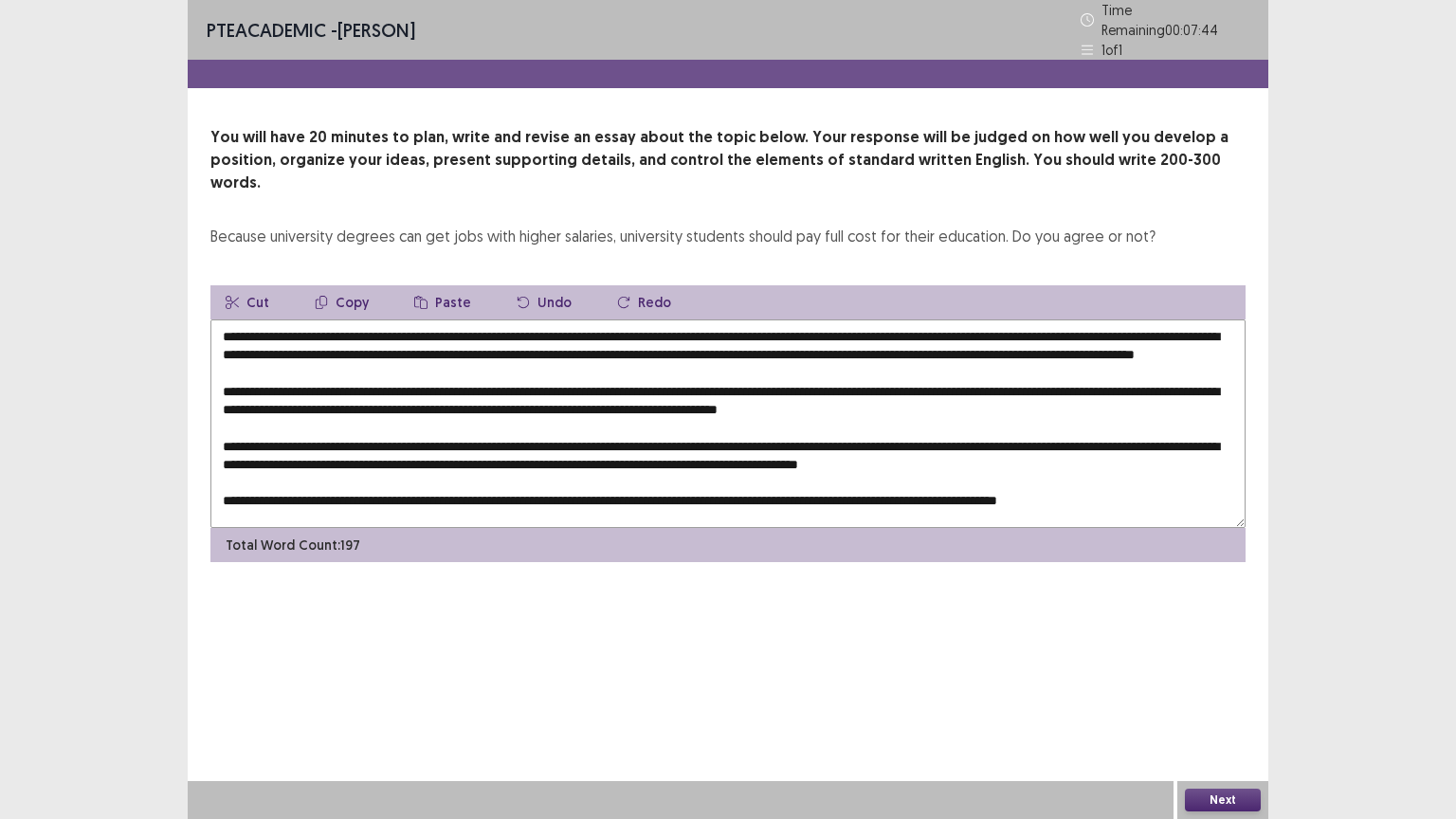 click at bounding box center [728, 424] 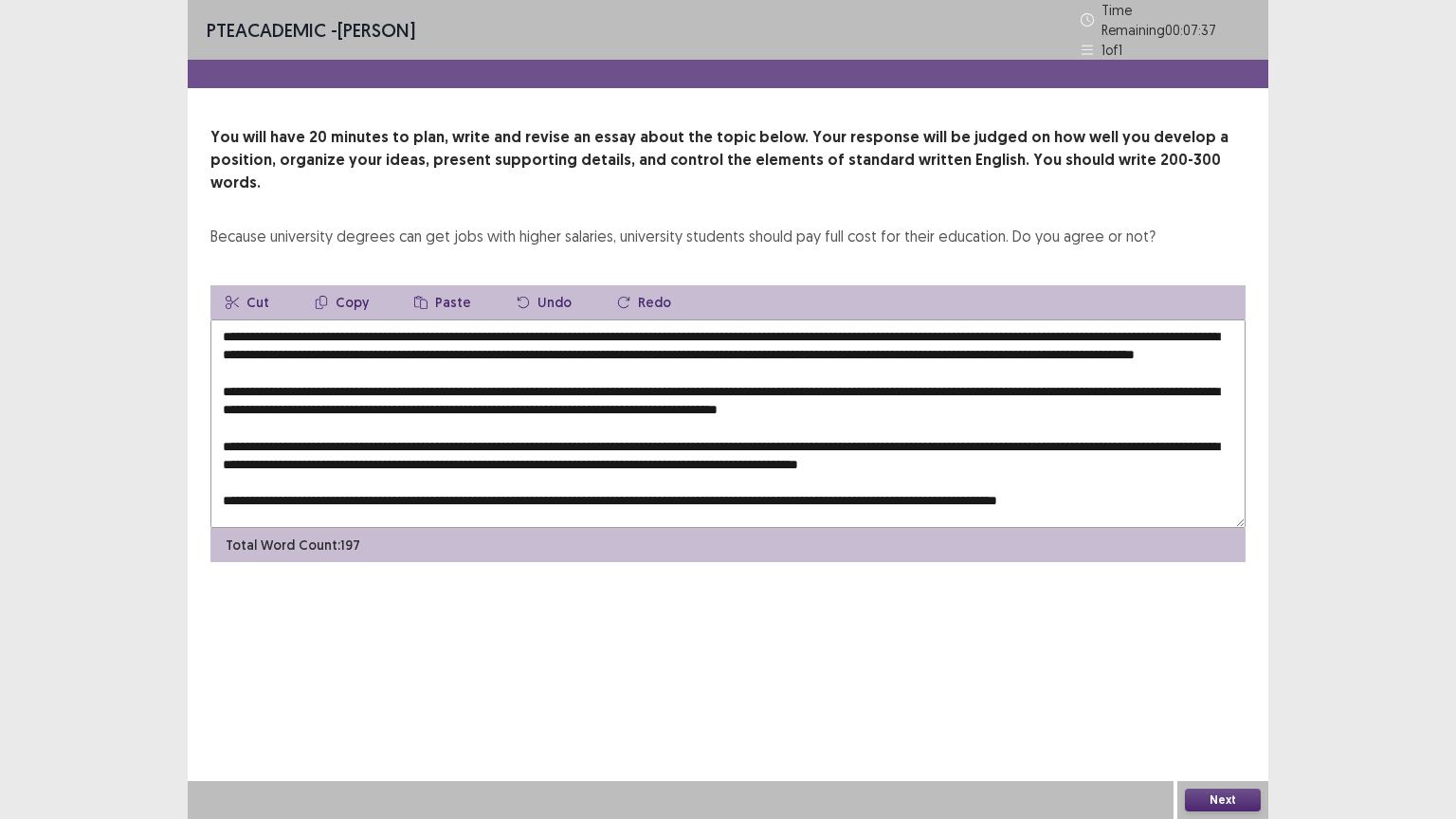 drag, startPoint x: 243, startPoint y: 306, endPoint x: 922, endPoint y: 309, distance: 679.0066 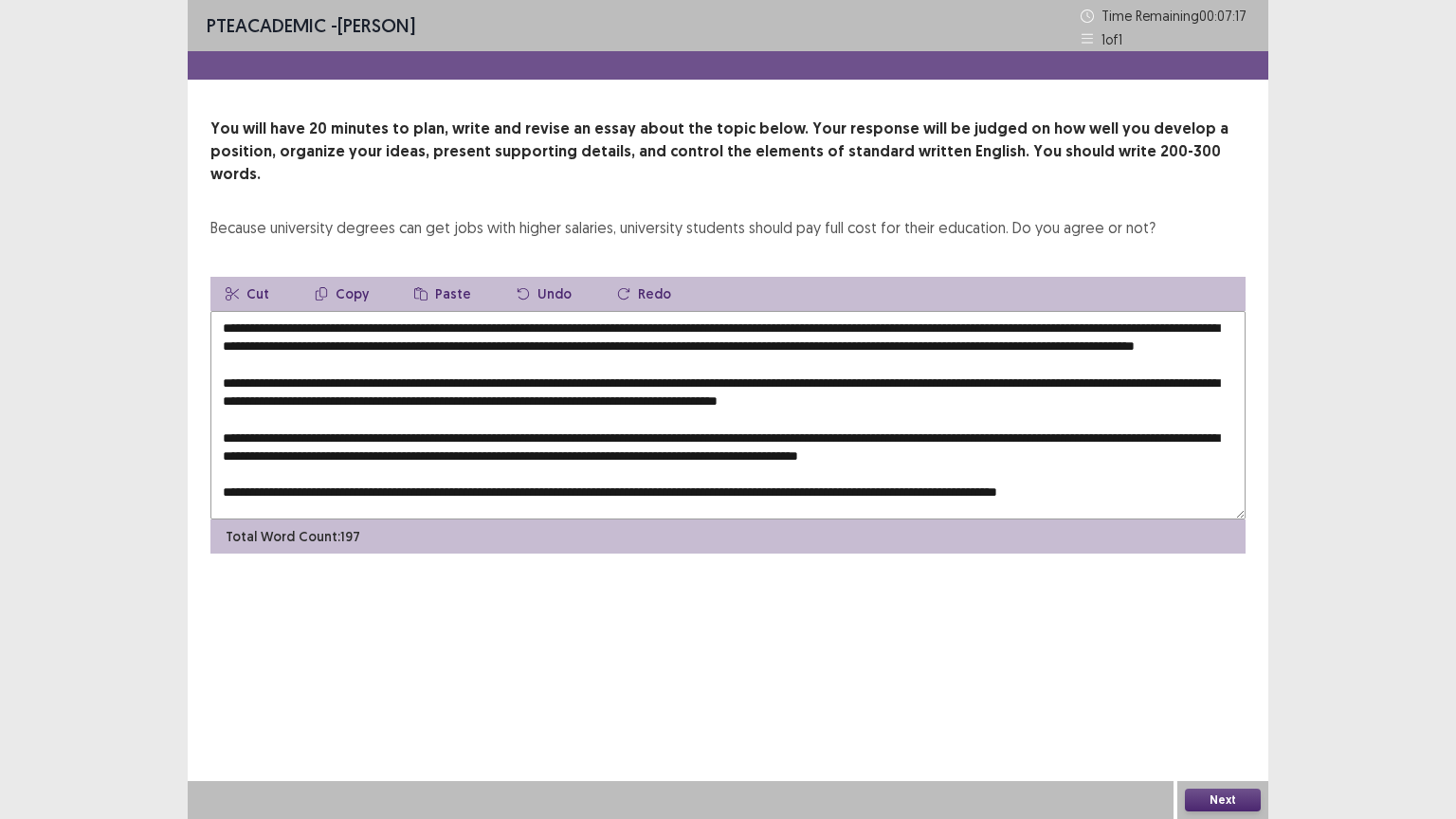 drag, startPoint x: 513, startPoint y: 379, endPoint x: 495, endPoint y: 387, distance: 19.697716 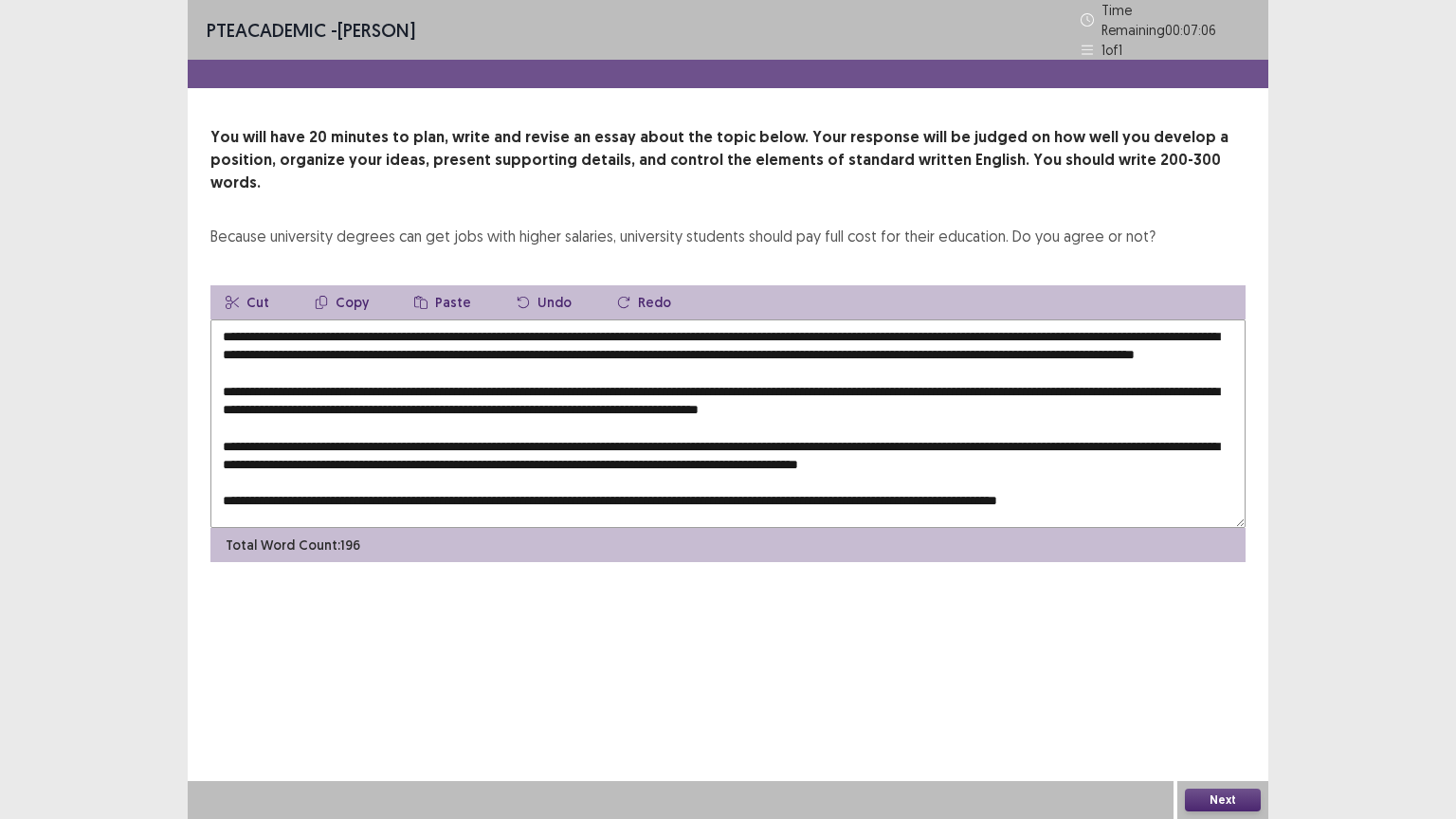 drag, startPoint x: 249, startPoint y: 307, endPoint x: 455, endPoint y: 307, distance: 206 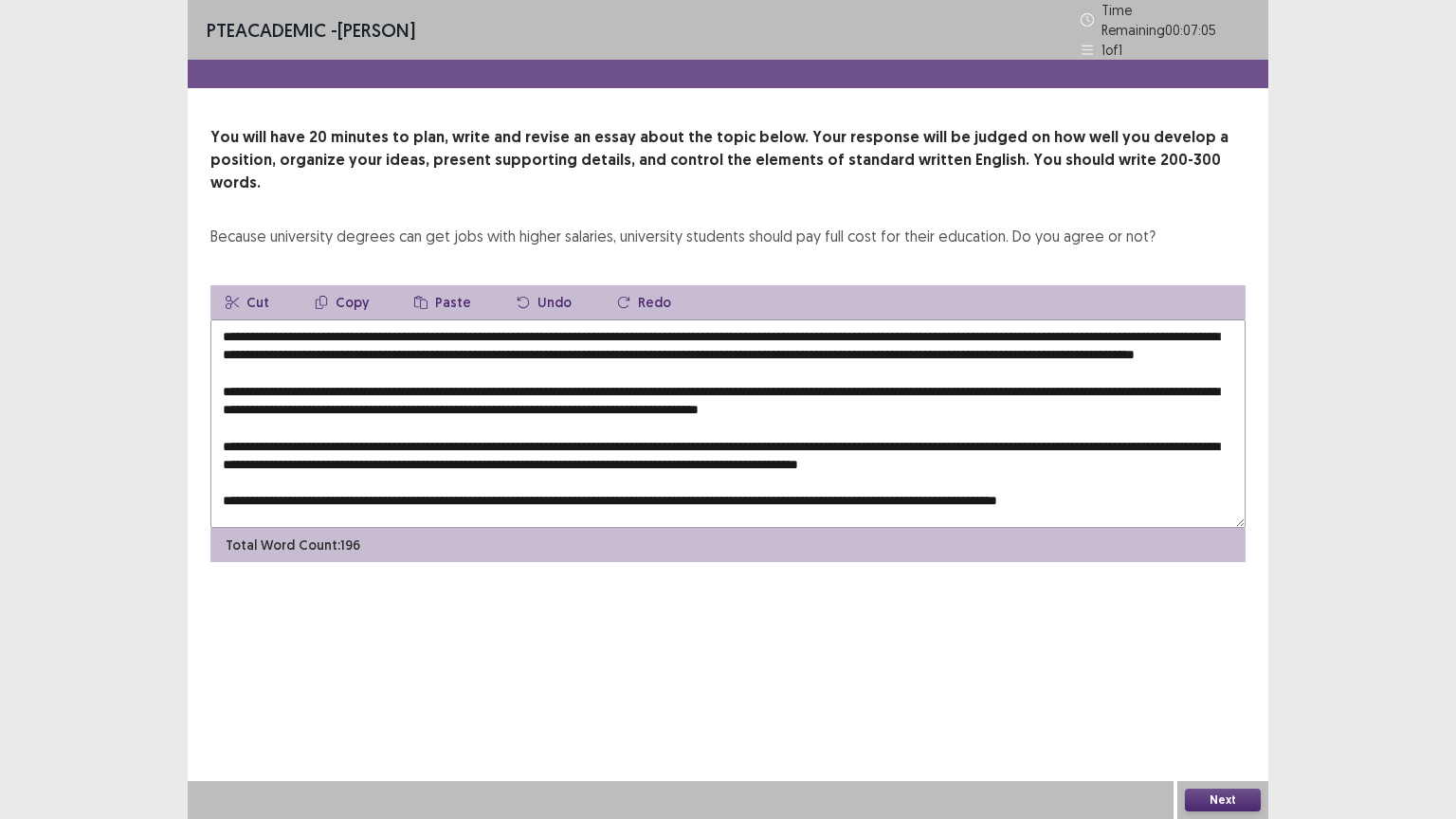 click at bounding box center (728, 424) 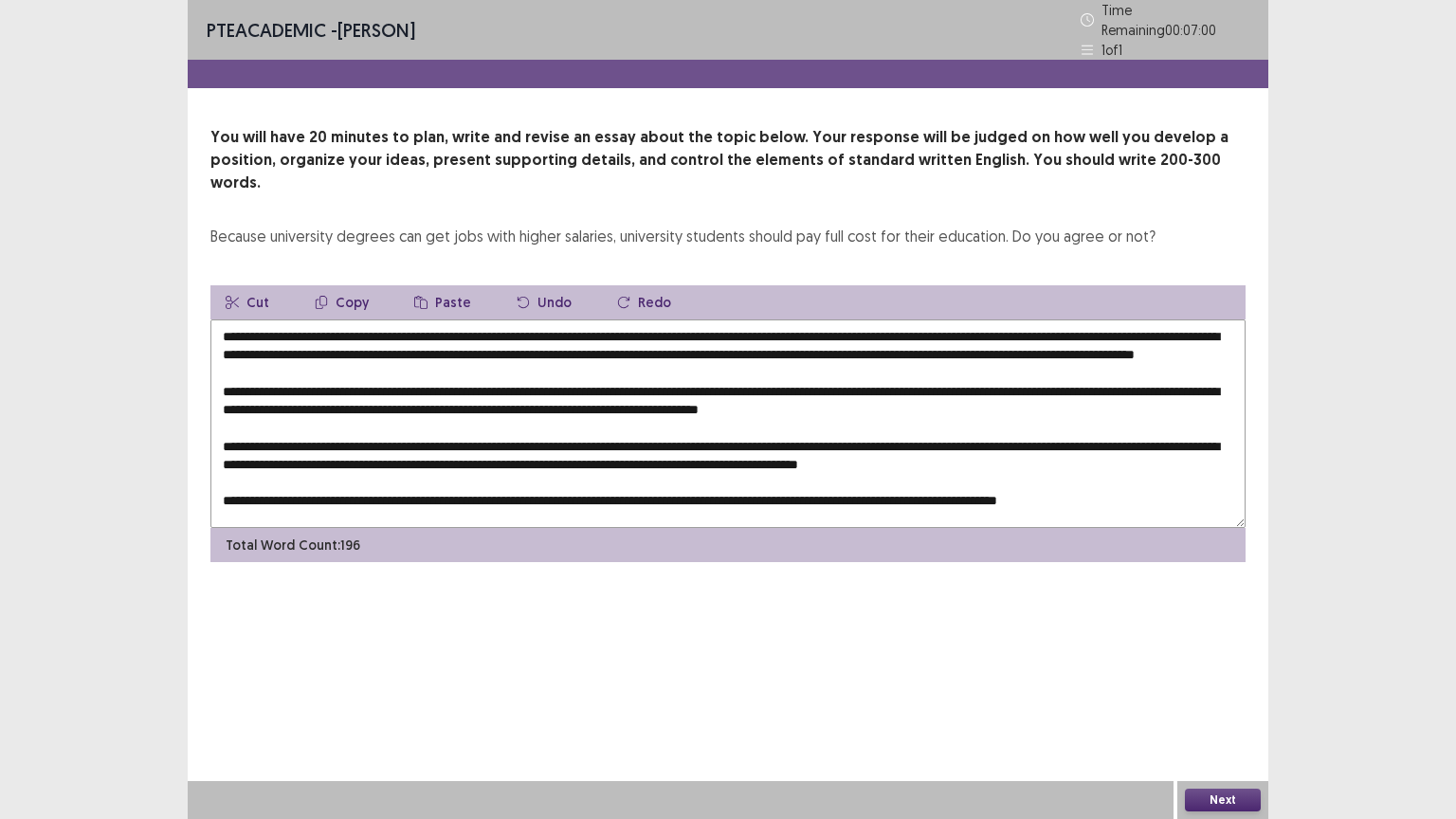 drag, startPoint x: 244, startPoint y: 303, endPoint x: 921, endPoint y: 300, distance: 677.00665 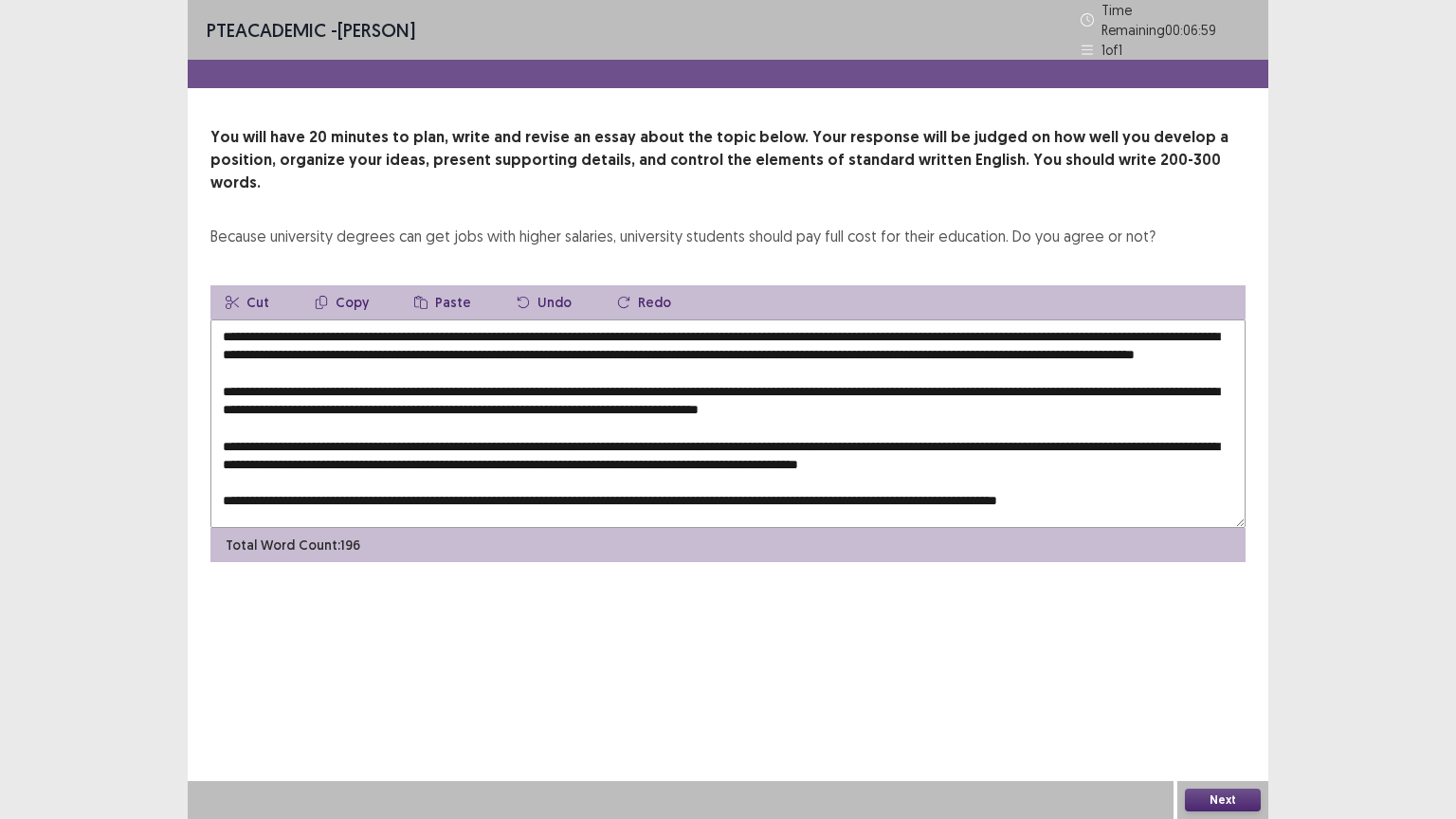 click on "Copy" at bounding box center [341, 302] 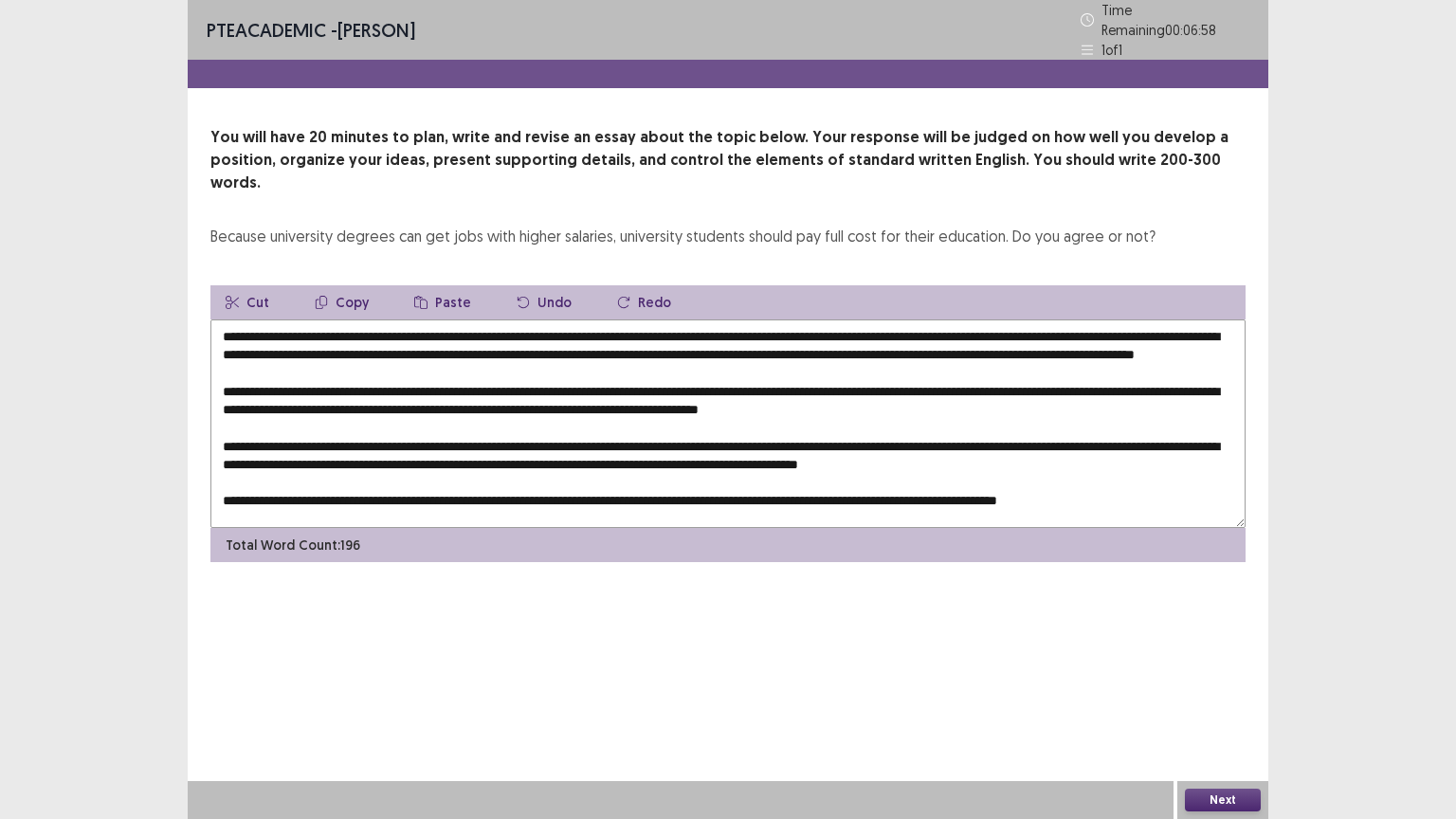 click at bounding box center (728, 424) 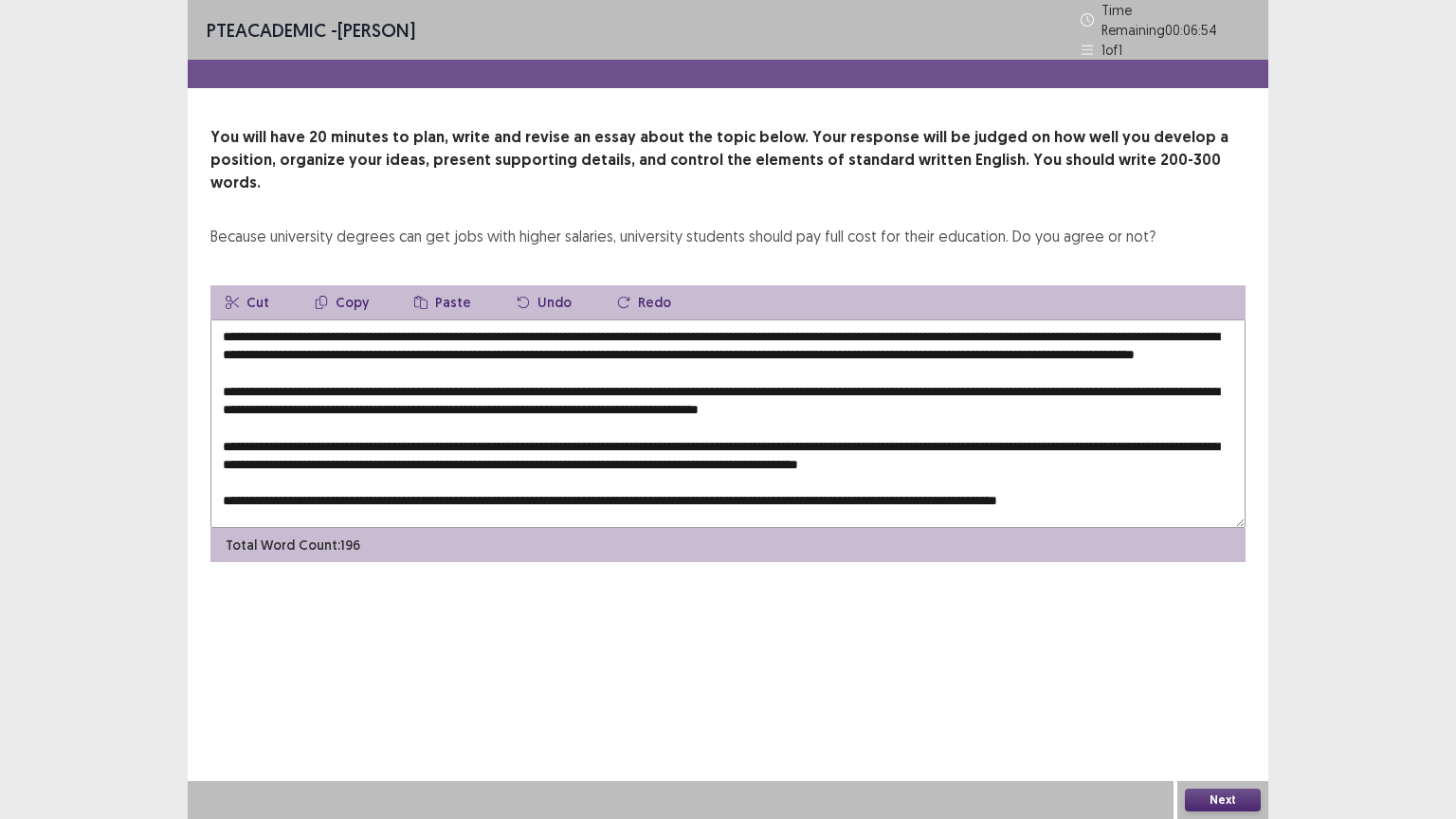 click on "Paste" at bounding box center [443, 302] 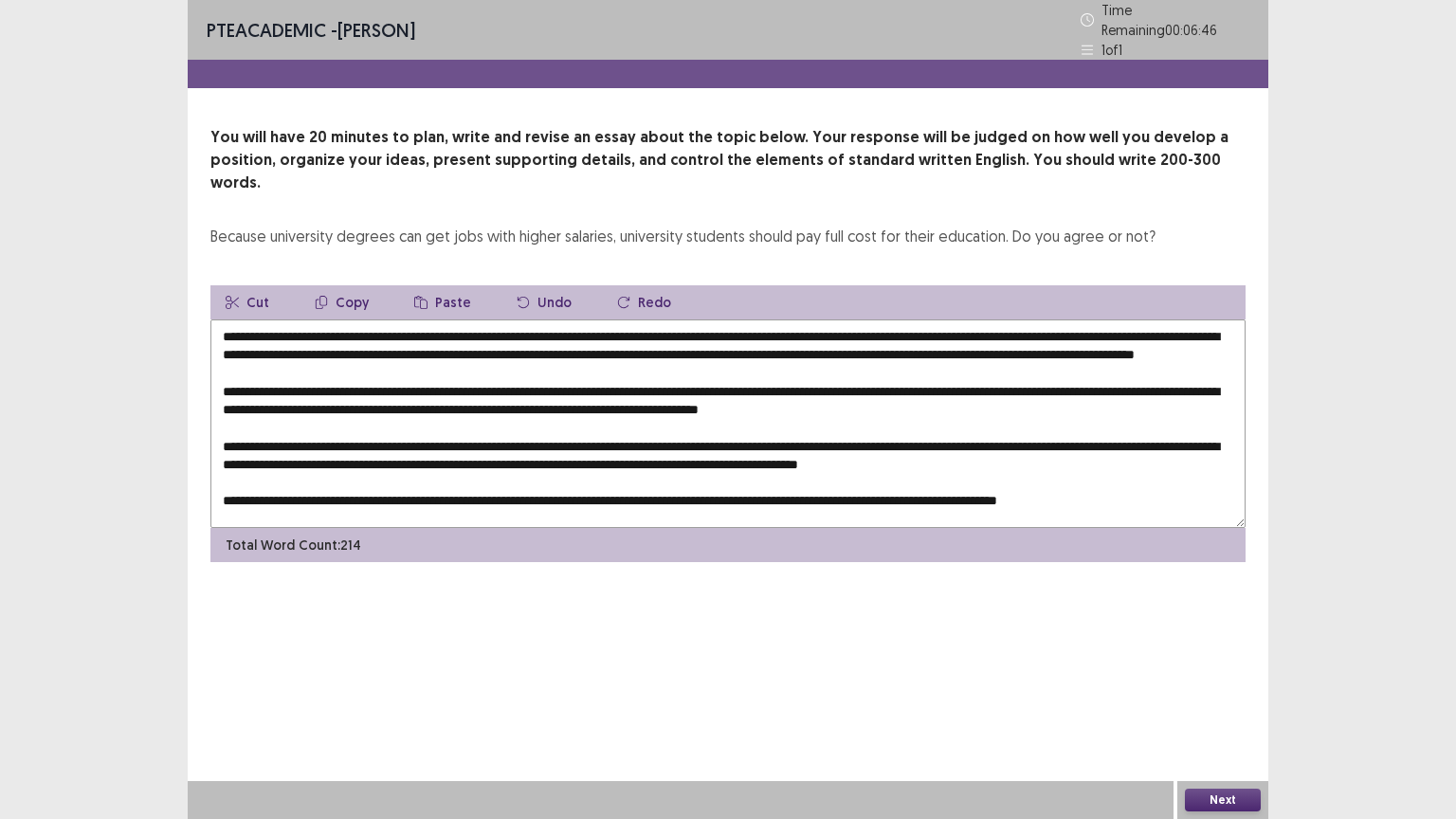 drag, startPoint x: 470, startPoint y: 416, endPoint x: 447, endPoint y: 417, distance: 23.021729 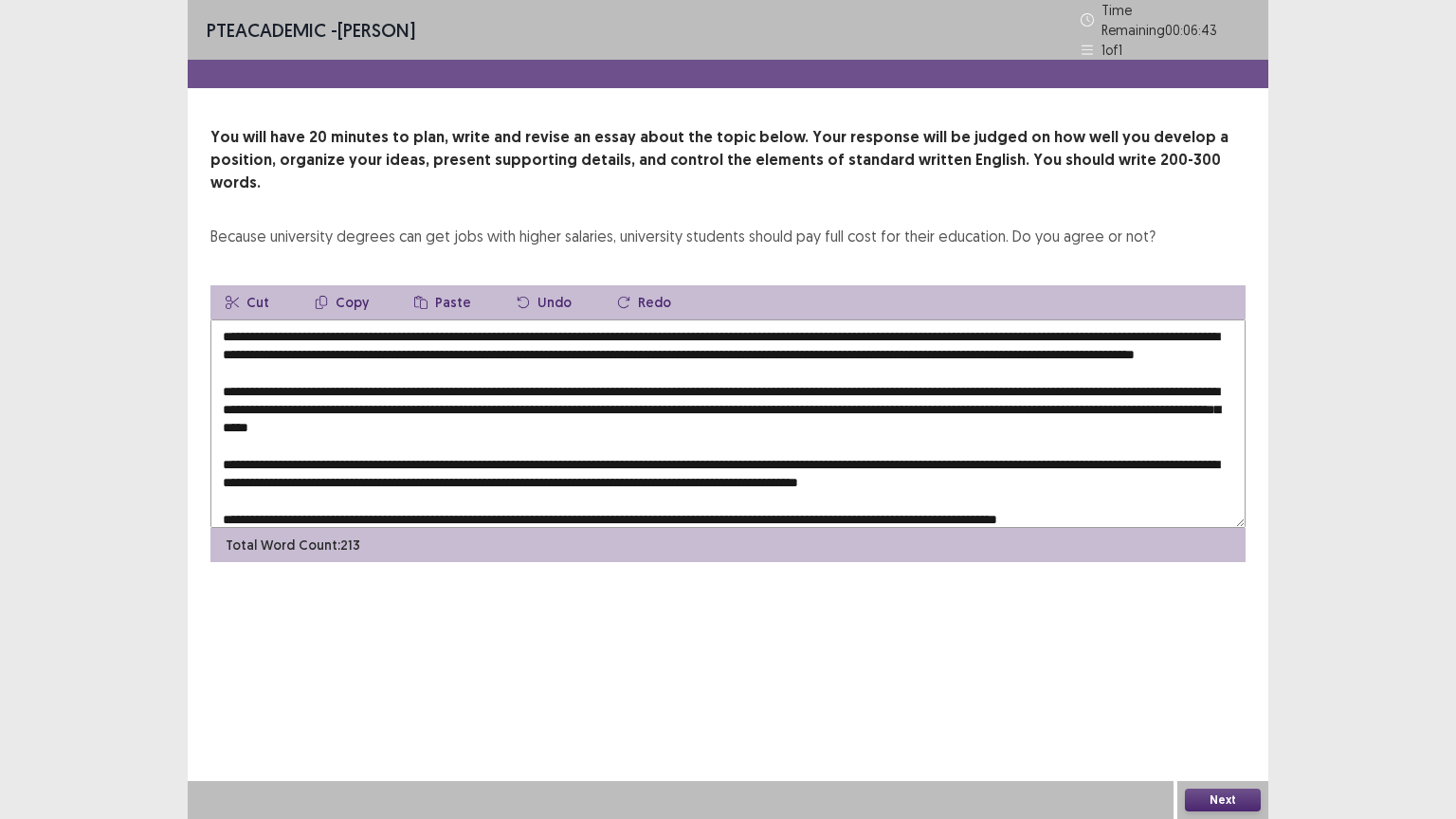 click on "Paste" at bounding box center (443, 302) 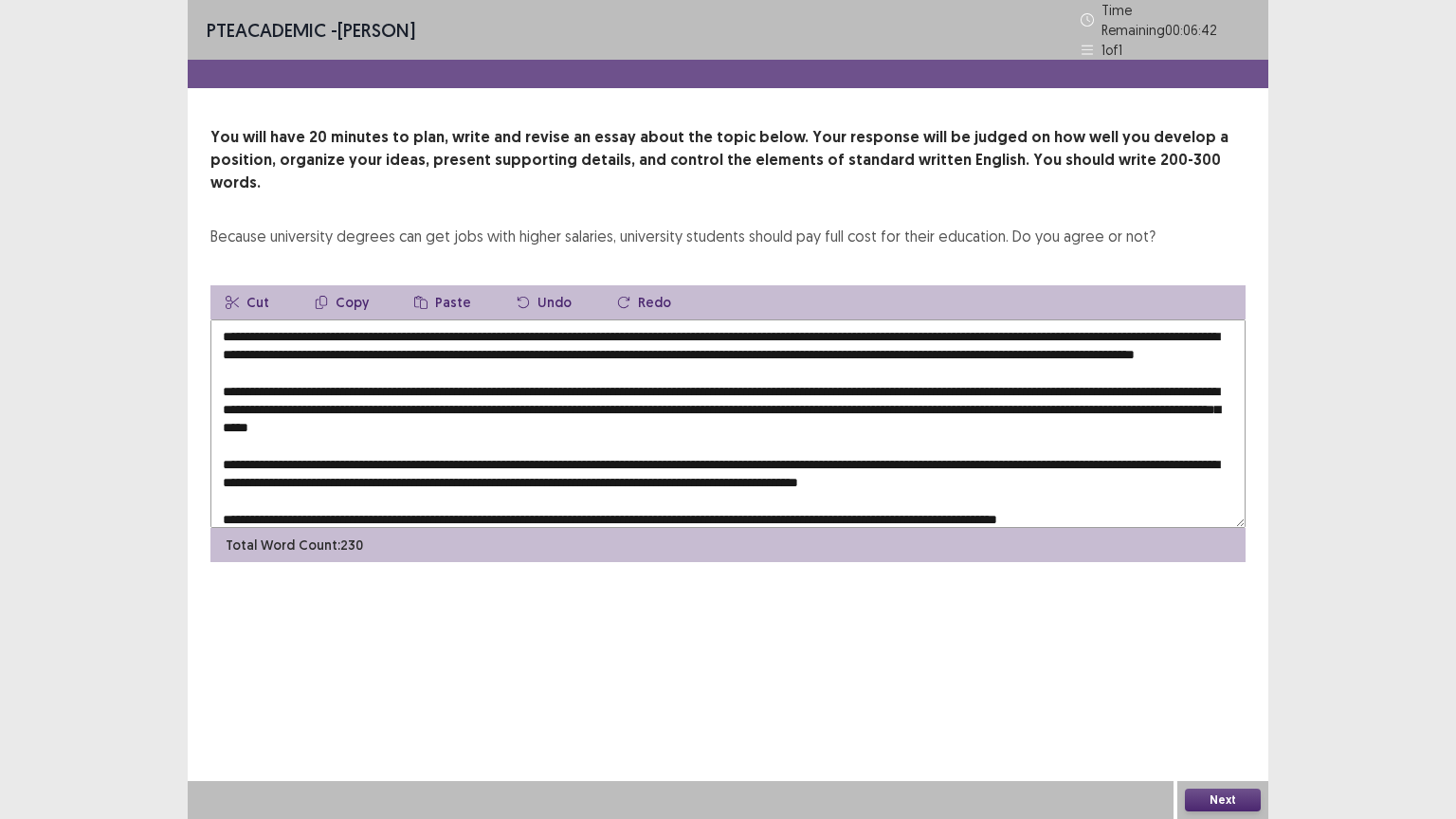 click at bounding box center (728, 424) 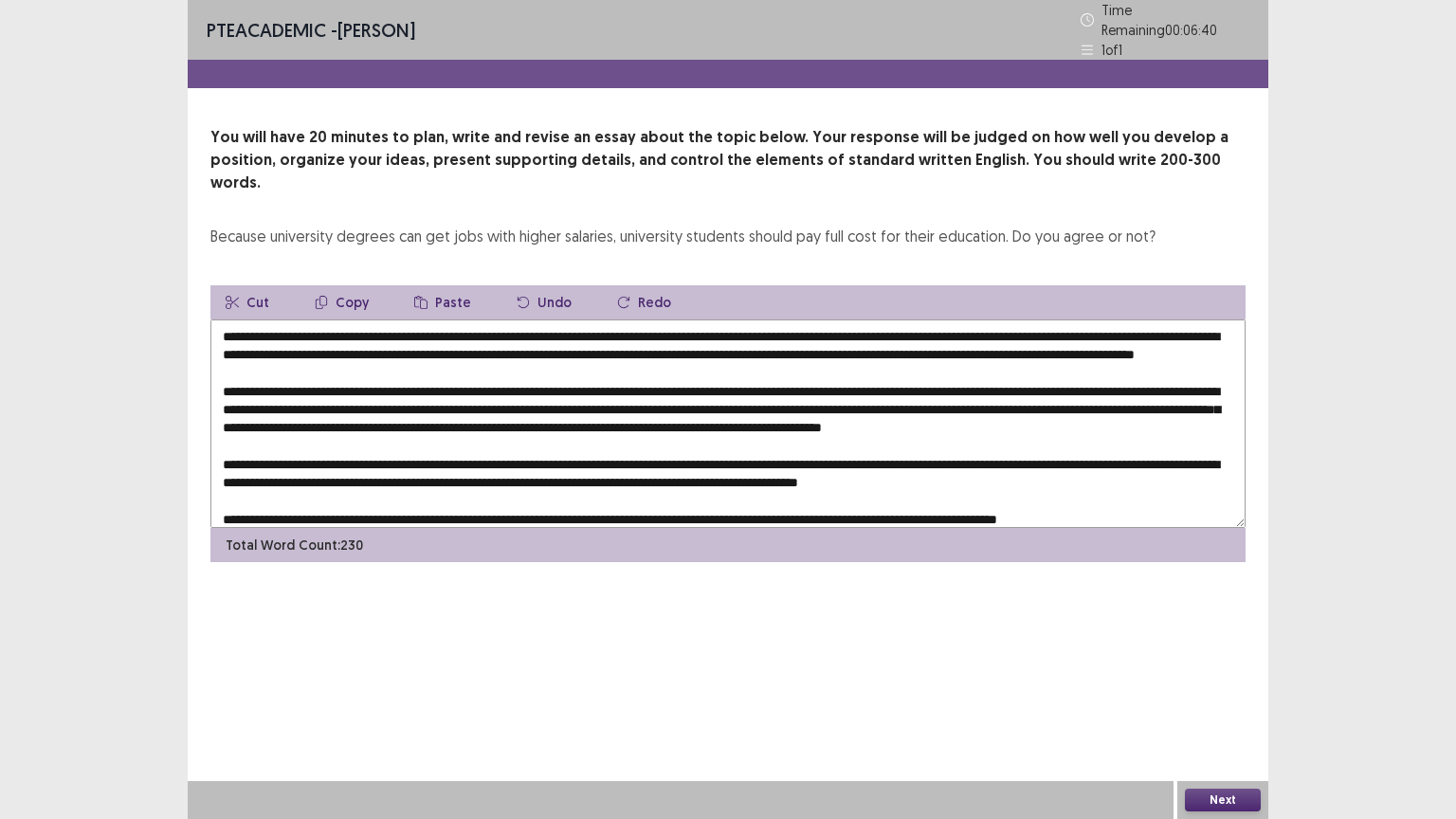 scroll, scrollTop: 36, scrollLeft: 0, axis: vertical 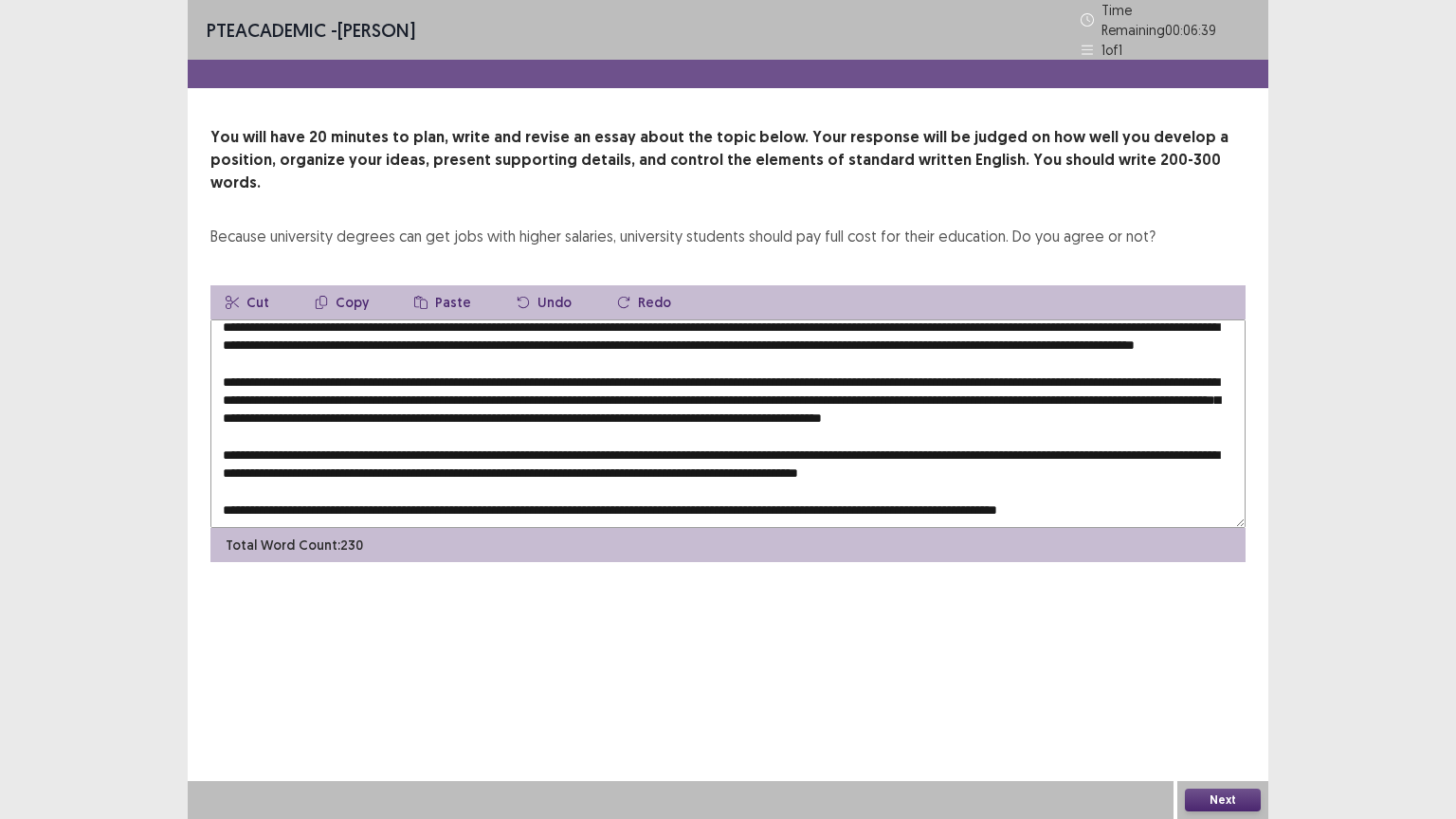 drag, startPoint x: 516, startPoint y: 428, endPoint x: 498, endPoint y: 430, distance: 18.11077 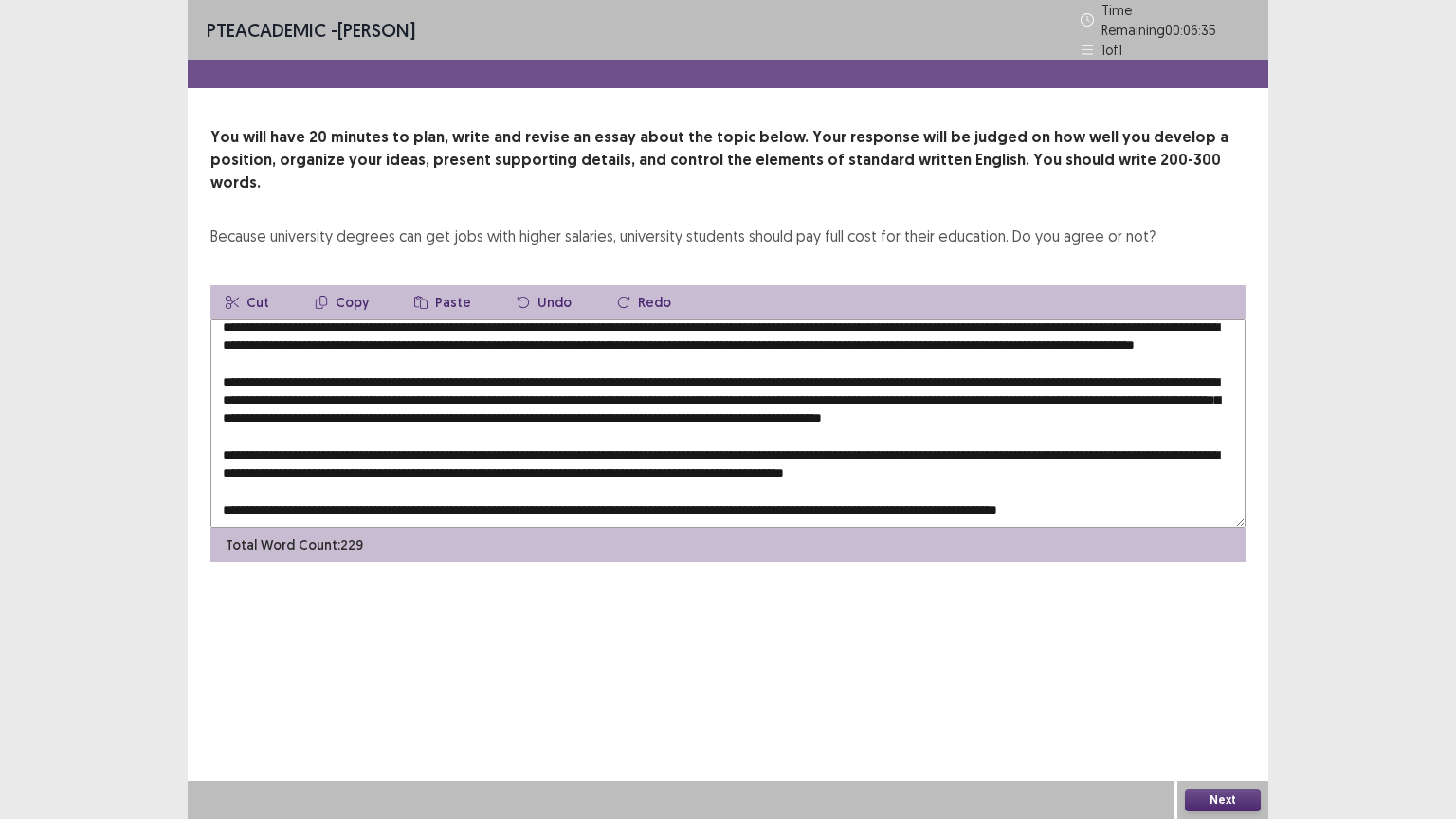 click on "Paste" at bounding box center [443, 302] 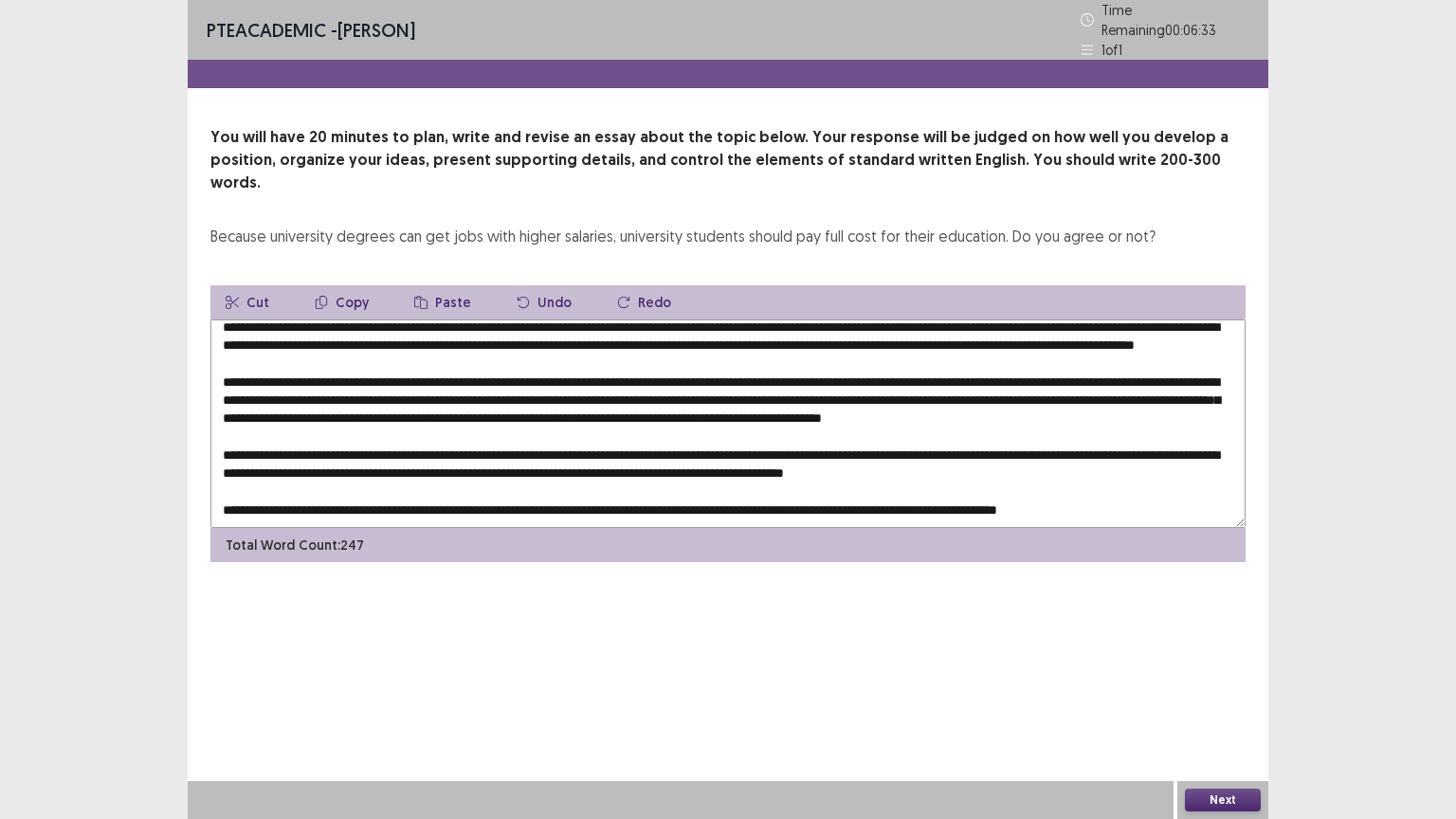 click at bounding box center (728, 424) 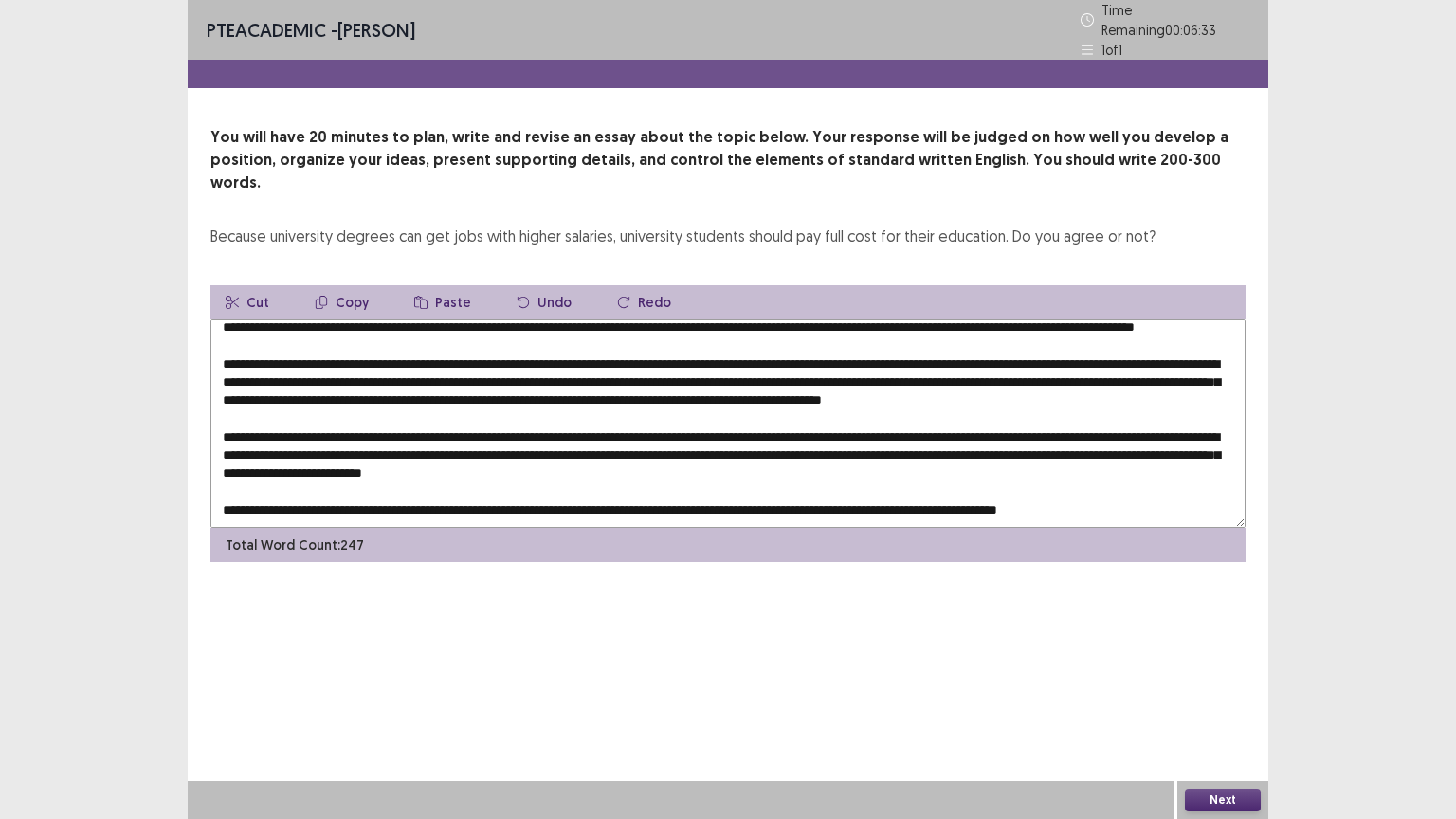 click at bounding box center (728, 424) 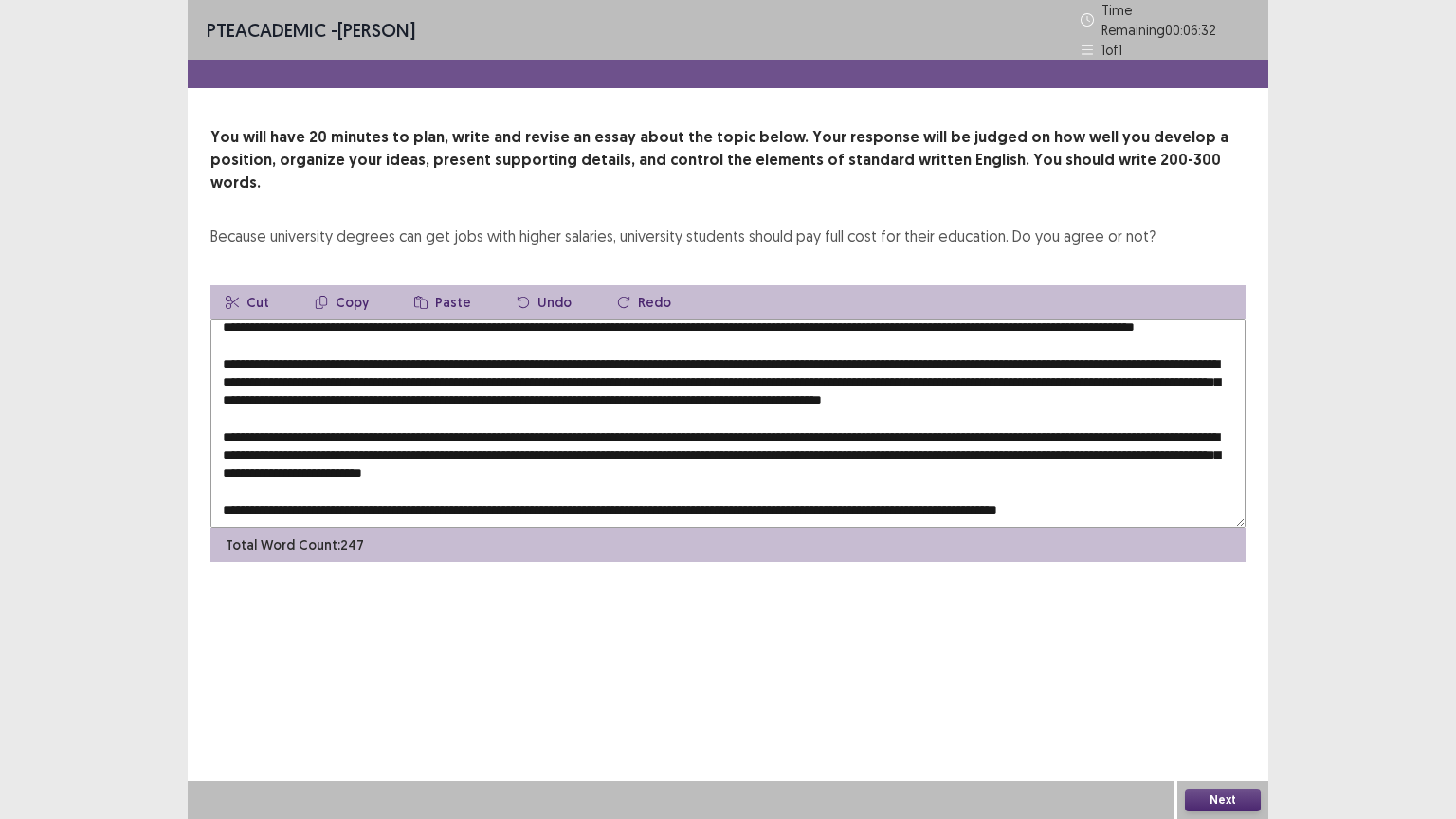 scroll, scrollTop: 54, scrollLeft: 0, axis: vertical 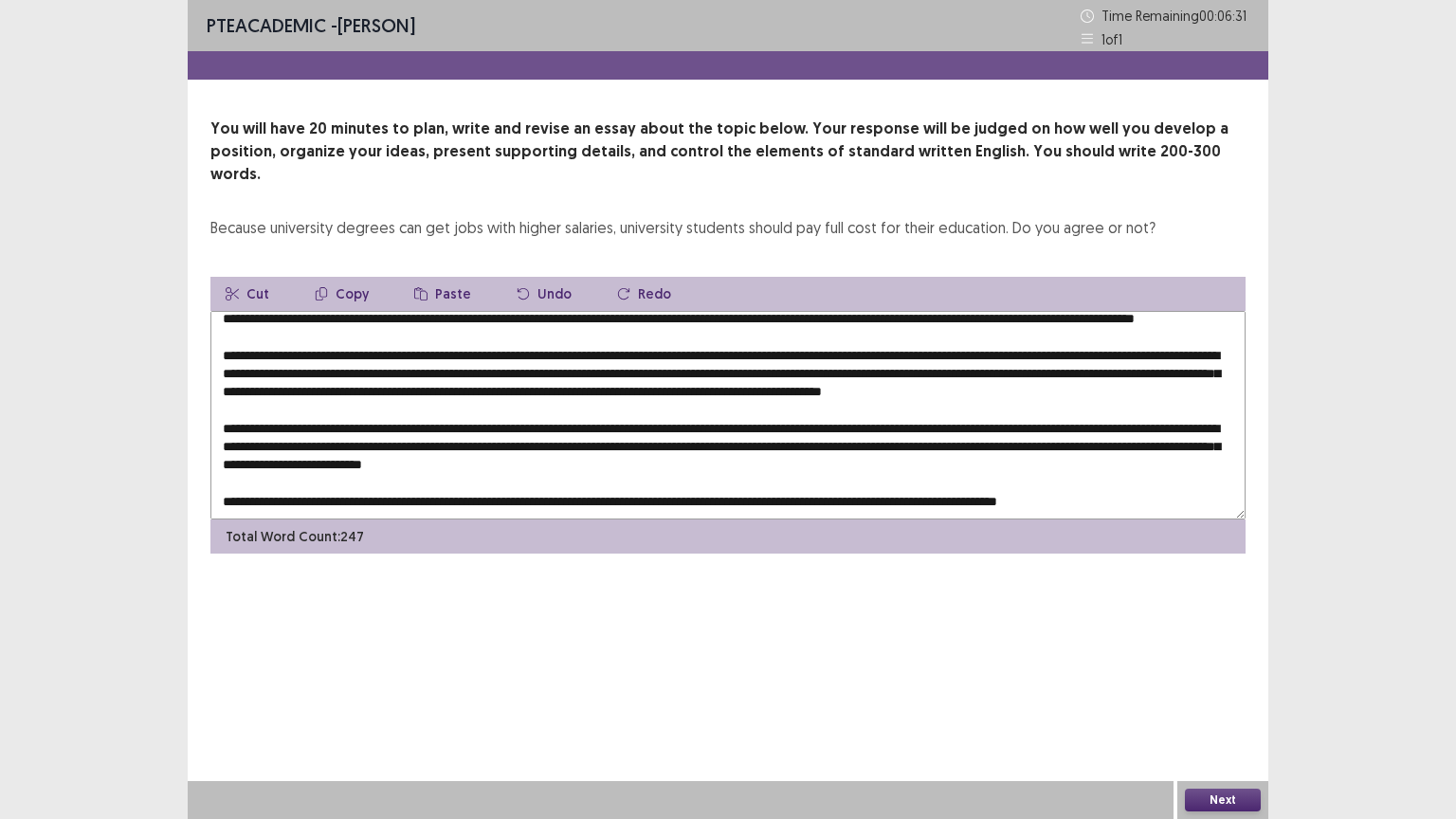 drag, startPoint x: 664, startPoint y: 451, endPoint x: 633, endPoint y: 457, distance: 31.57531 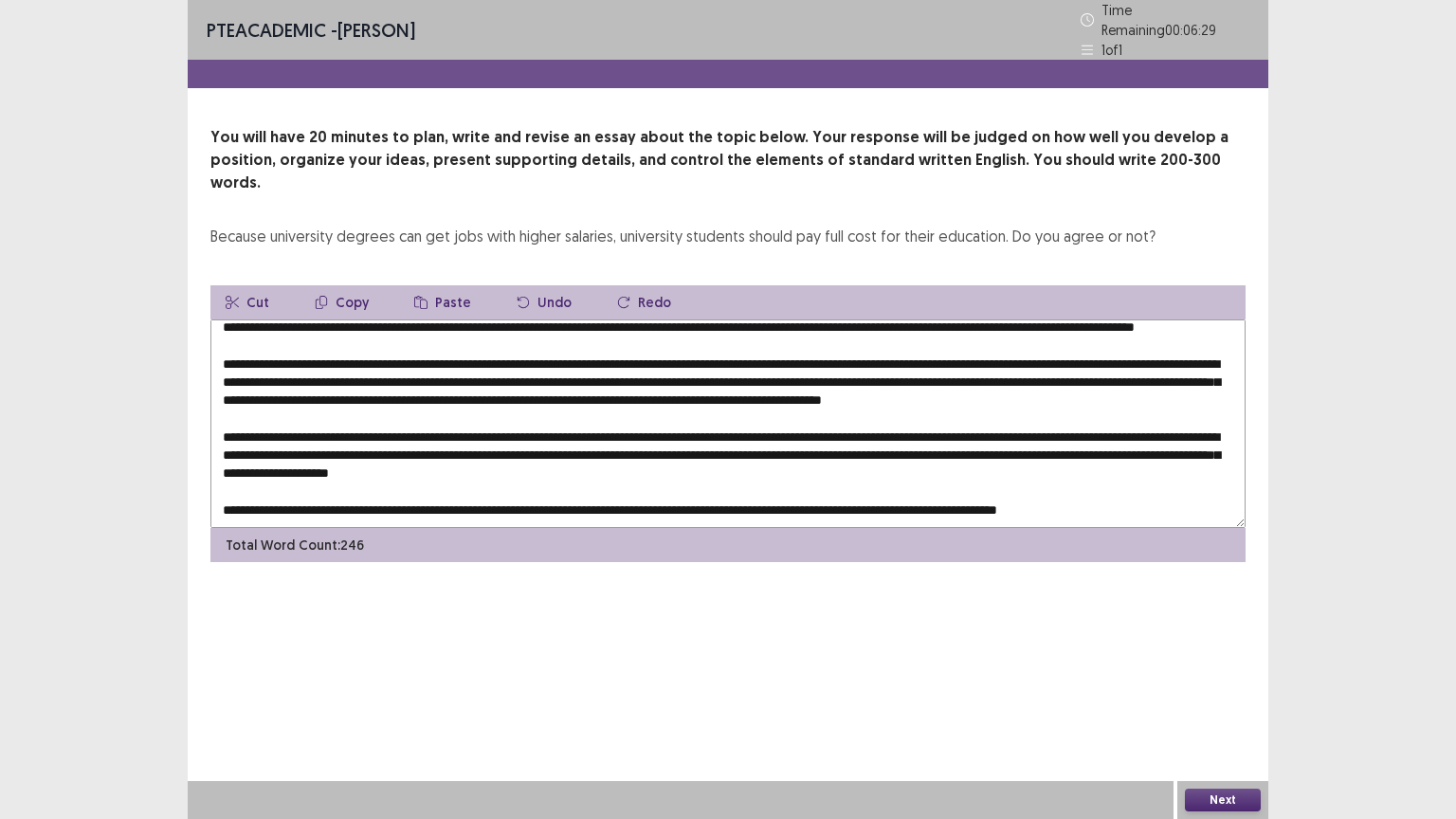 click 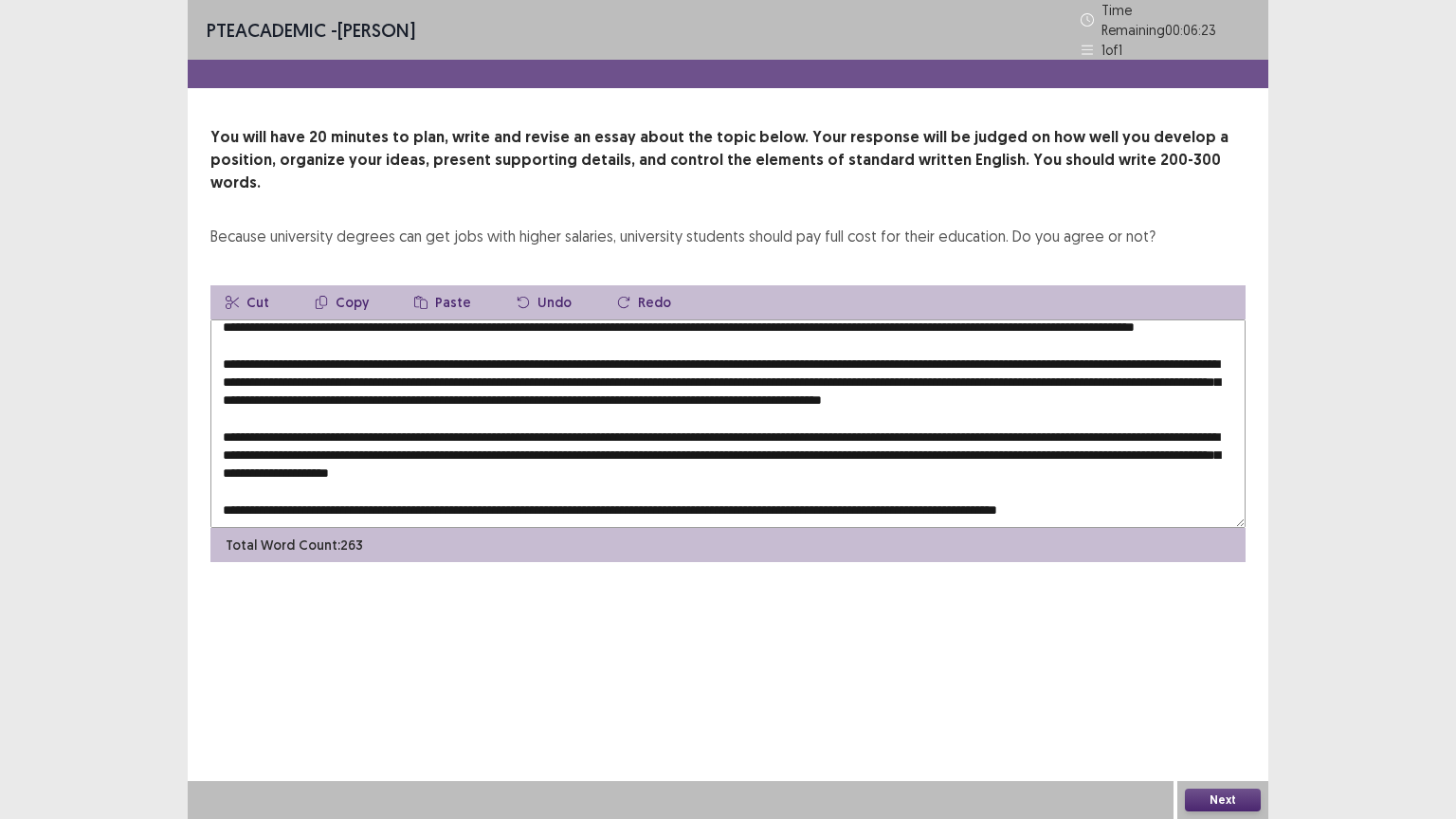 click at bounding box center (728, 424) 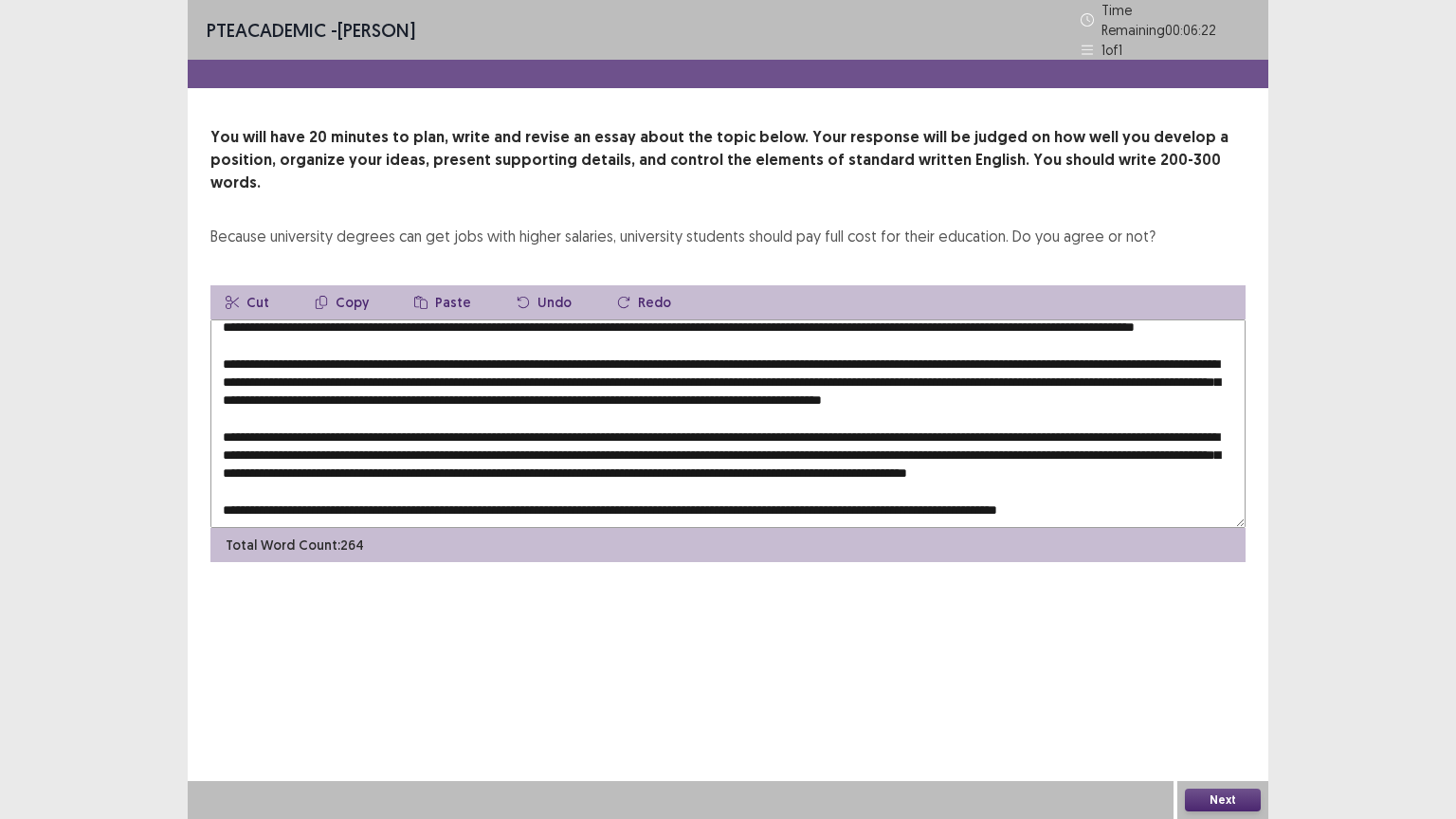 click at bounding box center (728, 424) 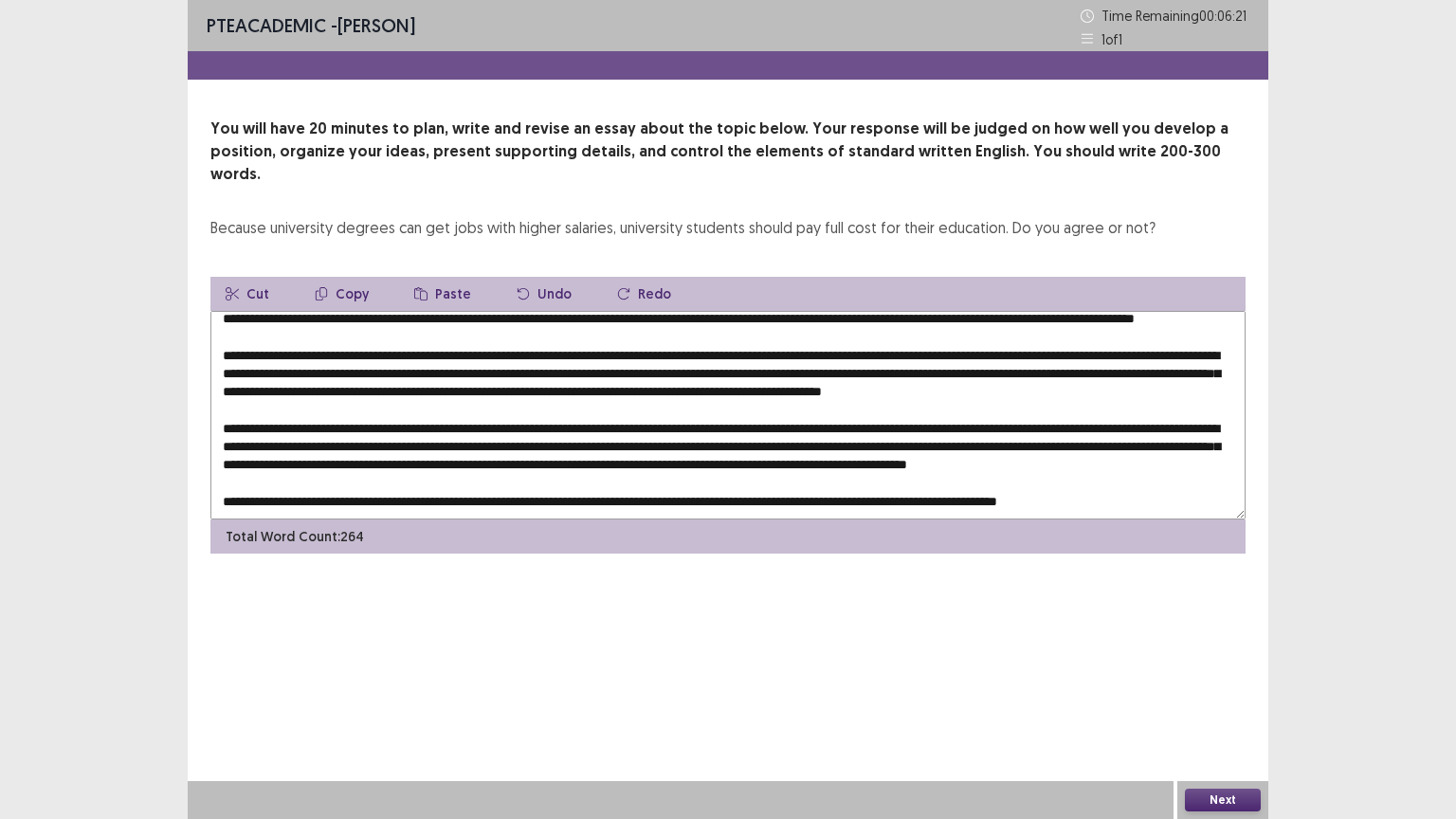 scroll, scrollTop: 72, scrollLeft: 0, axis: vertical 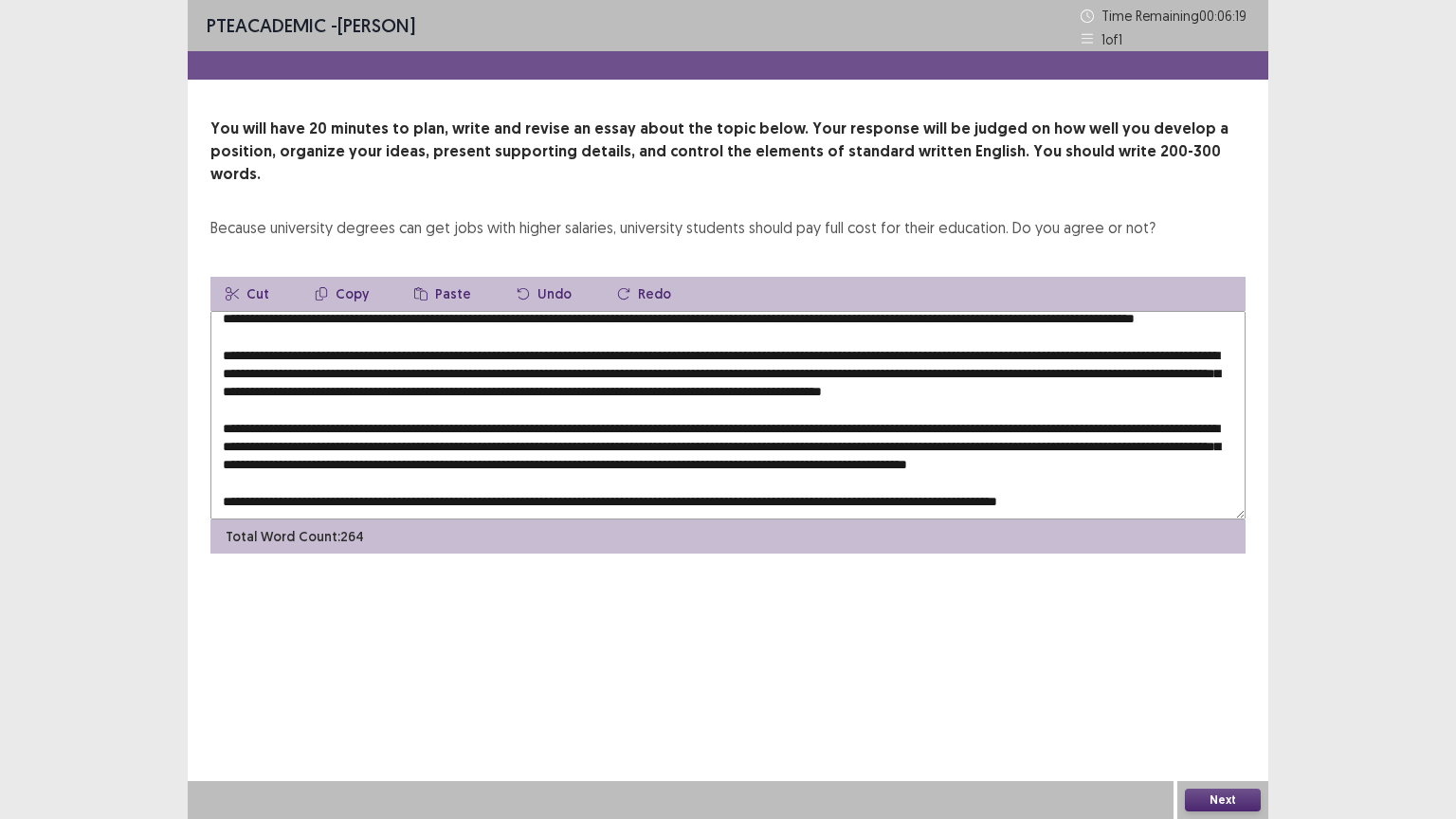 drag, startPoint x: 697, startPoint y: 485, endPoint x: 665, endPoint y: 492, distance: 32.756679 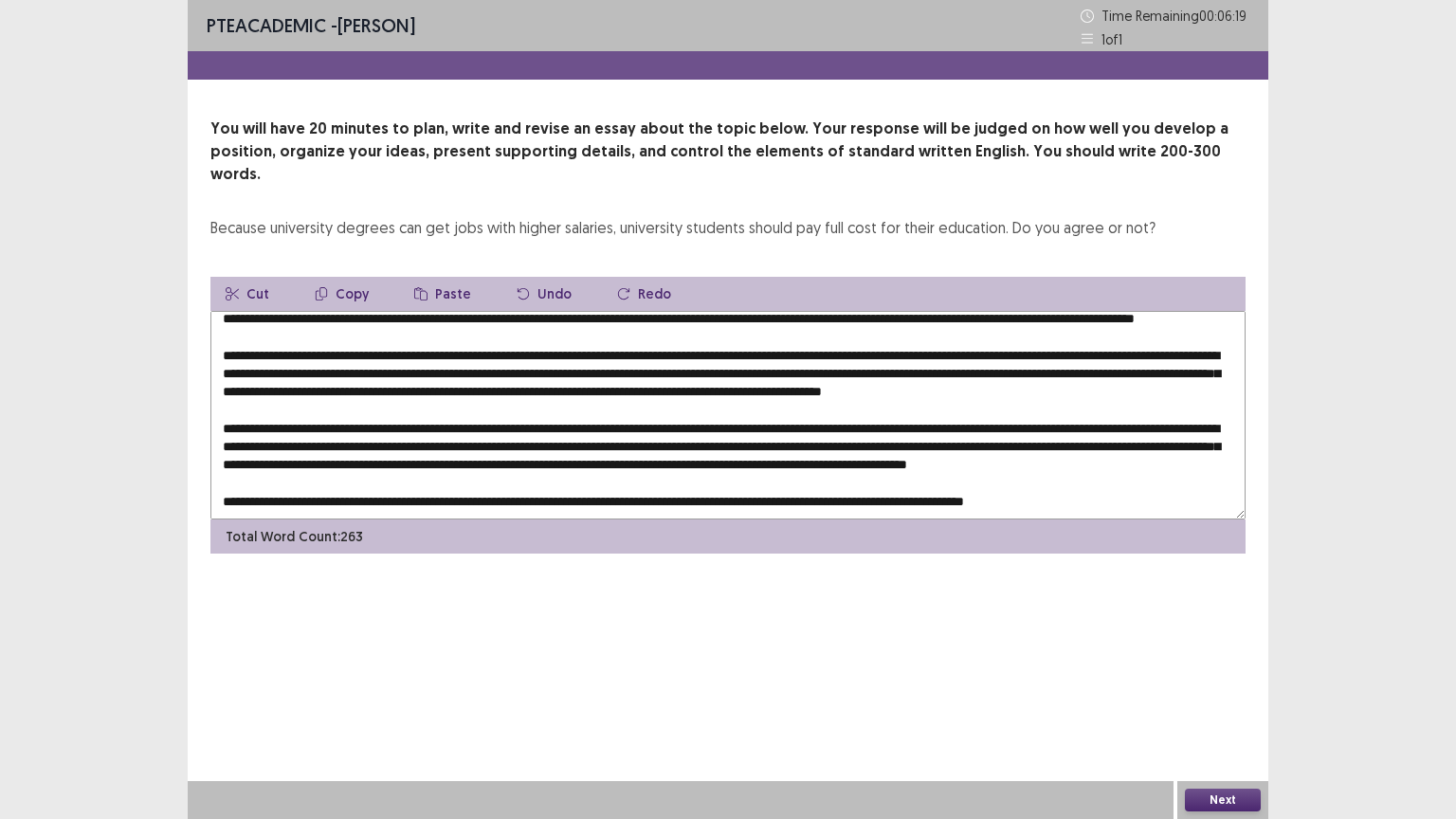 scroll, scrollTop: 82, scrollLeft: 0, axis: vertical 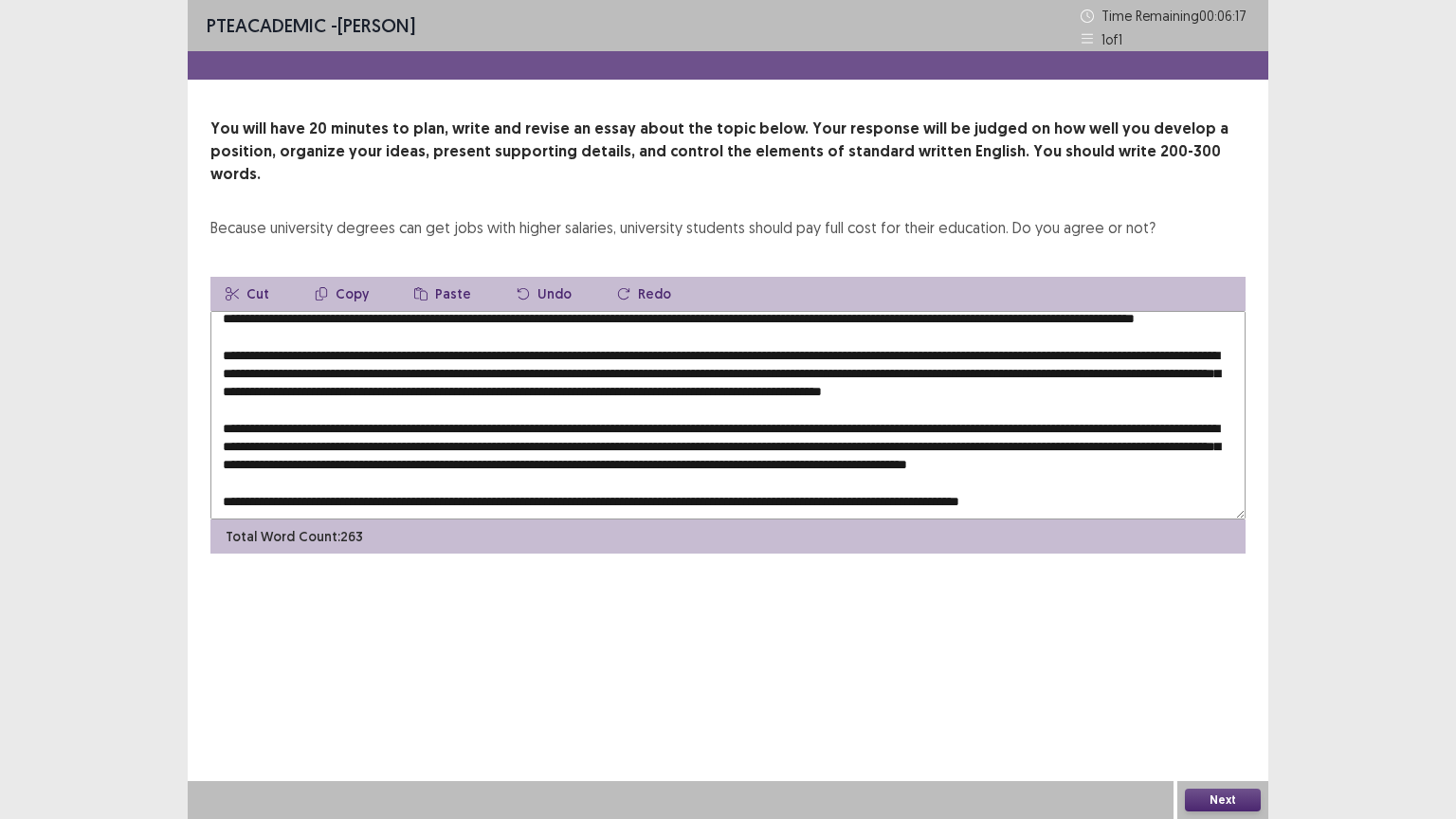 click on "Paste" at bounding box center (443, 294) 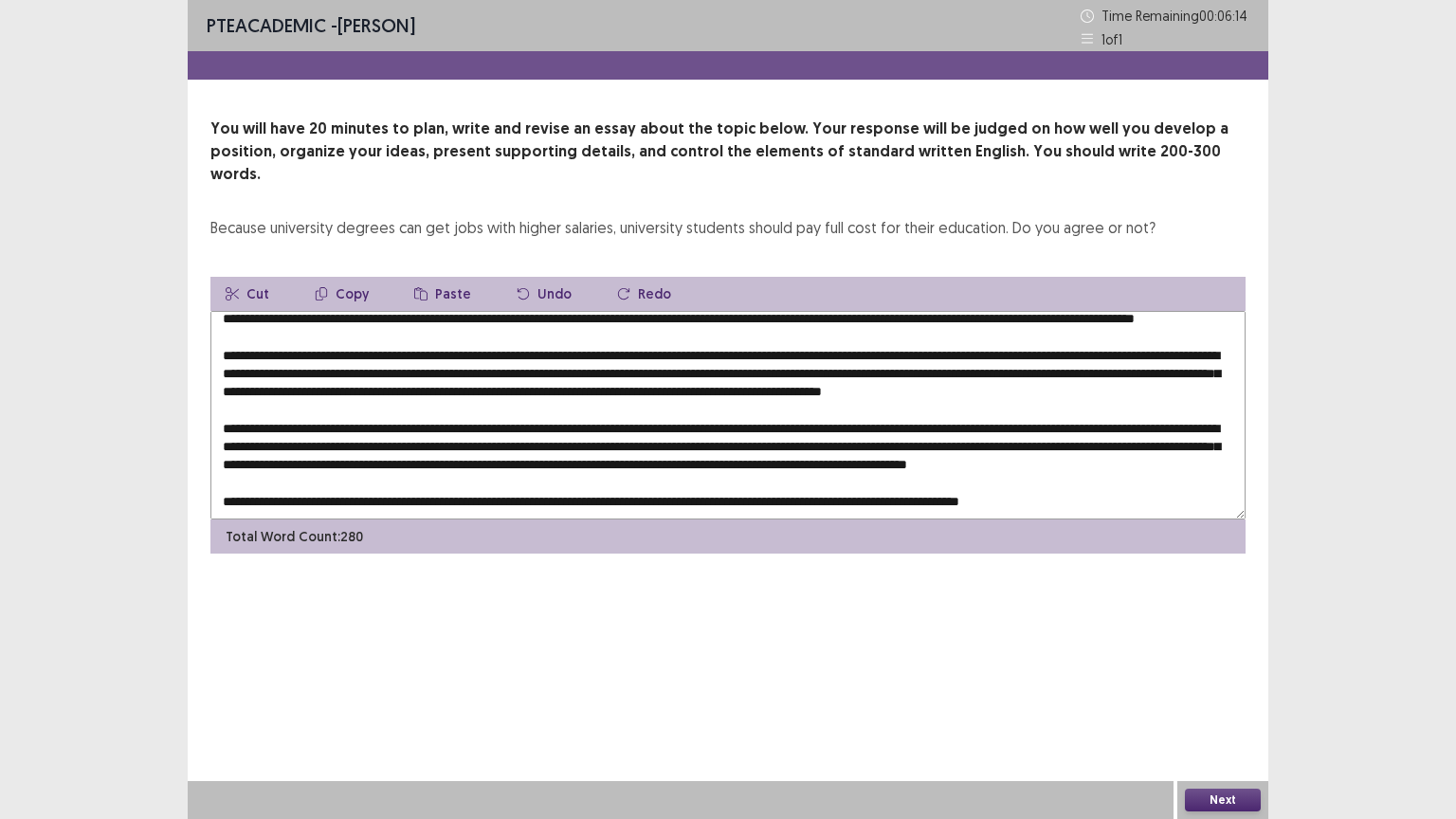 click at bounding box center (728, 415) 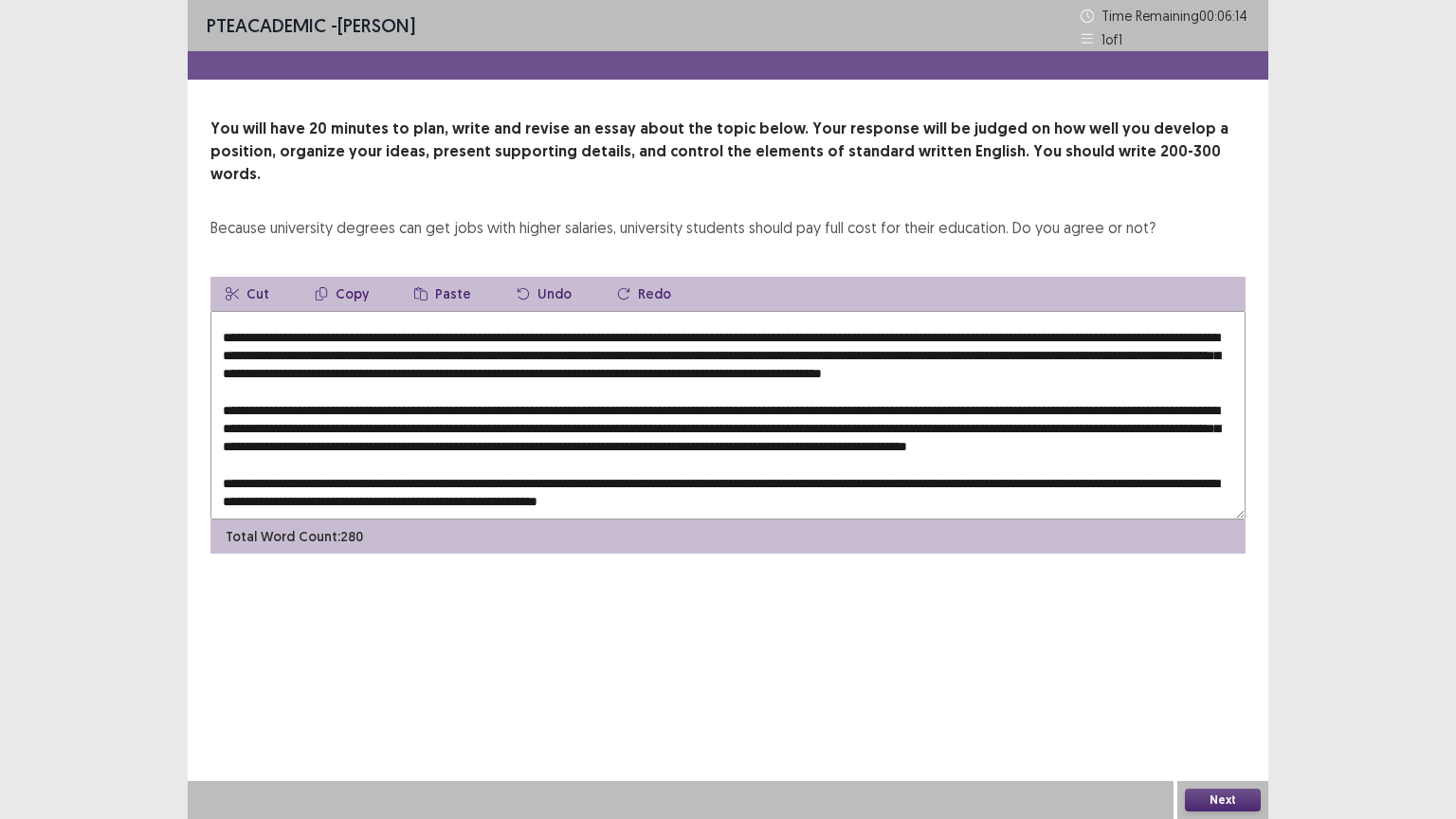 scroll, scrollTop: 91, scrollLeft: 0, axis: vertical 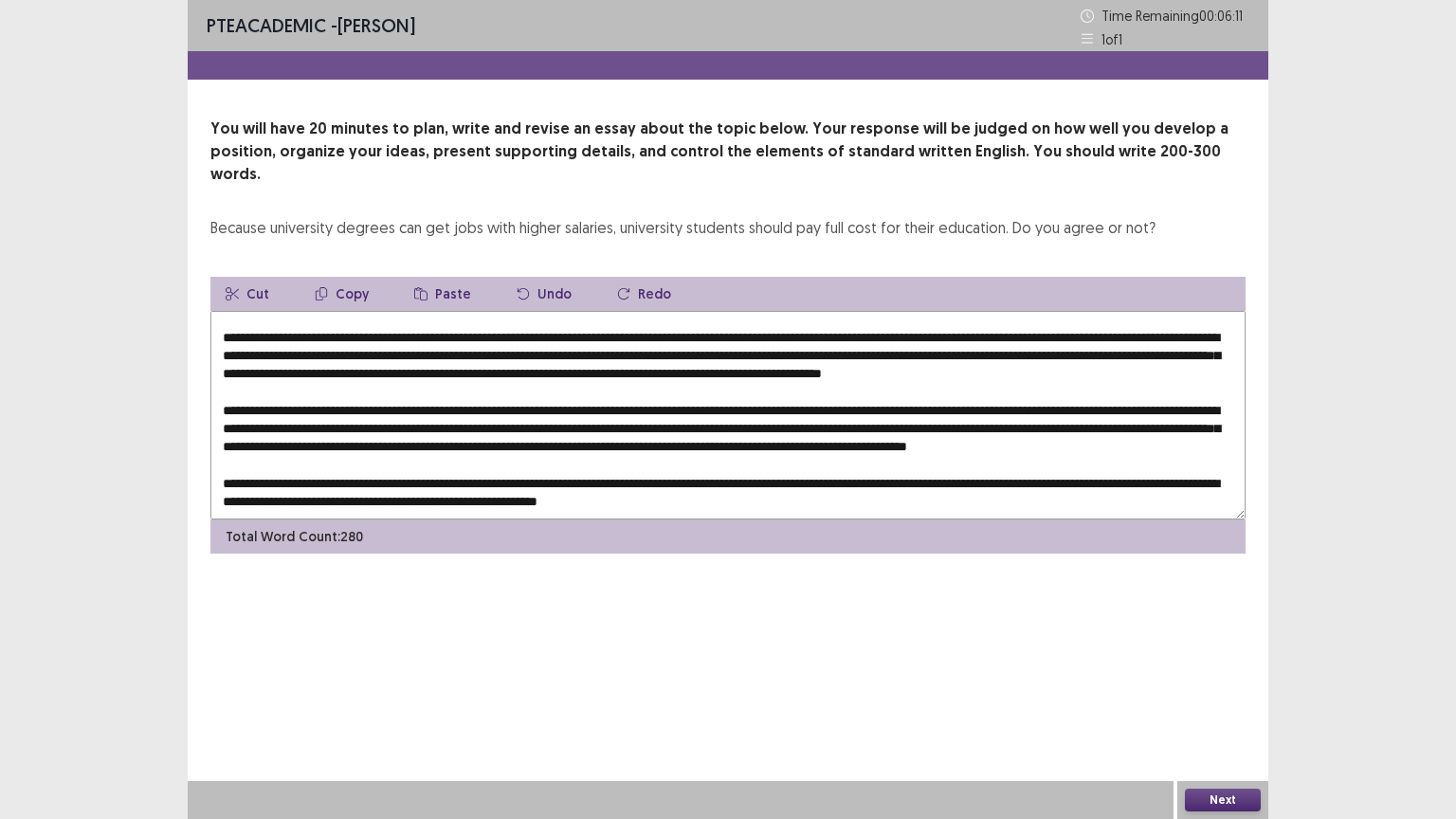 click at bounding box center (728, 415) 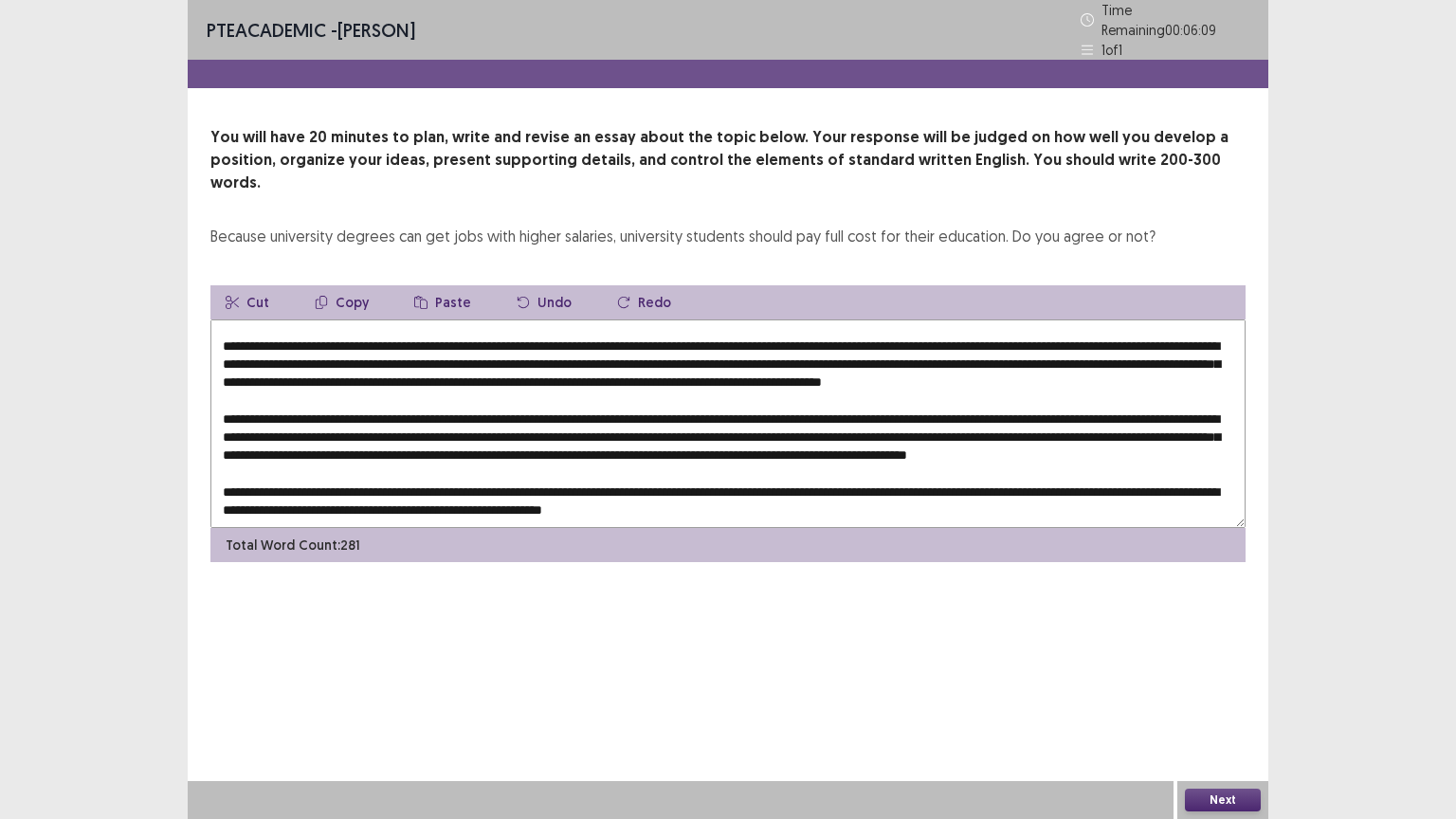 scroll, scrollTop: 8, scrollLeft: 0, axis: vertical 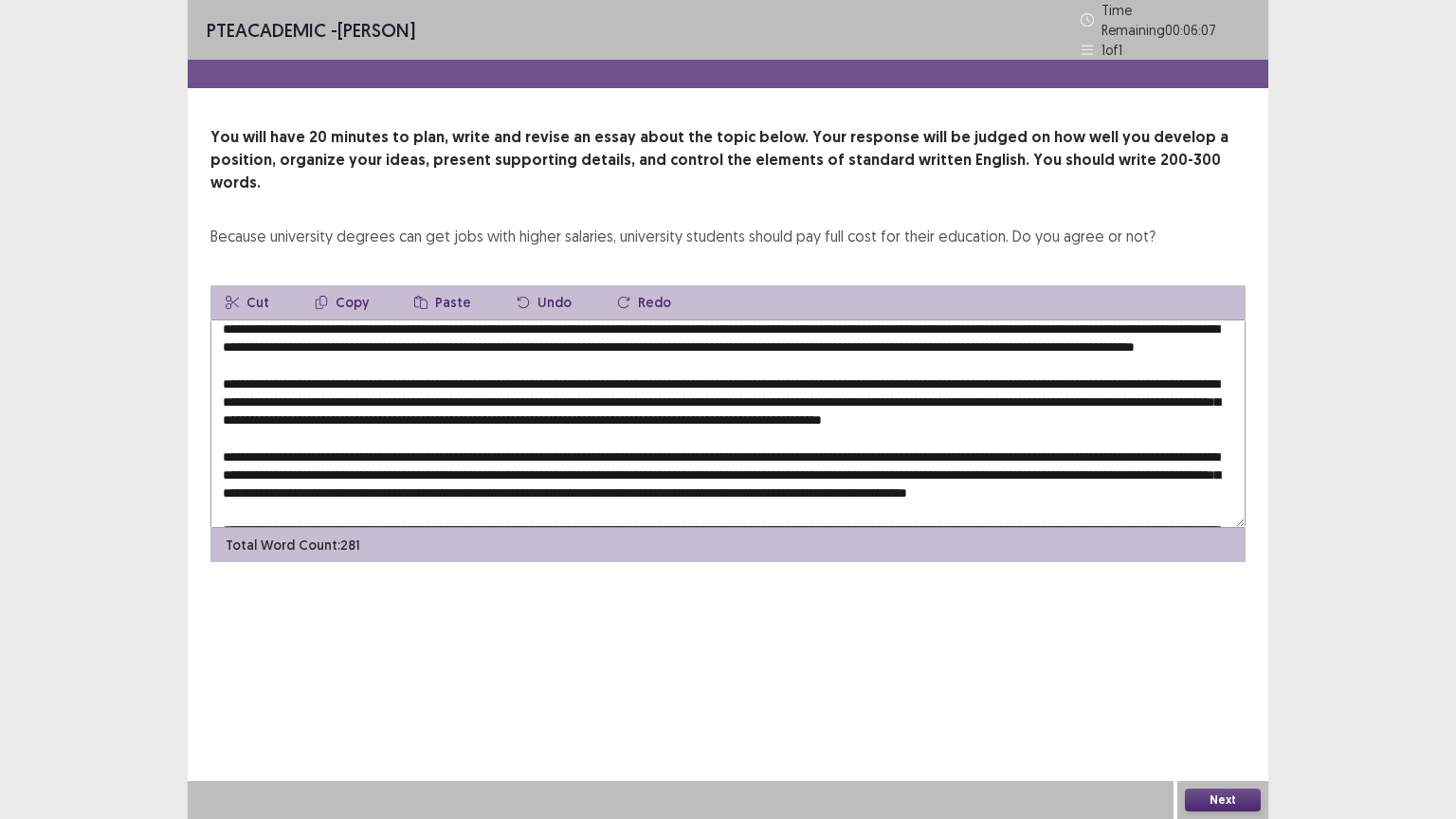 click at bounding box center [728, 424] 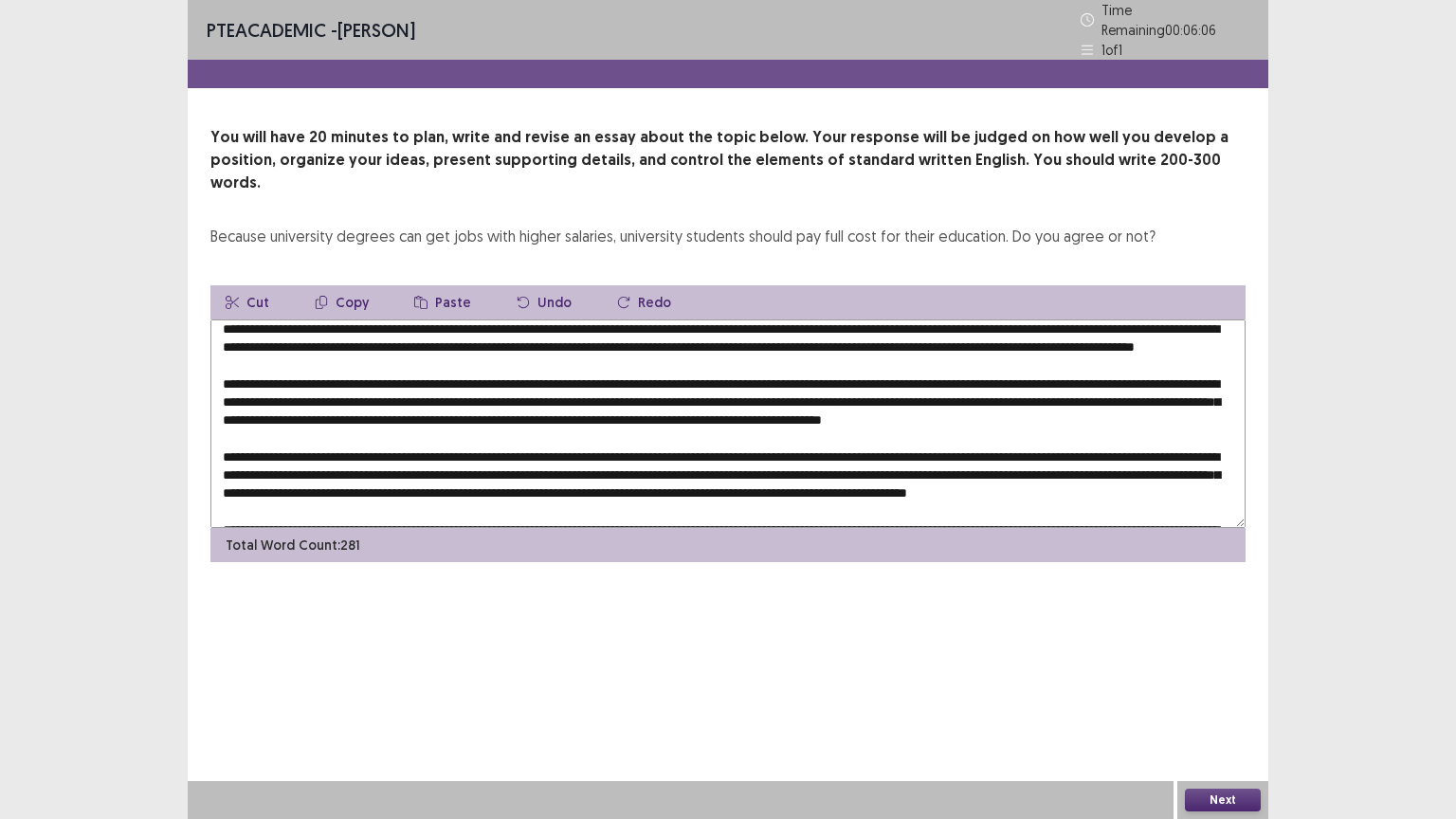 click at bounding box center [728, 424] 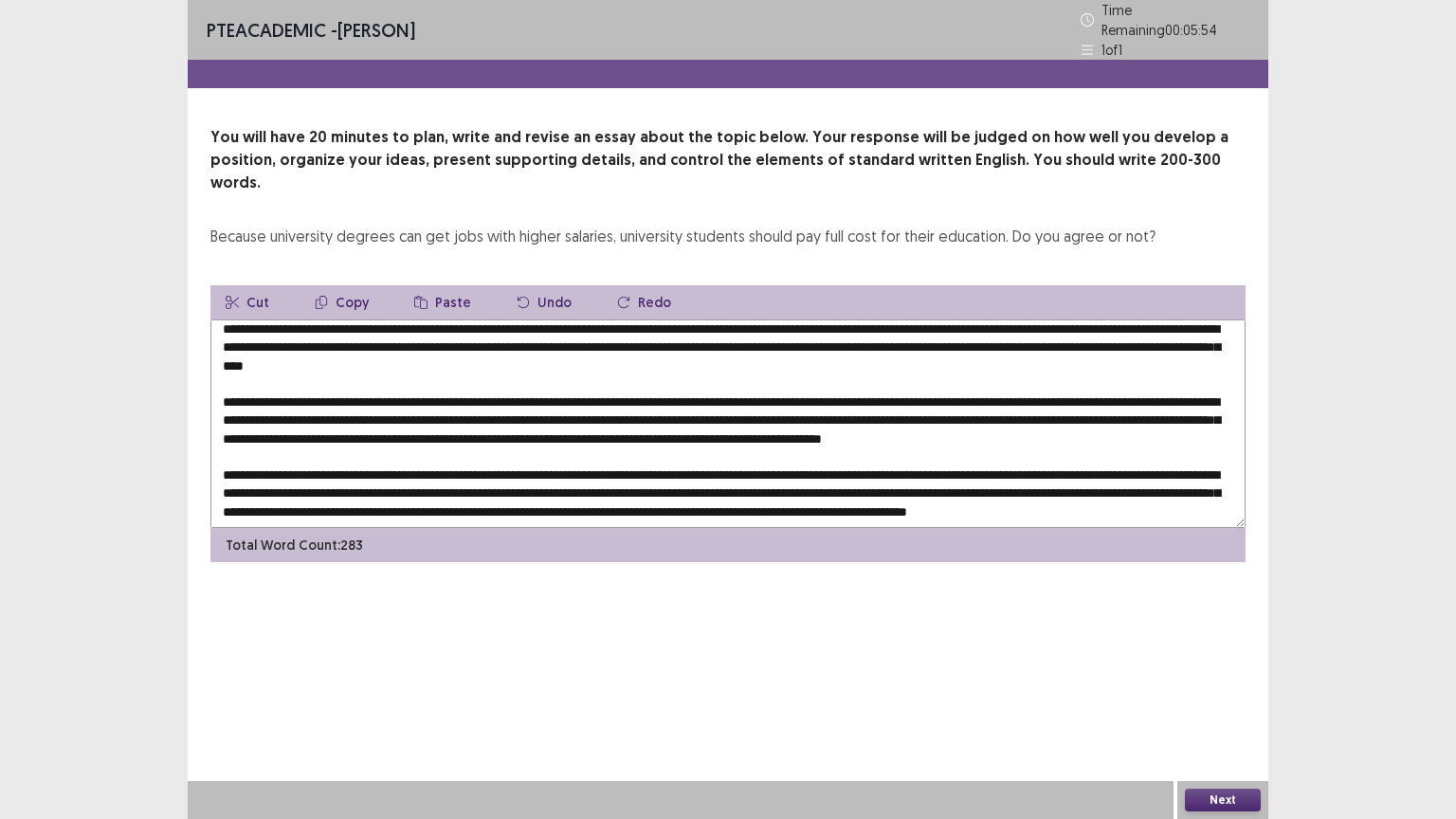 drag, startPoint x: 436, startPoint y: 333, endPoint x: 416, endPoint y: 334, distance: 20.024984 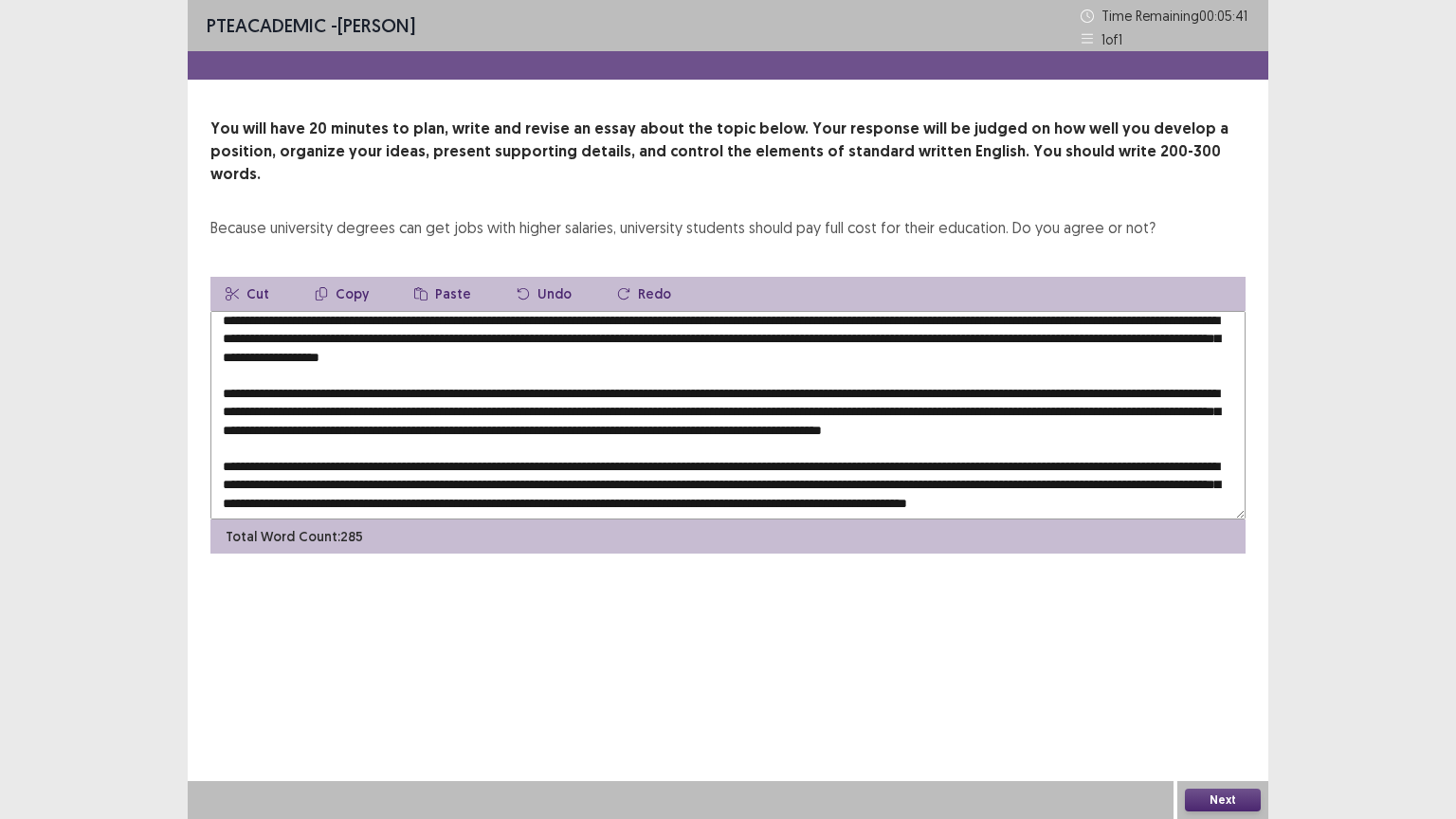 drag, startPoint x: 618, startPoint y: 386, endPoint x: 590, endPoint y: 387, distance: 28.017851 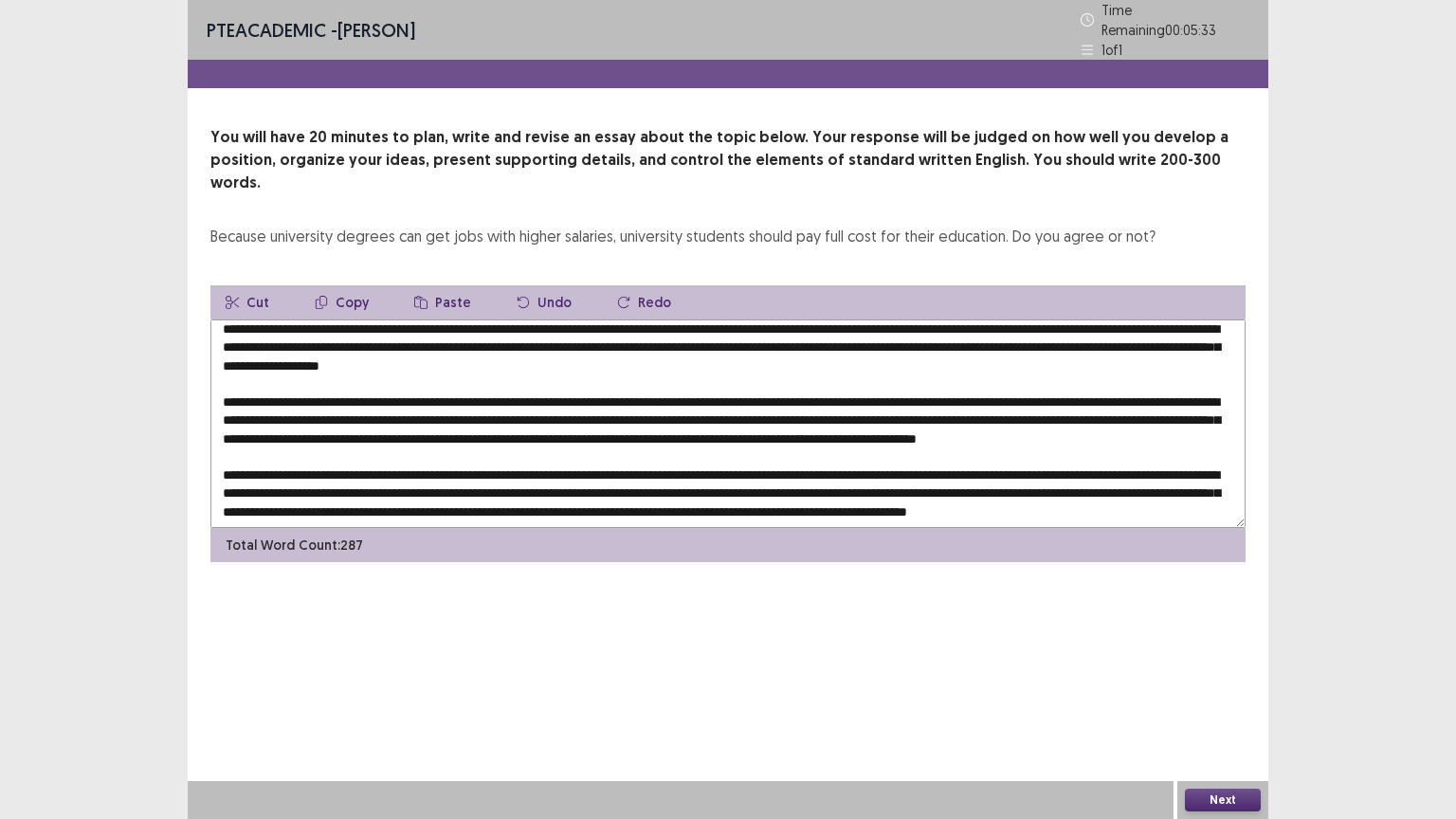 drag, startPoint x: 992, startPoint y: 388, endPoint x: 974, endPoint y: 391, distance: 18.248288 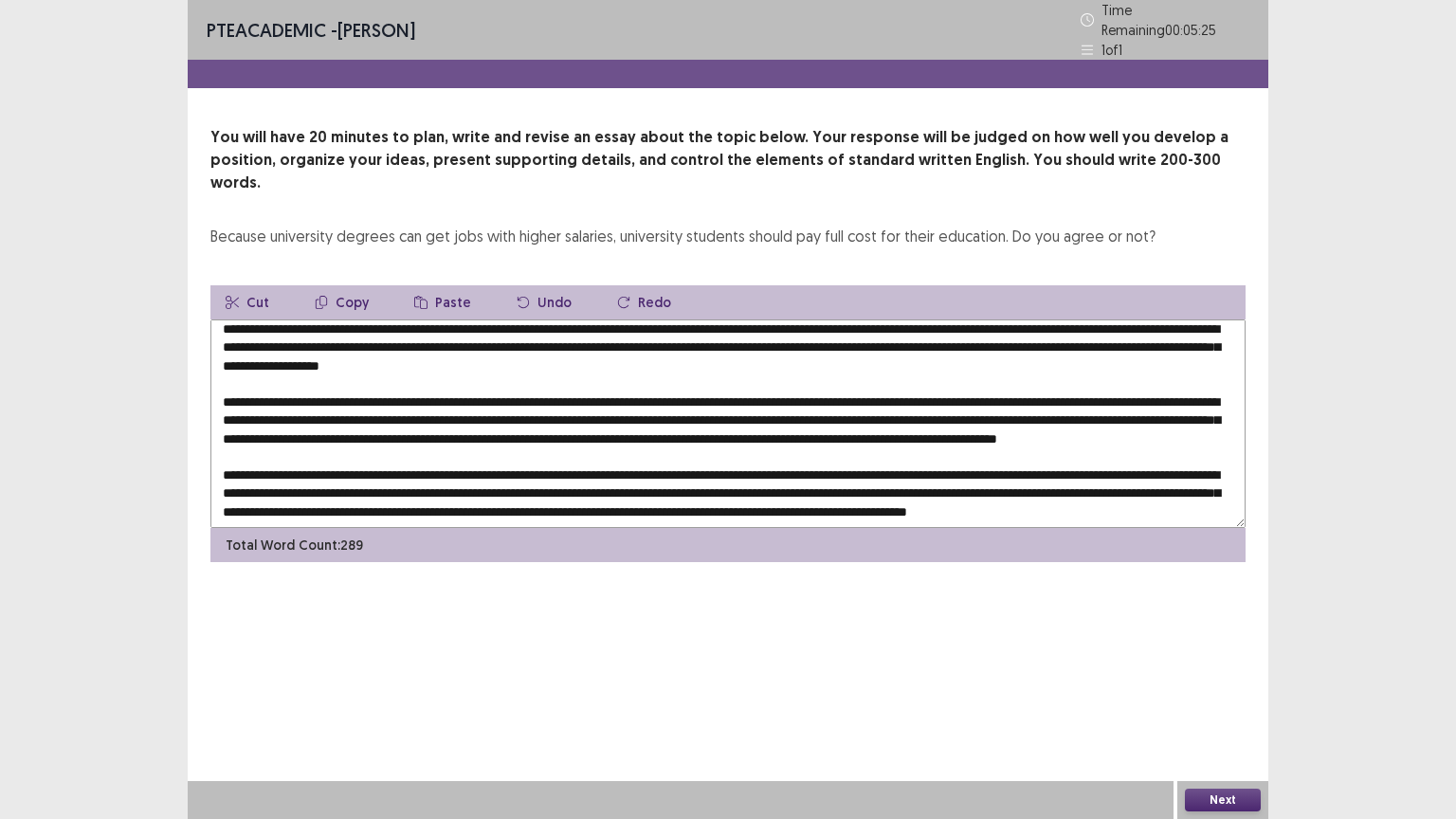 click at bounding box center (728, 424) 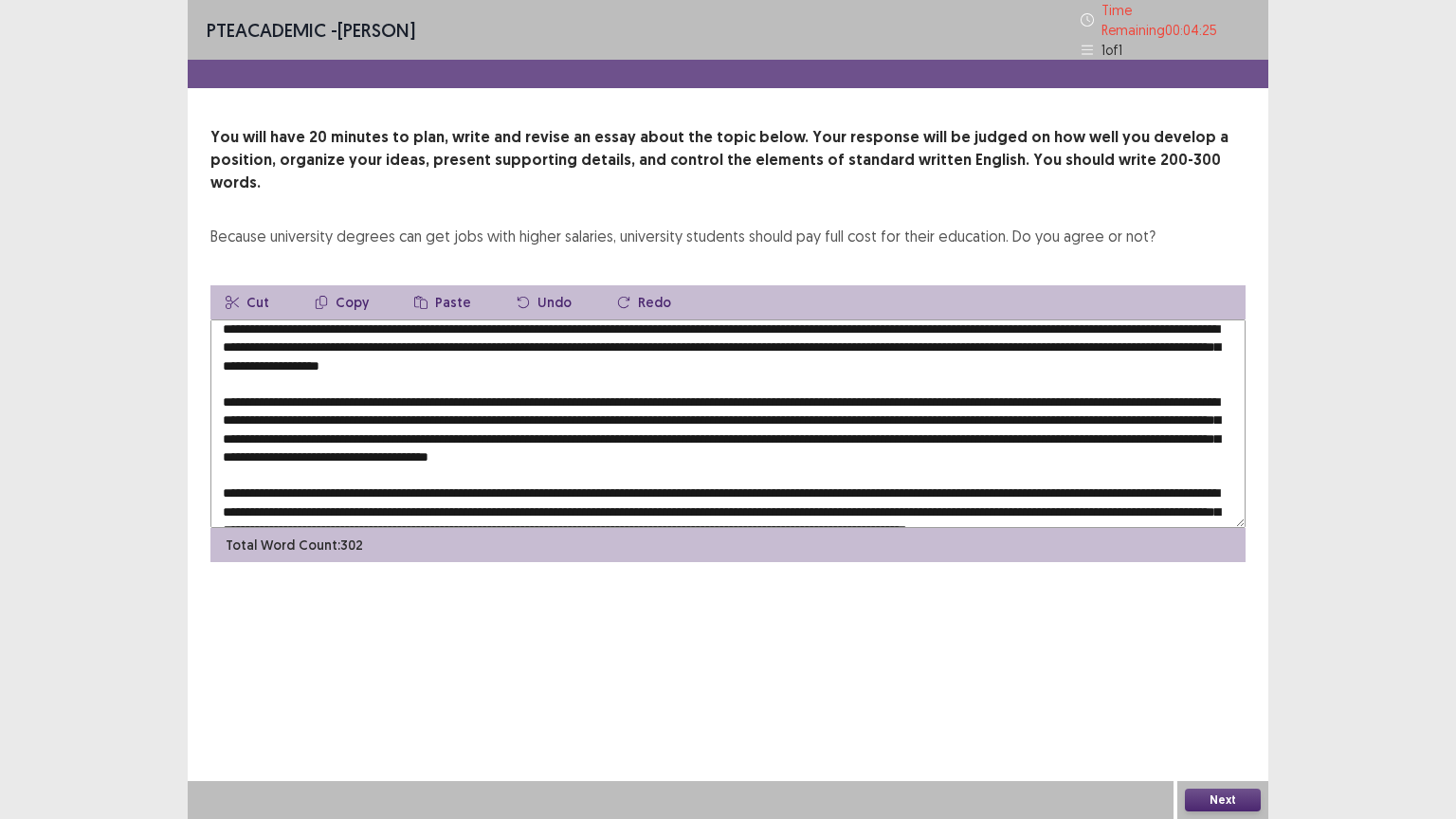 click at bounding box center [728, 424] 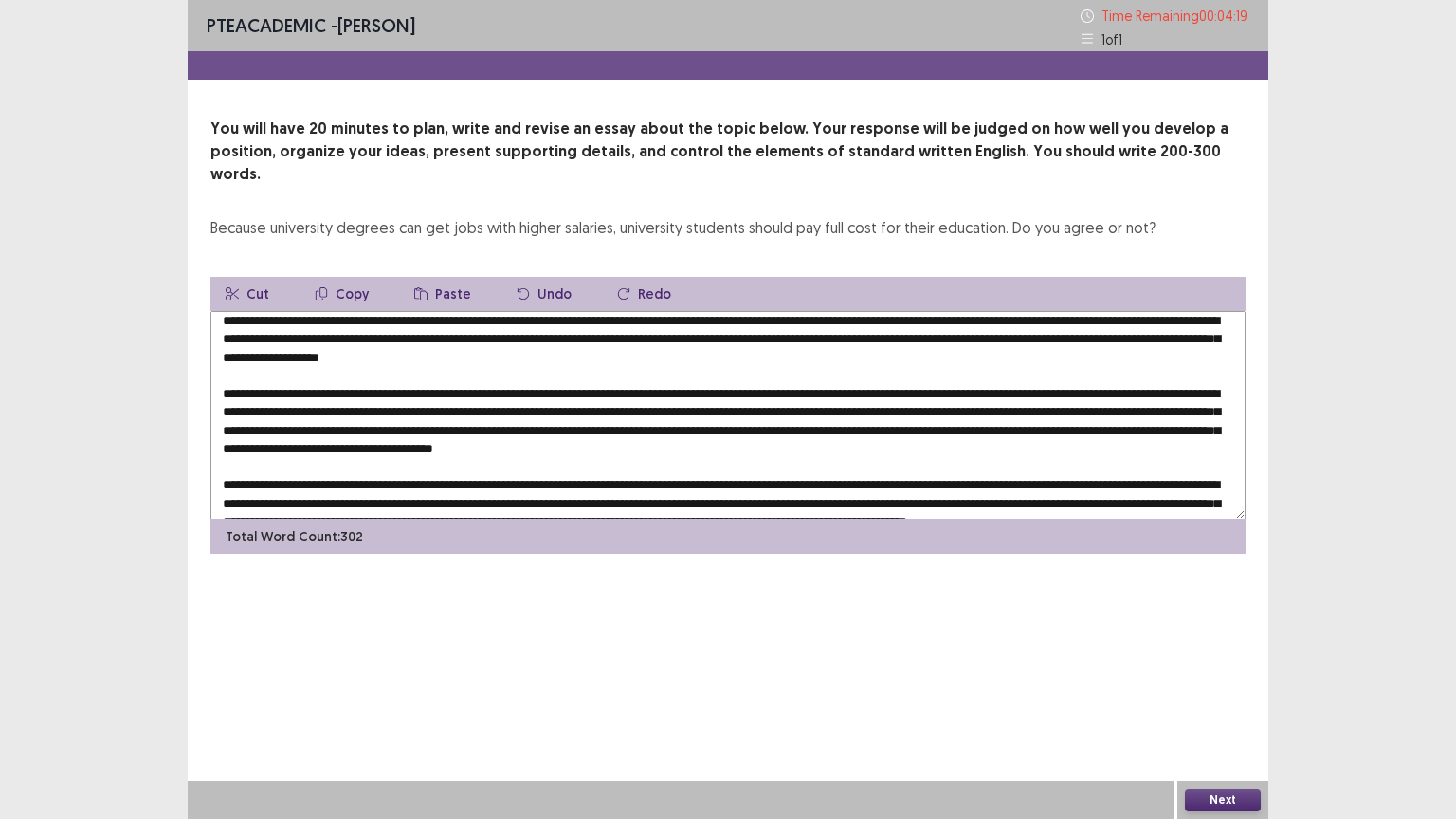 click at bounding box center [728, 415] 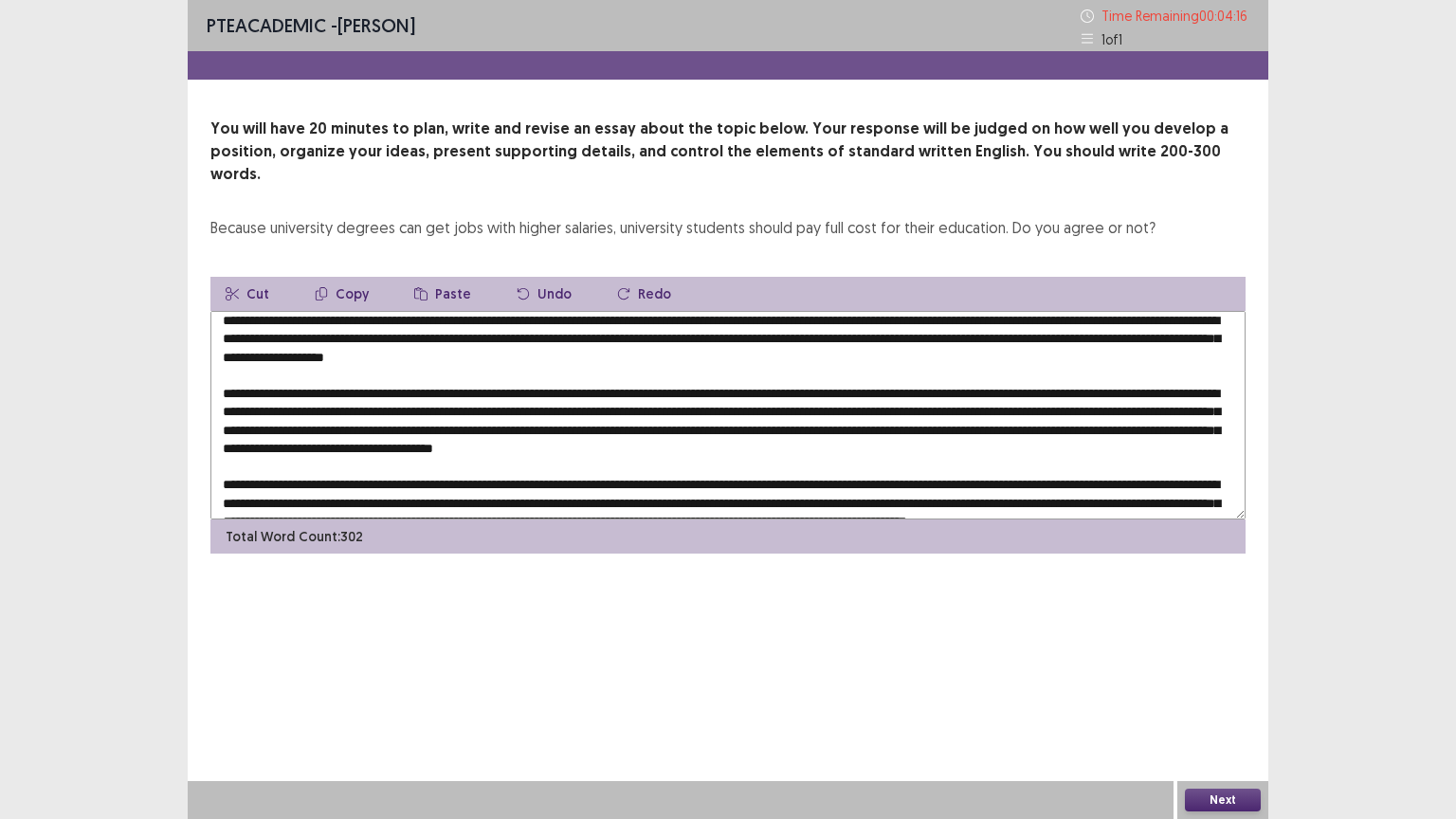 click at bounding box center (728, 415) 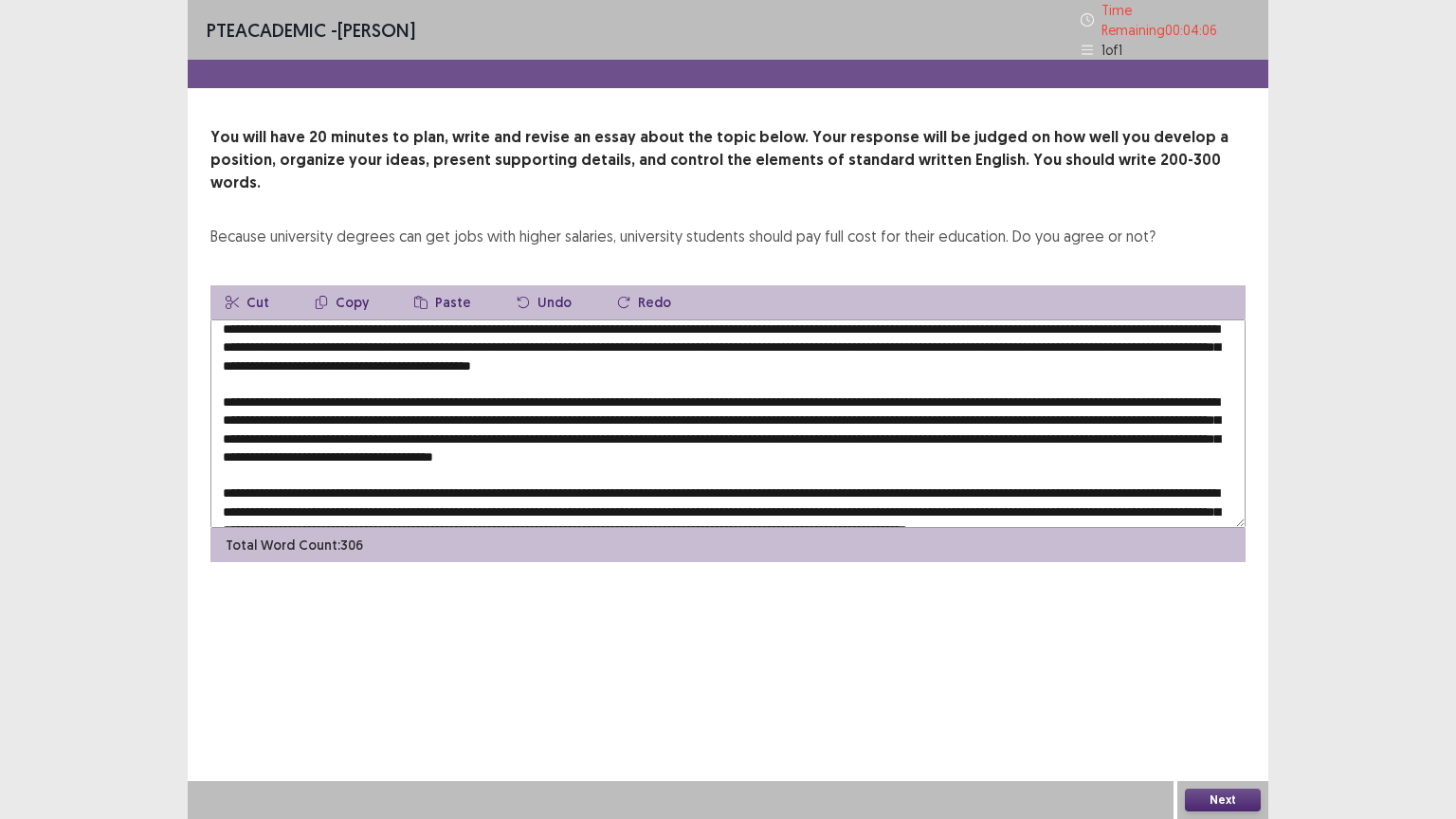 drag, startPoint x: 422, startPoint y: 335, endPoint x: 720, endPoint y: 335, distance: 298 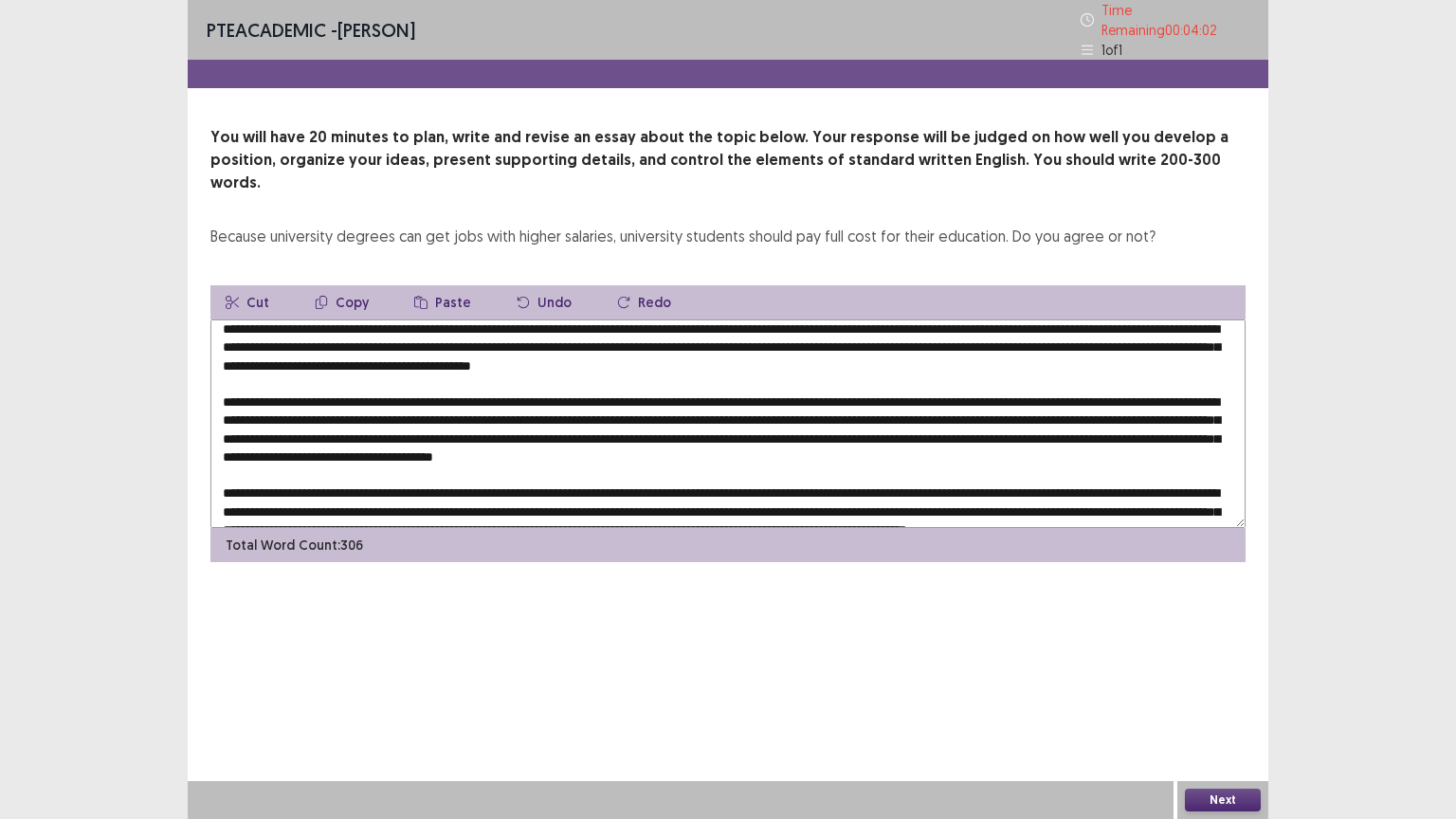 click at bounding box center [728, 424] 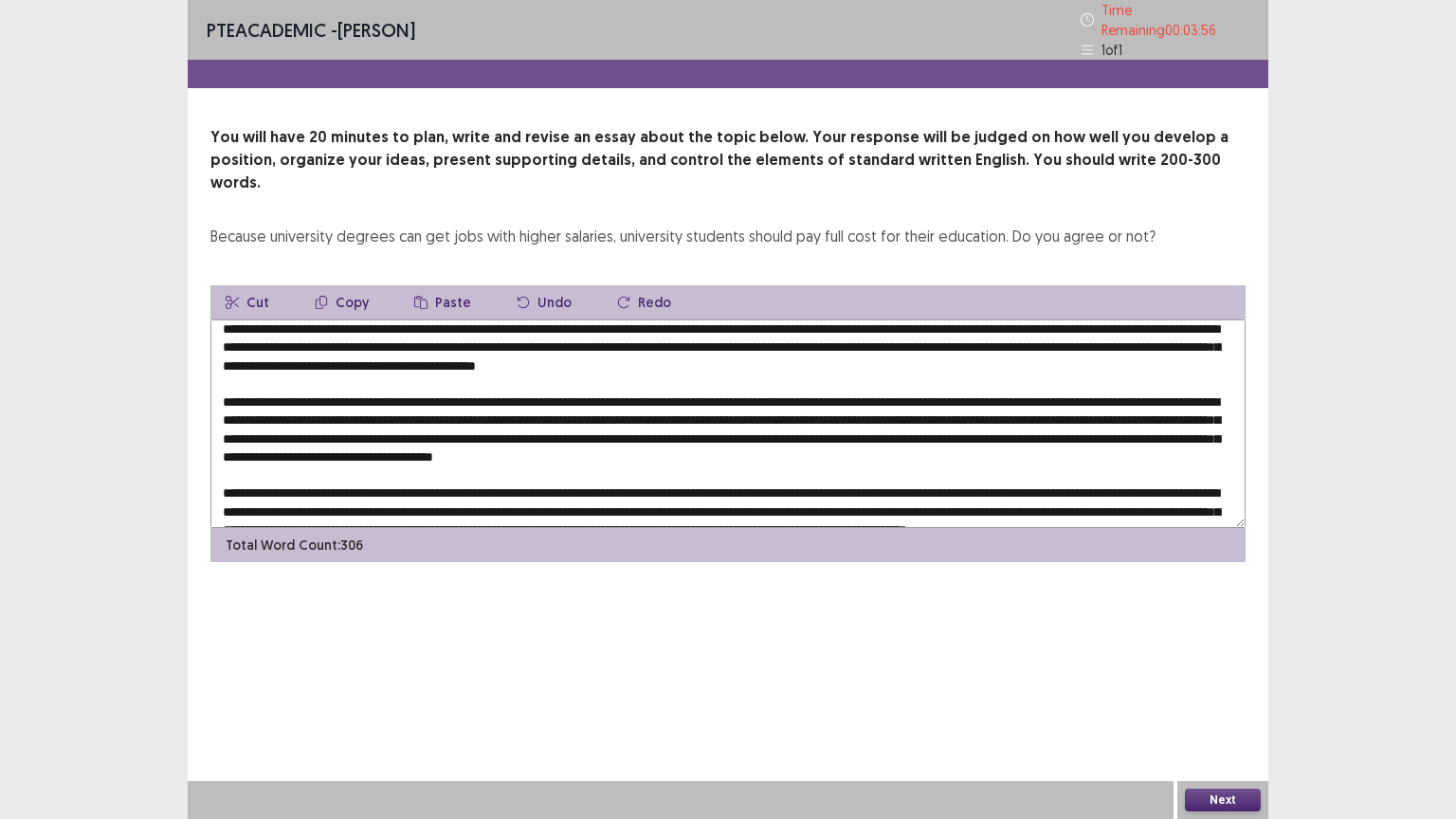 drag, startPoint x: 418, startPoint y: 335, endPoint x: 725, endPoint y: 337, distance: 307.00651 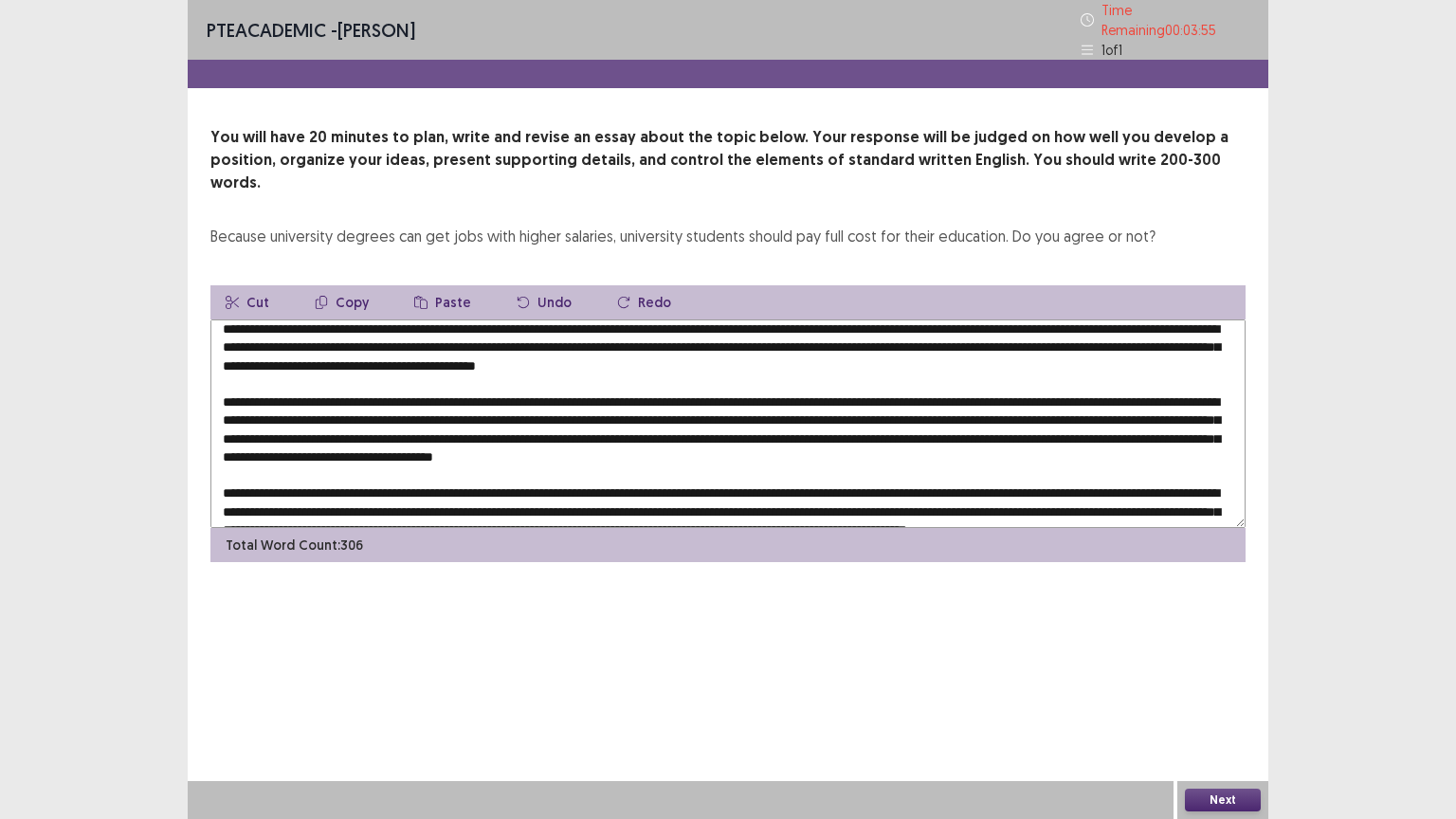 click at bounding box center [728, 424] 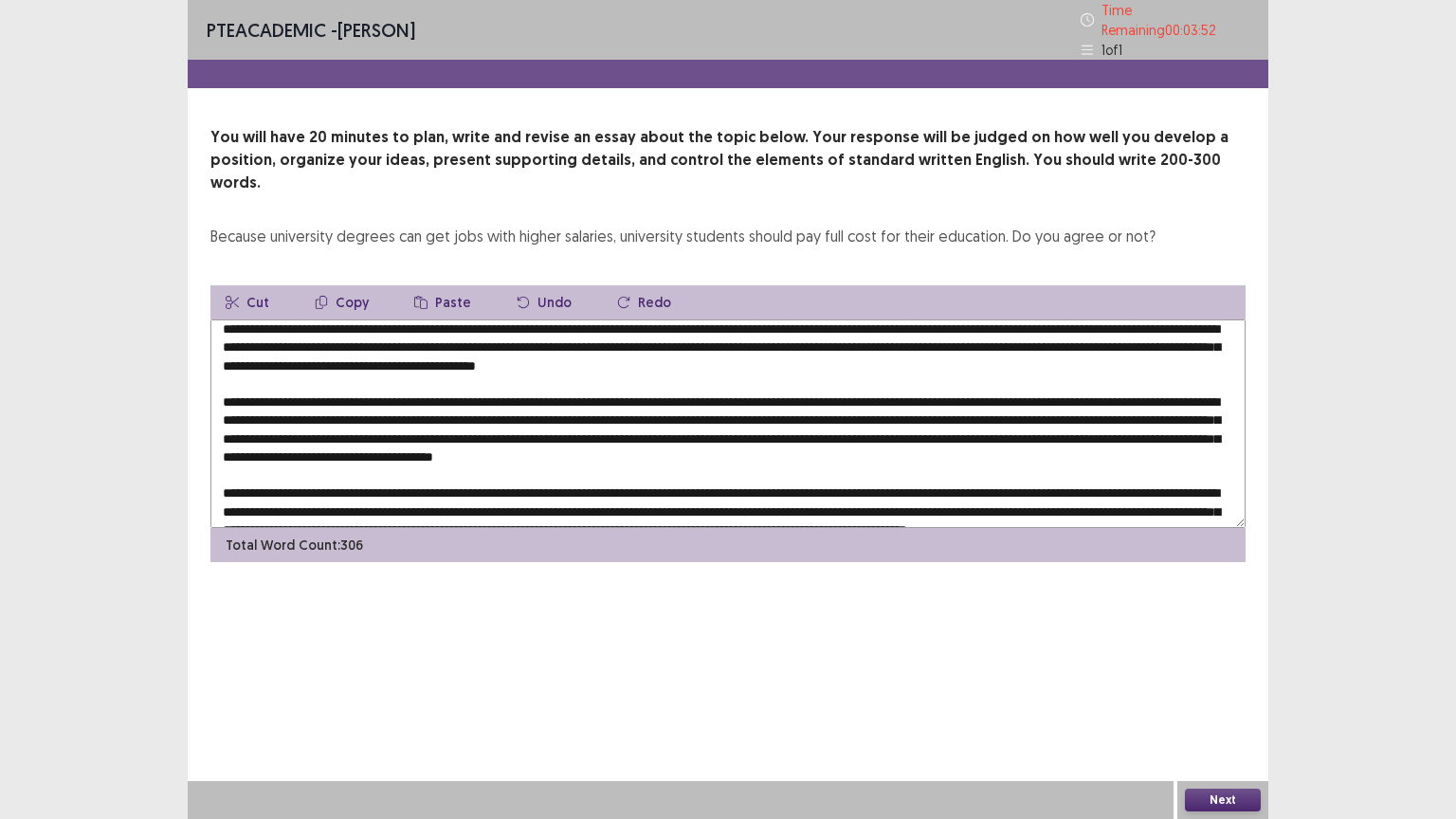 scroll, scrollTop: 91, scrollLeft: 0, axis: vertical 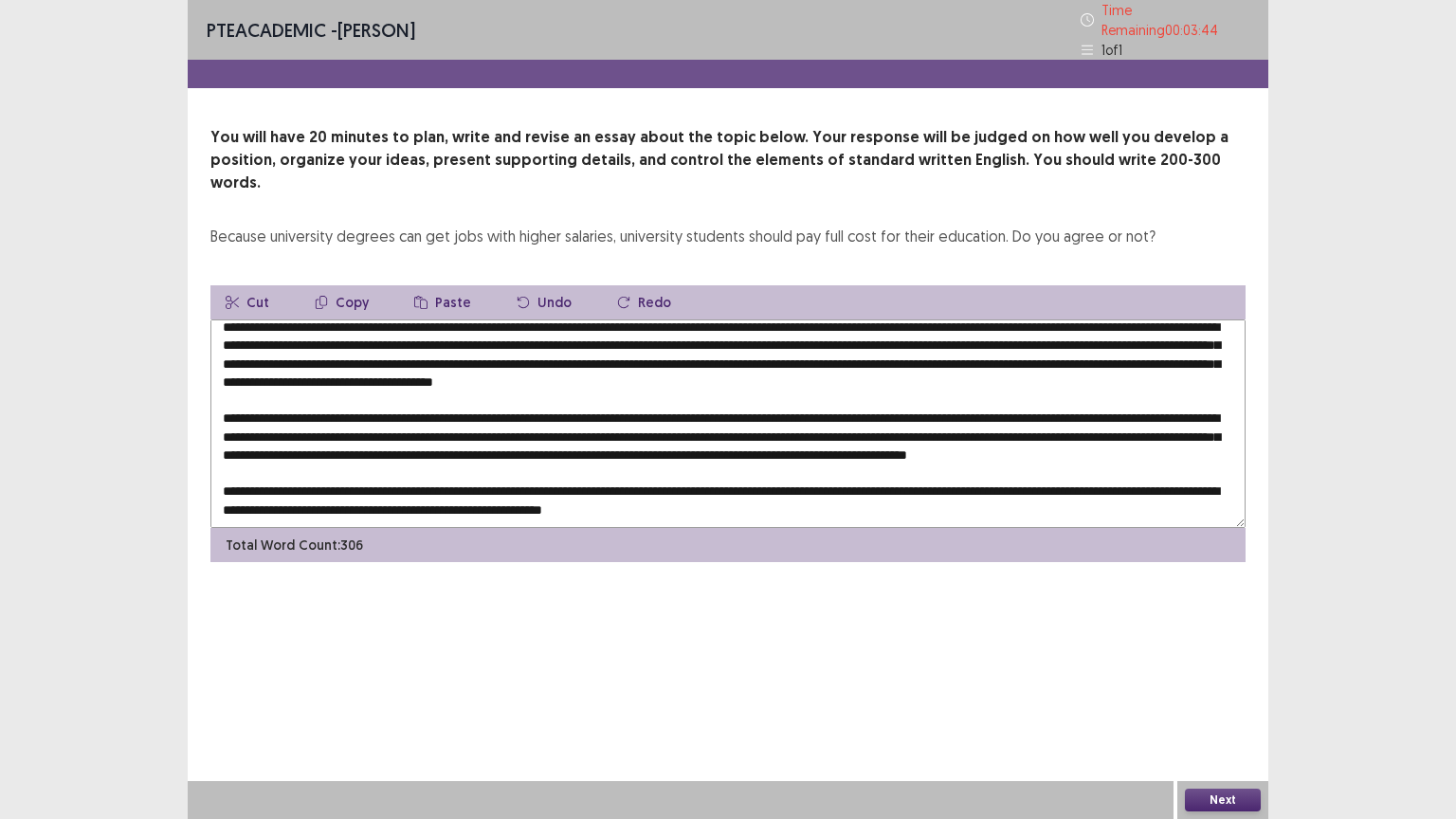 drag, startPoint x: 857, startPoint y: 398, endPoint x: 839, endPoint y: 398, distance: 18 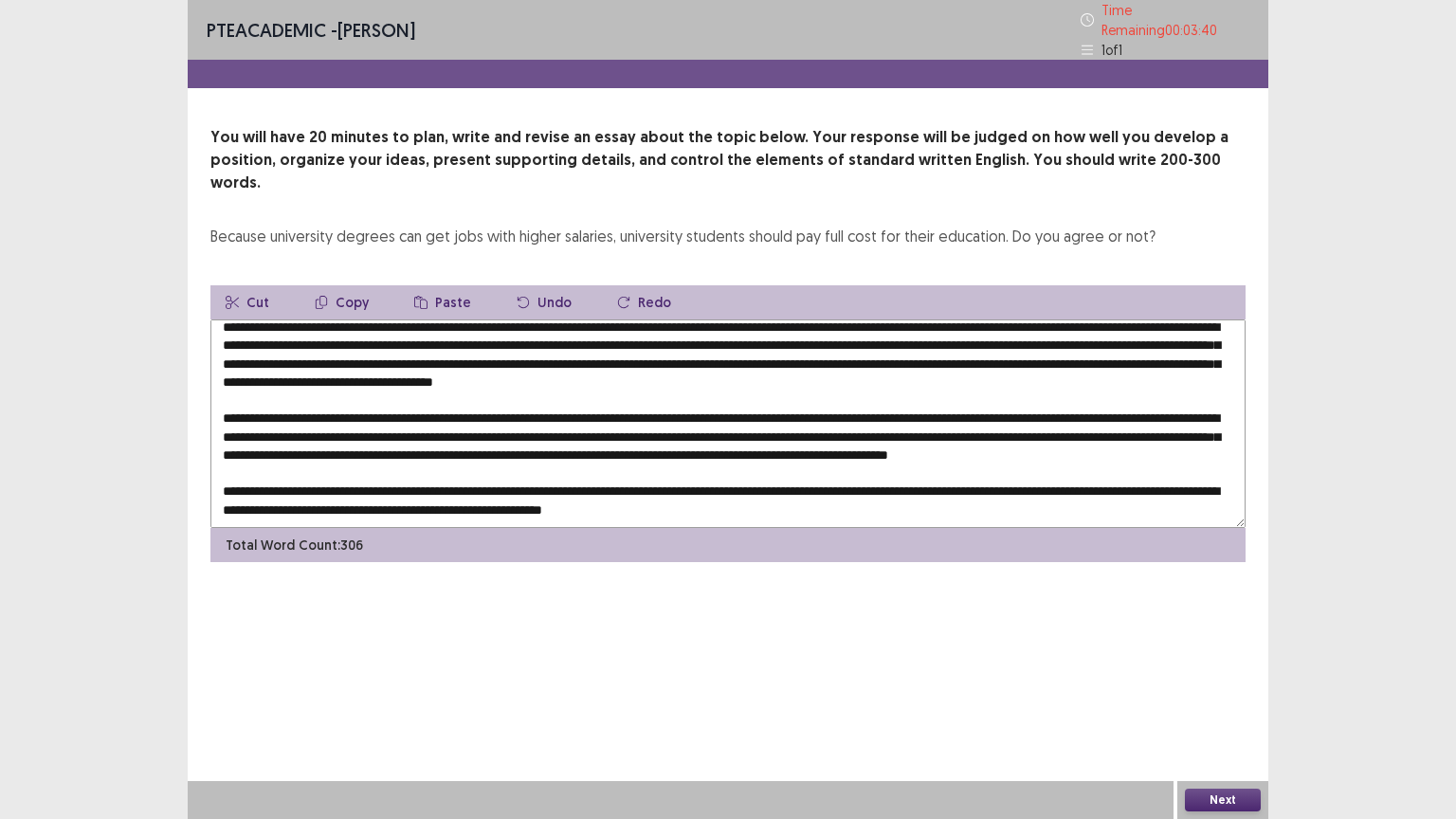 click at bounding box center [728, 424] 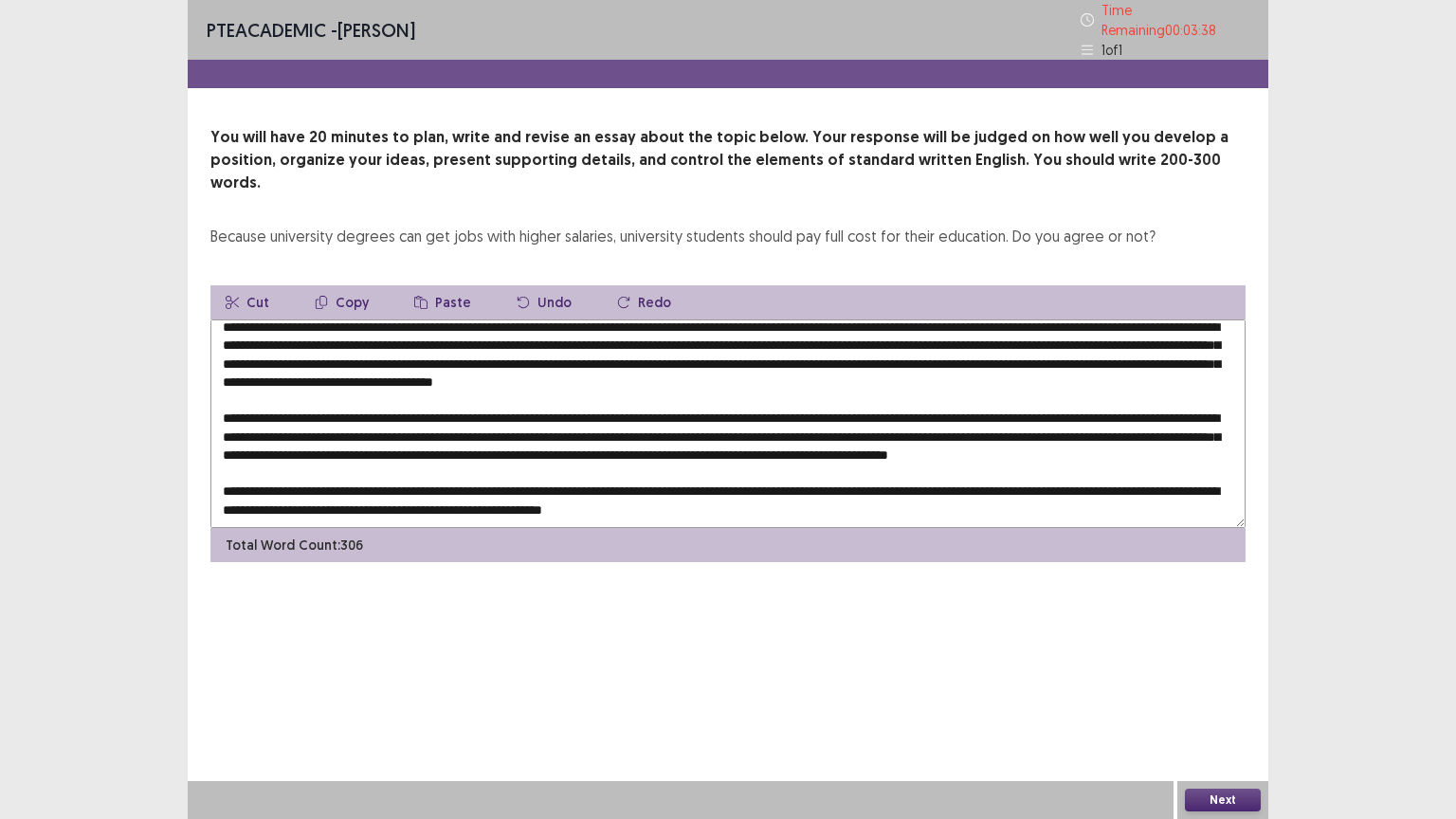 scroll, scrollTop: 8, scrollLeft: 0, axis: vertical 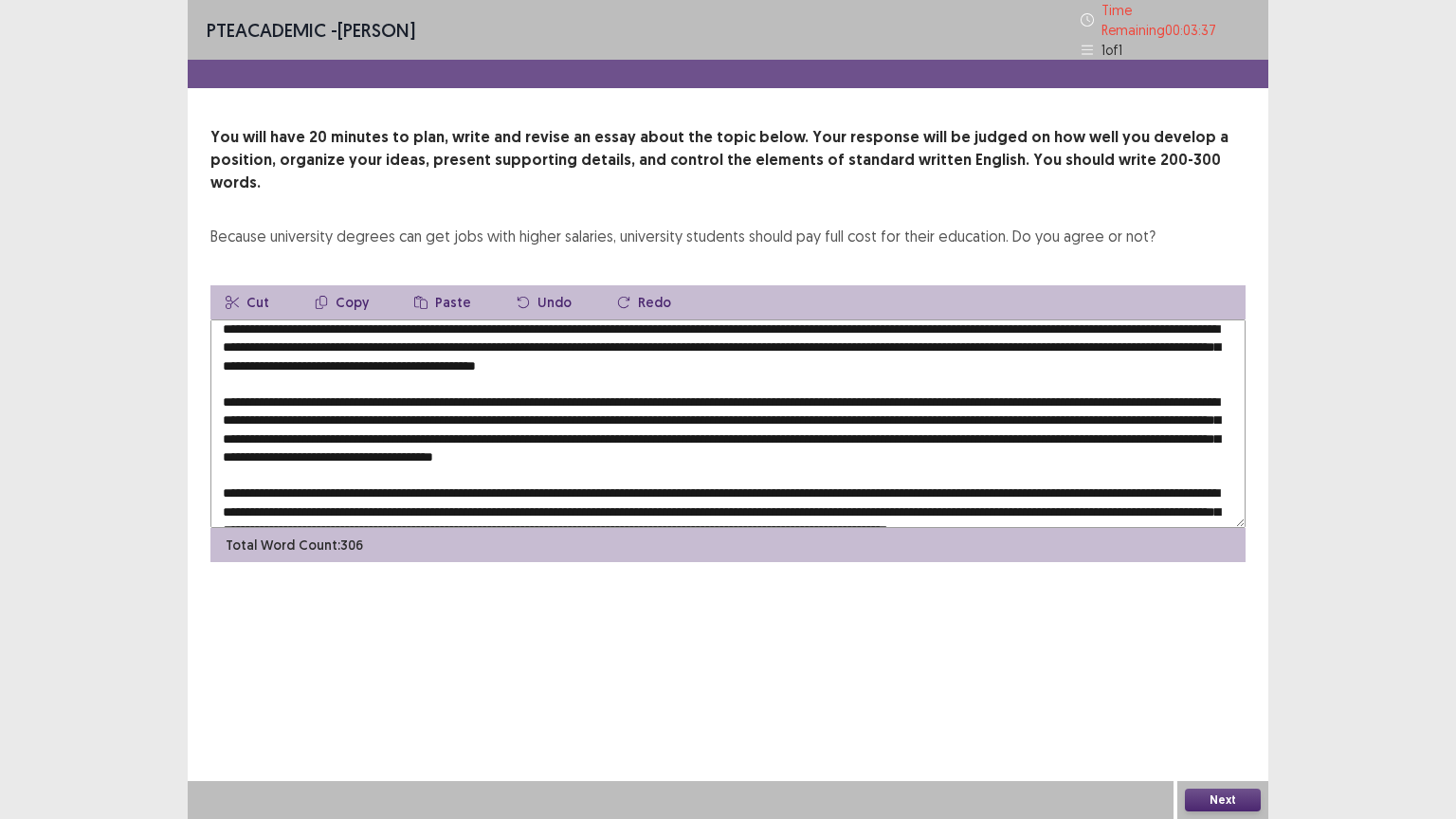 drag, startPoint x: 426, startPoint y: 334, endPoint x: 435, endPoint y: 338, distance: 9.84886 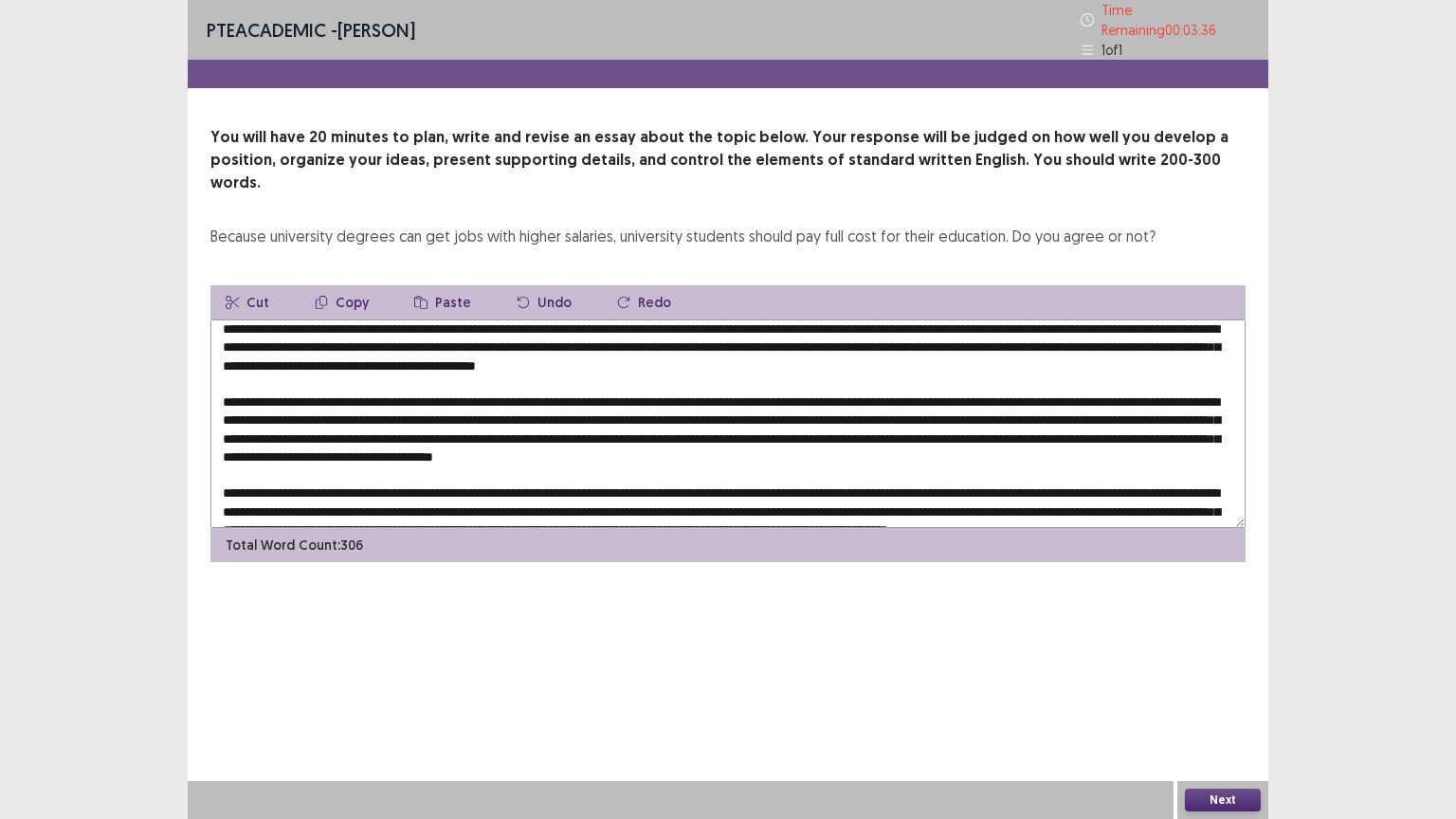 drag, startPoint x: 425, startPoint y: 337, endPoint x: 725, endPoint y: 334, distance: 300.015 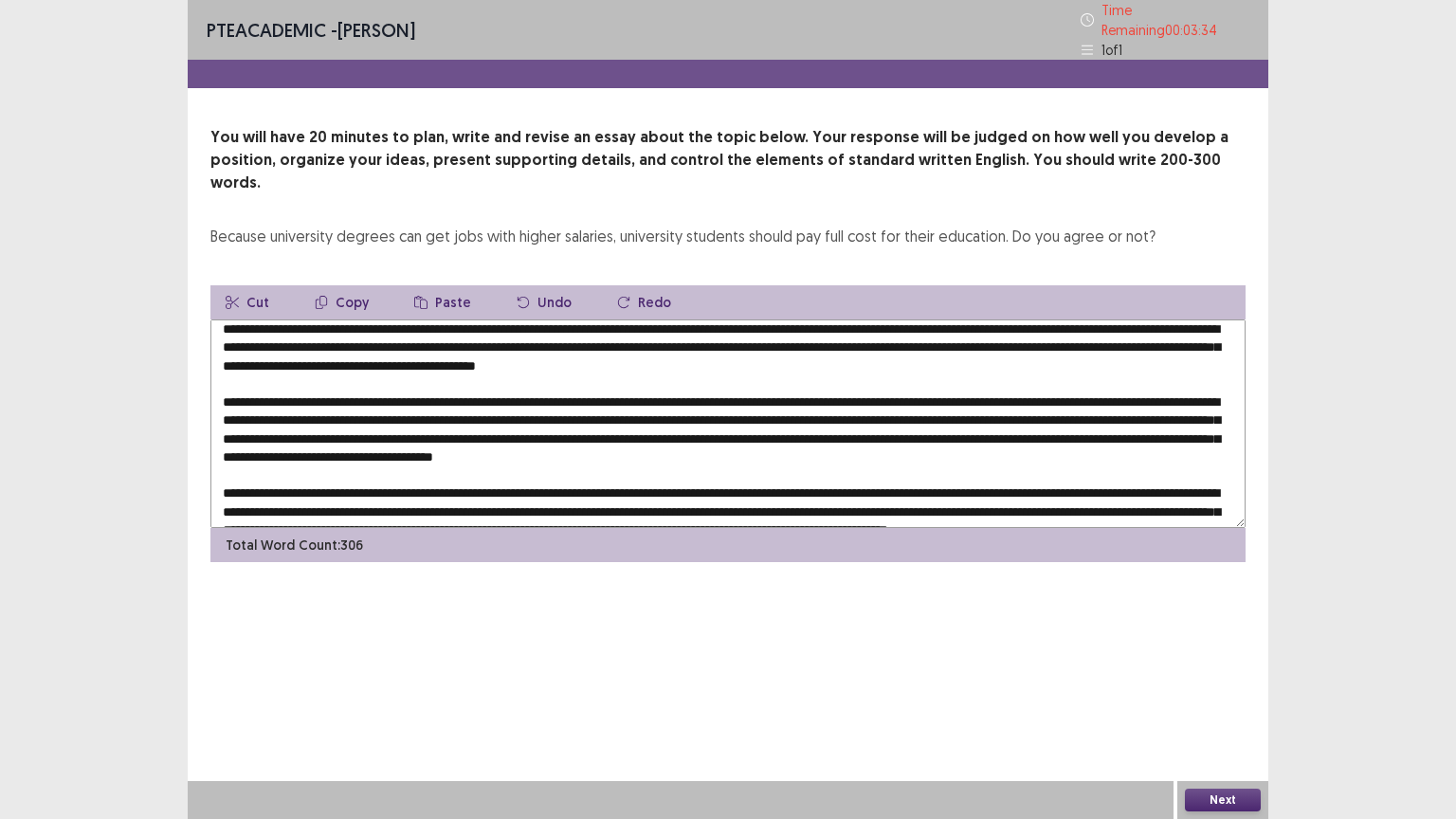 type on "**********" 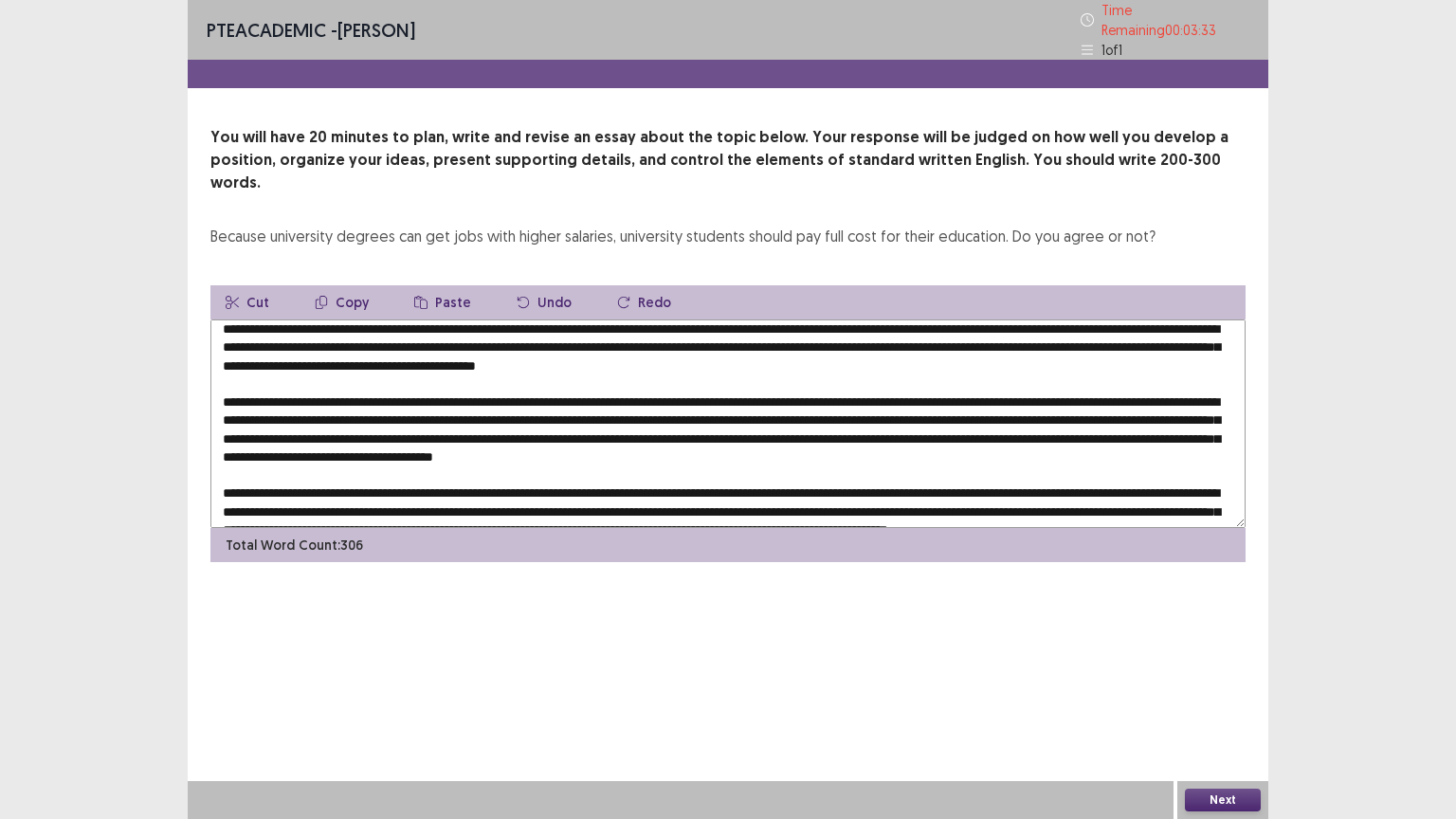 drag, startPoint x: 422, startPoint y: 335, endPoint x: 682, endPoint y: 330, distance: 260.04807 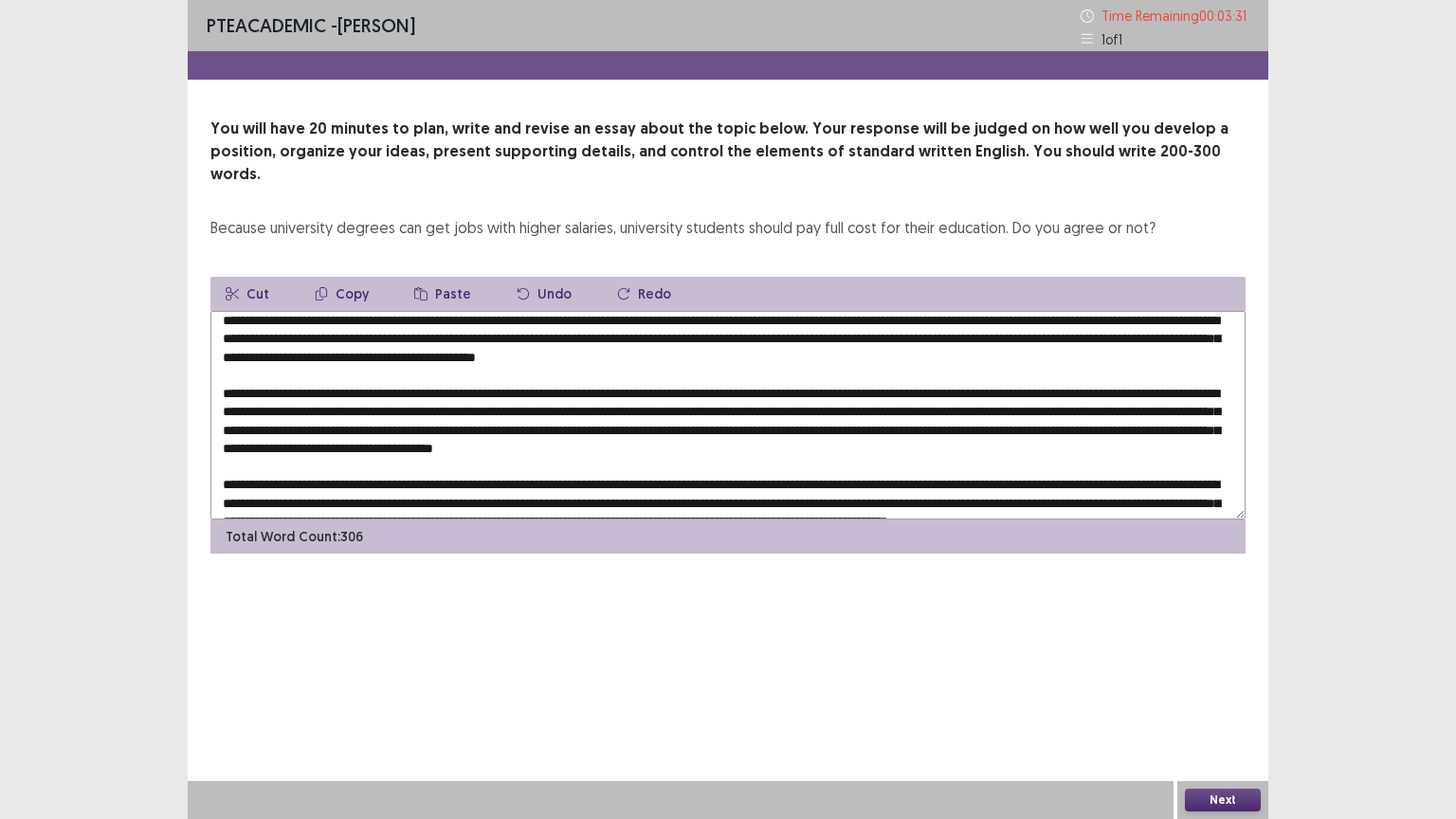 drag, startPoint x: 724, startPoint y: 330, endPoint x: 423, endPoint y: 337, distance: 301.08138 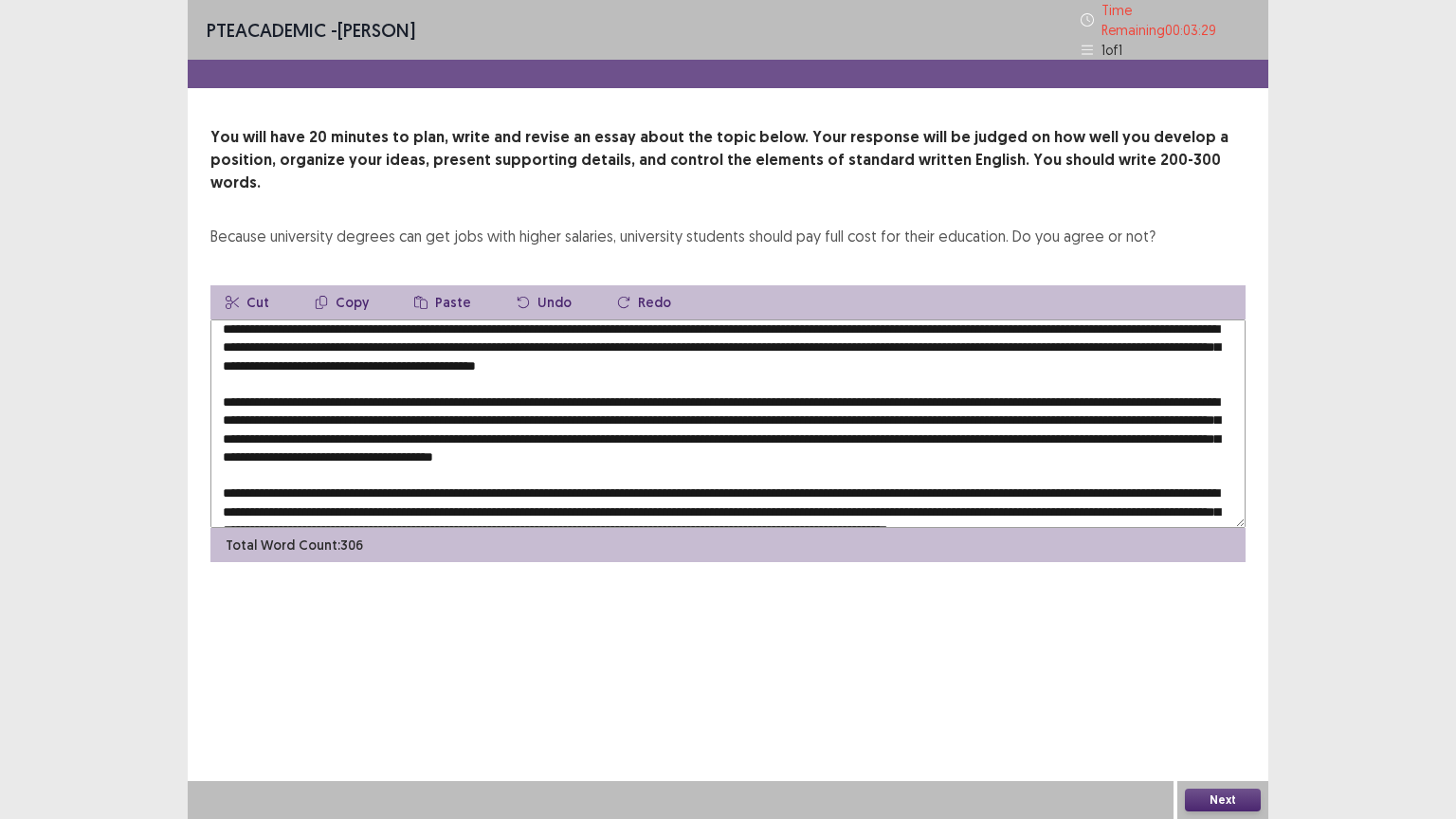 click 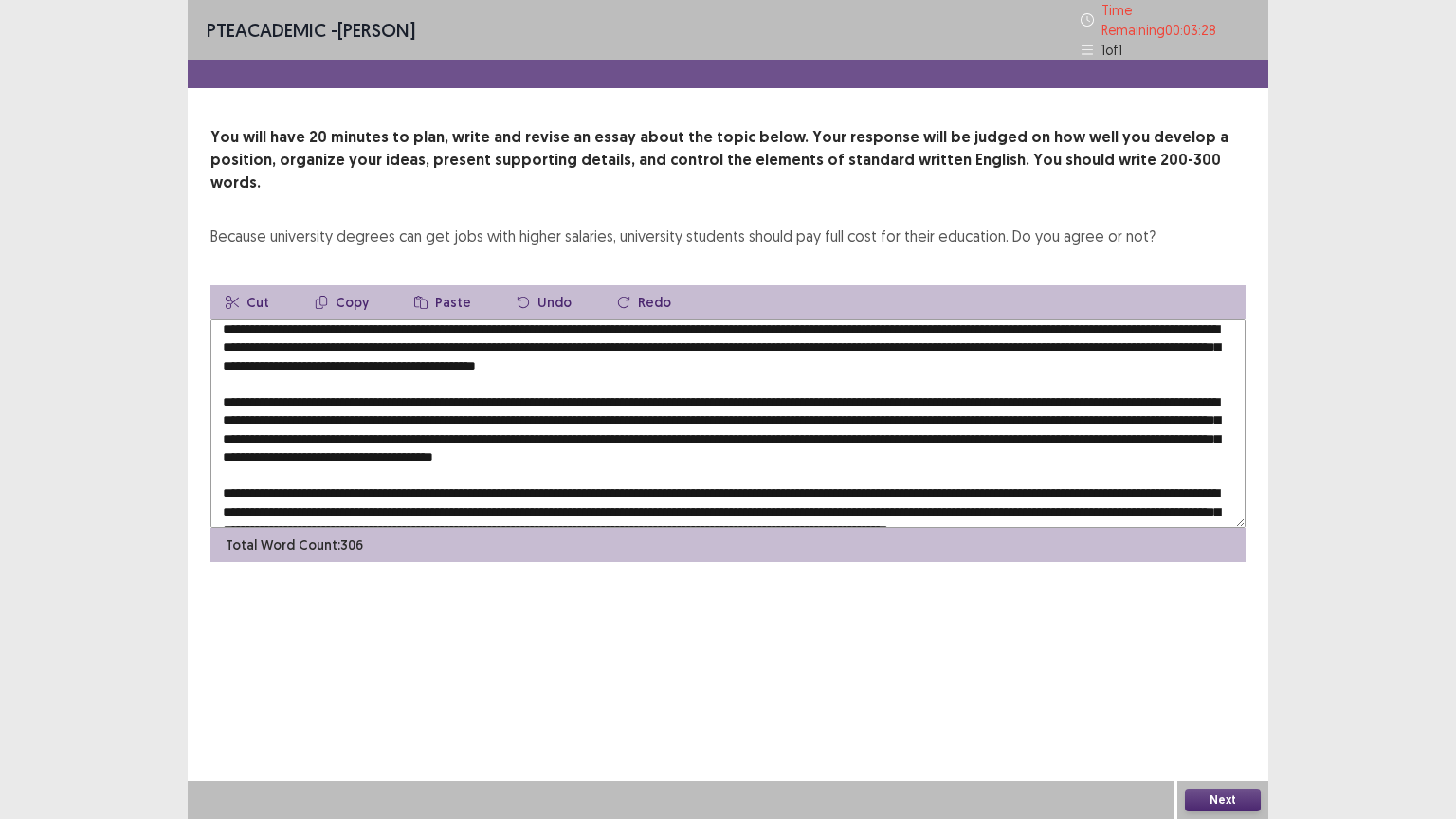 type 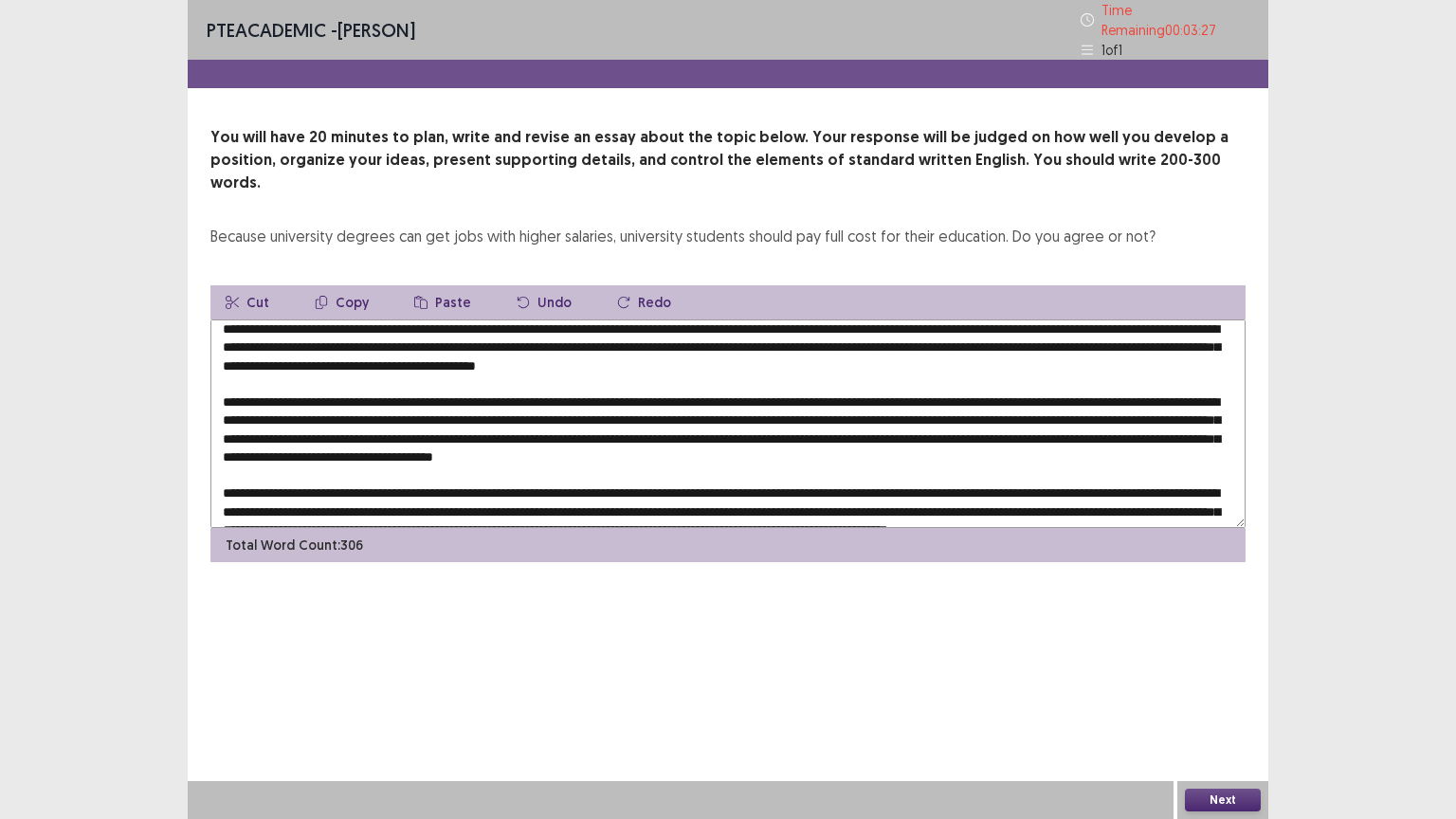 click at bounding box center [728, 424] 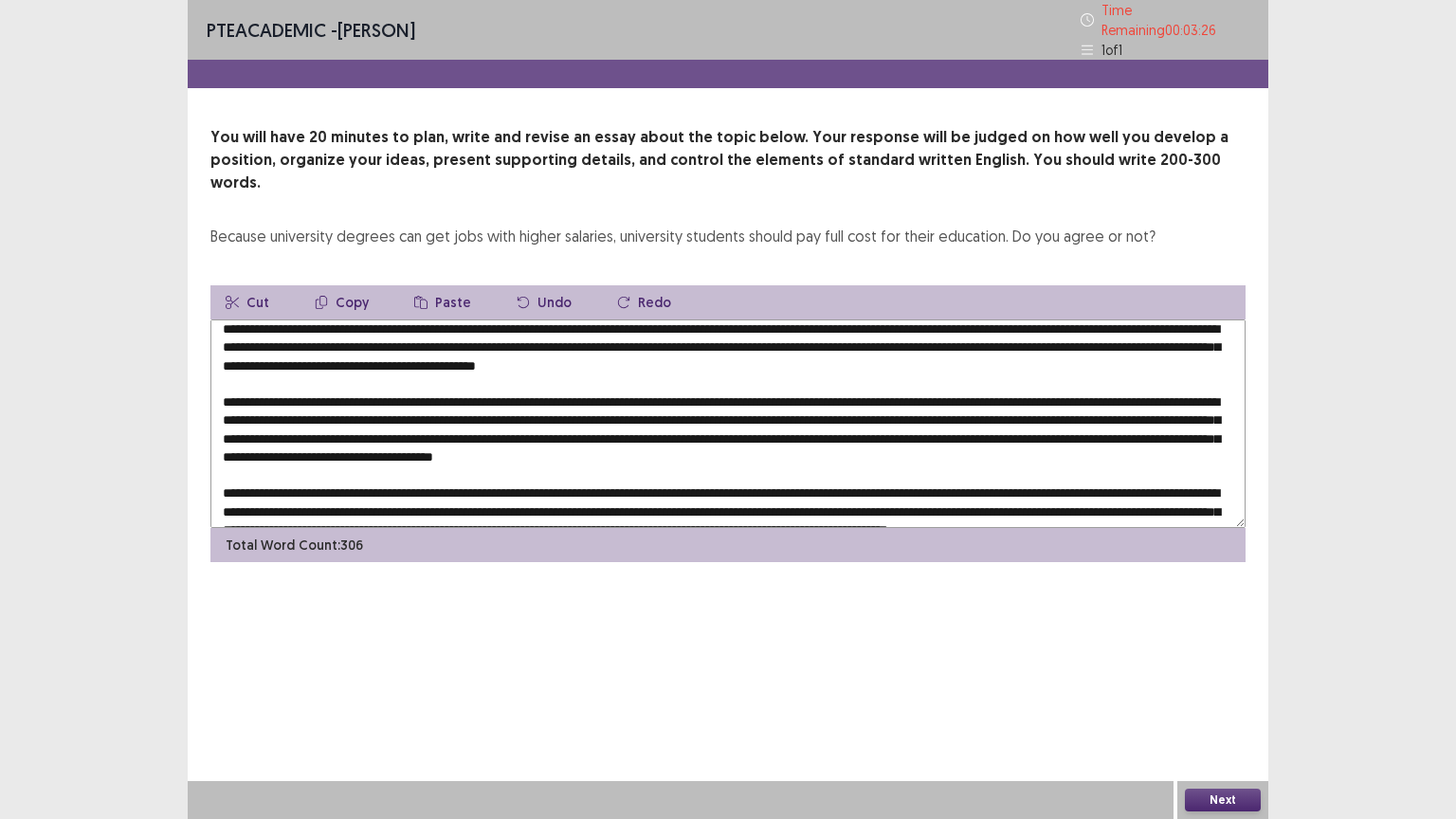 scroll, scrollTop: 54, scrollLeft: 0, axis: vertical 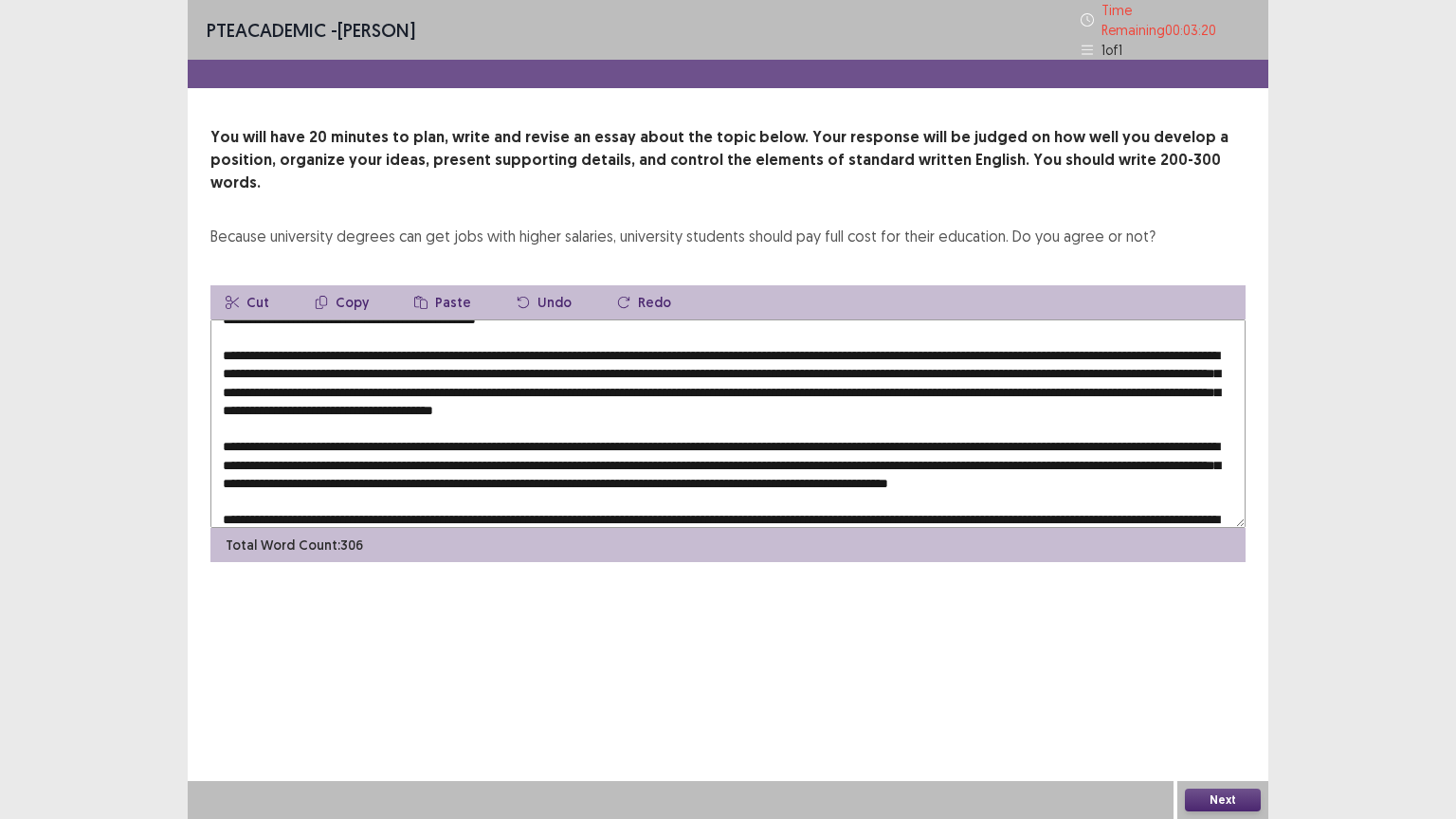 click at bounding box center (728, 424) 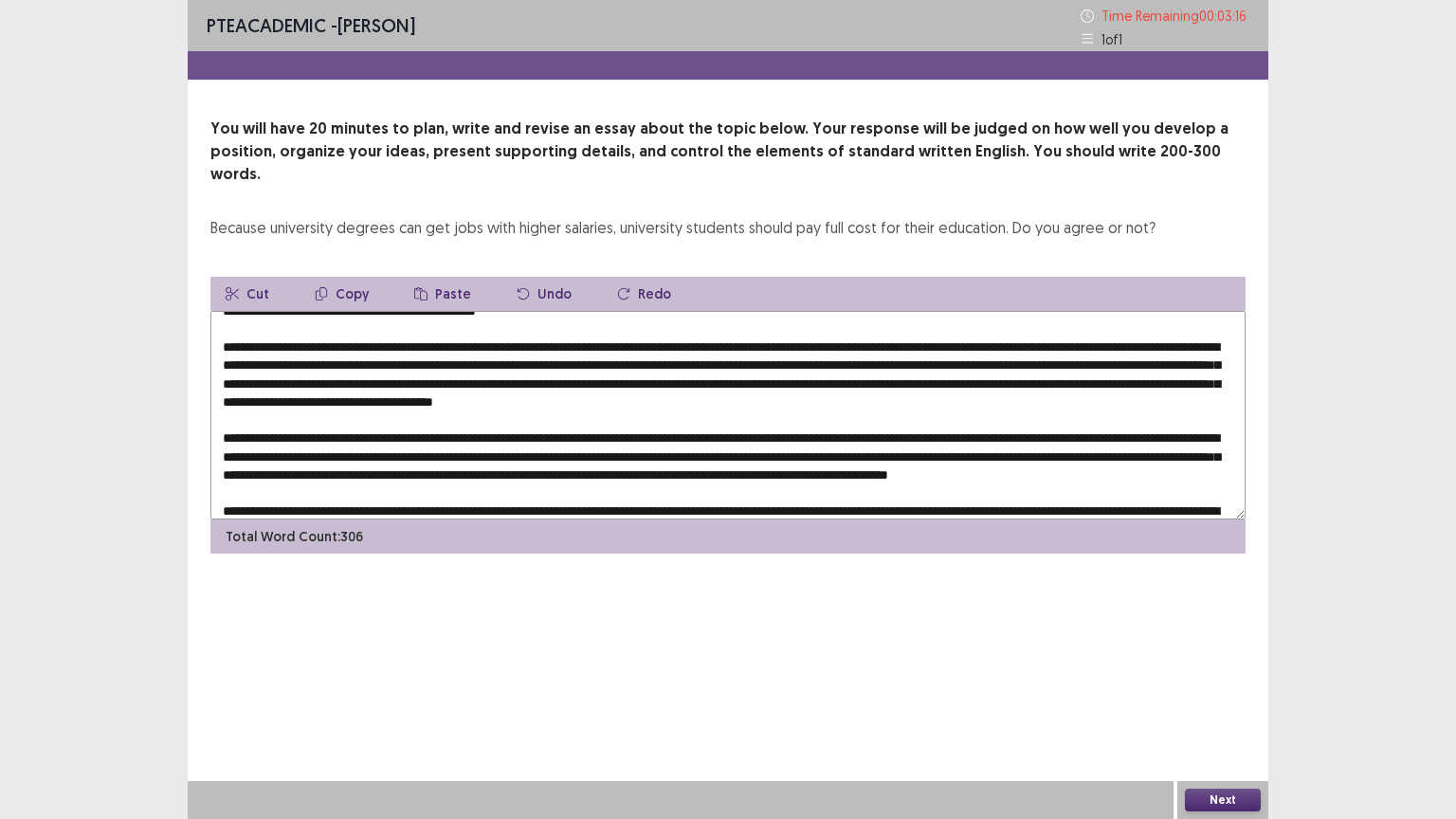 click on "Paste" at bounding box center [443, 294] 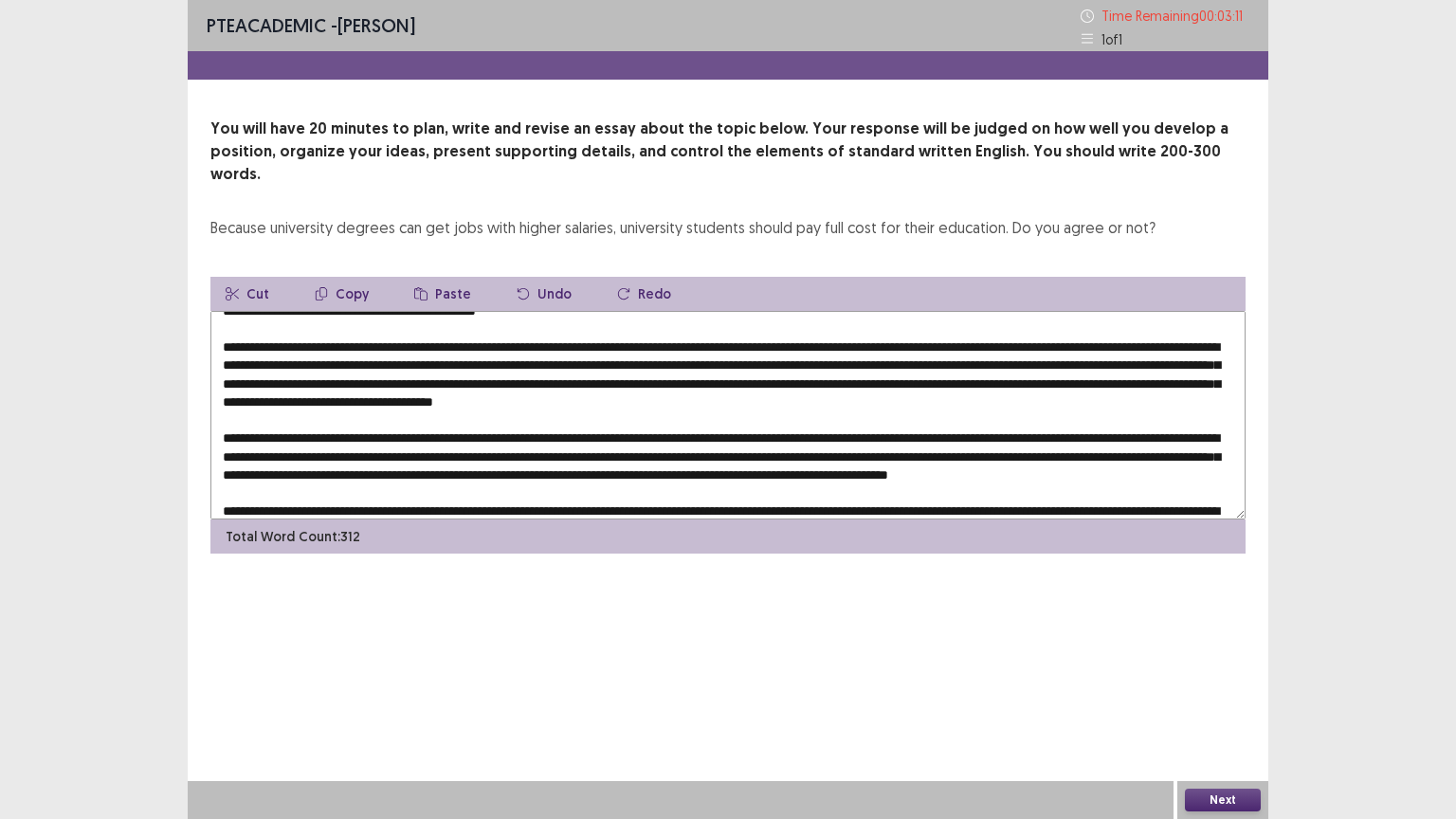 click at bounding box center [728, 415] 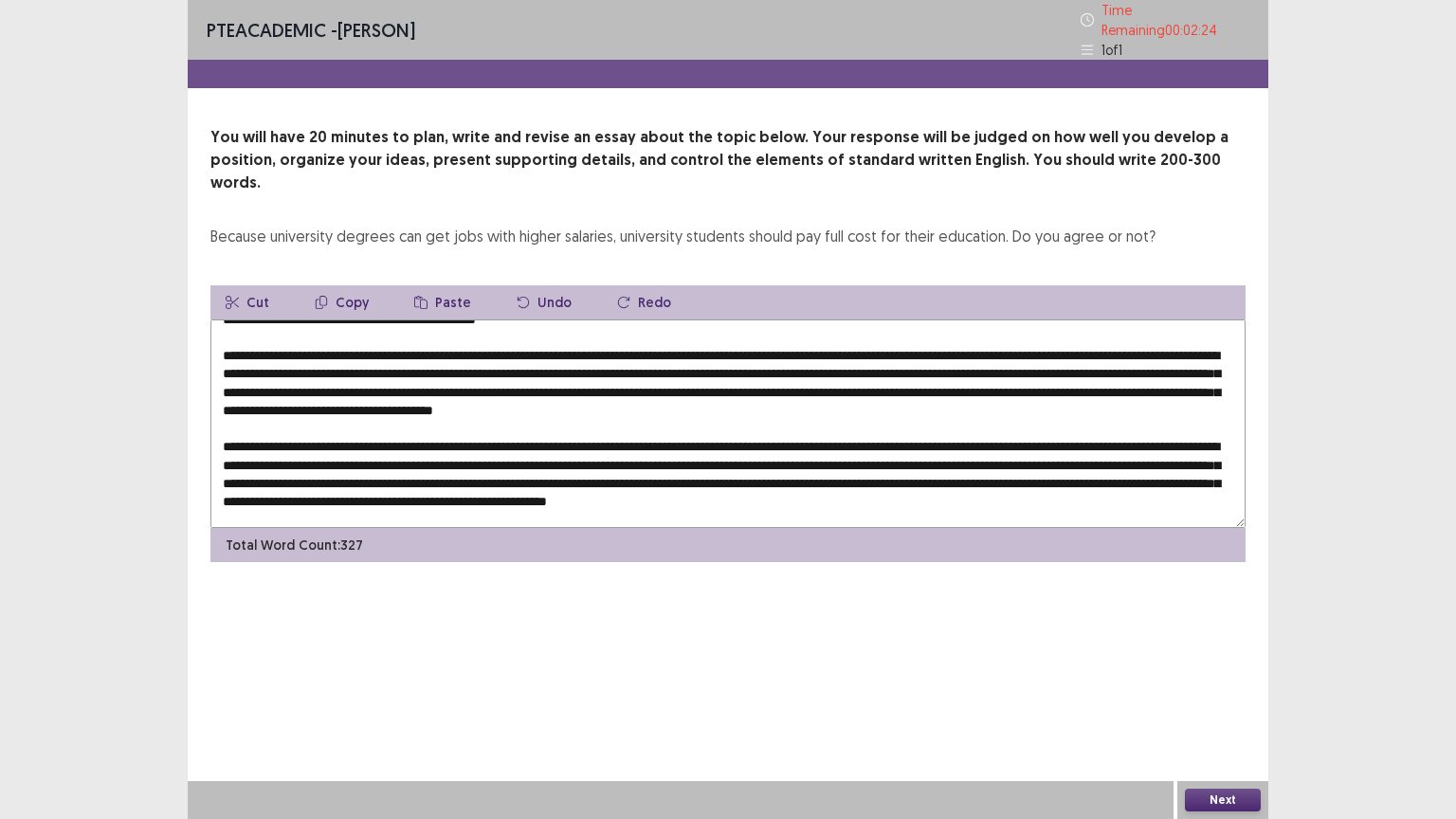 click at bounding box center (728, 424) 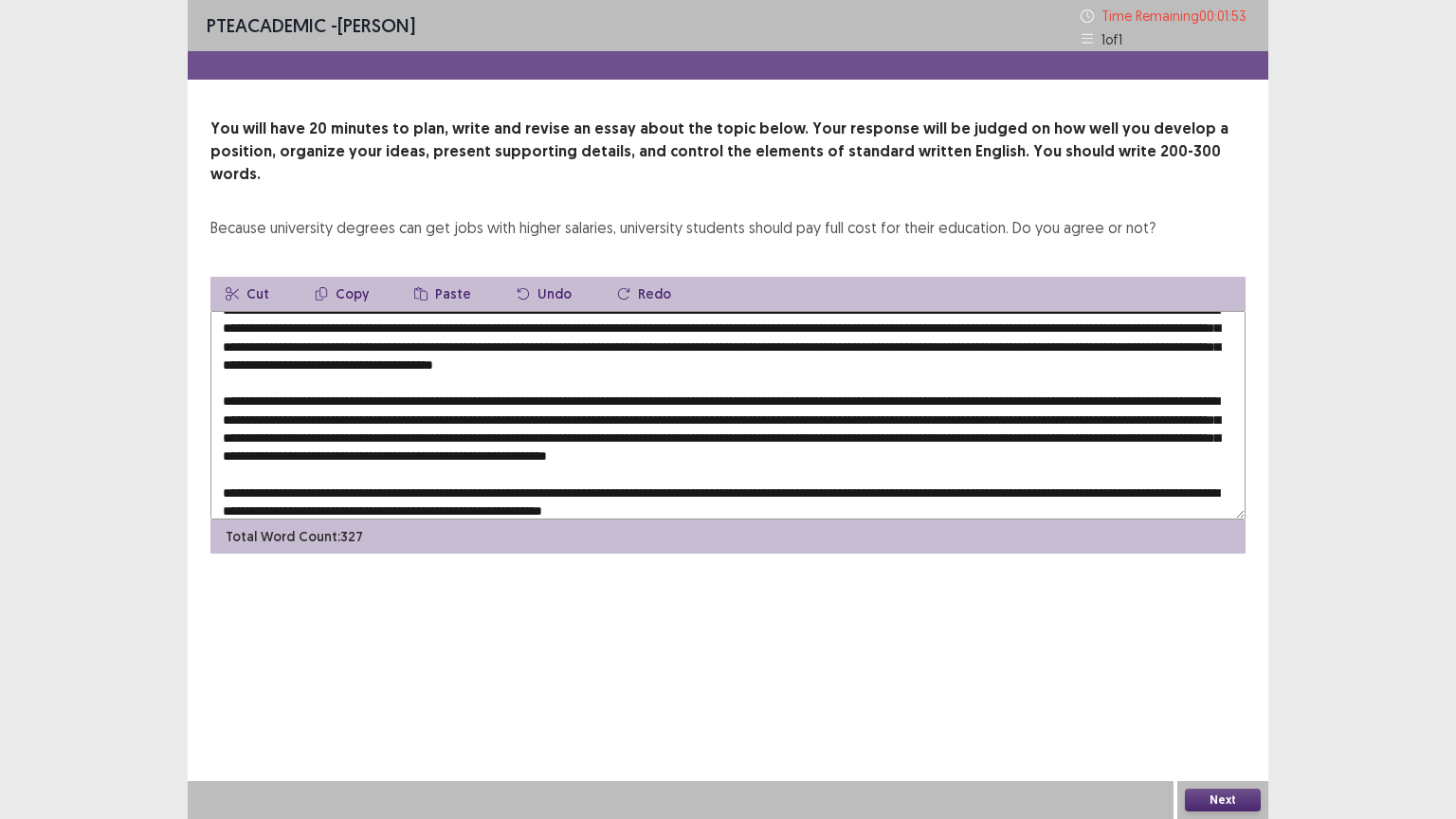 scroll, scrollTop: 27, scrollLeft: 0, axis: vertical 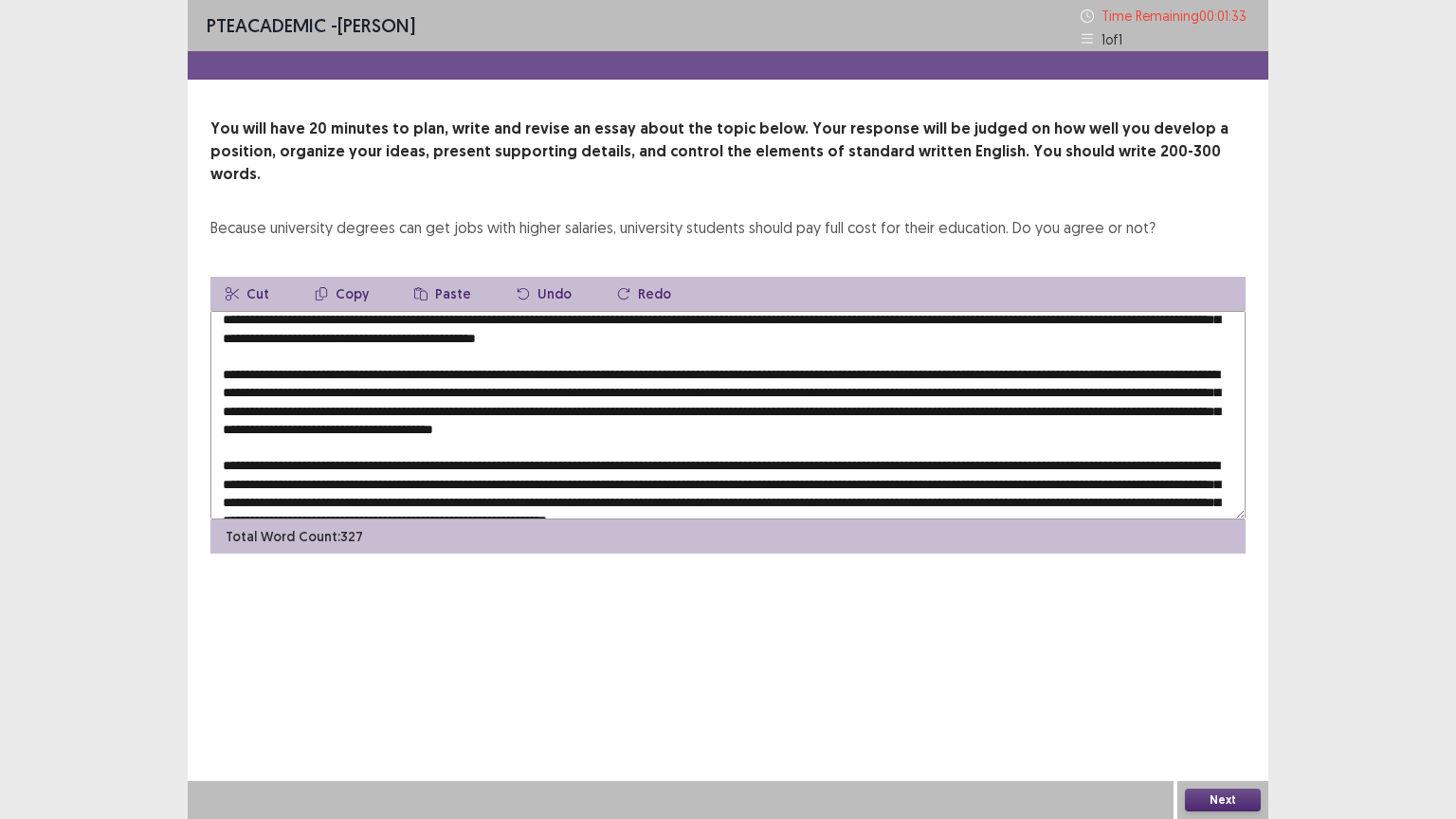 click at bounding box center [728, 415] 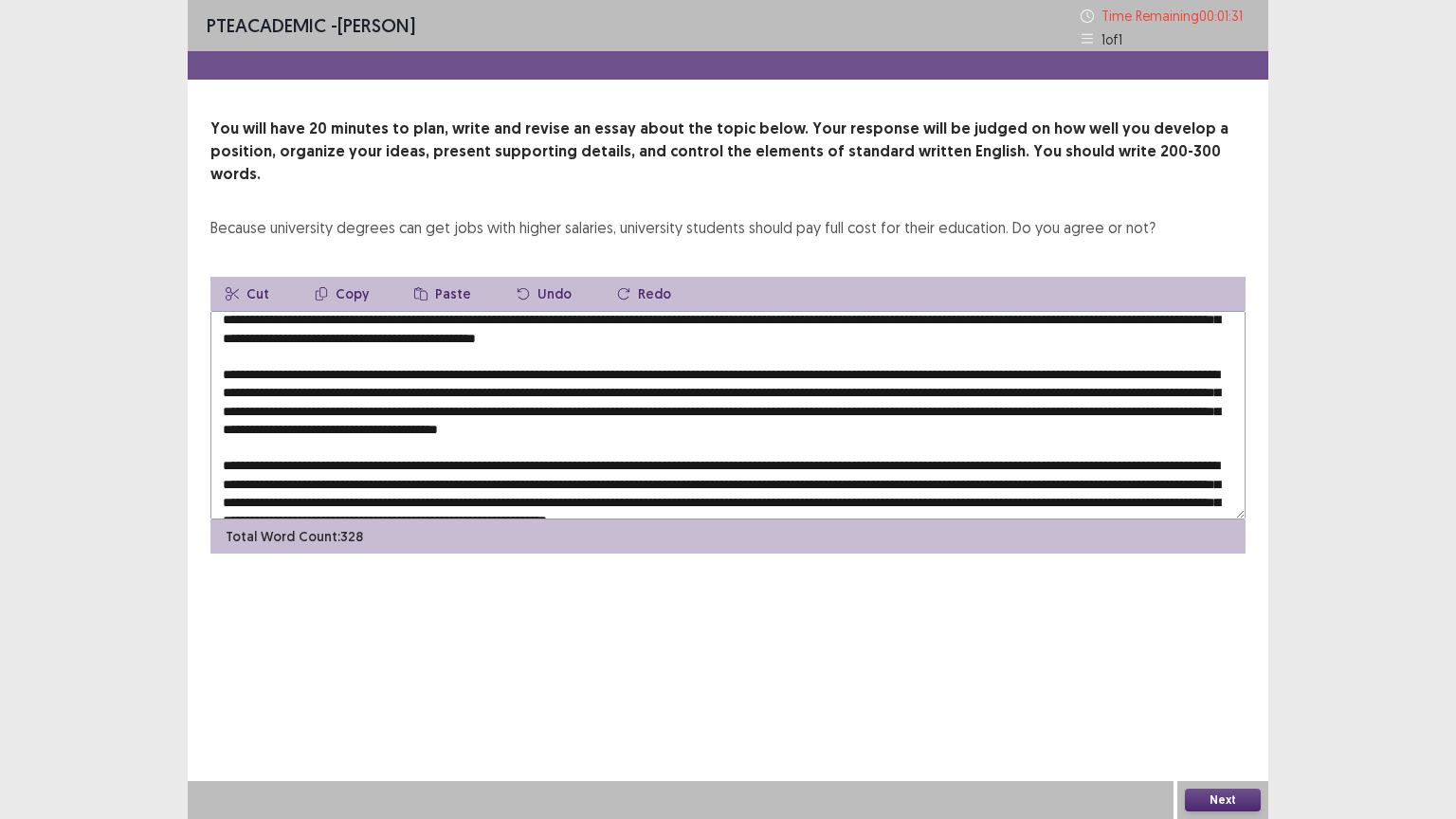 click at bounding box center [728, 415] 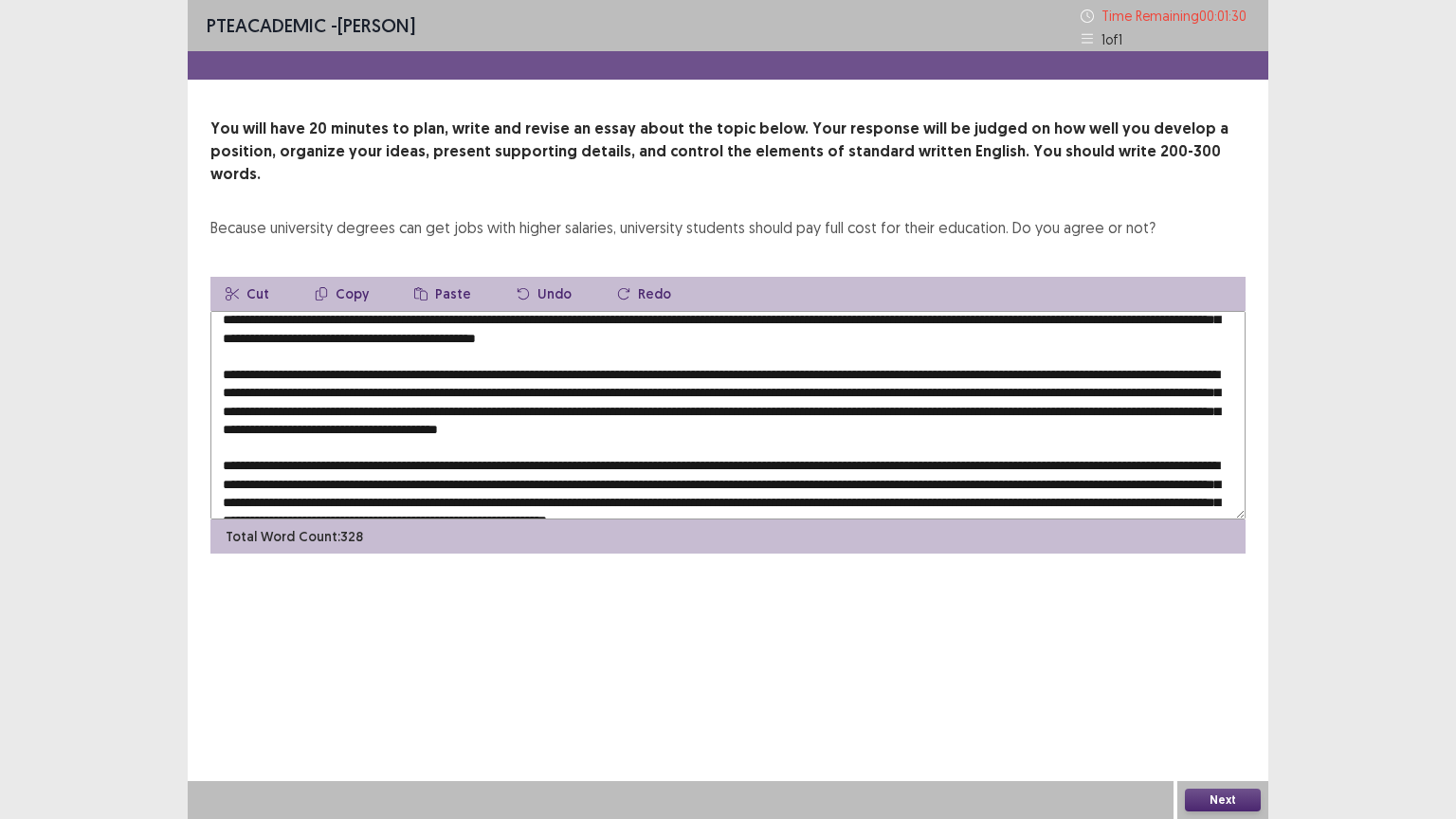 scroll, scrollTop: 72, scrollLeft: 0, axis: vertical 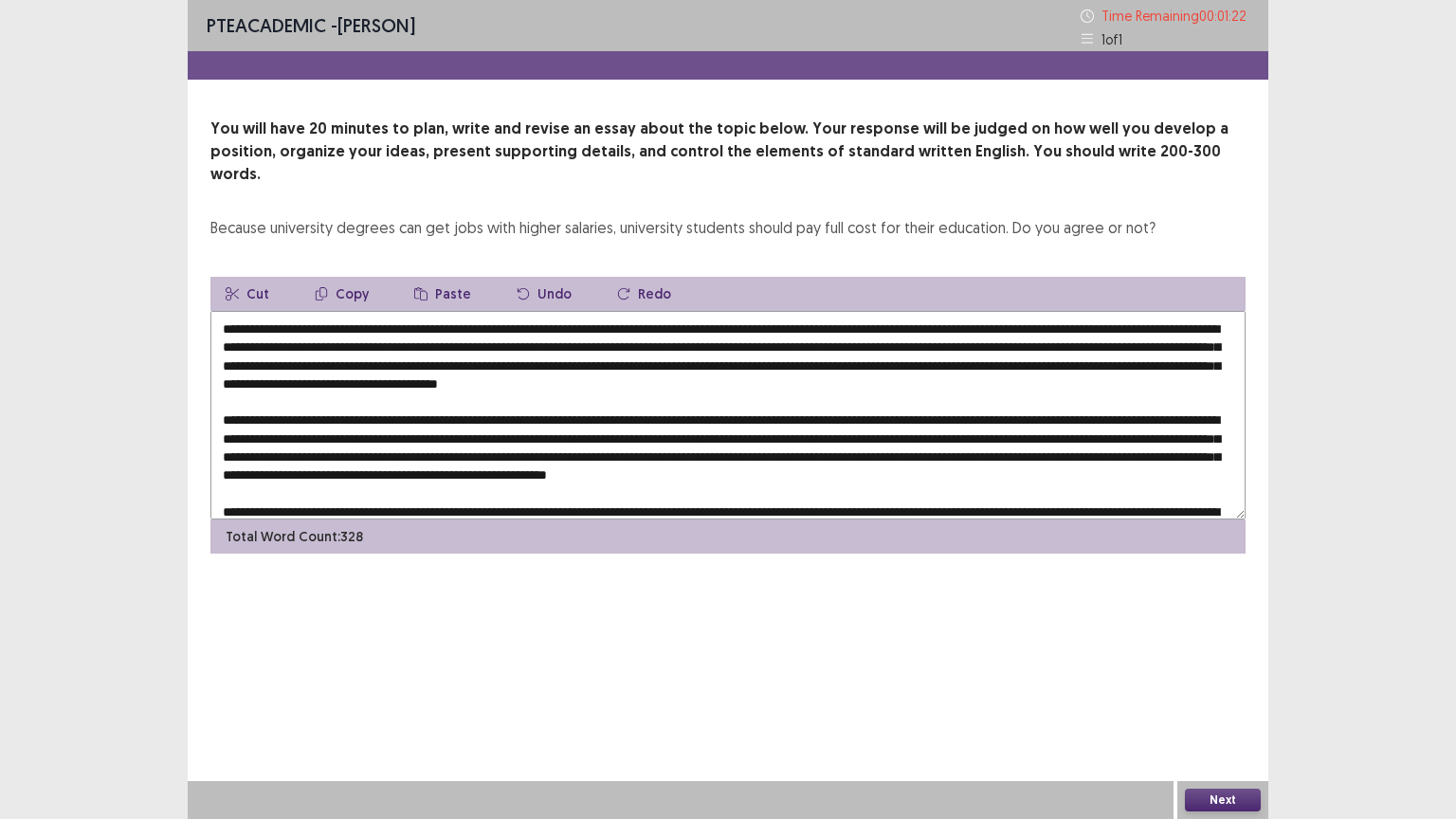 click at bounding box center [728, 415] 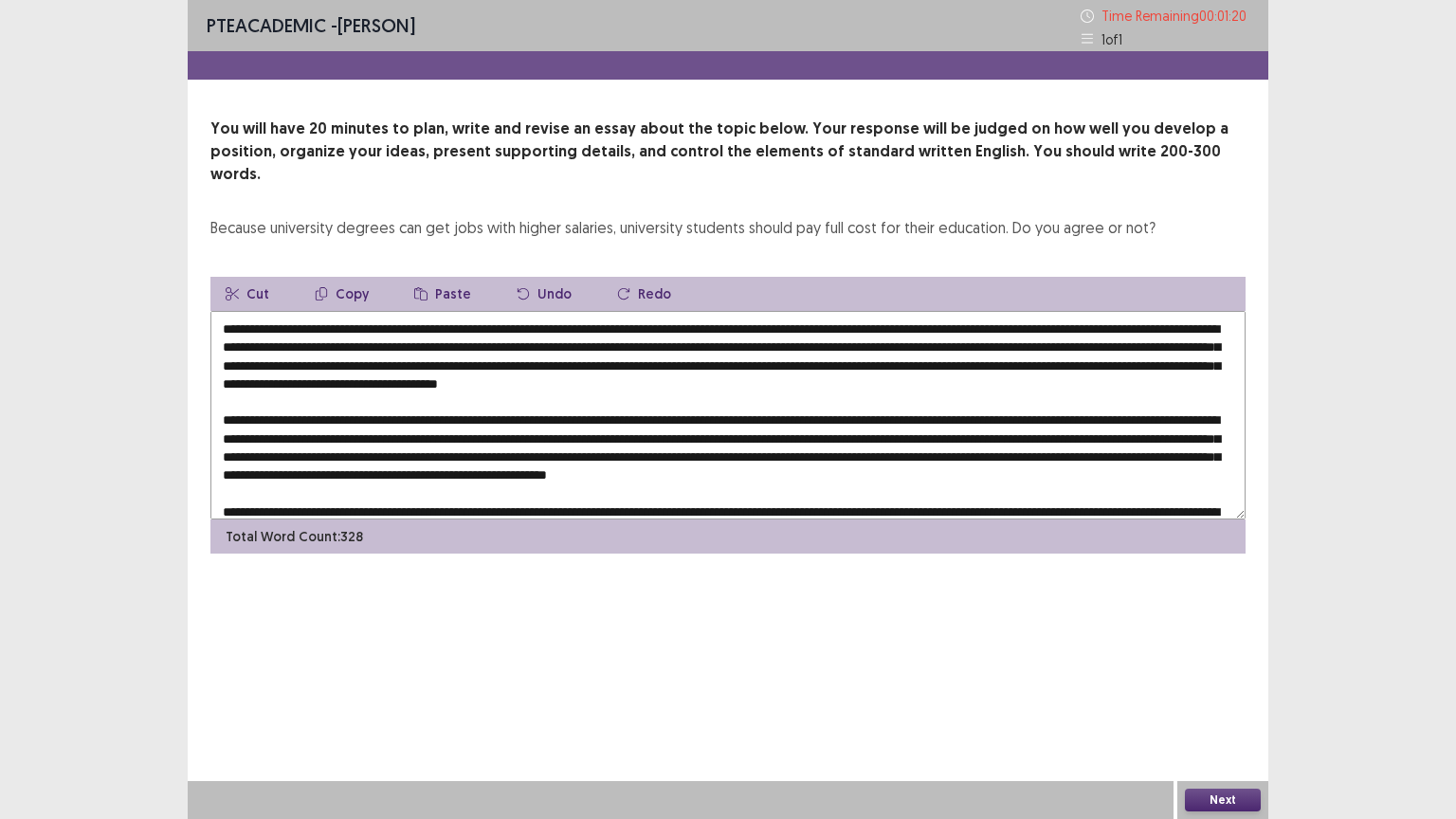 click at bounding box center (728, 415) 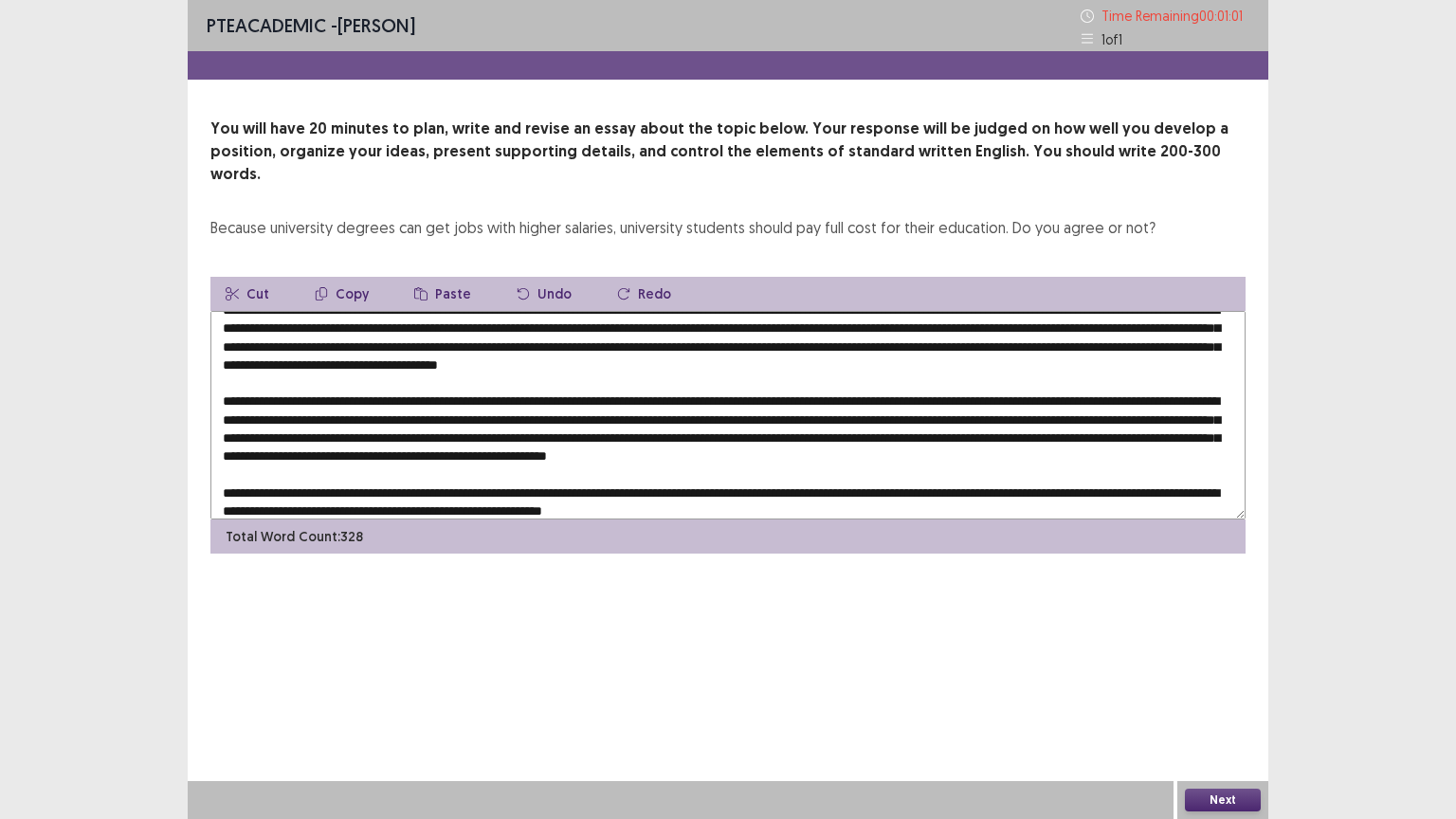 click at bounding box center (728, 415) 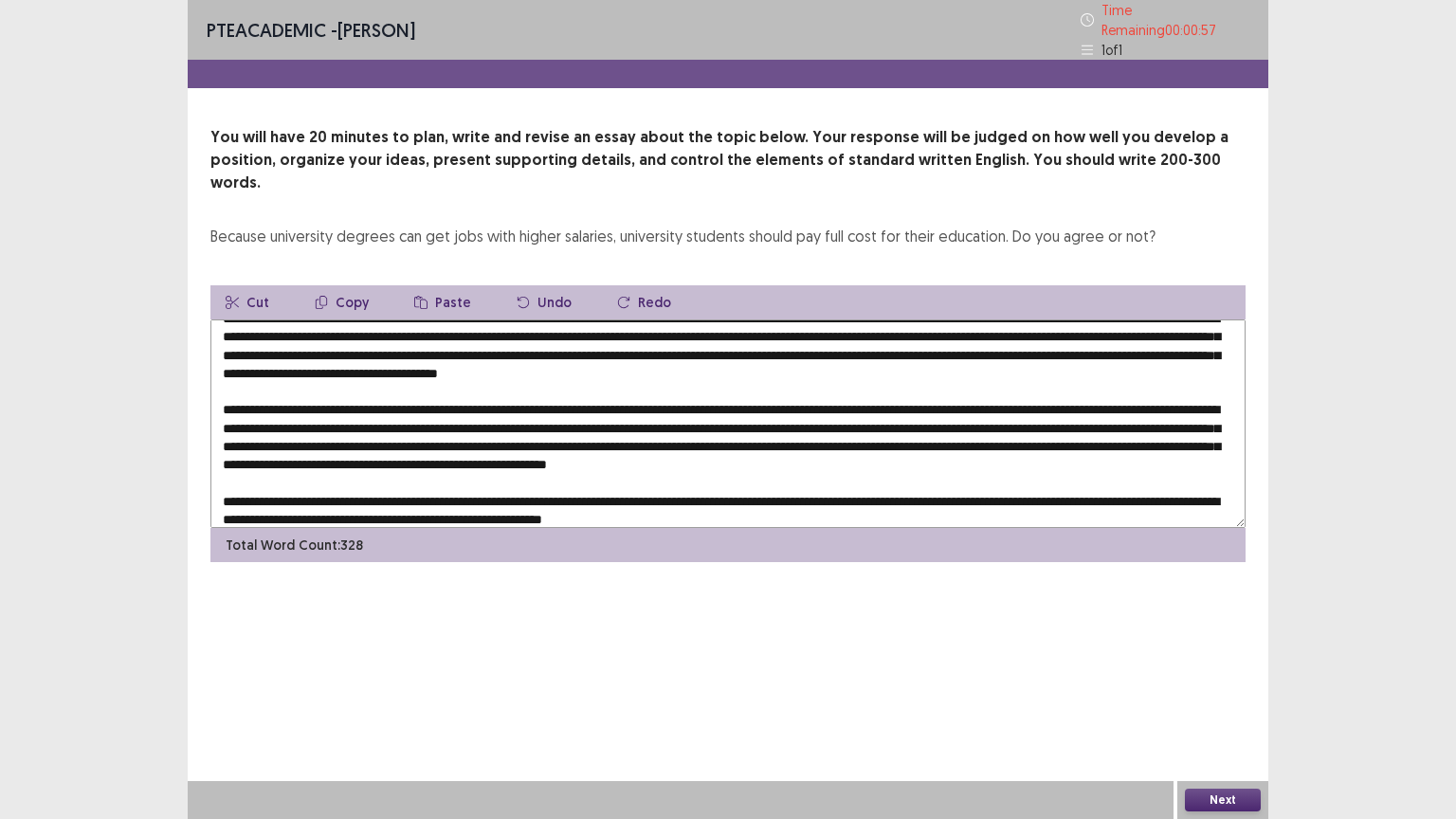 drag, startPoint x: 751, startPoint y: 470, endPoint x: 672, endPoint y: 477, distance: 79.30952 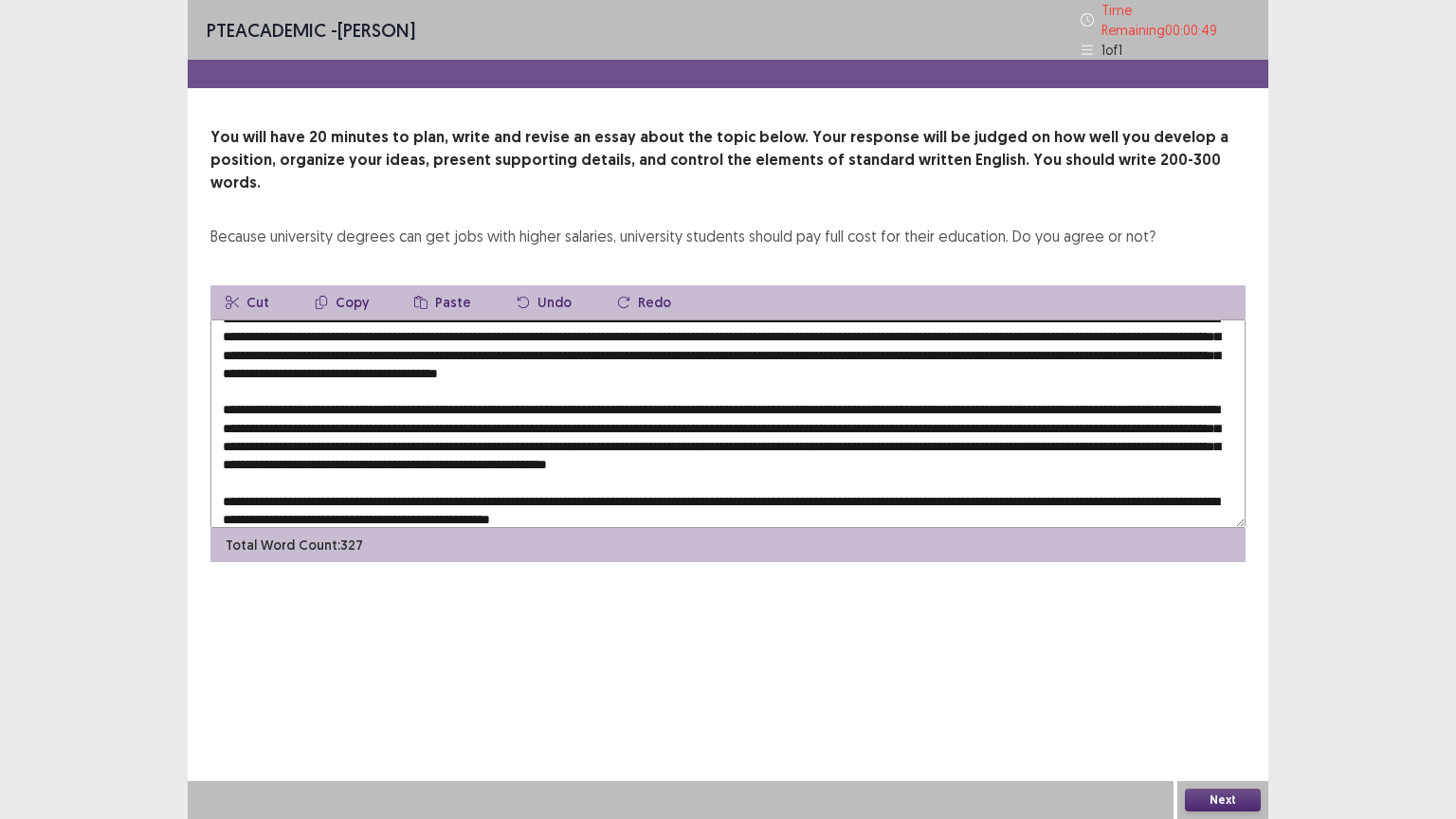 drag, startPoint x: 589, startPoint y: 379, endPoint x: 517, endPoint y: 386, distance: 72.339477 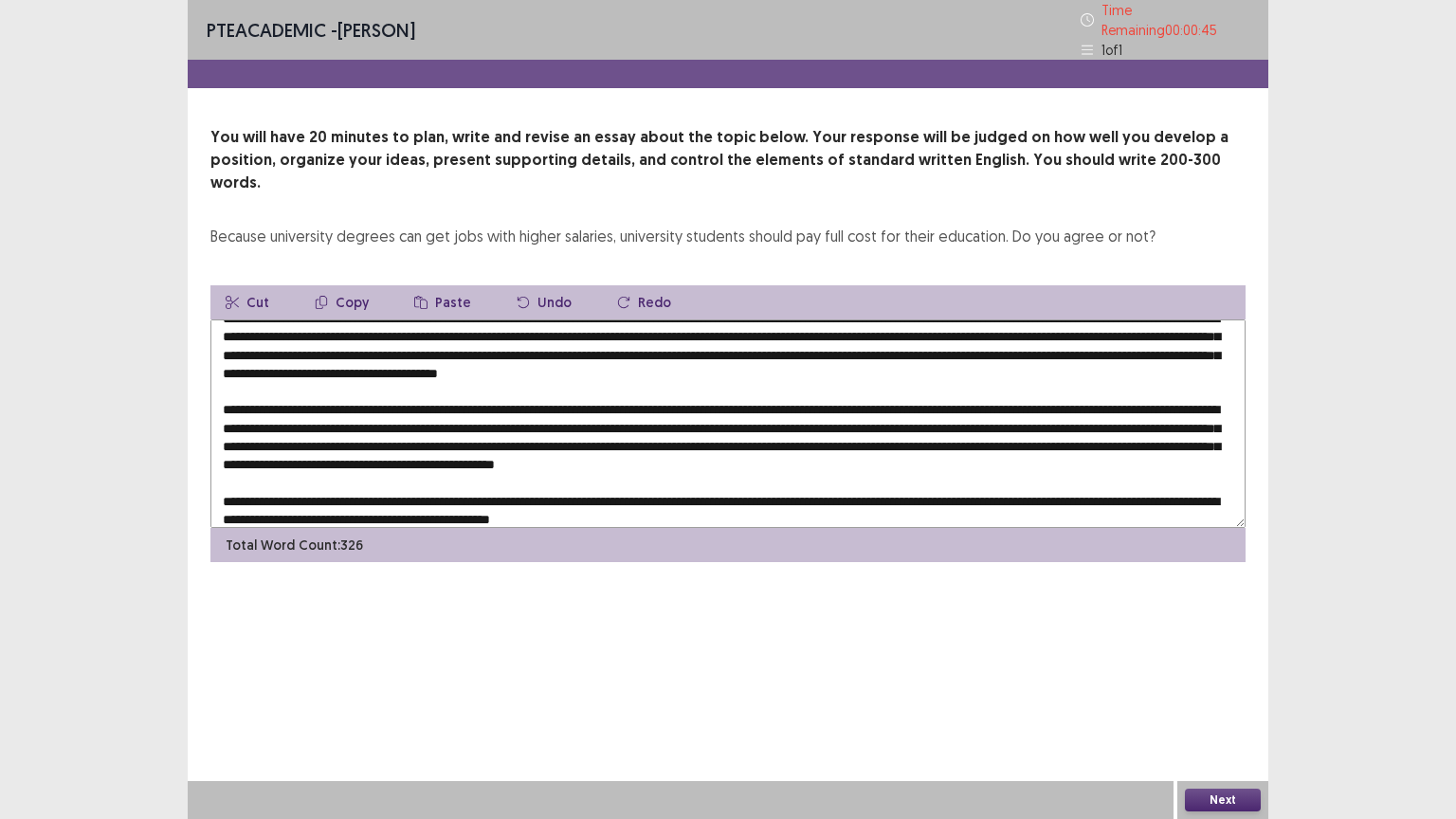 click at bounding box center (728, 424) 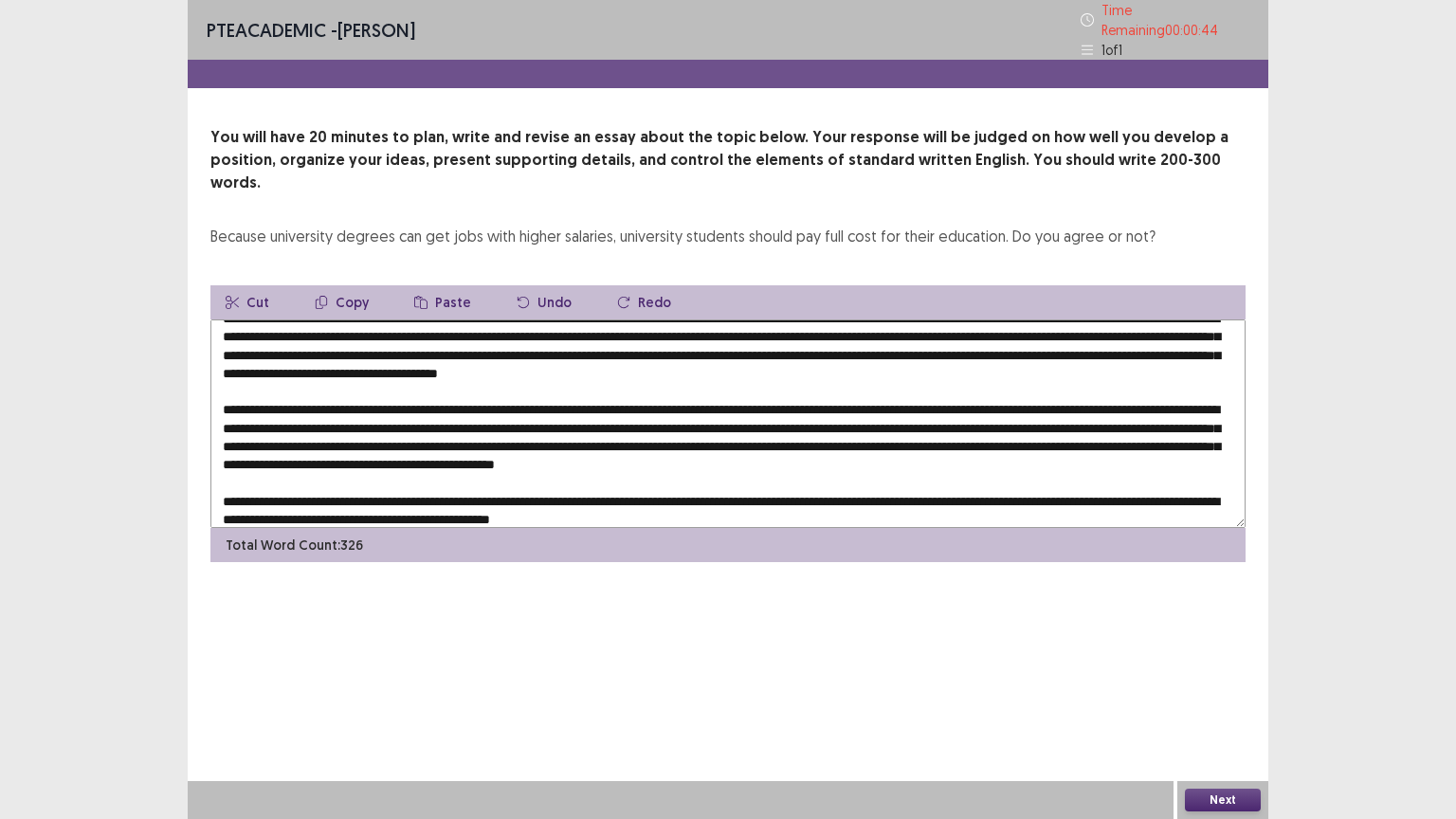 drag, startPoint x: 394, startPoint y: 434, endPoint x: 317, endPoint y: 435, distance: 77.006493 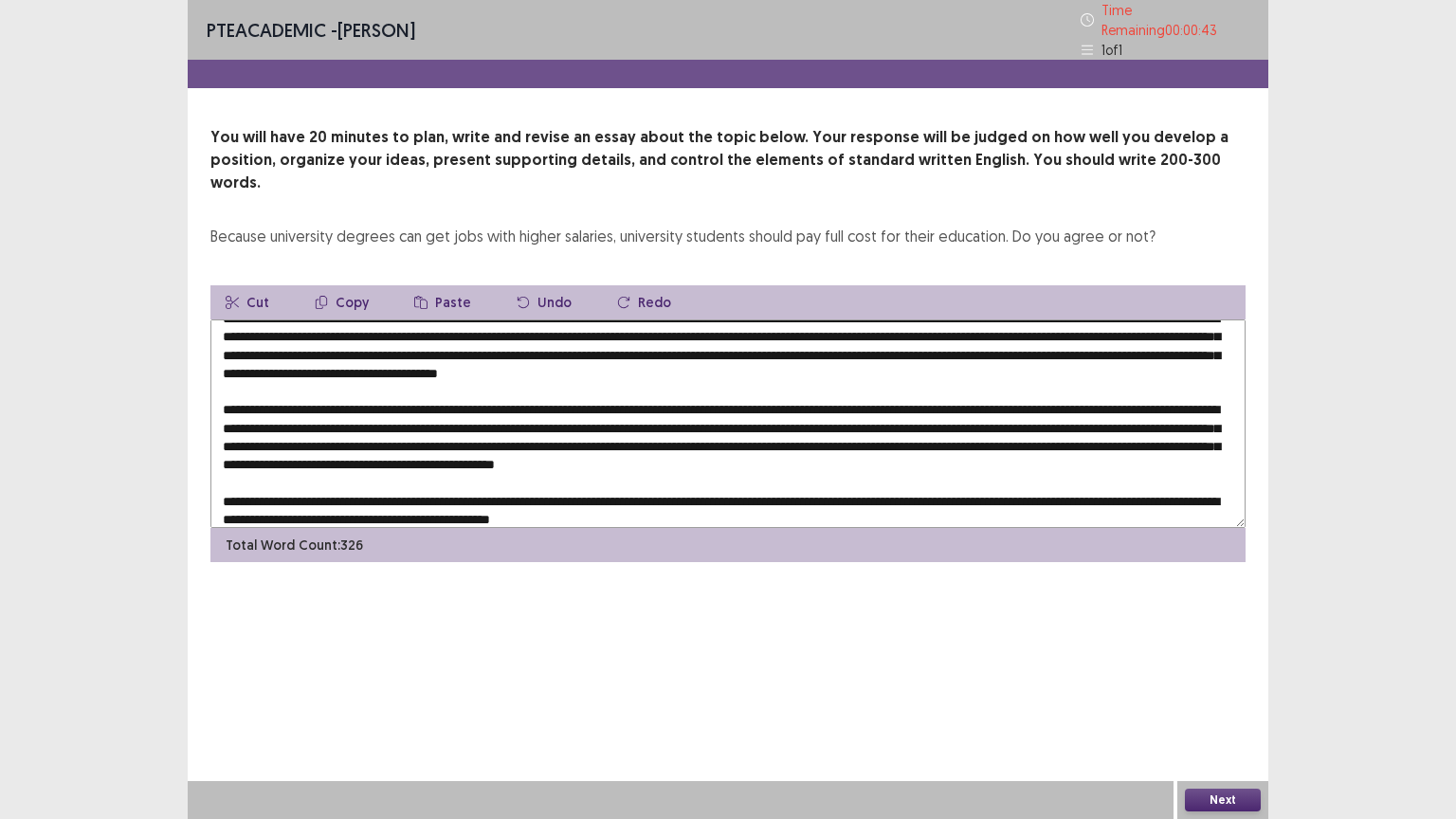 click at bounding box center (728, 424) 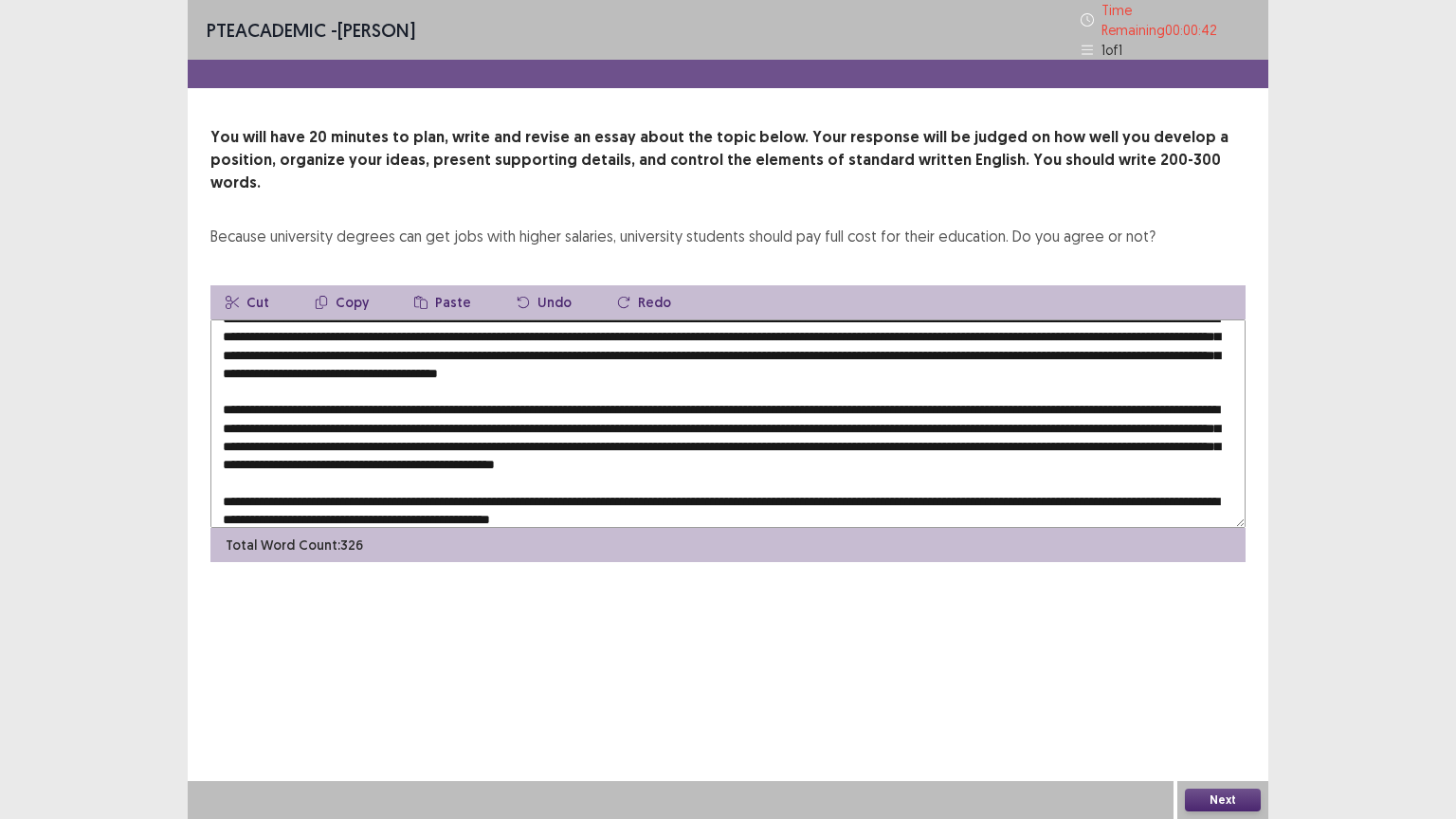 drag, startPoint x: 481, startPoint y: 435, endPoint x: 393, endPoint y: 435, distance: 88 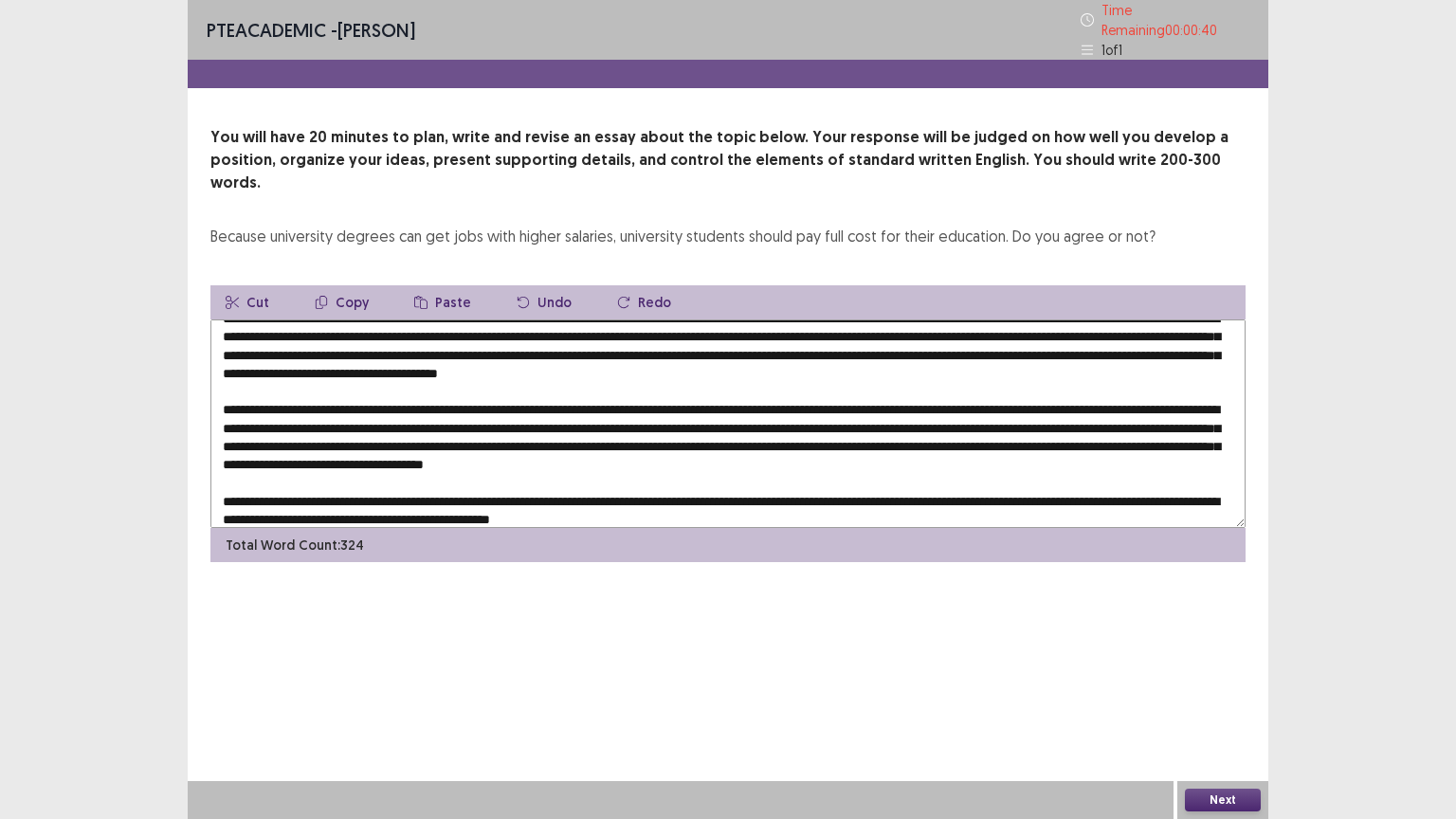 click at bounding box center (728, 424) 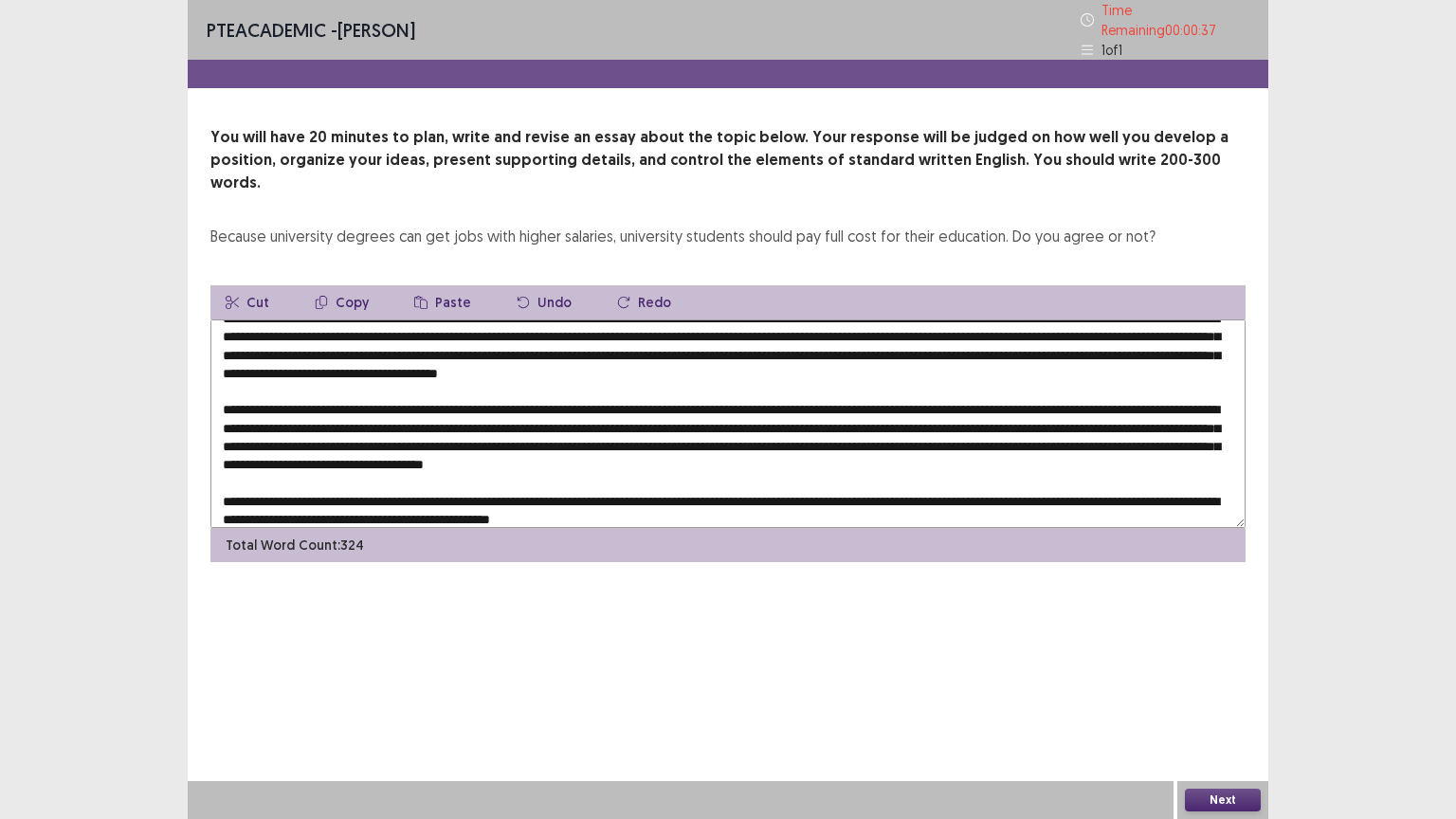 drag, startPoint x: 306, startPoint y: 338, endPoint x: 222, endPoint y: 348, distance: 84.593144 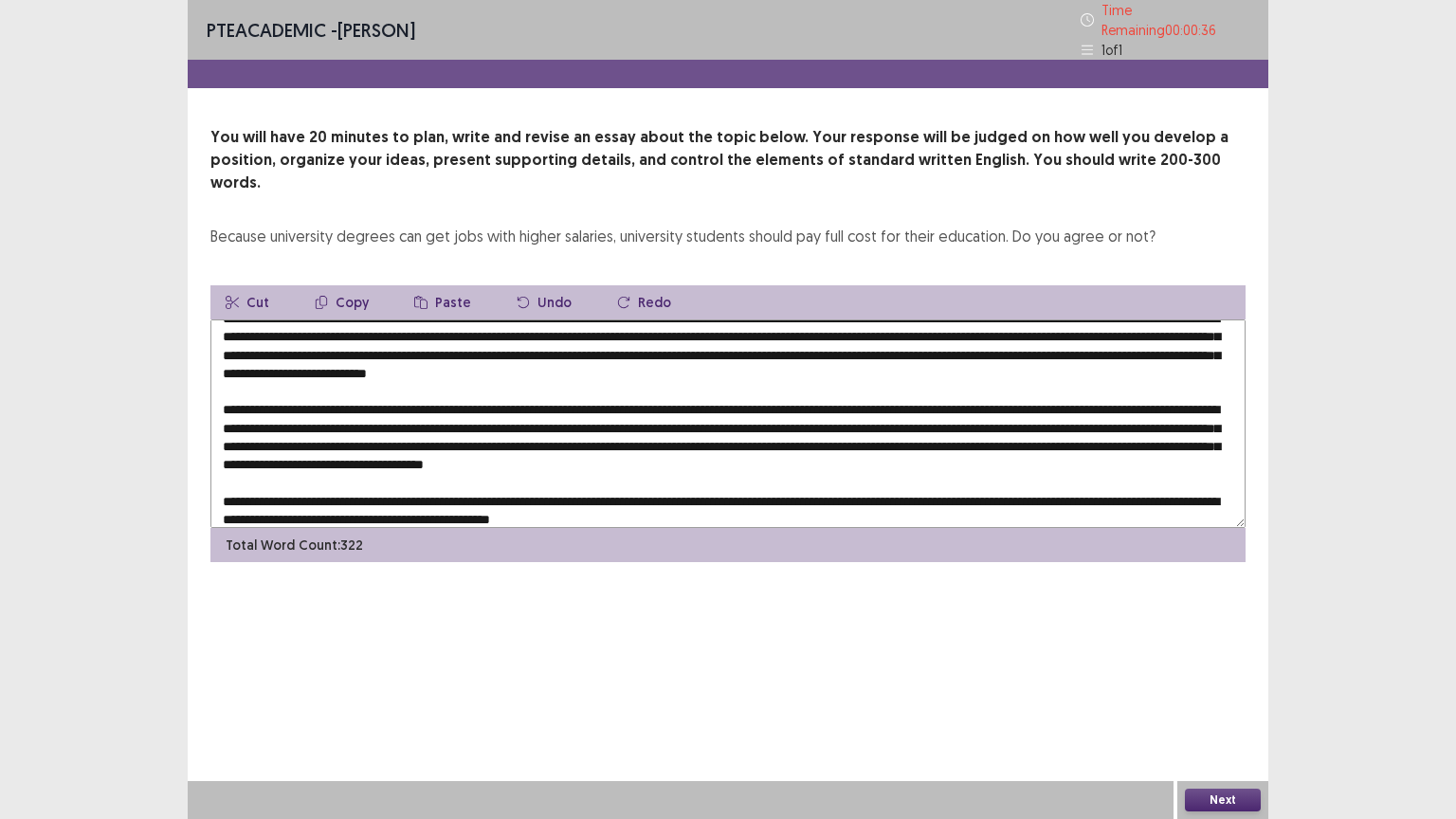 click at bounding box center [728, 424] 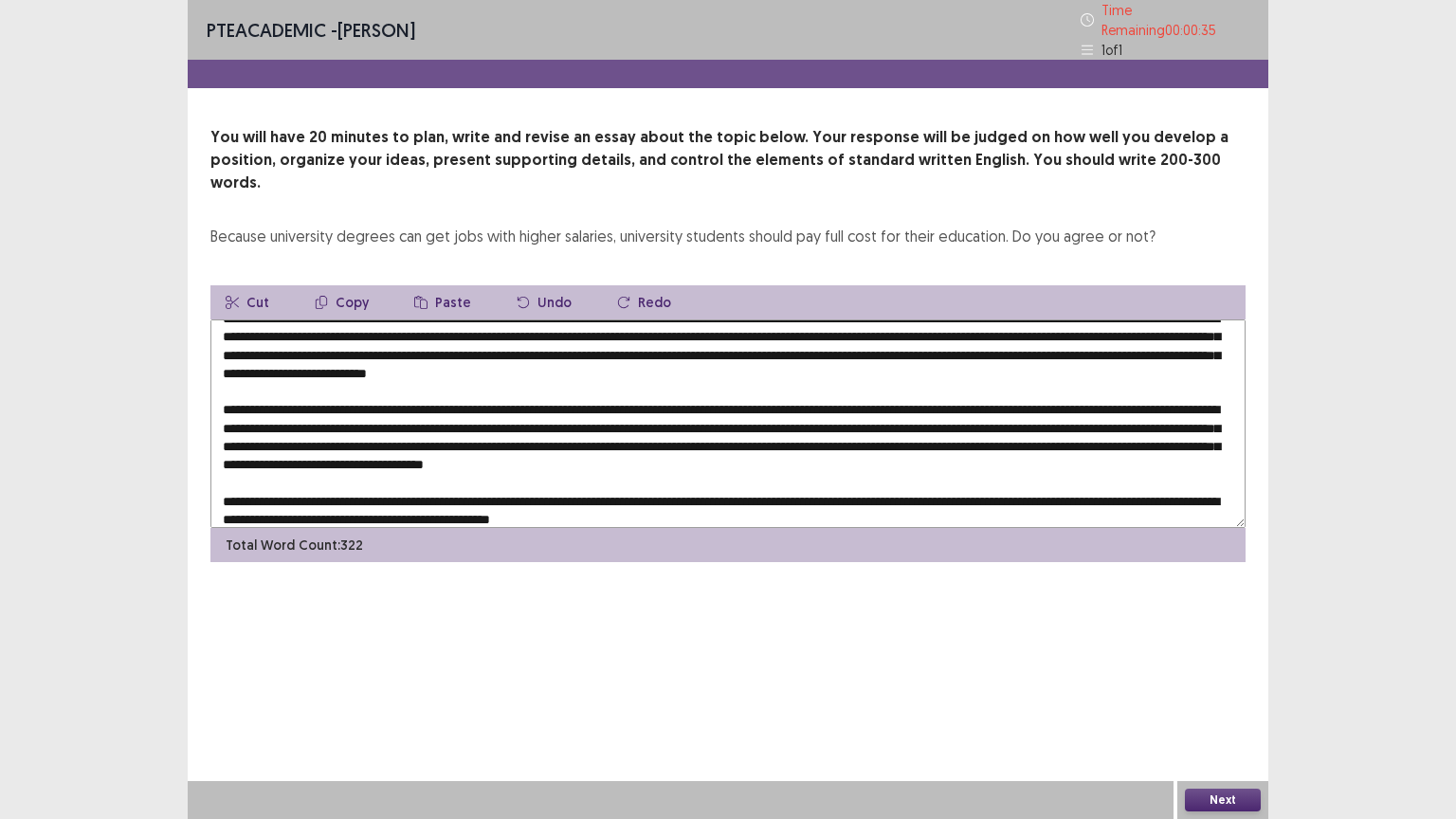 click at bounding box center [728, 424] 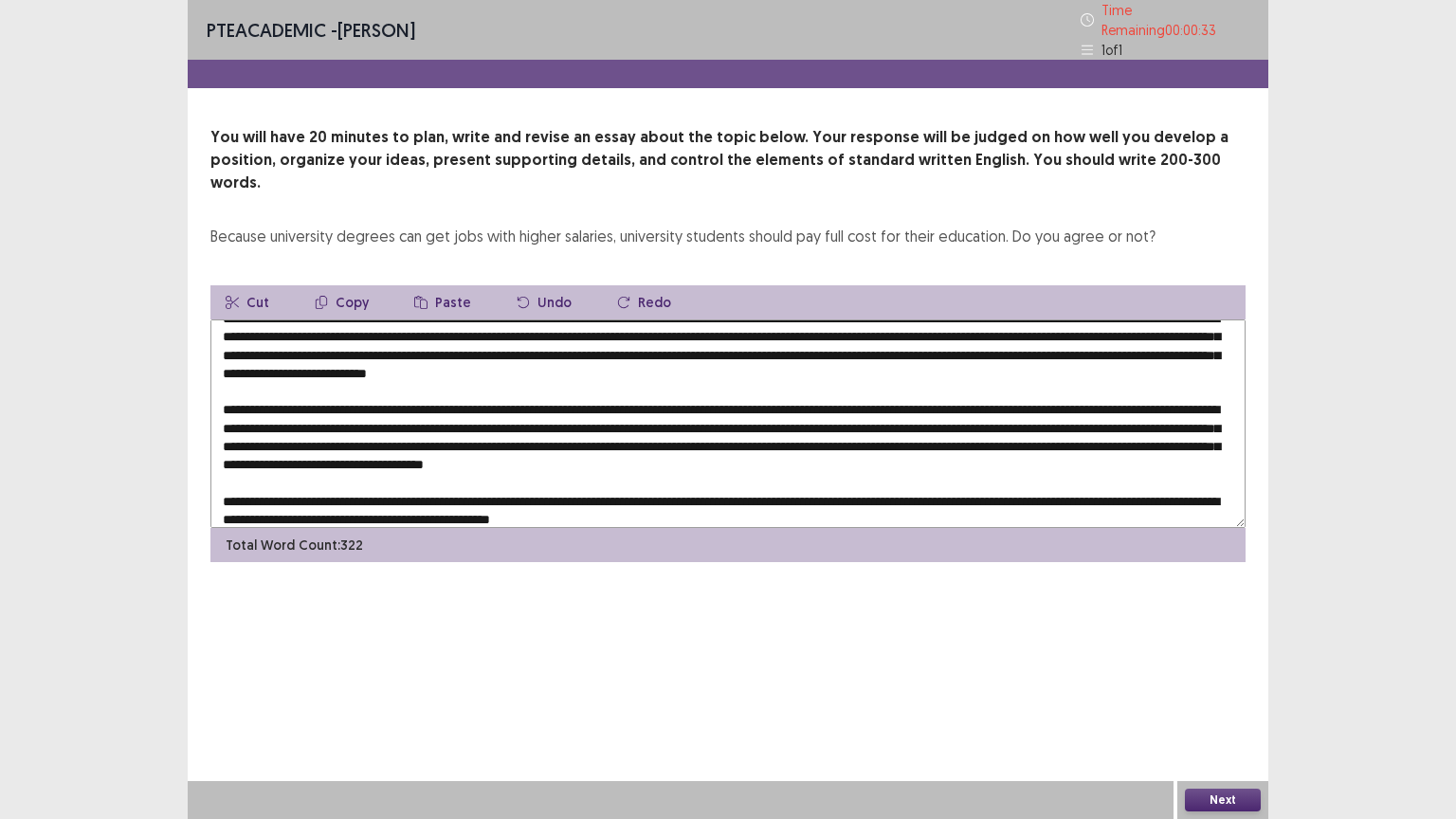 scroll, scrollTop: 27, scrollLeft: 0, axis: vertical 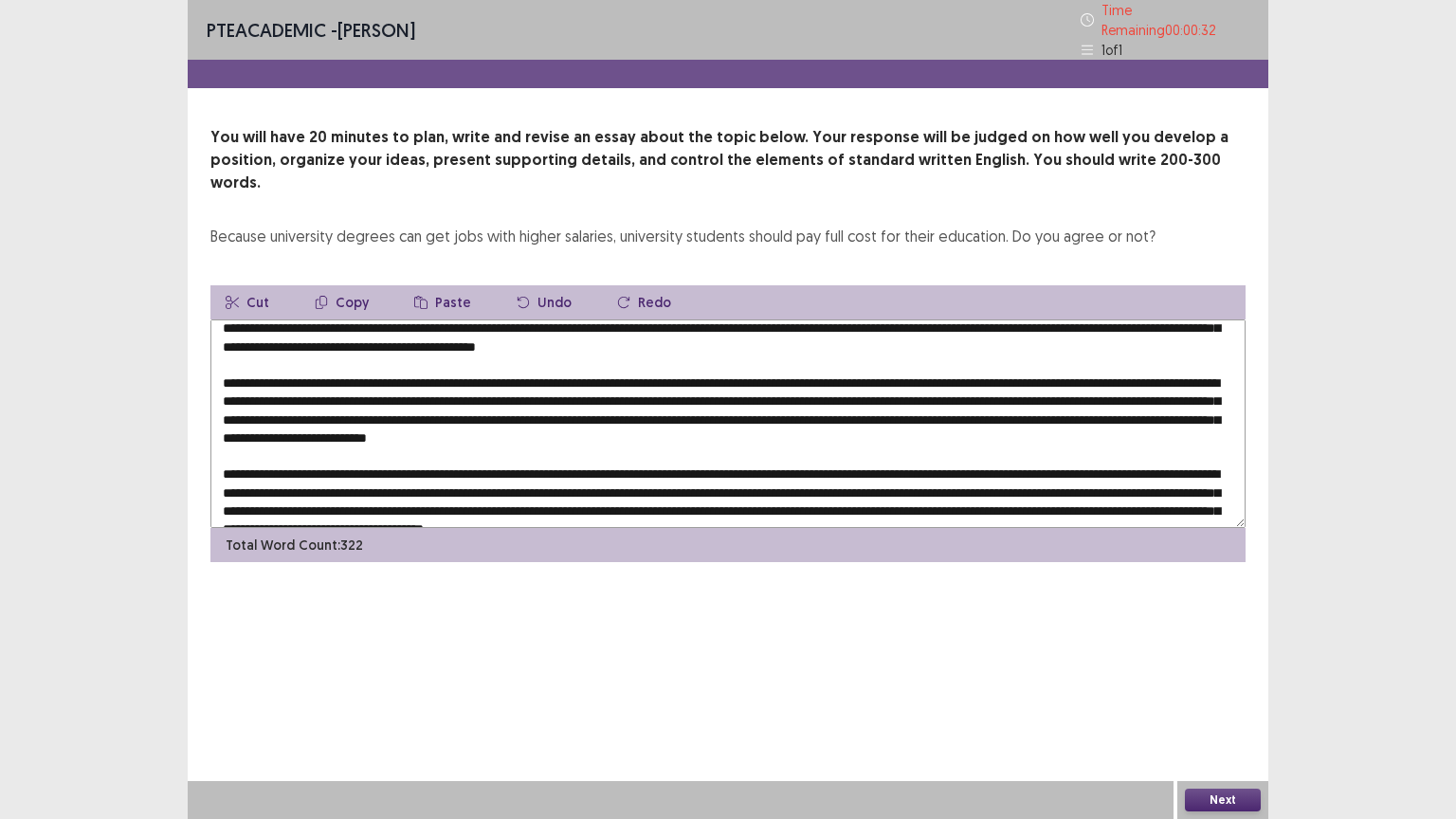 drag, startPoint x: 581, startPoint y: 350, endPoint x: 495, endPoint y: 350, distance: 86 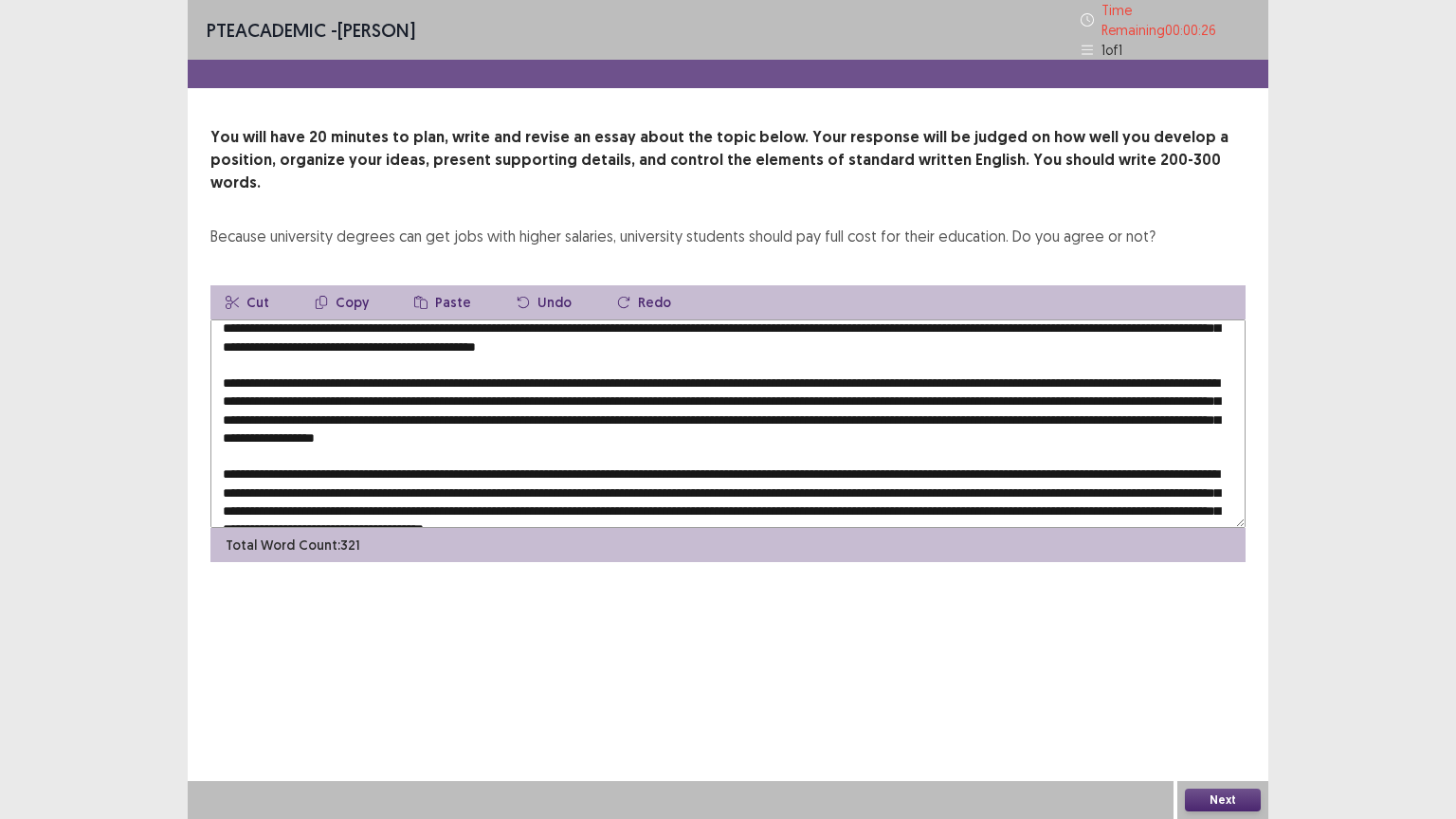 click at bounding box center (728, 424) 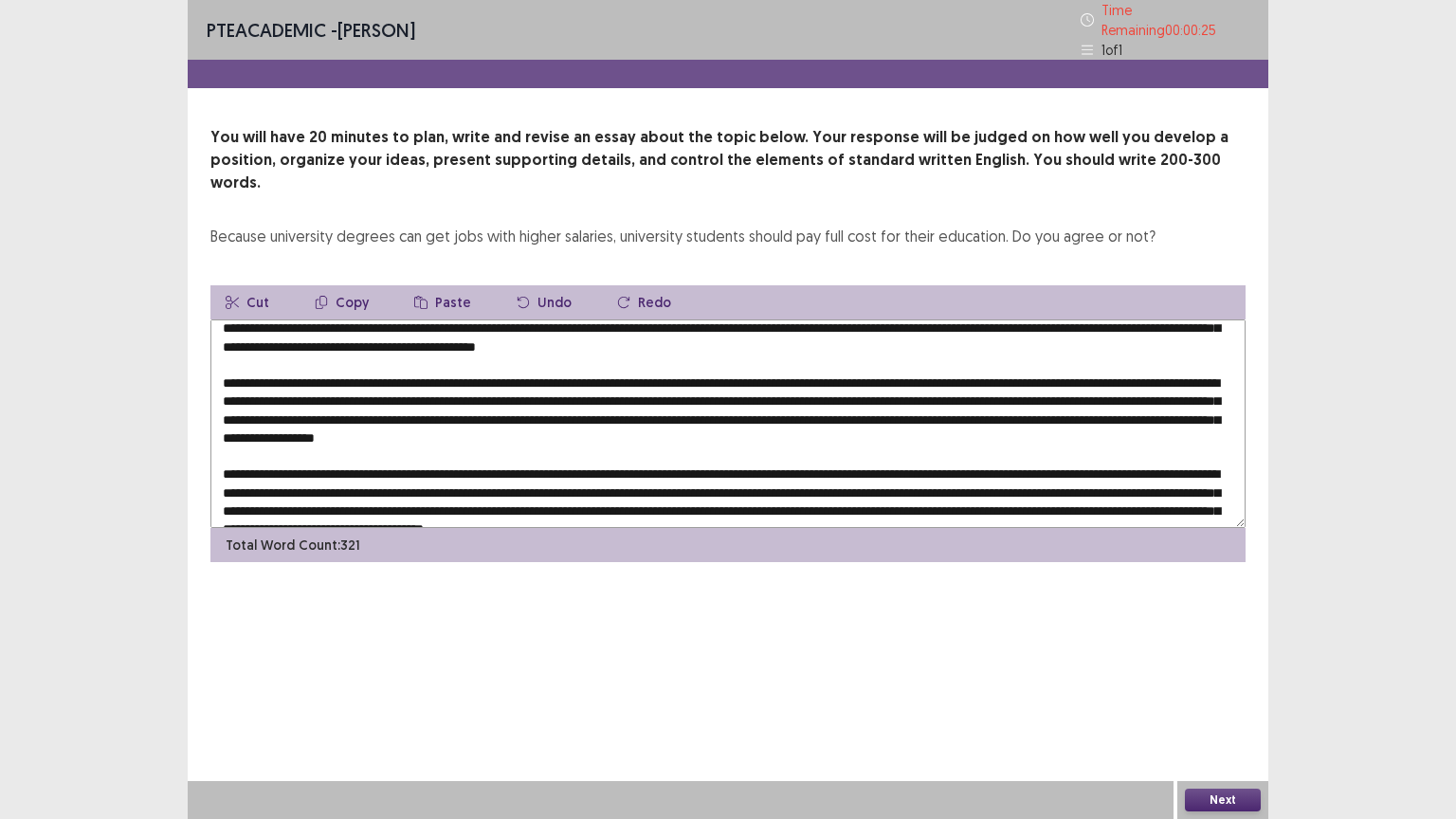 click at bounding box center [728, 424] 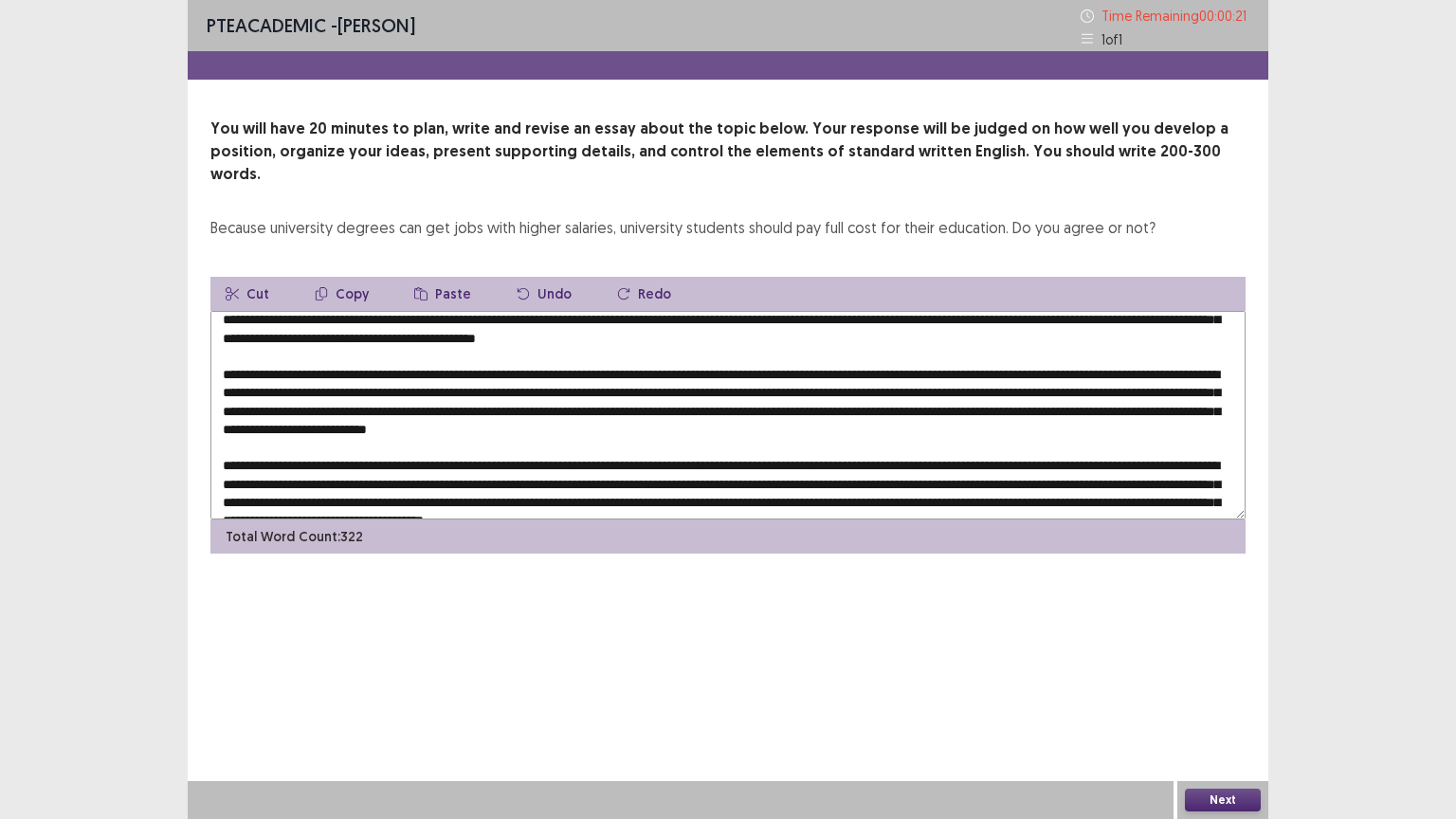click at bounding box center [728, 415] 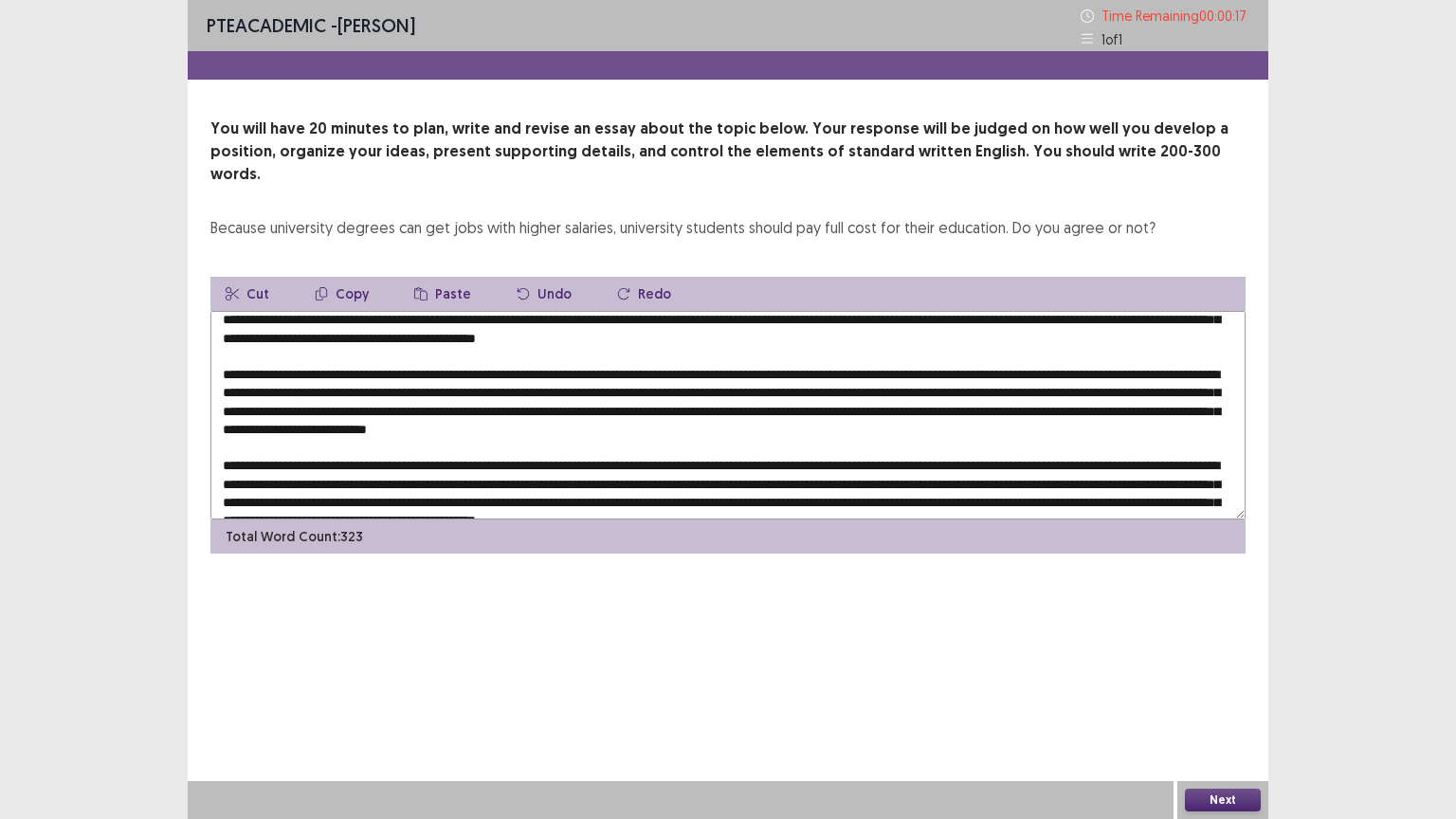 click at bounding box center (728, 415) 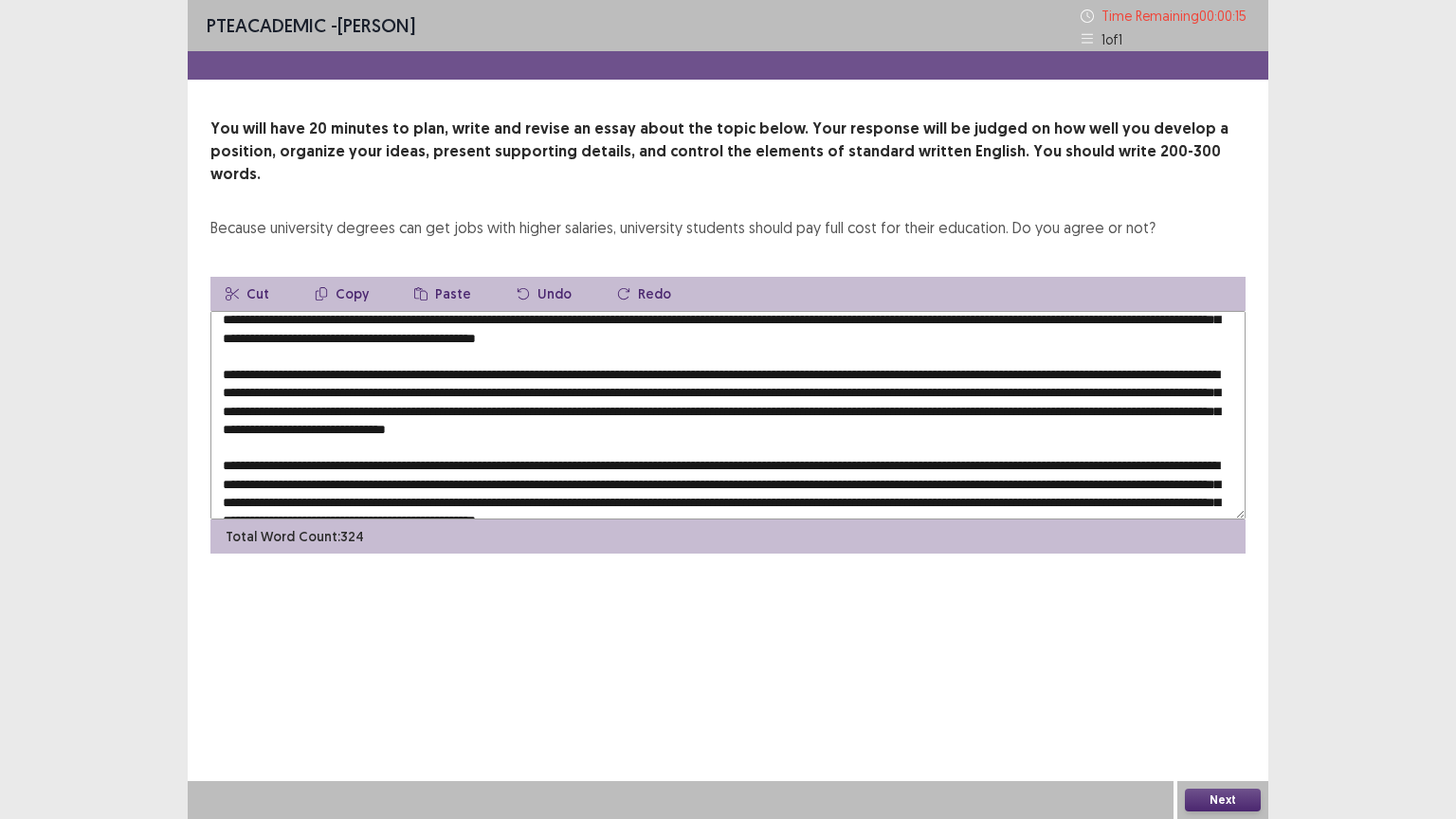 click at bounding box center [728, 415] 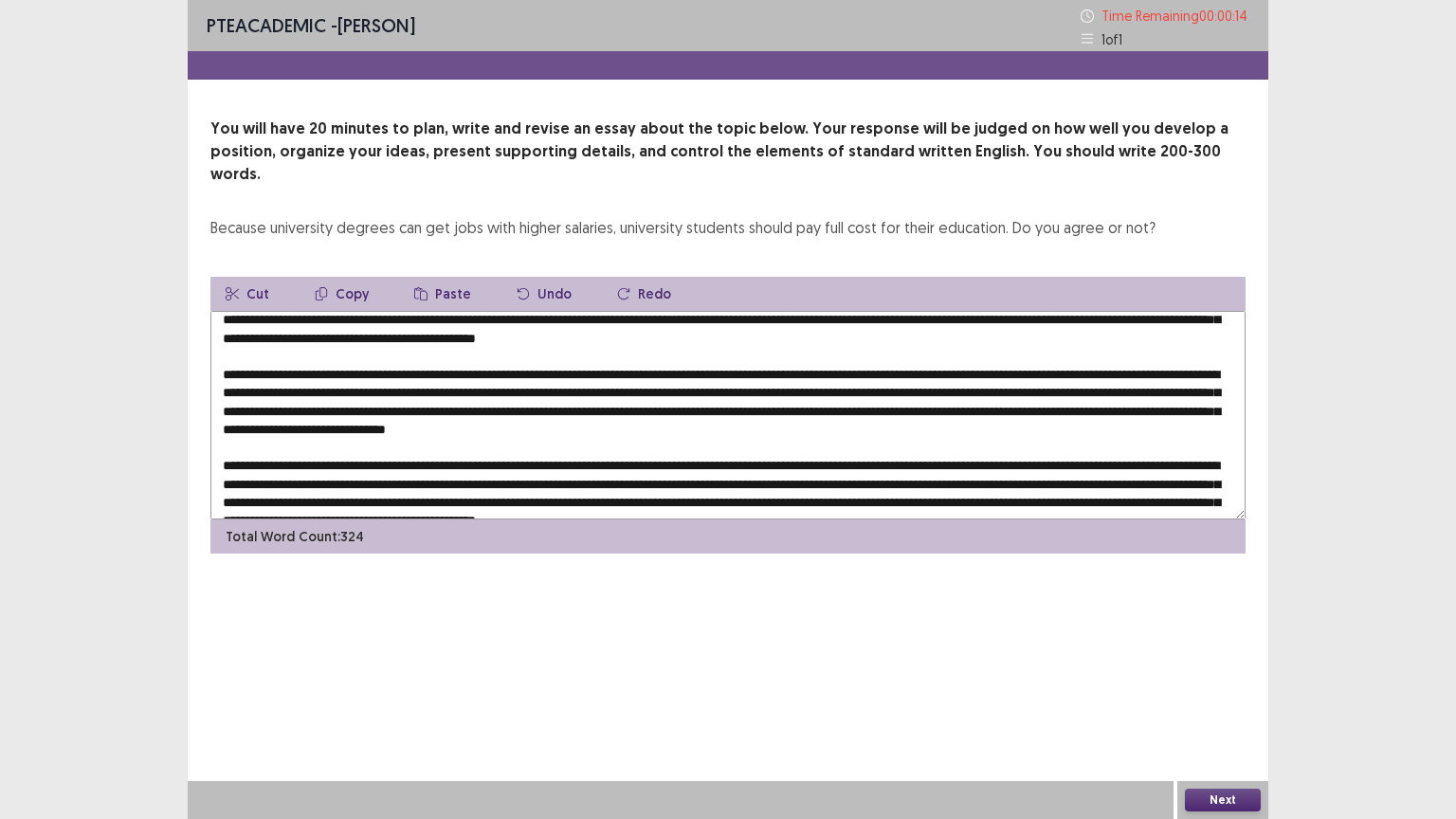 scroll, scrollTop: 91, scrollLeft: 0, axis: vertical 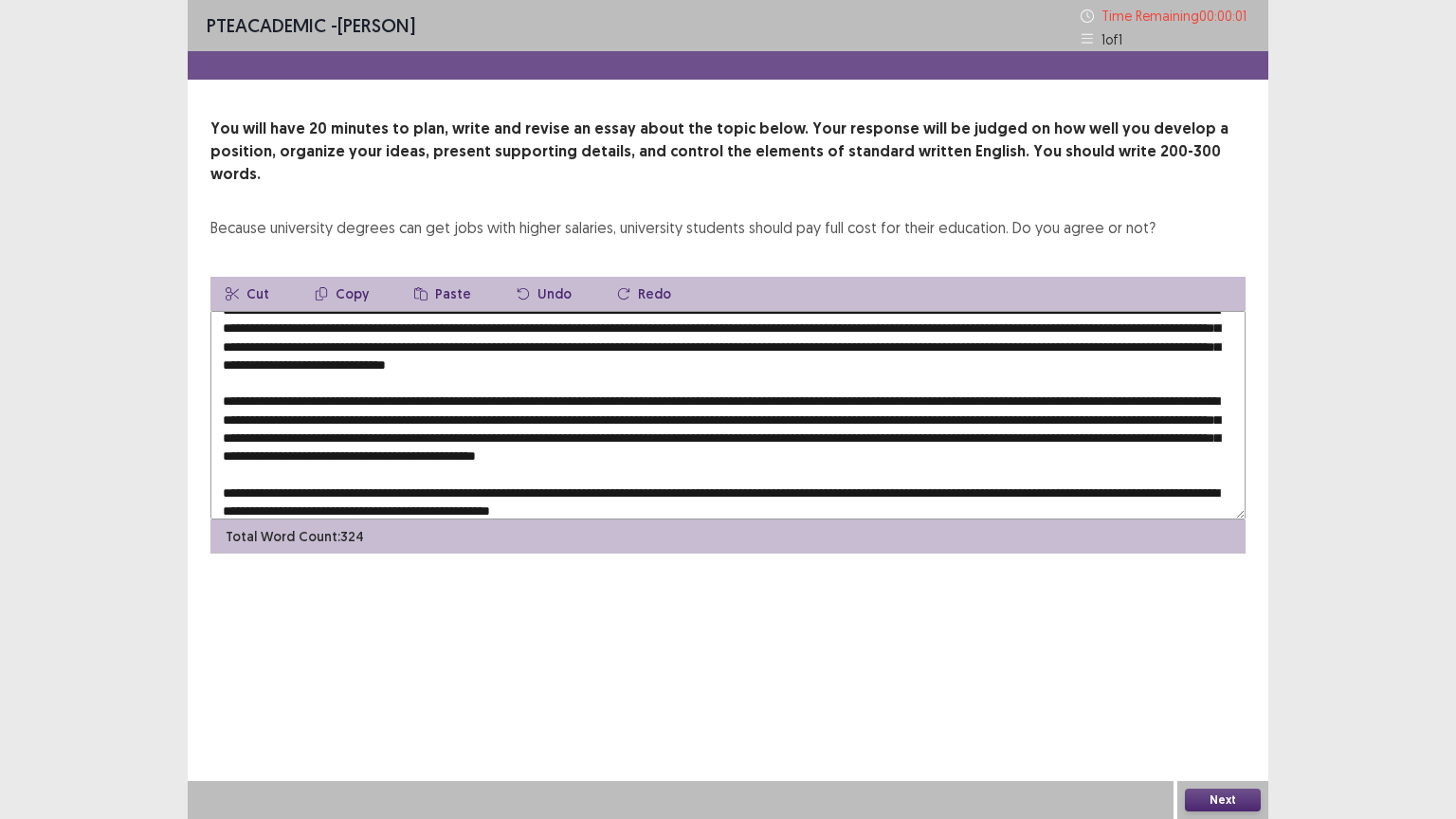 type on "**********" 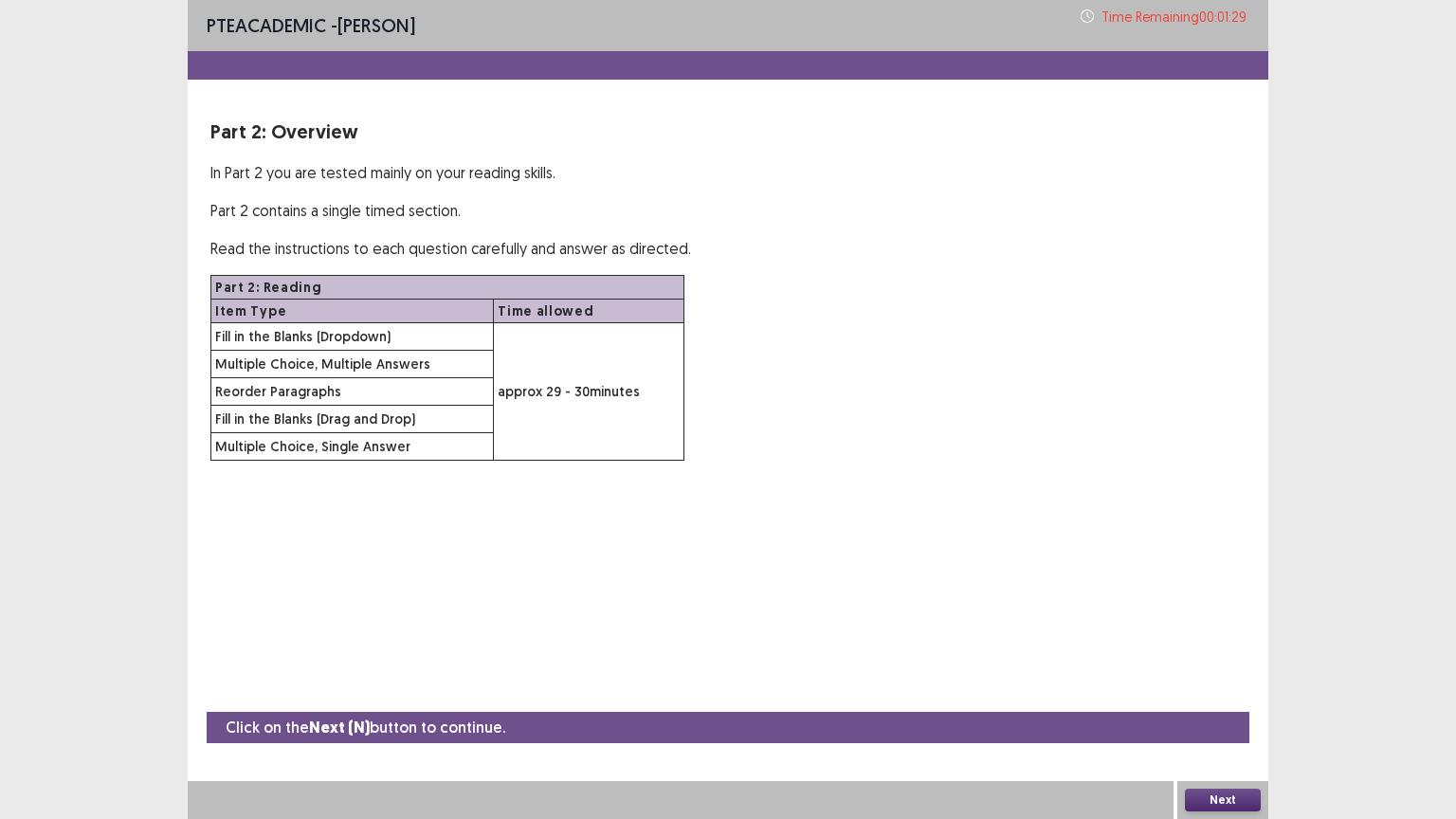 click on "Next" at bounding box center (1223, 800) 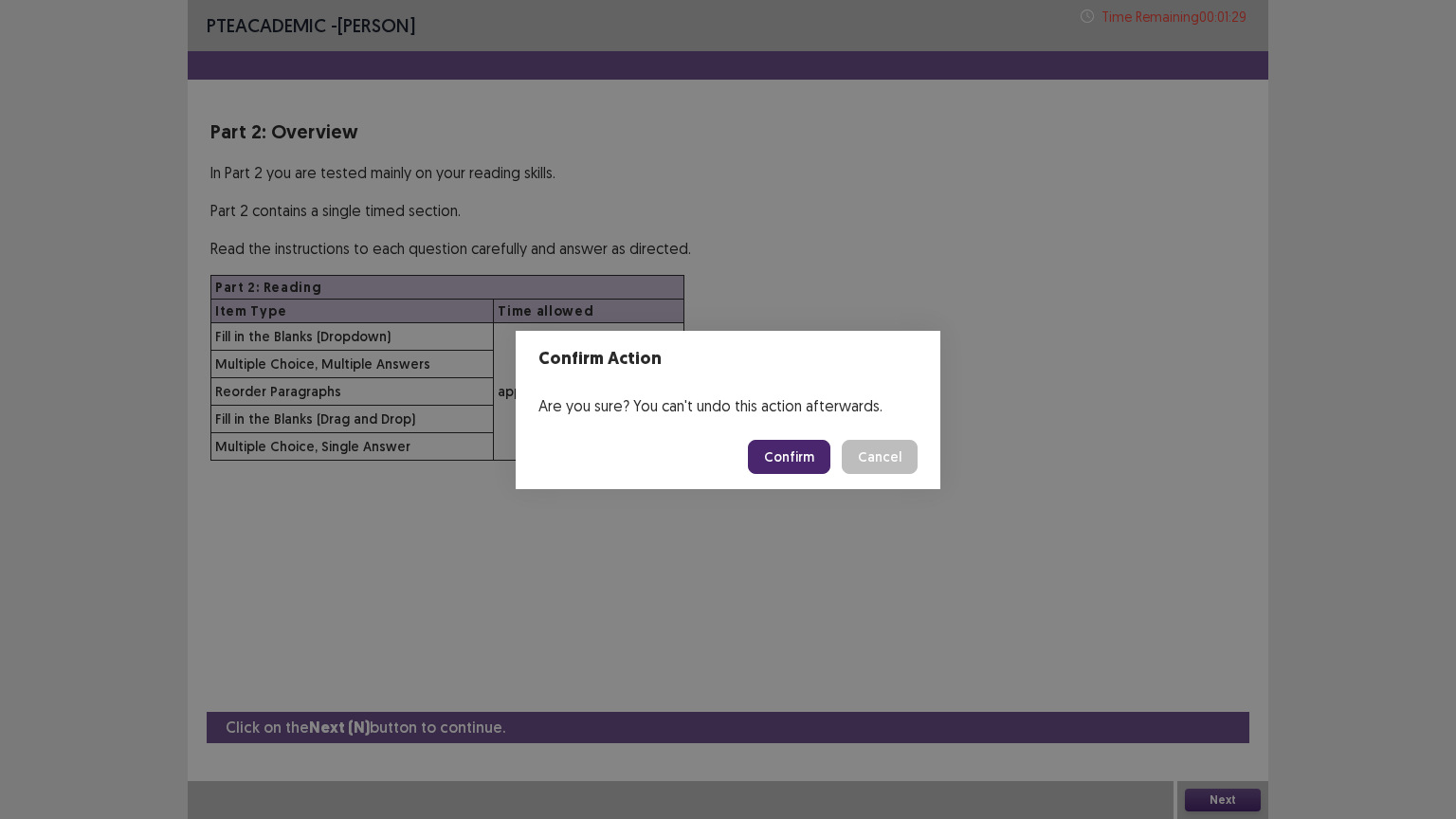 click on "Confirm" at bounding box center [789, 457] 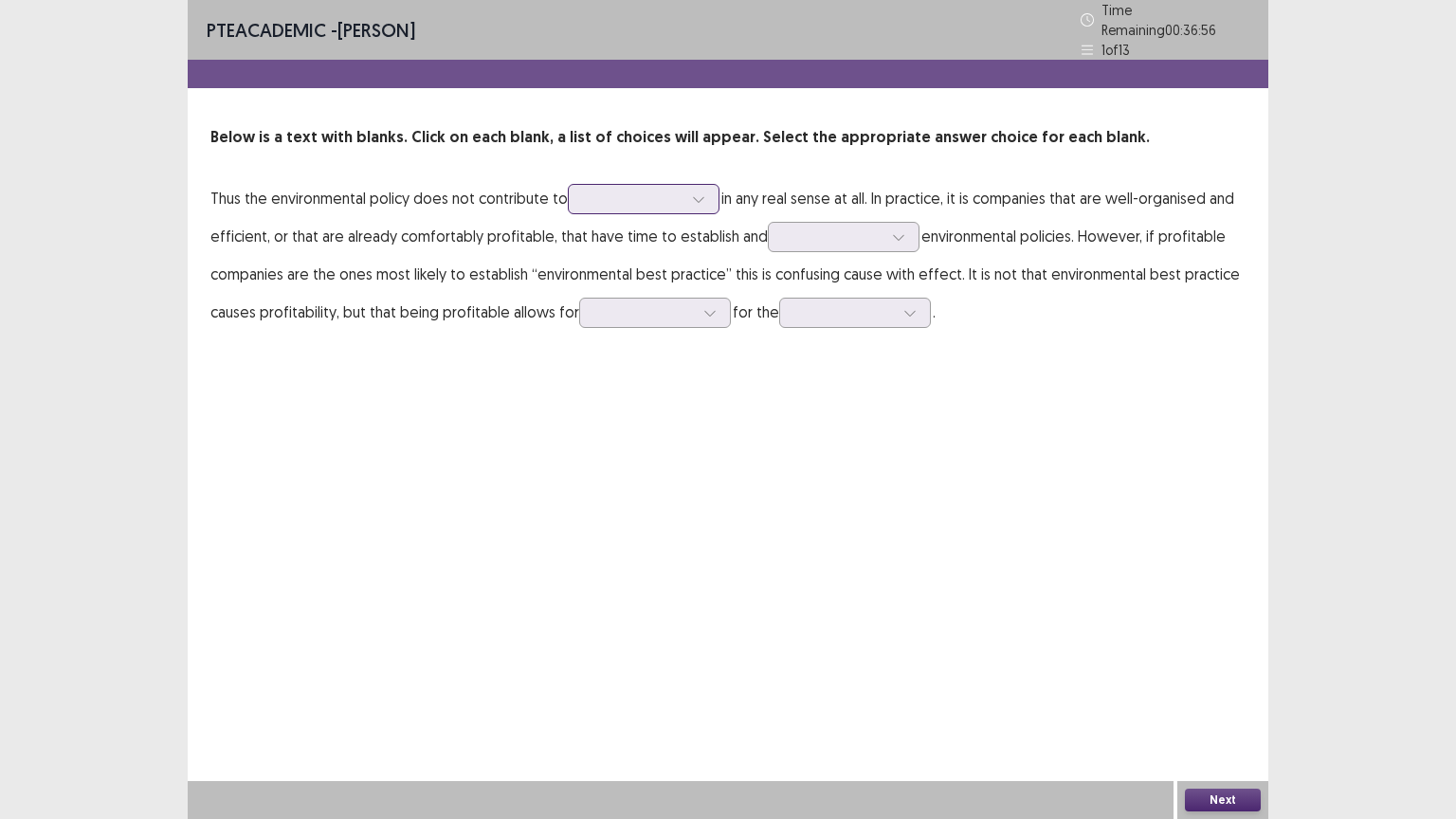 click at bounding box center [633, 198] 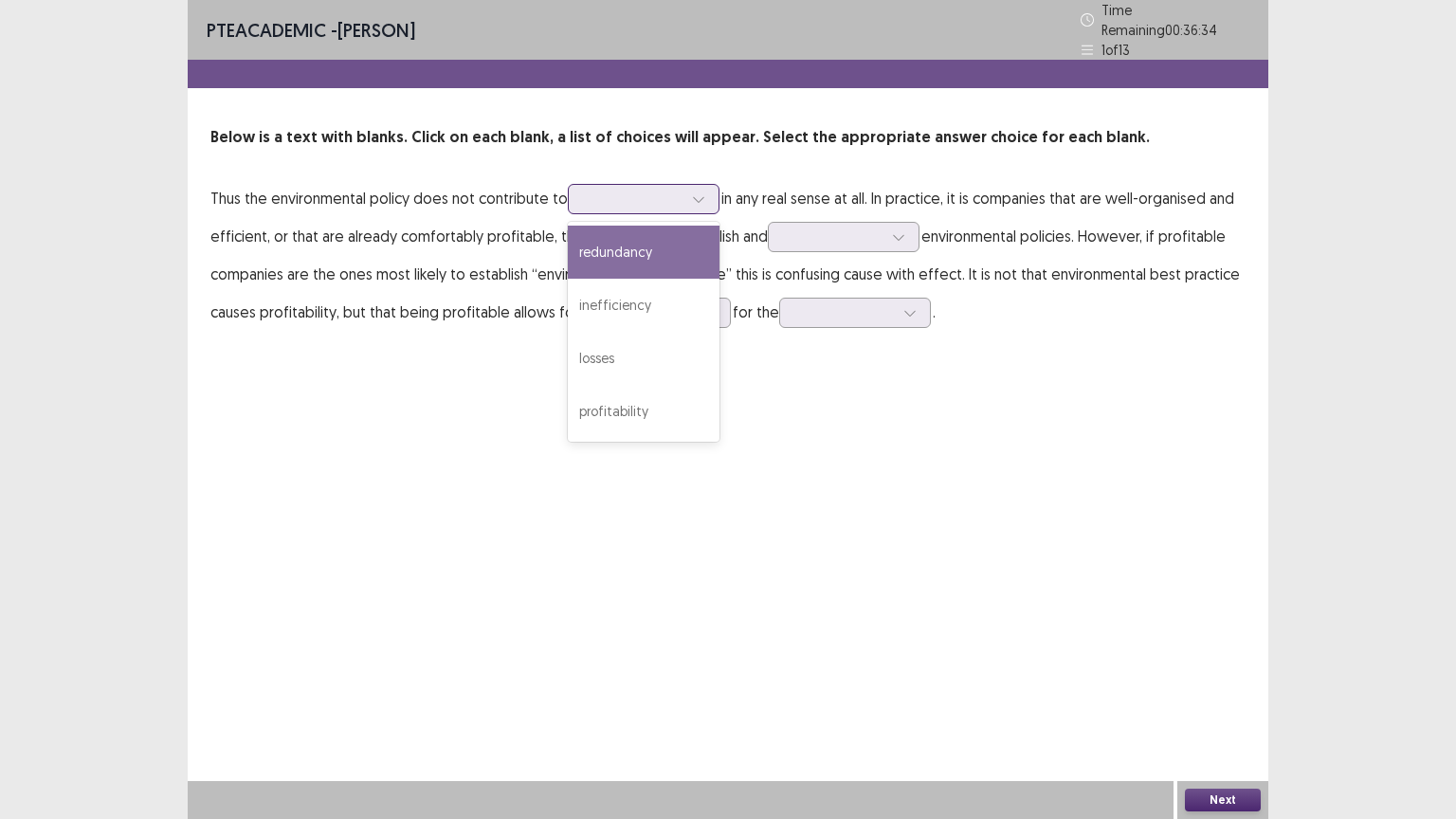 click on "redundancy" at bounding box center [644, 252] 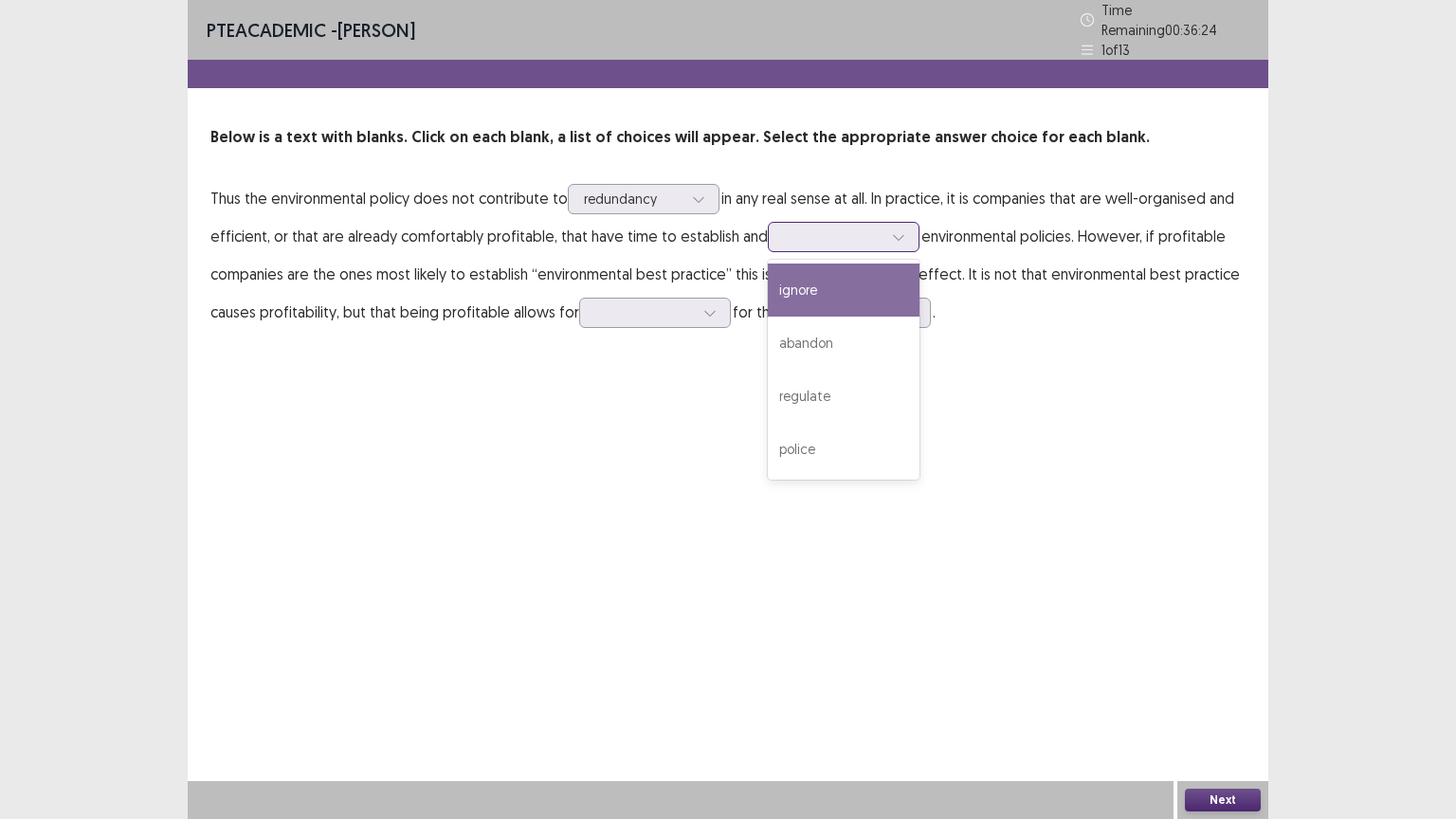 click at bounding box center (833, 236) 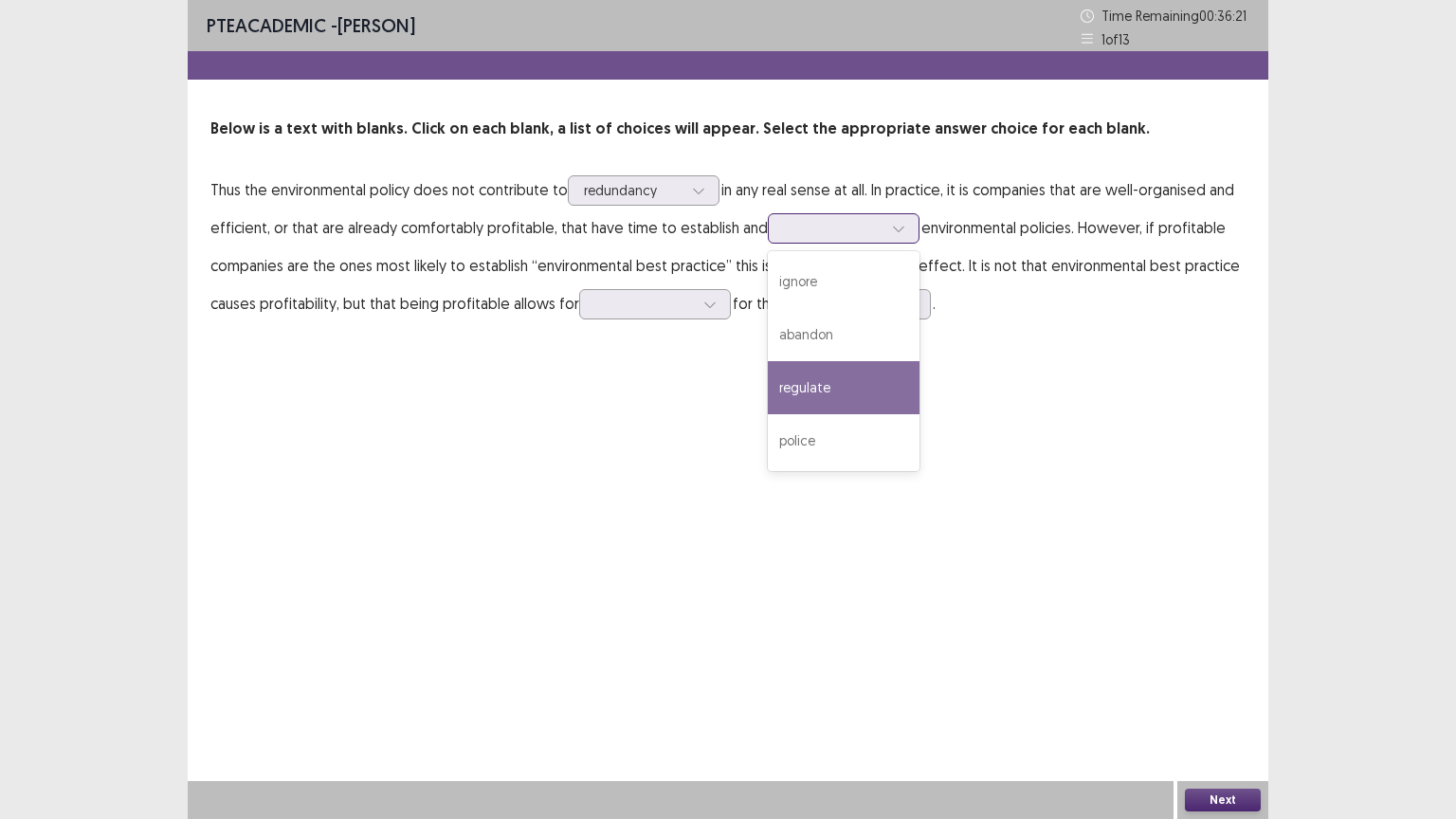 click on "regulate" at bounding box center [844, 388] 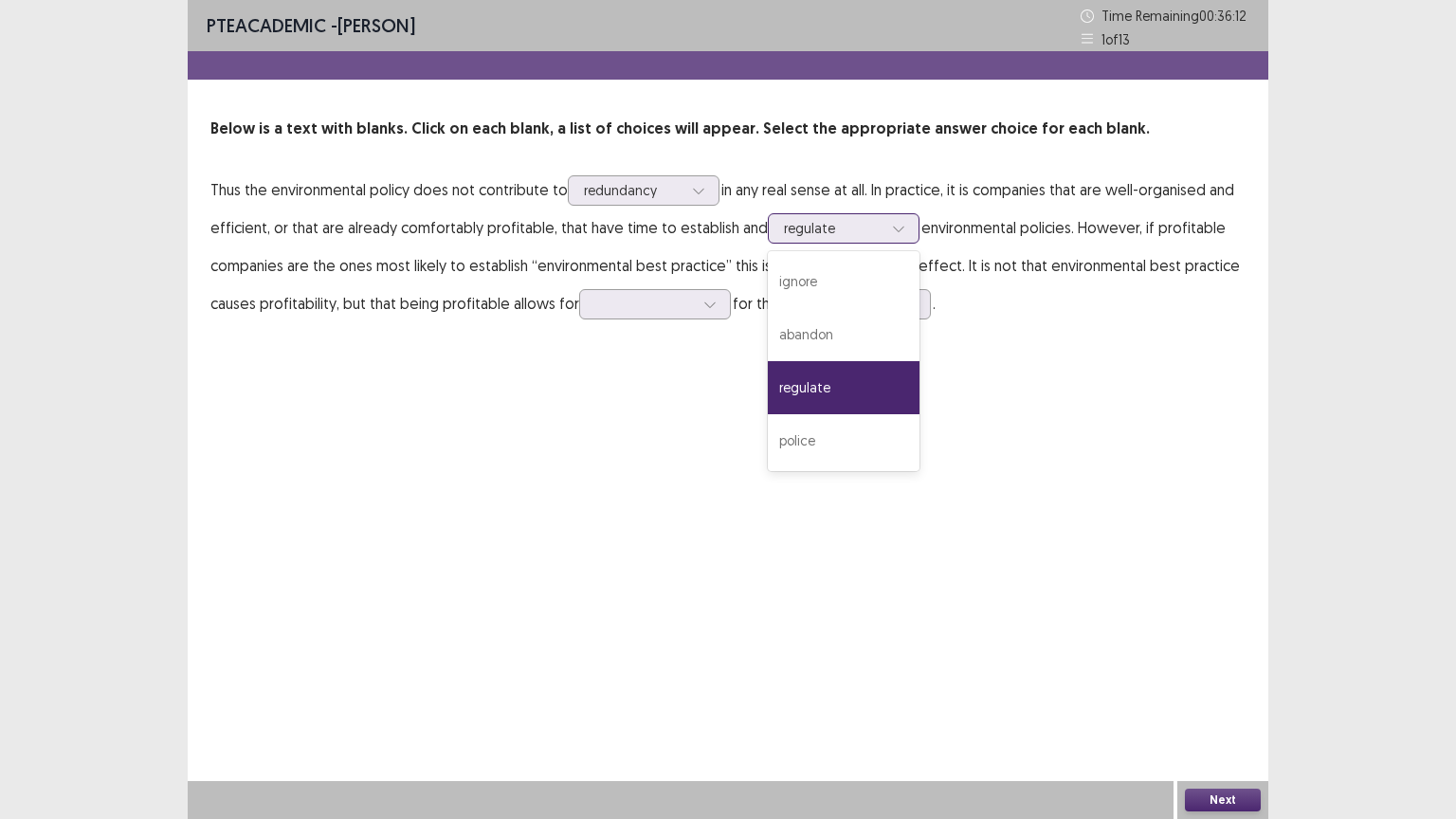 click 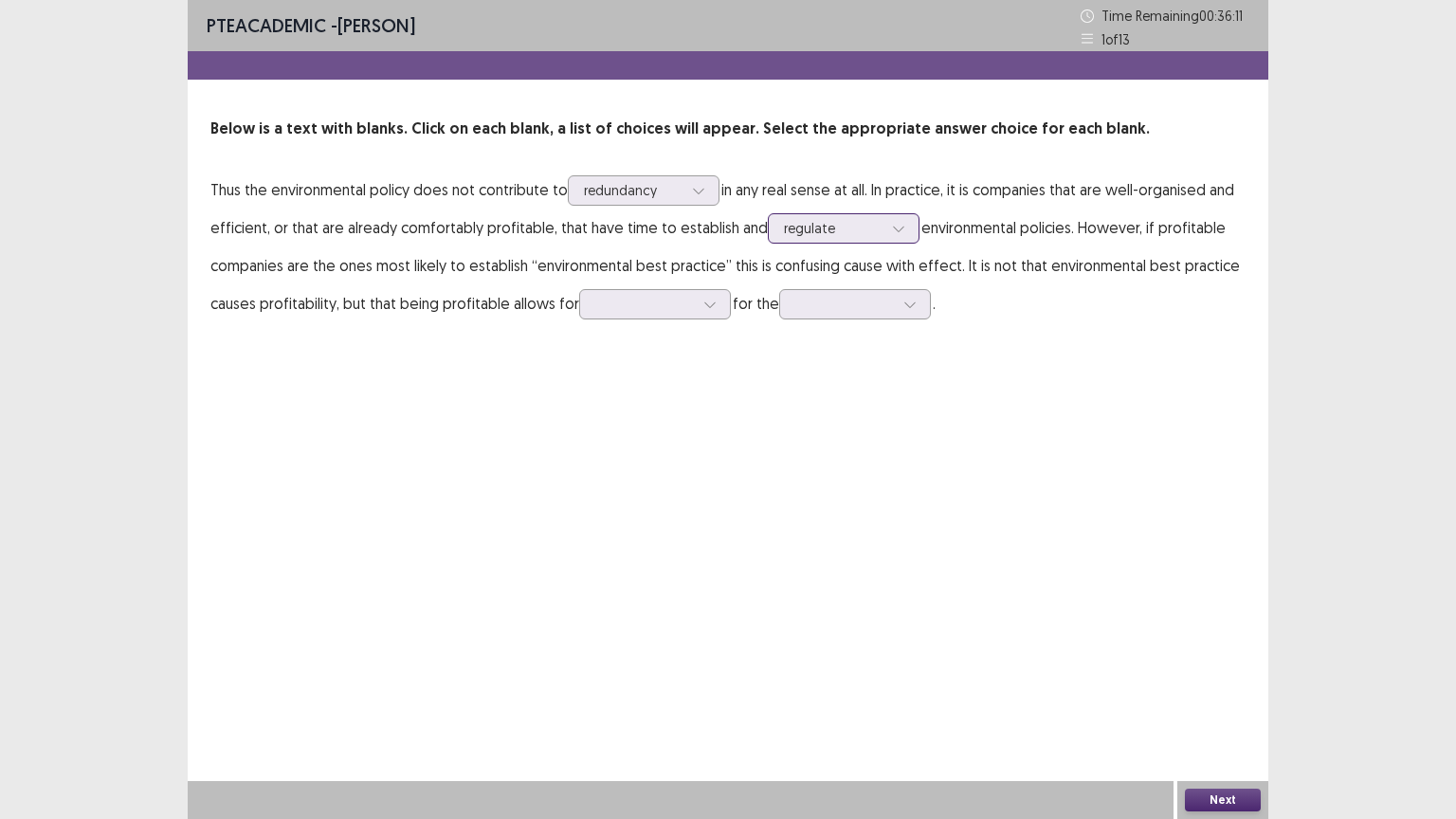 click 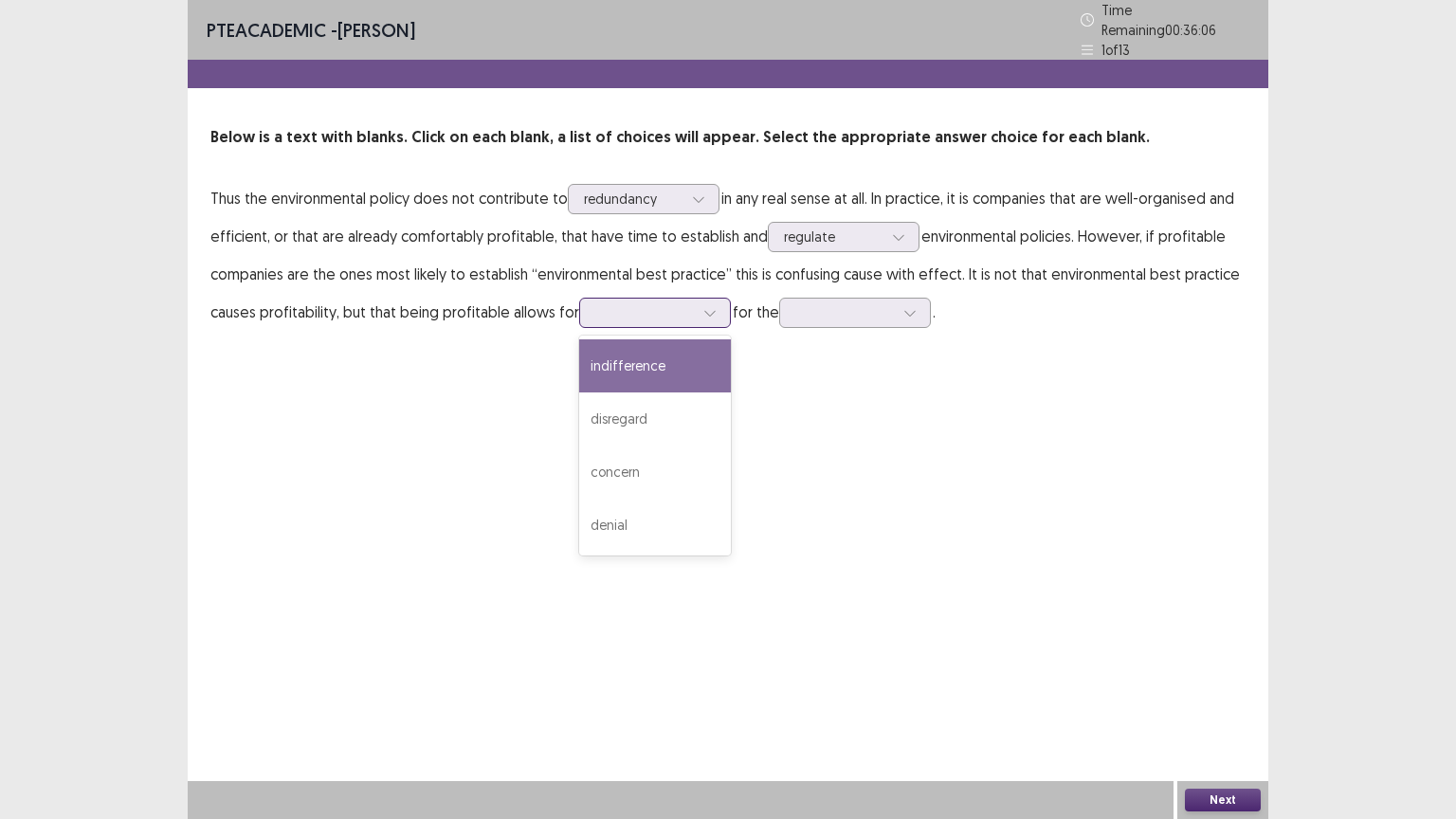 click at bounding box center (645, 312) 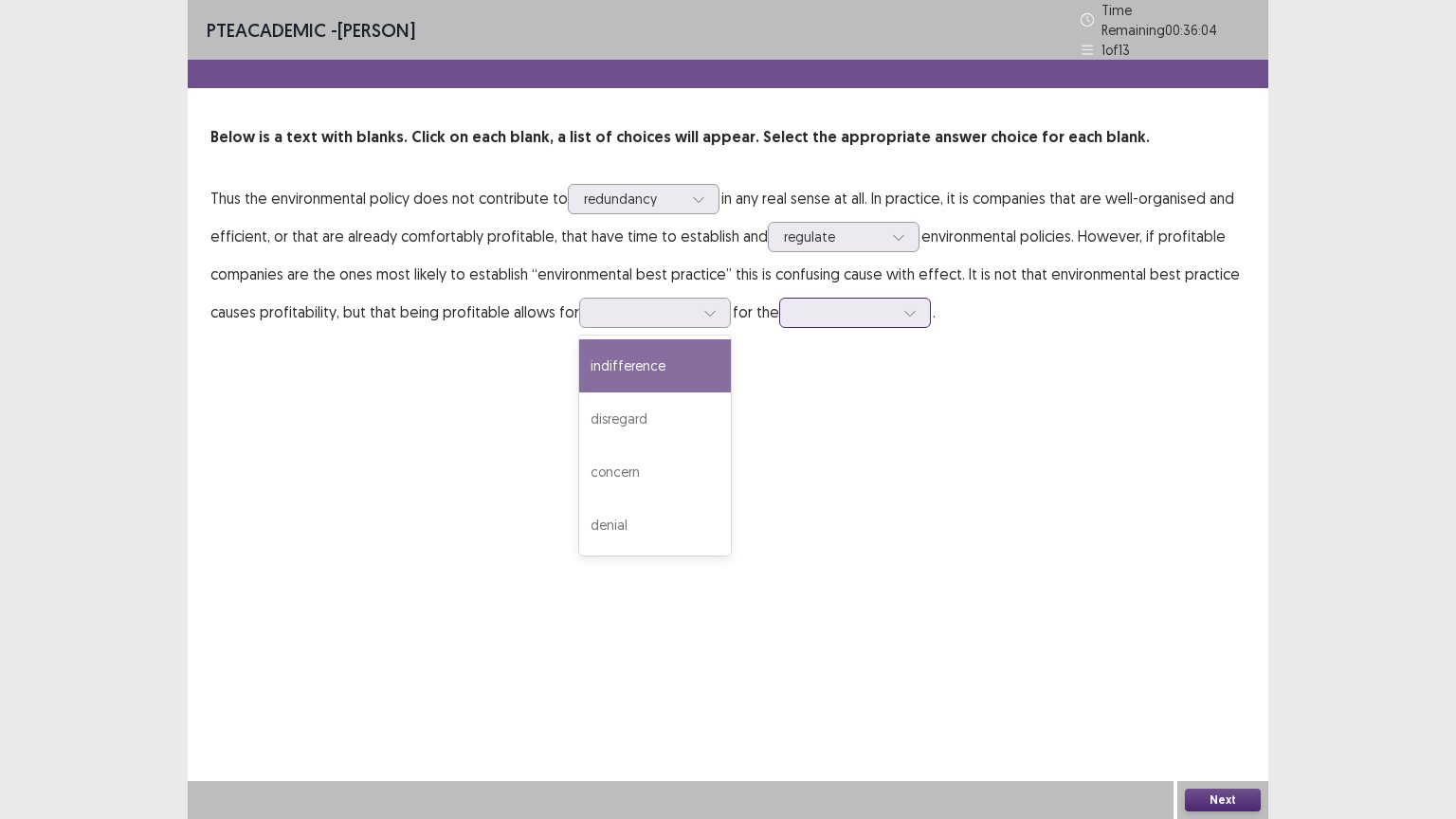 click at bounding box center (910, 313) 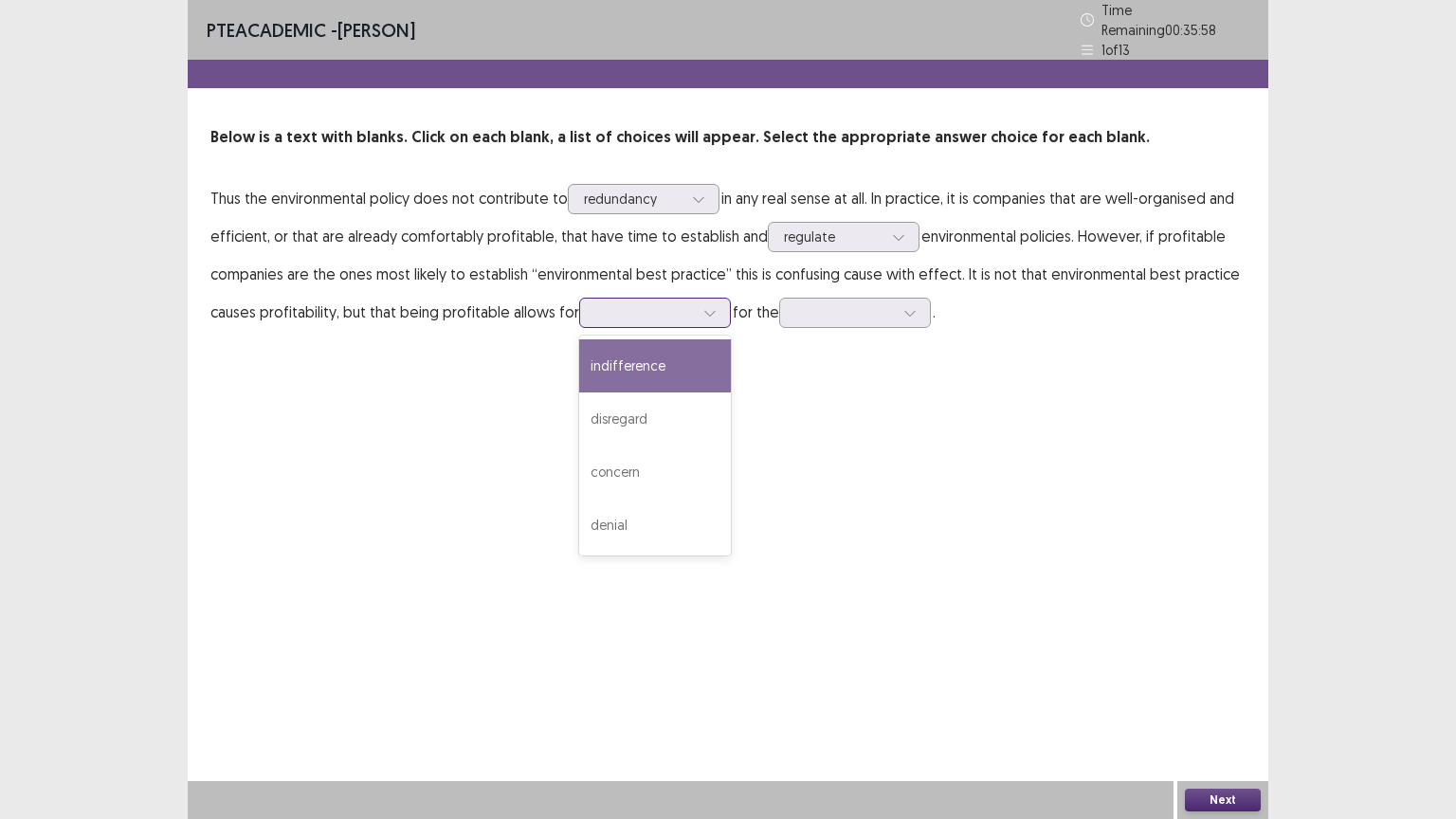 click at bounding box center (645, 312) 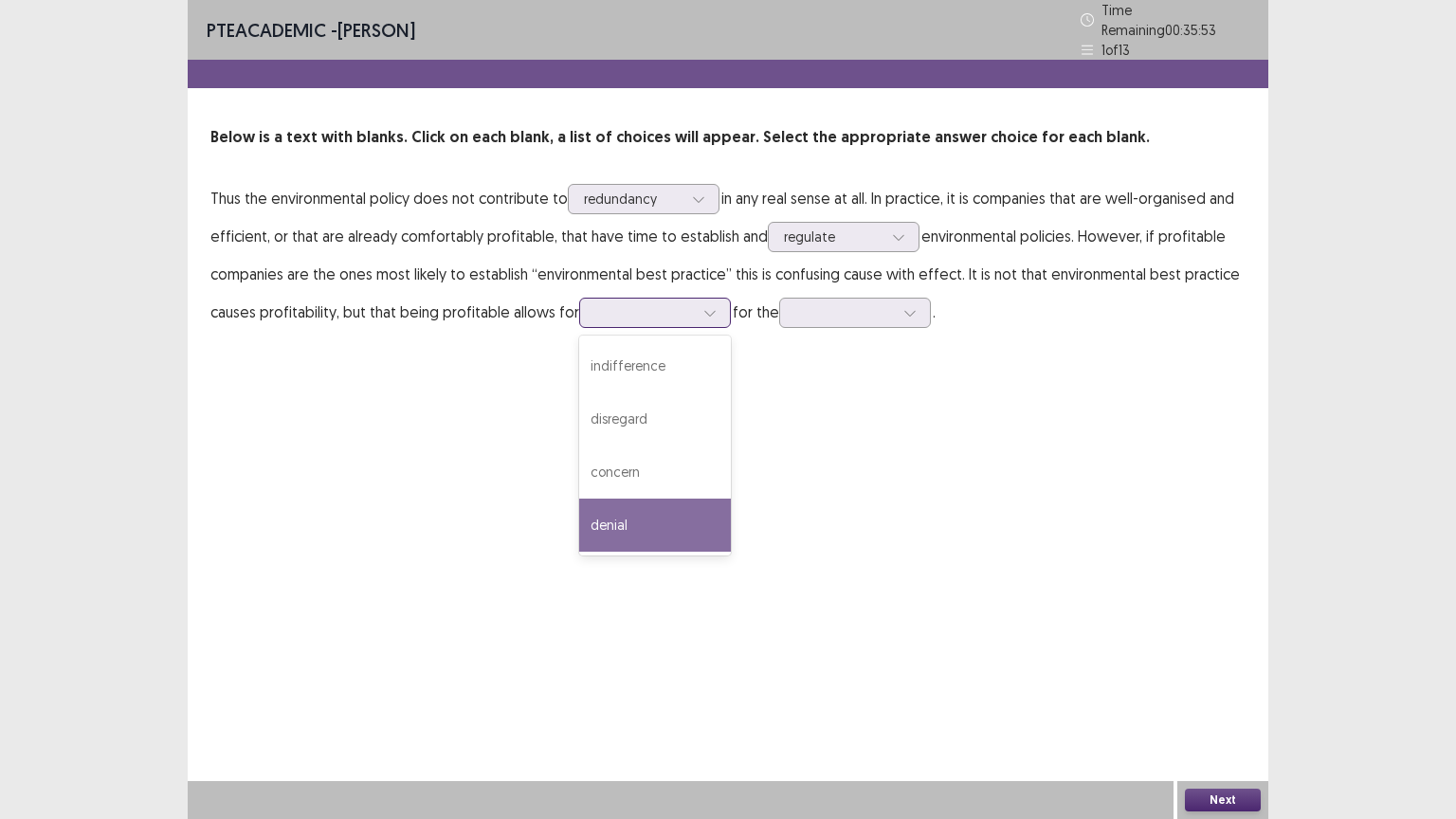 click on "denial" at bounding box center [655, 525] 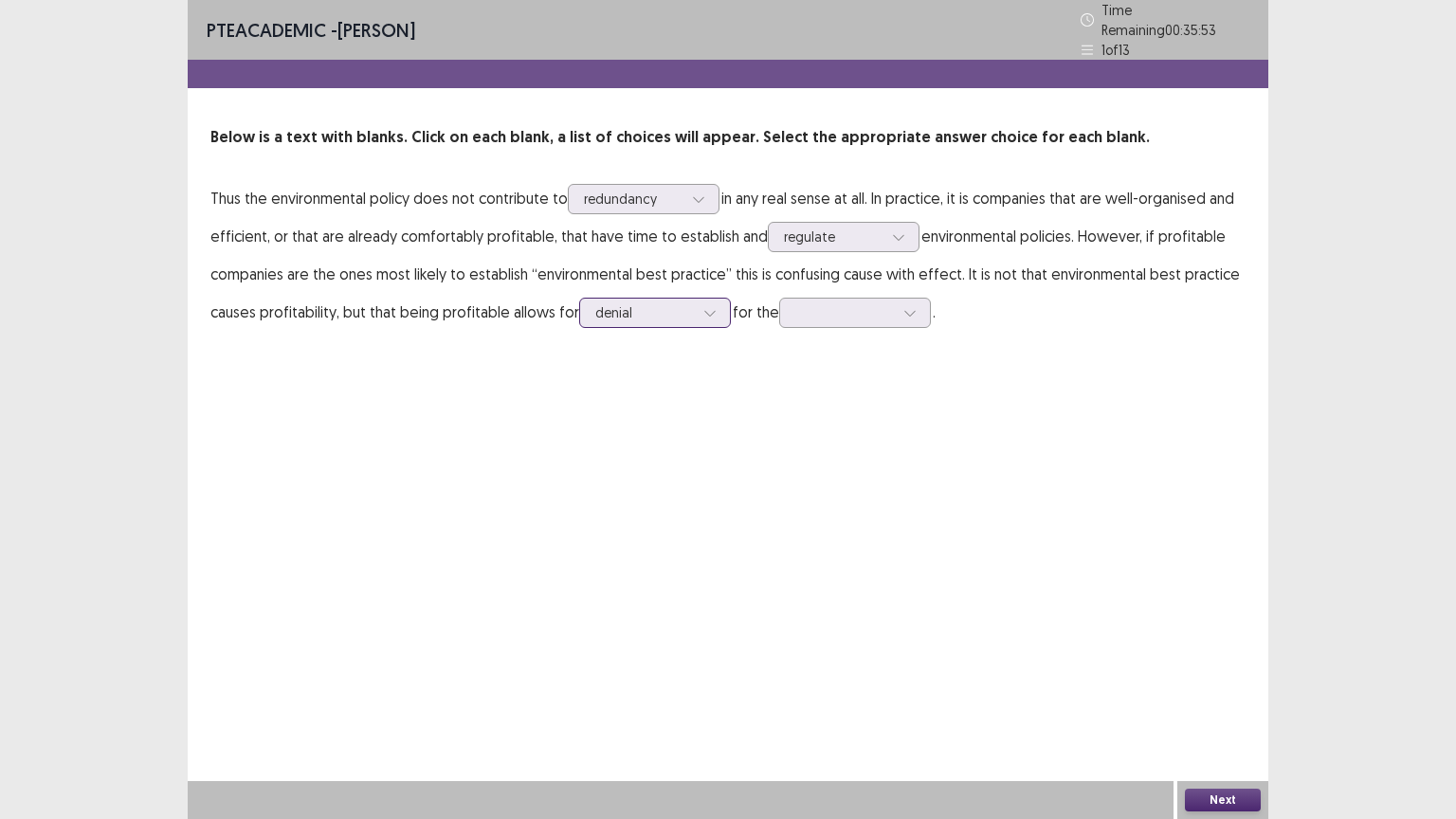 click on "denial" at bounding box center [645, 313] 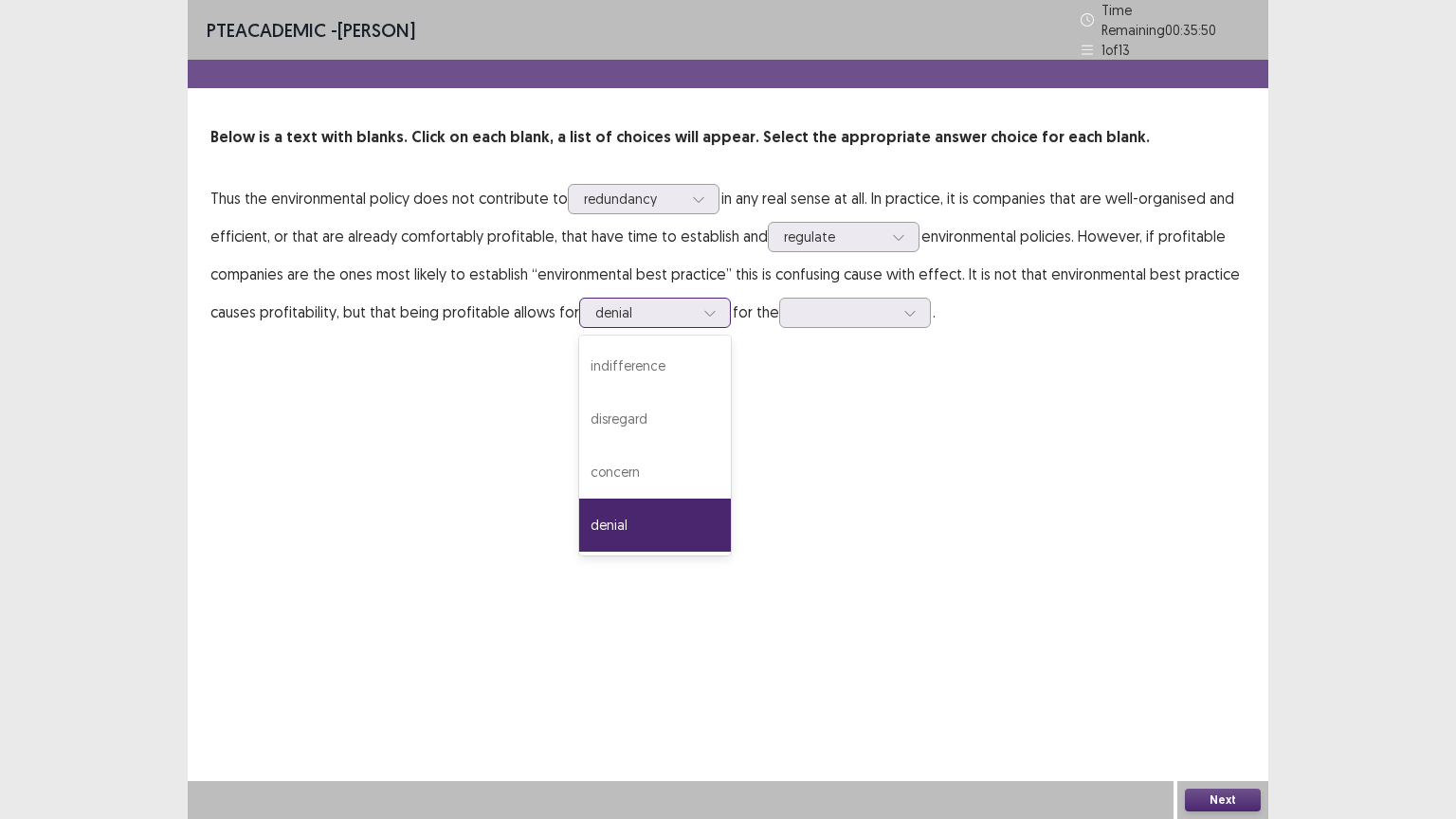 click on "concern" at bounding box center [655, 472] 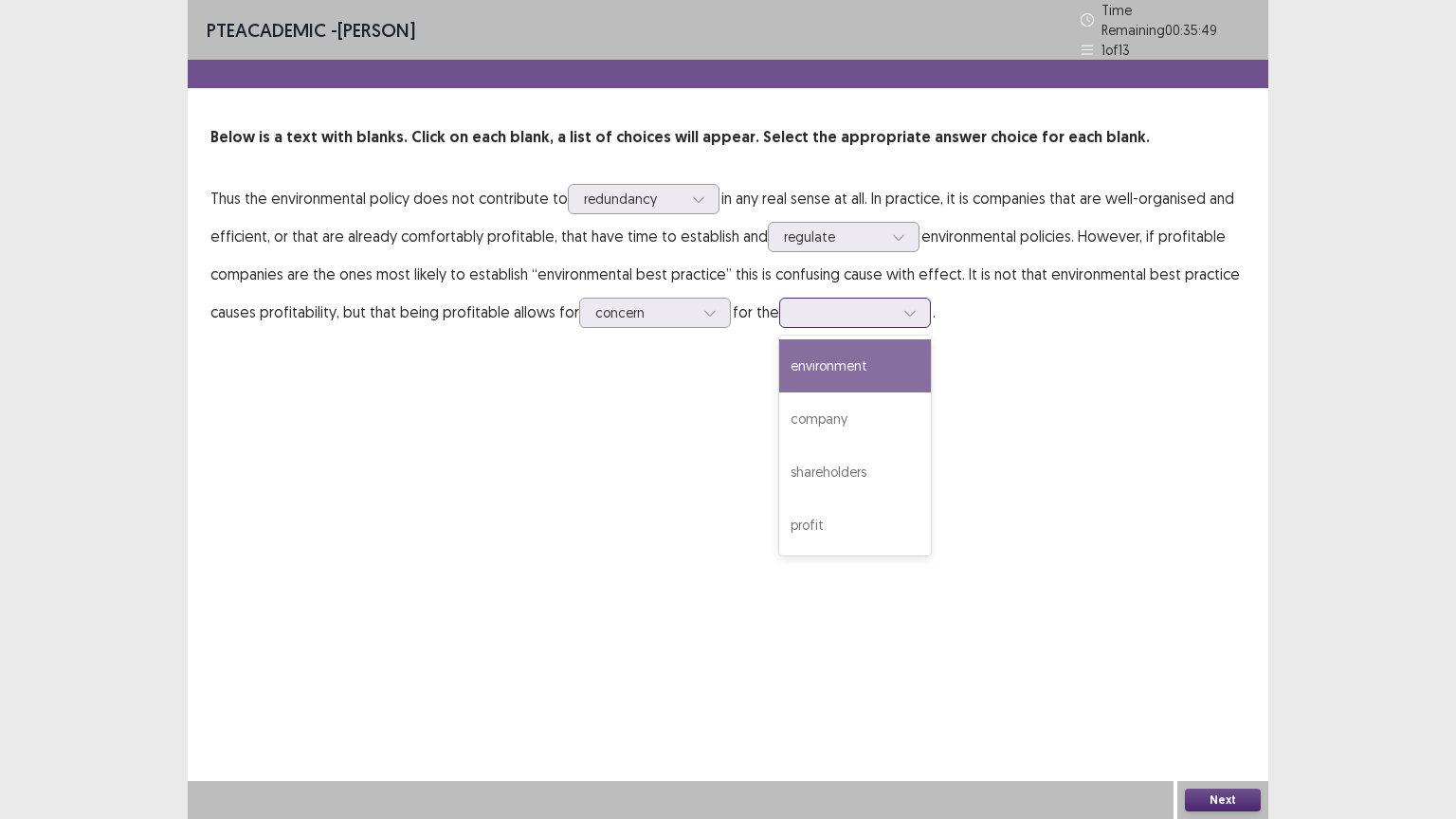 click at bounding box center [845, 312] 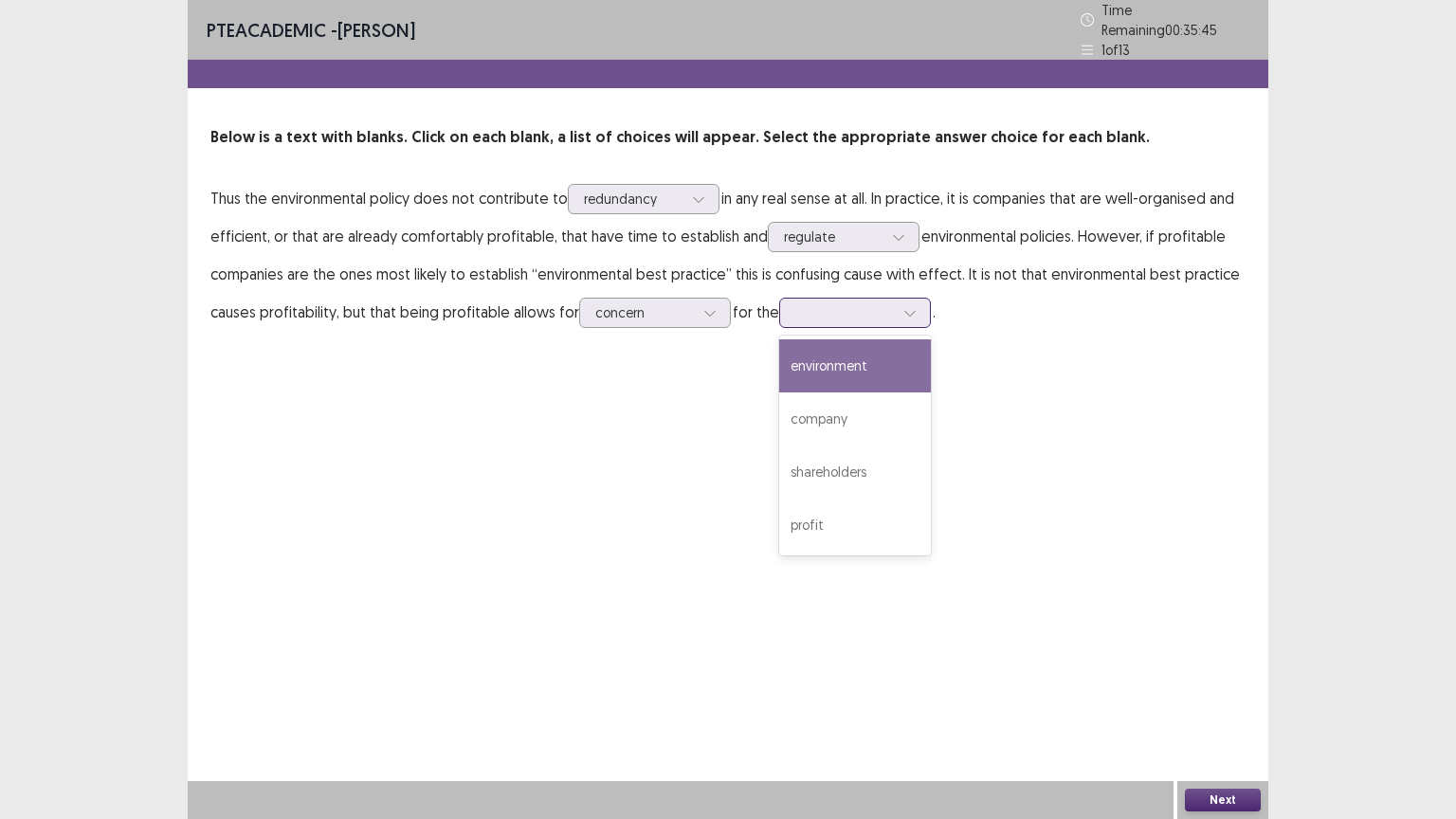 click on "environment" at bounding box center [855, 366] 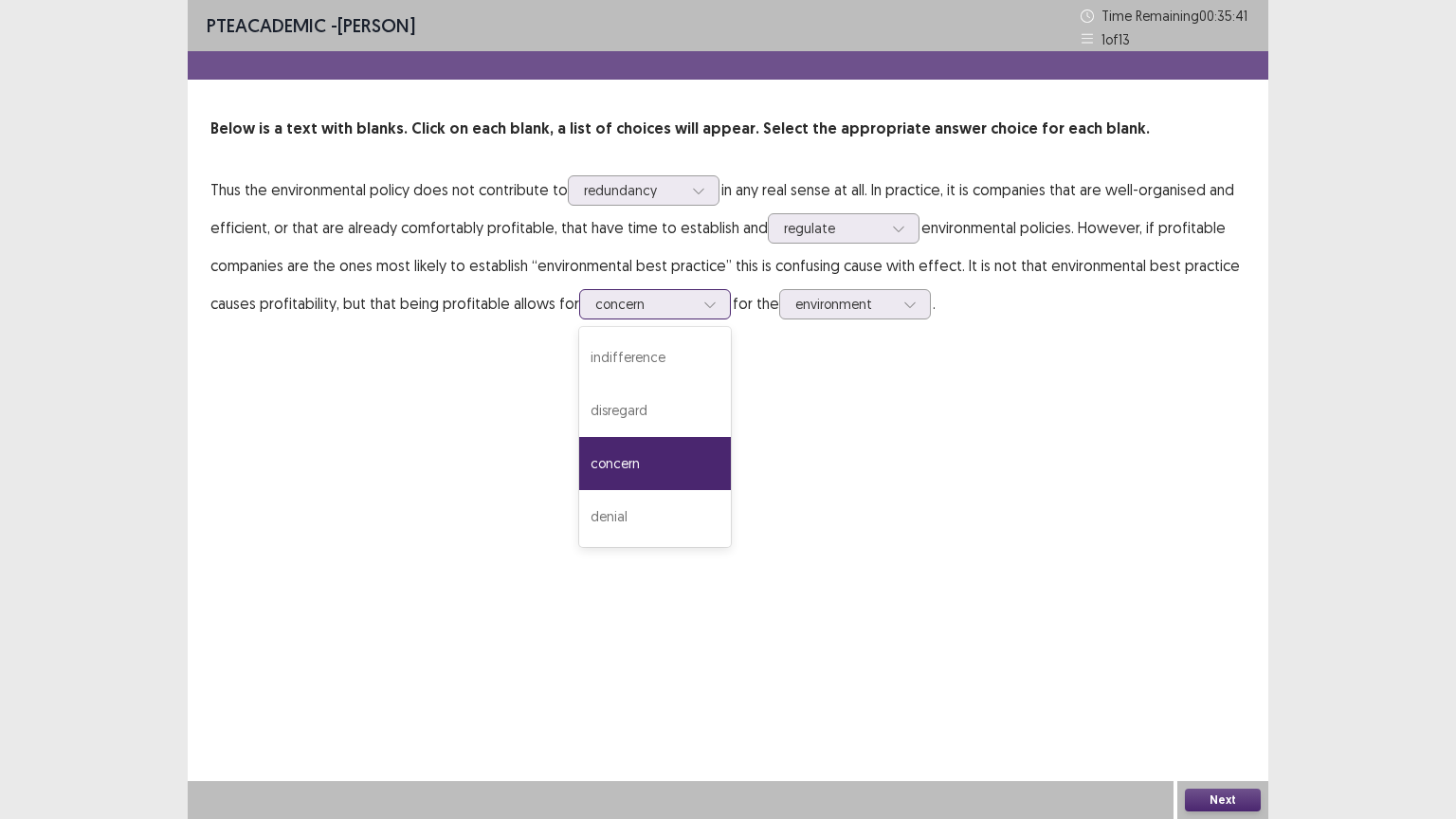 click at bounding box center (645, 303) 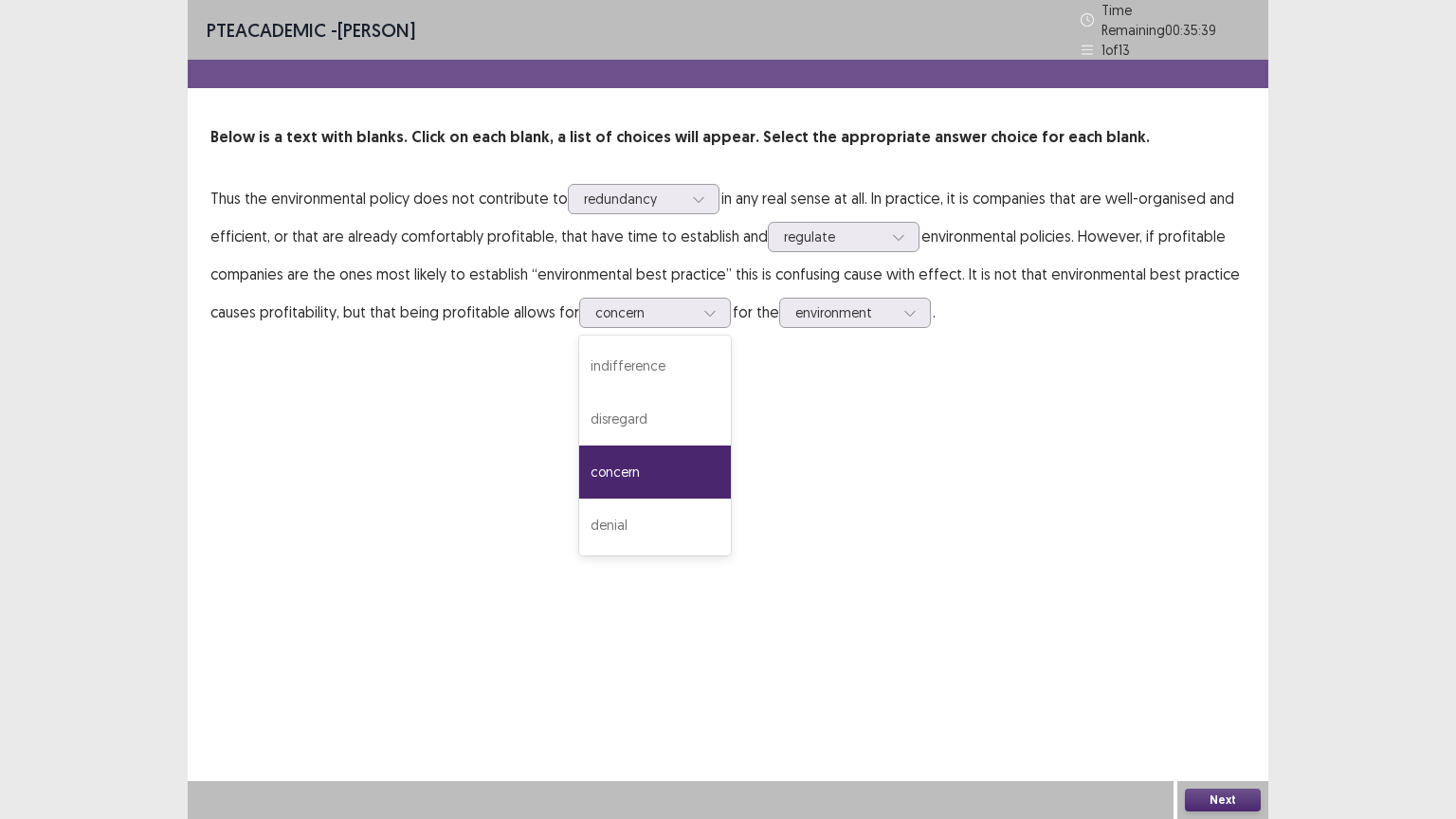 click on "Next" at bounding box center (1223, 800) 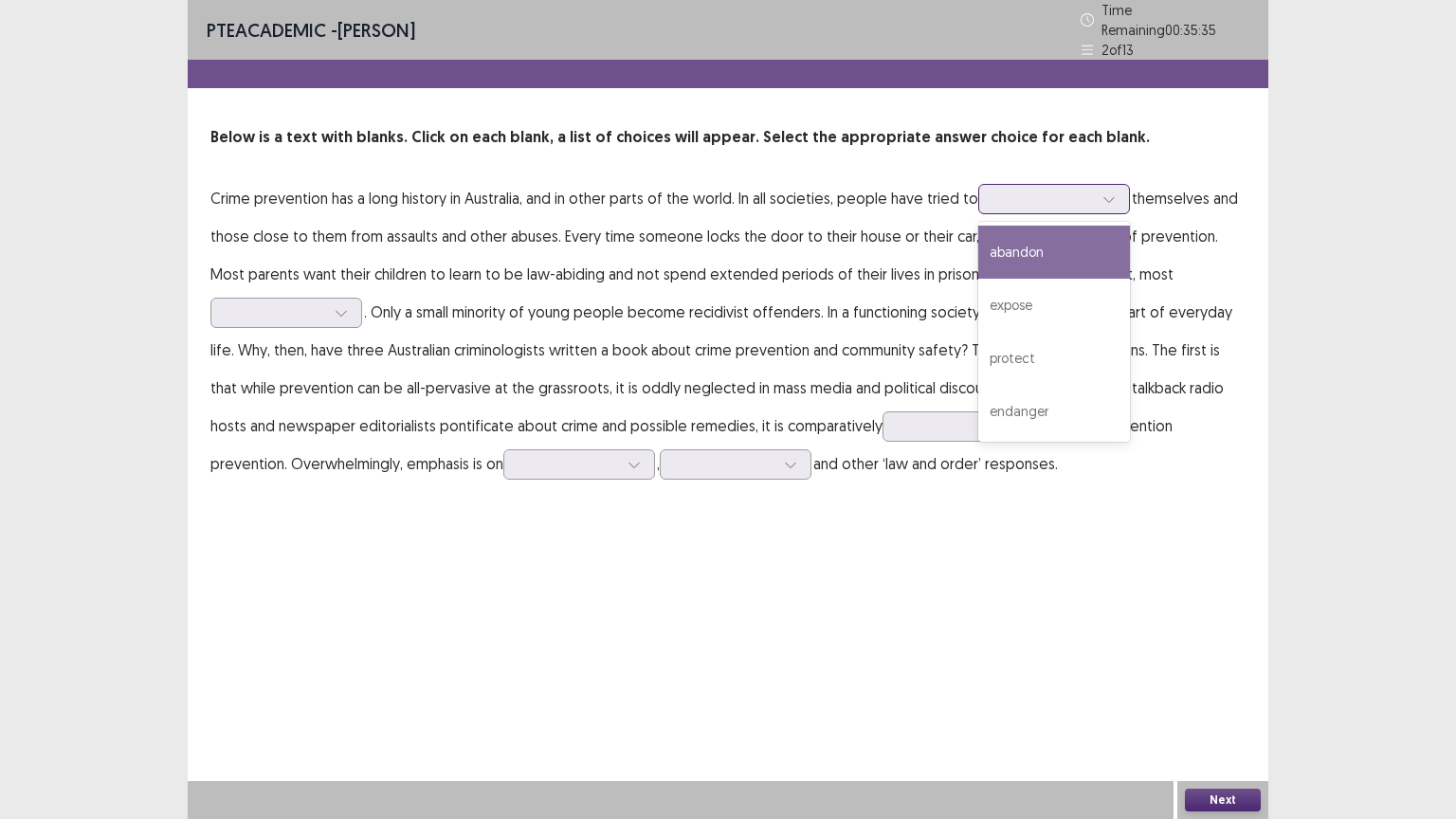 click at bounding box center [1044, 198] 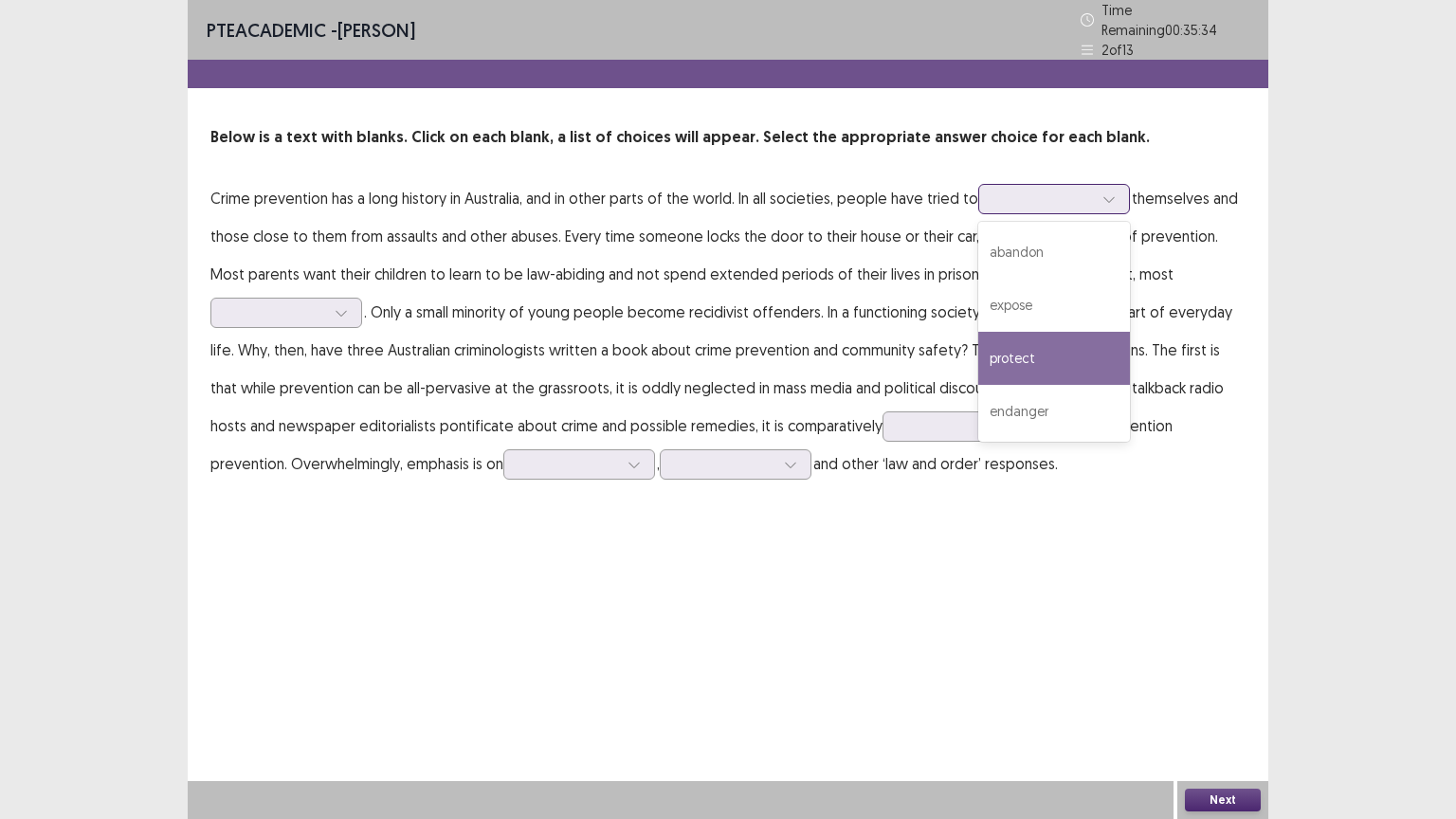 click on "protect" at bounding box center [1054, 358] 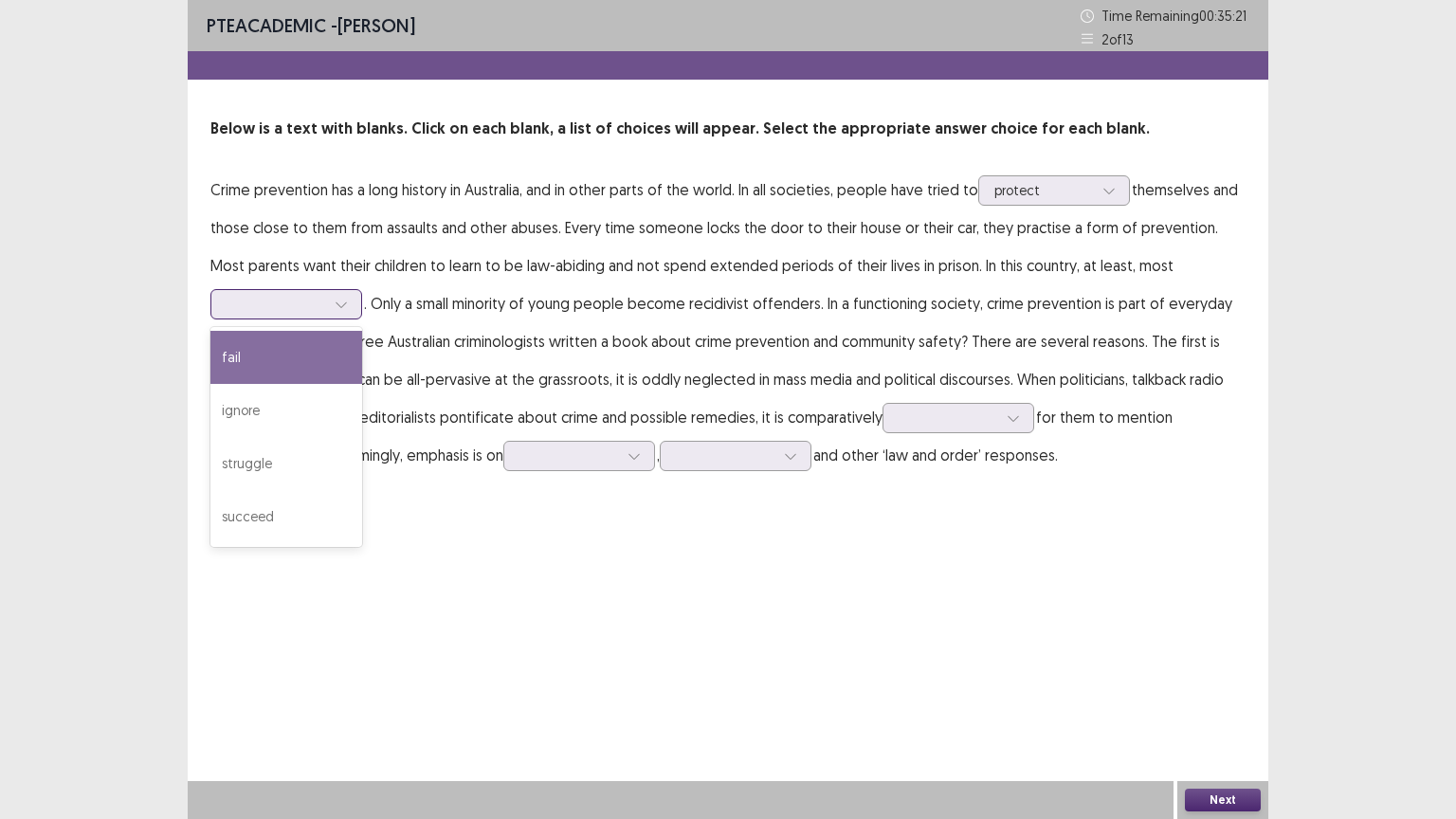 click 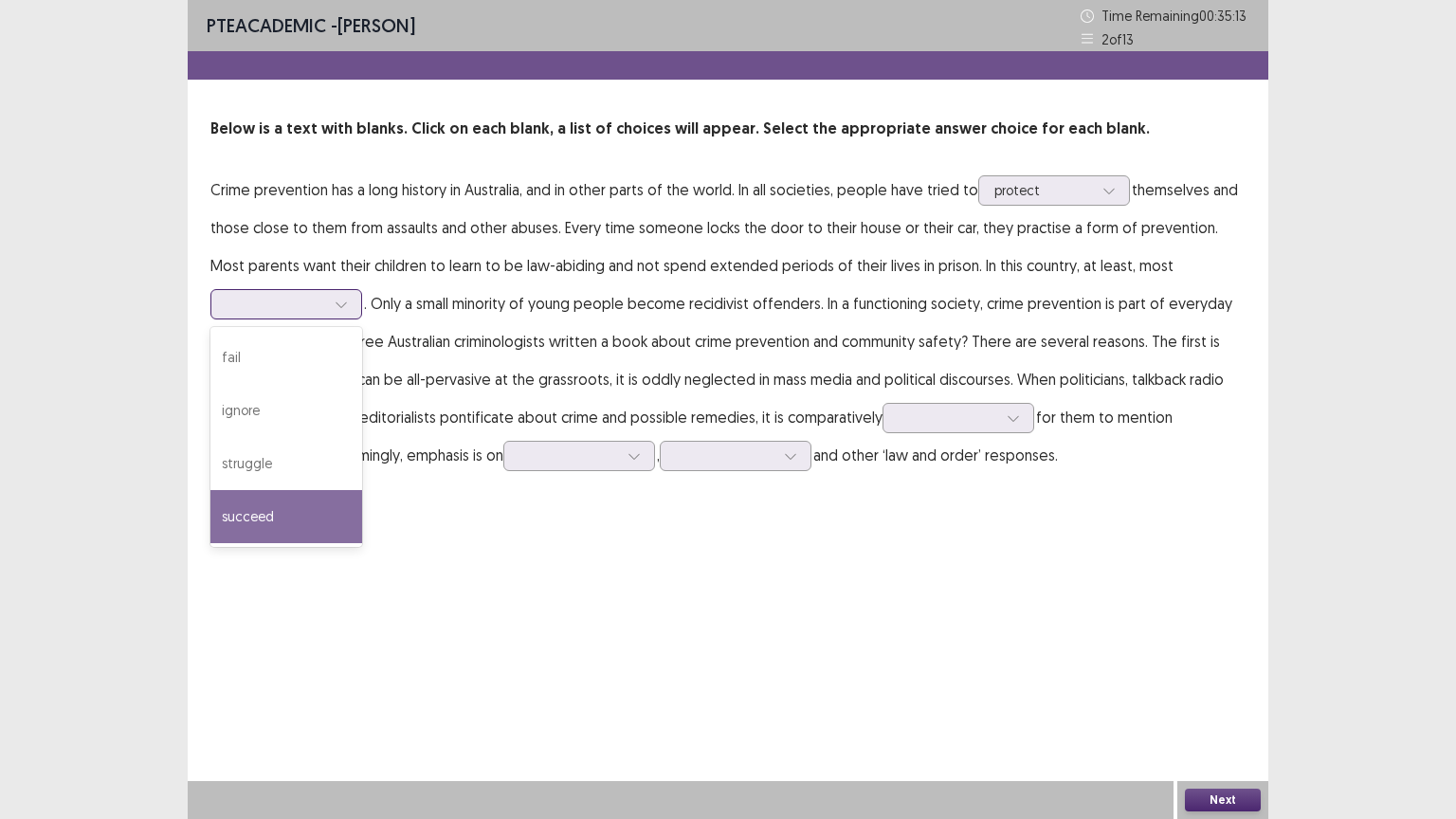 click on "succeed" at bounding box center (286, 517) 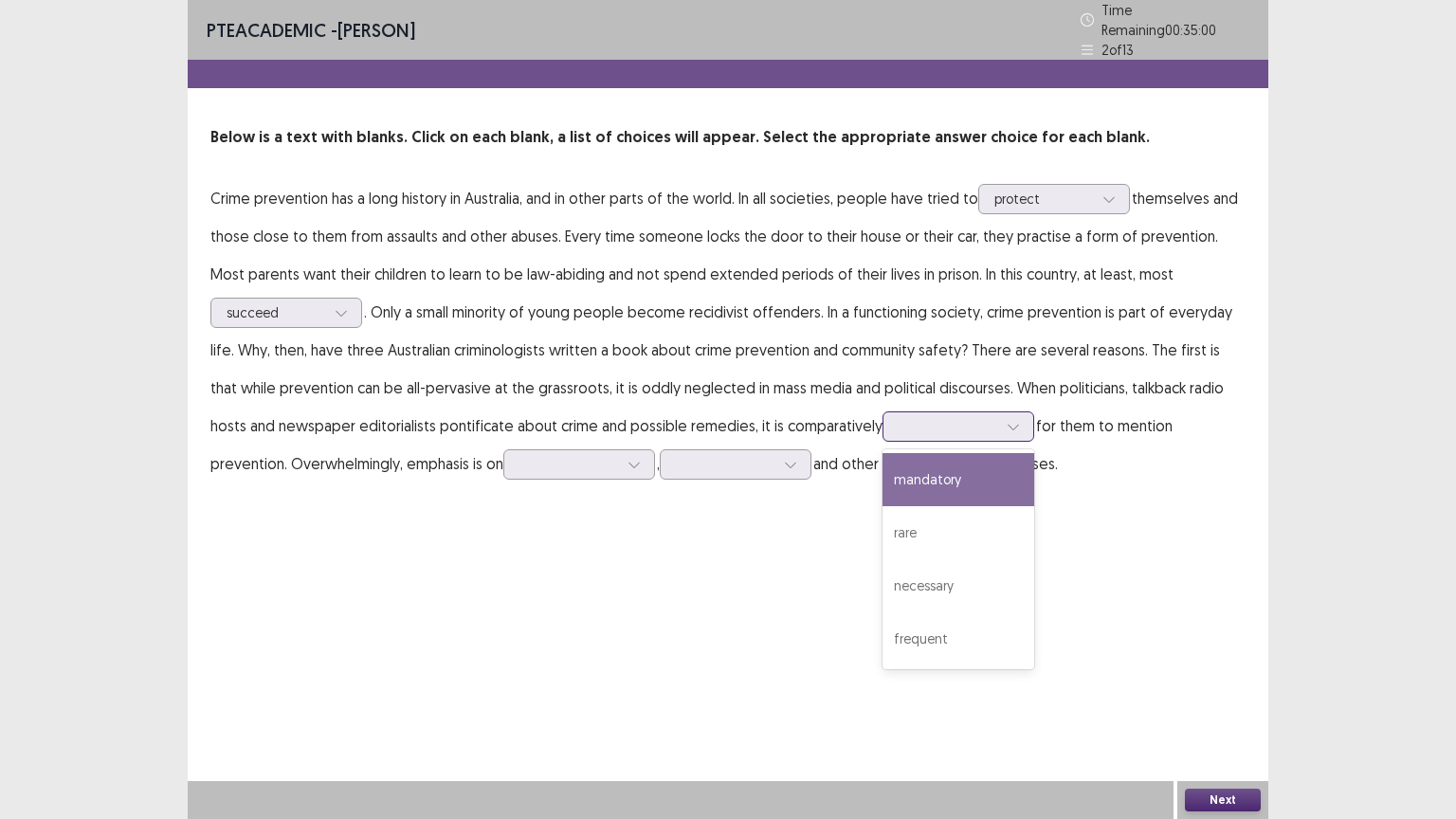 click at bounding box center (948, 426) 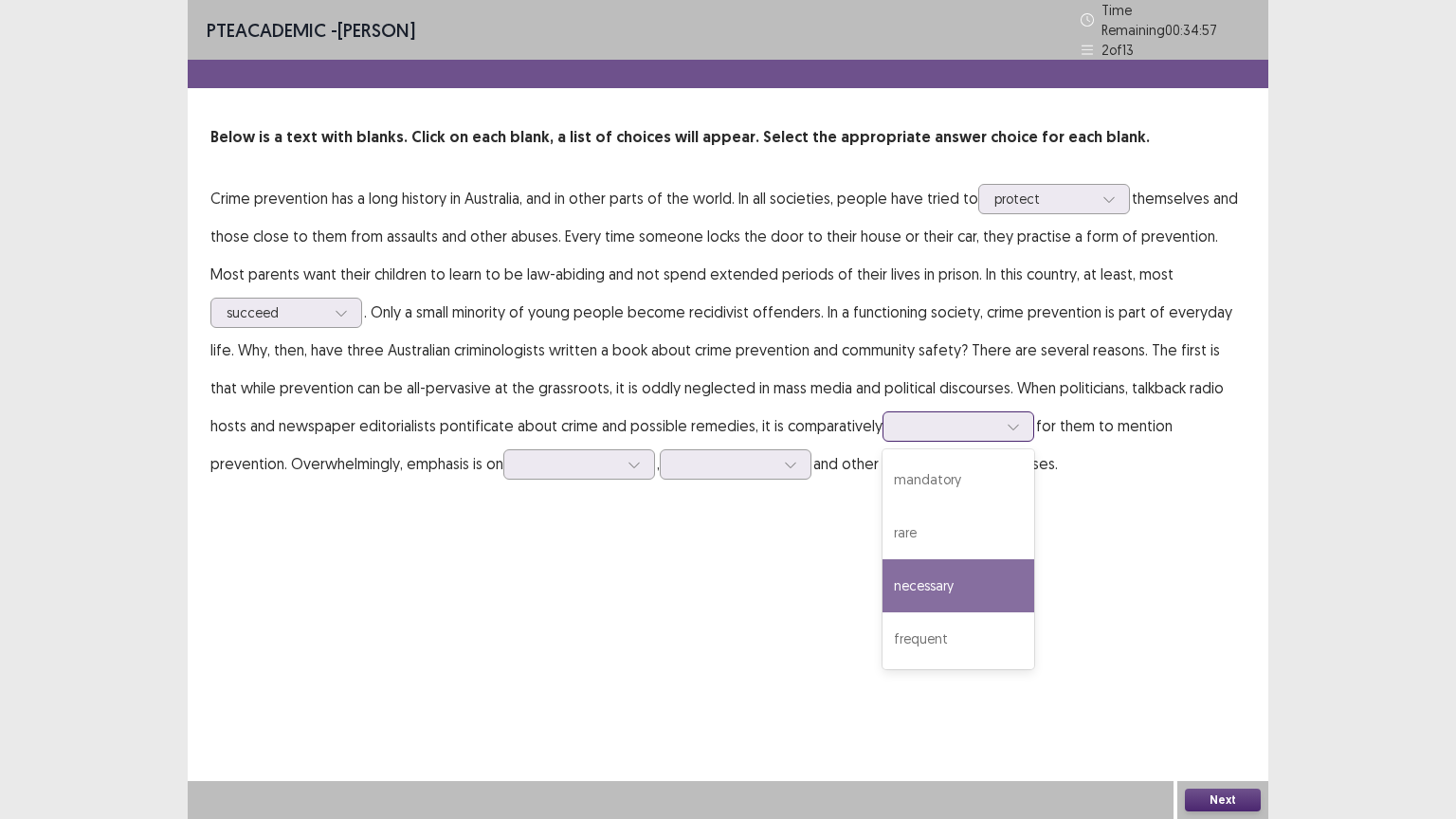 click on "necessary" at bounding box center (958, 586) 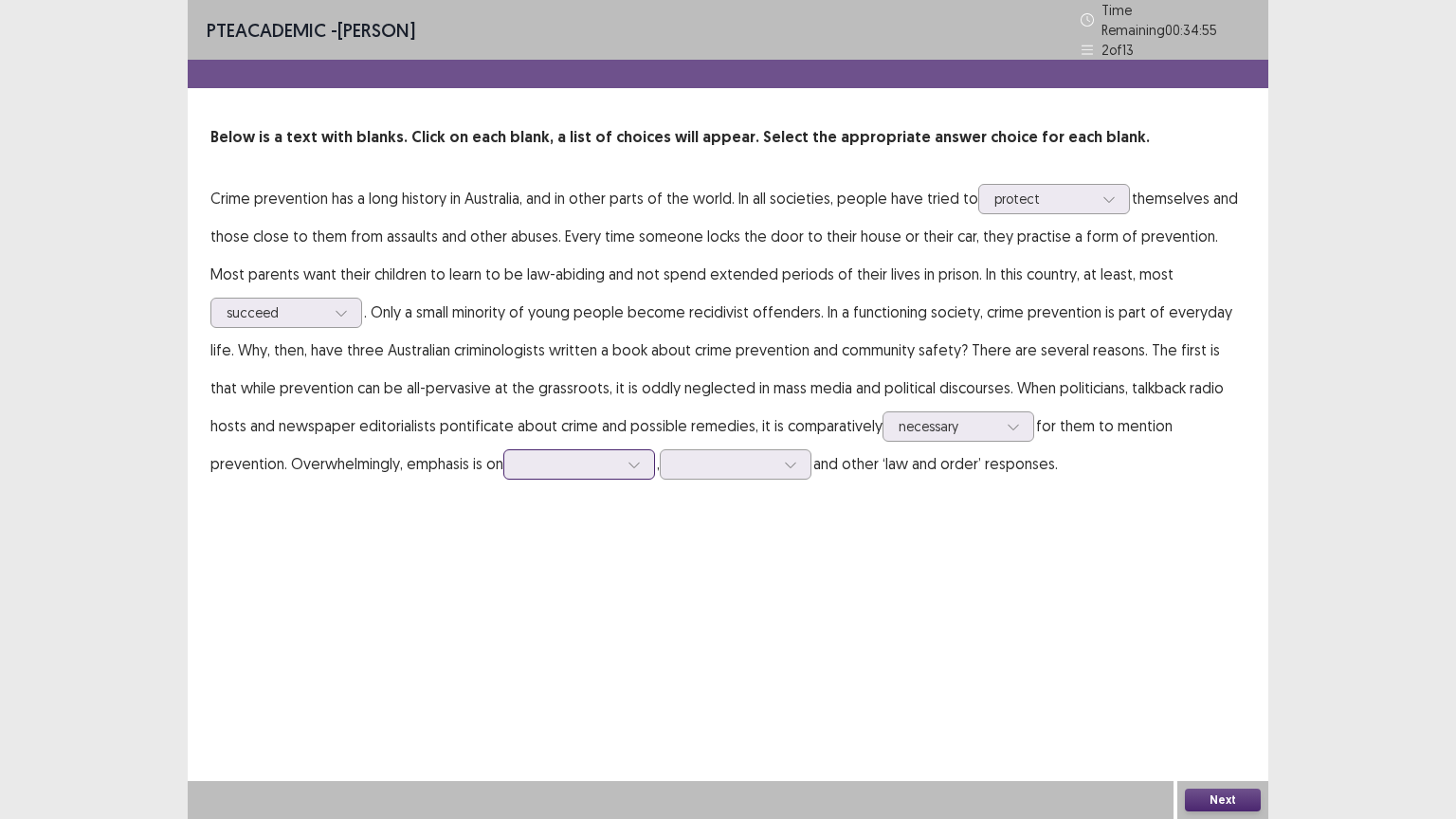 click at bounding box center (569, 464) 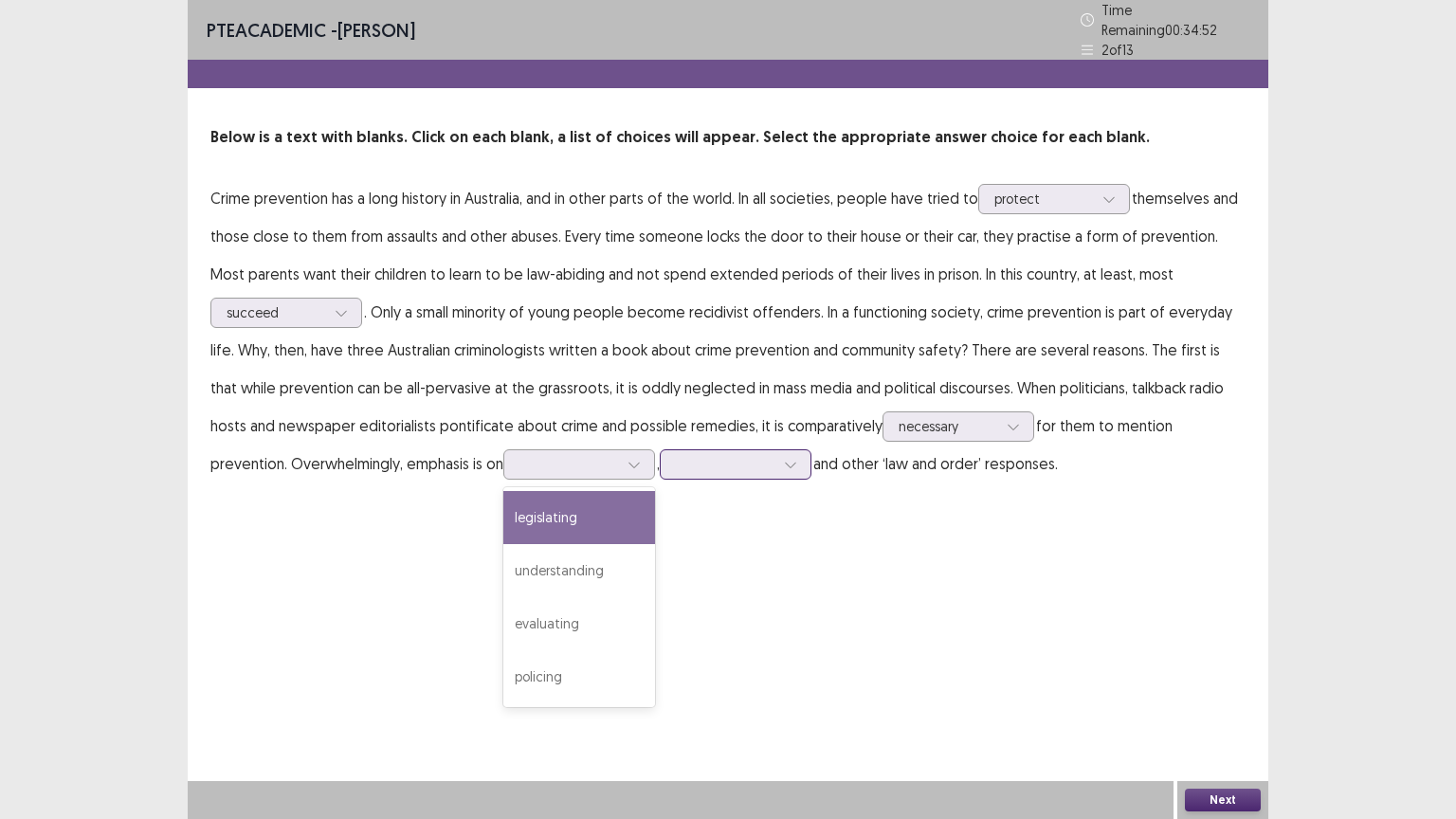 click at bounding box center [725, 464] 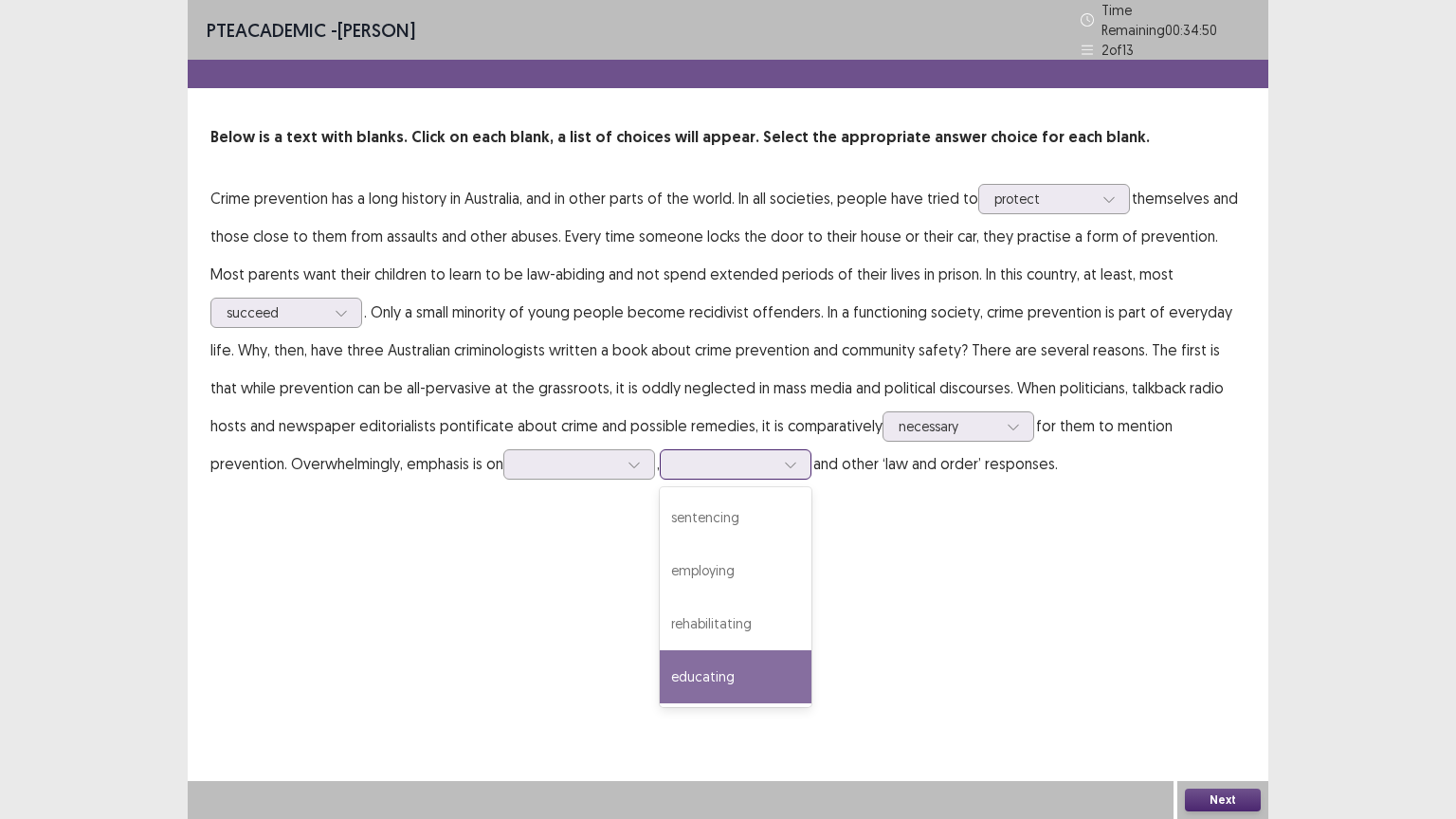 click on "educating" at bounding box center [736, 677] 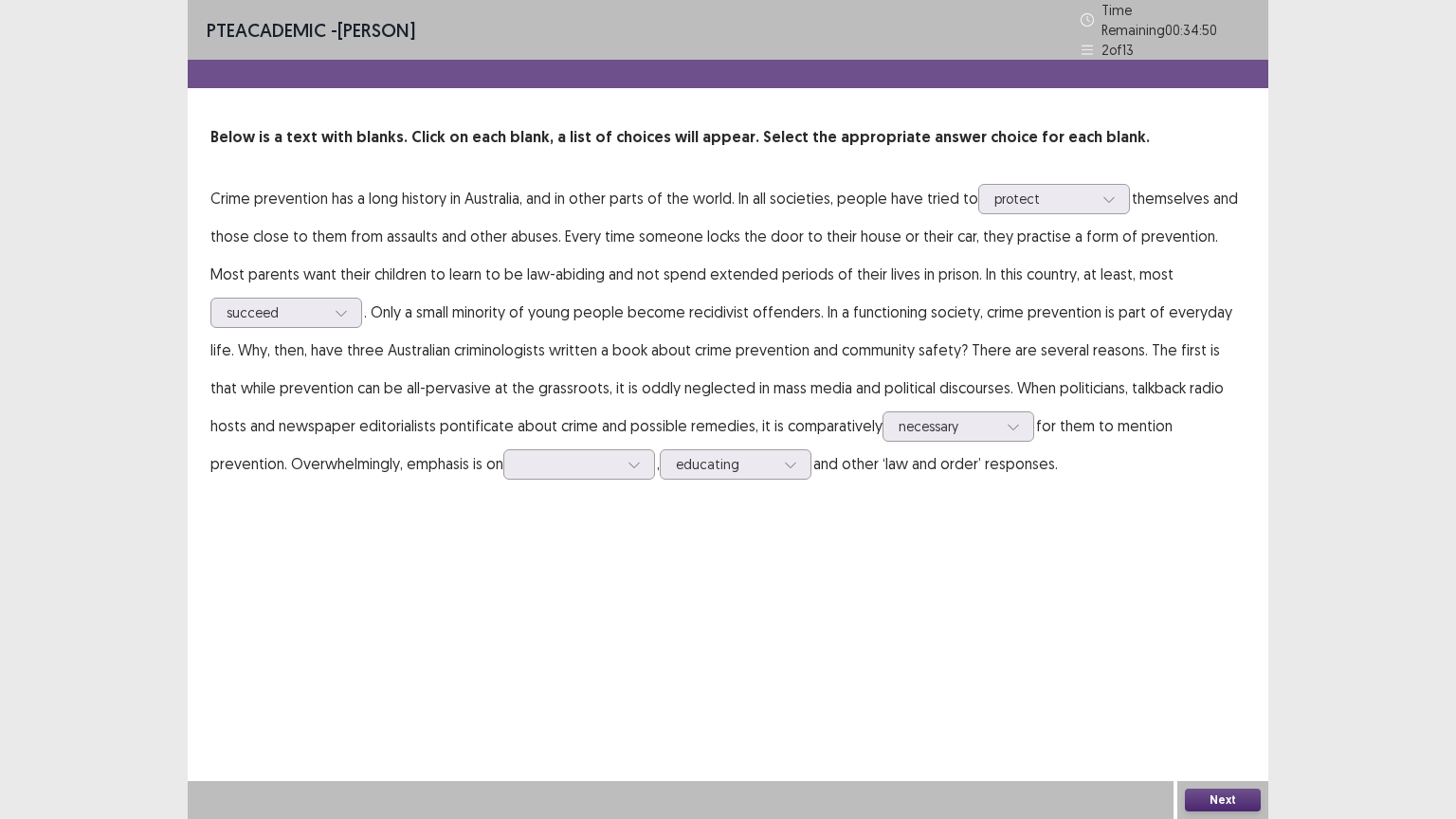 click on "Crime prevention has a long history in Australia, and in other parts of the world. In all societies, people have tried to  protect  themselves and those close to them from assaults and other abuses. Every time someone locks the door to their house or their car, they practise a form of prevention. Most parents want their children to learn to be law-abiding and not spend extended periods of their lives in prison. In this country, at least, most  succeed . Only a small minority of young people become recidivist offenders. In a functioning society, crime prevention is part of everyday life.
Why, then, have three Australian criminologists written a book about crime prevention and community safety? There are several reasons. The first is that while prevention can be all-pervasive at the grassroots, it is oddly neglected in mass media and political discourses. When politicians, talkback radio hosts and newspaper editorialists pontificate about crime and possible remedies, it is comparatively  necessary ,  educating" at bounding box center (728, 331) 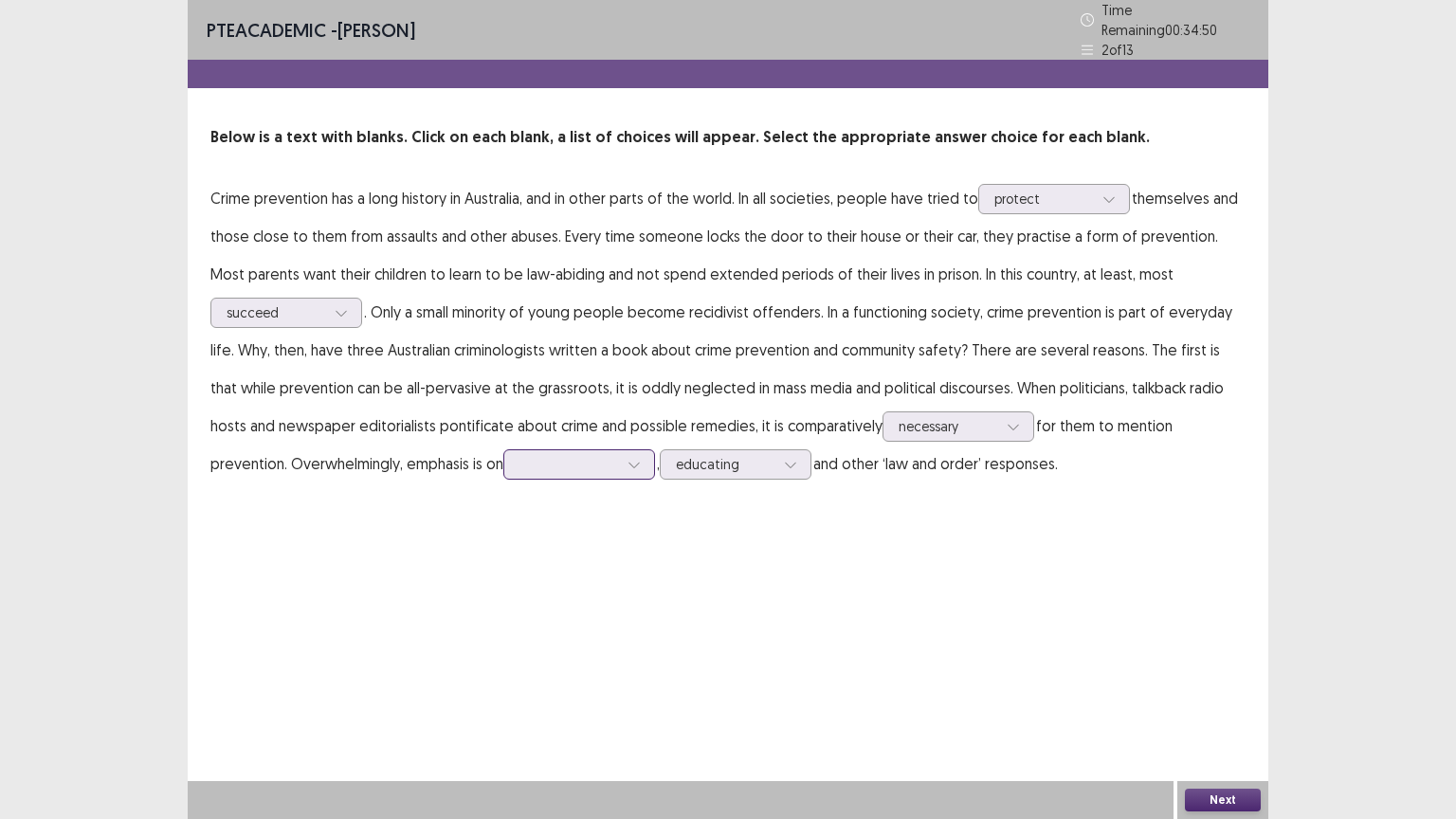 click at bounding box center [569, 464] 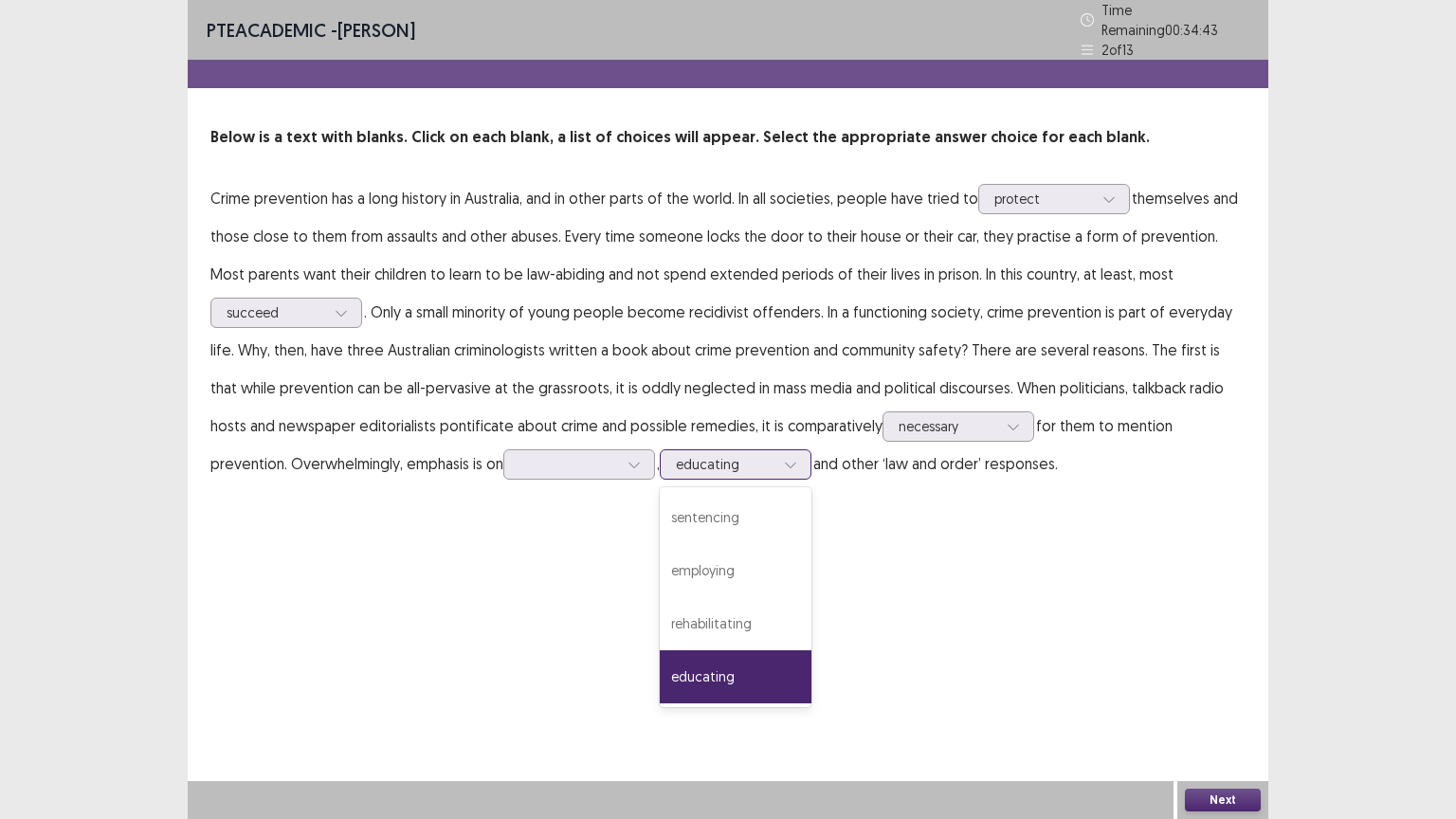 click at bounding box center [725, 464] 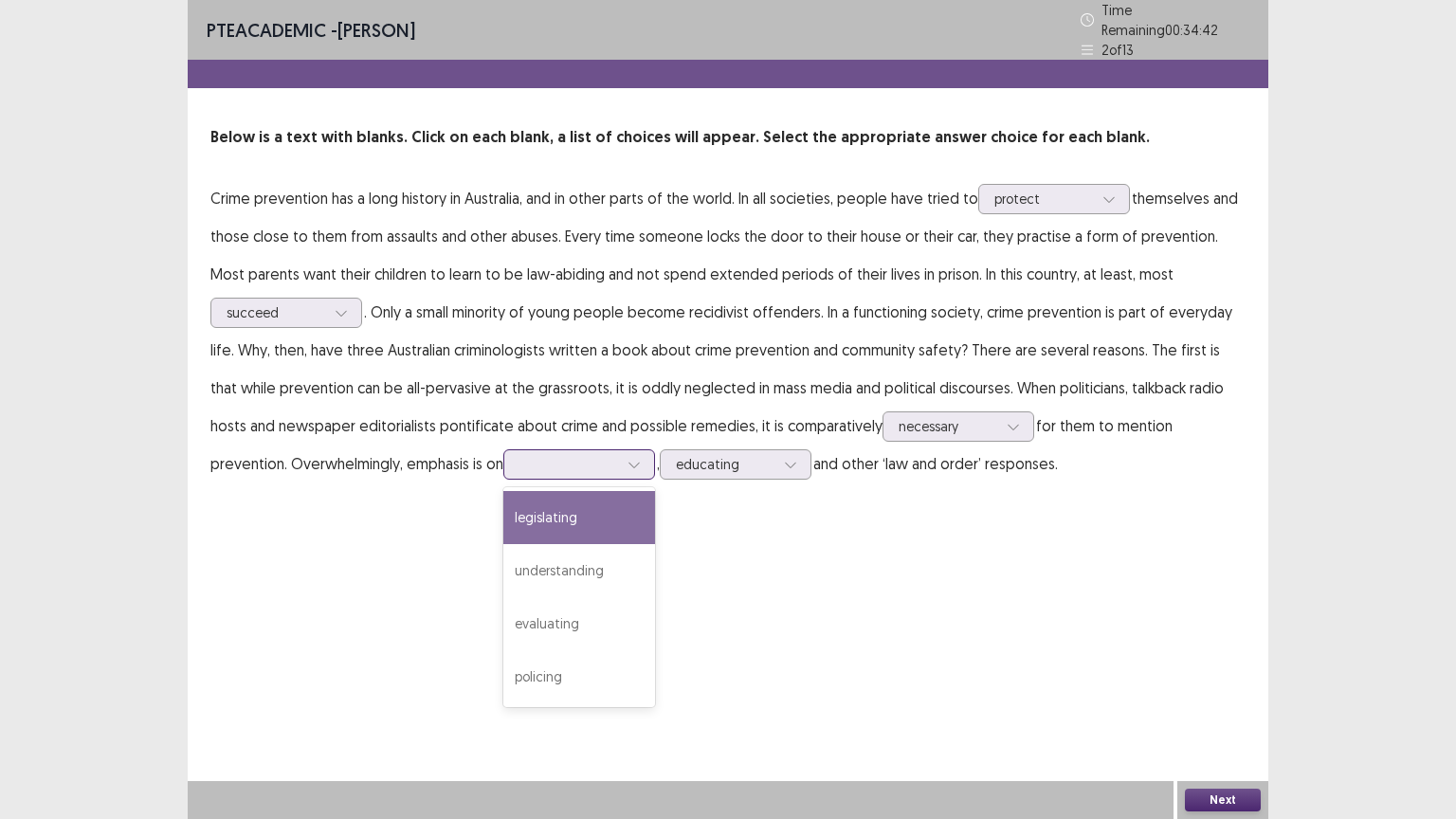 click at bounding box center [569, 464] 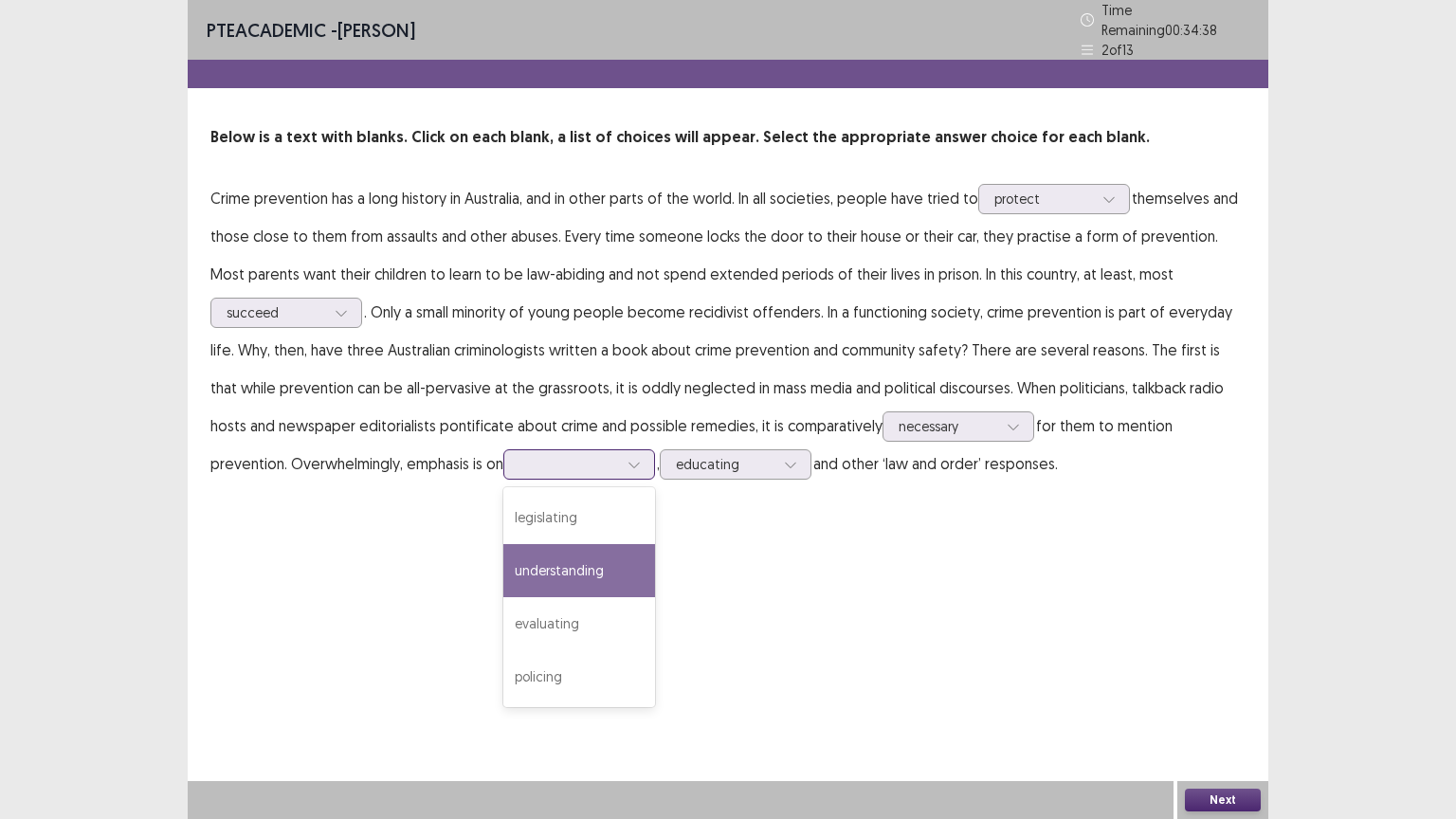 click on "understanding" at bounding box center [579, 571] 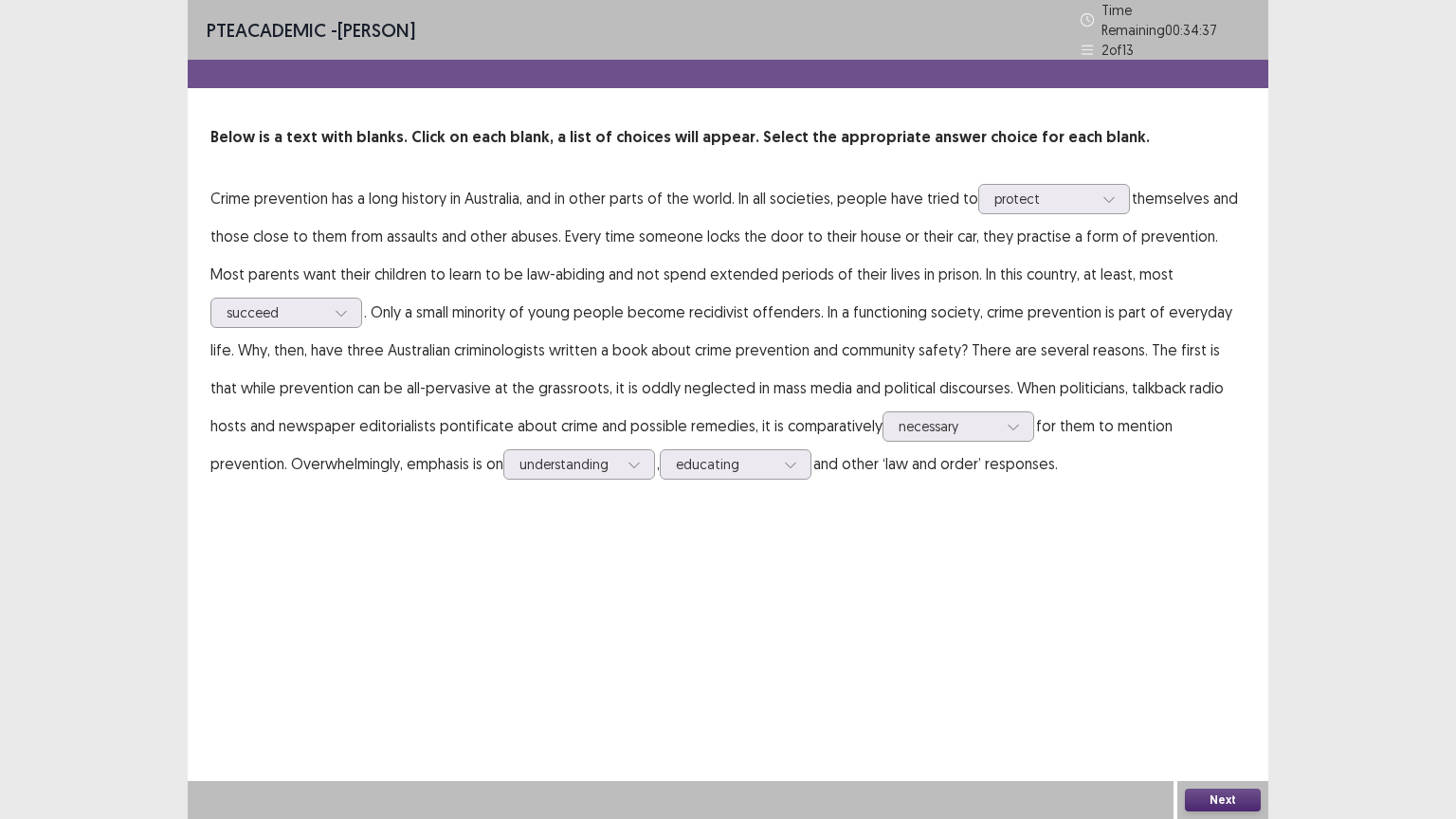 click on "Next" at bounding box center [1223, 800] 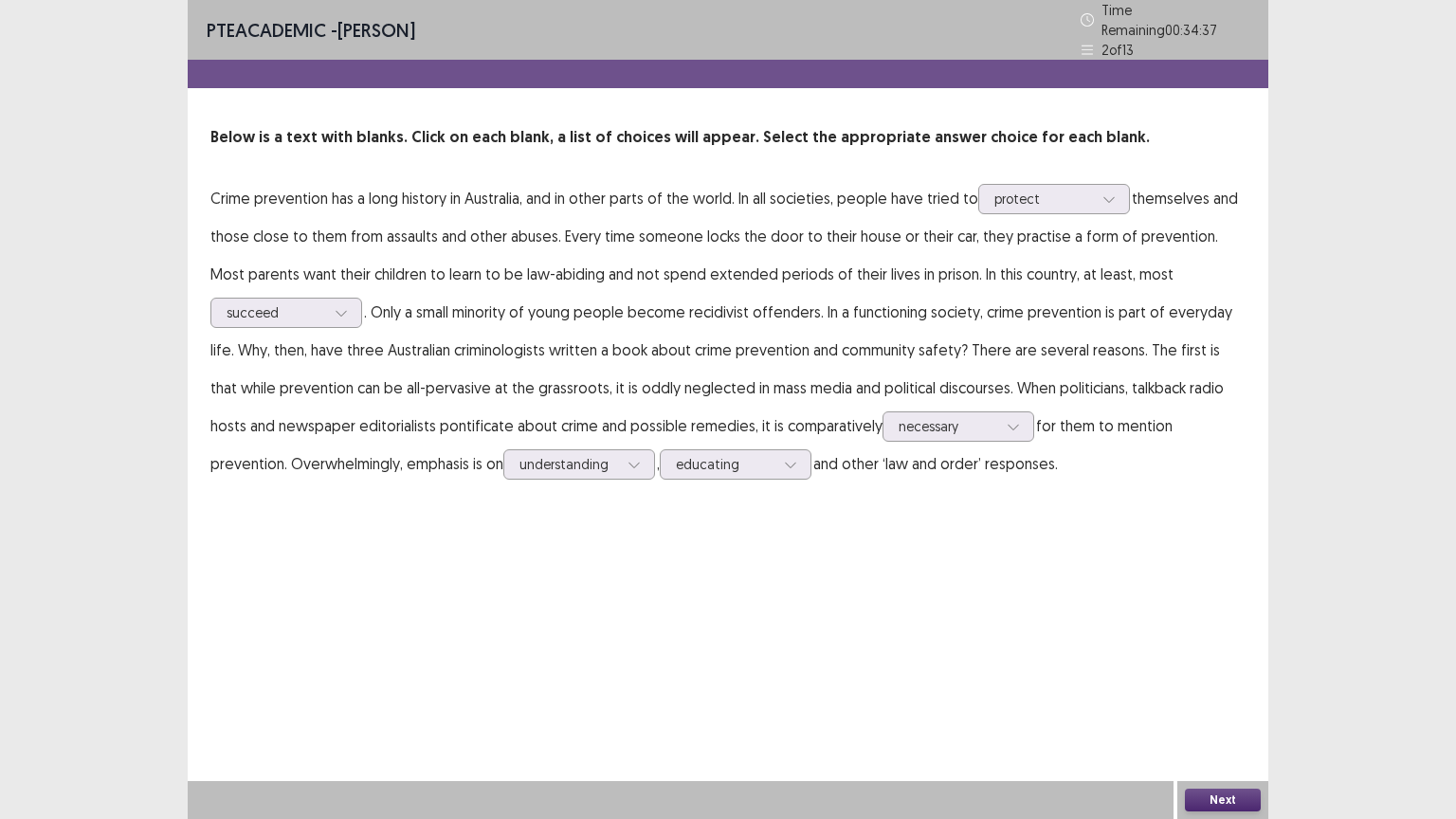 click on "Next" at bounding box center [1223, 800] 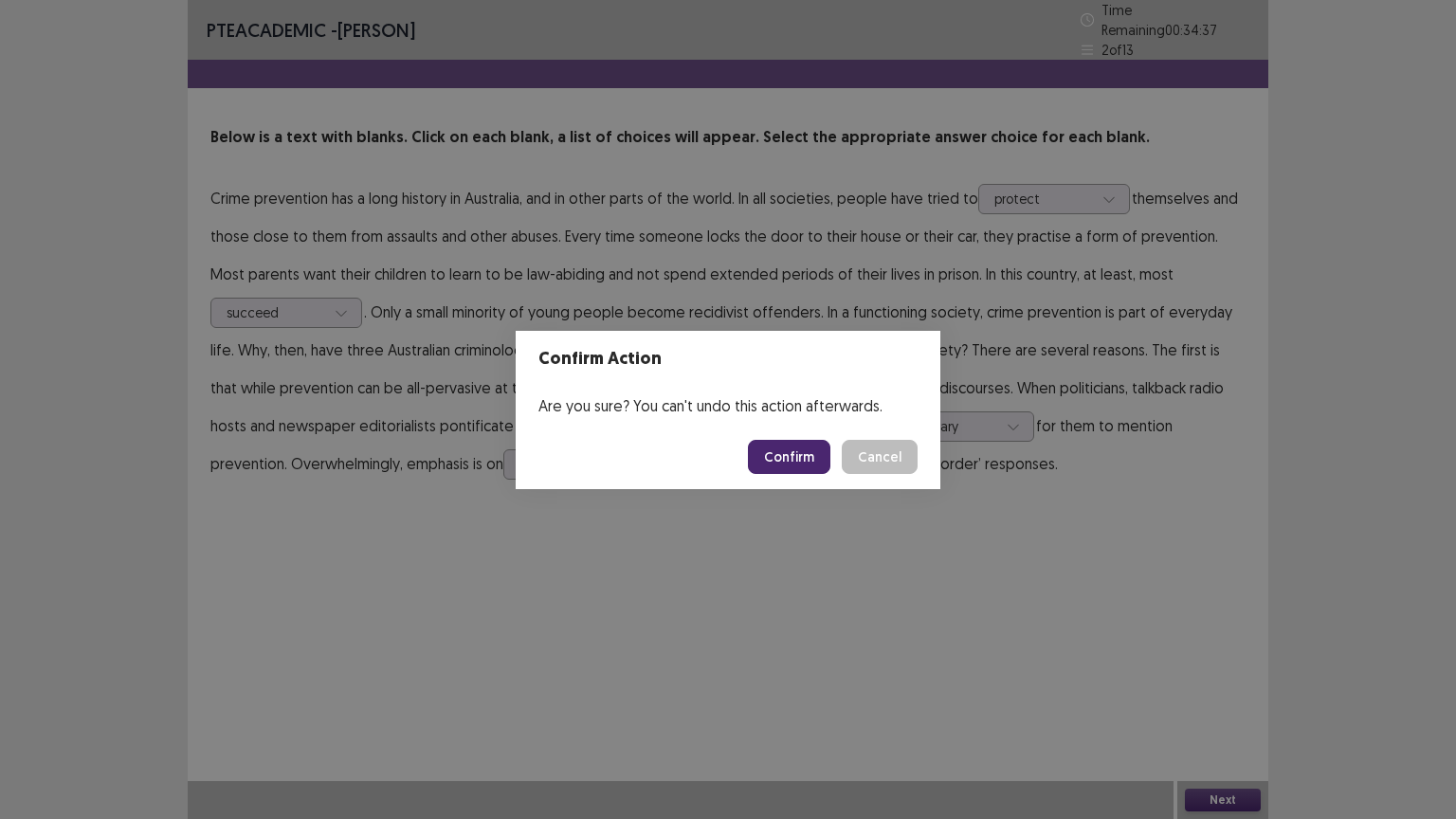 click on "Confirm" at bounding box center [789, 457] 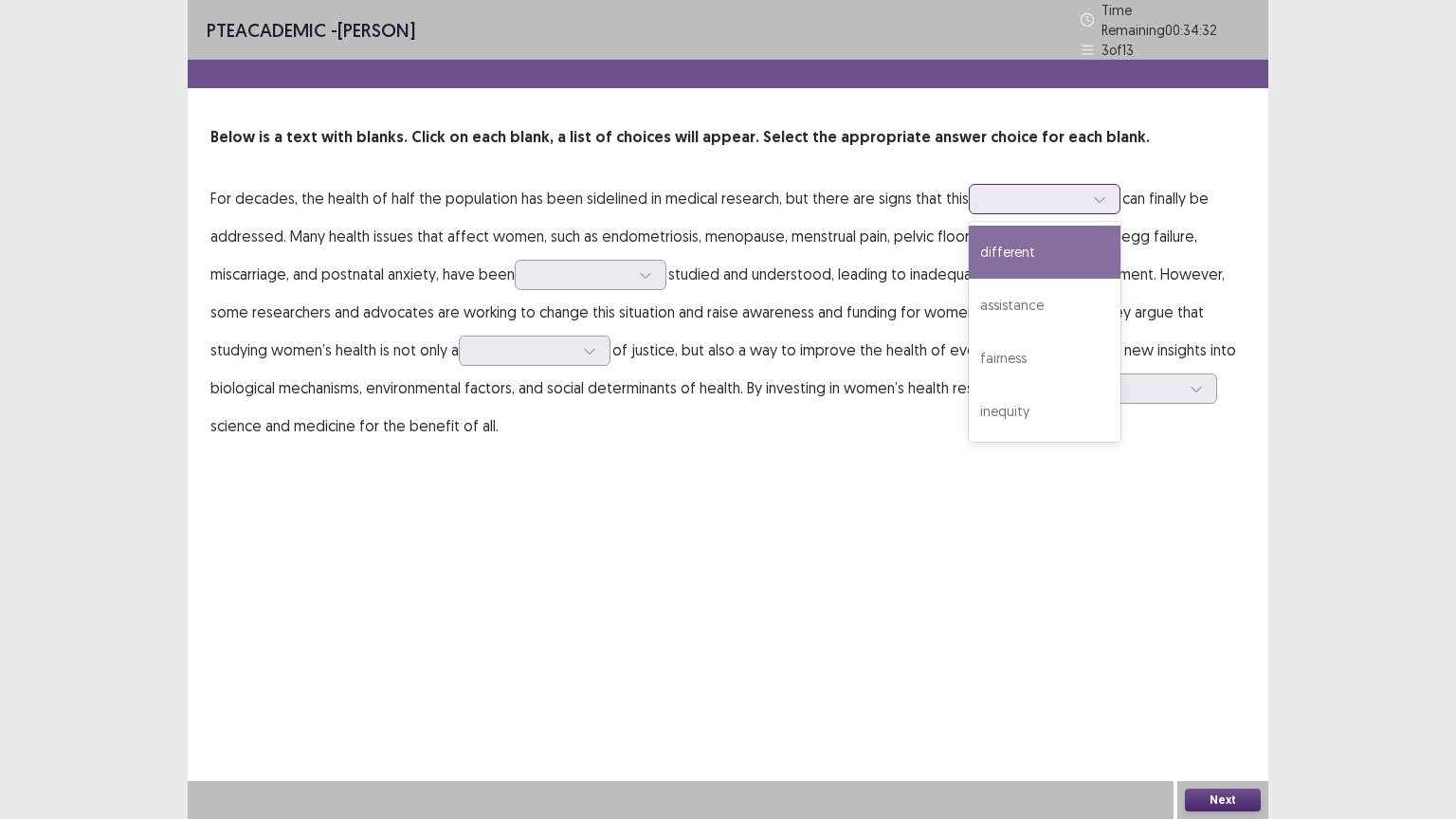 click at bounding box center (1034, 198) 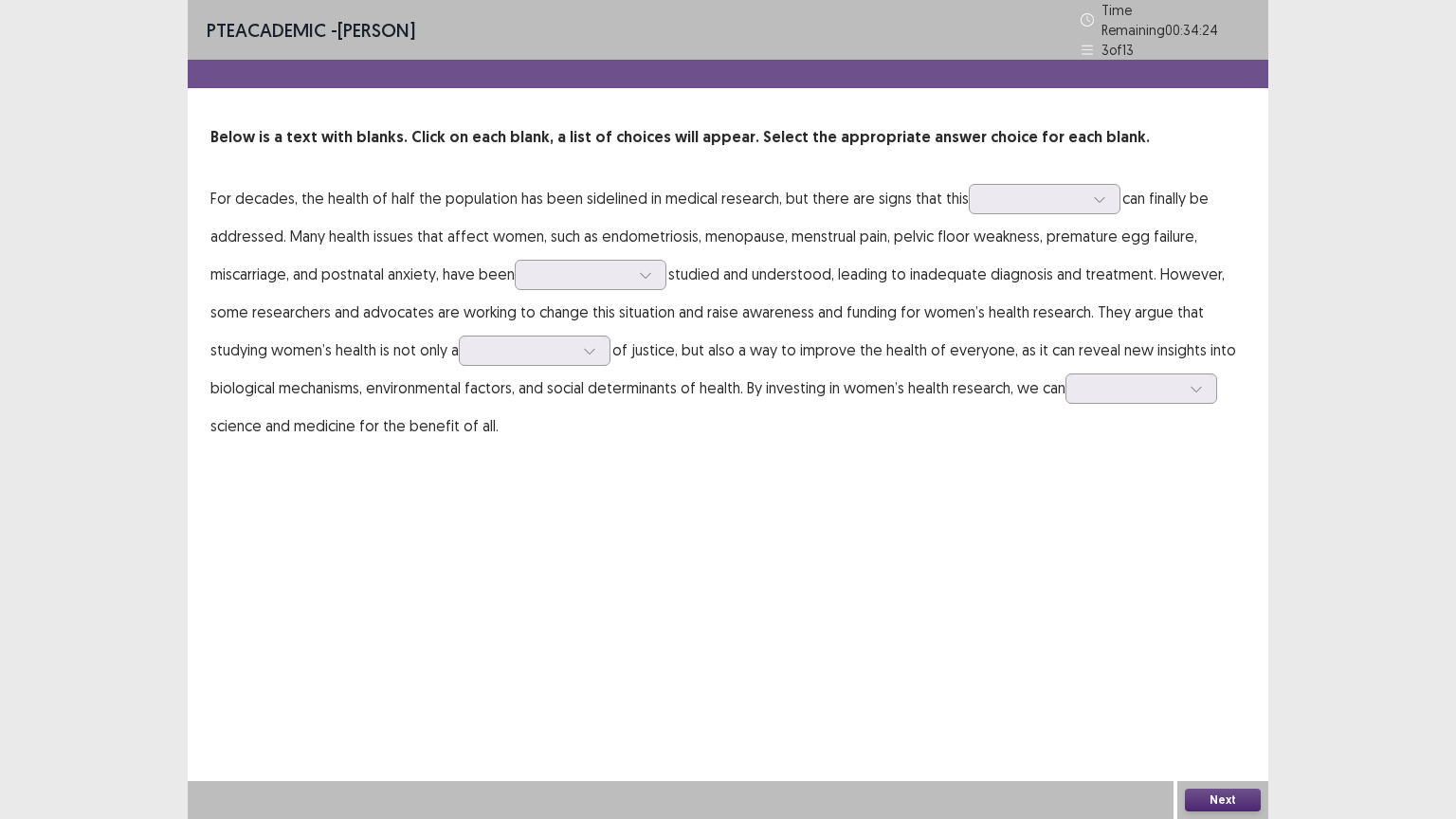 click on "PTE  academic   -  [PERSON] Time Remaining  00 : 34 : 24 3  of  13 Below is a text with blanks. Click on each blank, a list of choices will appear. Select the appropriate answer choice for each blank. For decades, the health of half the population has been sidelined in medical research, but there are signs that this   can finally be addressed. Many health issues that affect women, such as endometriosis, menopause, menstrual pain, pelvic floor weakness, premature egg failure, miscarriage, and postnatal anxiety, have been   studied and understood, leading to inadequate diagnosis and treatment. However, some researchers and advocates are working to change this situation and raise awareness and funding for women’s health research. They argue that studying women’s health is not only a   science and medicine for the benefit of all." at bounding box center [728, 241] 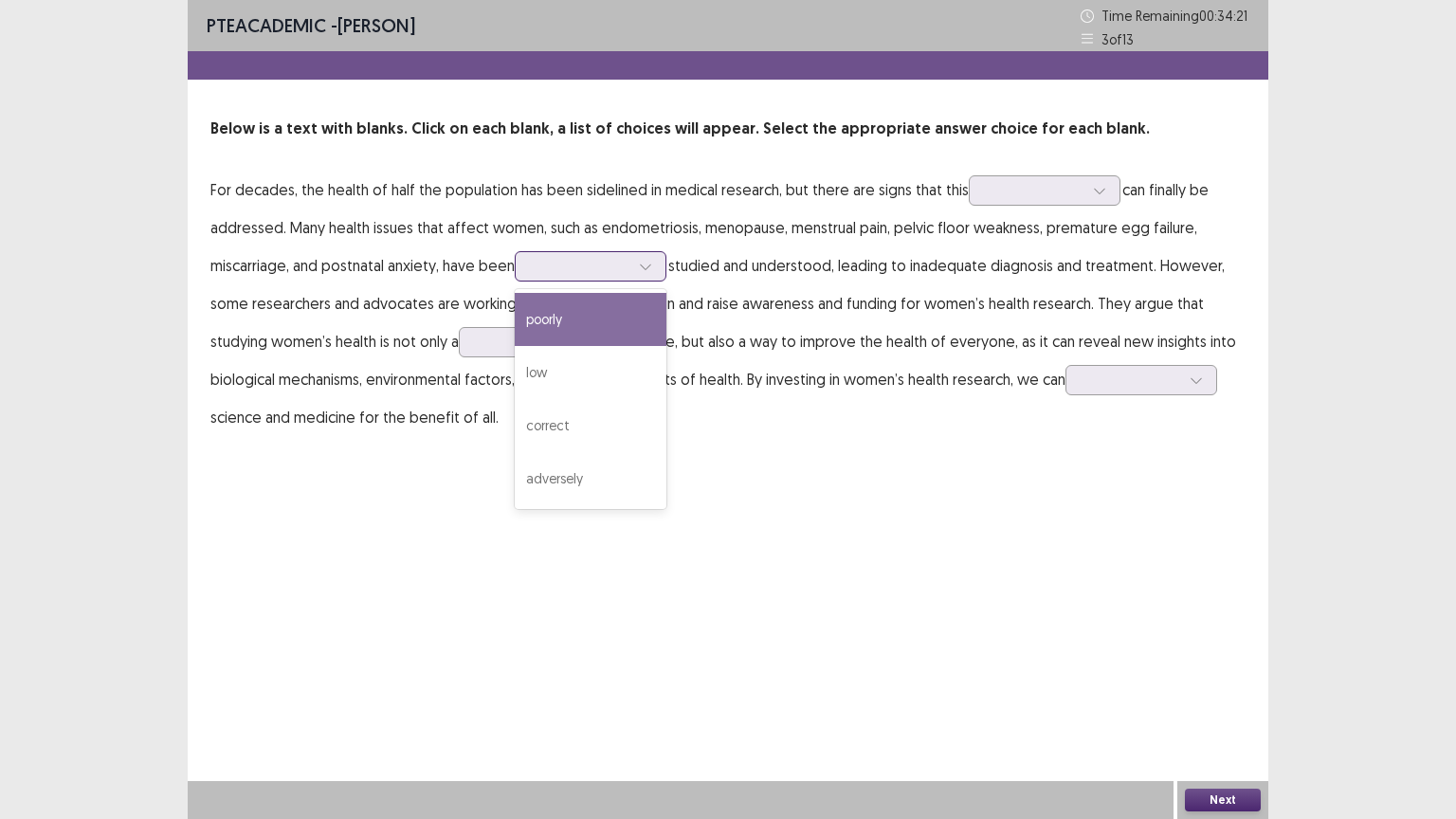 click at bounding box center (580, 265) 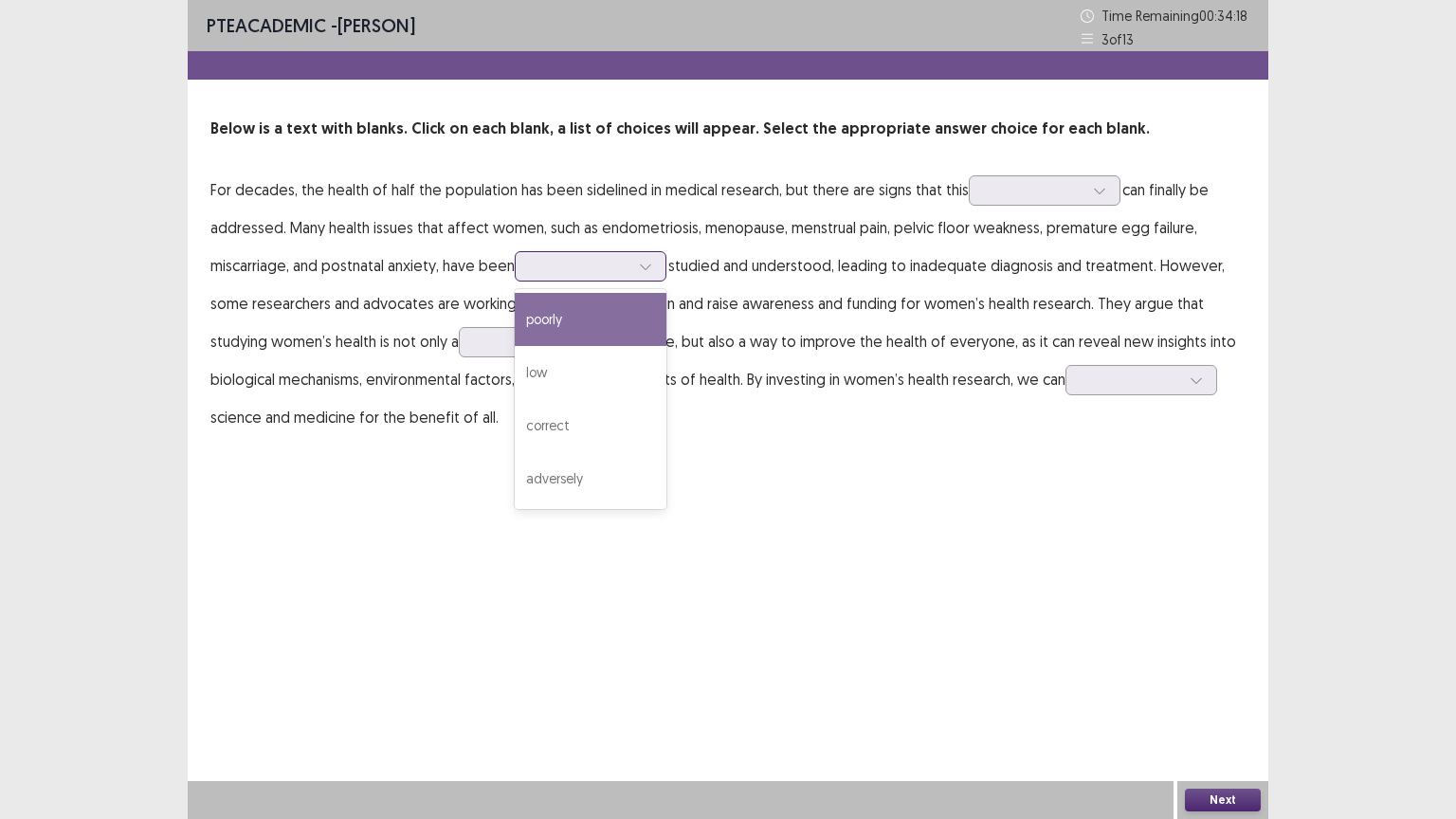 click on "poorly" at bounding box center [591, 319] 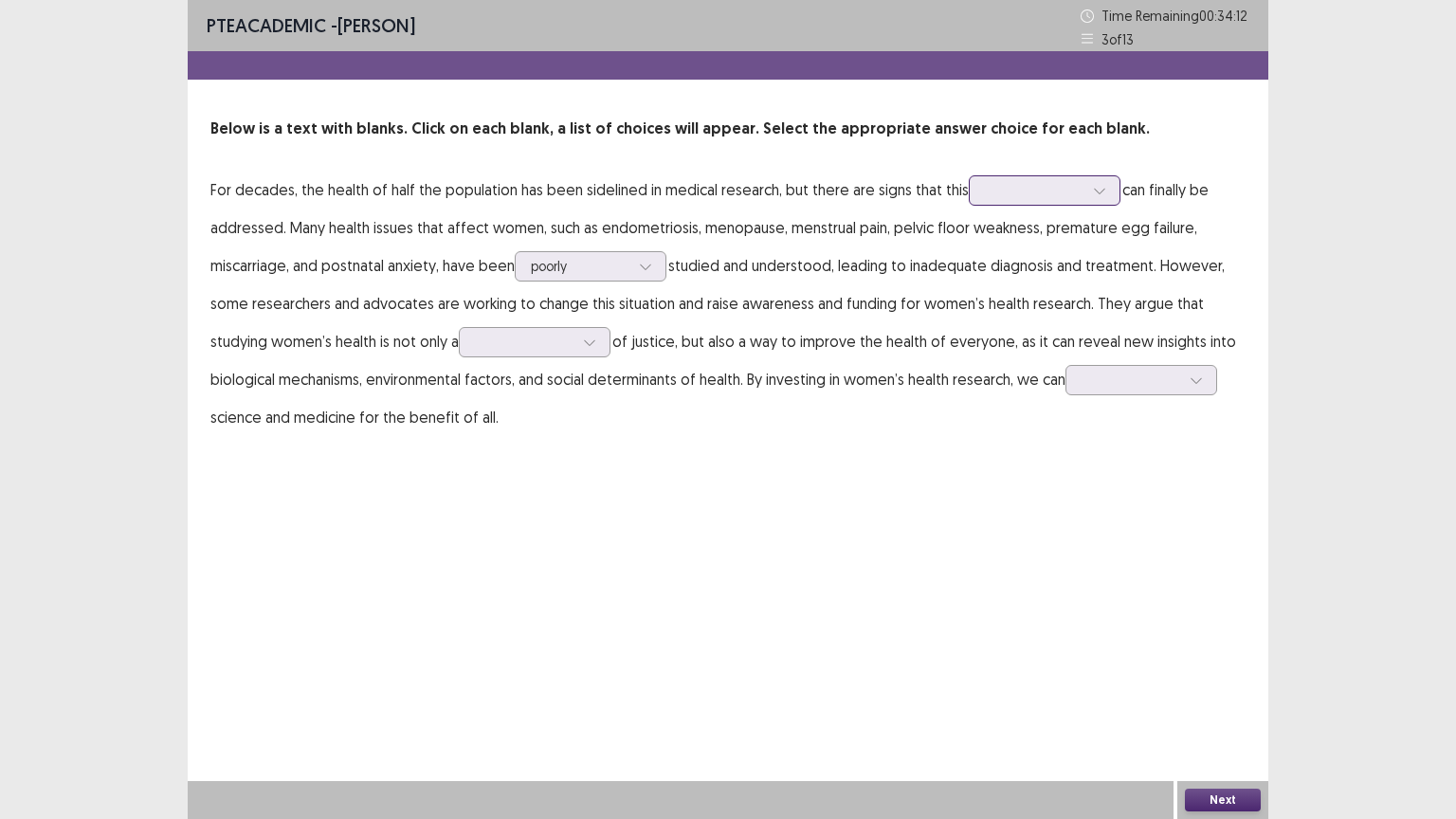 click at bounding box center (1034, 190) 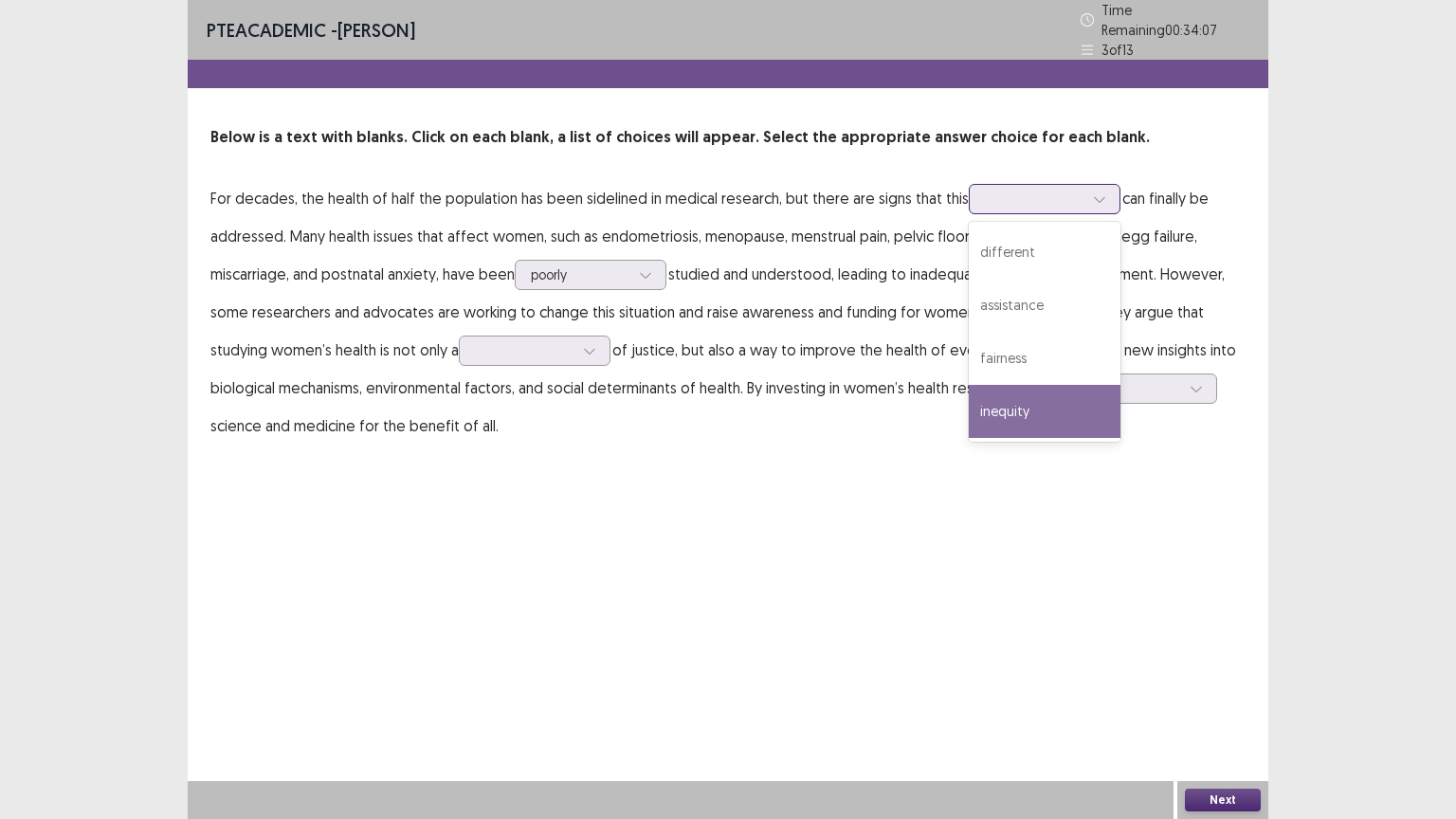 click on "inequity" at bounding box center [1045, 411] 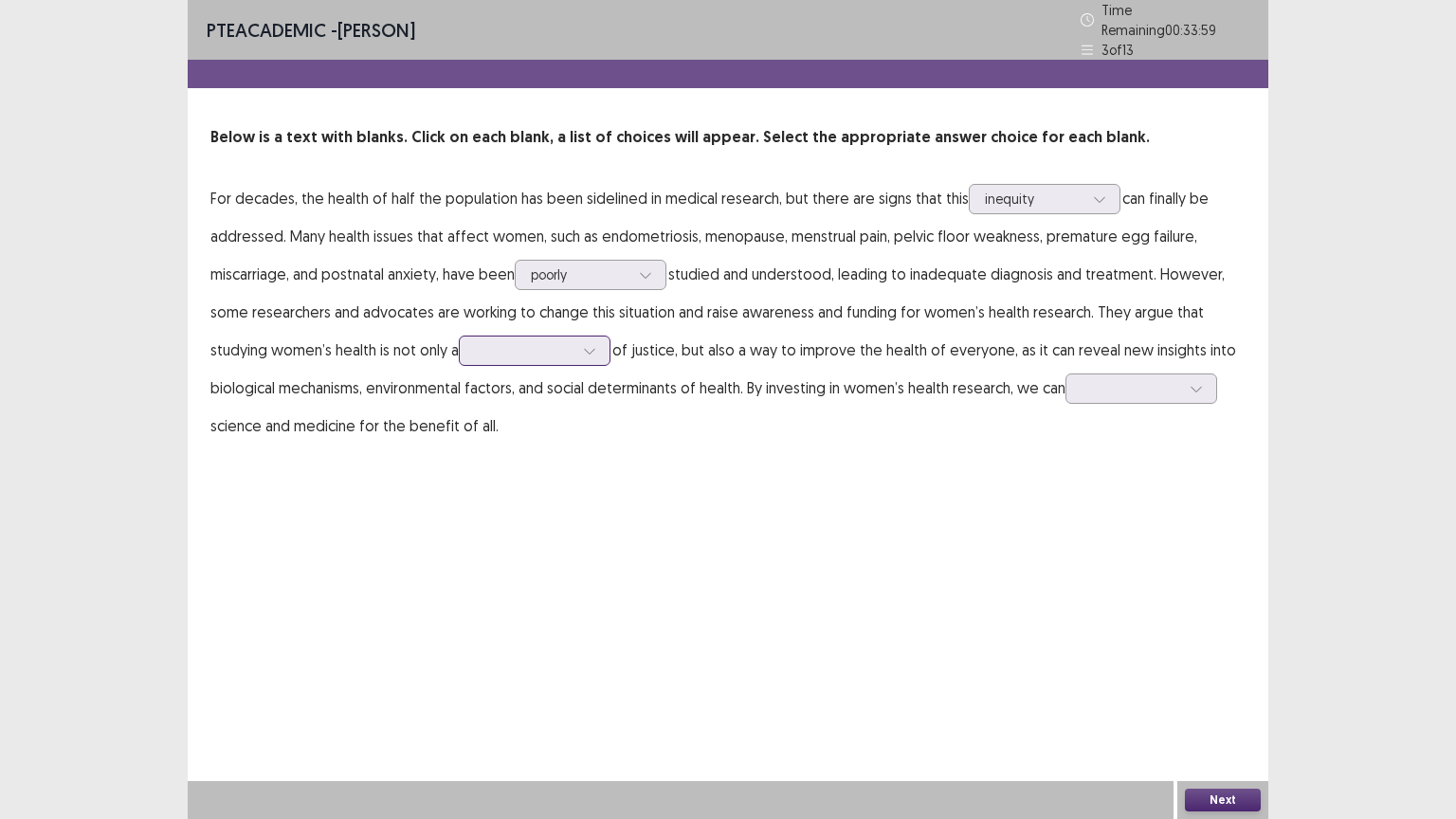 click at bounding box center (524, 350) 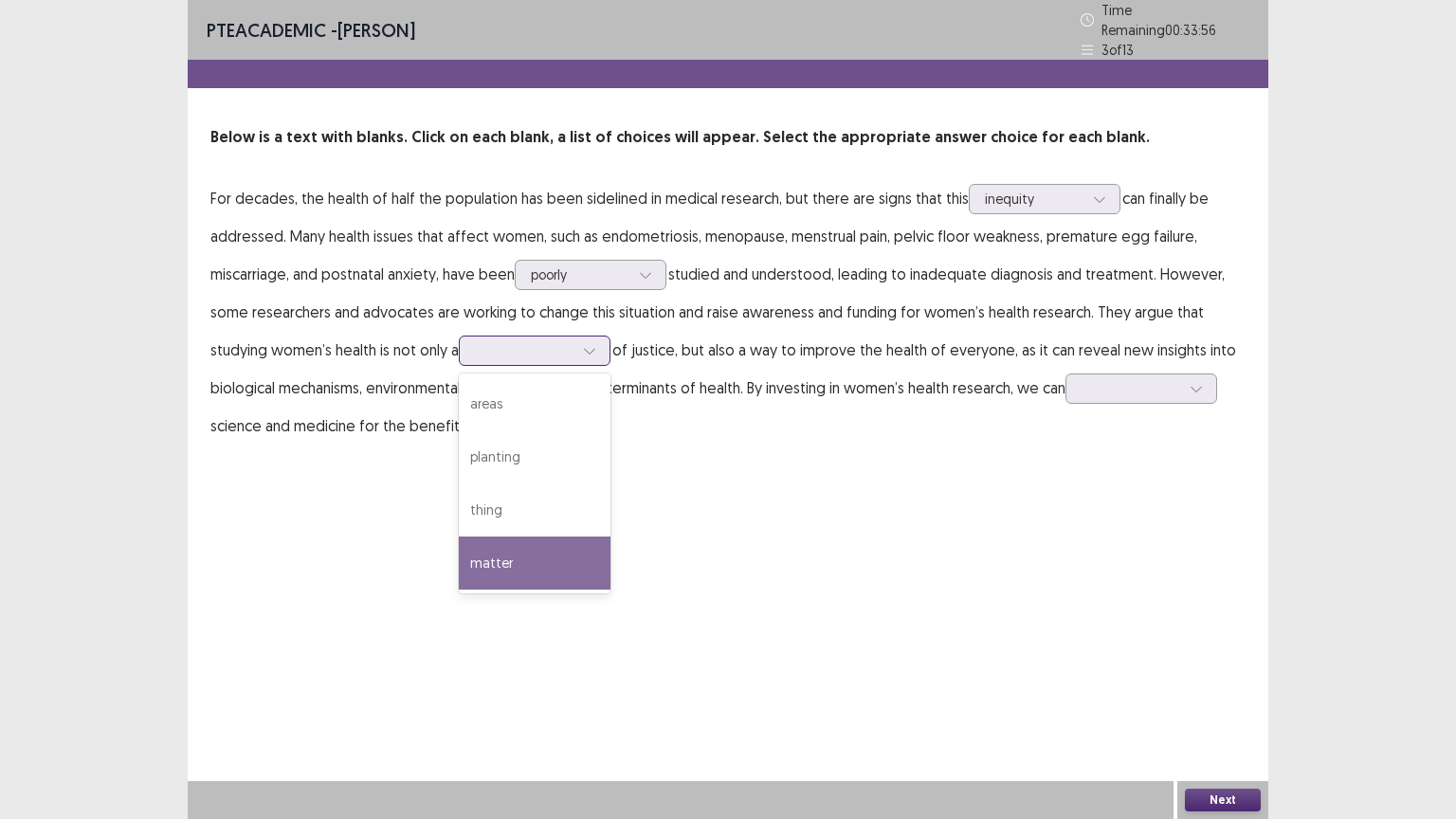 click on "matter" at bounding box center [535, 563] 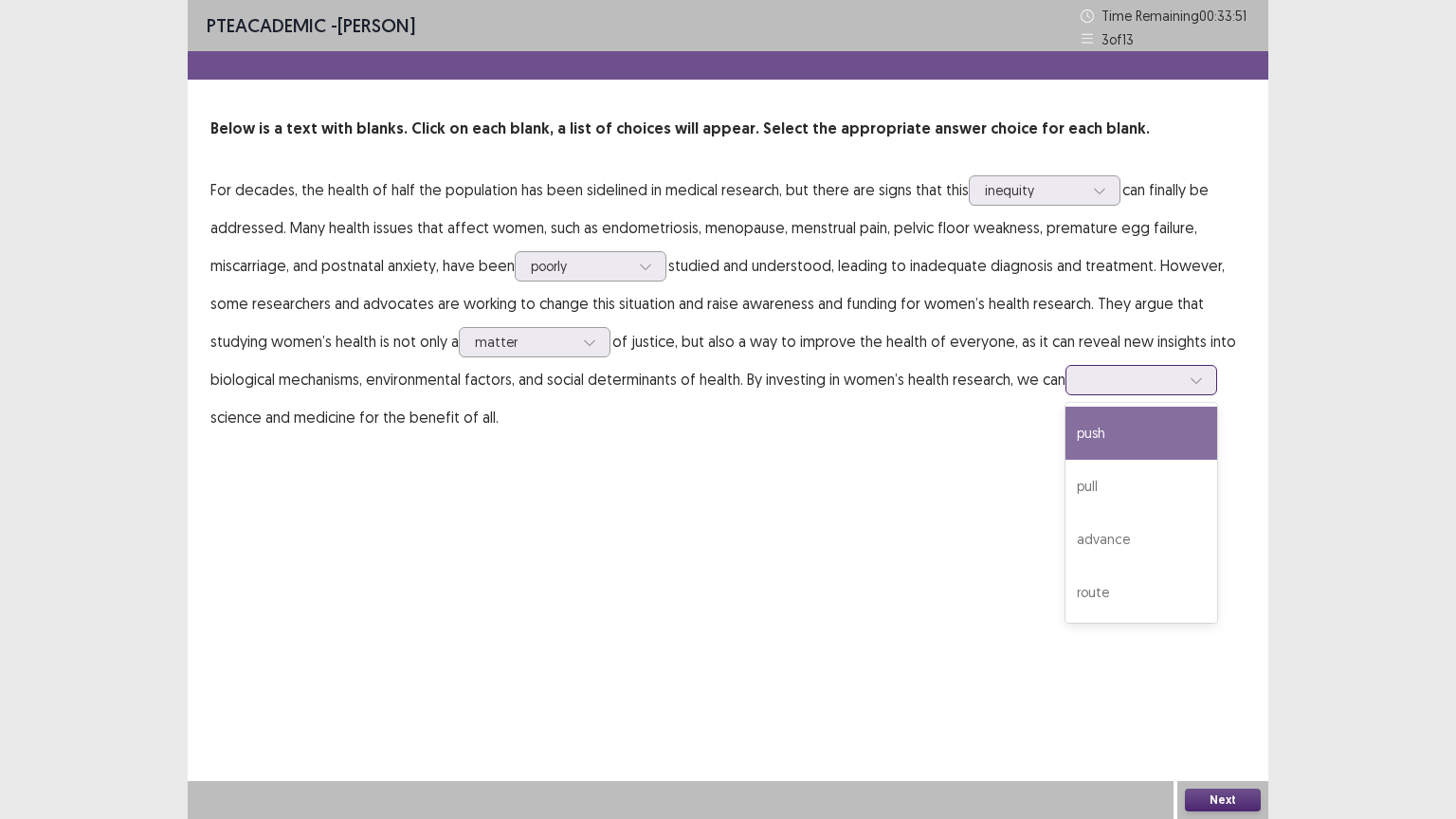 click at bounding box center (1131, 379) 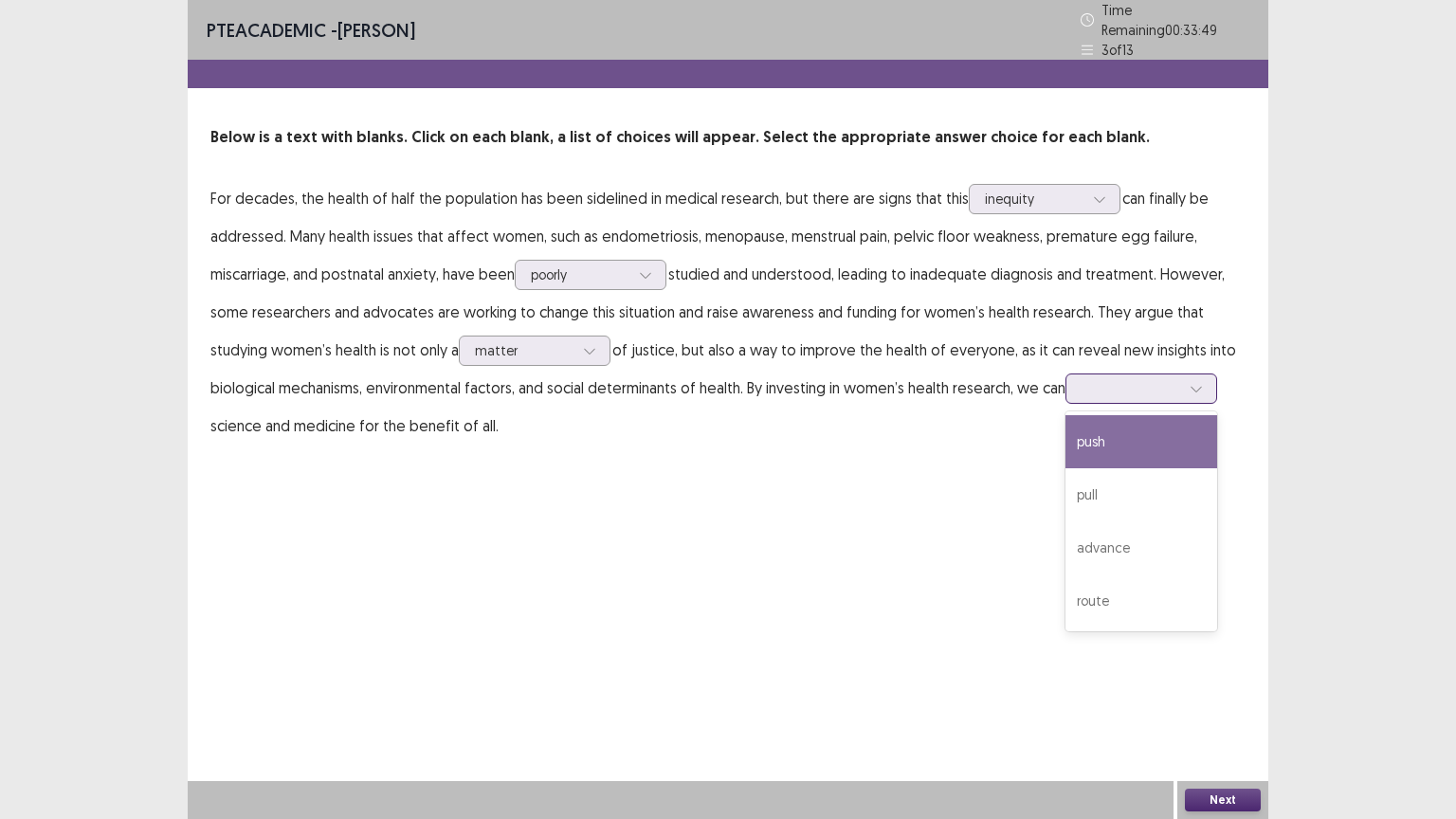 click on "advance" at bounding box center [1141, 548] 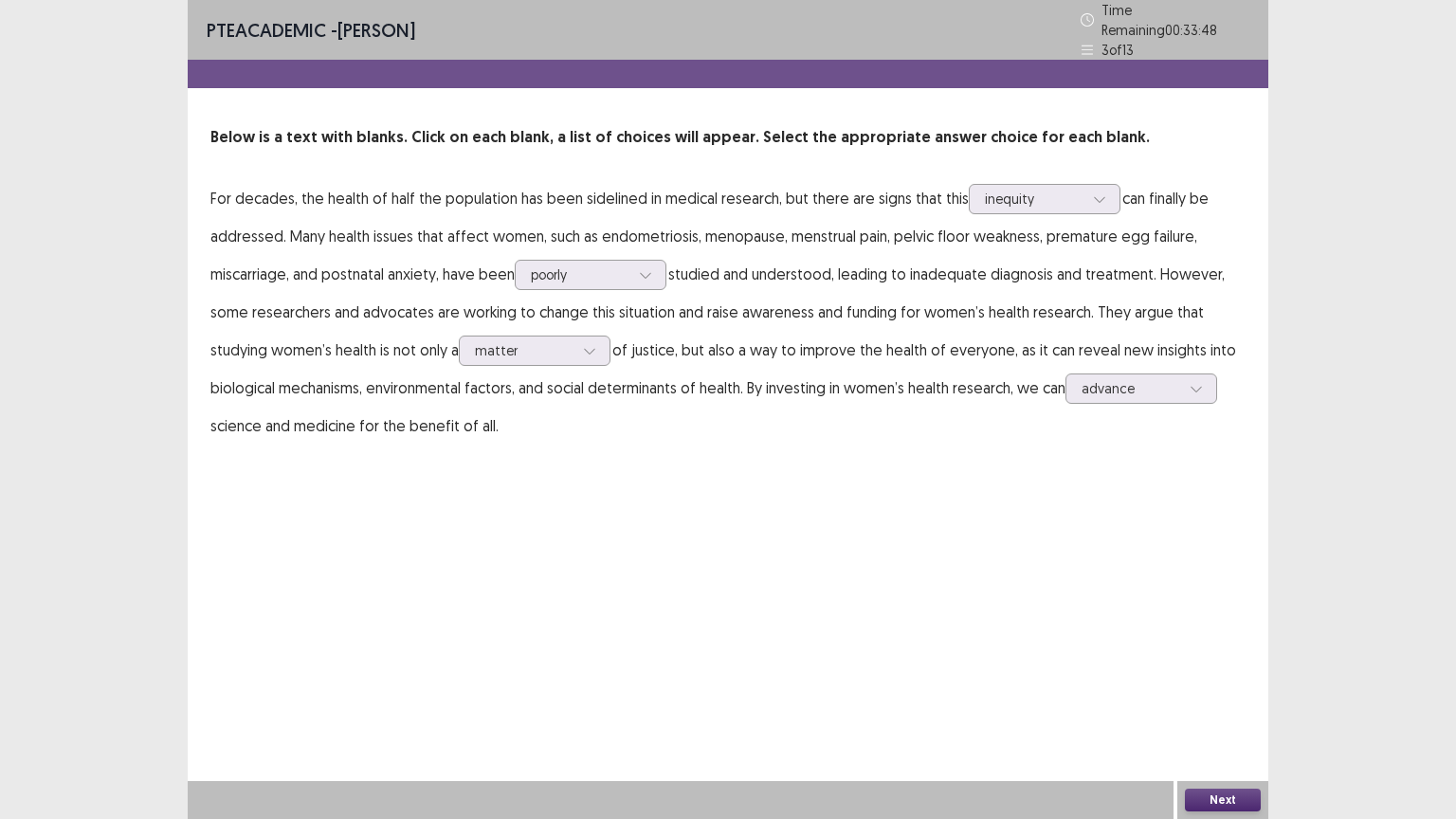 click on "Next" at bounding box center (1223, 800) 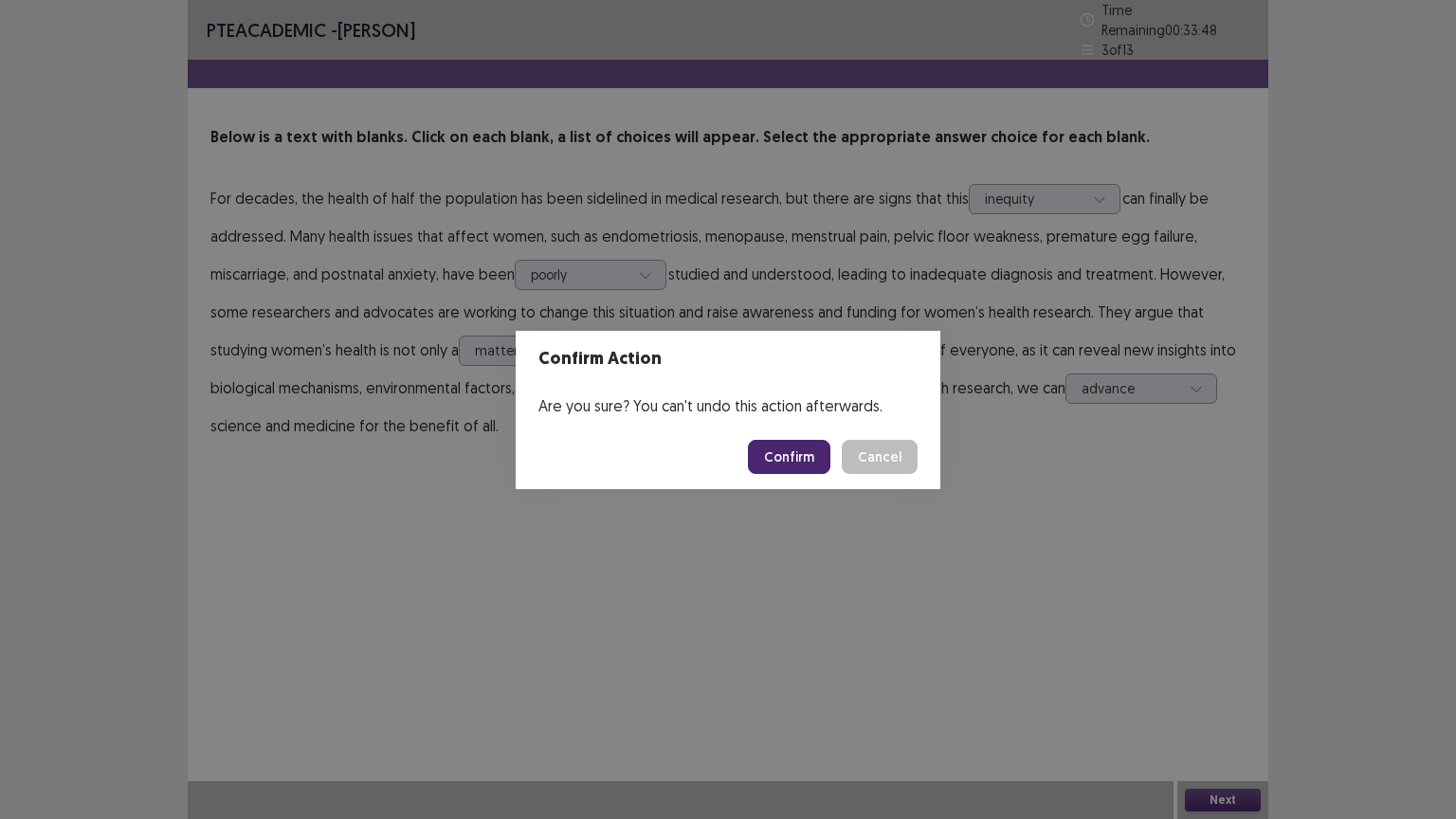 click on "Confirm" at bounding box center (789, 457) 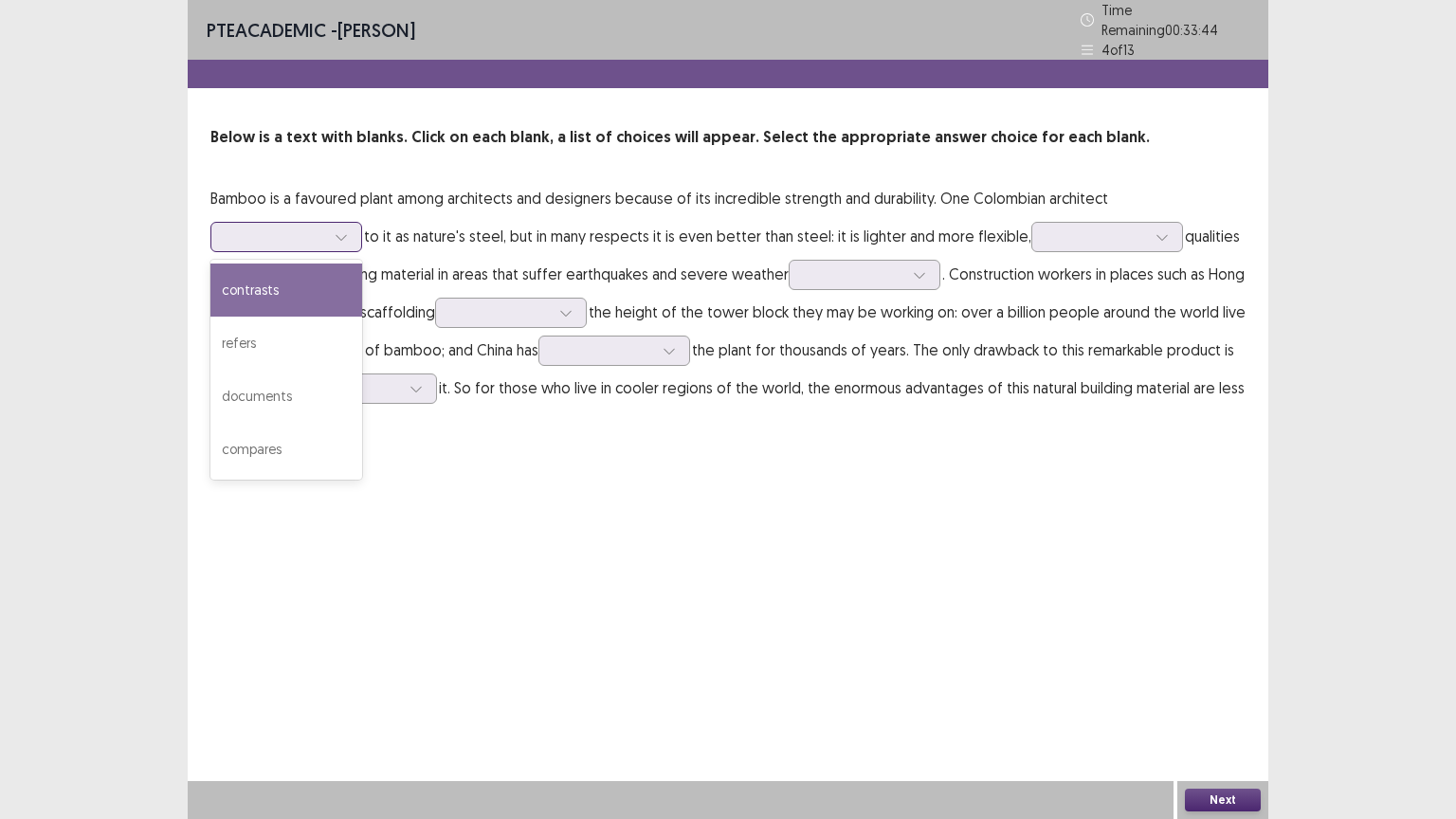 click at bounding box center (286, 237) 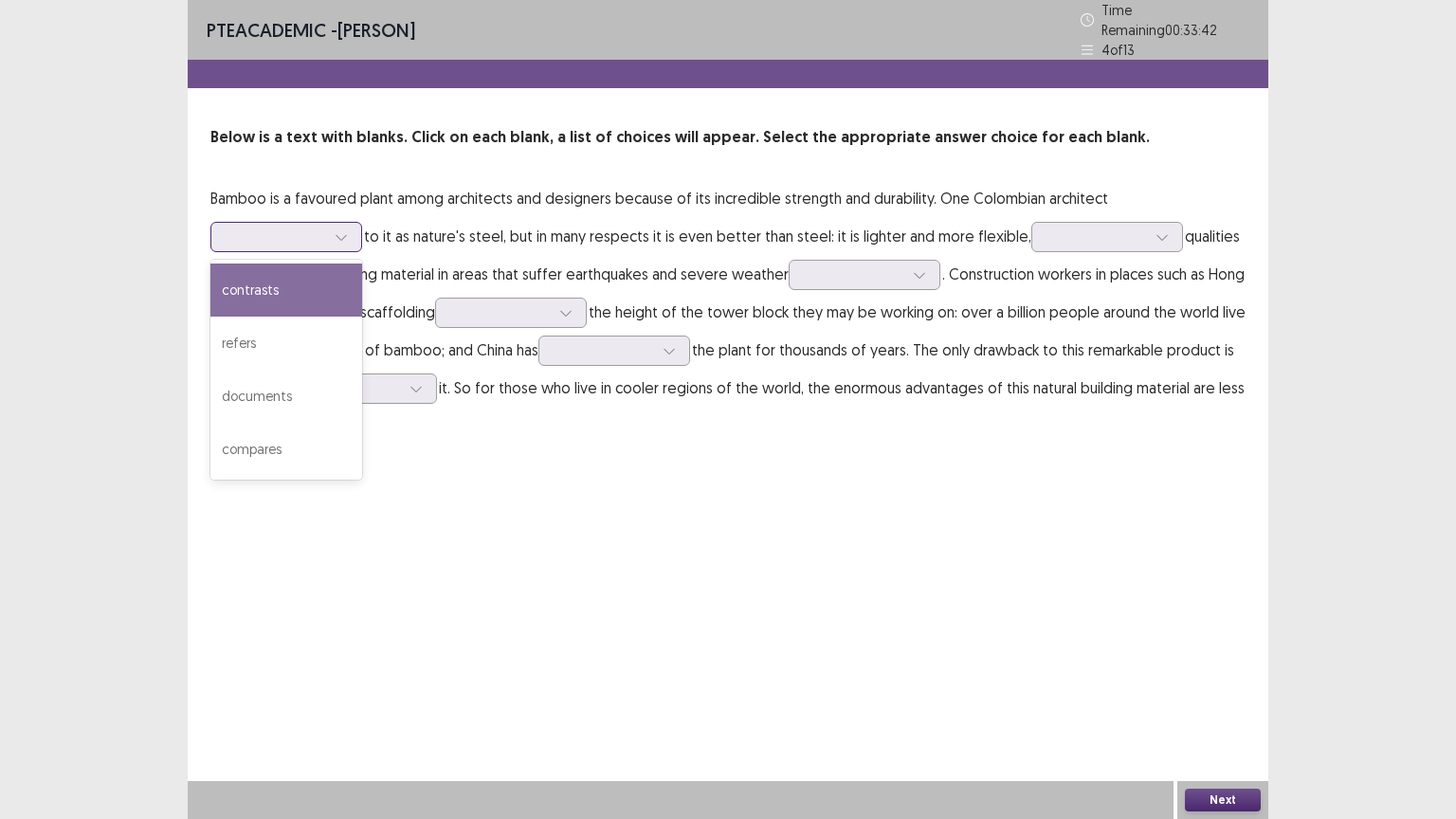 click at bounding box center [286, 237] 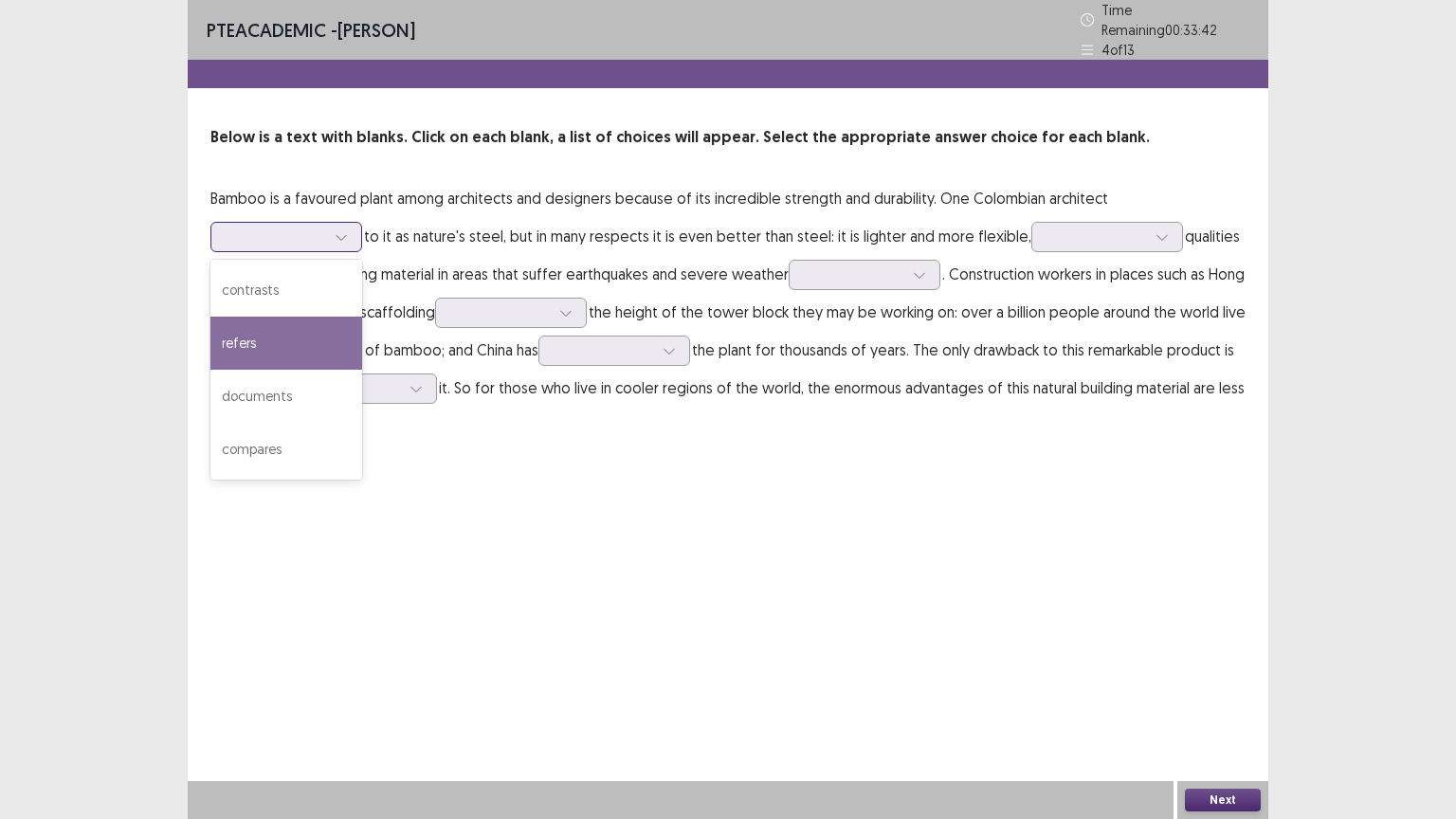 click on "refers" at bounding box center (286, 343) 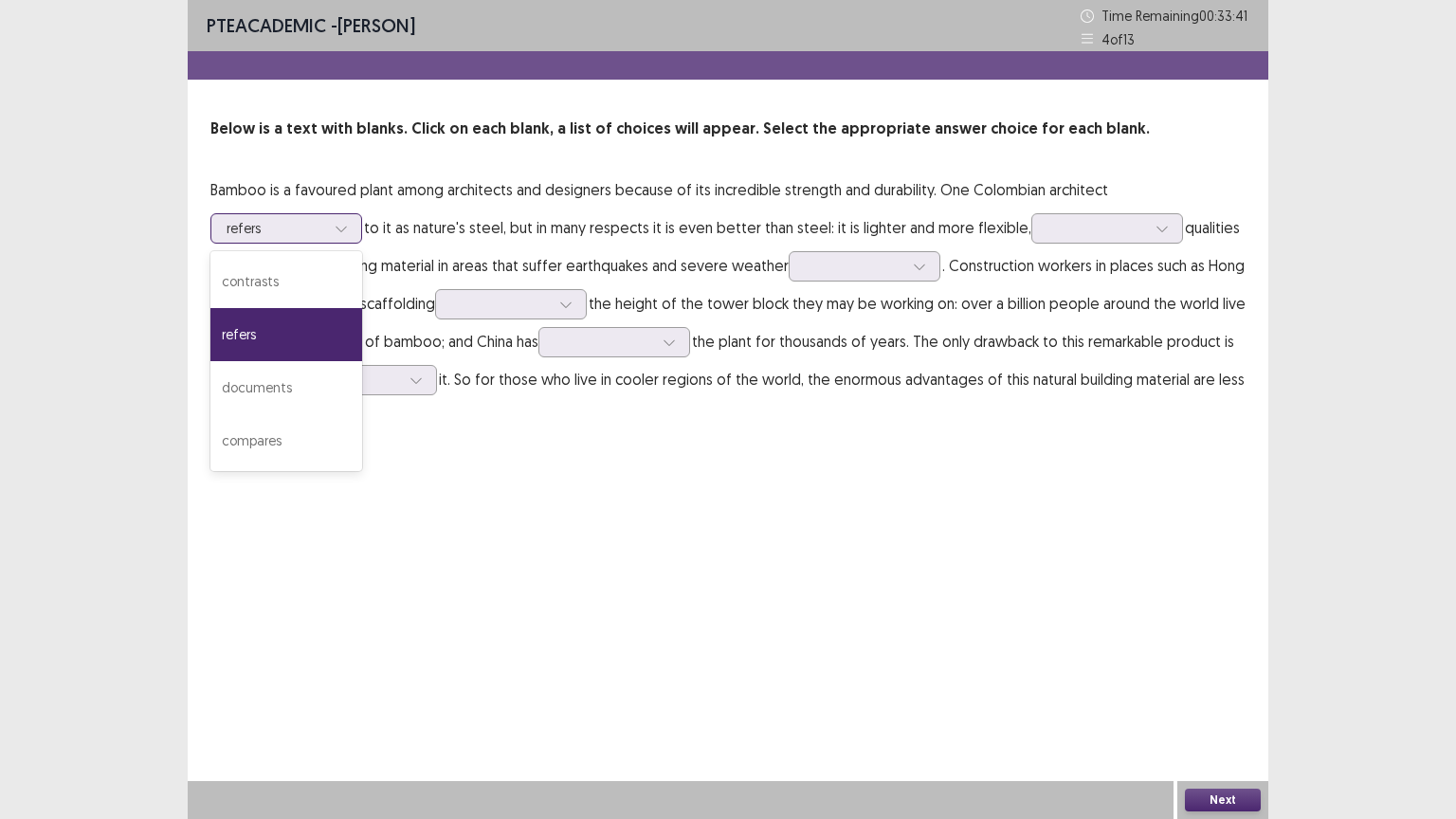 click at bounding box center [276, 228] 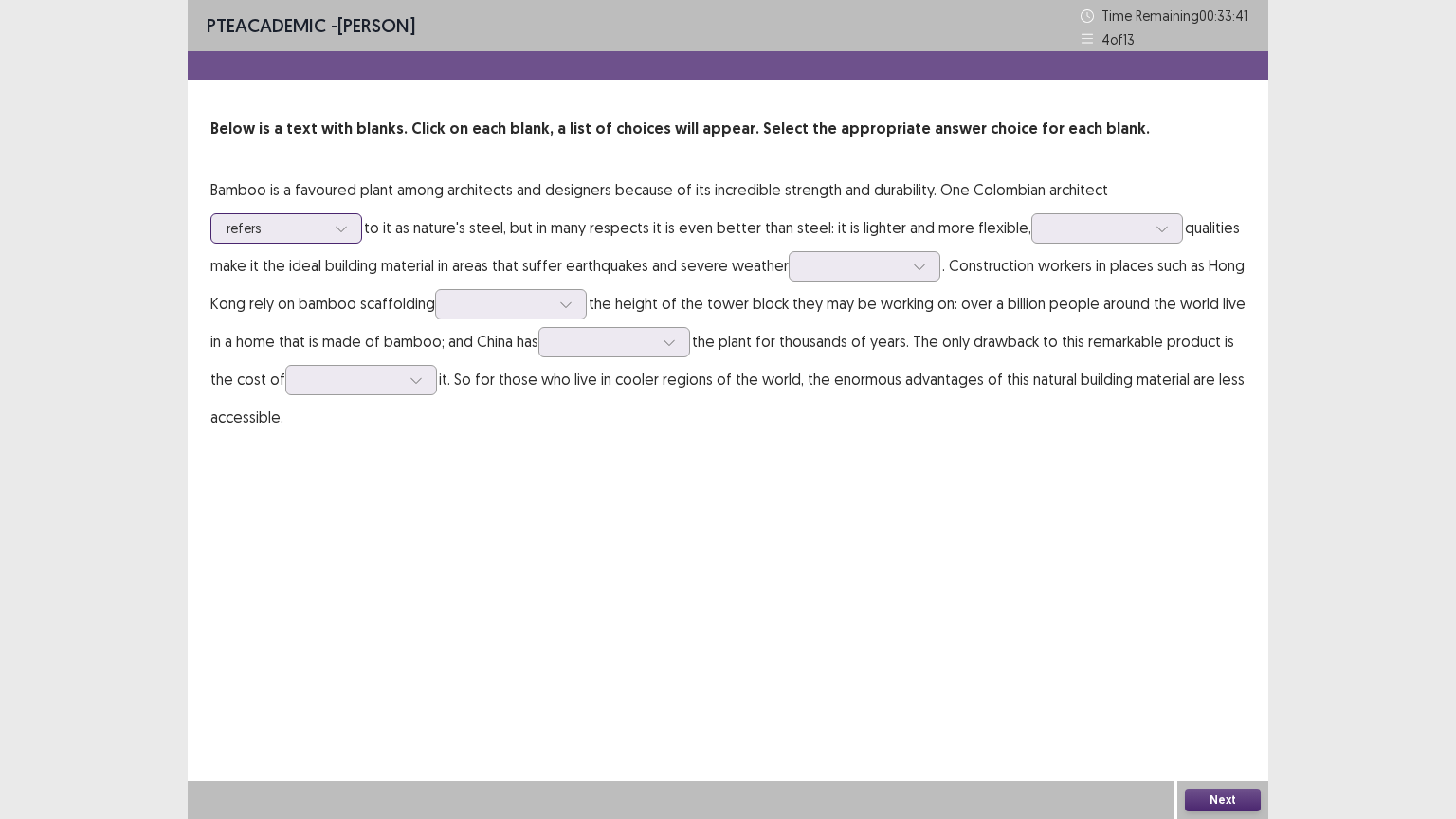 click at bounding box center (276, 228) 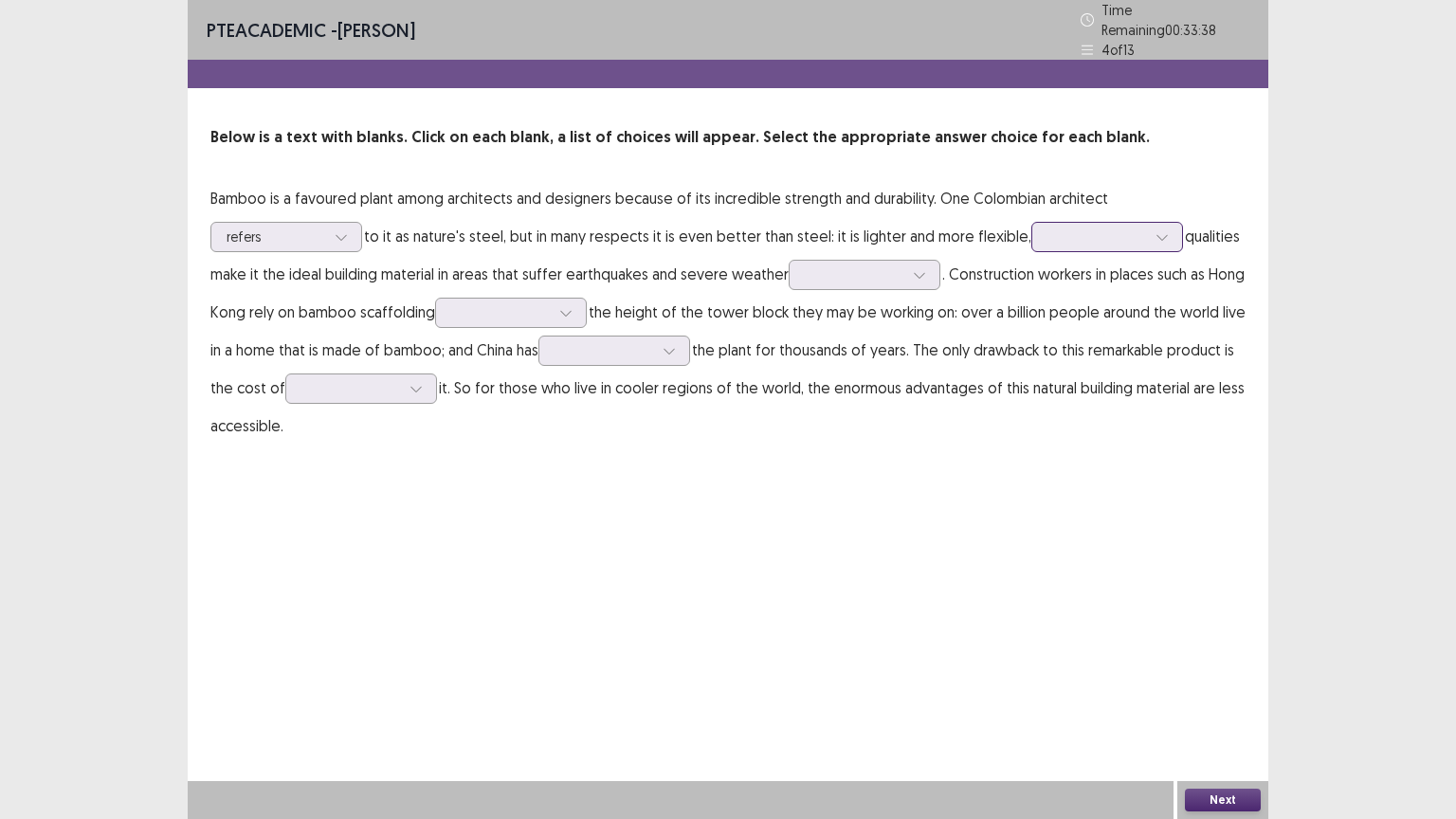 click at bounding box center (1097, 236) 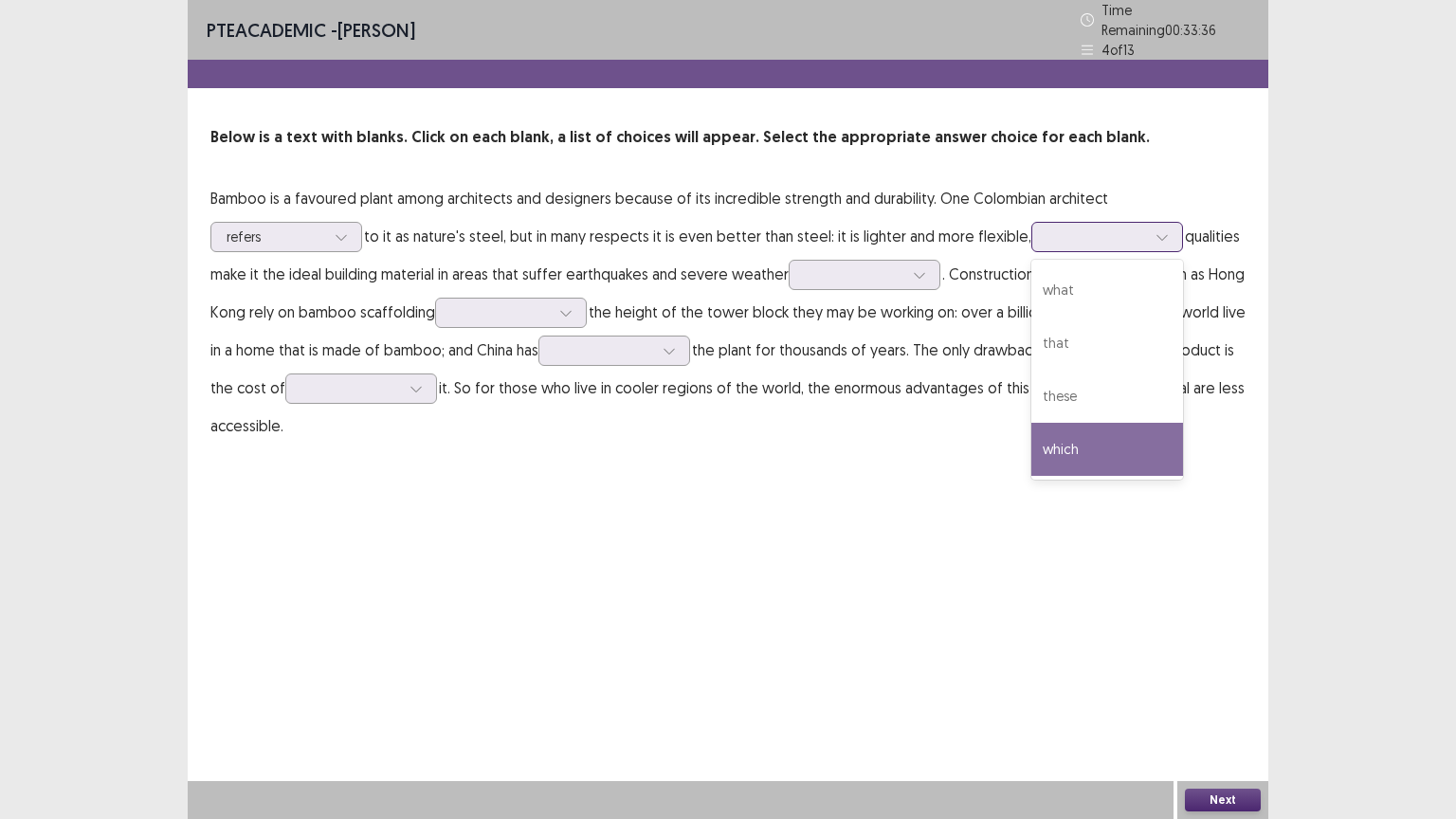 click on "these" at bounding box center (1107, 396) 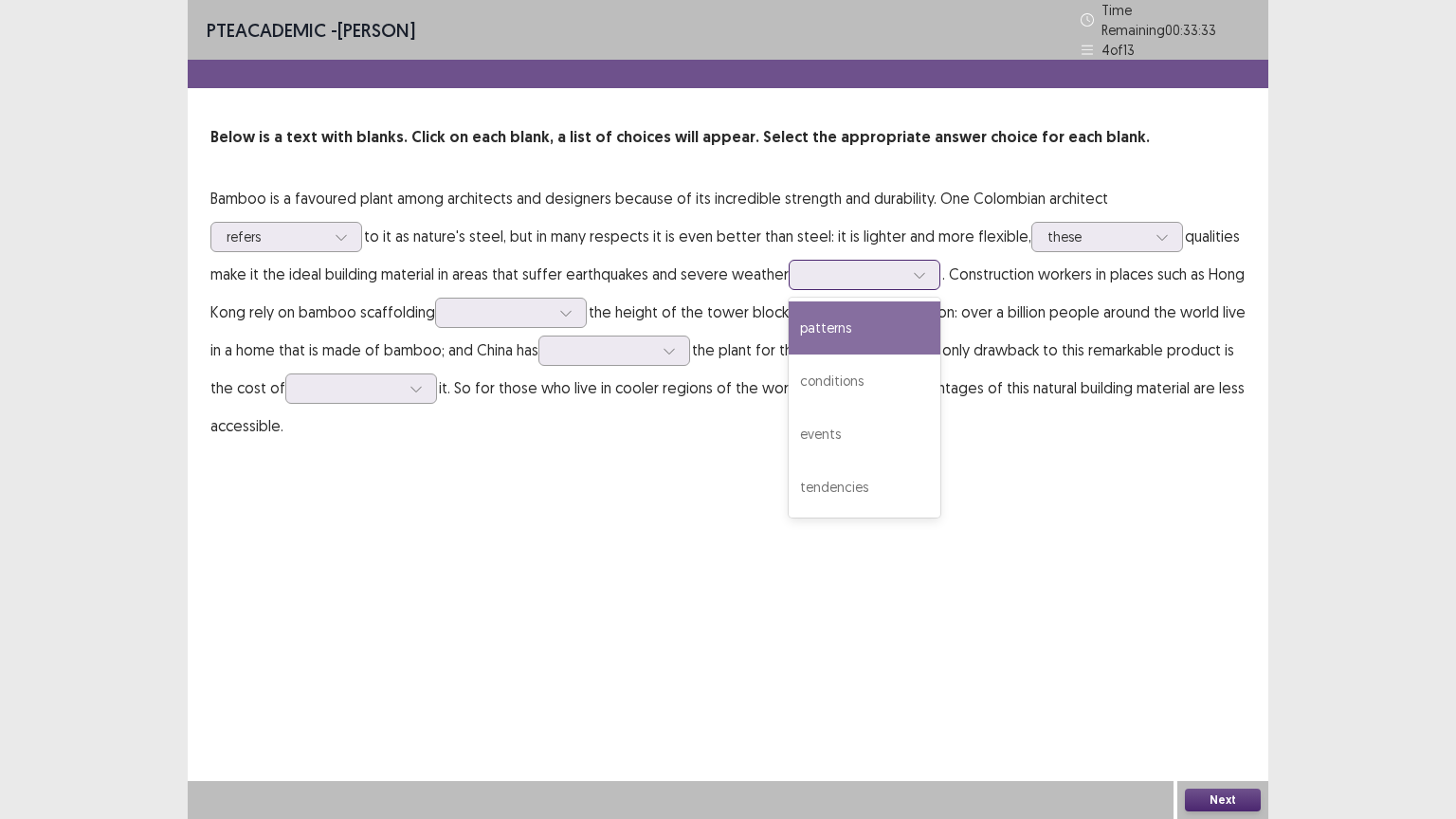 click at bounding box center (854, 274) 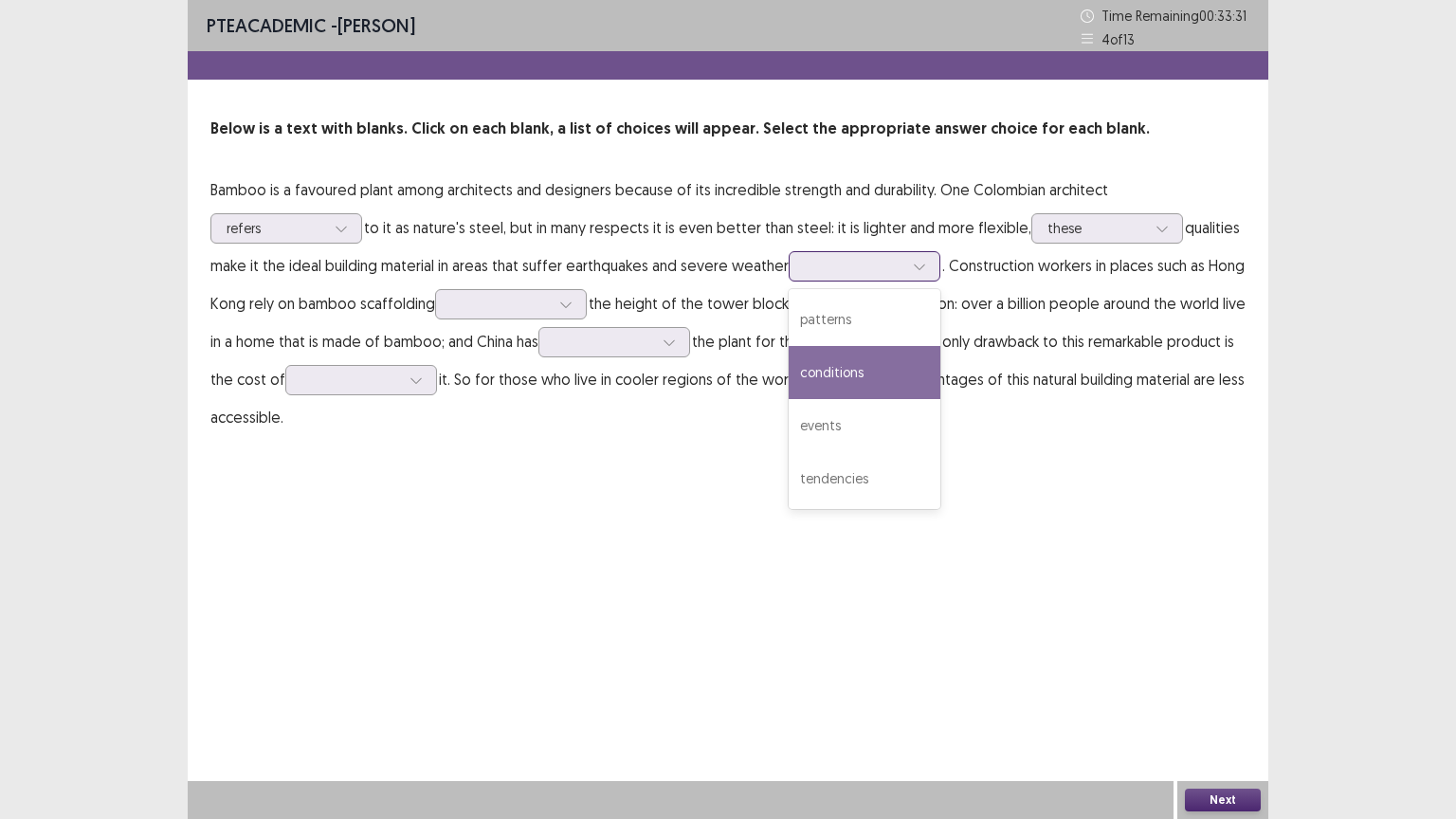 click on "conditions" at bounding box center [864, 373] 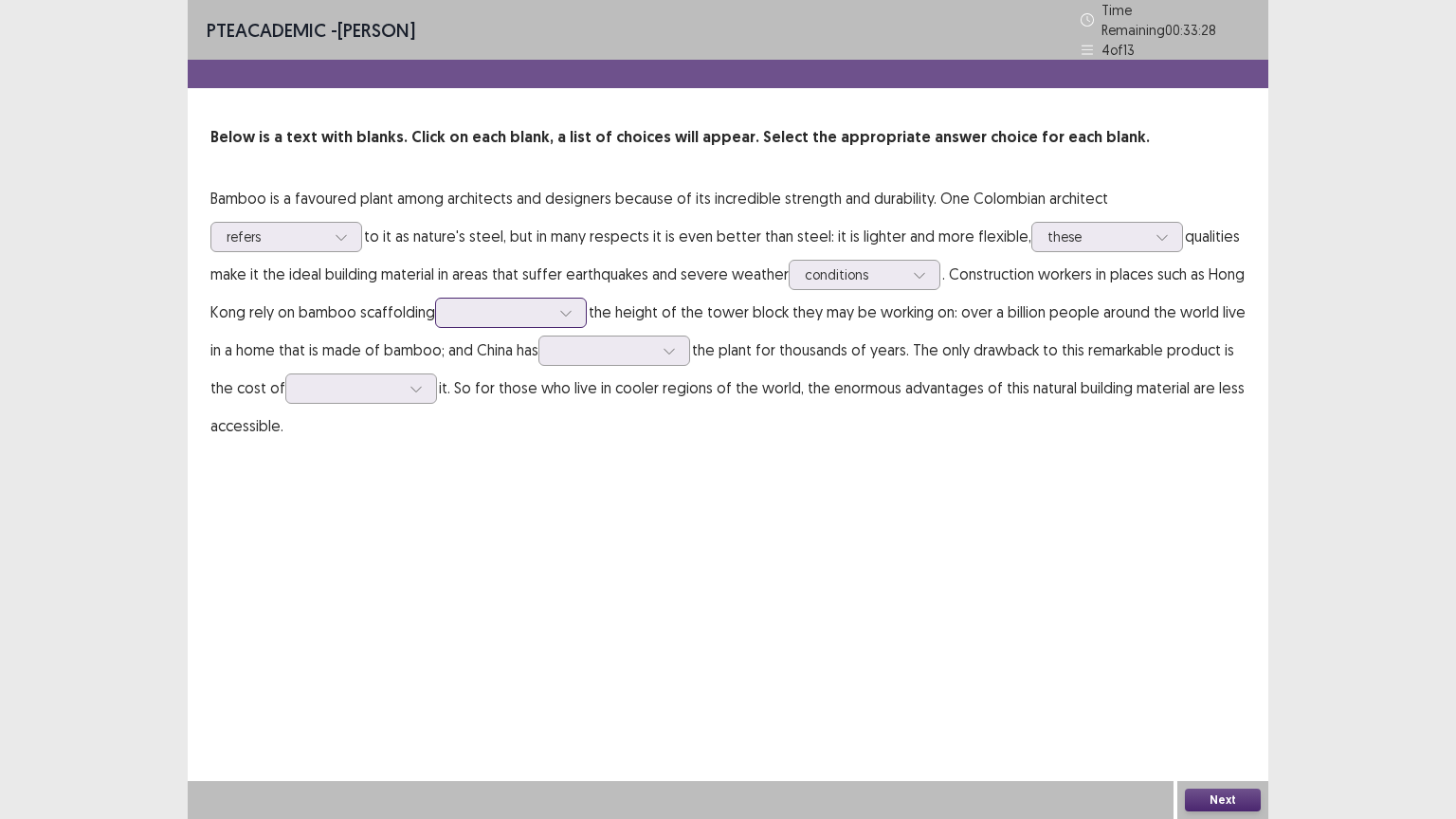 click at bounding box center [500, 312] 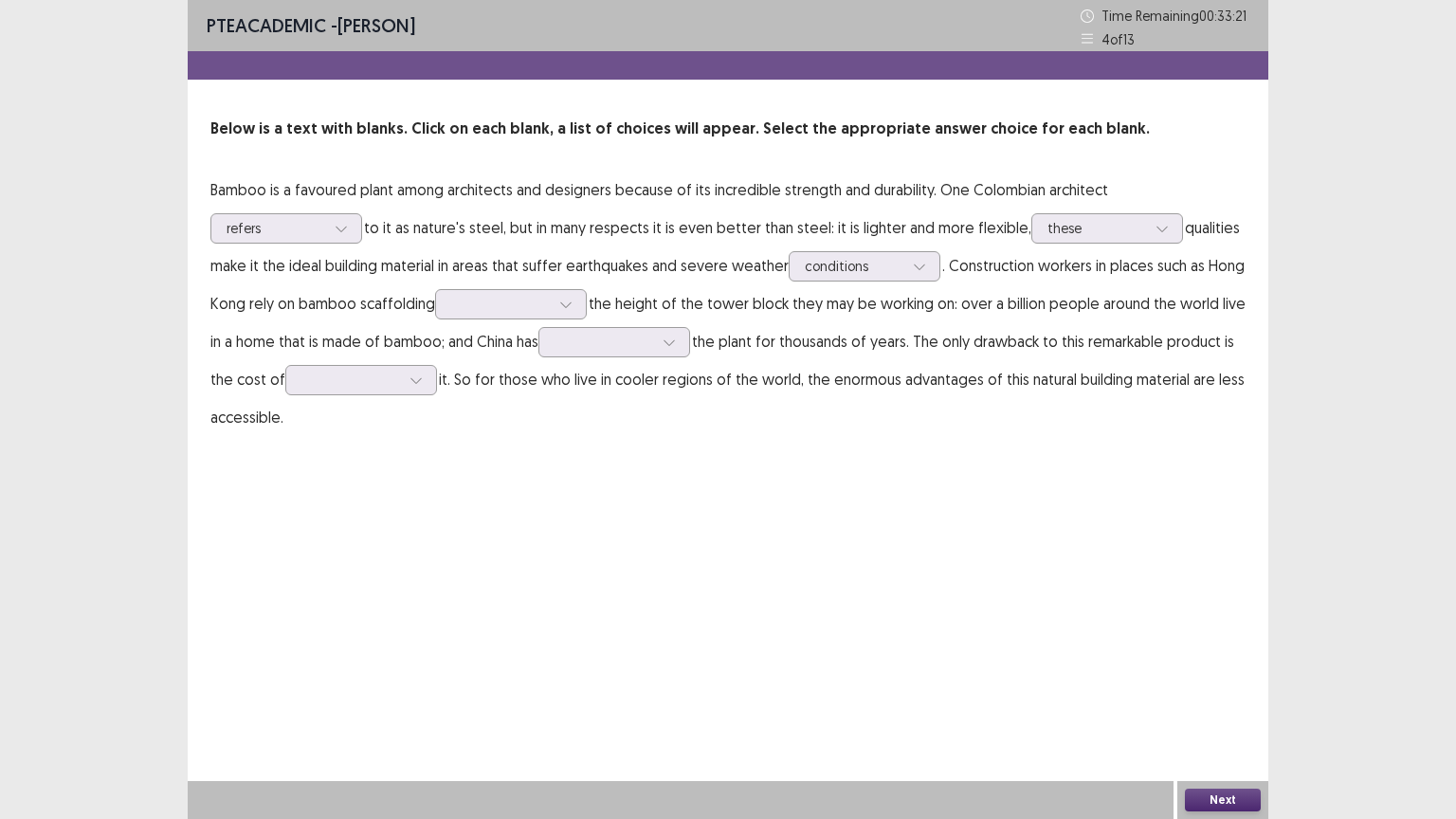 click on "PTE  academic   -  [PERSON] Time Remaining  00 : 33 : 21 4  of  13 Below is a text with blanks. Click on each blank, a list of choices will appear. Select the appropriate answer choice for each blank. Bamboo is a favoured plant among architects and designers because of its incredible strength and durability. One Colombian architect  refers  to it as nature's steel, but in many respects it is even better than steel: it is lighter and more flexible,  these  qualities make it the ideal building material in areas that suffer earthquakes and severe weather  conditions . Construction workers in places such as Hong Kong rely on bamboo scaffolding   the height of the tower block they may be working on: over a billion people around the world live in a home that is made of bamboo; and China has   the plant for thousands of years. The only drawback to this remarkable product is the cost of" at bounding box center [728, 237] 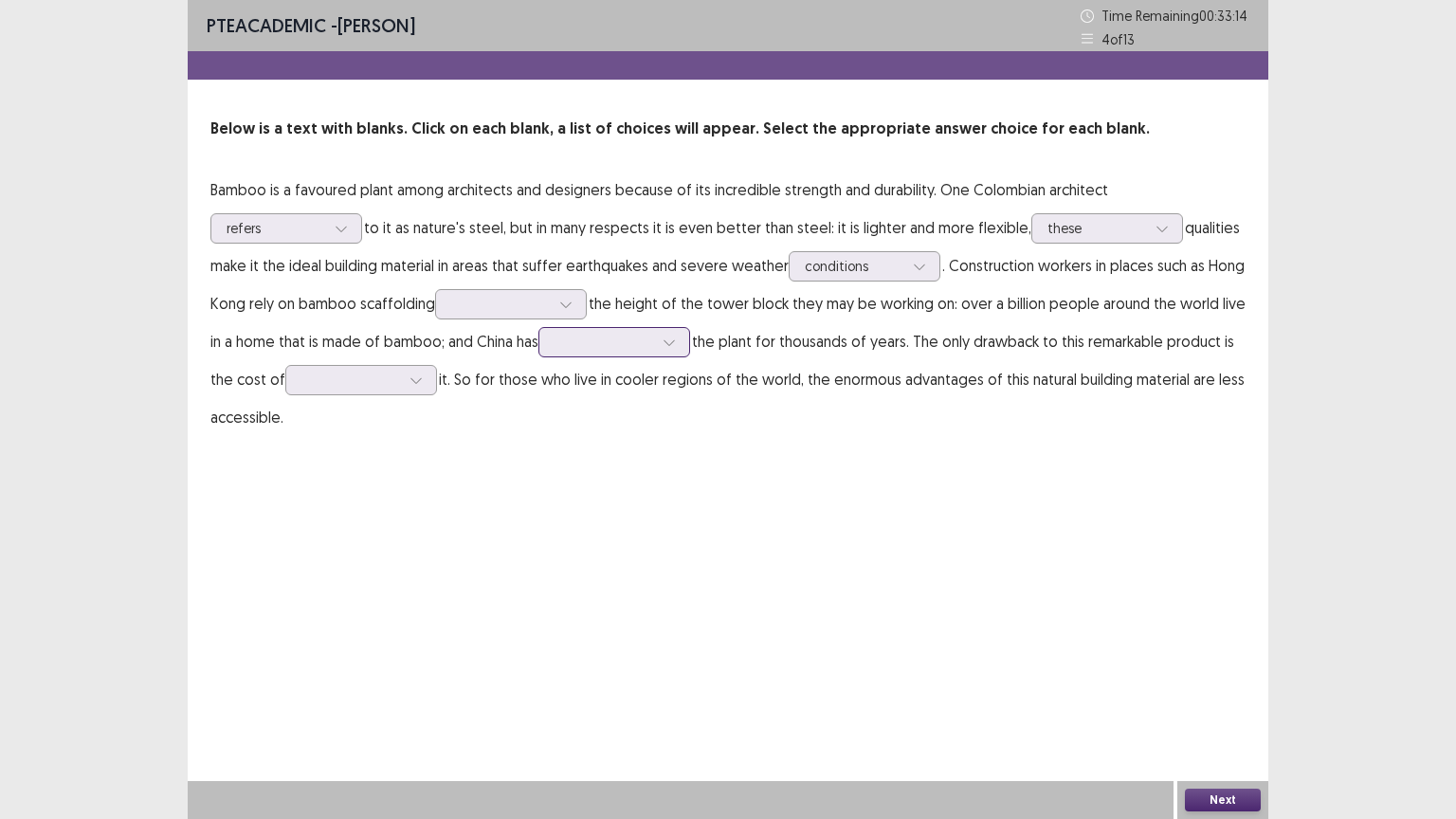 click at bounding box center [604, 341] 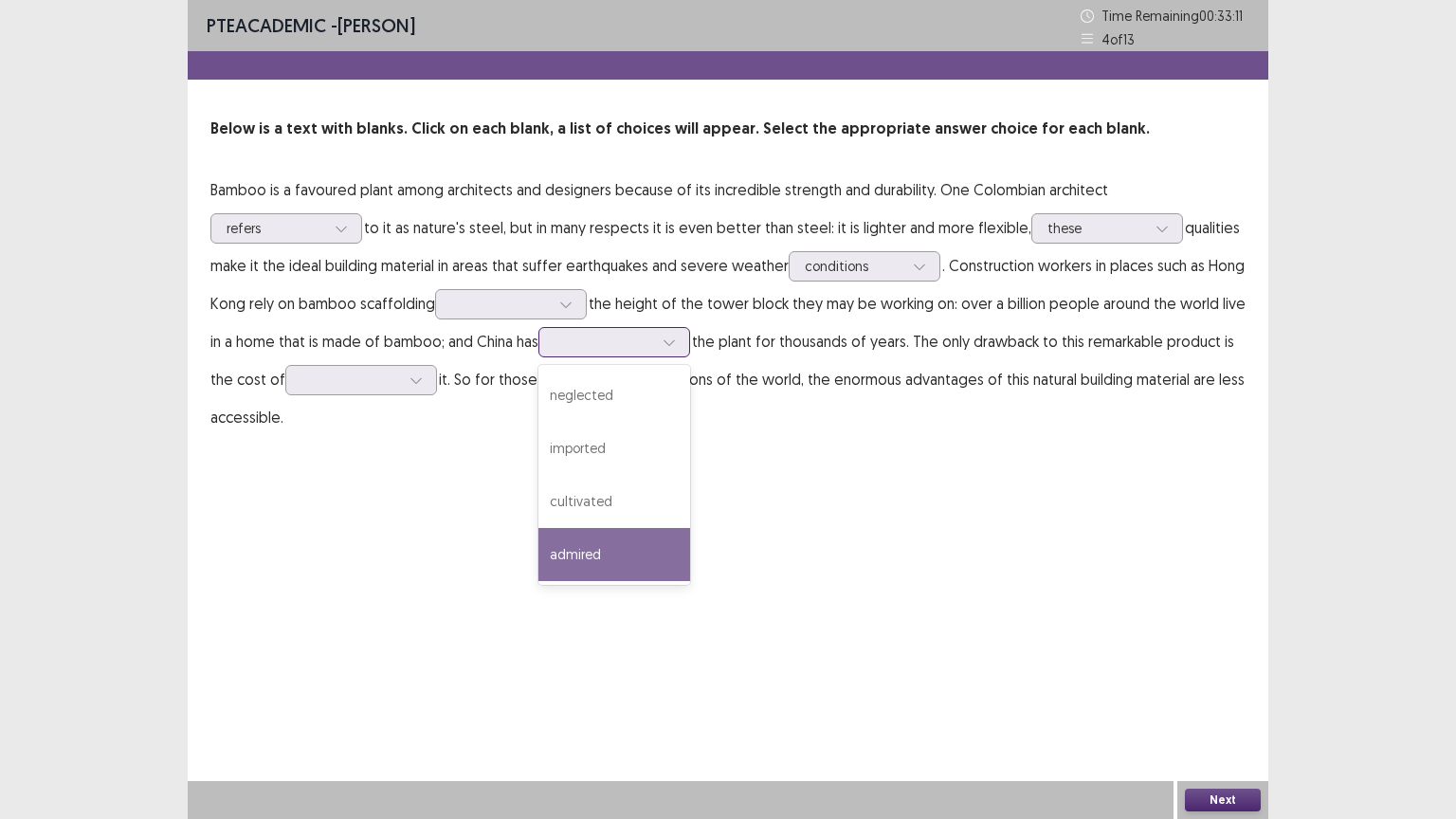 click on "admired" at bounding box center [614, 555] 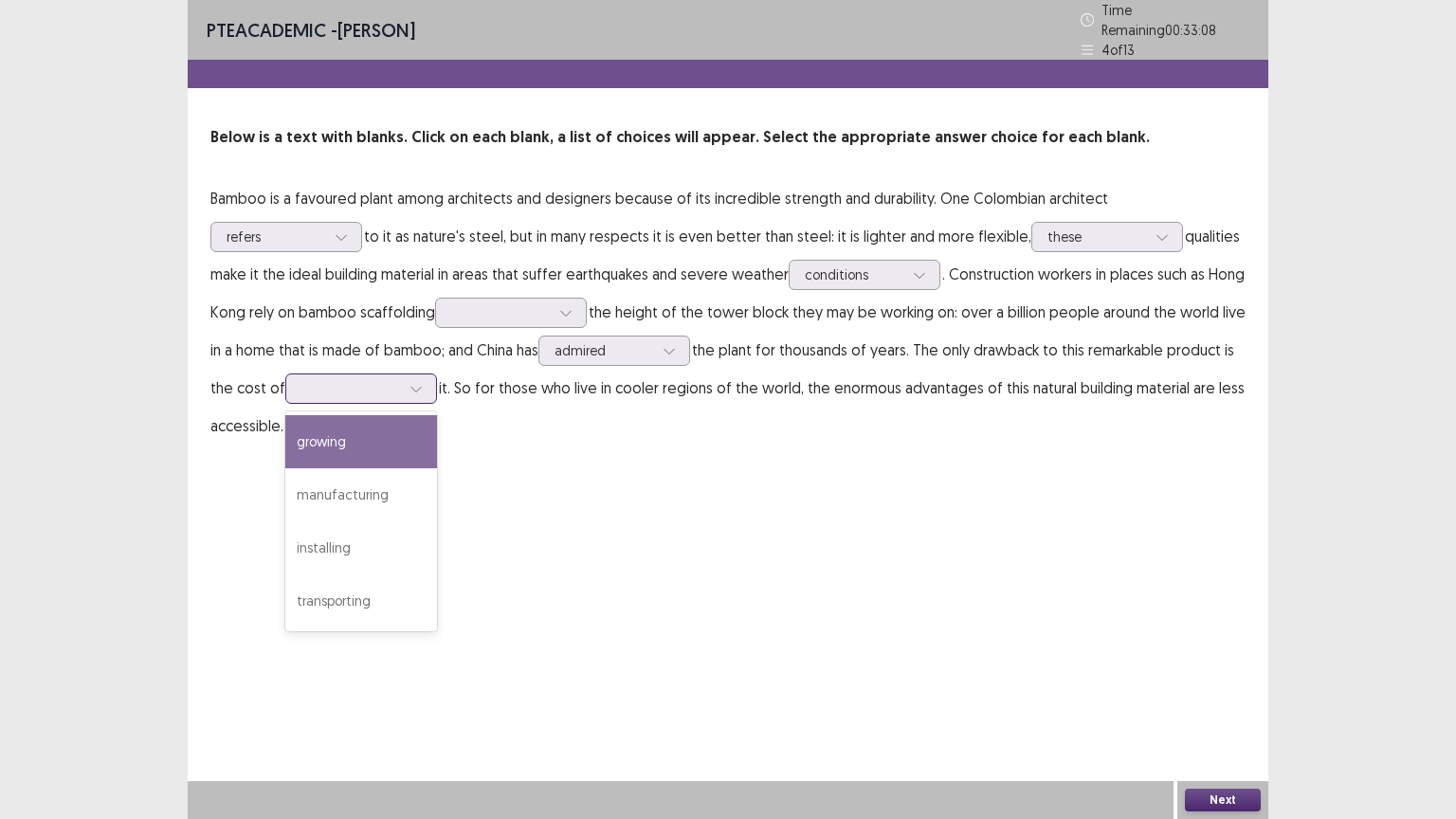 click at bounding box center [351, 388] 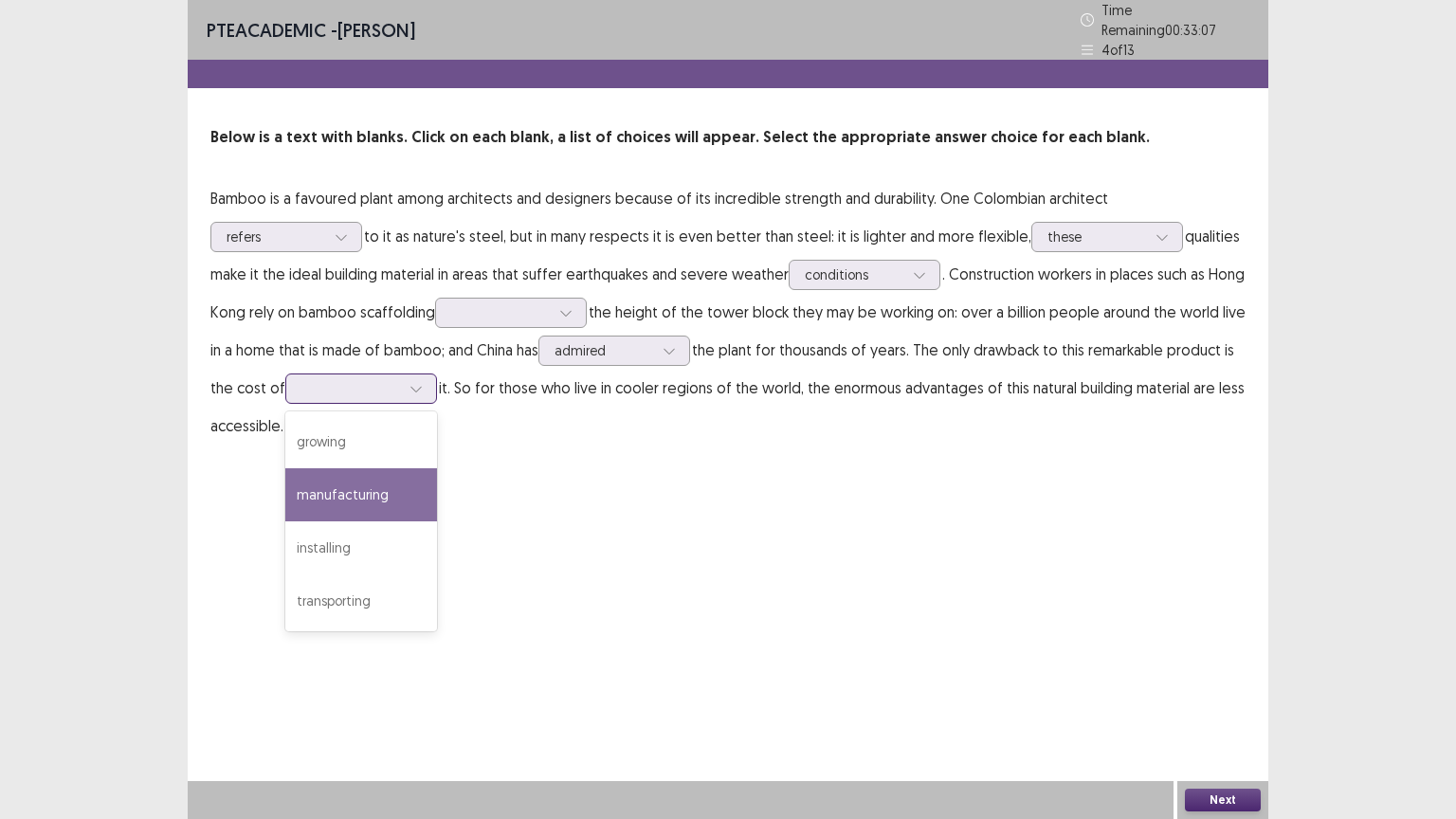 click on "manufacturing" at bounding box center (361, 495) 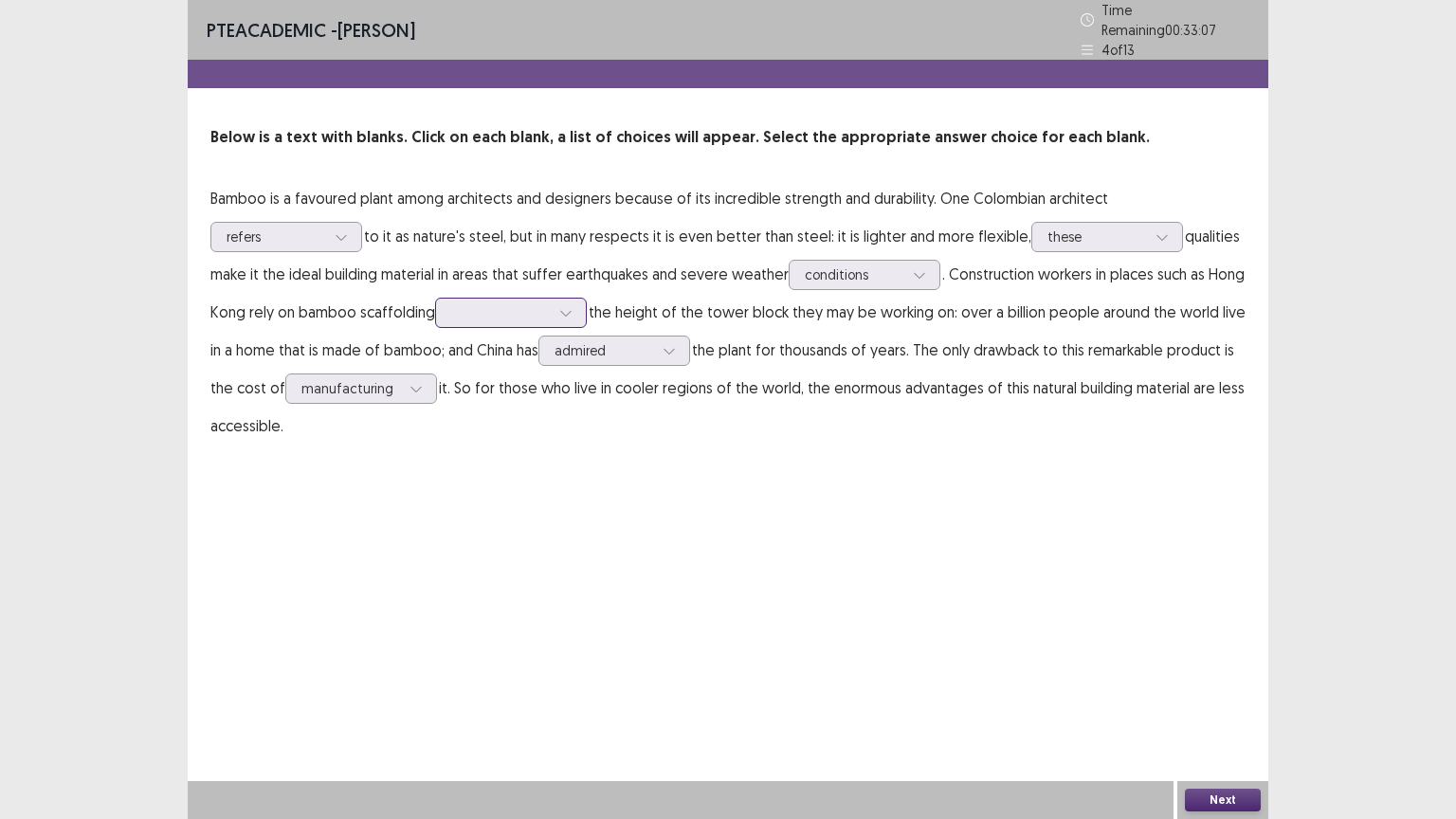 click at bounding box center (500, 312) 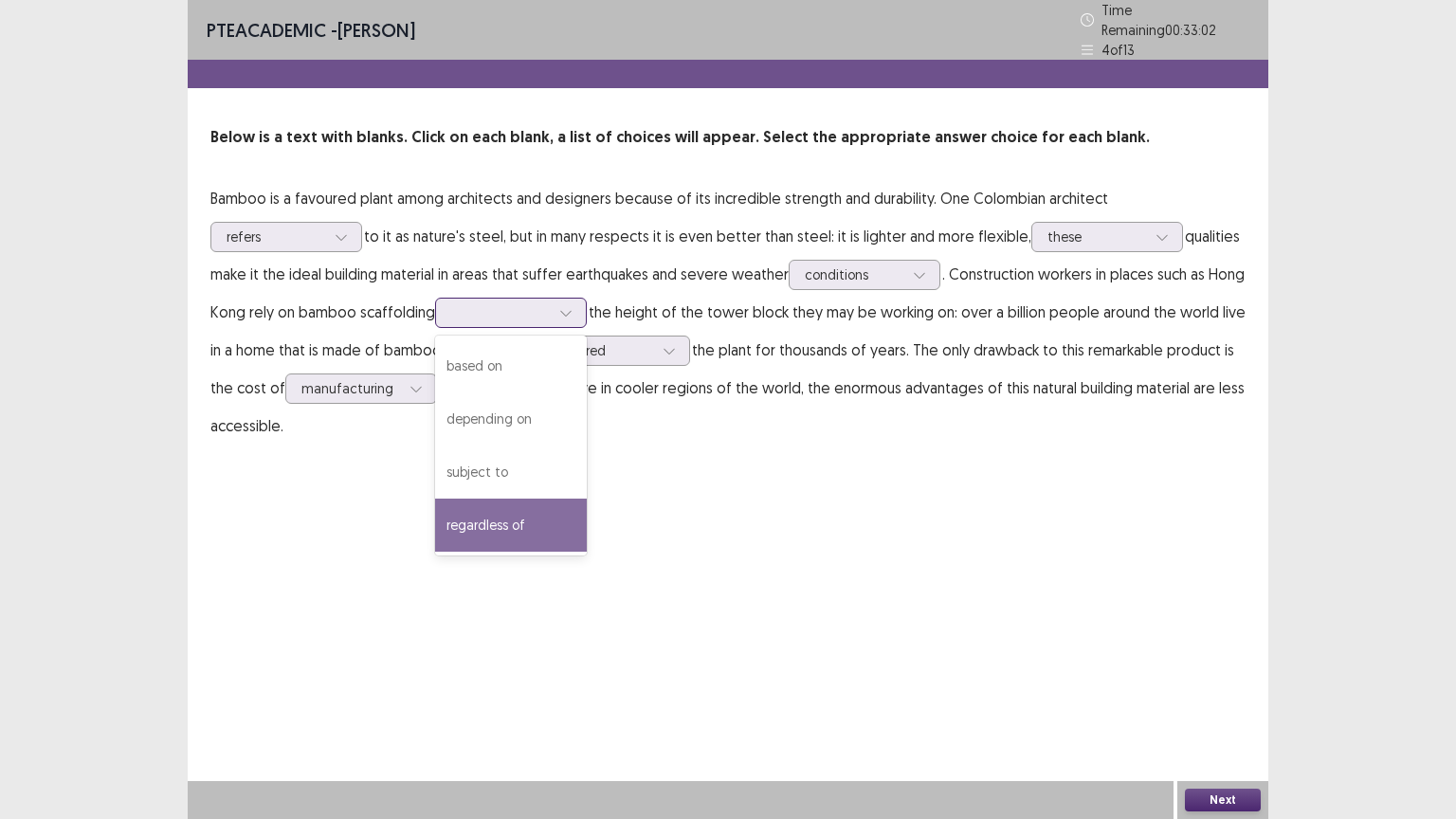 click on "regardless of" at bounding box center (511, 525) 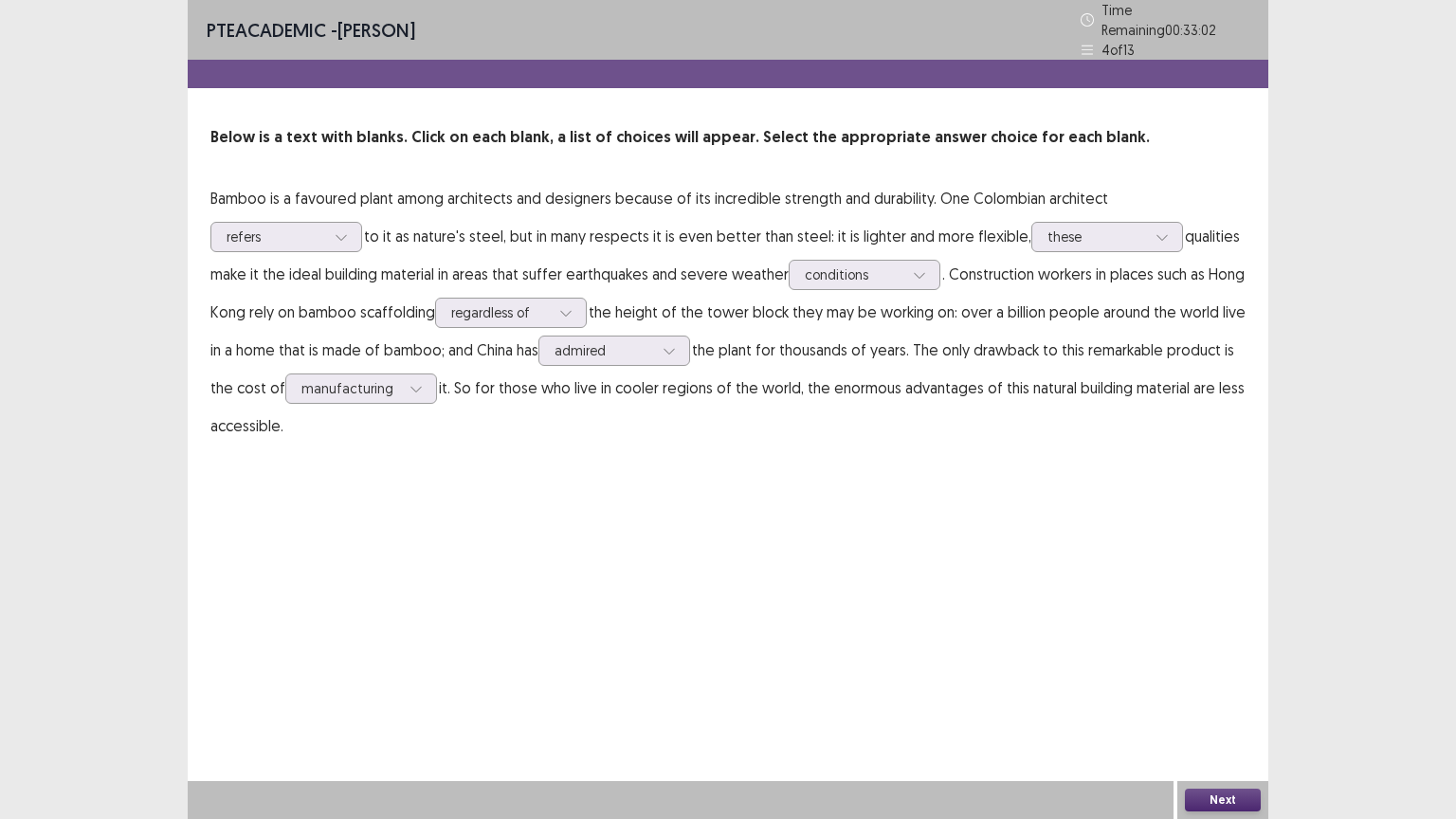 click on "Next" at bounding box center [1223, 800] 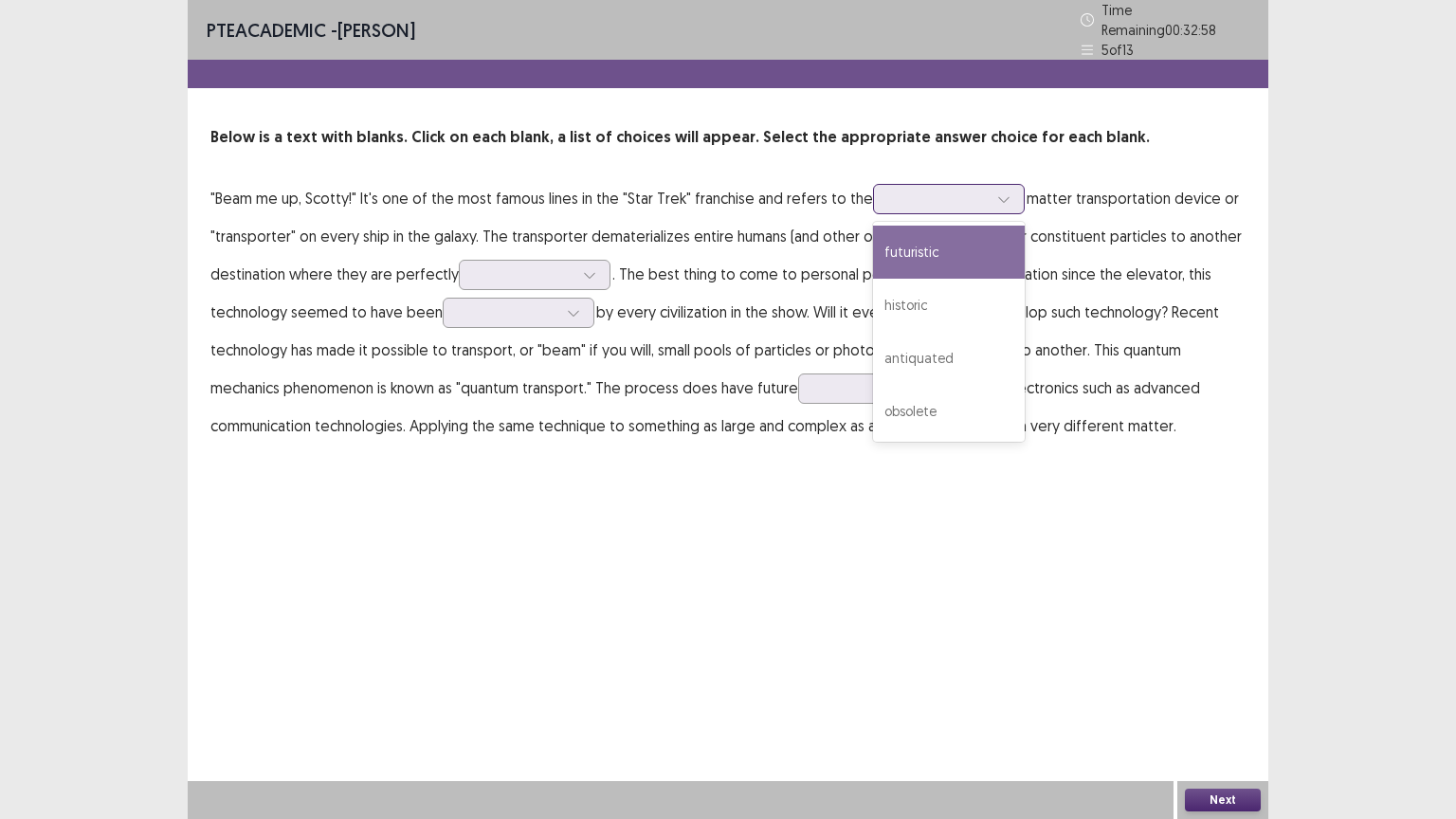 click at bounding box center (938, 198) 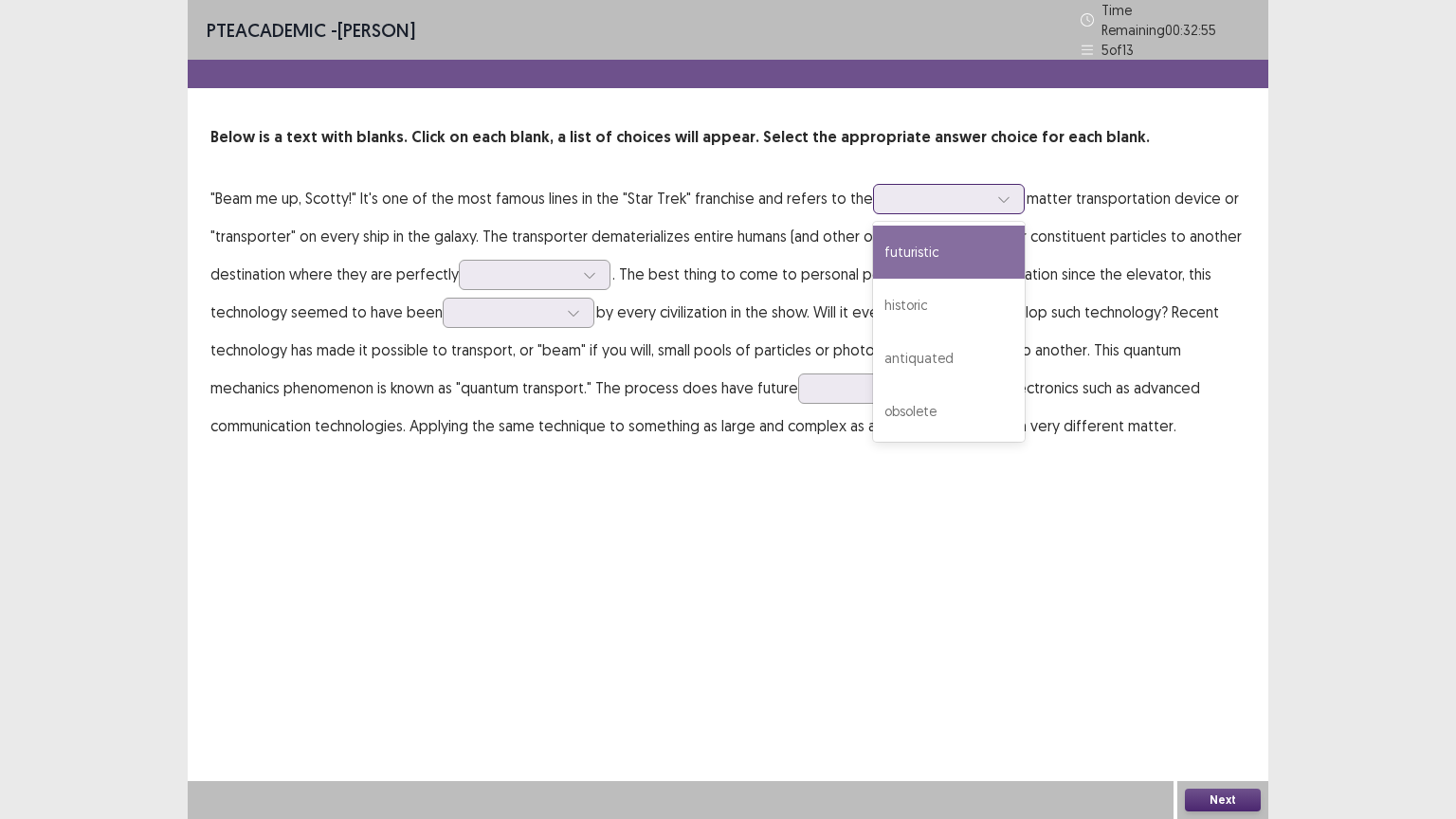 click on "futuristic" at bounding box center [949, 252] 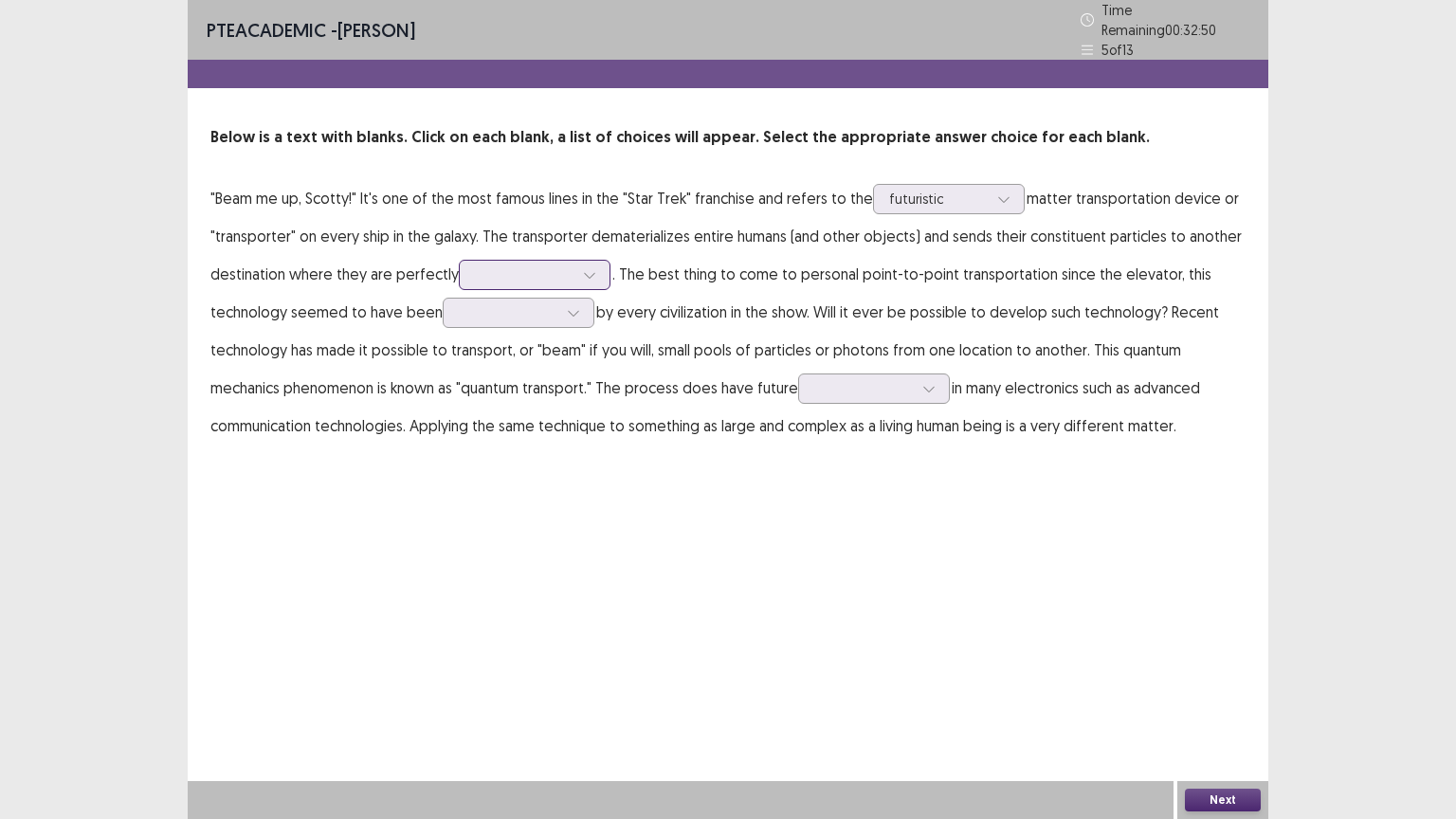 click at bounding box center (590, 275) 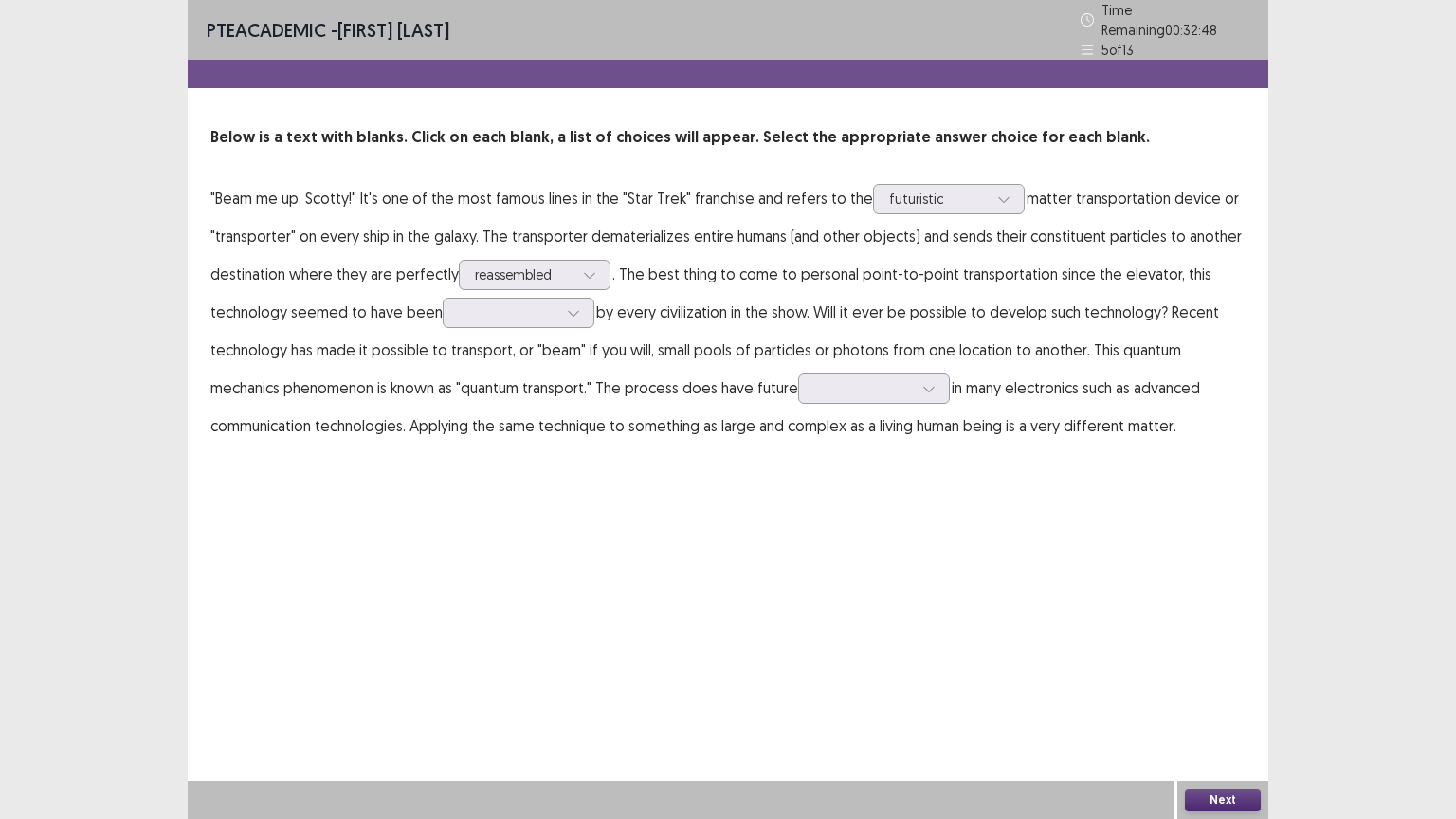 scroll, scrollTop: 0, scrollLeft: 0, axis: both 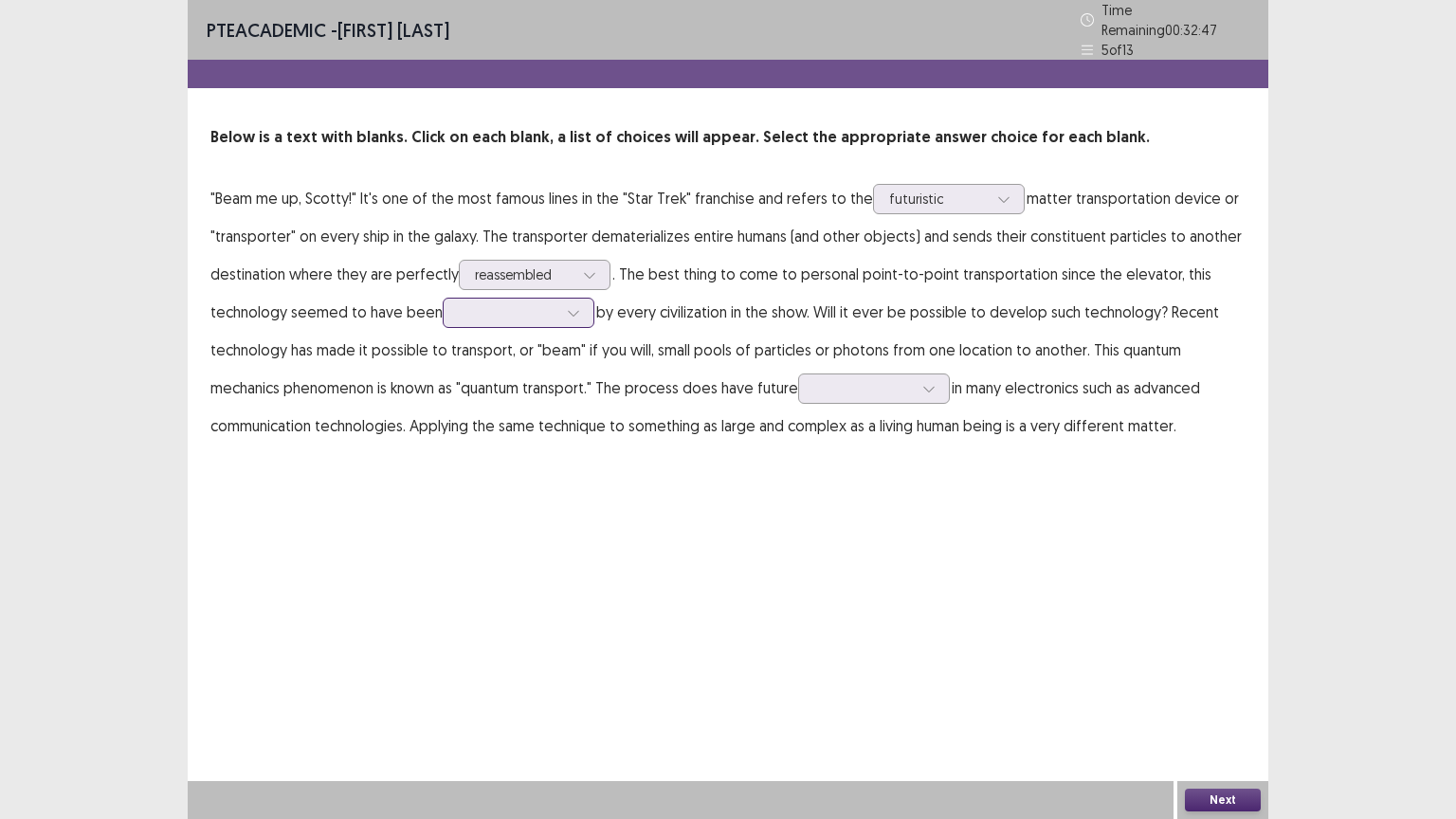 click at bounding box center (508, 312) 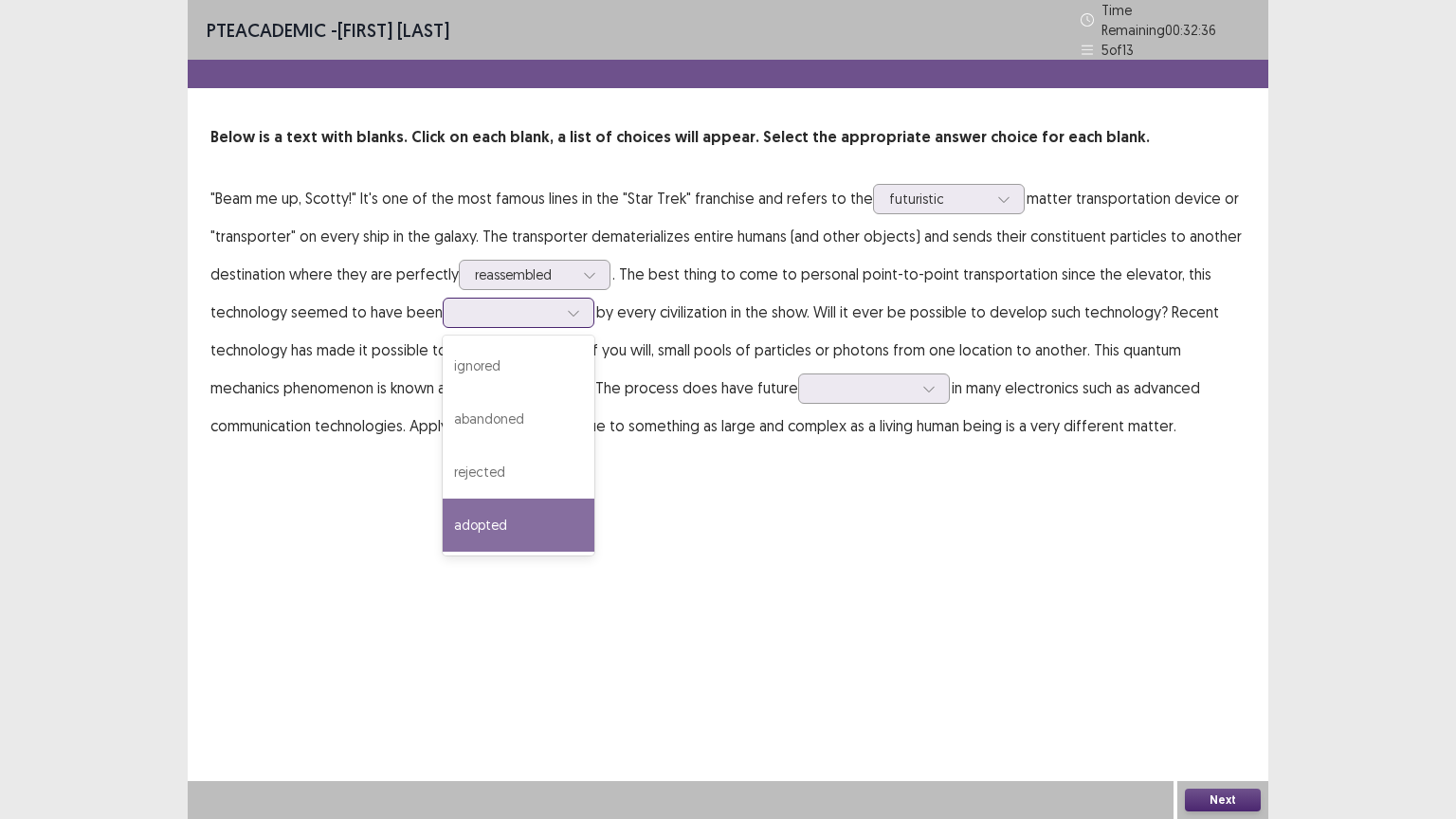 click on "adopted" at bounding box center (519, 525) 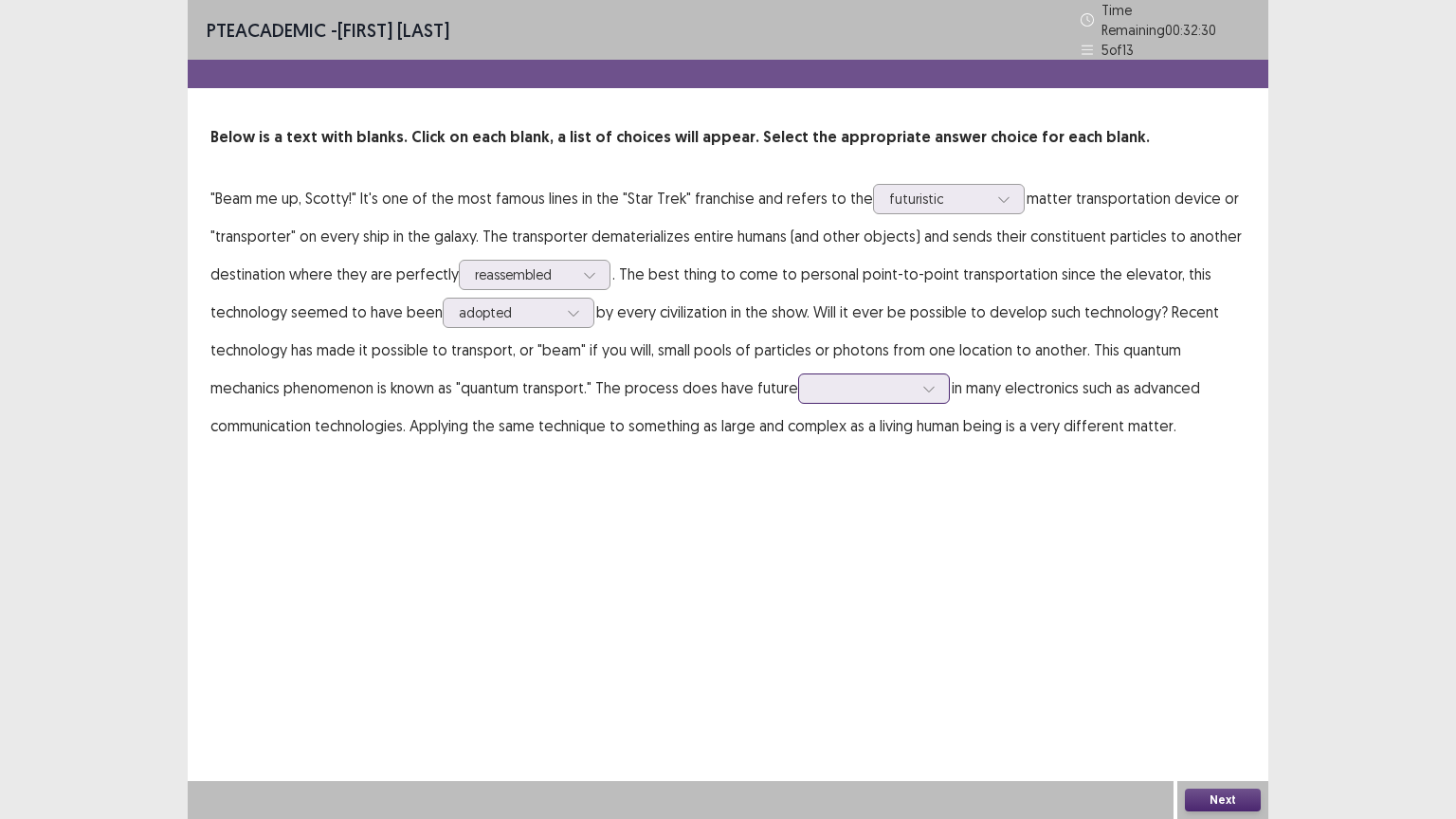 click at bounding box center [864, 388] 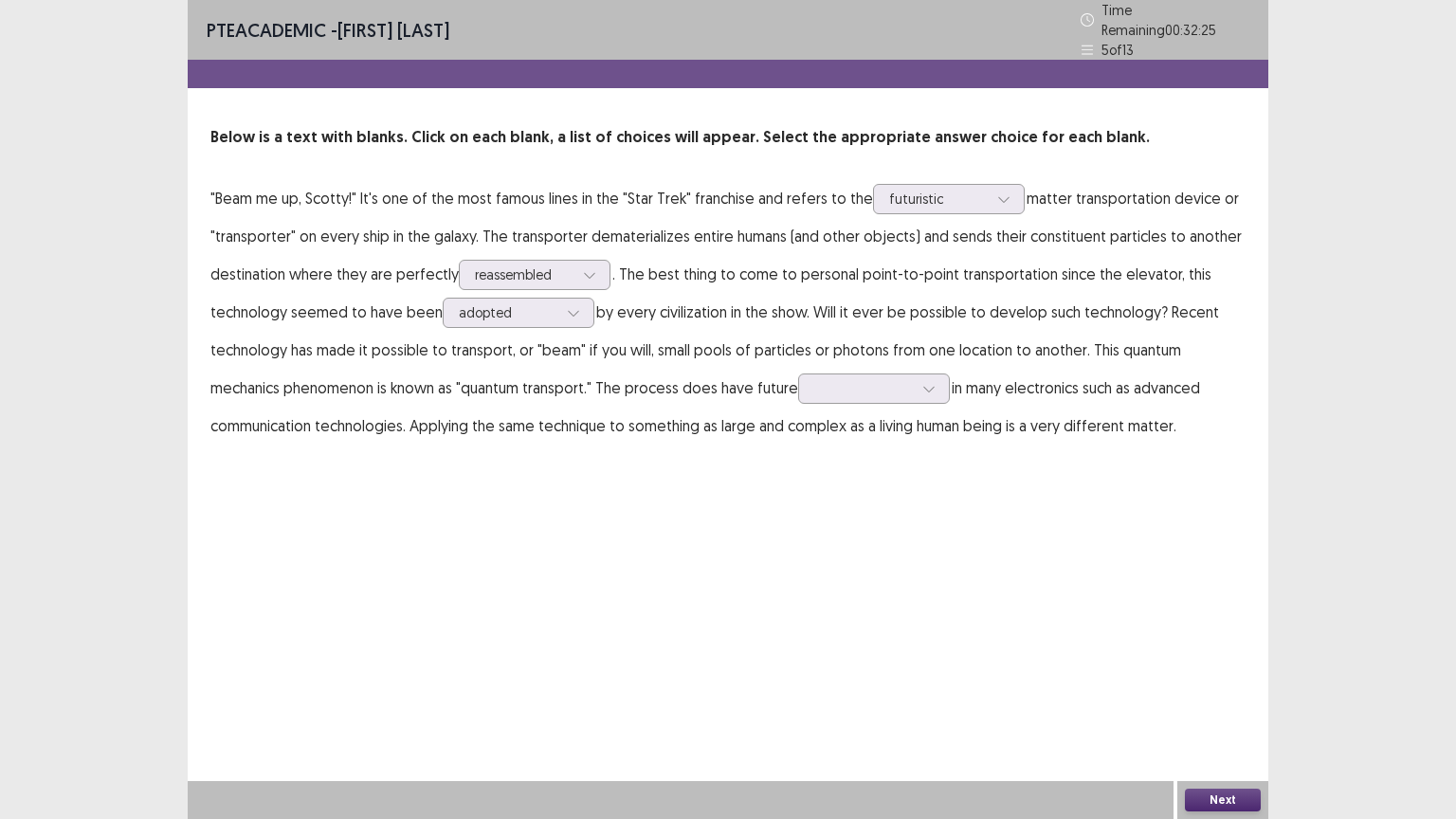 click on "PTE  academic   -  Arosha Jay Time Remaining  00 : 32 : 25 5  of  13 Below is a text with blanks. Click on each blank, a list of choices will appear. Select the appropriate answer choice for each blank. "Beam me up, Scotty!" It's one of the most famous lines in the "Star Trek" franchise and refers to the  futuristic  matter transportation device or "transporter" on every ship in the galaxy. The transporter dematerializes entire humans (and other objects) and sends their constituent particles to another destination where they are perfectly  reassembled . The best thing to come to personal point-to-point transportation since the elevator, this technology seemed to have been  adopted  by every civilization in the show. Will it ever be possible to develop such technology? Recent technology has made it possible to transport, or "beam" if you will, small pools of particles or photons from one location to another. This quantum mechanics phenomenon is known as "quantum transport." The process does have future" at bounding box center [728, 241] 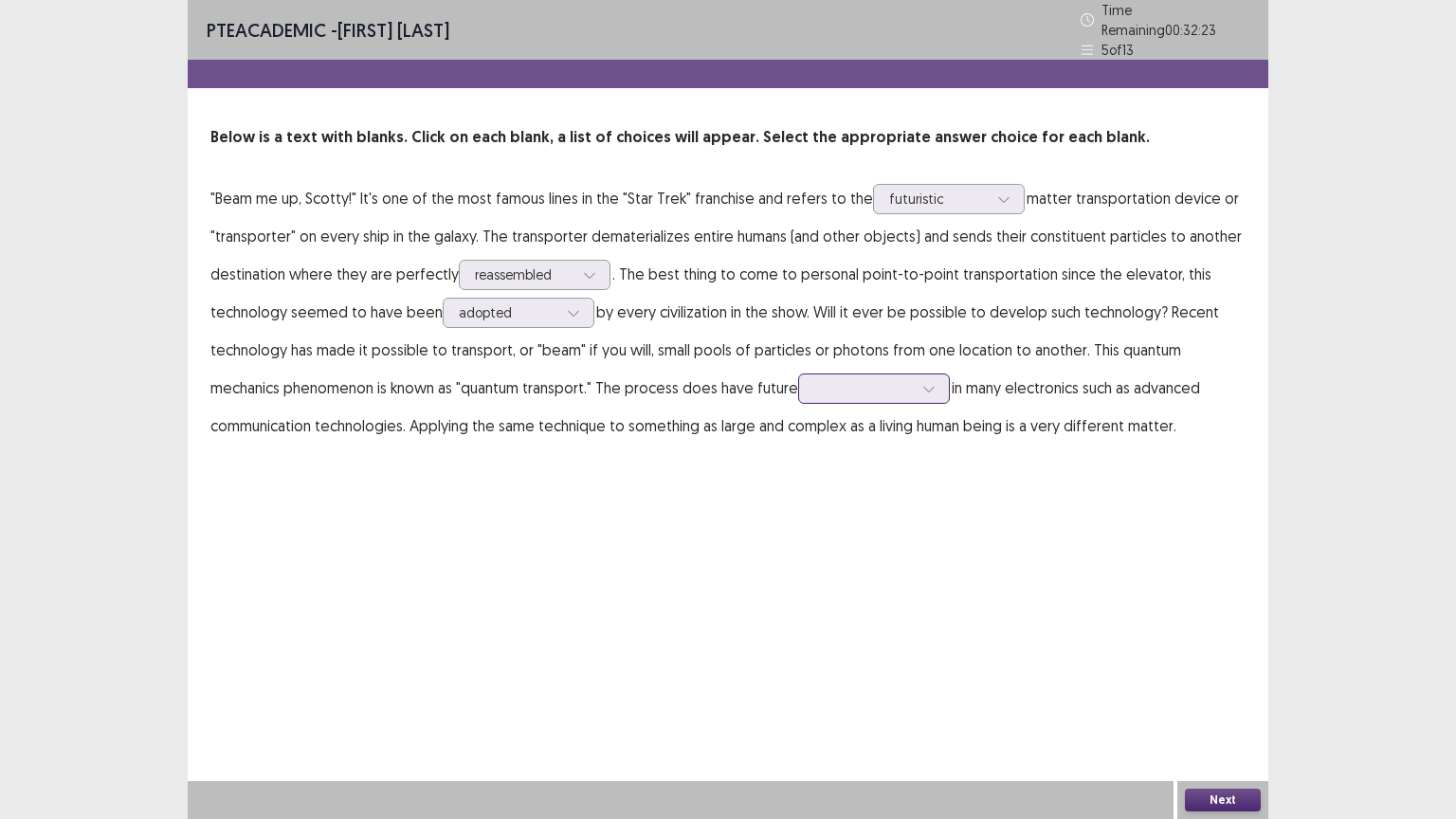 click at bounding box center (929, 389) 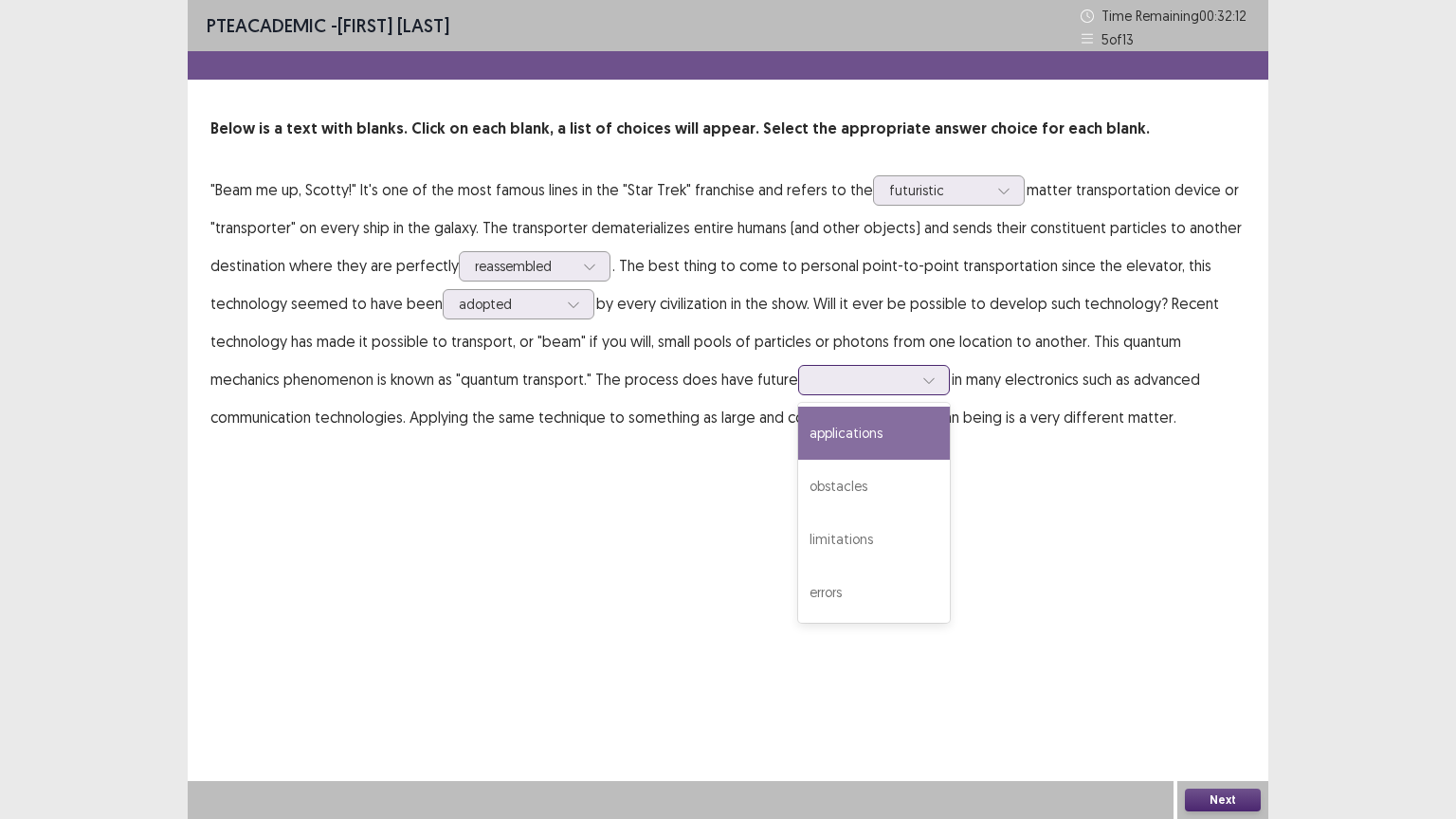 click on "applications" at bounding box center (874, 433) 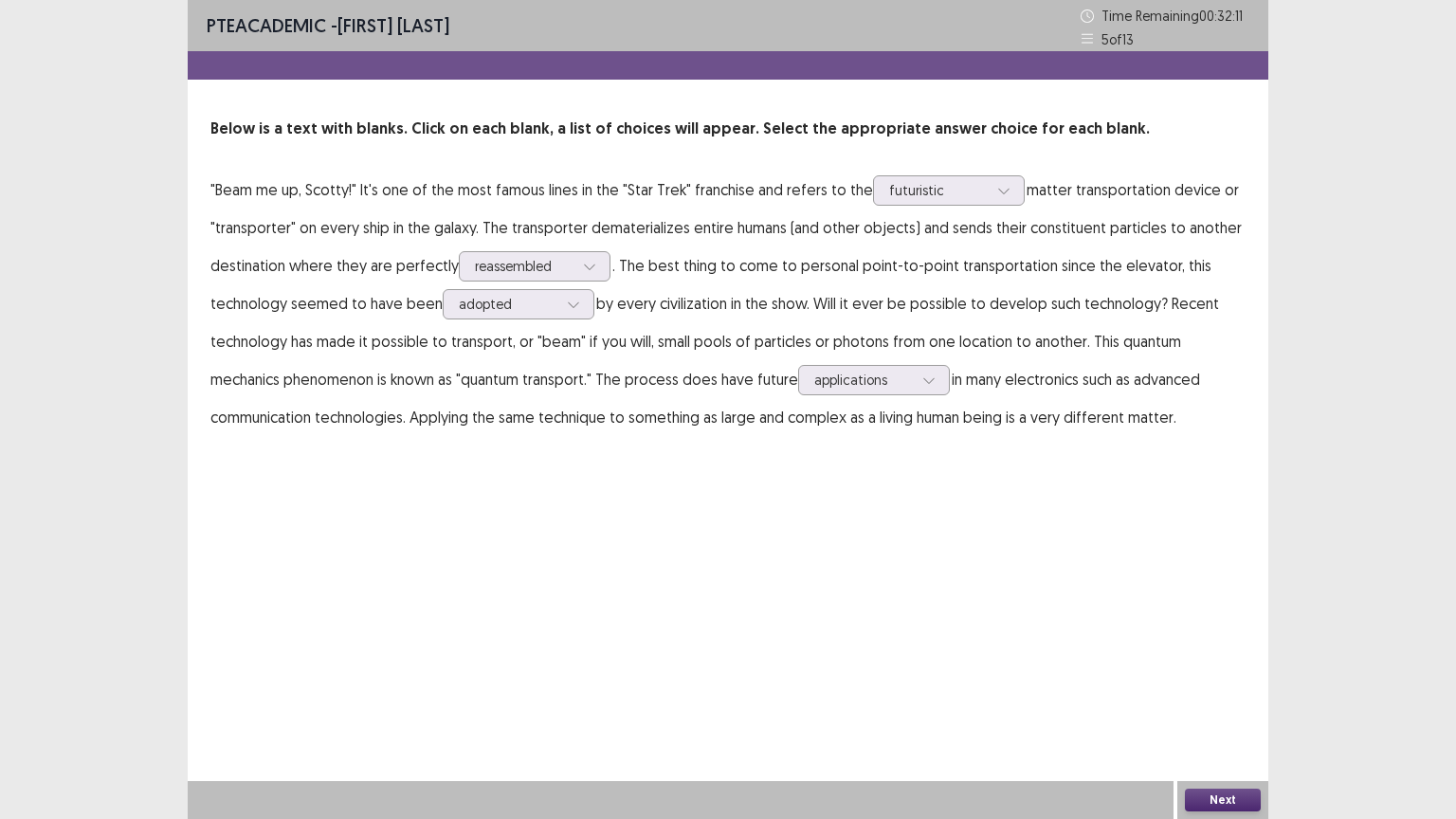 click on "Next" at bounding box center (1223, 800) 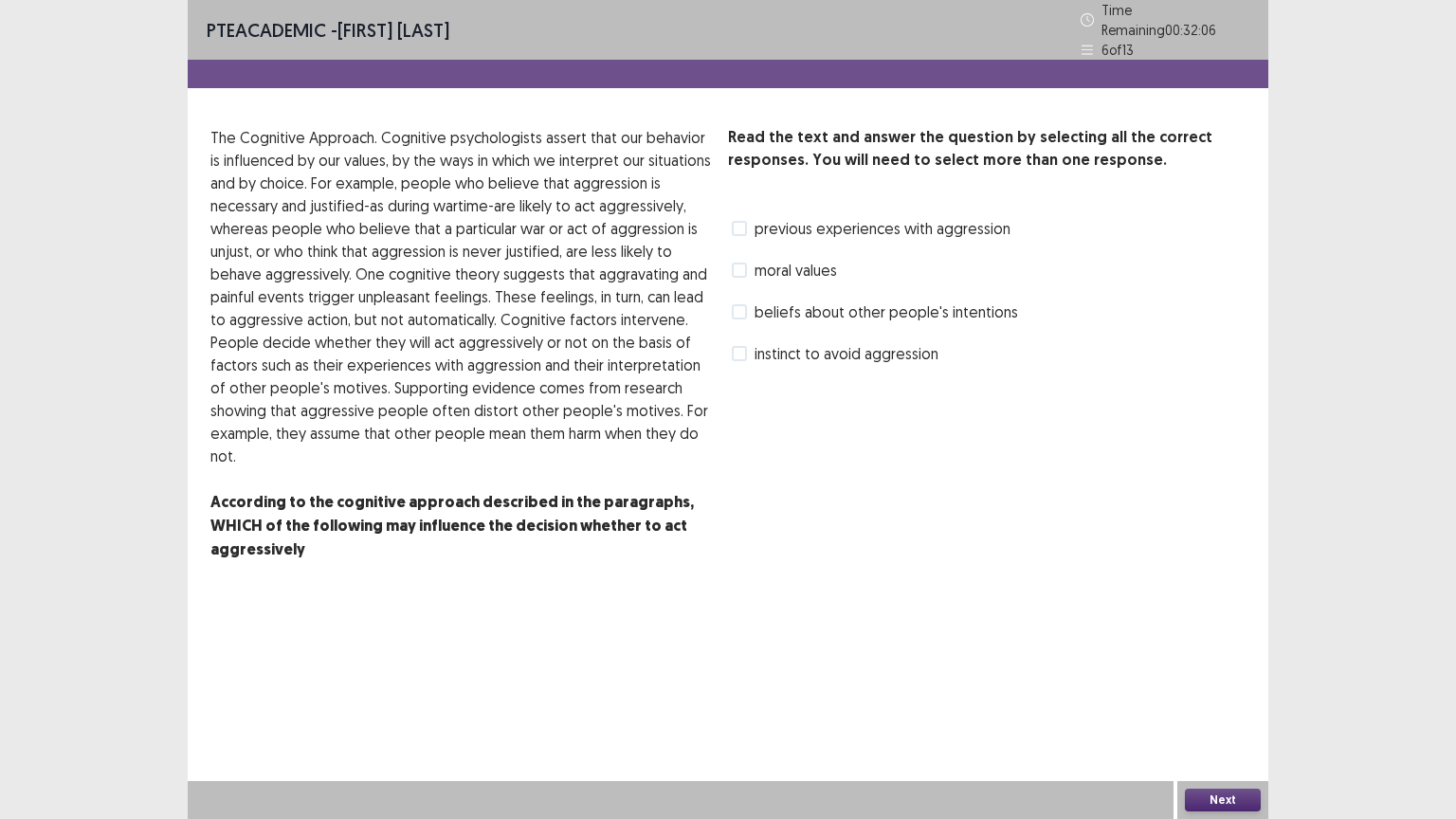 click at bounding box center (739, 312) 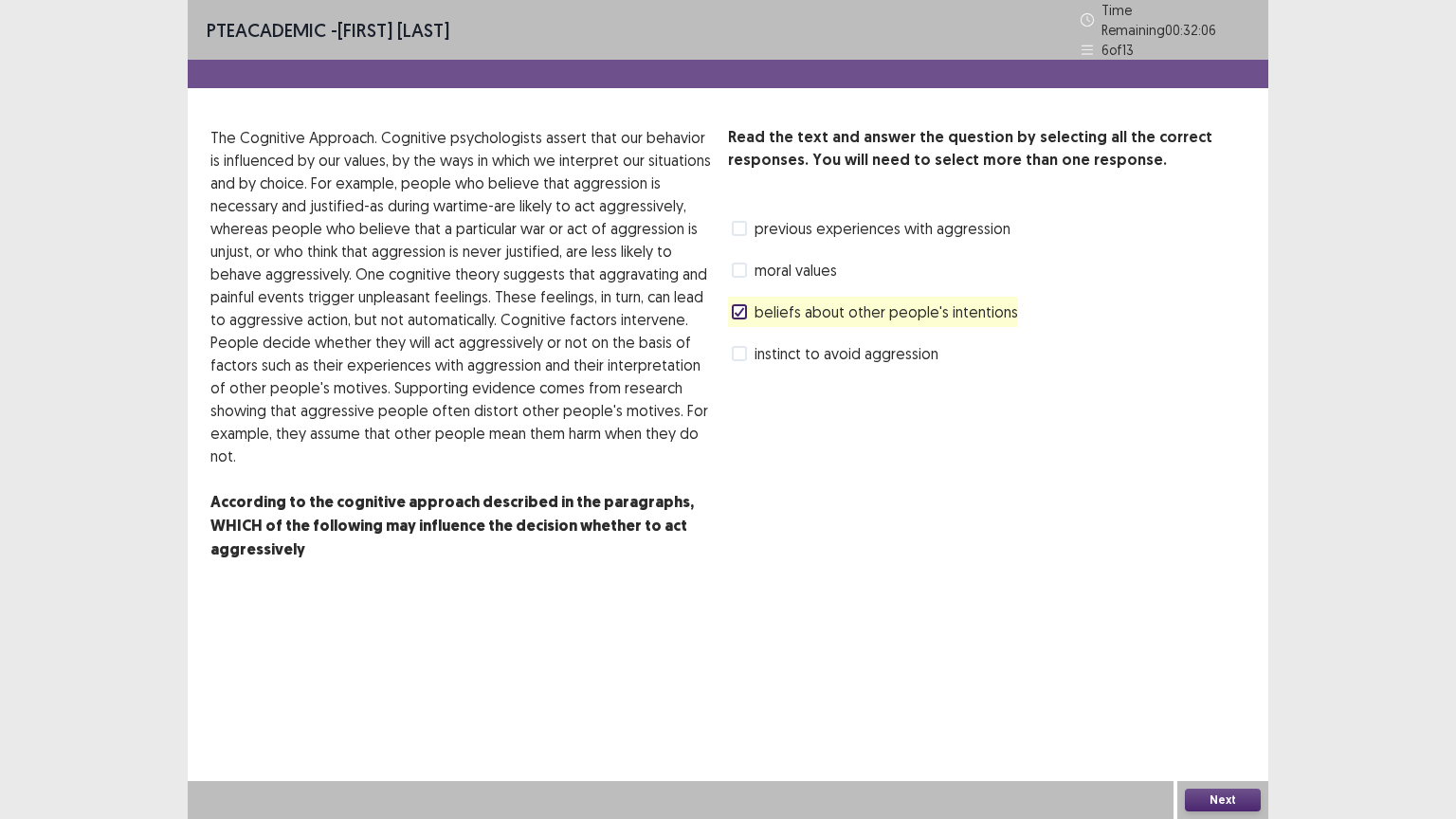 click at bounding box center [739, 270] 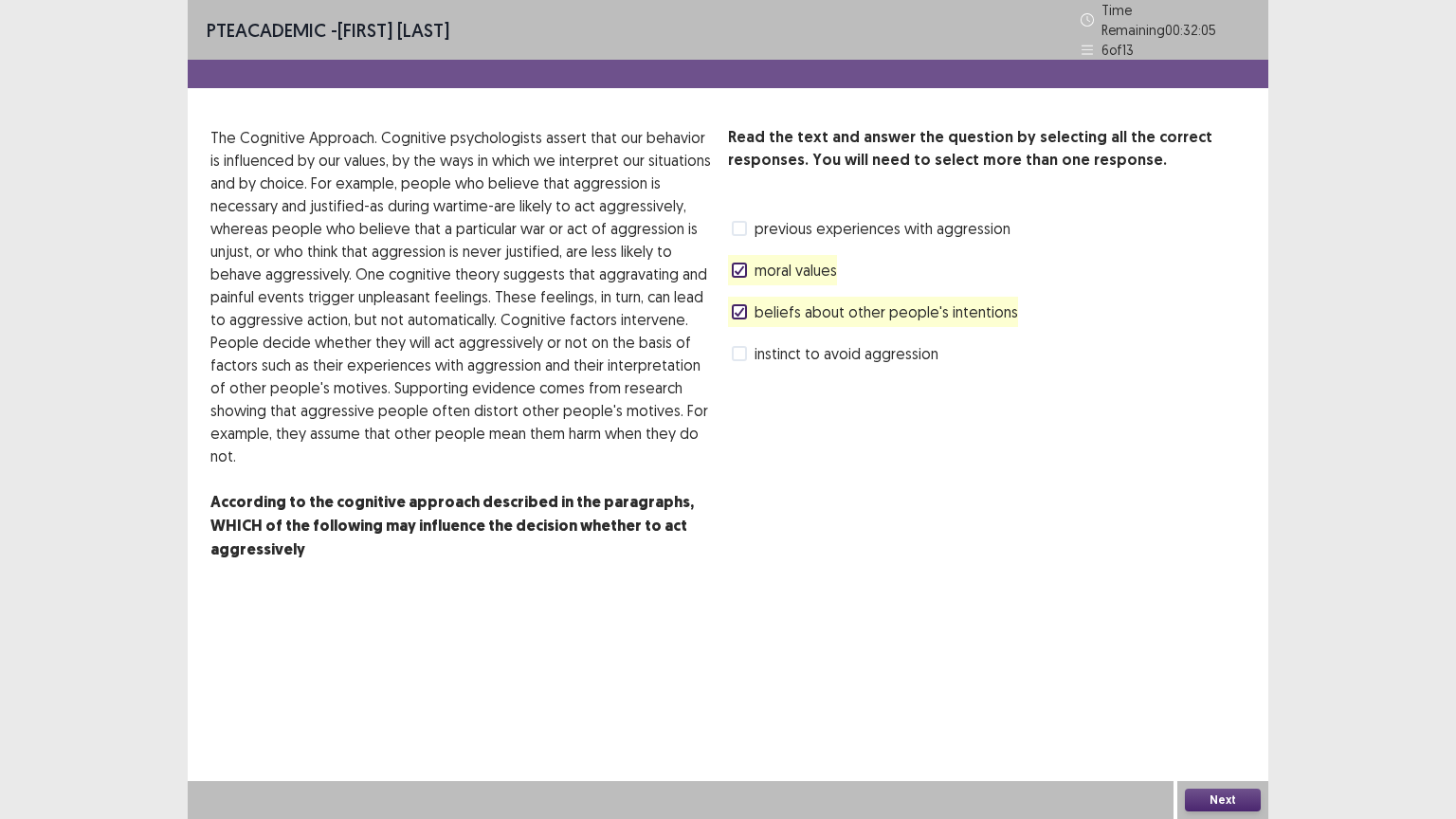 click 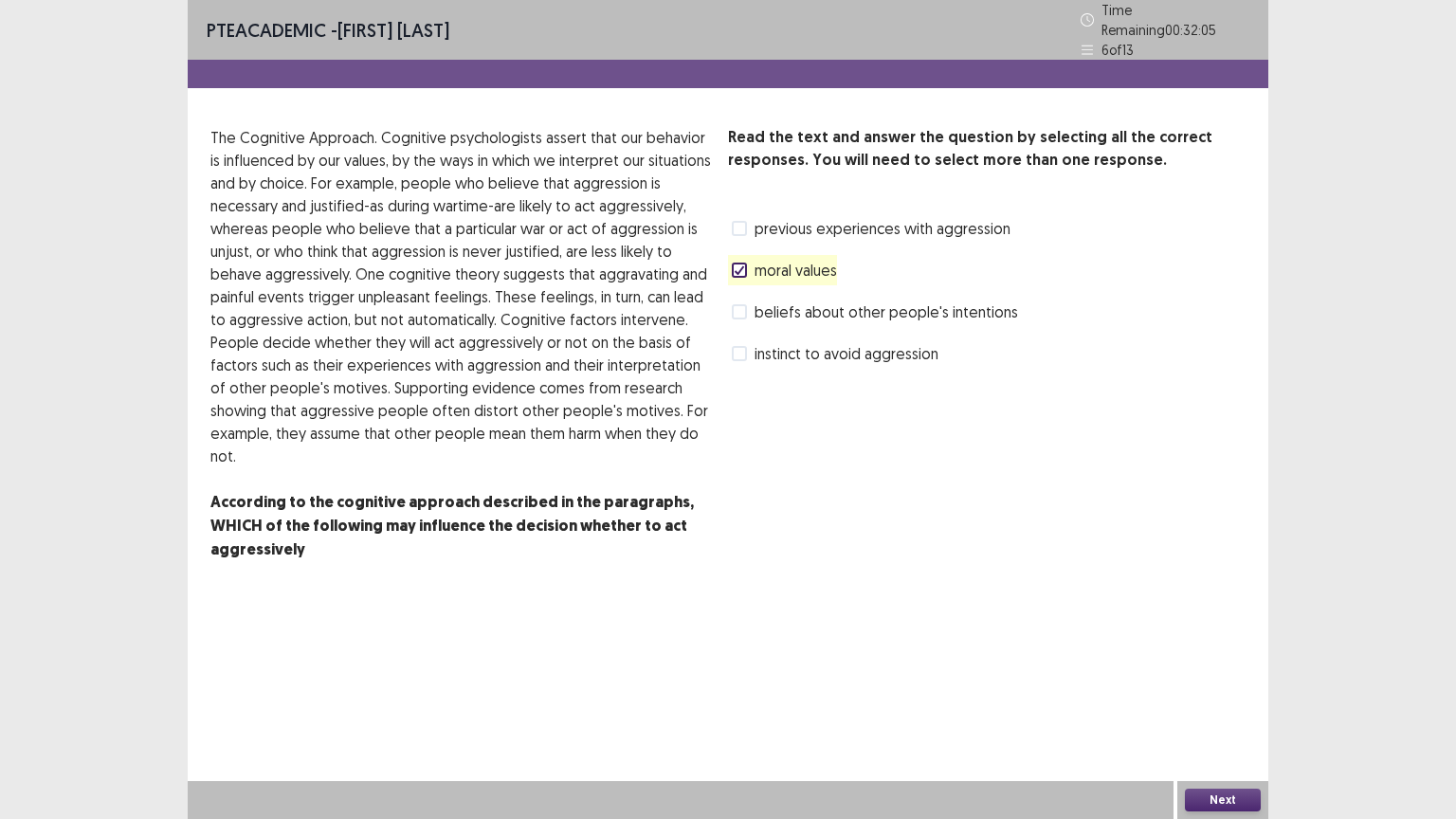 click on "Next" at bounding box center (1223, 800) 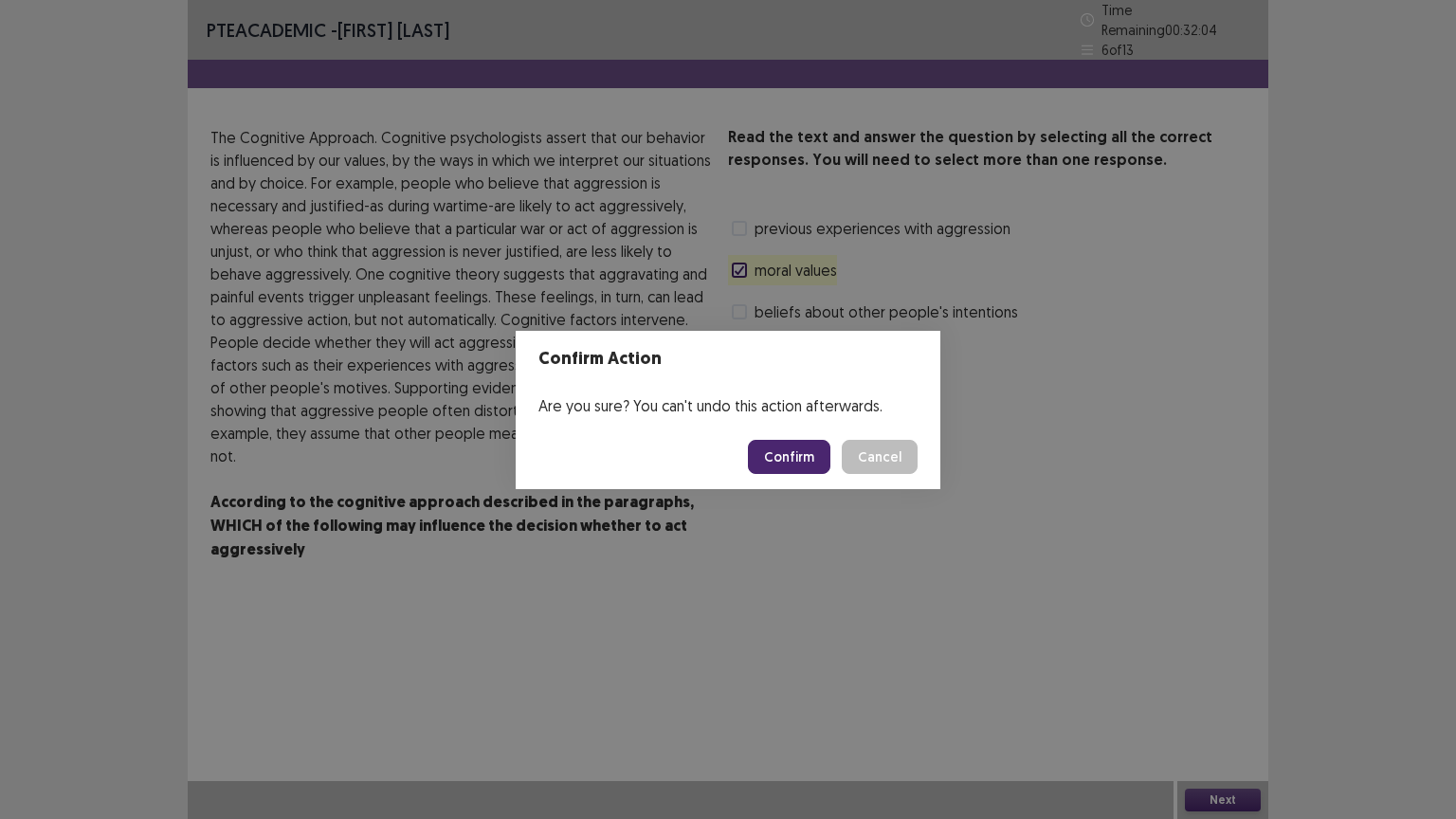 click on "Confirm" at bounding box center (789, 457) 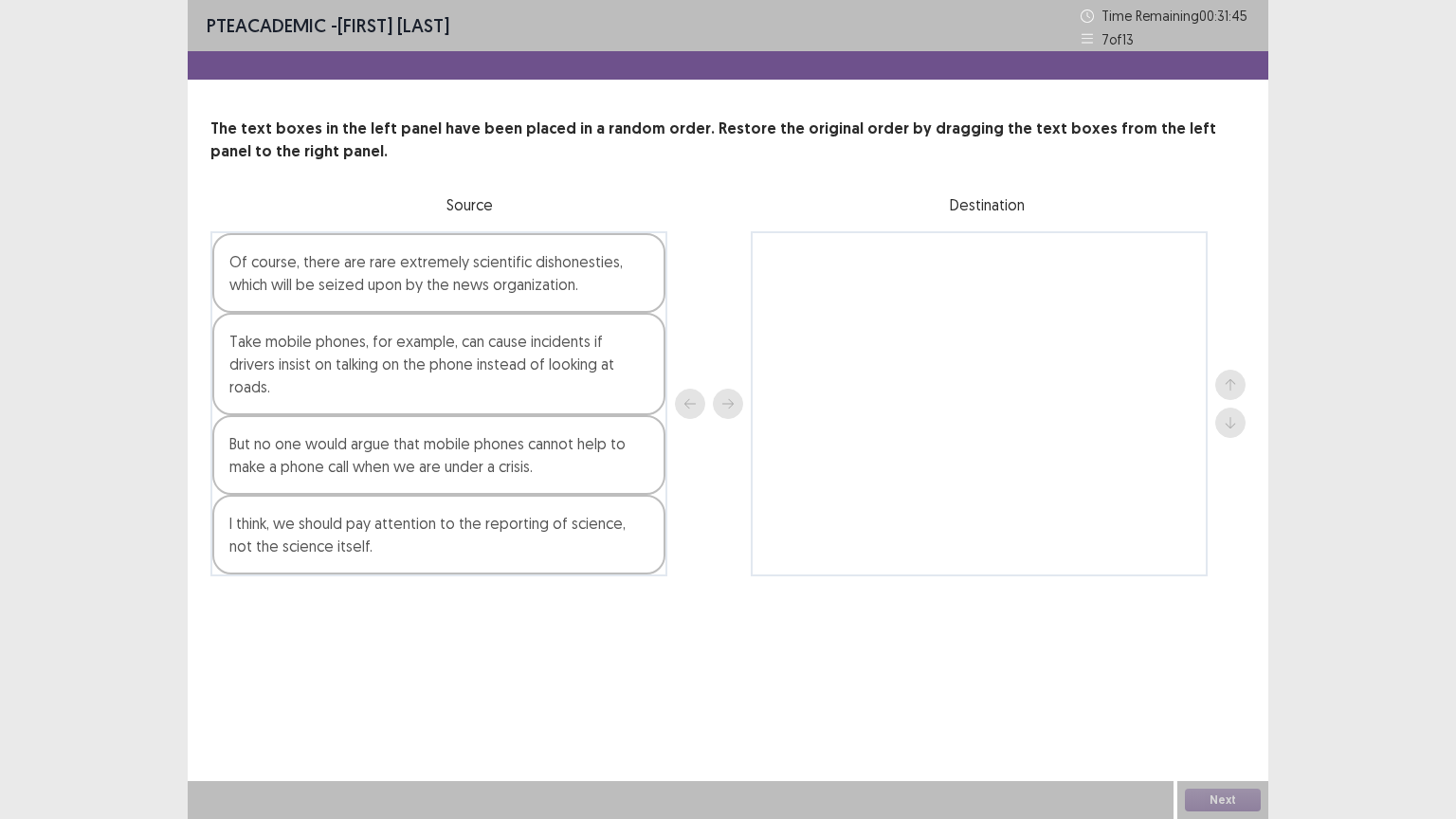 click on "I think, we should pay attention to the reporting of science, not the science itself." at bounding box center (439, 535) 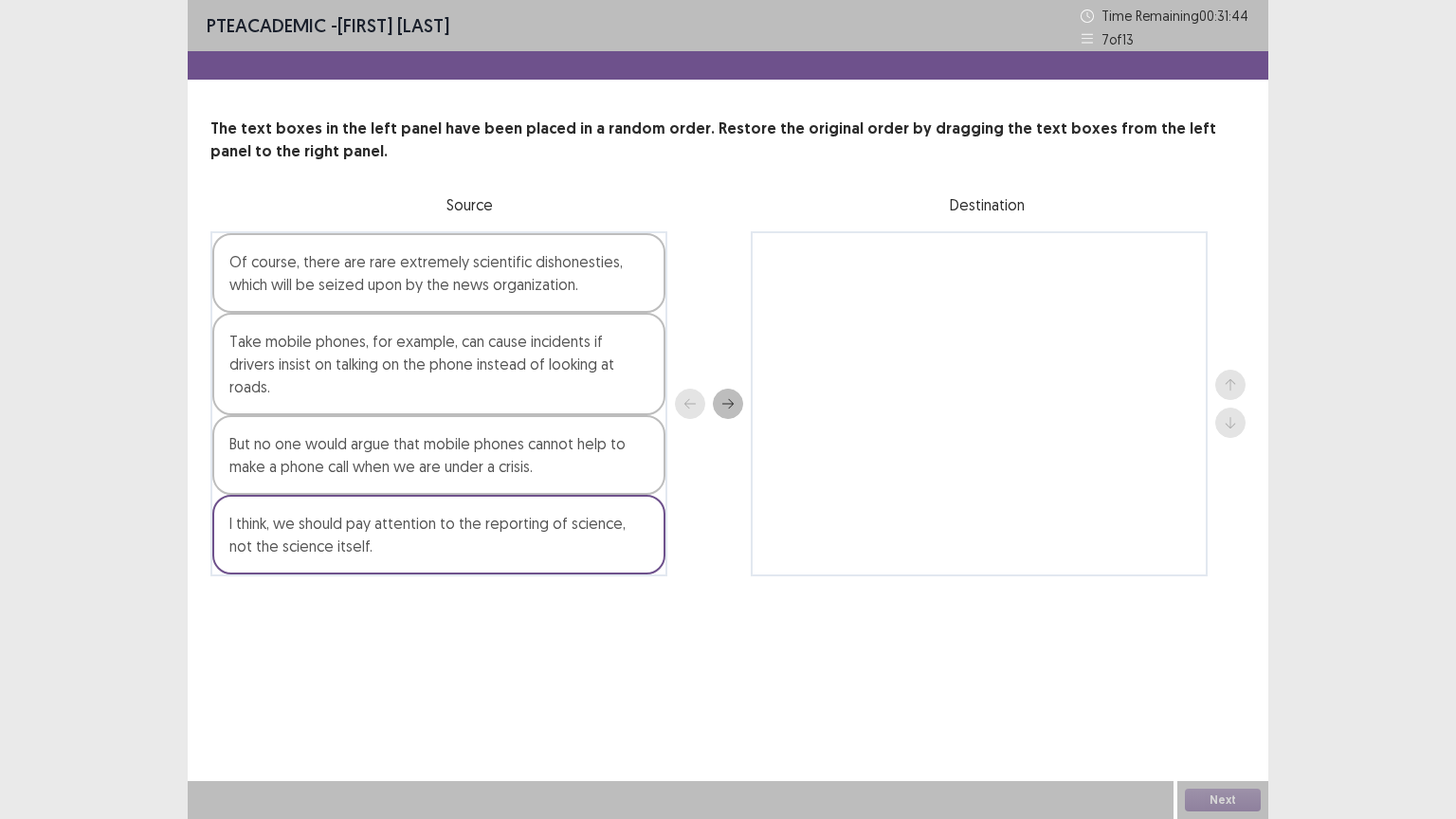click 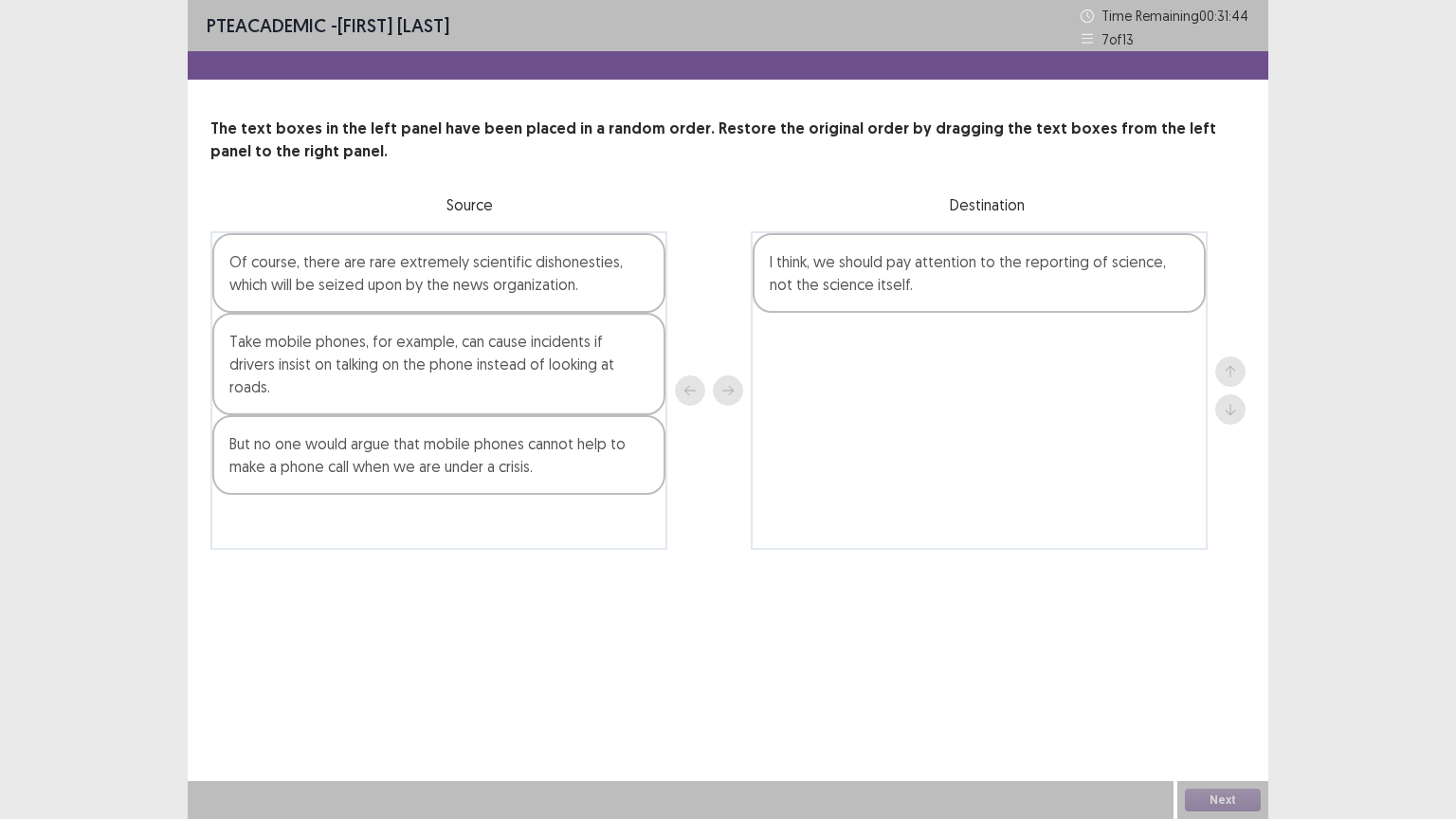click on "Of course, there are rare extremely scientific dishonesties, which will be seized upon by the news organization." at bounding box center [439, 273] 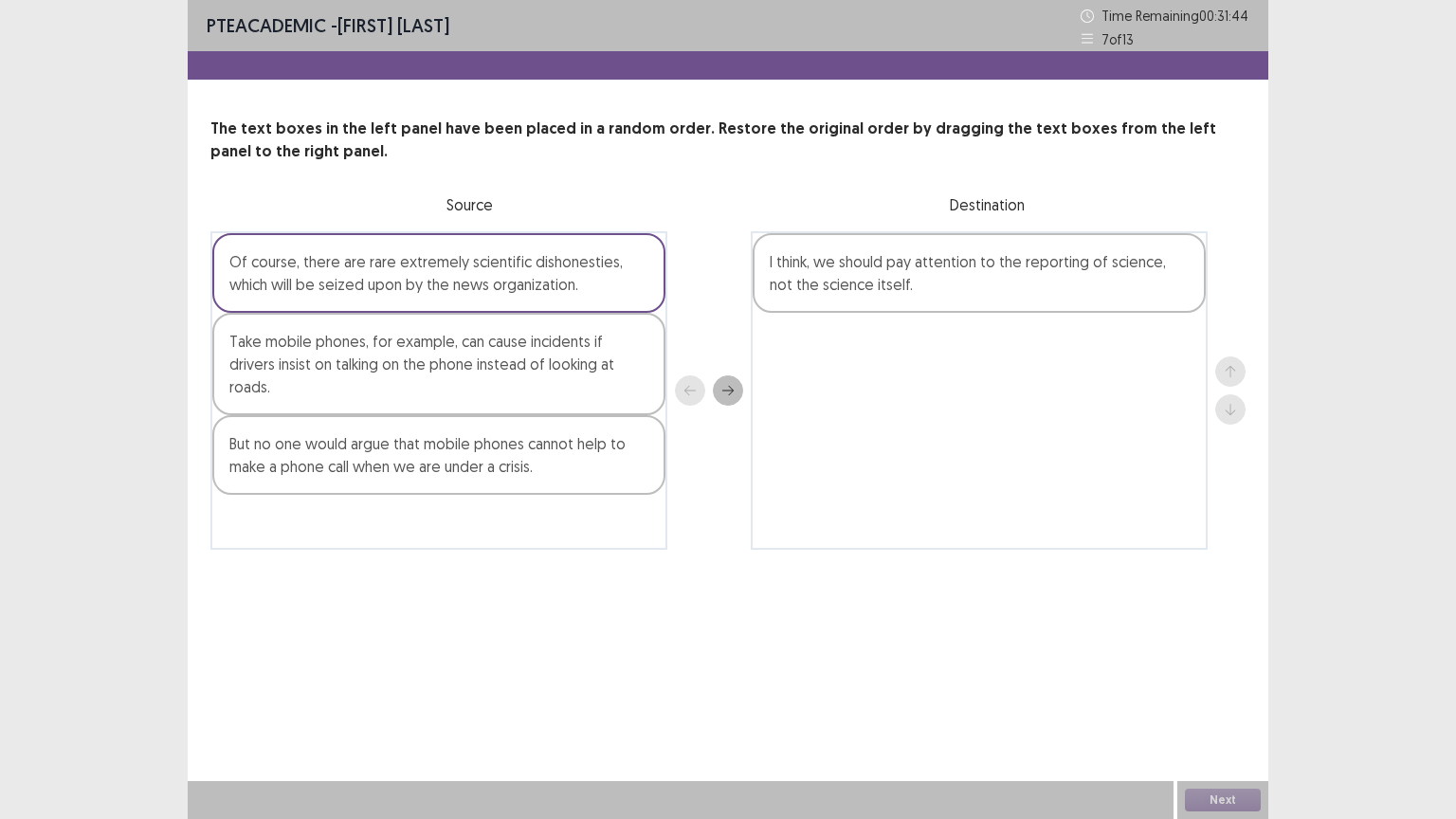 click at bounding box center [728, 391] 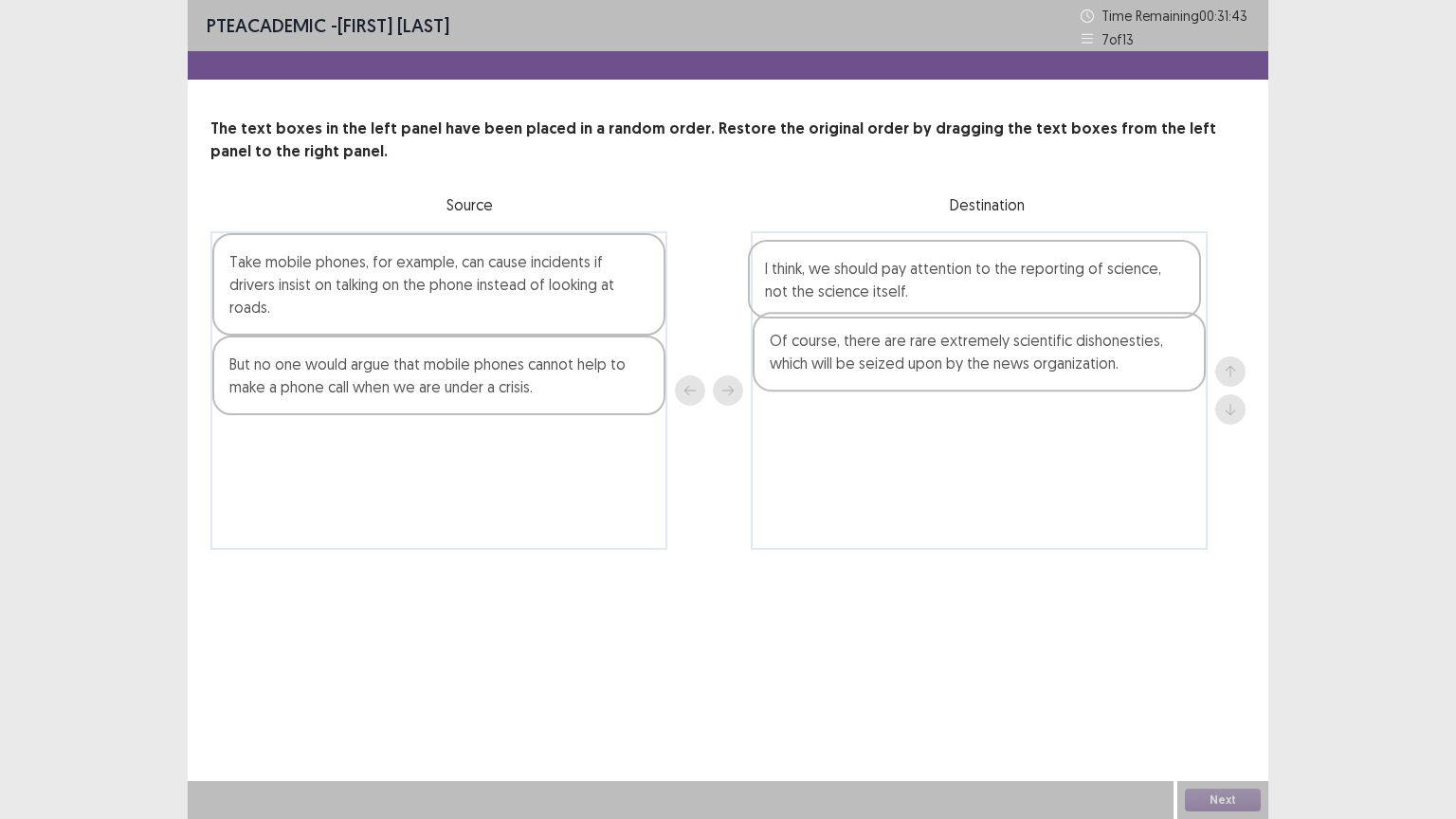 drag, startPoint x: 802, startPoint y: 370, endPoint x: 802, endPoint y: 284, distance: 86 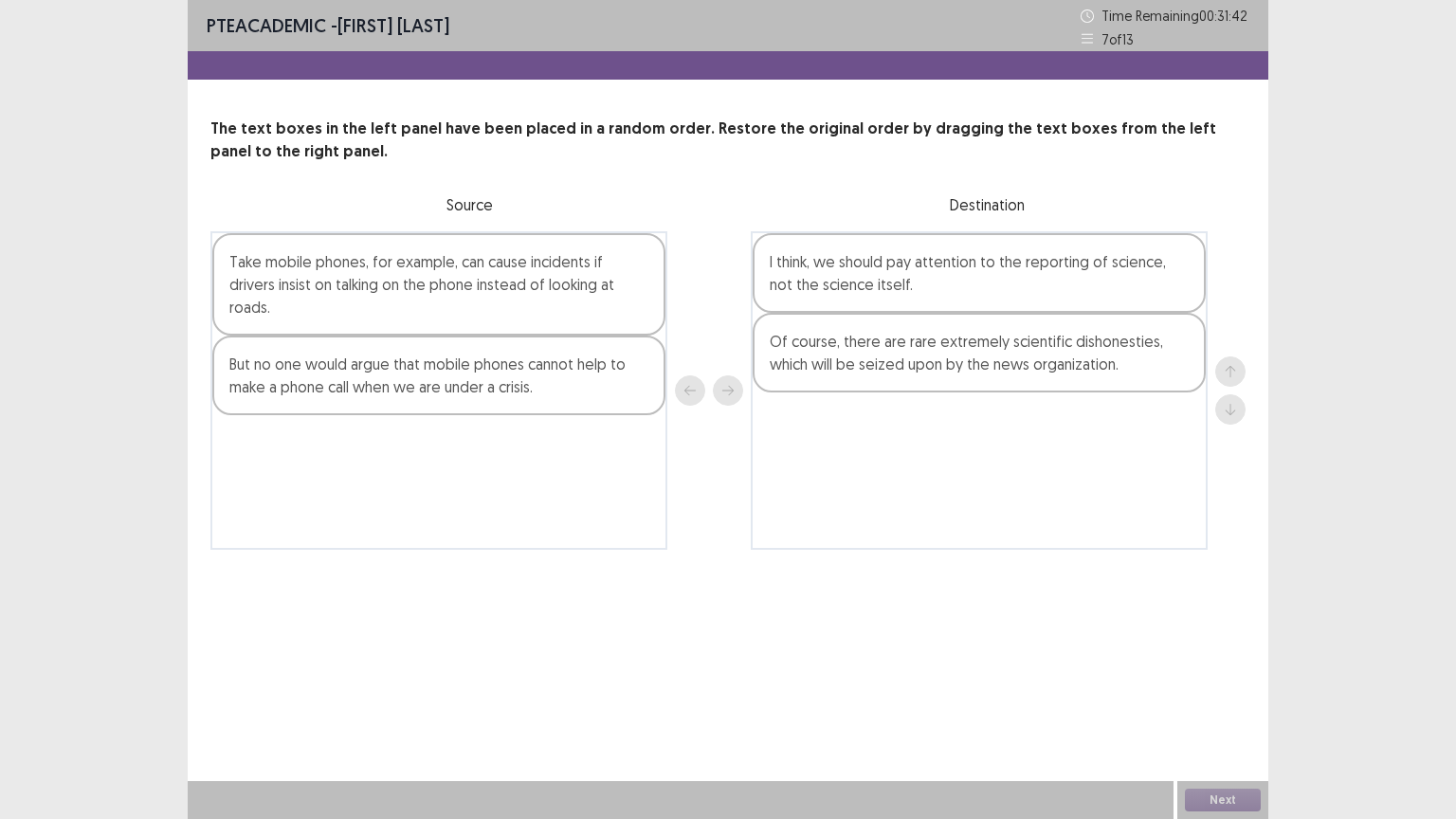 click at bounding box center (709, 391) 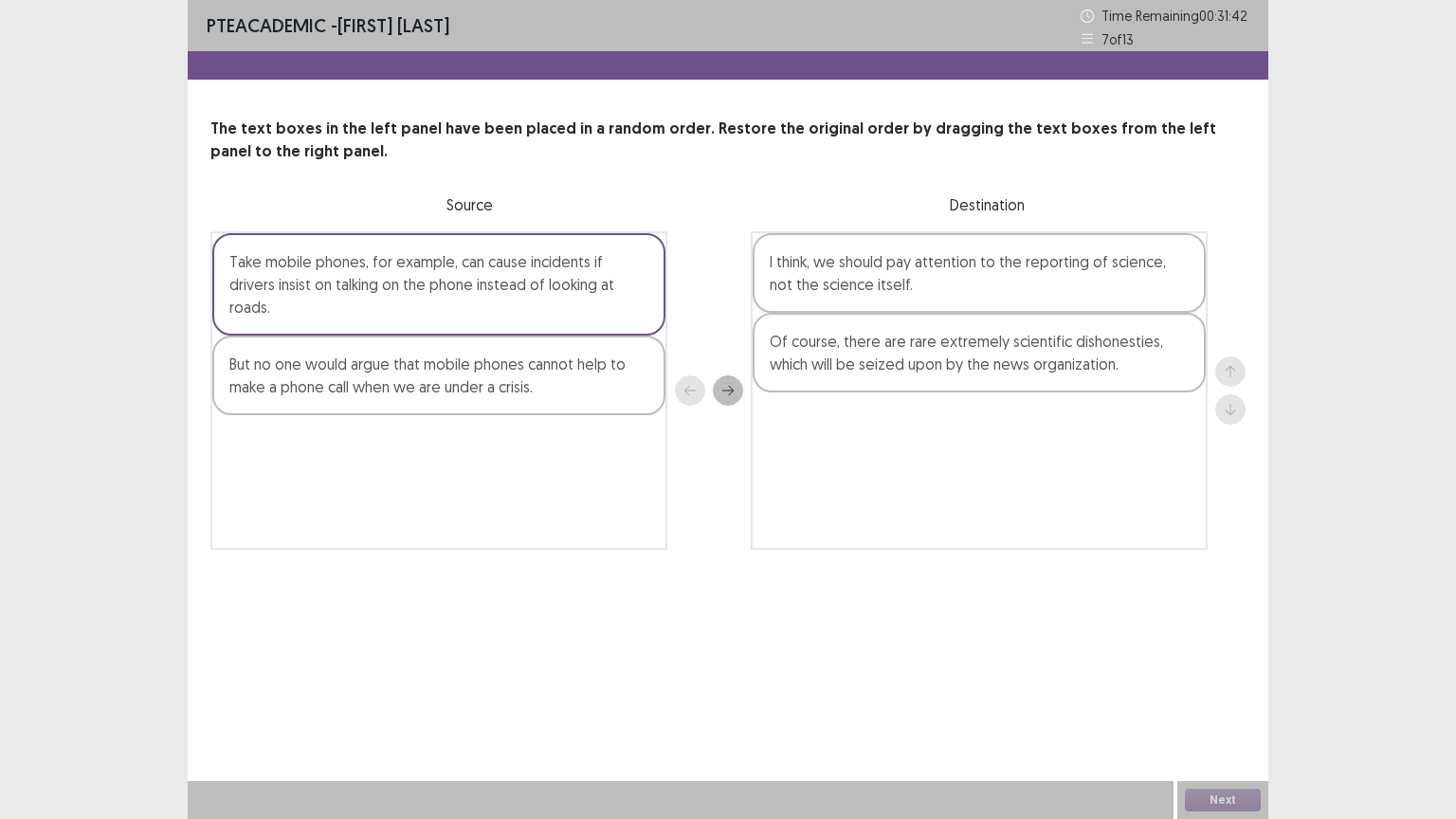 click 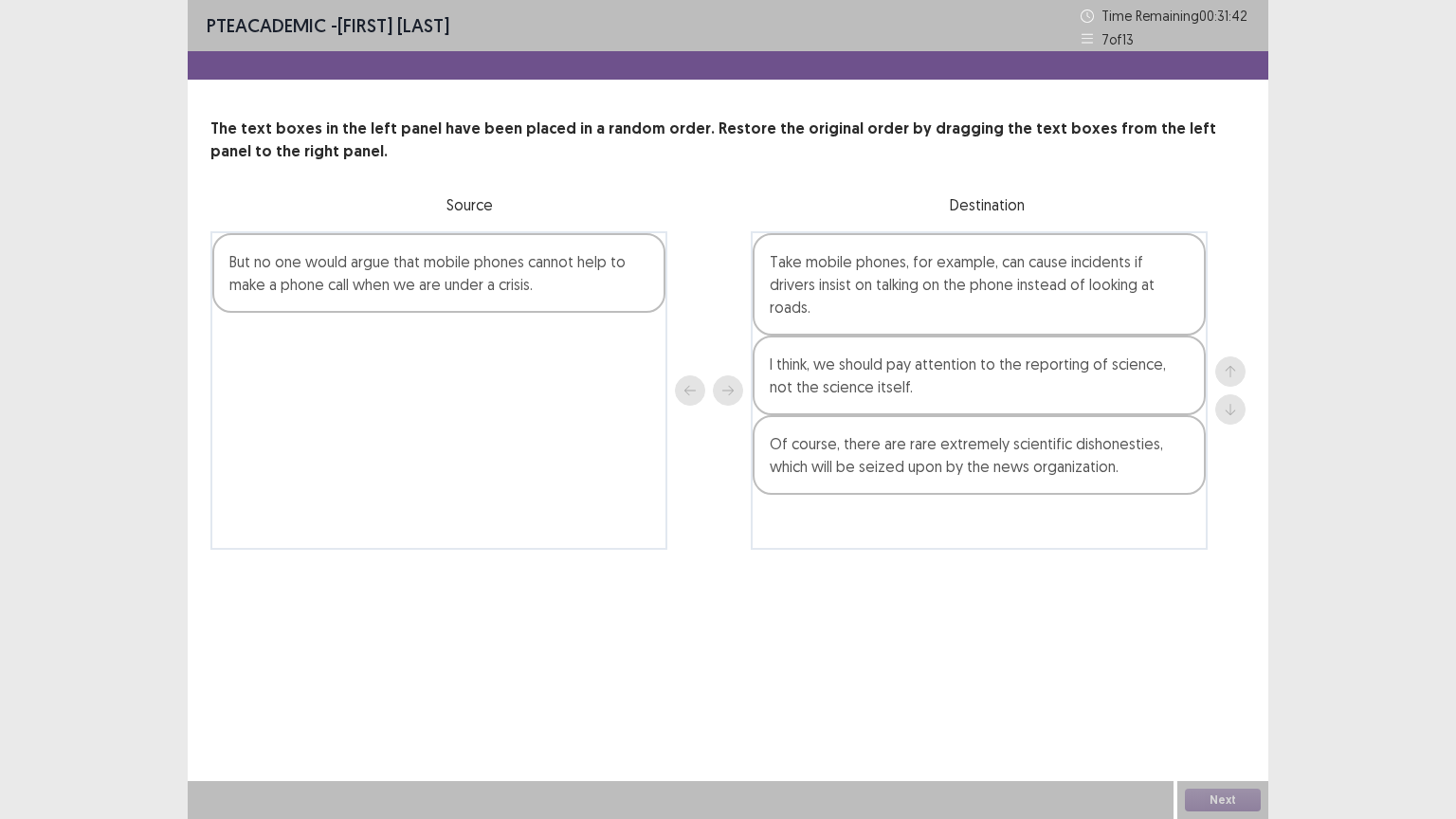 click on "But no one would argue that mobile phones cannot help to make a phone call when we are under a crisis." at bounding box center [439, 273] 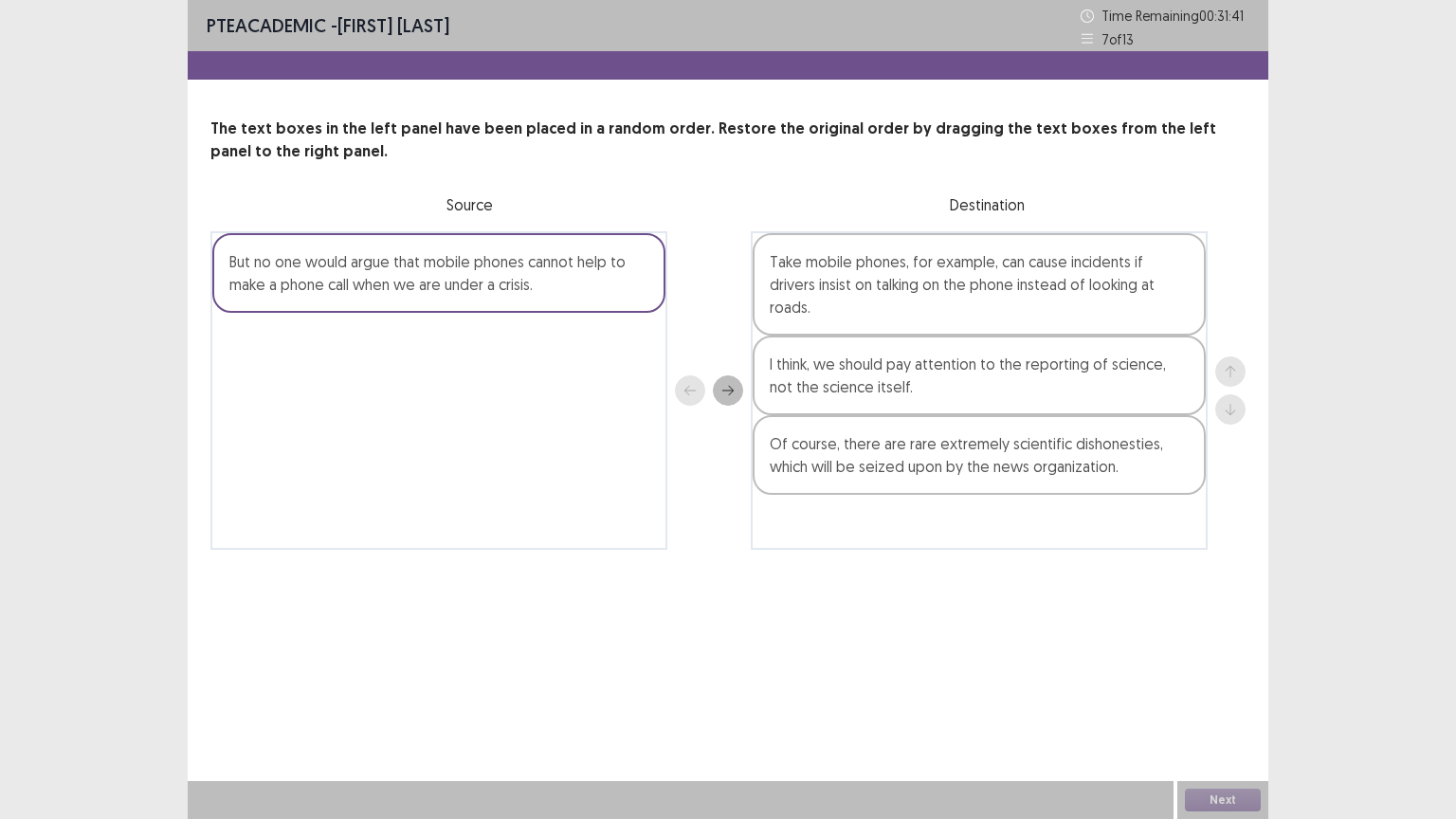 click at bounding box center (709, 391) 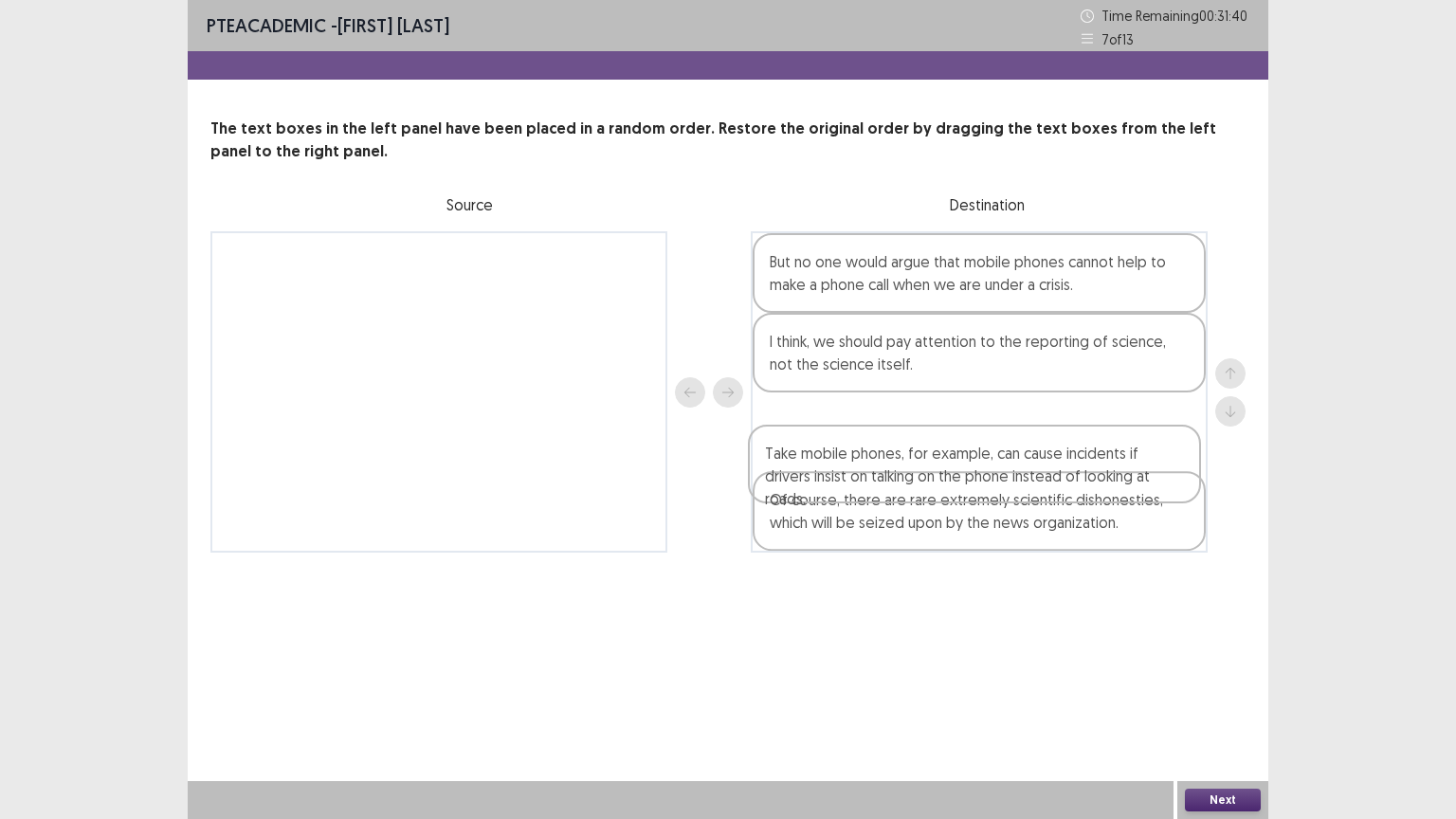 drag, startPoint x: 857, startPoint y: 368, endPoint x: 857, endPoint y: 519, distance: 151 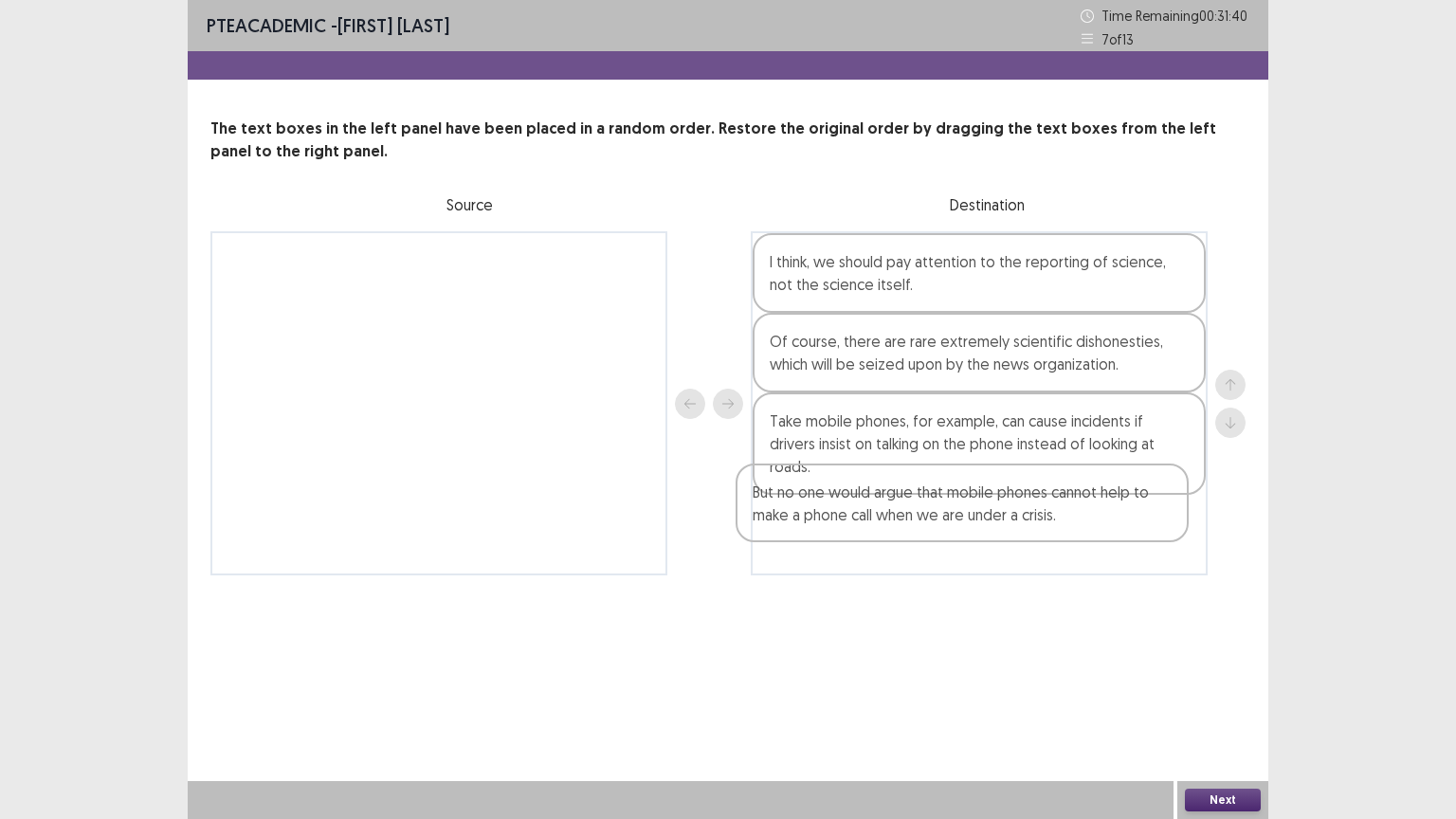 drag, startPoint x: 864, startPoint y: 284, endPoint x: 848, endPoint y: 521, distance: 237.53947 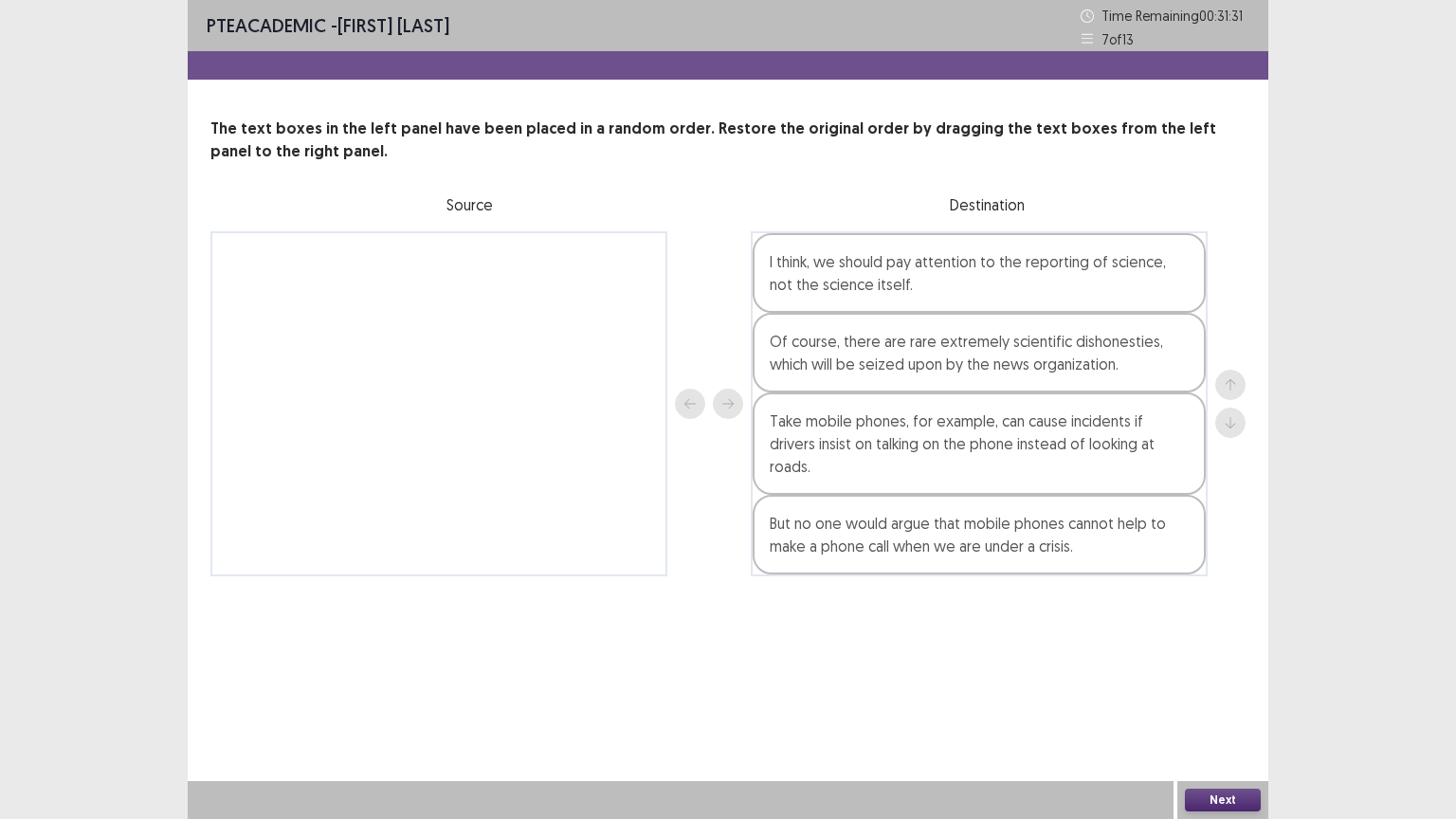 click on "Of course, there are rare extremely scientific dishonesties, which will be seized upon by the news organization." at bounding box center [979, 353] 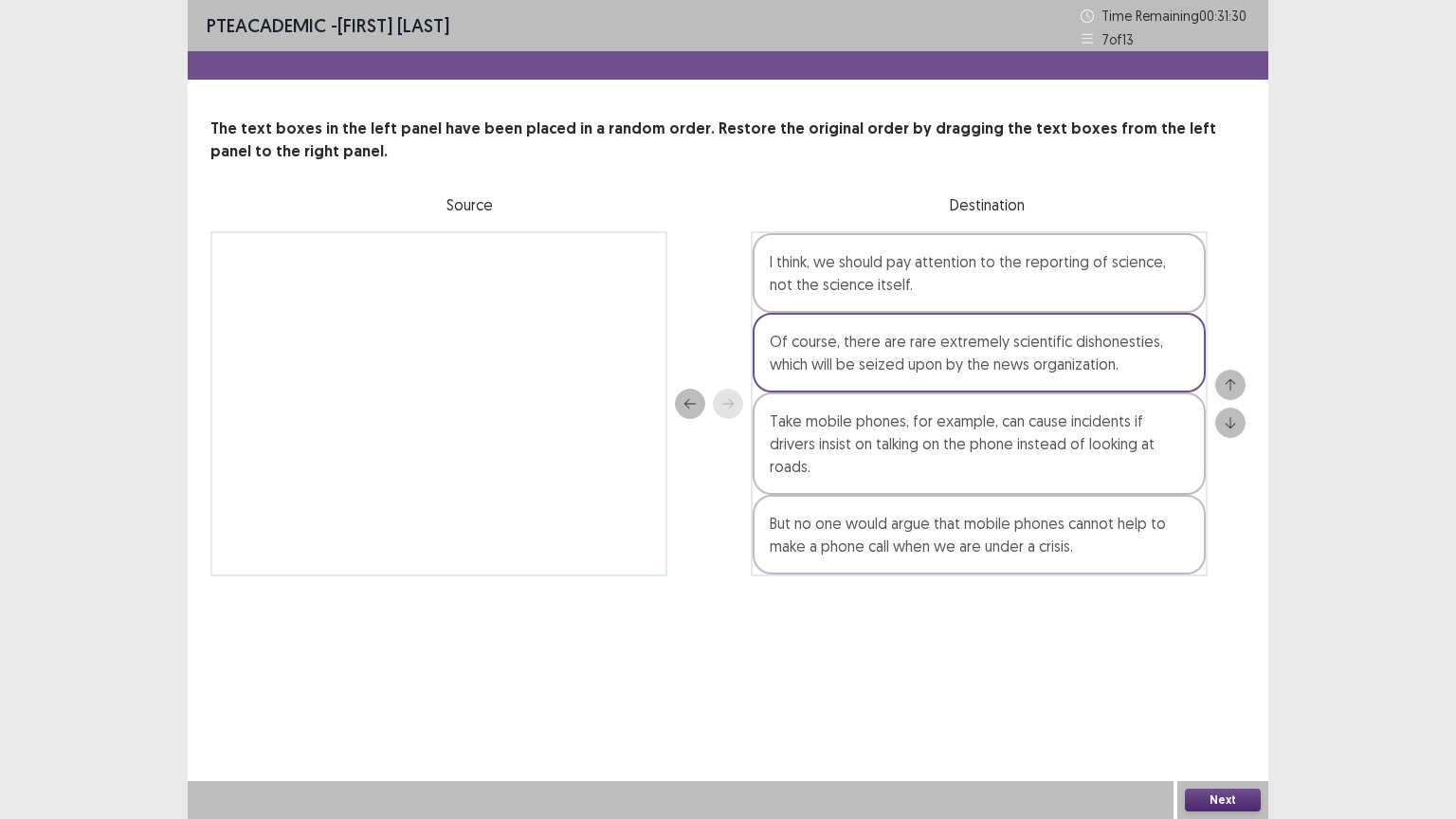 click on "Next" at bounding box center [1223, 800] 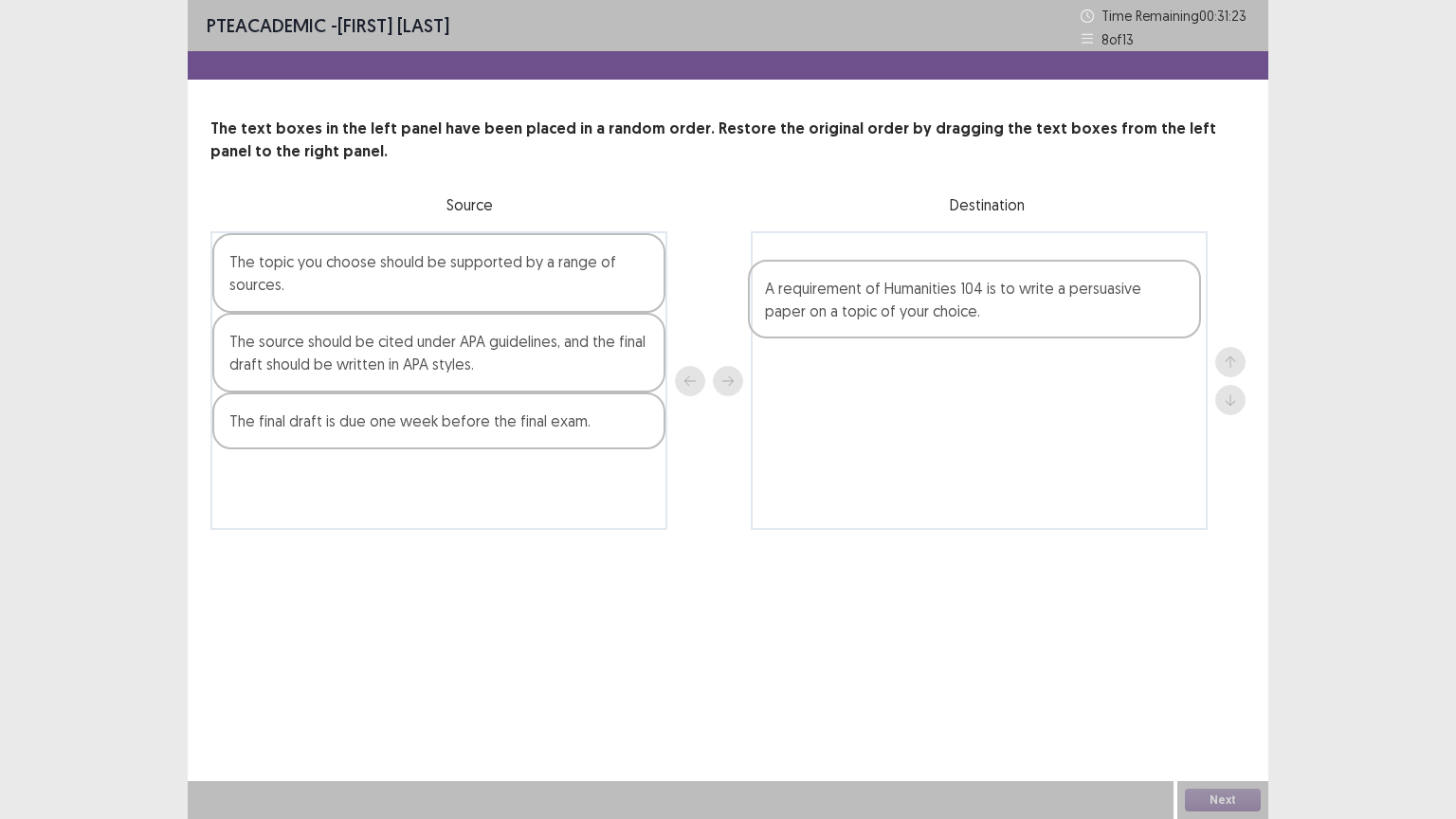 drag, startPoint x: 501, startPoint y: 264, endPoint x: 1041, endPoint y: 289, distance: 540.5784 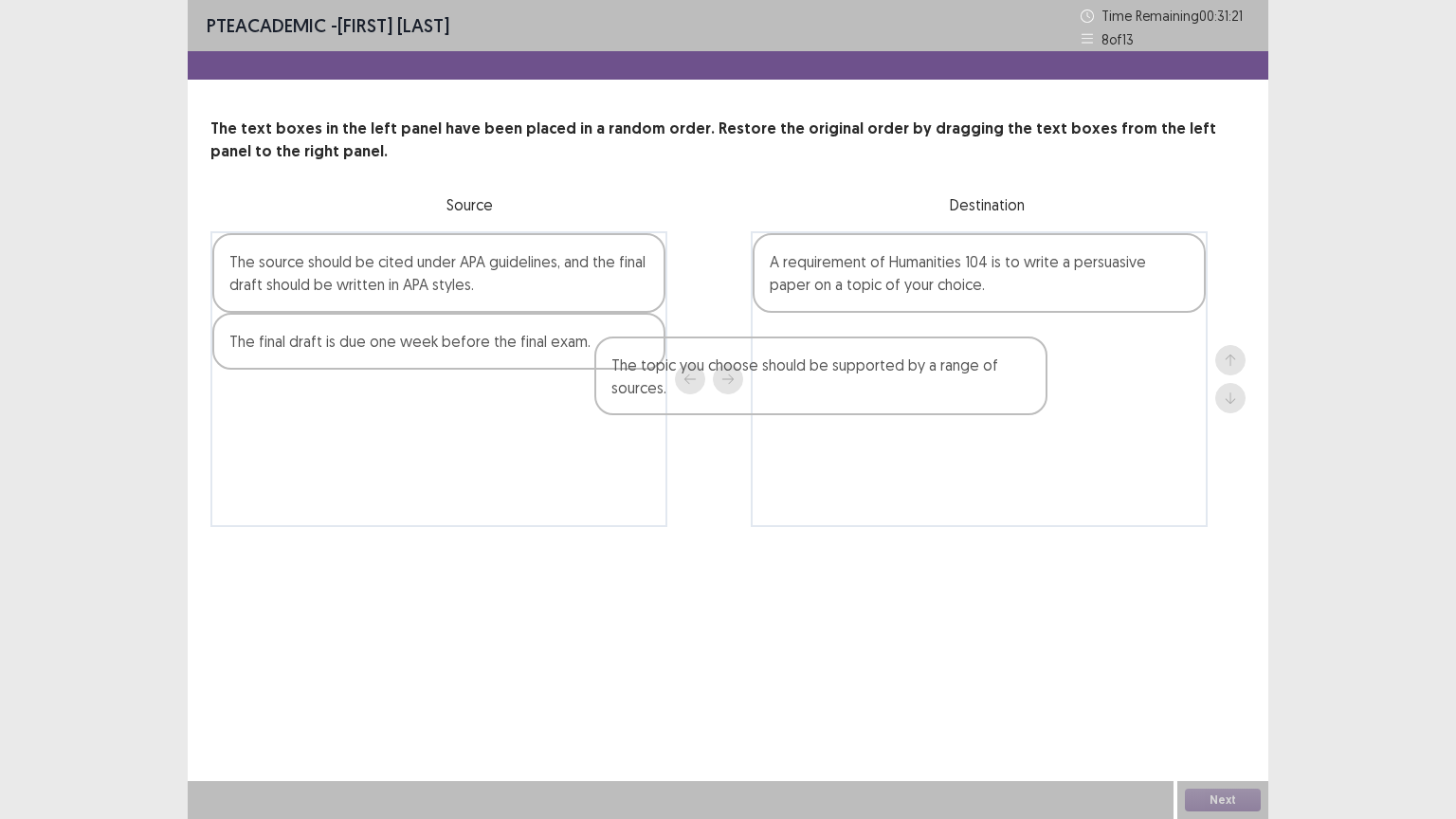drag, startPoint x: 317, startPoint y: 280, endPoint x: 831, endPoint y: 365, distance: 520.981 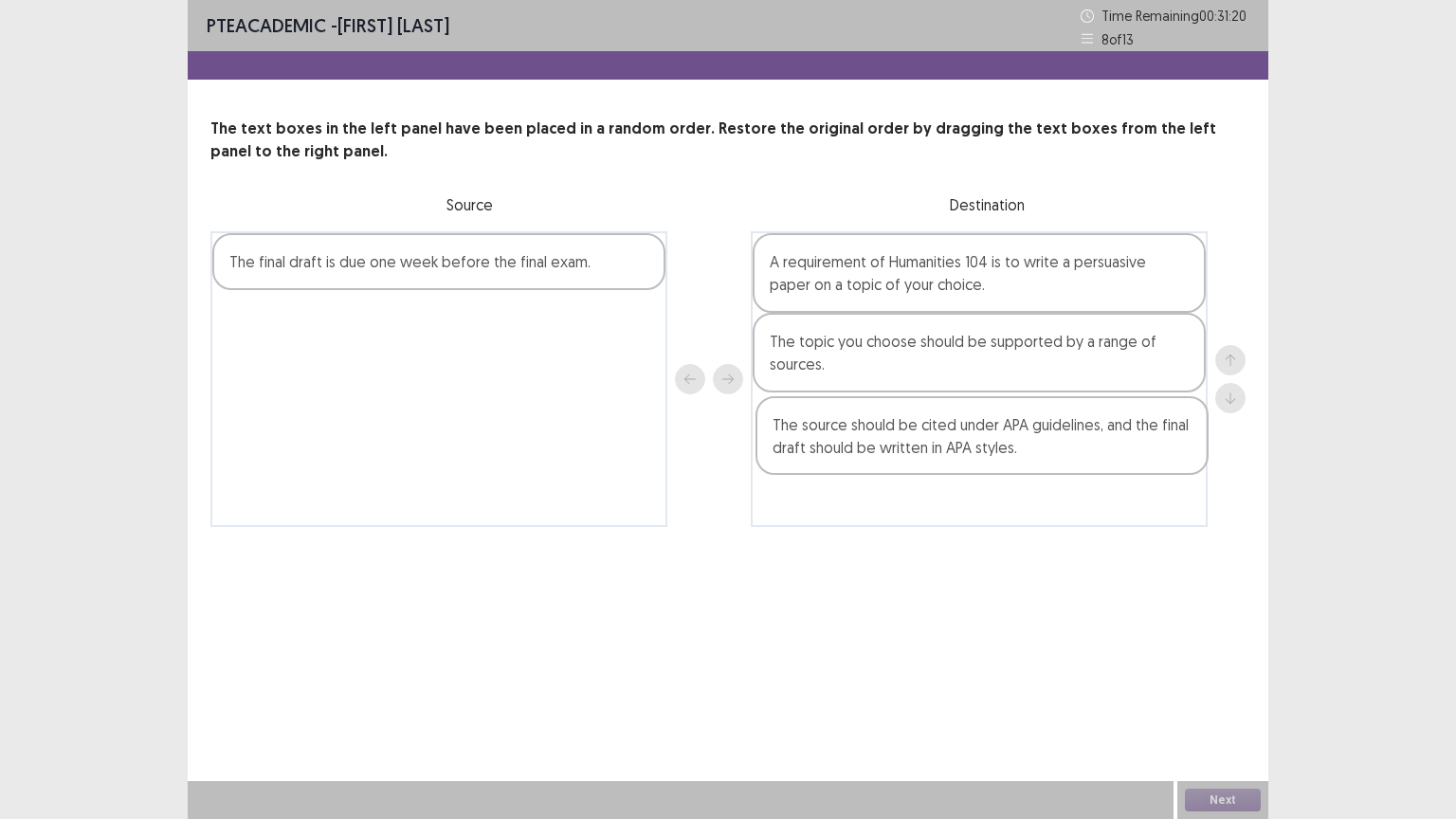 drag, startPoint x: 610, startPoint y: 292, endPoint x: 1059, endPoint y: 435, distance: 471.2218 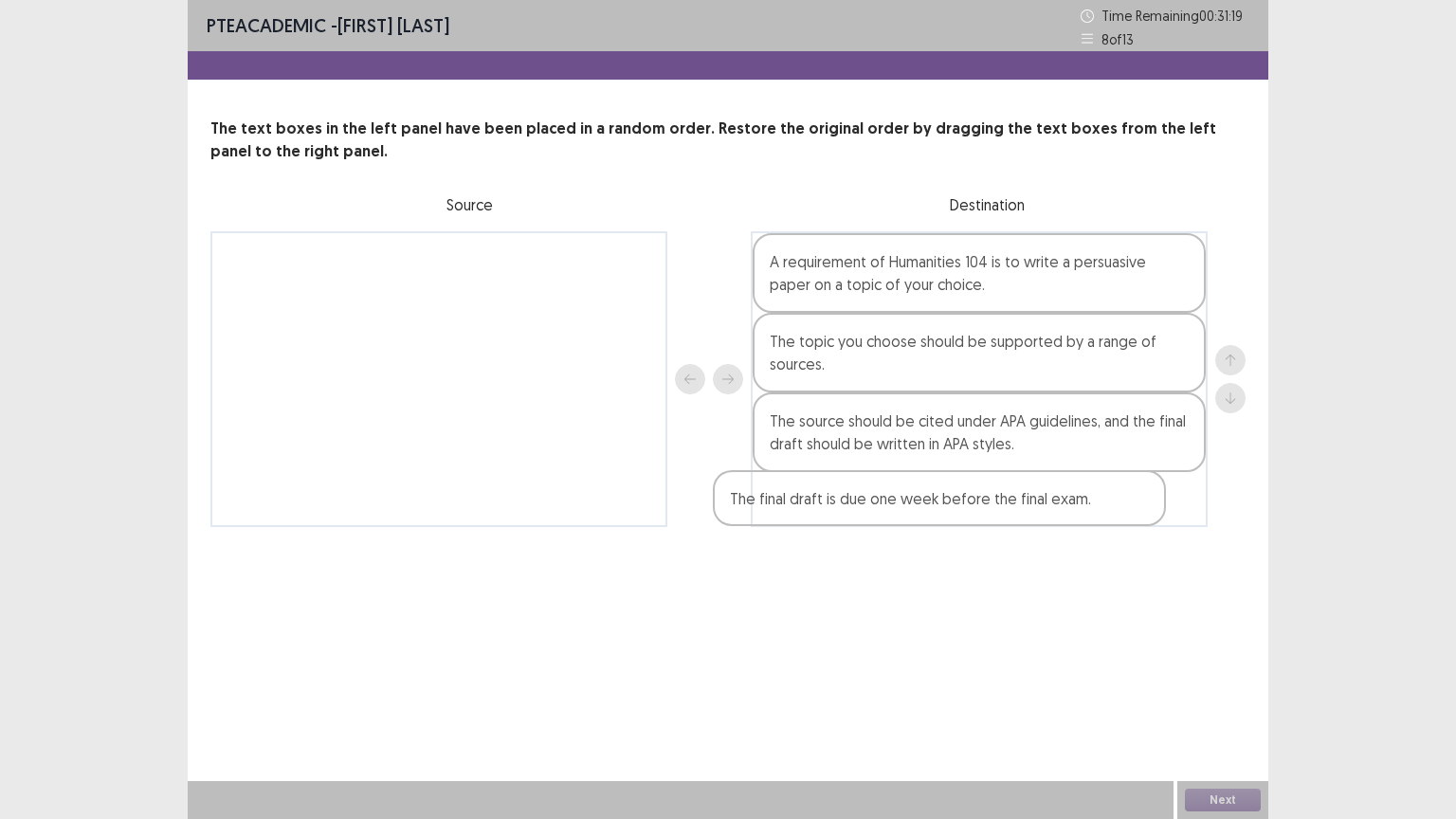 drag, startPoint x: 468, startPoint y: 257, endPoint x: 1004, endPoint y: 440, distance: 566.37885 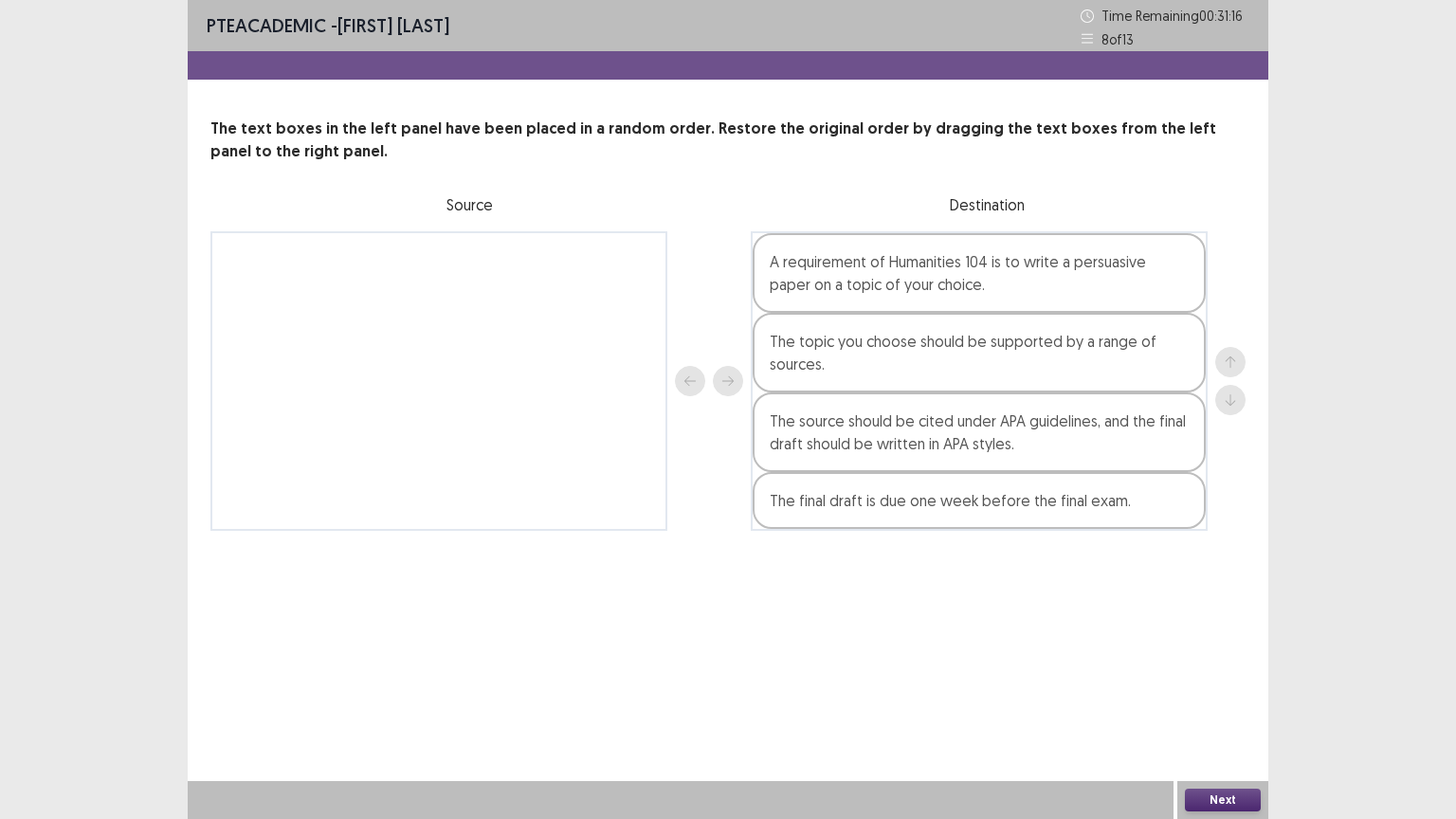 click on "Next" at bounding box center [1223, 800] 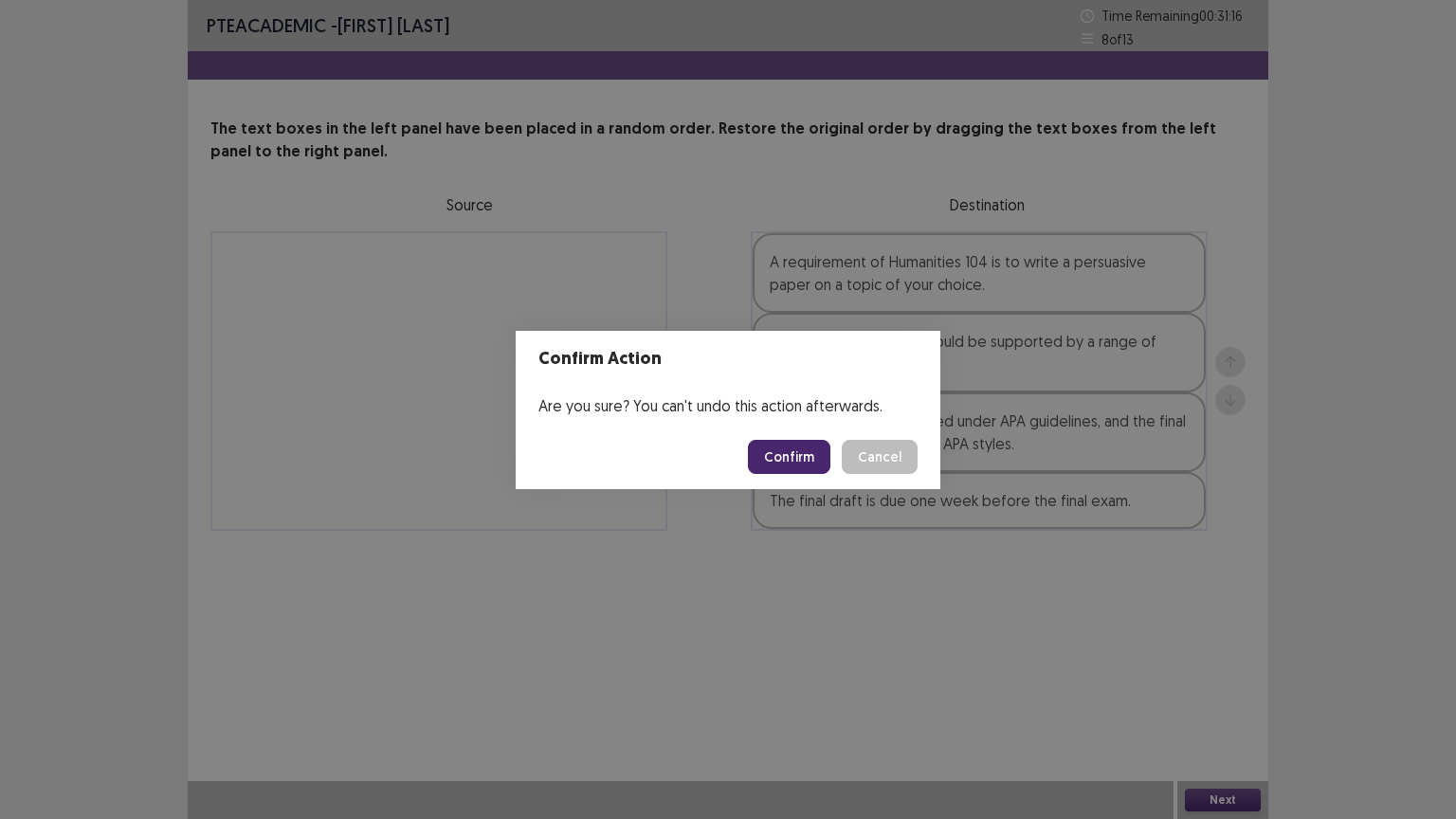 click on "Confirm" at bounding box center (789, 457) 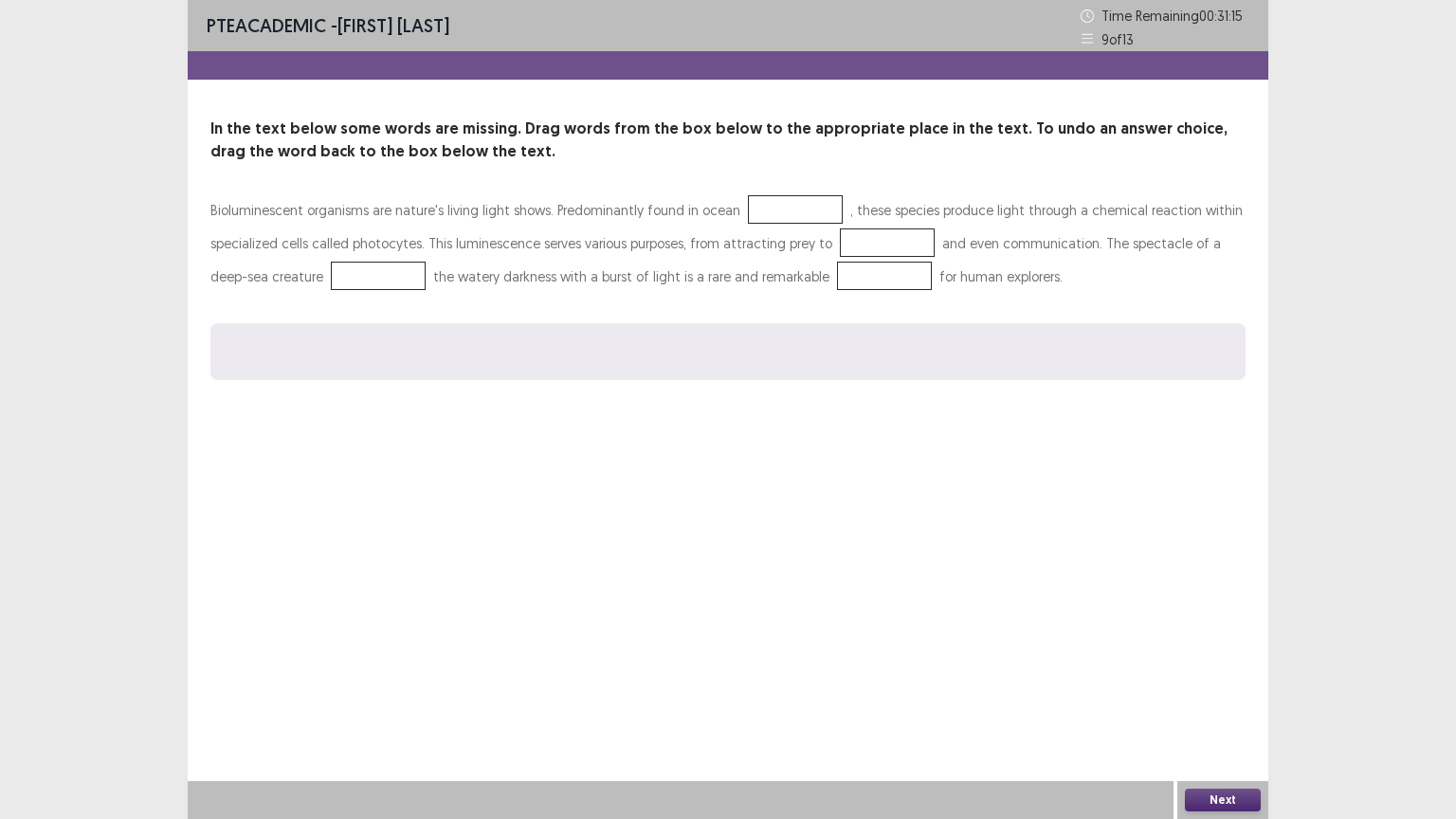 click on "PTE  academic   -  Arosha Jay Time Remaining  00 : 31 : 15 9  of  13 In the text below some words are missing. Drag words from the box below to the appropriate place in the text. To undo an answer choice, drag the word back to the box below the text. Bioluminescent organisms are nature's living light shows. Predominantly found in ocean  , these species produce light through a chemical reaction within specialized cells called photocytes. This luminescence serves various purposes, from attracting prey to   and even communication. The spectacle of a deep-sea creature   the watery darkness with a burst of light is a rare and remarkable   for human explorers. Next" at bounding box center (728, 410) 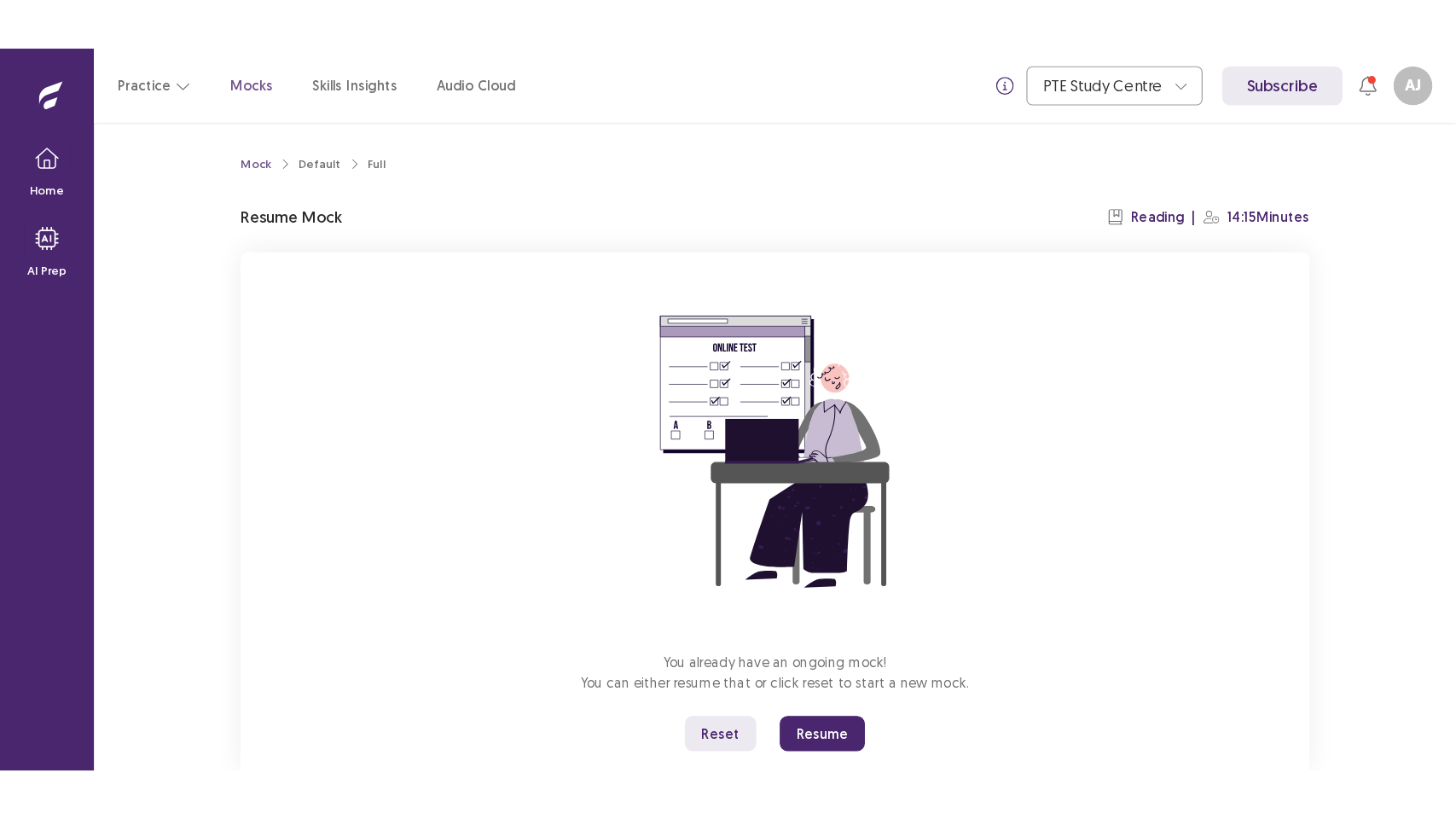 scroll, scrollTop: 0, scrollLeft: 0, axis: both 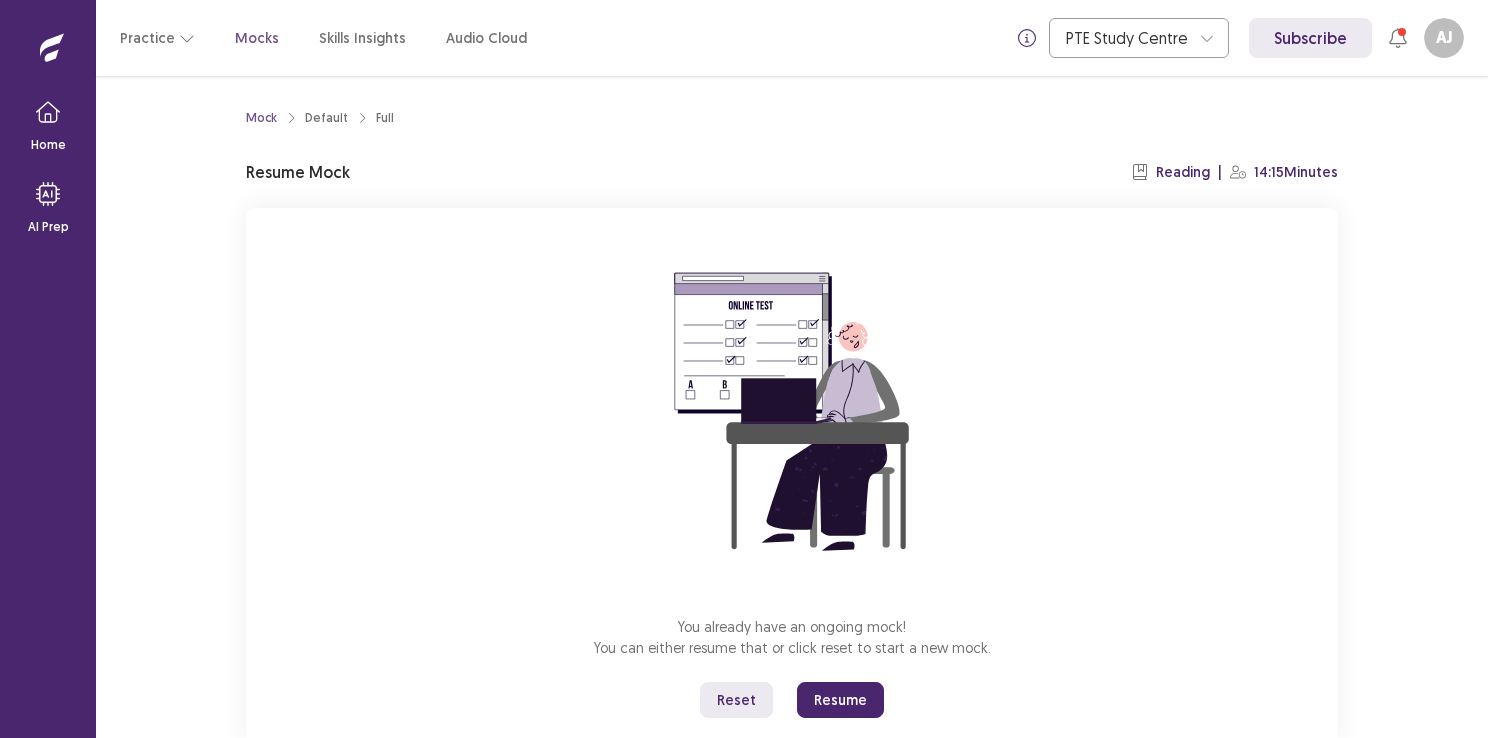 click on "Resume" at bounding box center [840, 700] 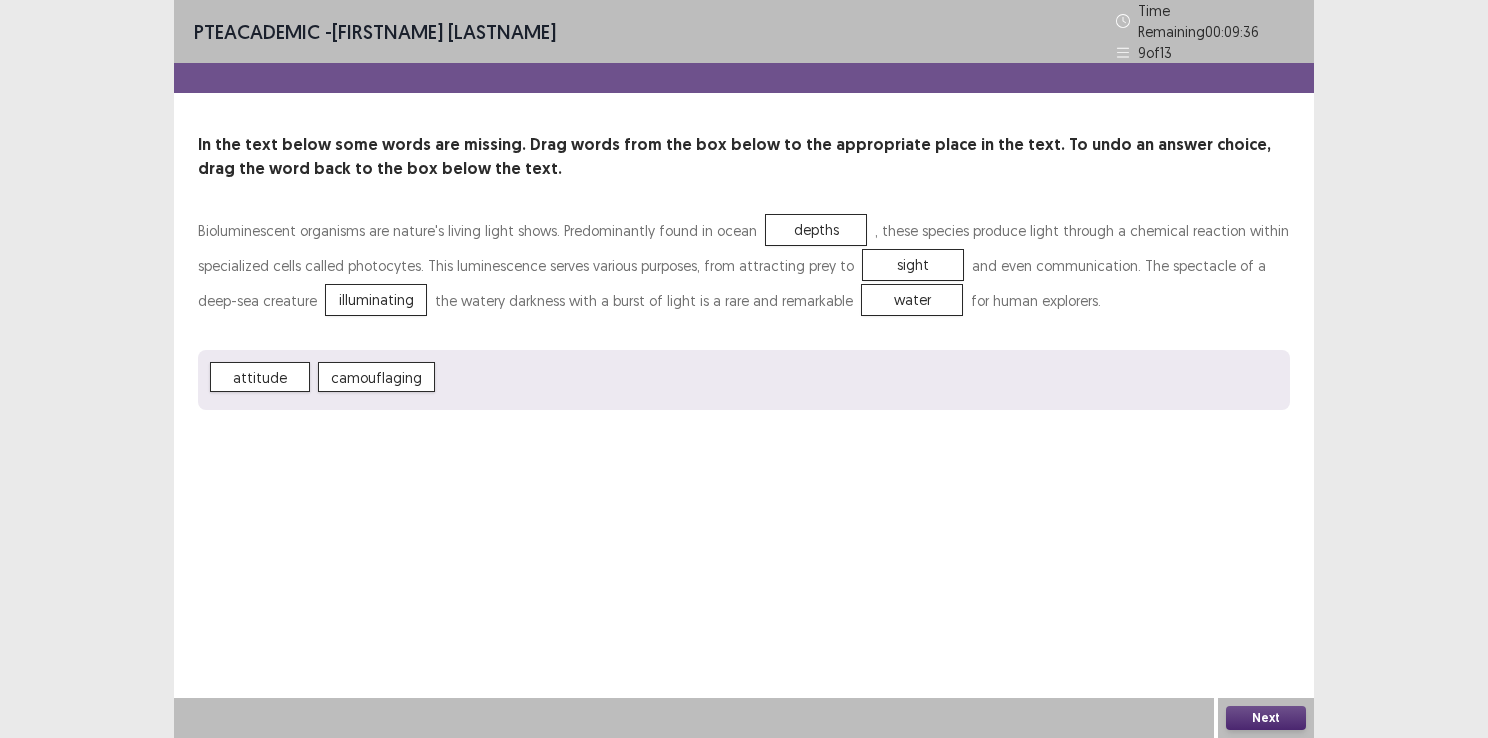 click on "Next" at bounding box center (1266, 718) 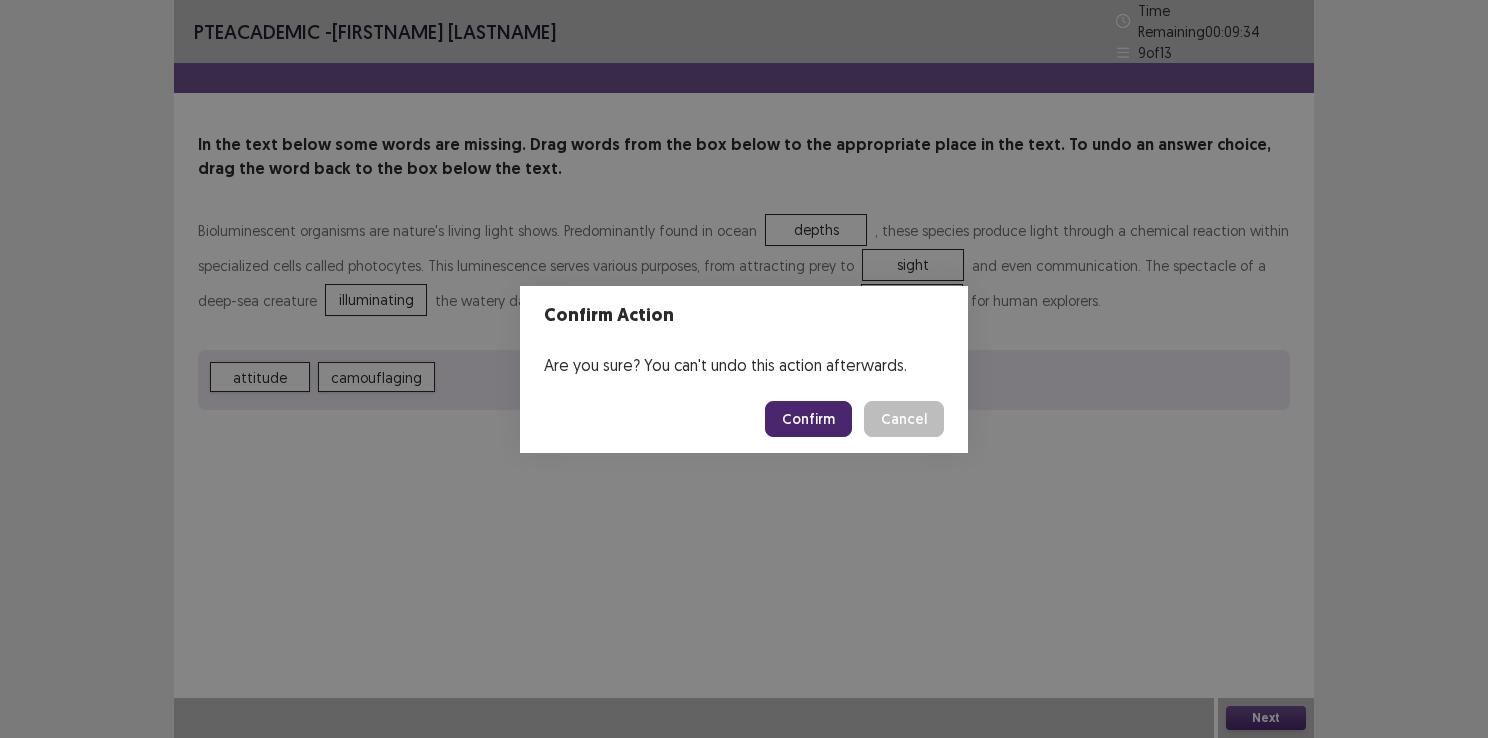 click on "Confirm" at bounding box center (808, 419) 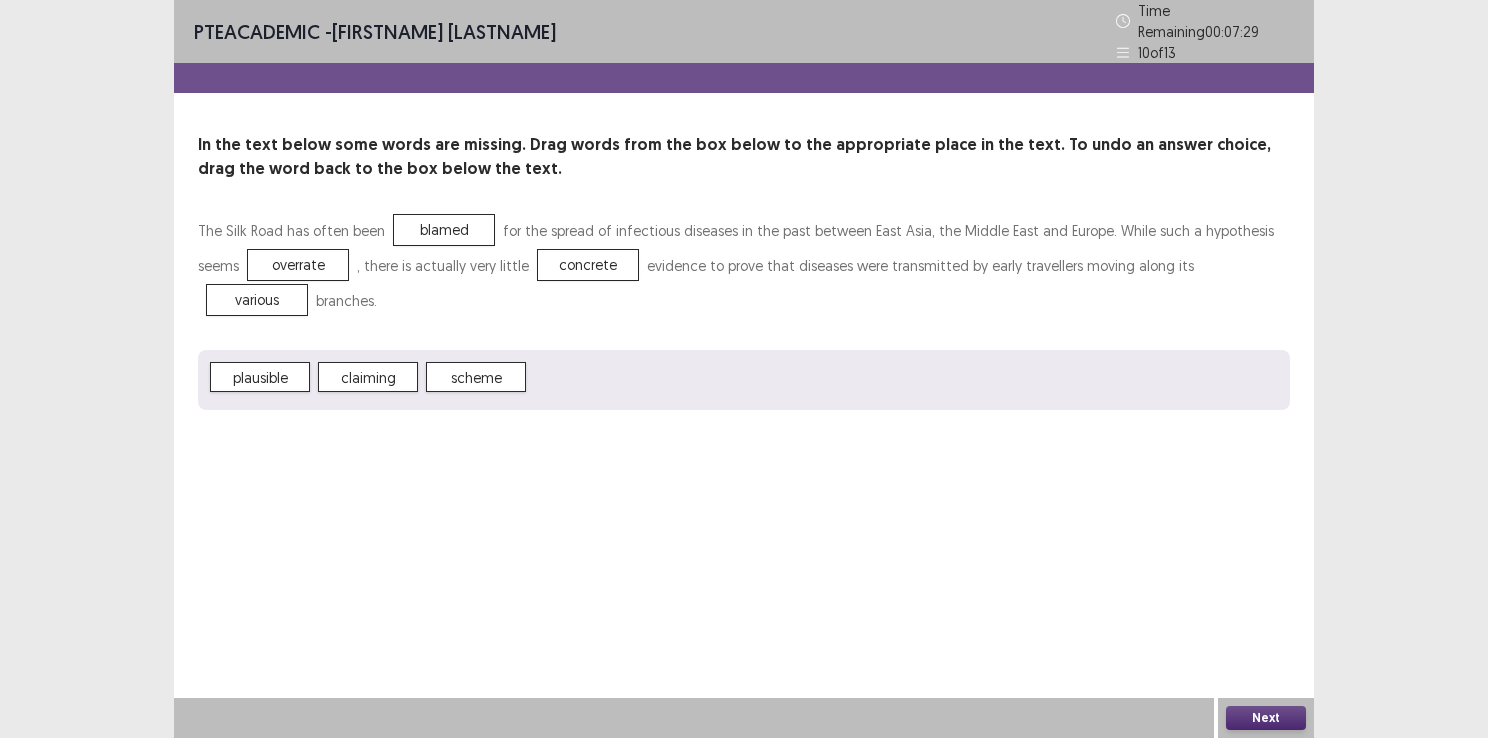click on "Next" at bounding box center [1266, 718] 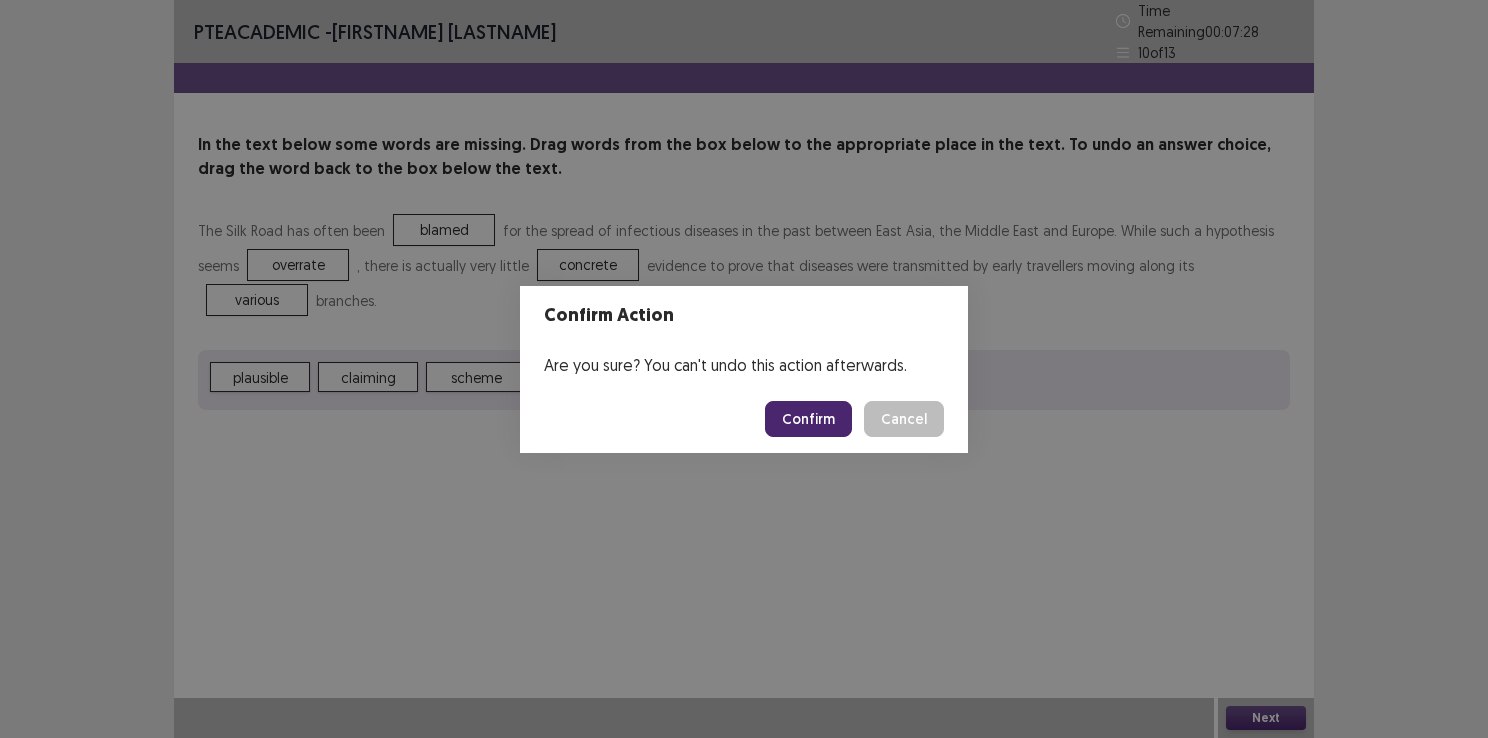 click on "Confirm" at bounding box center [808, 419] 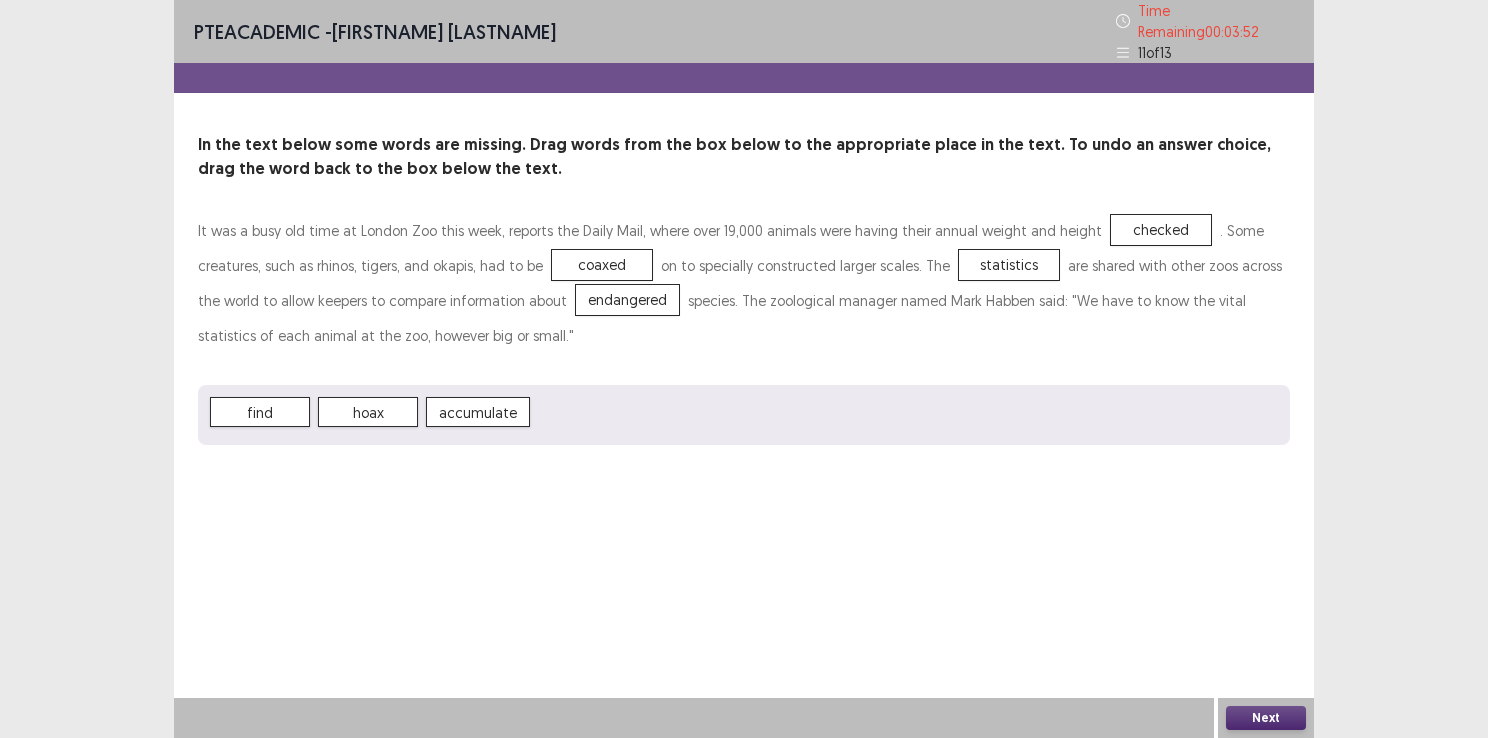 click on "Next" at bounding box center (1266, 718) 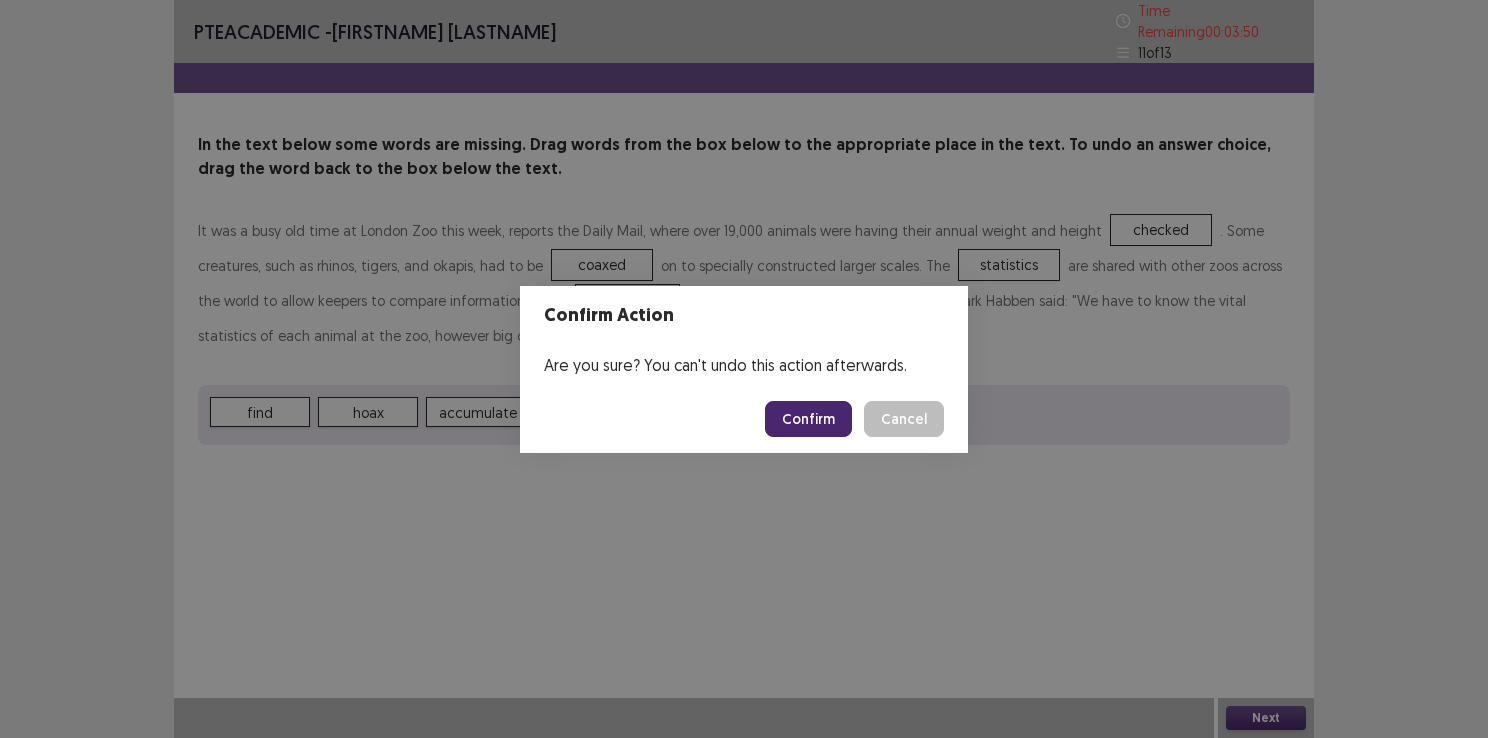 click on "Confirm" at bounding box center (808, 419) 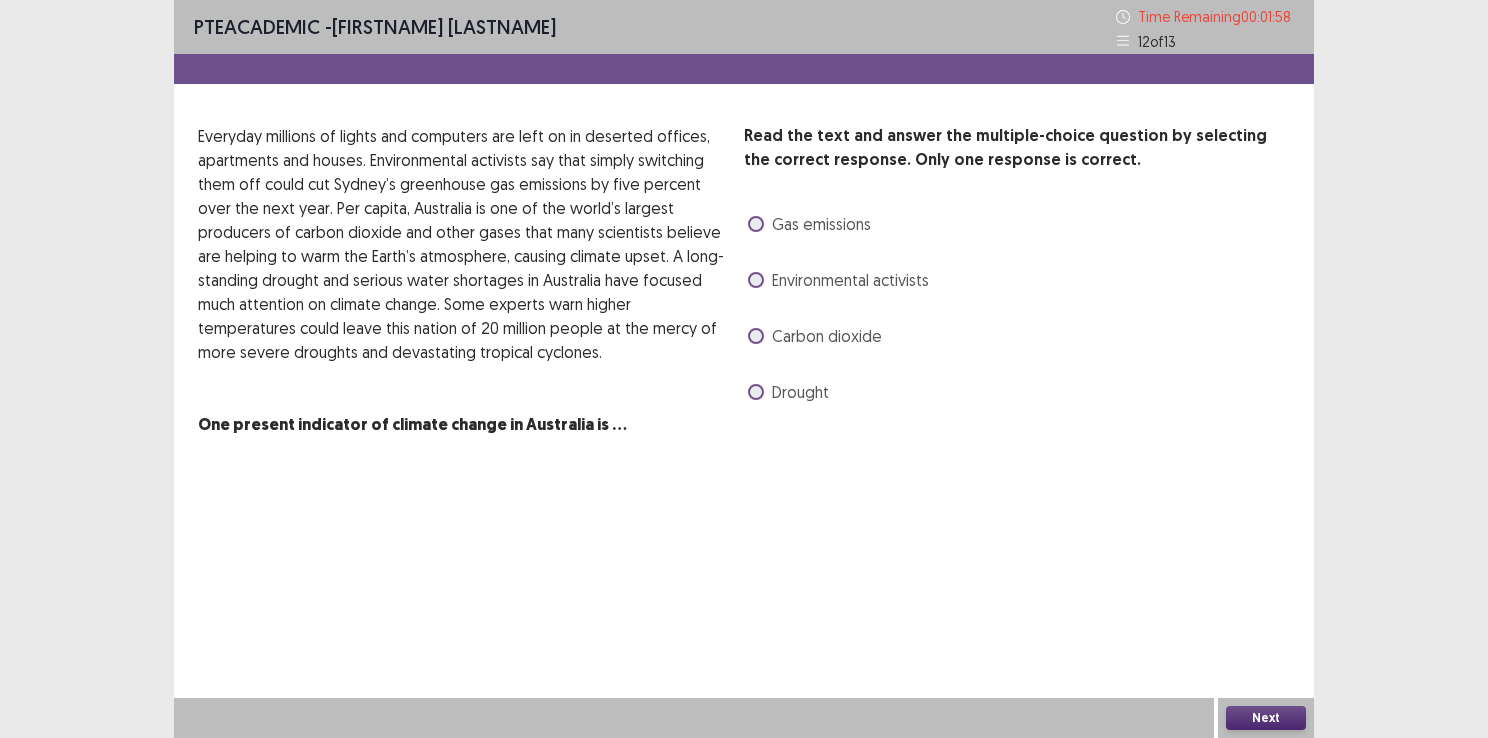 click at bounding box center [756, 392] 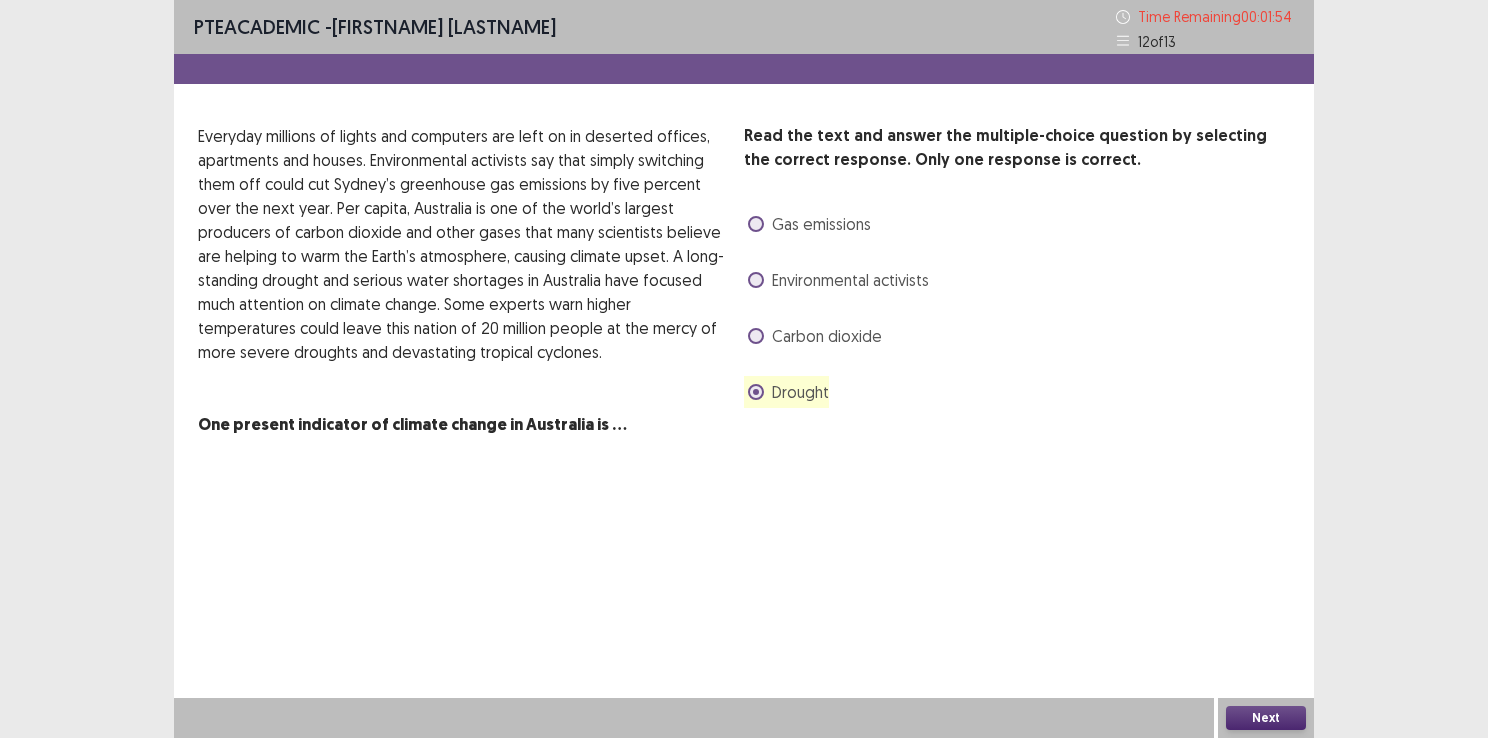 click on "Next" at bounding box center (1266, 718) 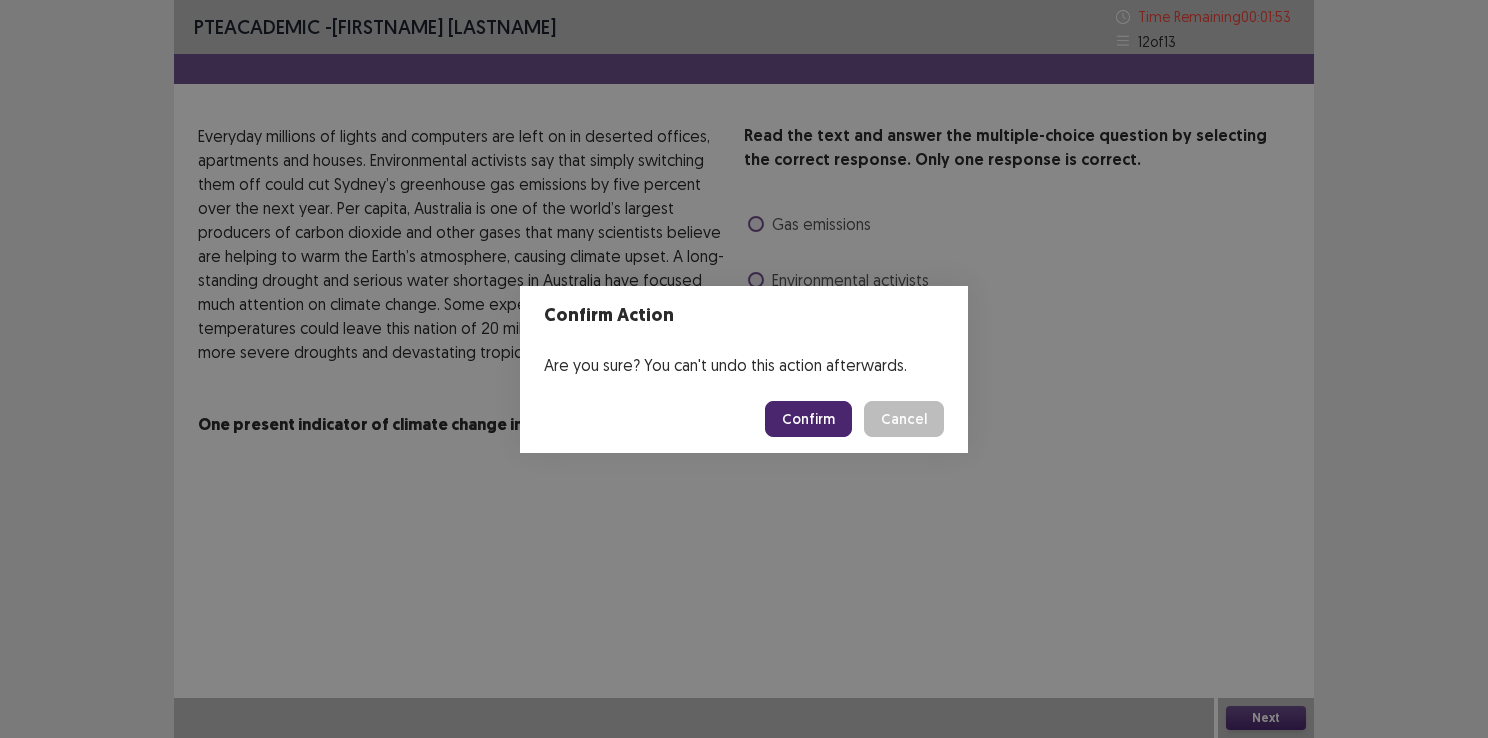click on "Confirm" at bounding box center (808, 419) 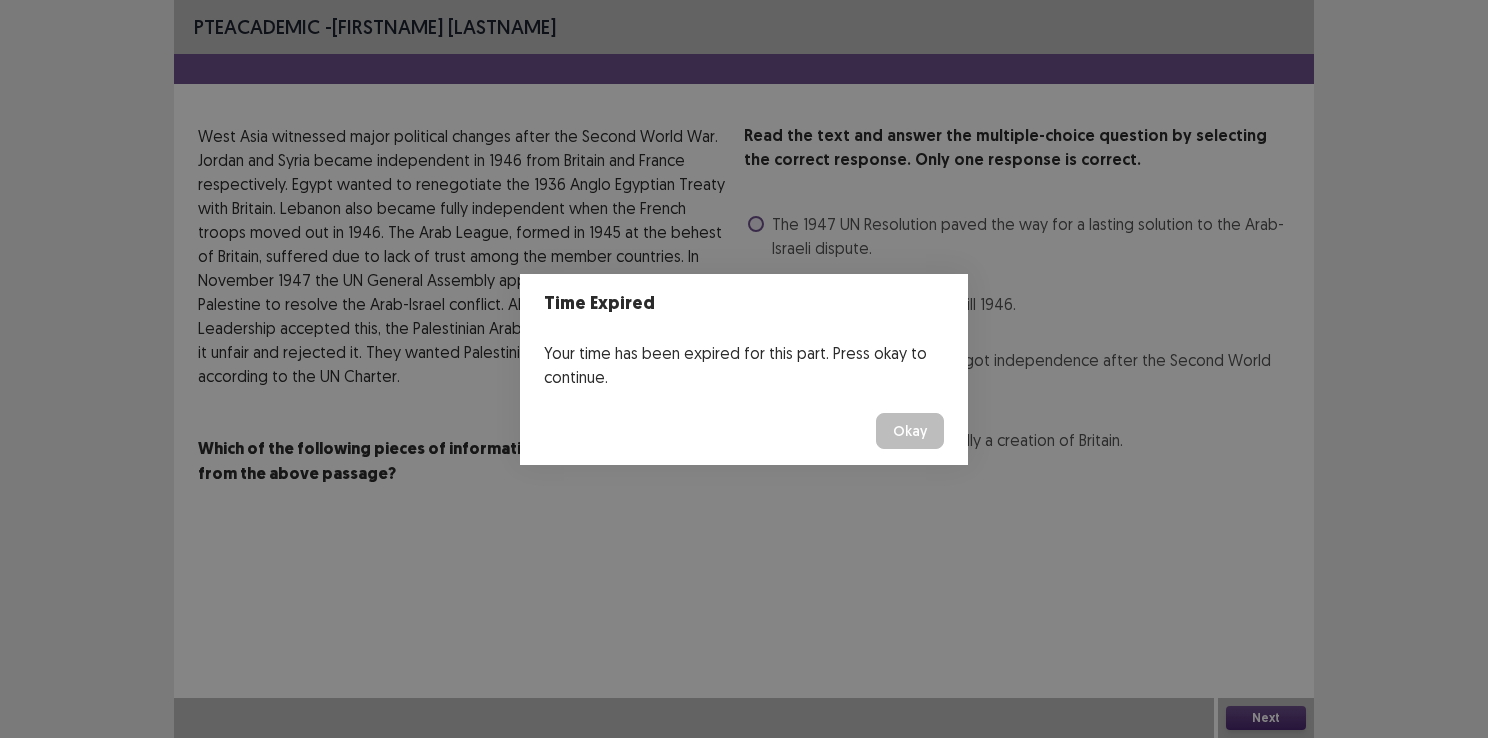 click on "Okay" at bounding box center (910, 431) 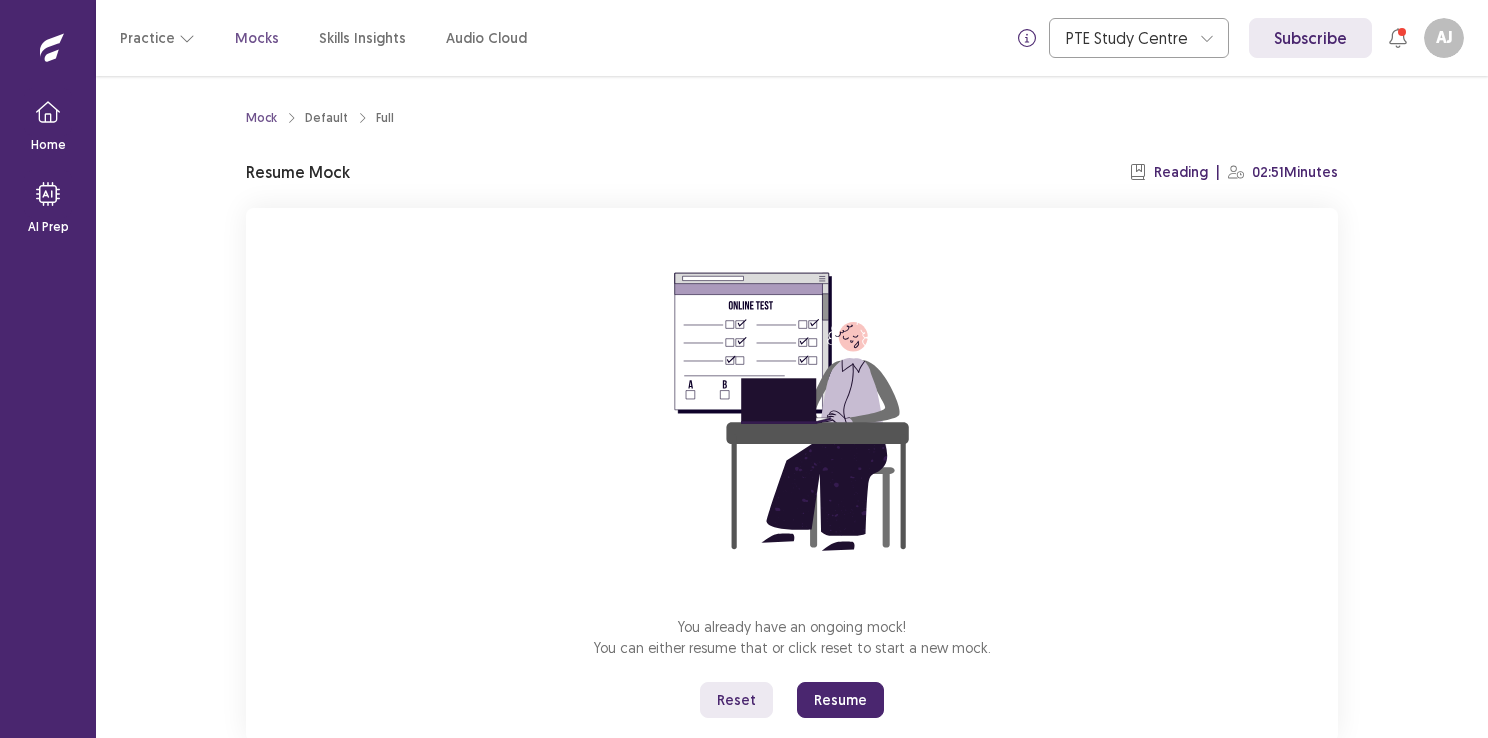click on "Resume" at bounding box center [840, 700] 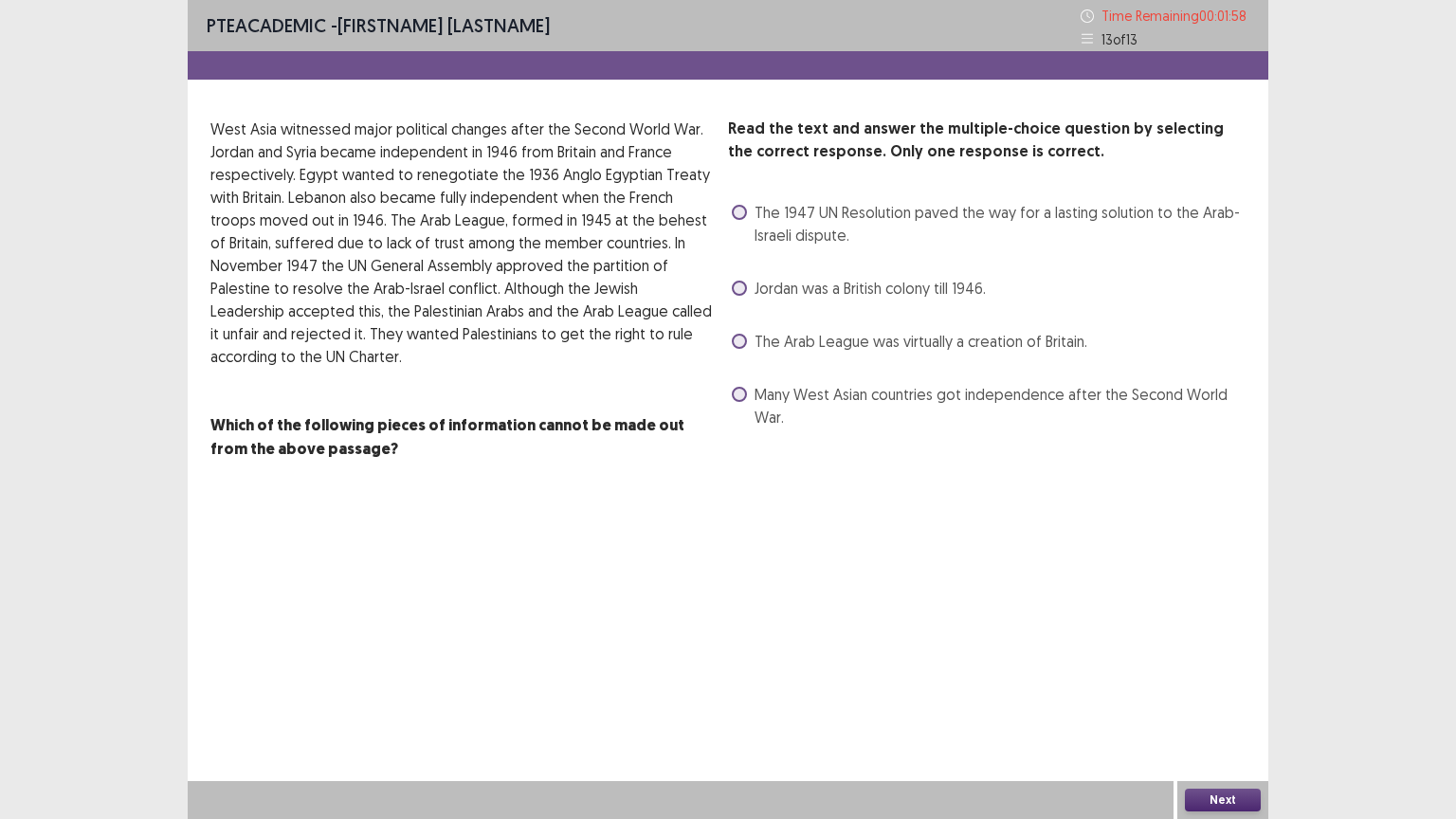 click at bounding box center [739, 394] 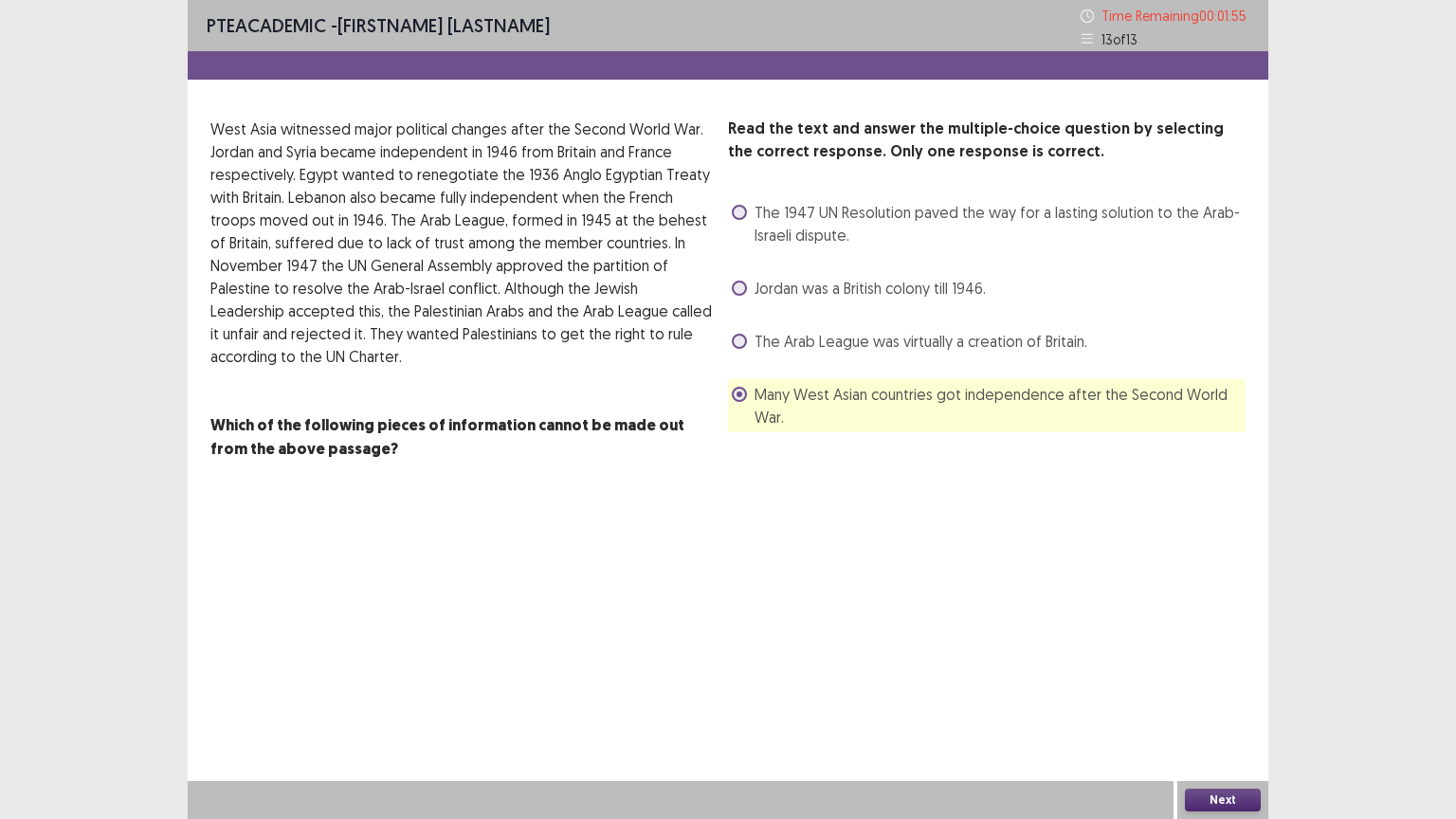 click on "Next" at bounding box center (1223, 800) 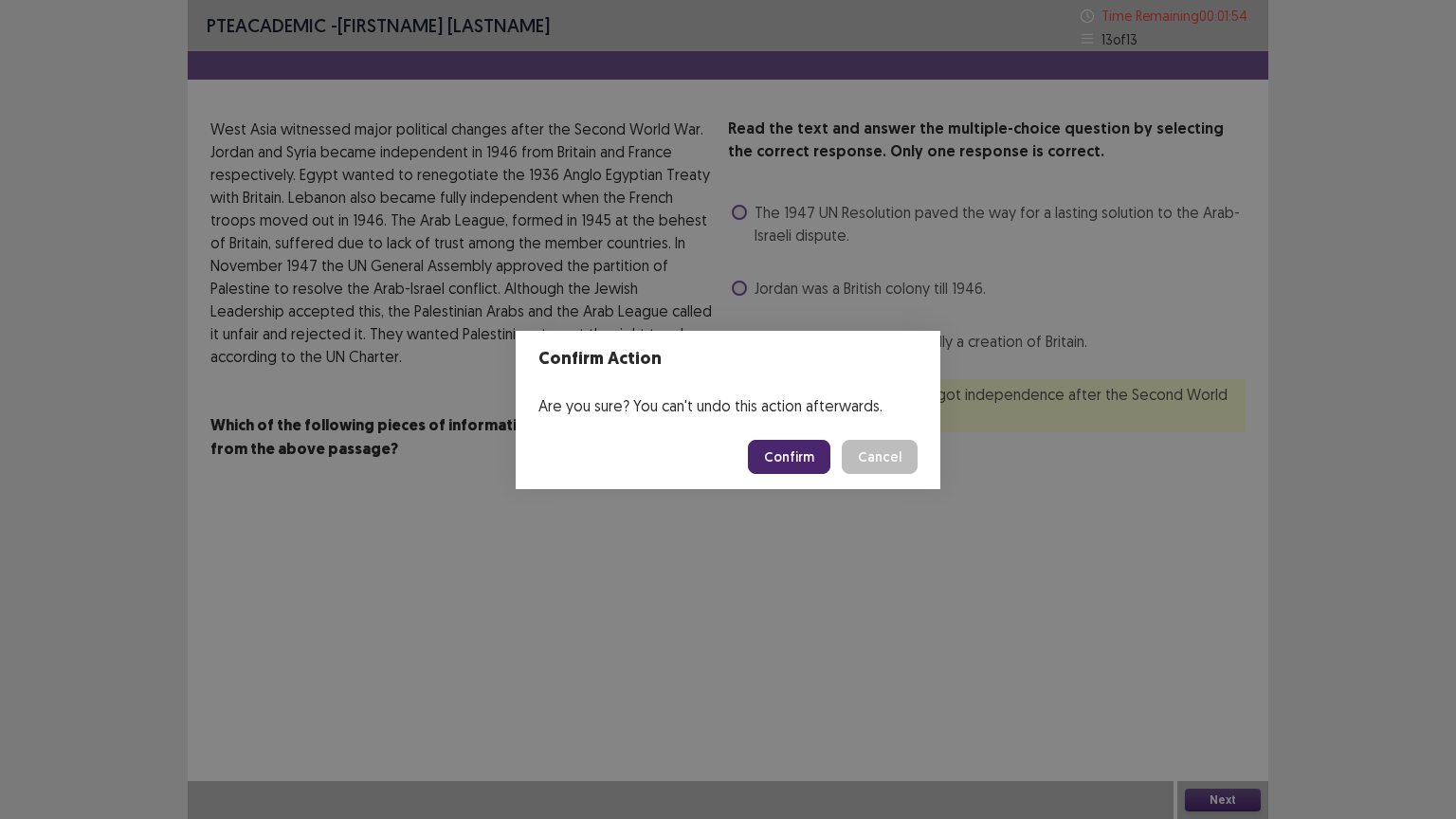 click on "Confirm" at bounding box center (789, 457) 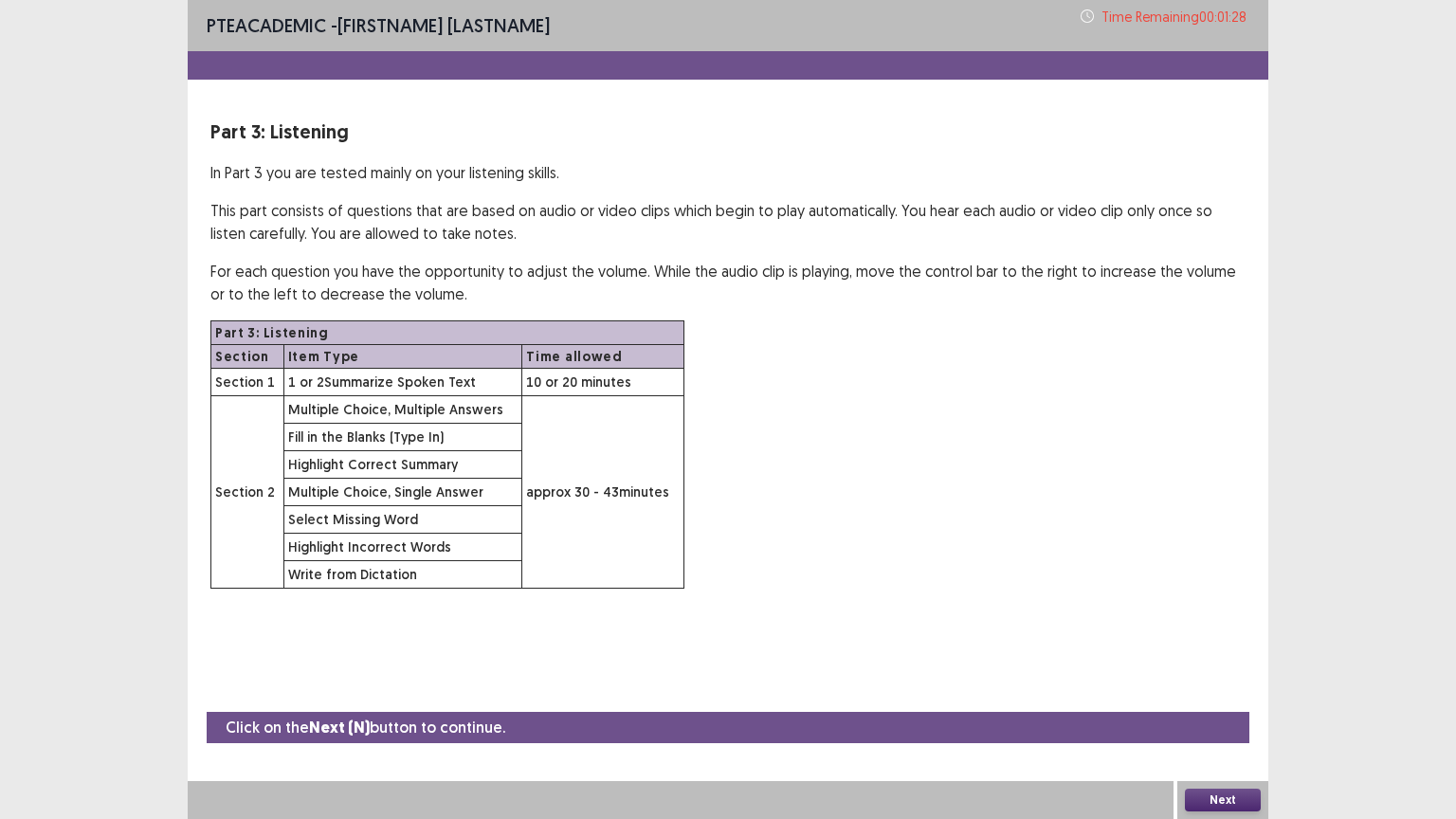 click on "Next" at bounding box center [1223, 800] 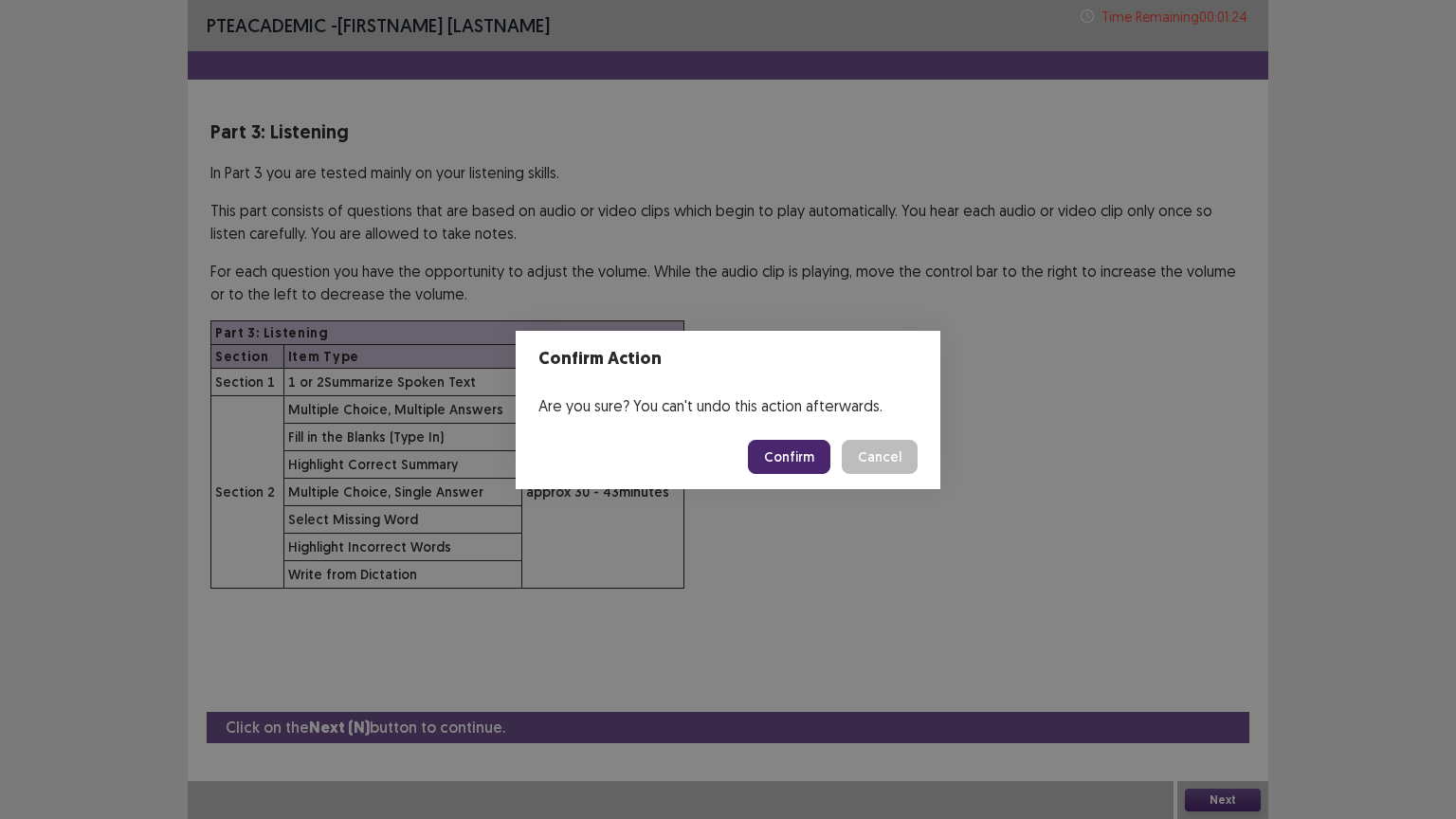 click on "Confirm" at bounding box center [789, 457] 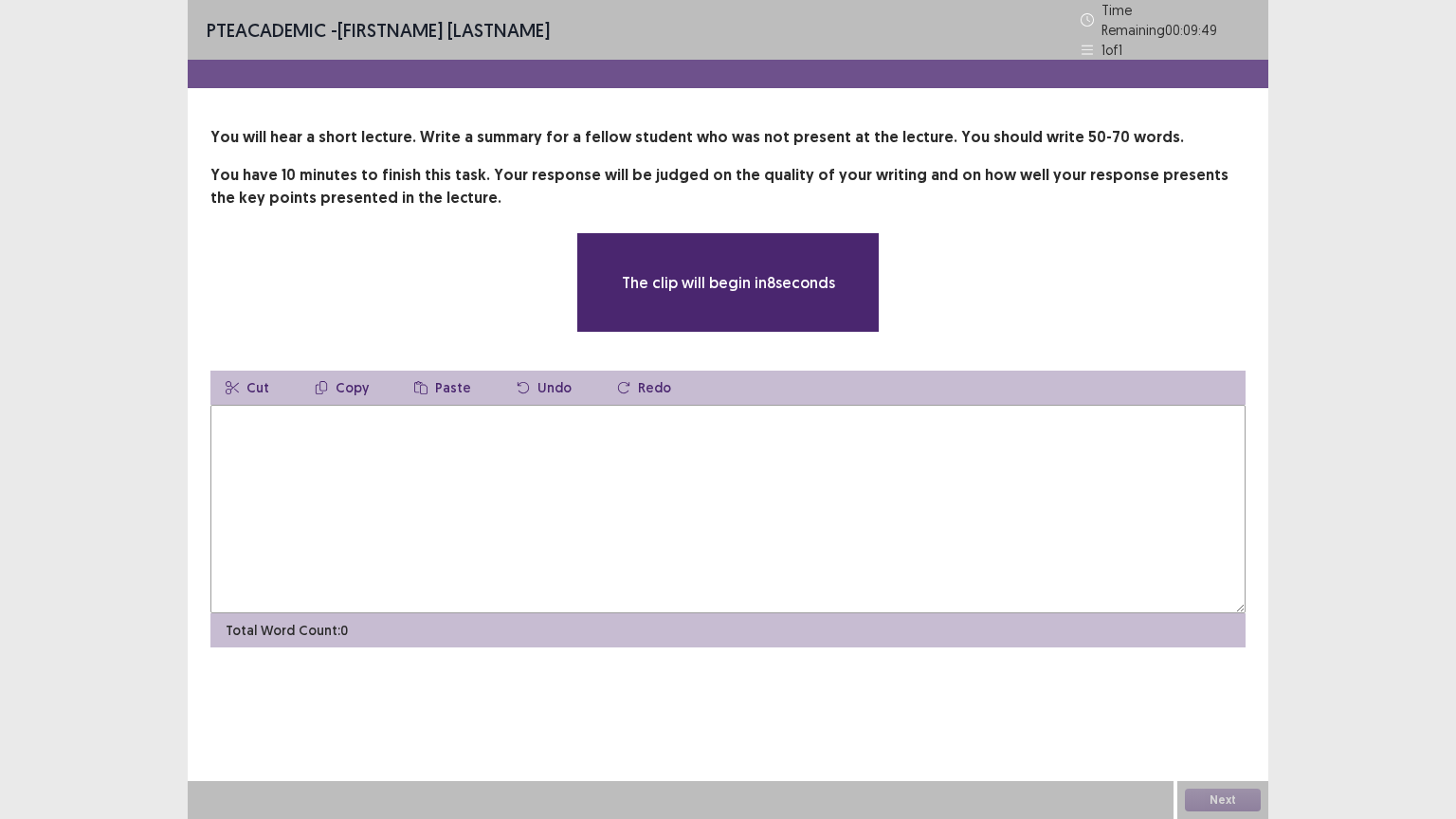 click at bounding box center [728, 509] 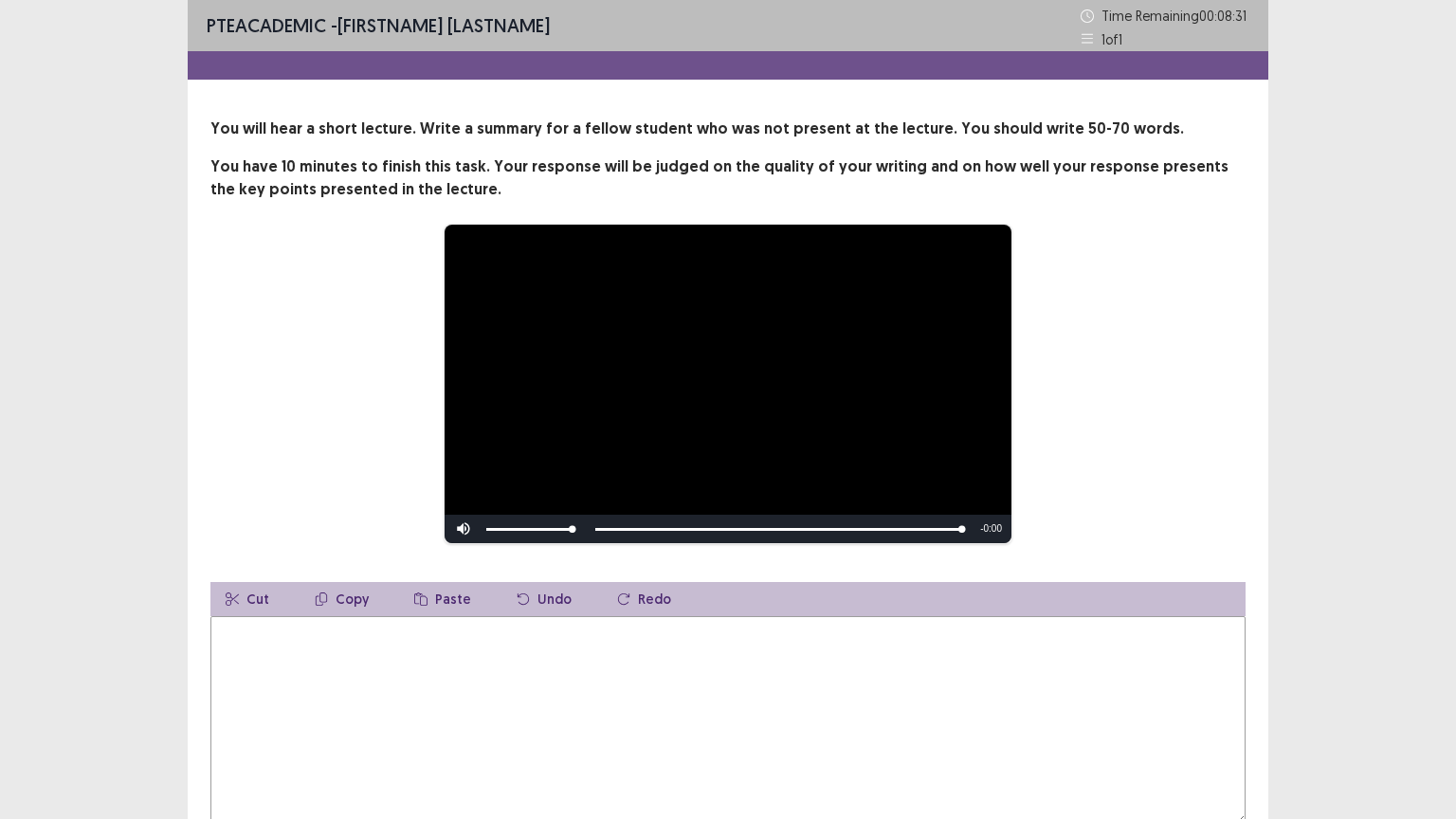 click at bounding box center (728, 720) 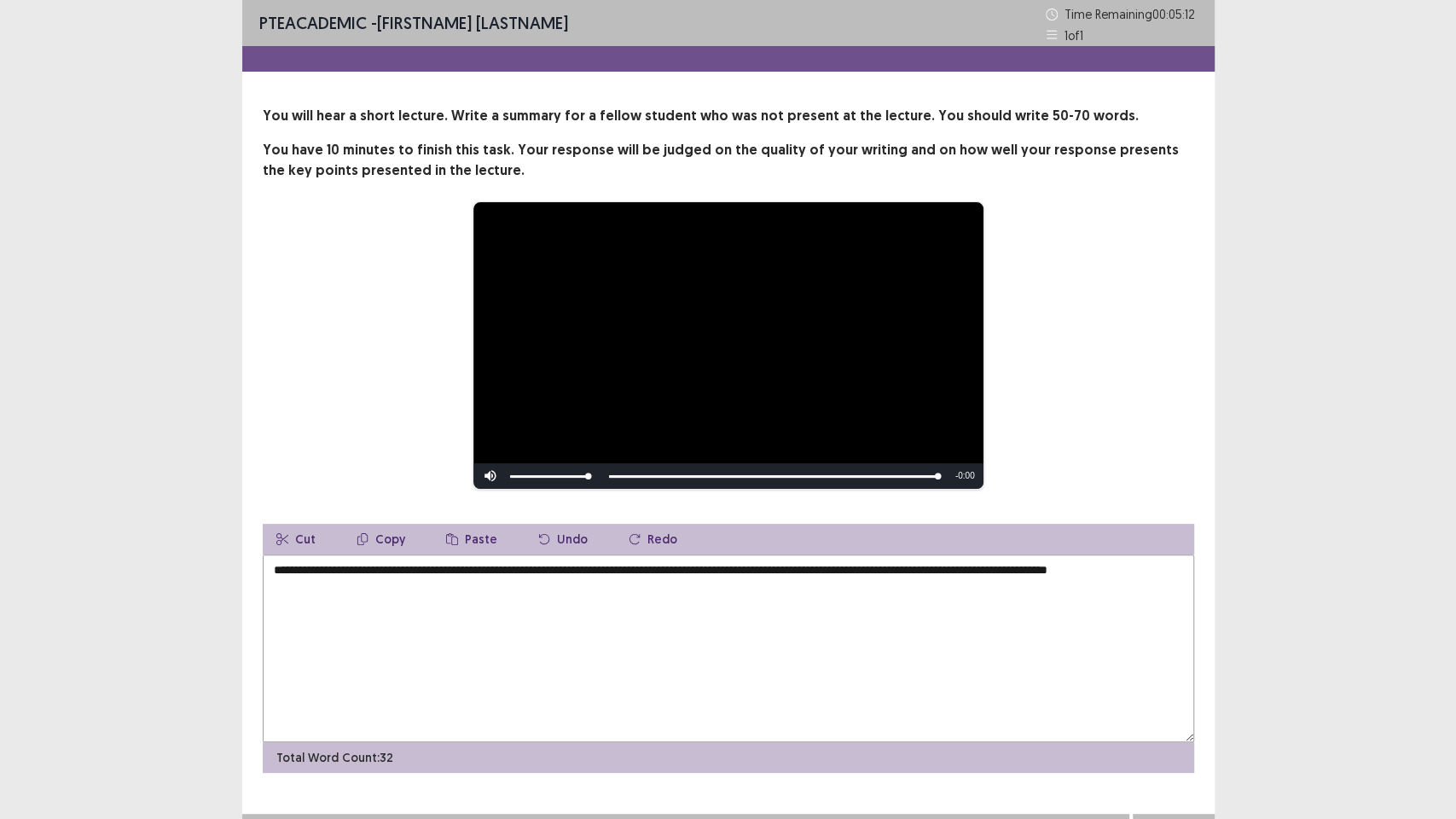 click on "**********" at bounding box center [728, 648] 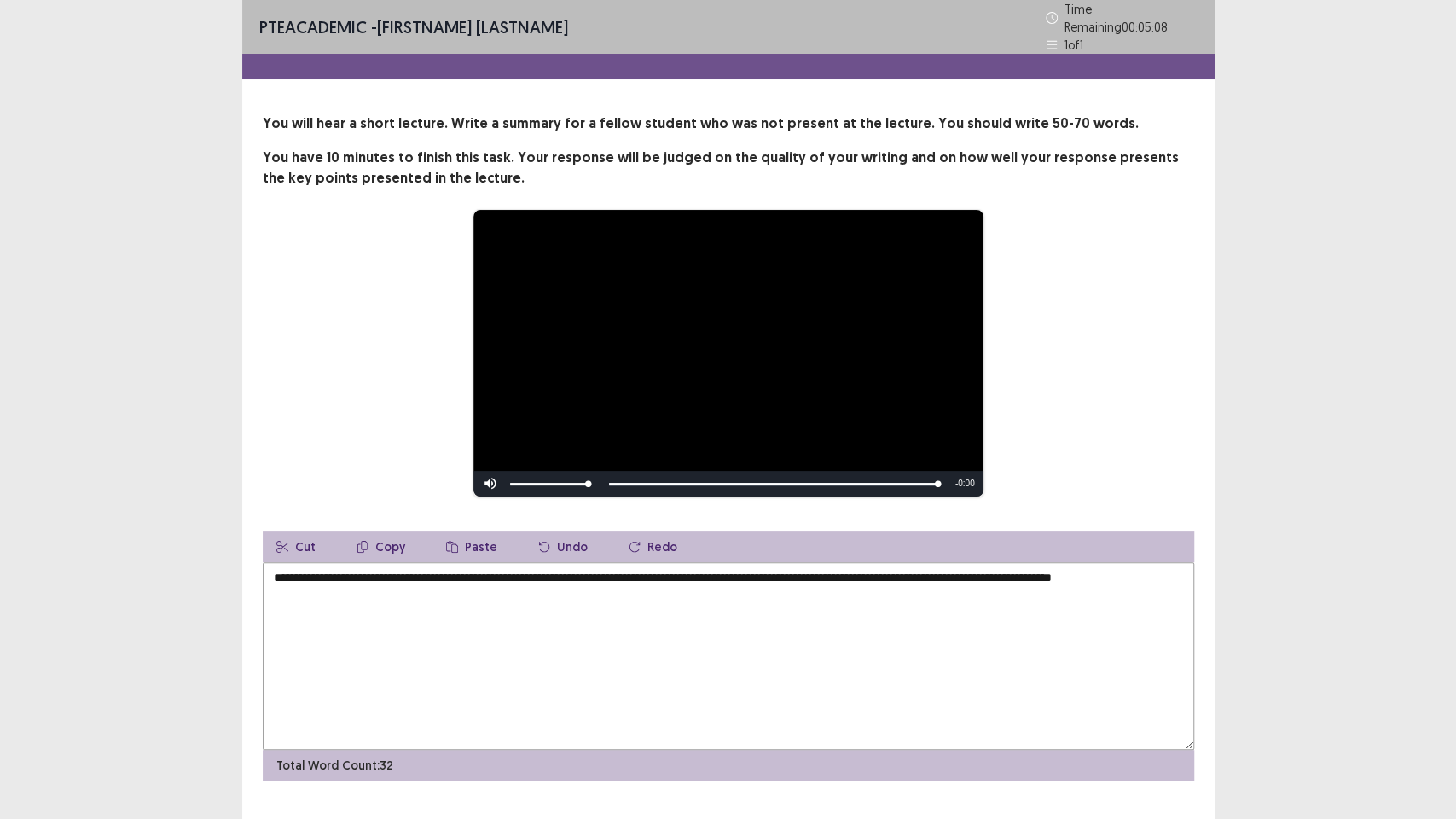 click on "**********" at bounding box center (728, 656) 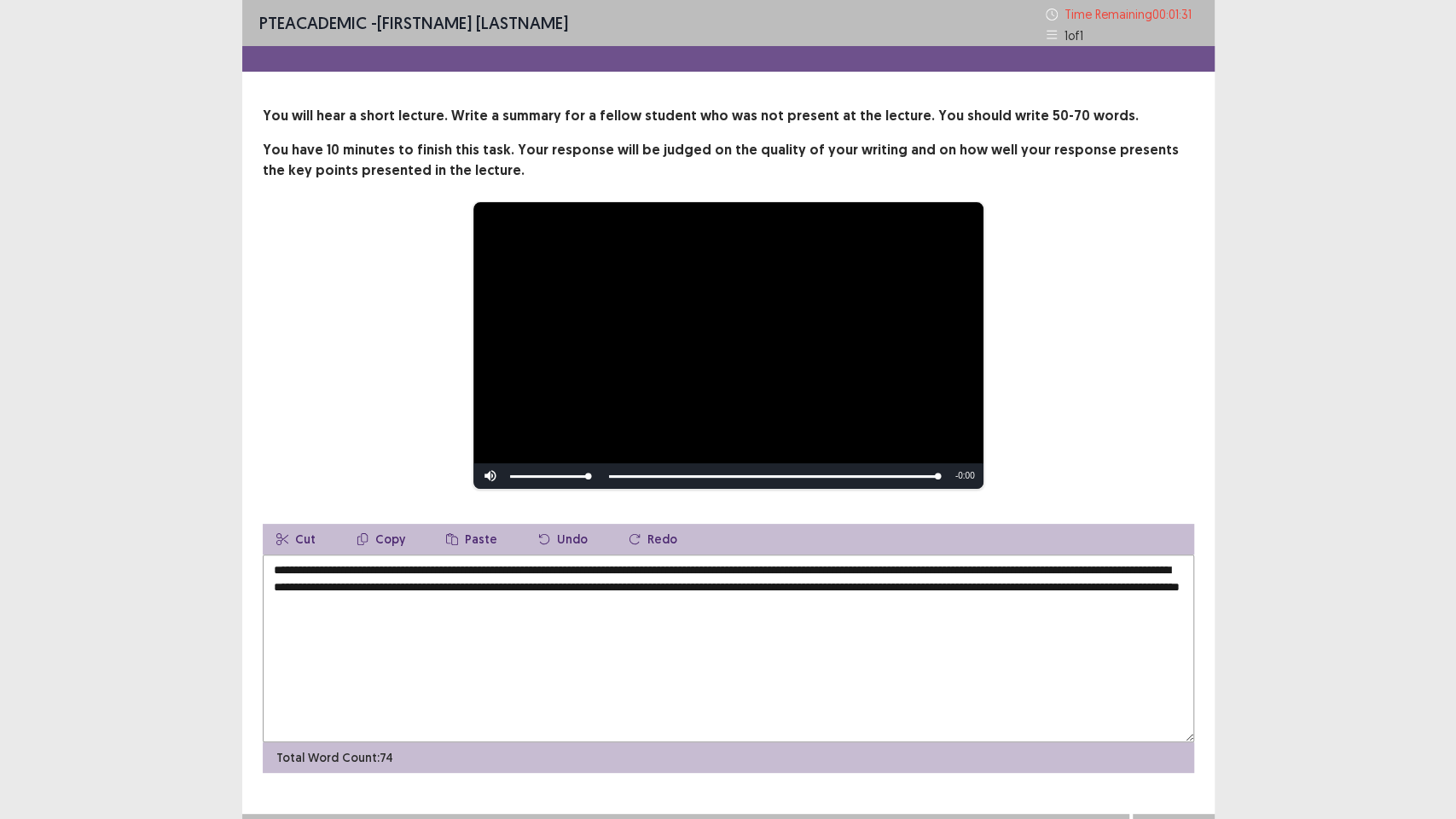 drag, startPoint x: 557, startPoint y: 569, endPoint x: 328, endPoint y: 572, distance: 229.01965 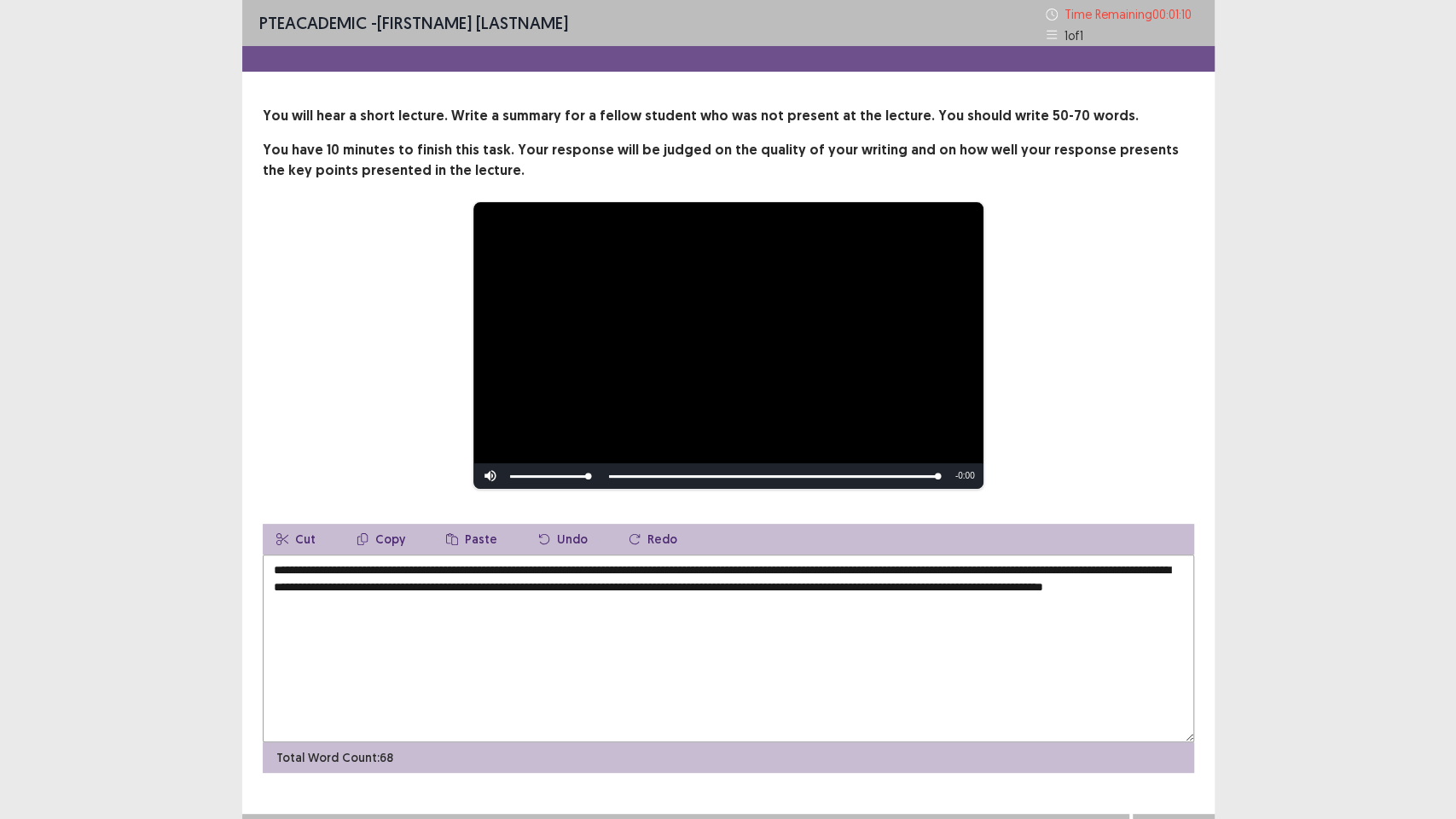 click on "**********" at bounding box center (728, 648) 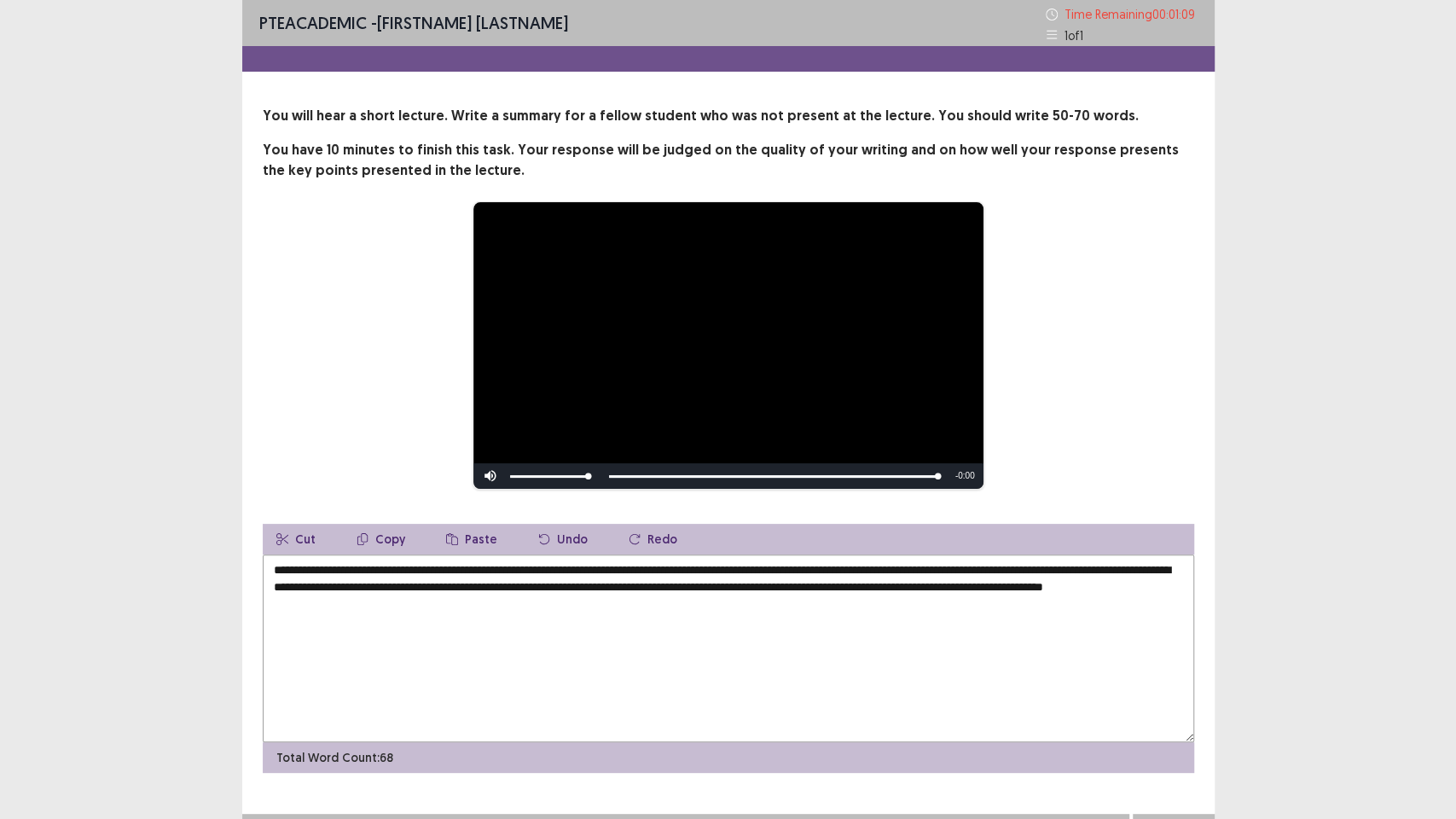 click on "**********" at bounding box center [728, 648] 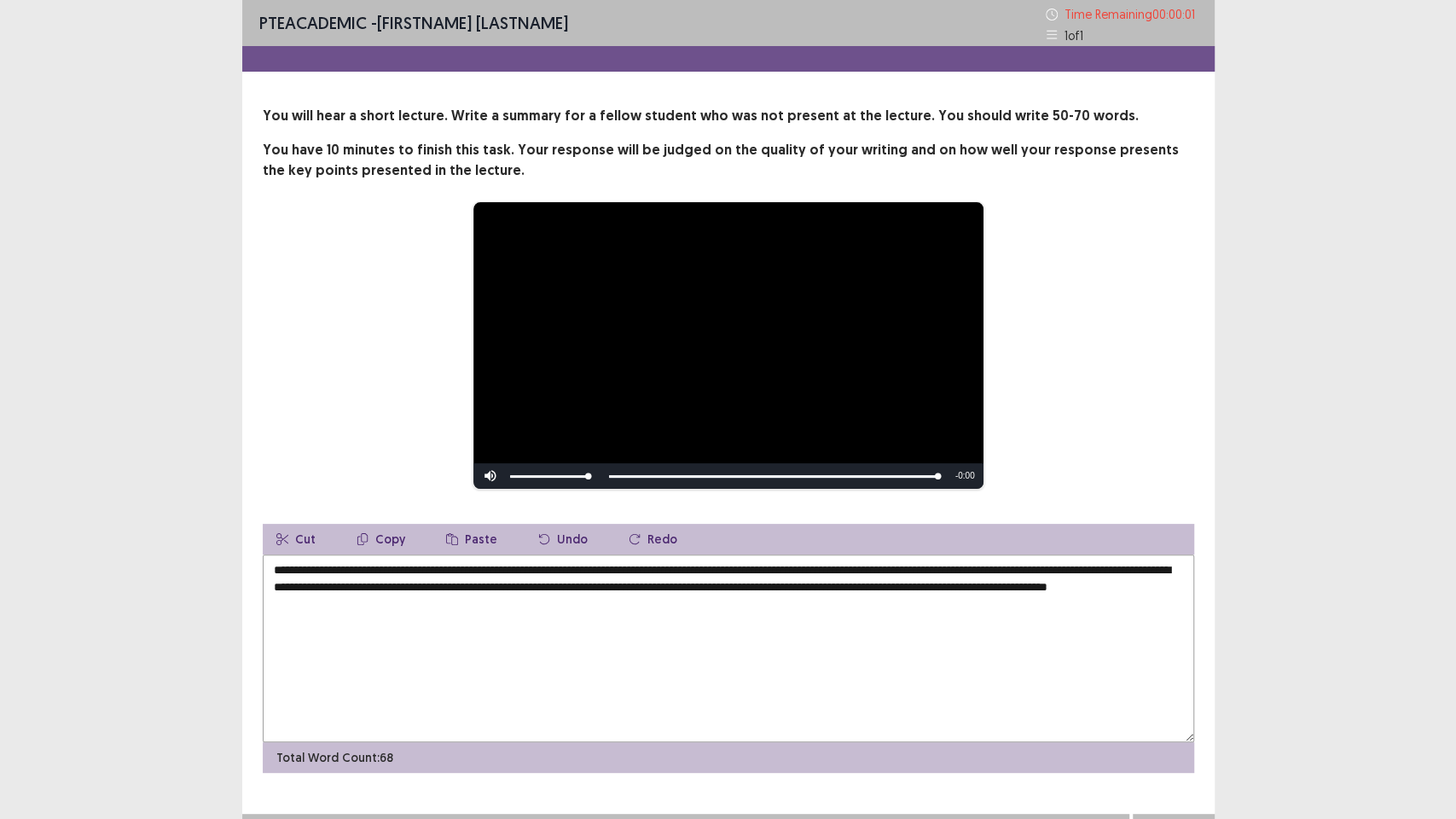 type on "**********" 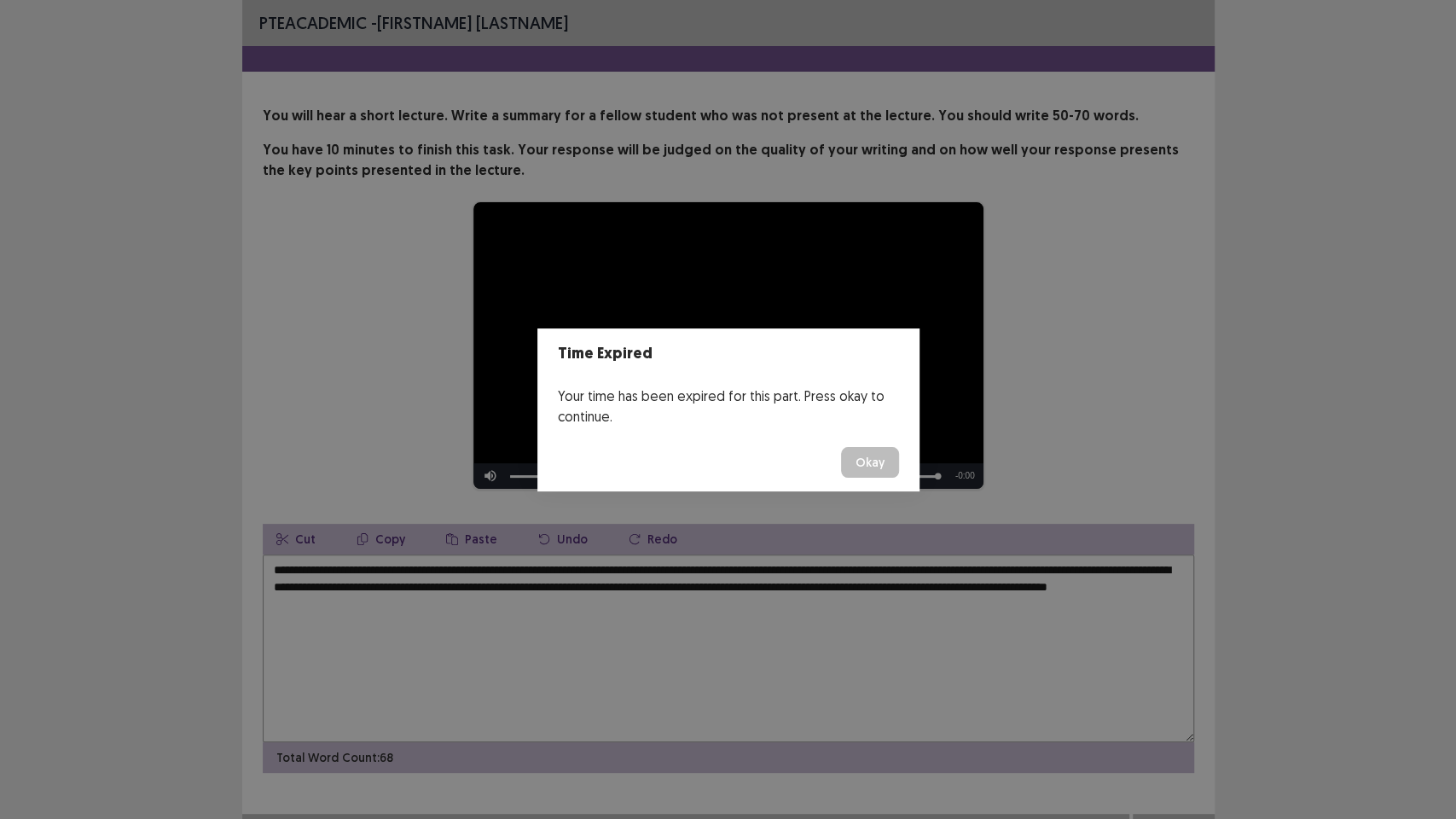 click on "Okay" at bounding box center (870, 462) 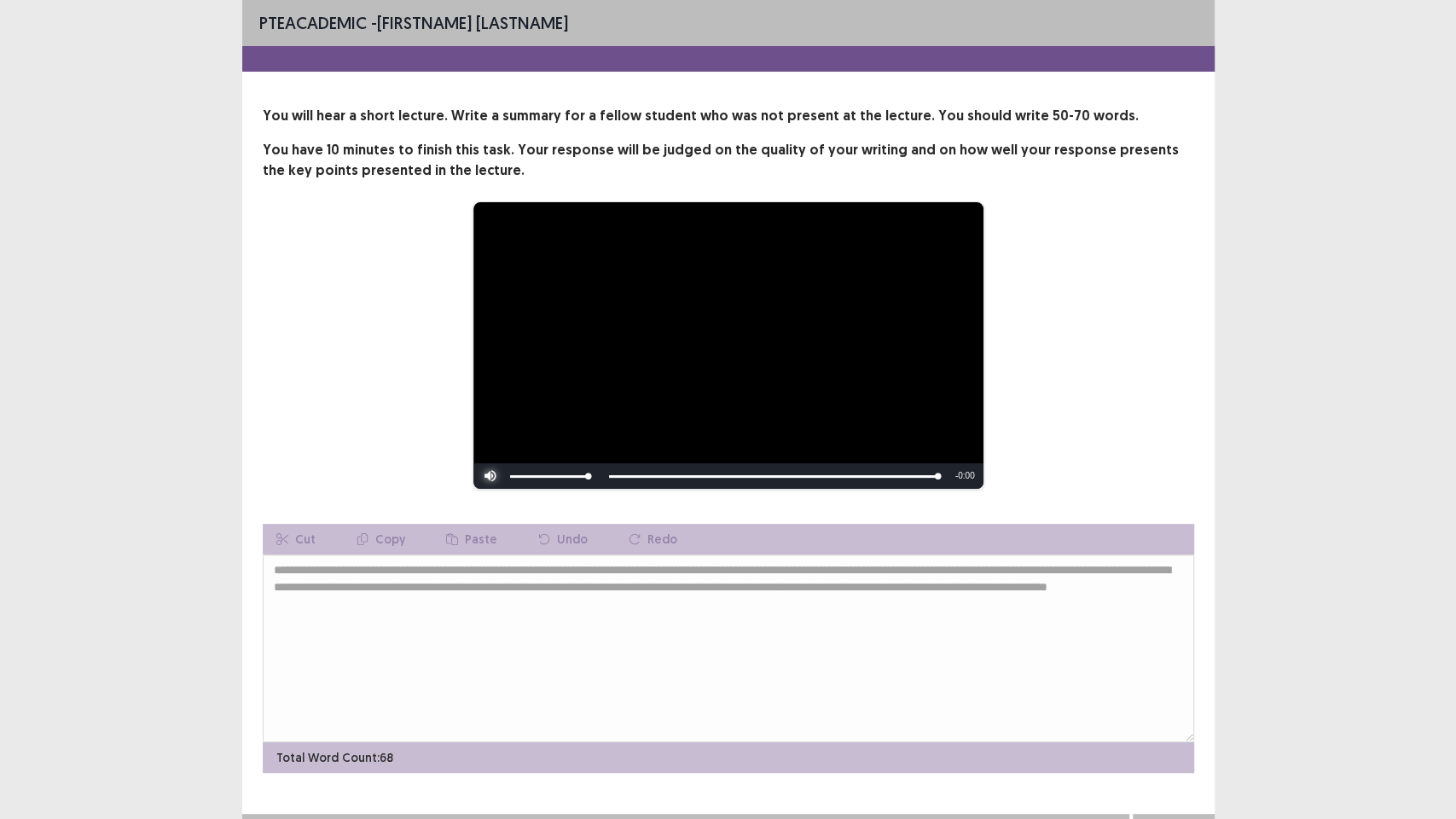type 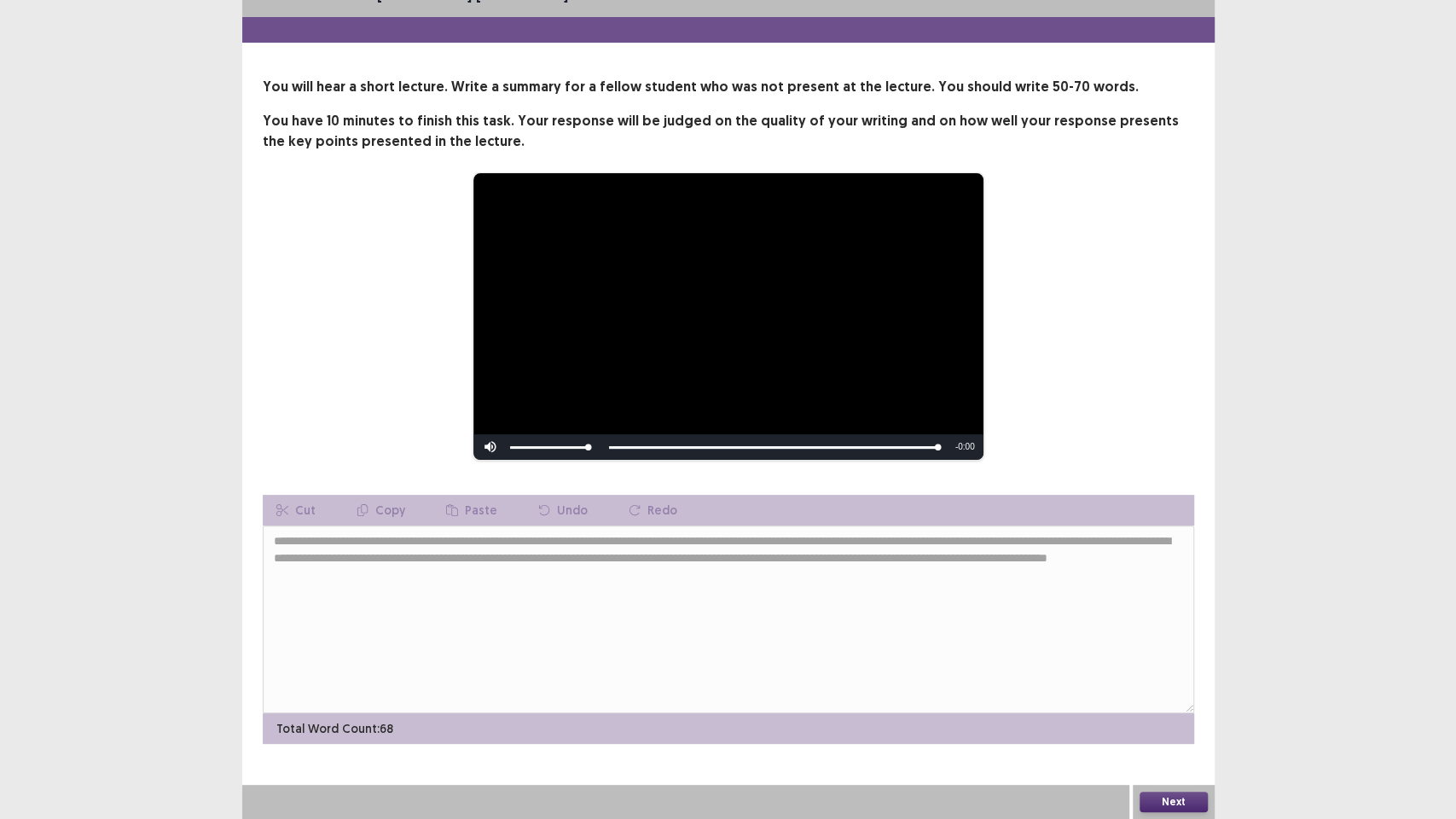 click on "Next" at bounding box center (1174, 802) 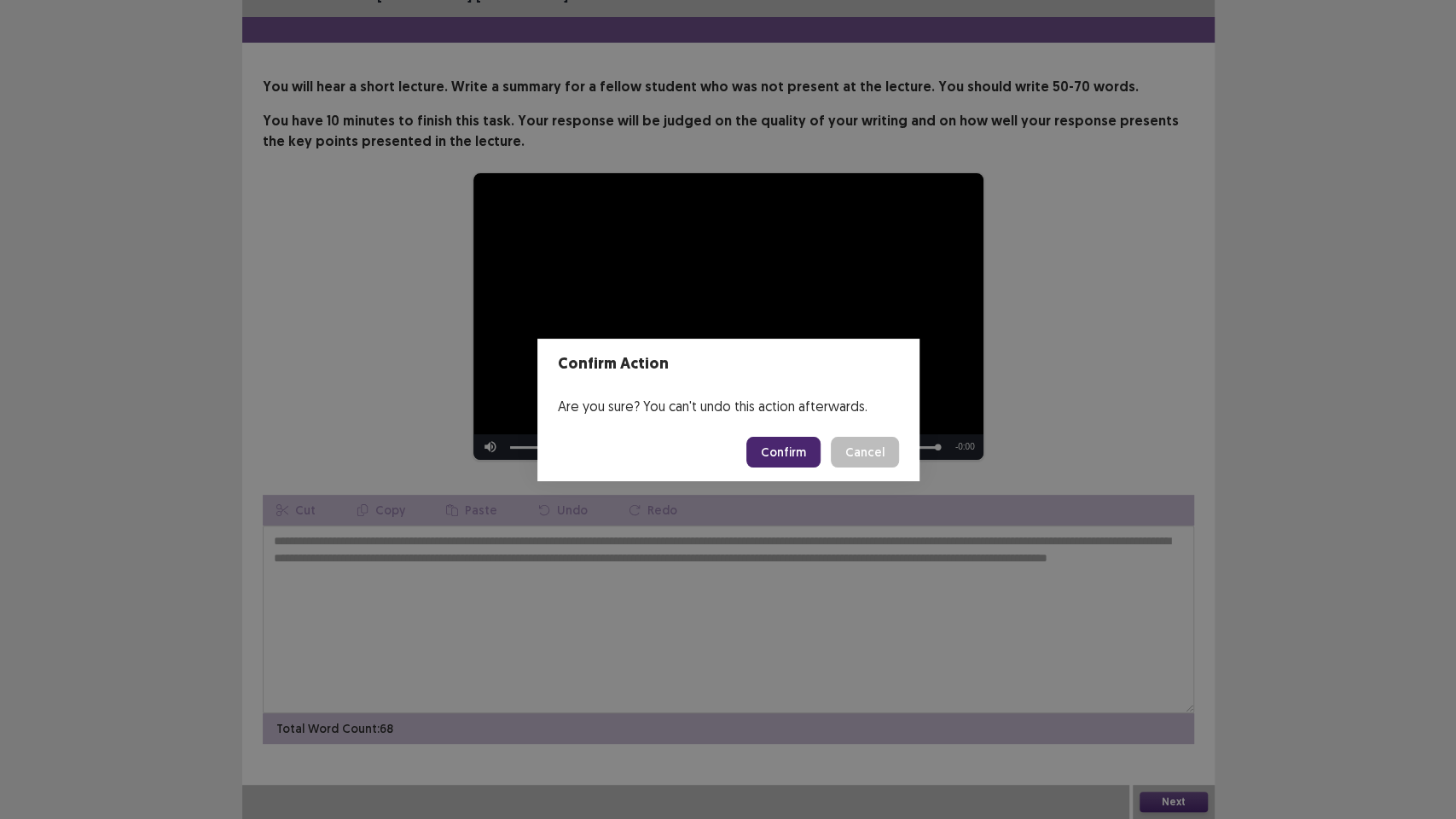 click on "Confirm" at bounding box center (783, 452) 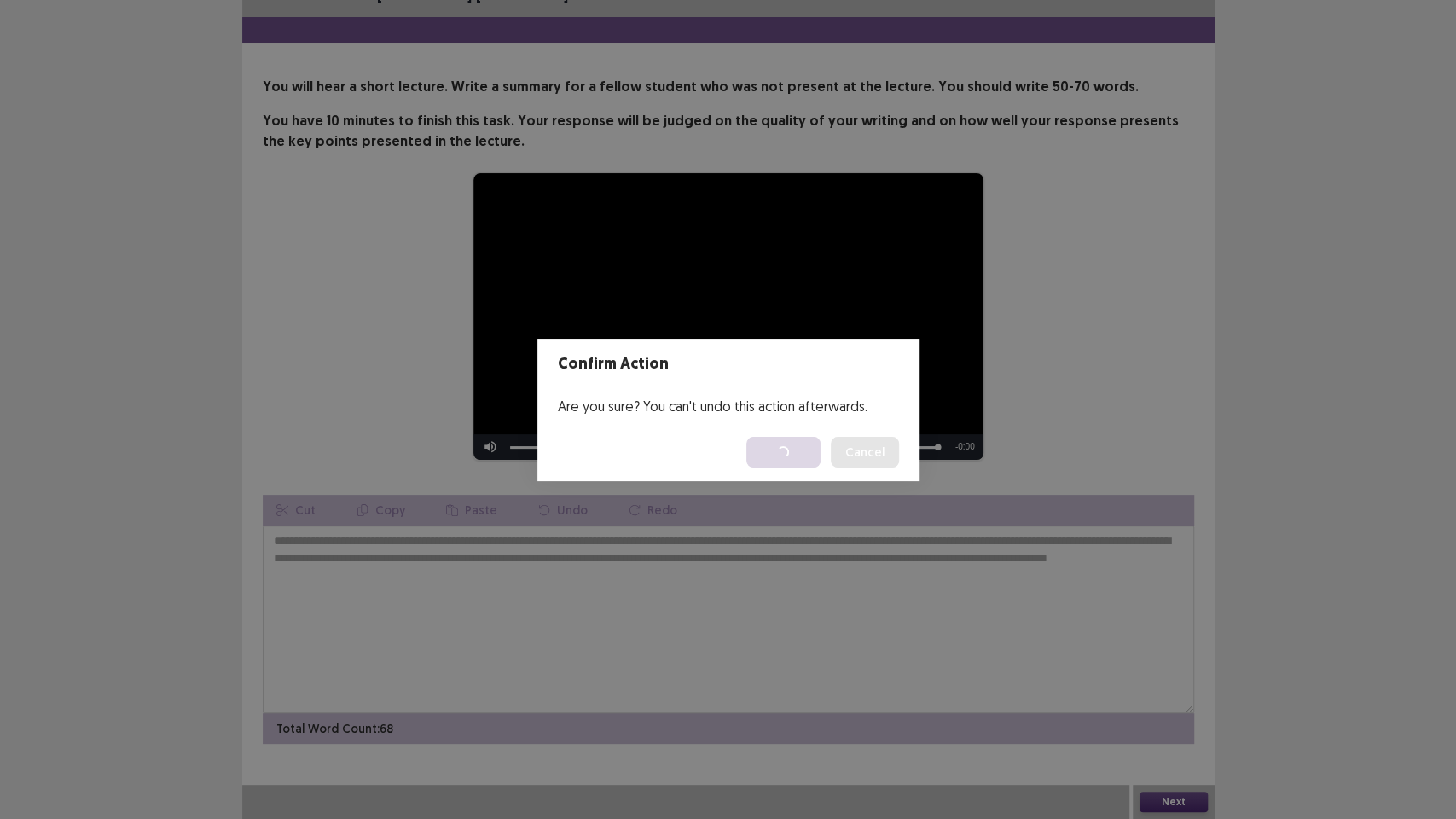 scroll, scrollTop: 0, scrollLeft: 0, axis: both 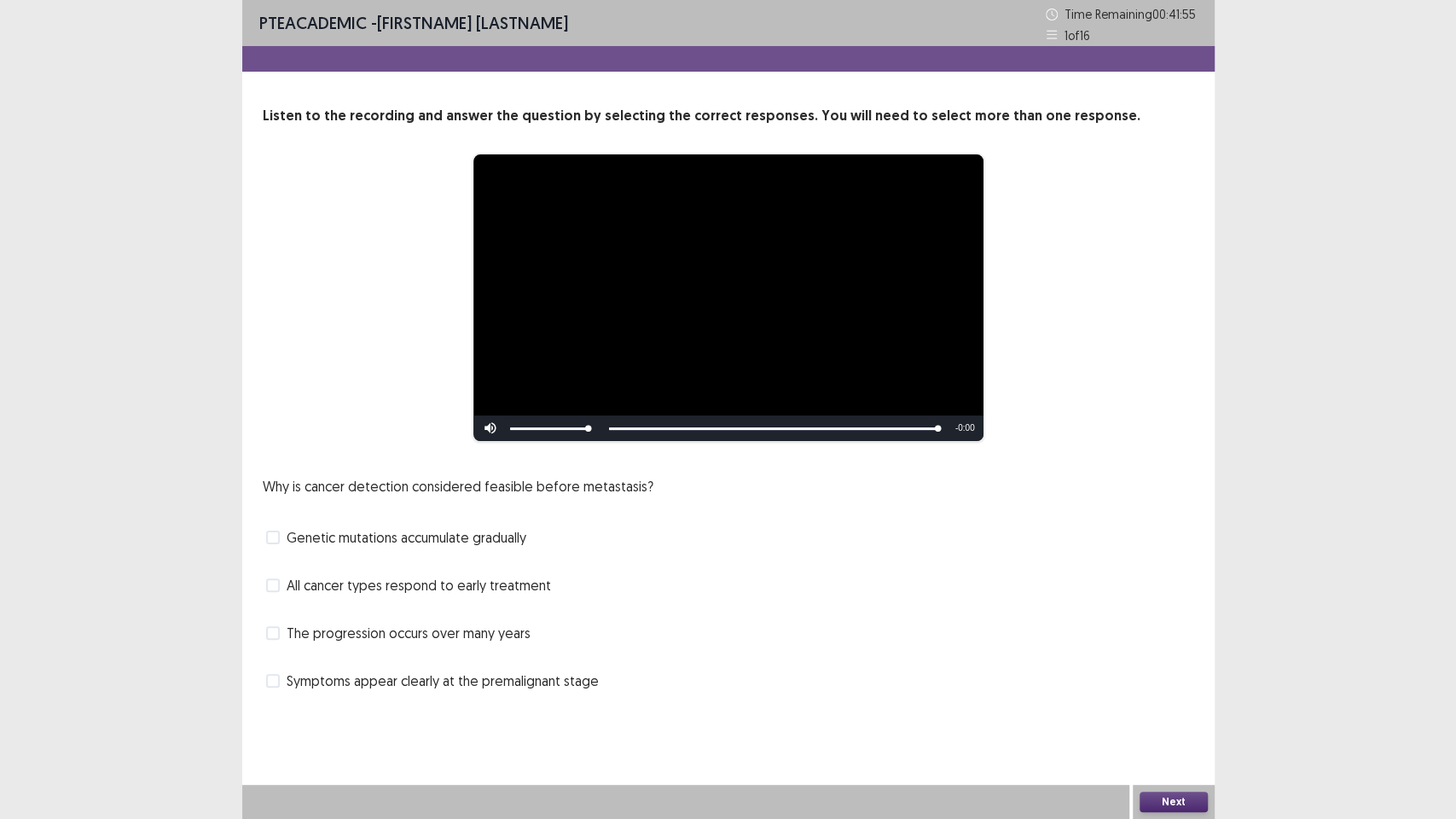 click at bounding box center (273, 633) 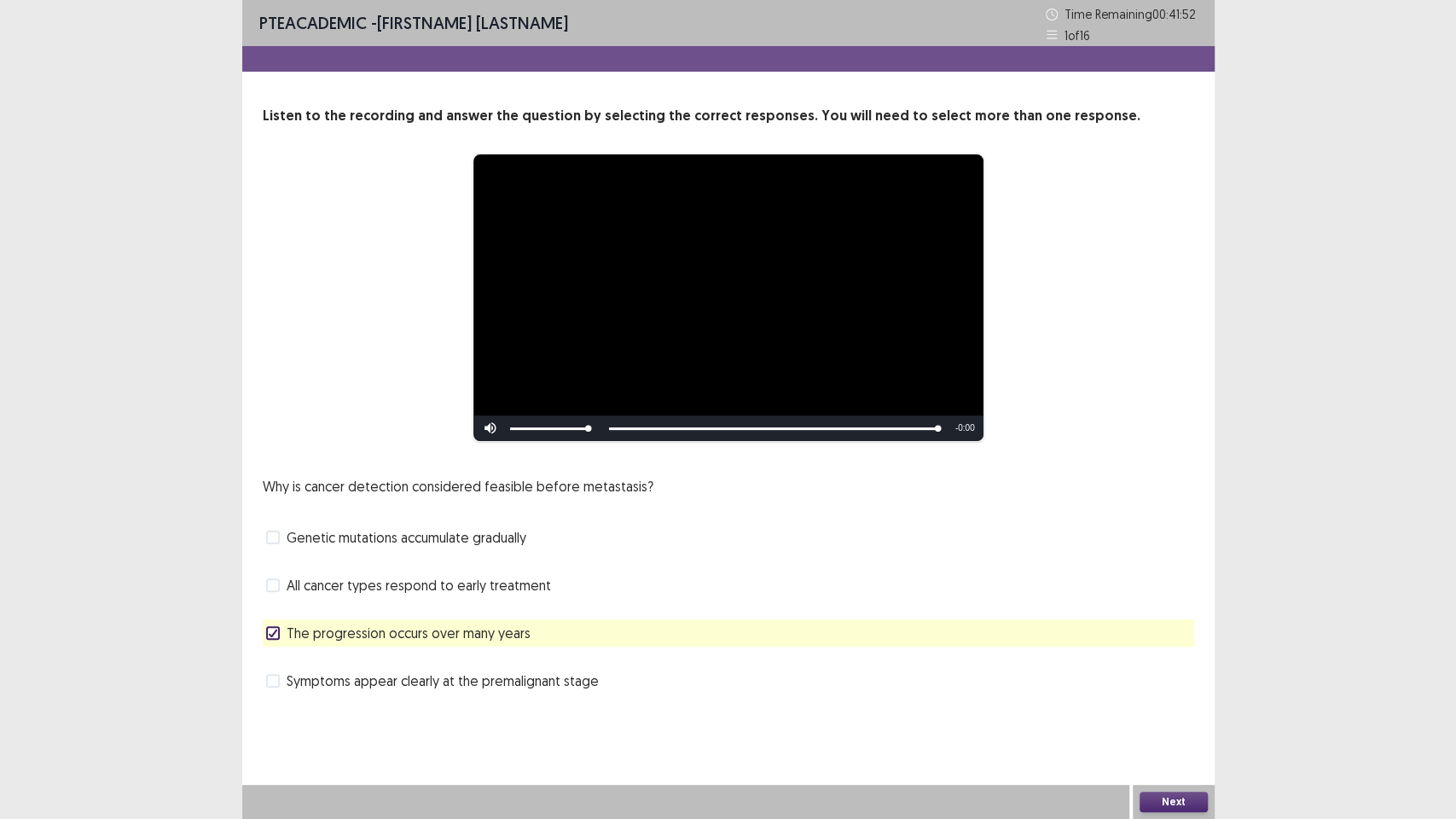 click on "Next" at bounding box center (1174, 802) 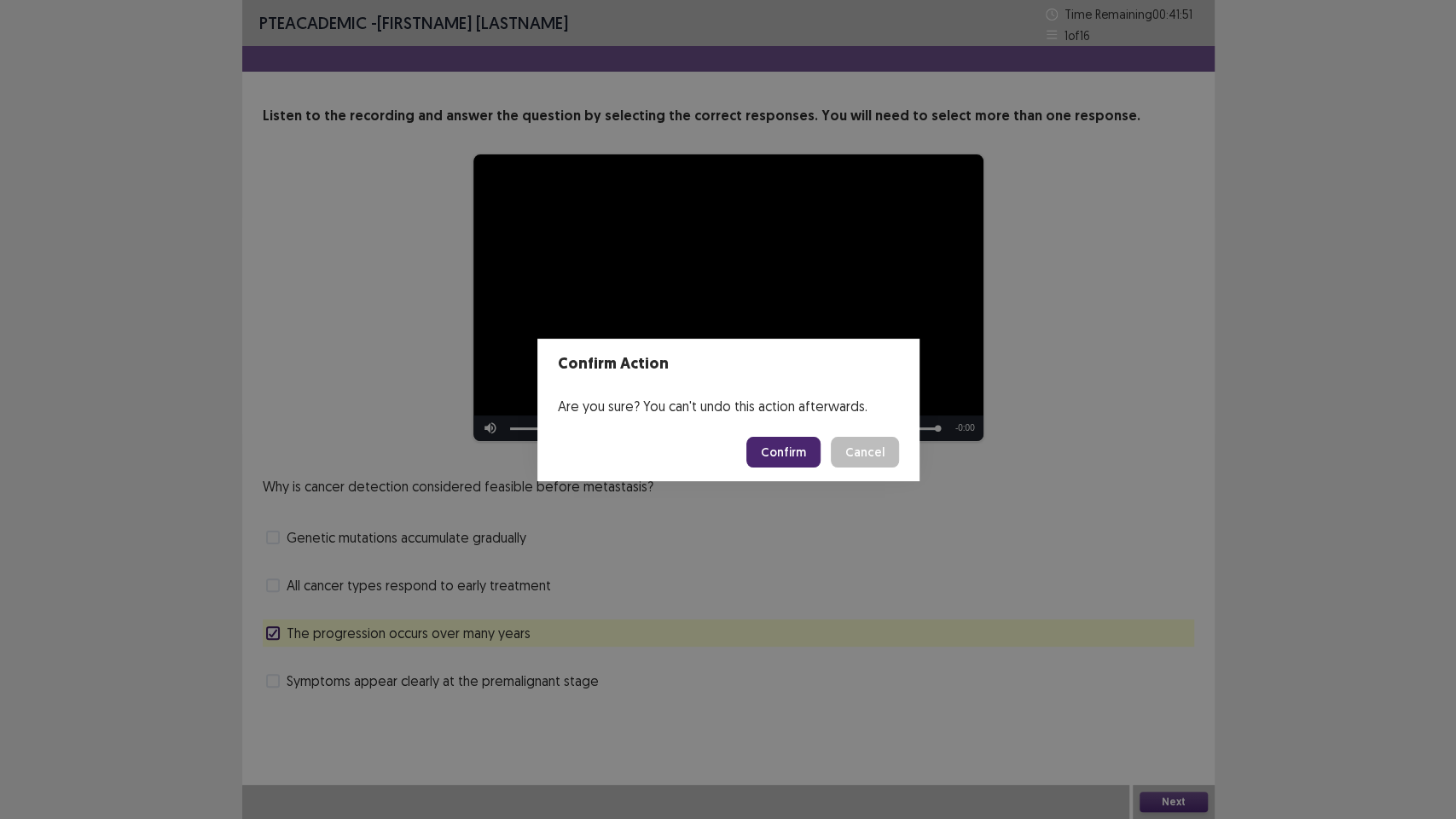 click on "Confirm" at bounding box center [783, 452] 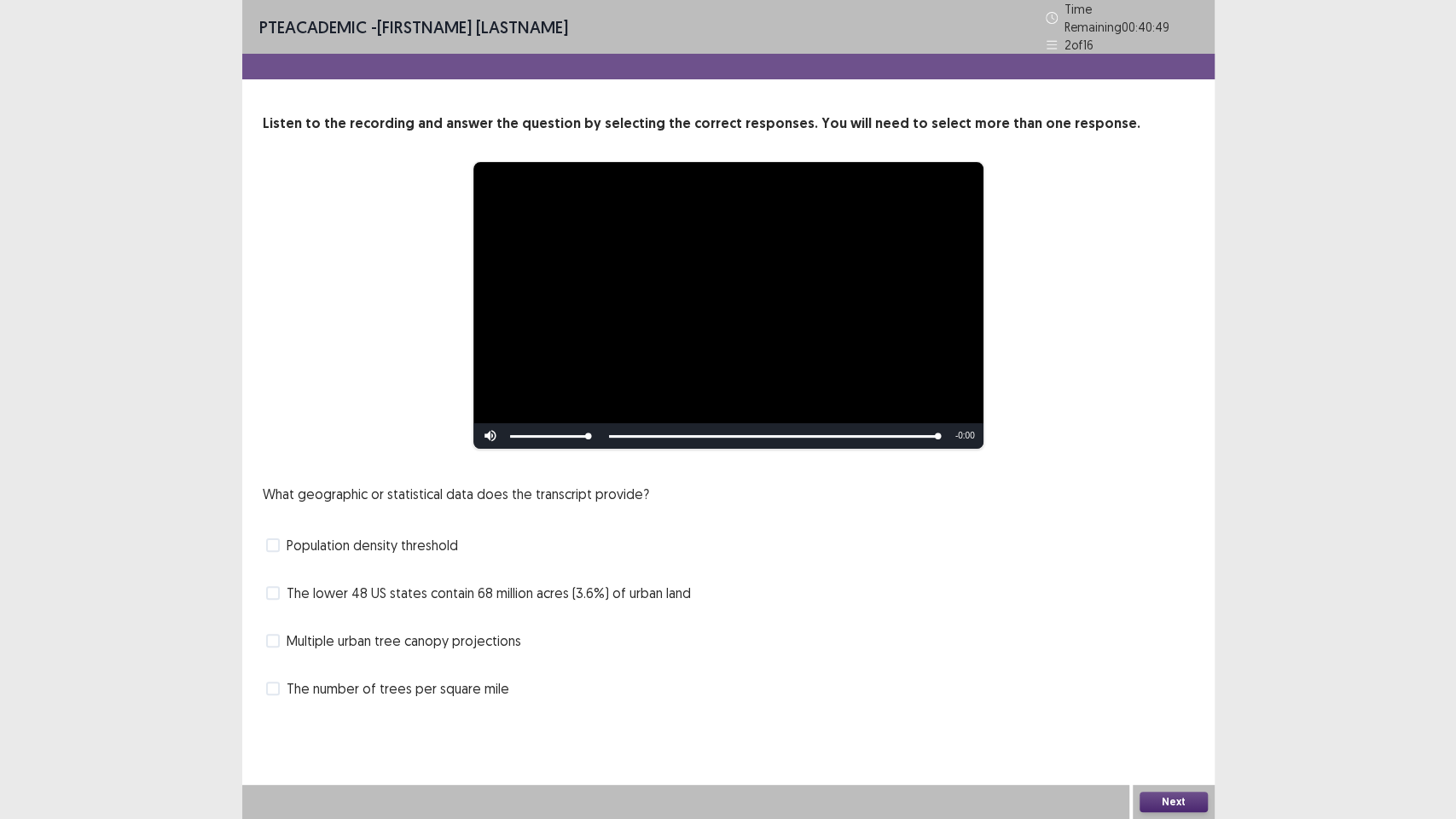 click at bounding box center (273, 593) 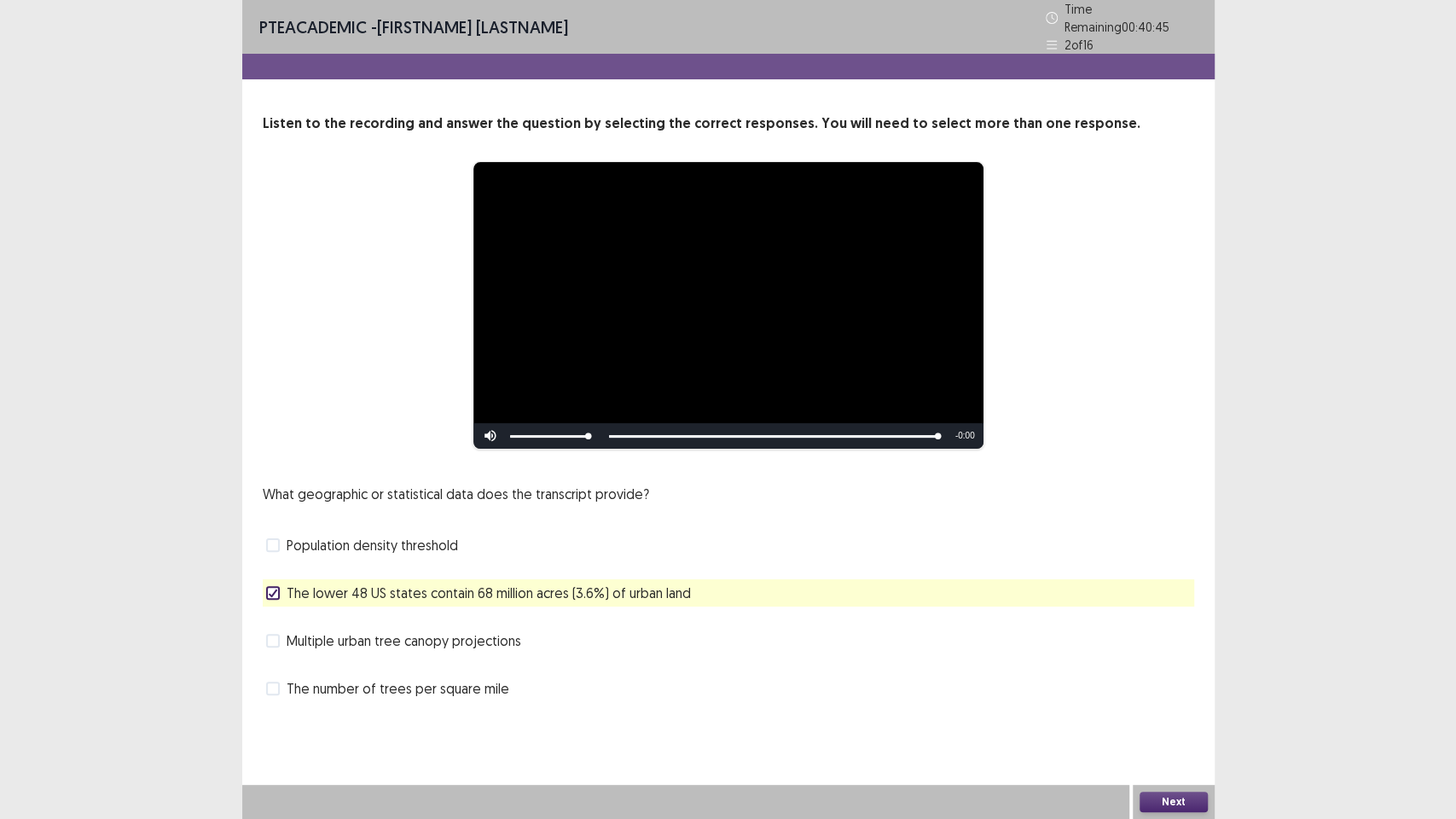 click on "Next" at bounding box center (1174, 802) 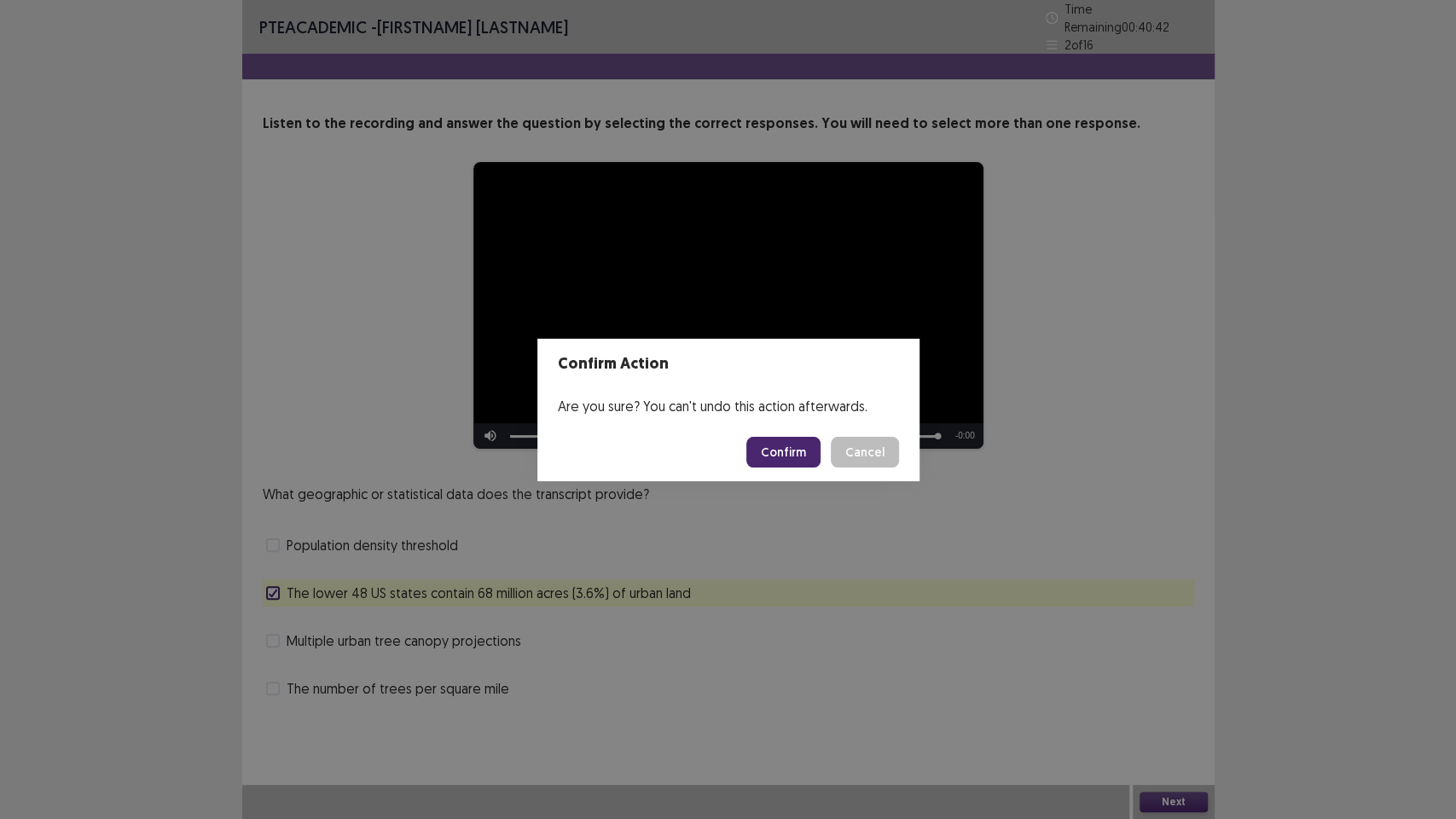 click on "Confirm" at bounding box center [783, 452] 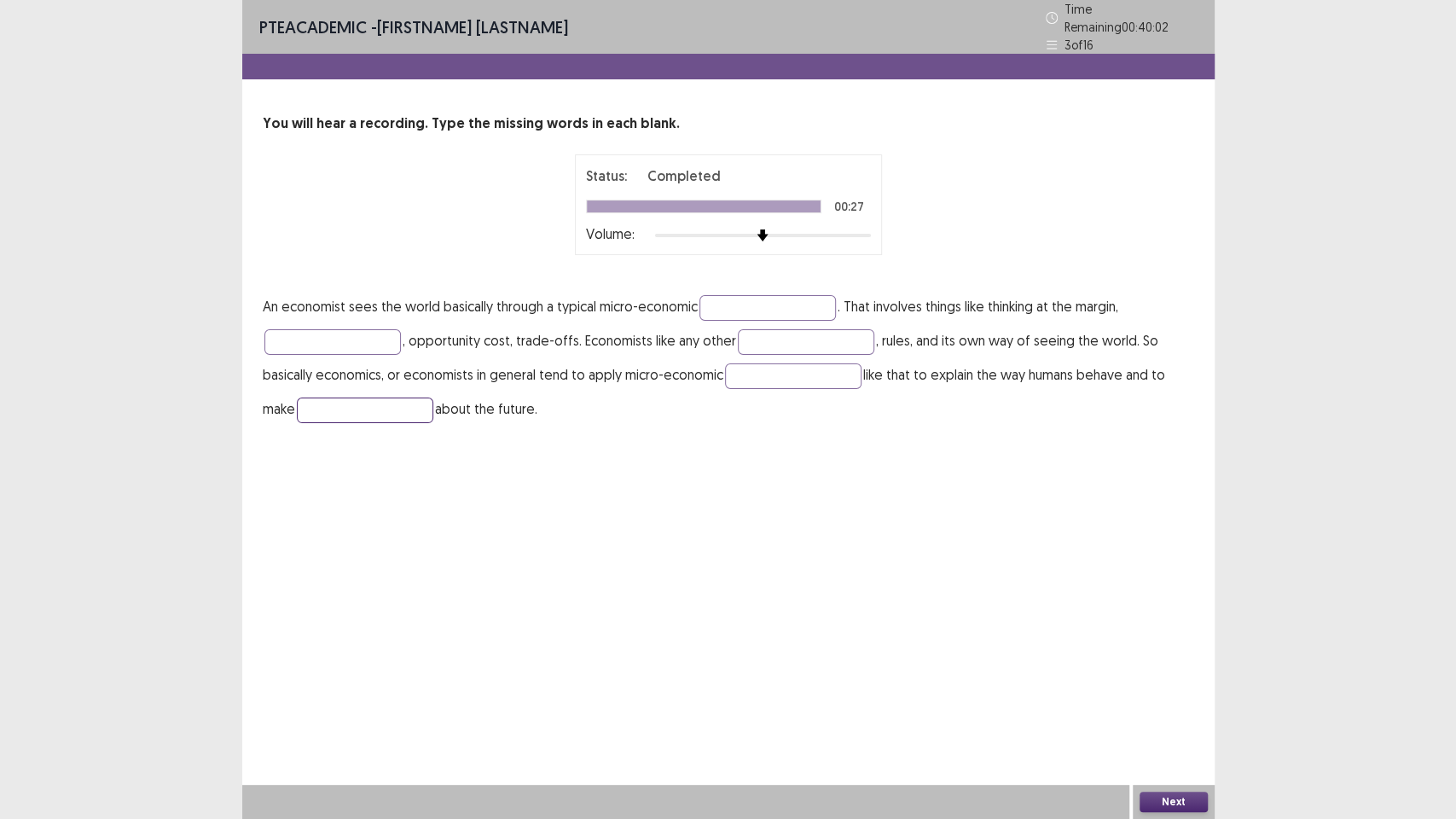 click at bounding box center (365, 410) 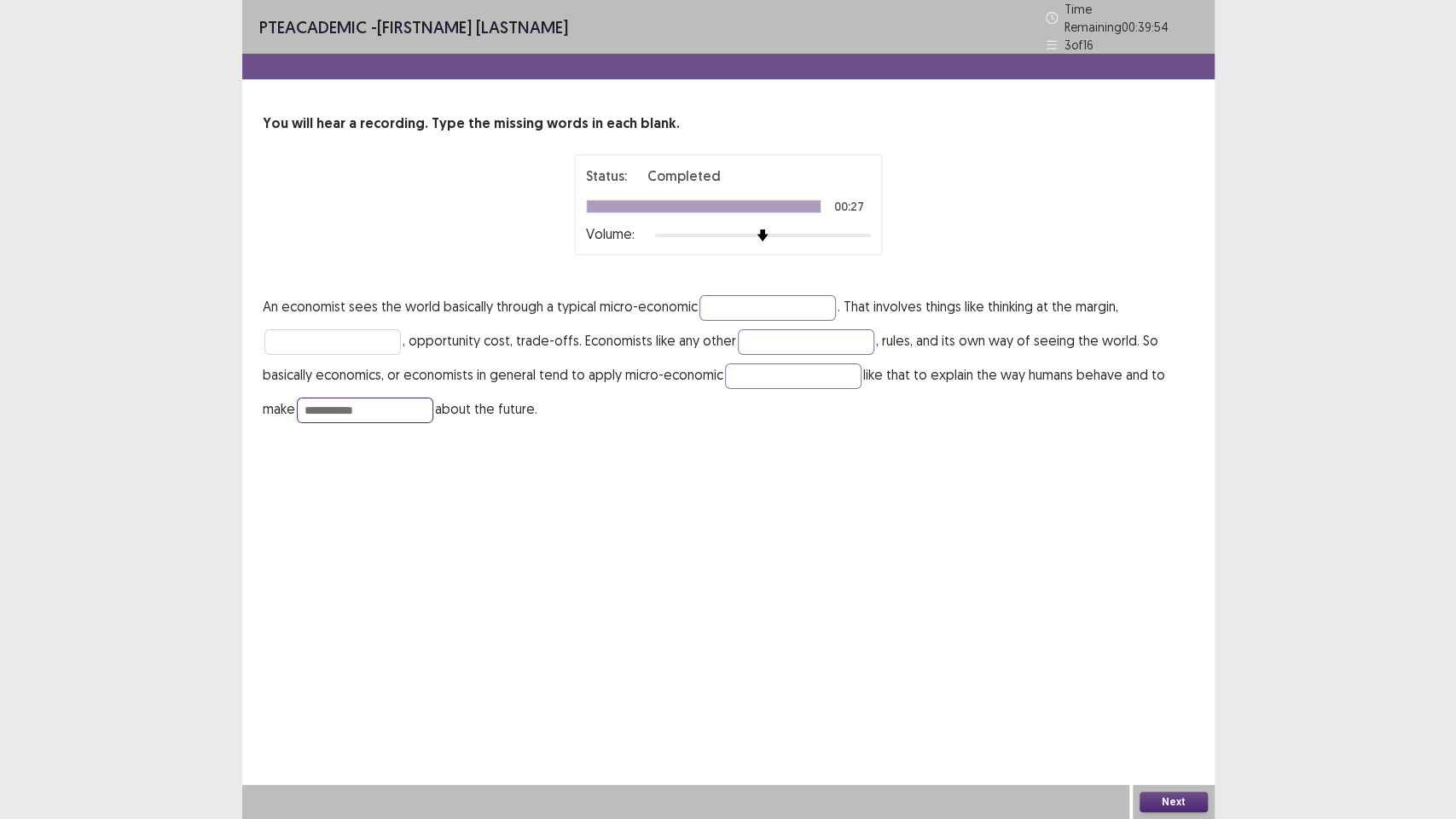 type on "**********" 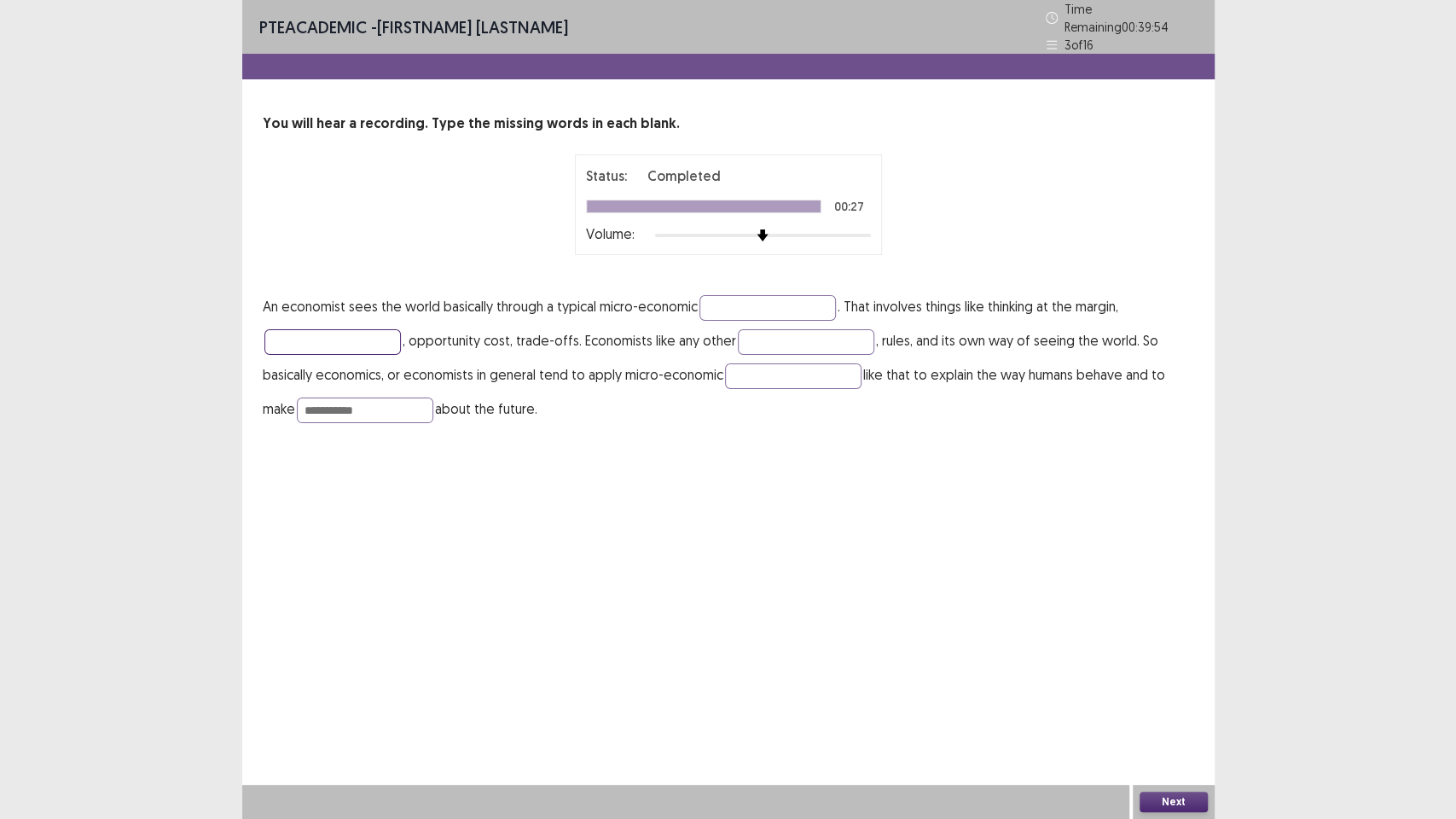 click at bounding box center [333, 342] 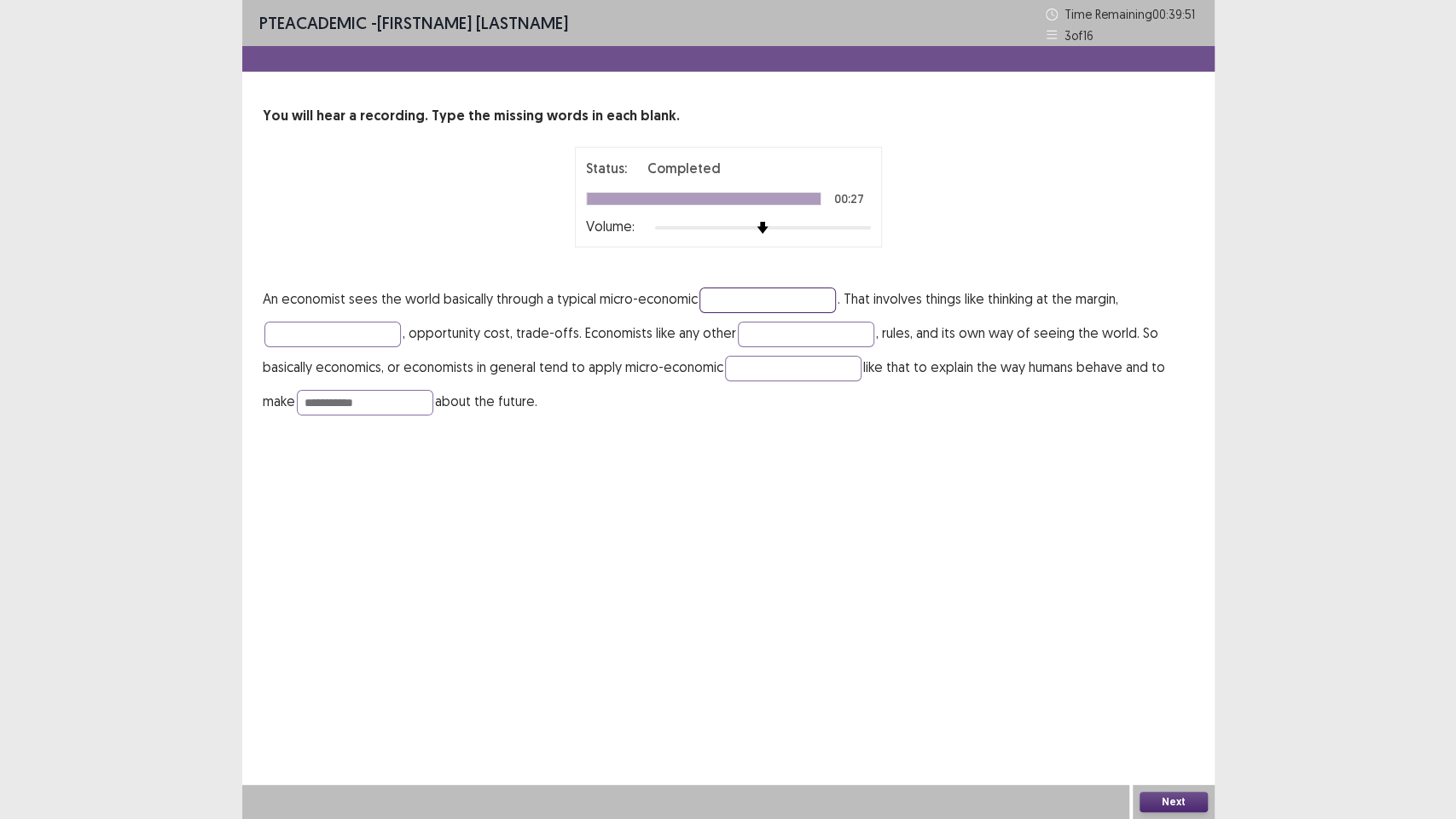 click at bounding box center [768, 300] 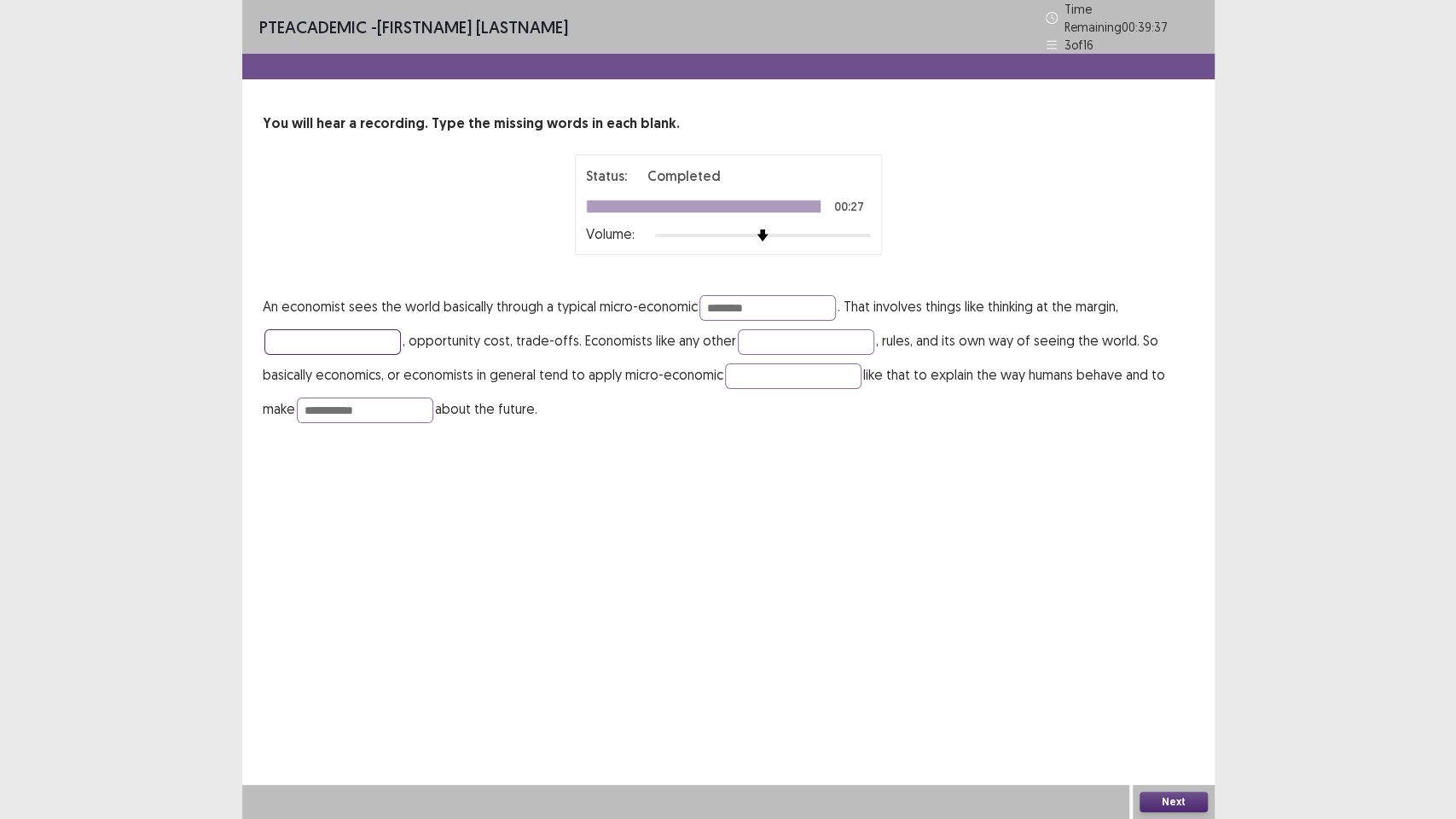 click at bounding box center [333, 342] 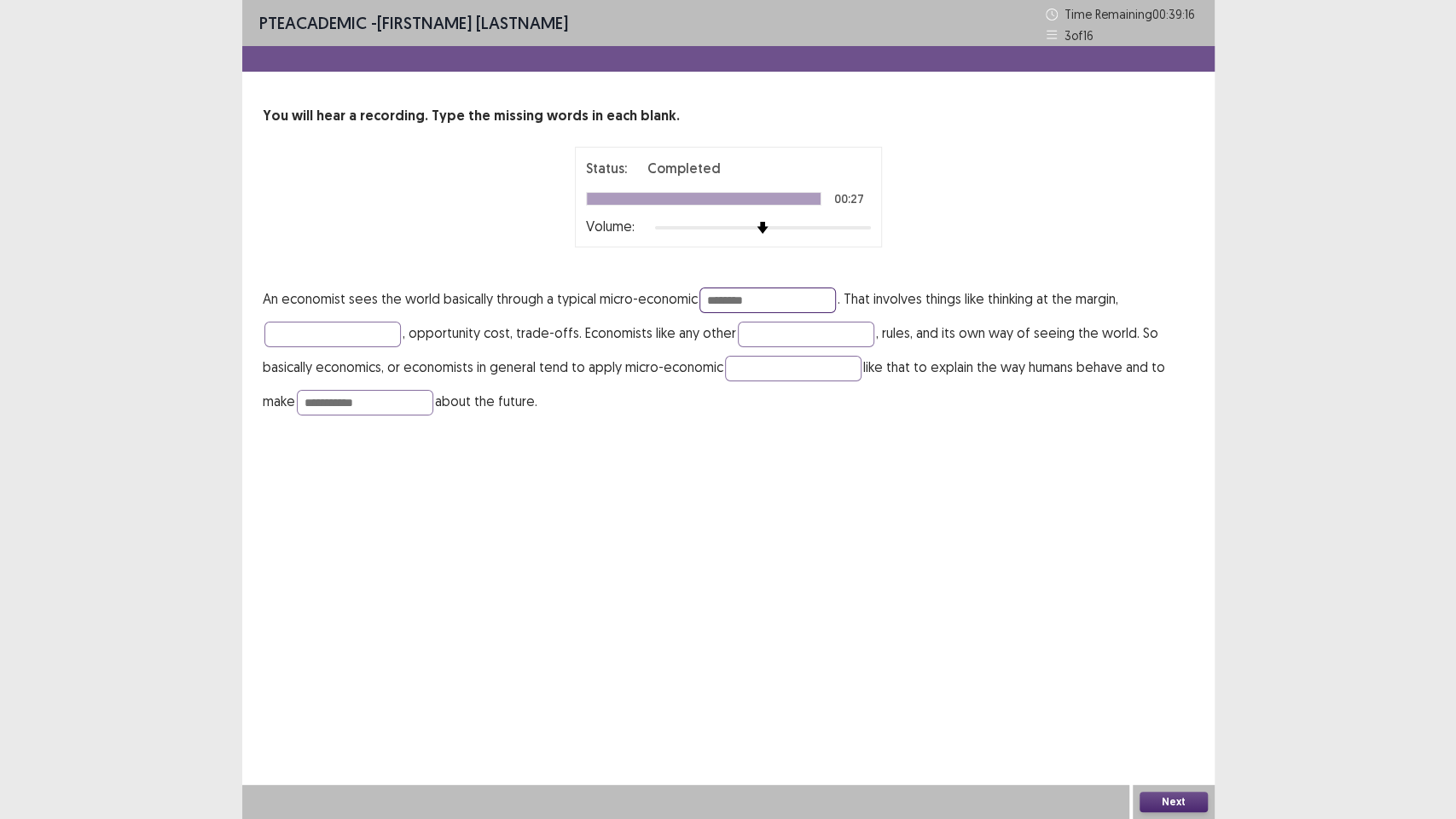 click on "********" at bounding box center (768, 300) 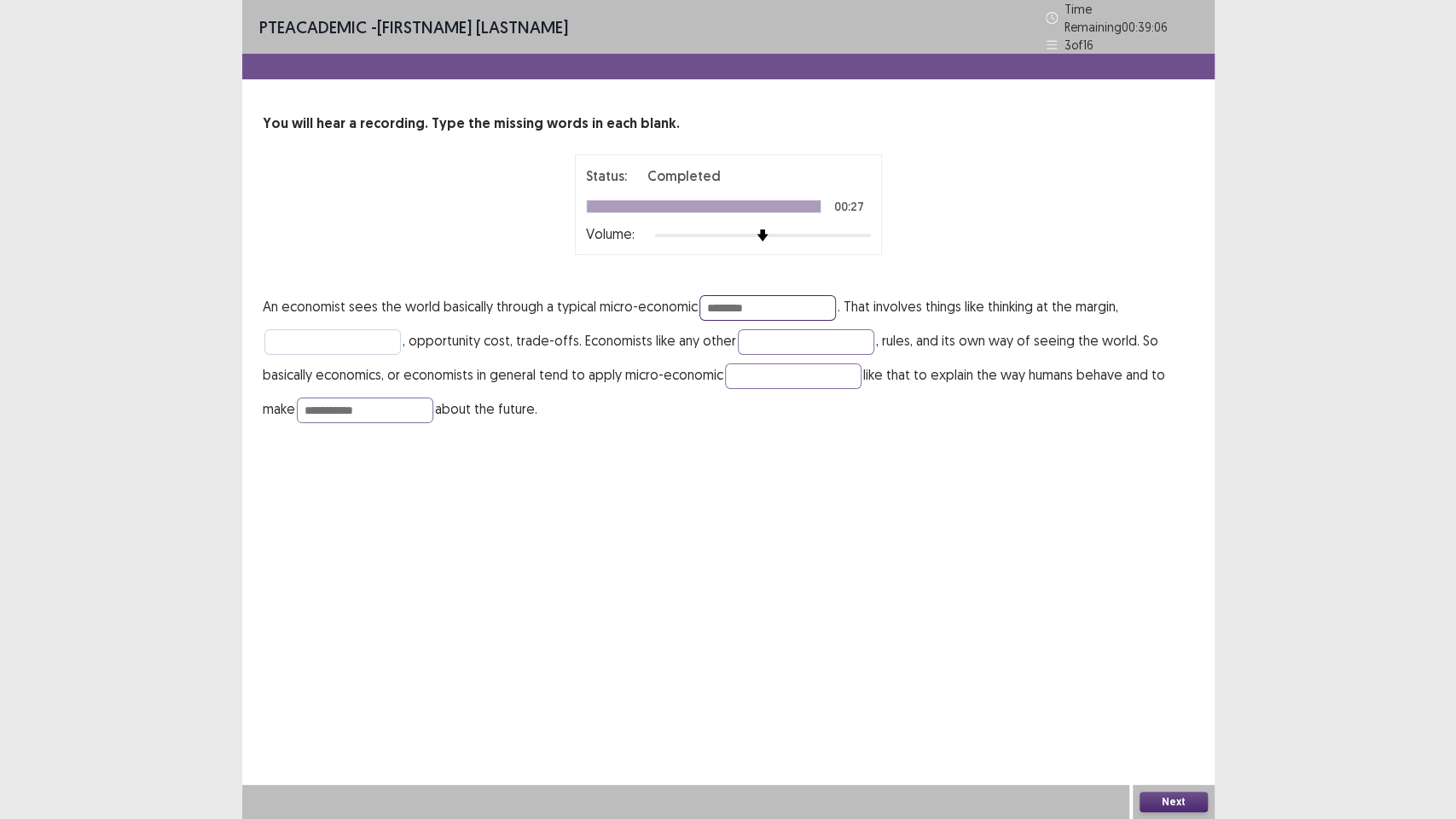 type on "********" 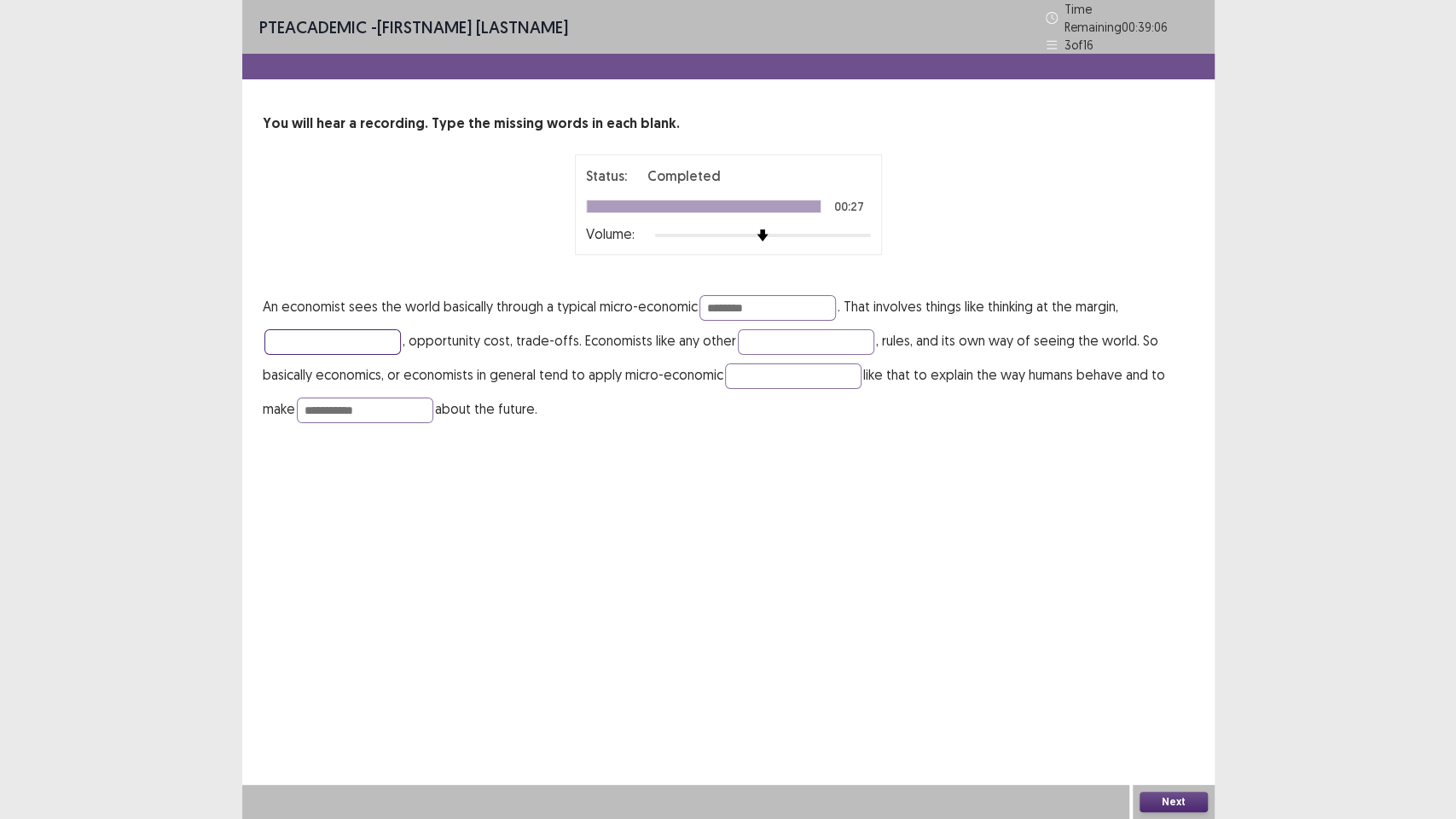 click at bounding box center (333, 342) 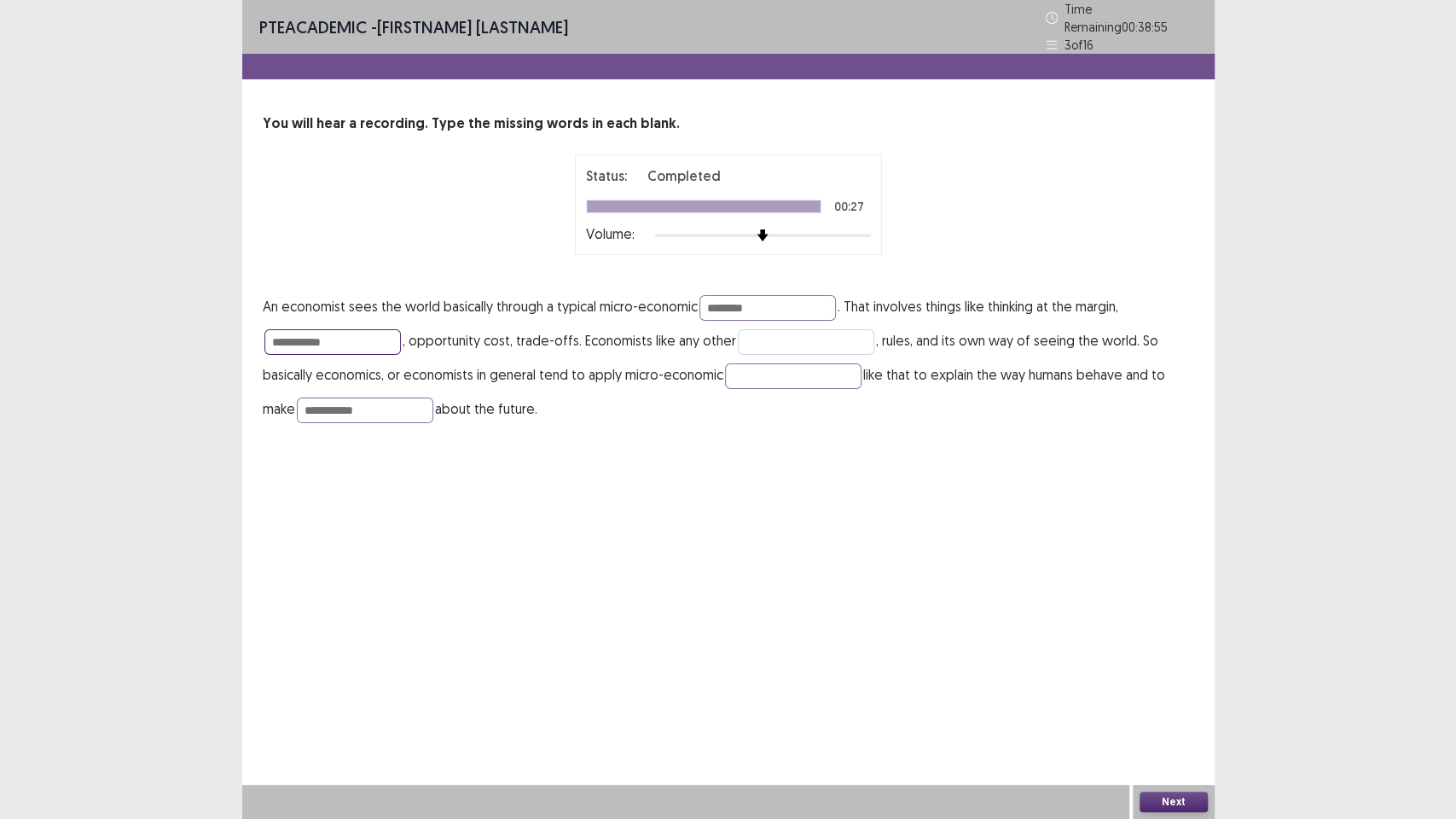 type on "**********" 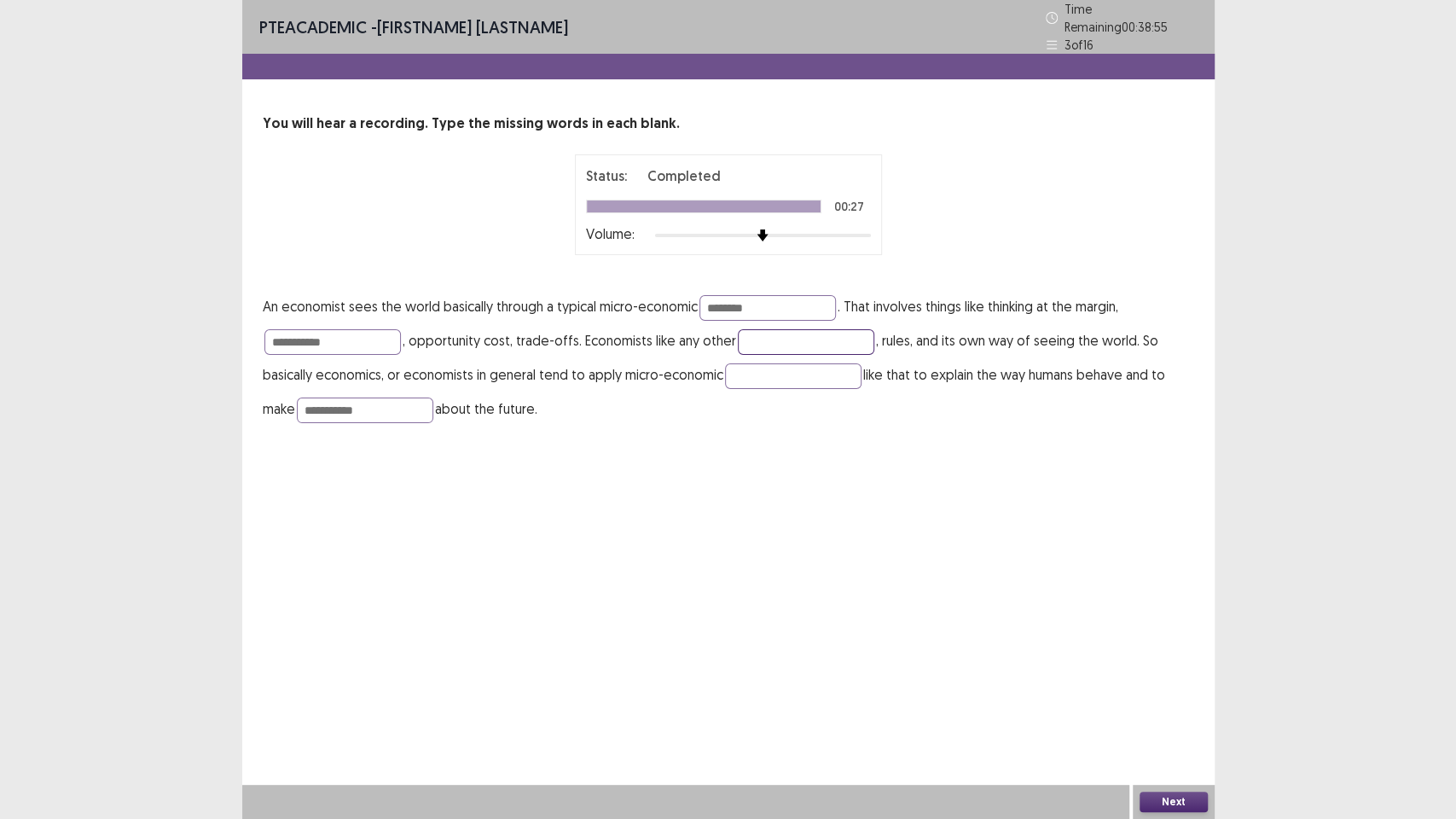click at bounding box center [806, 342] 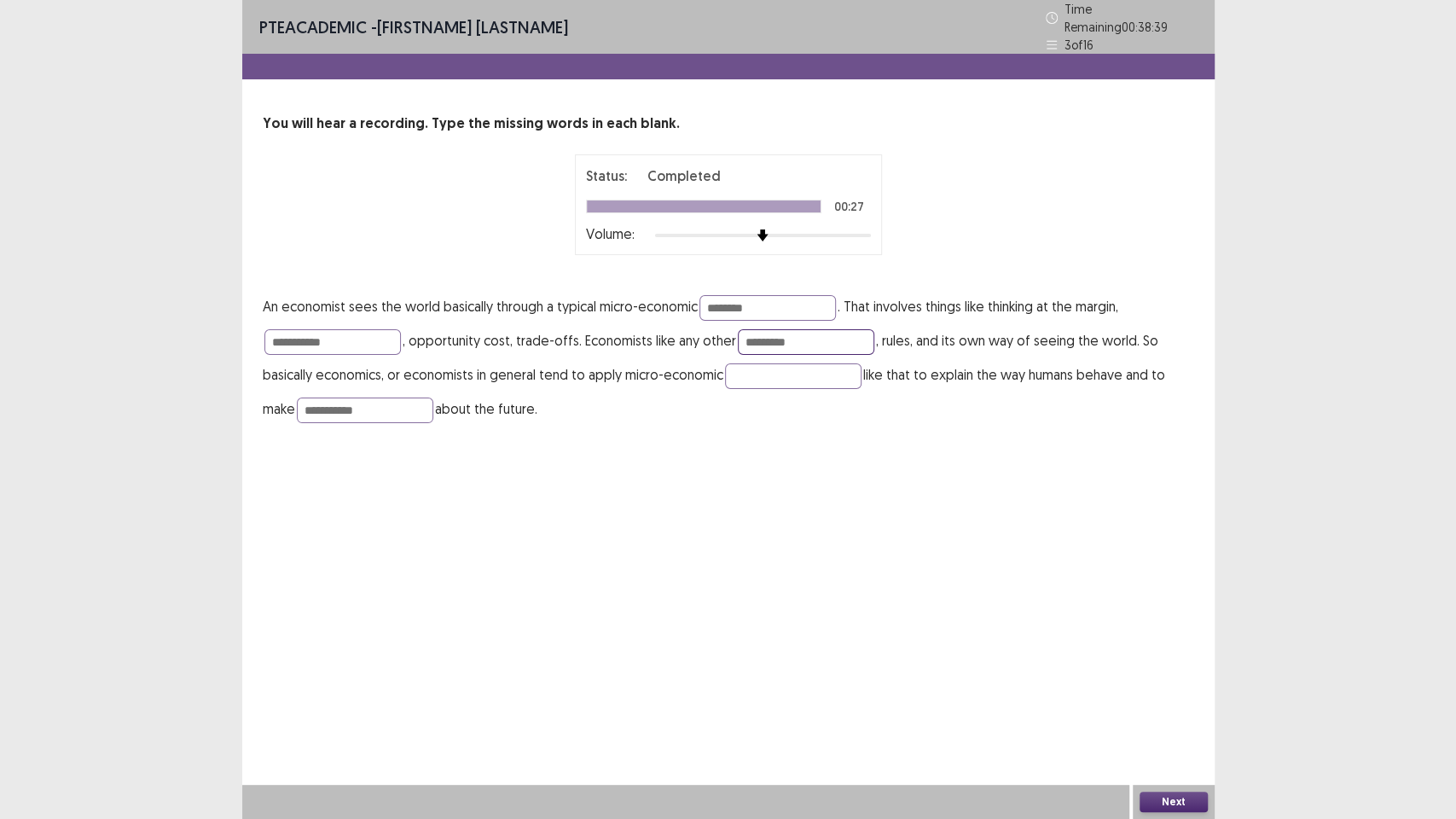type on "*********" 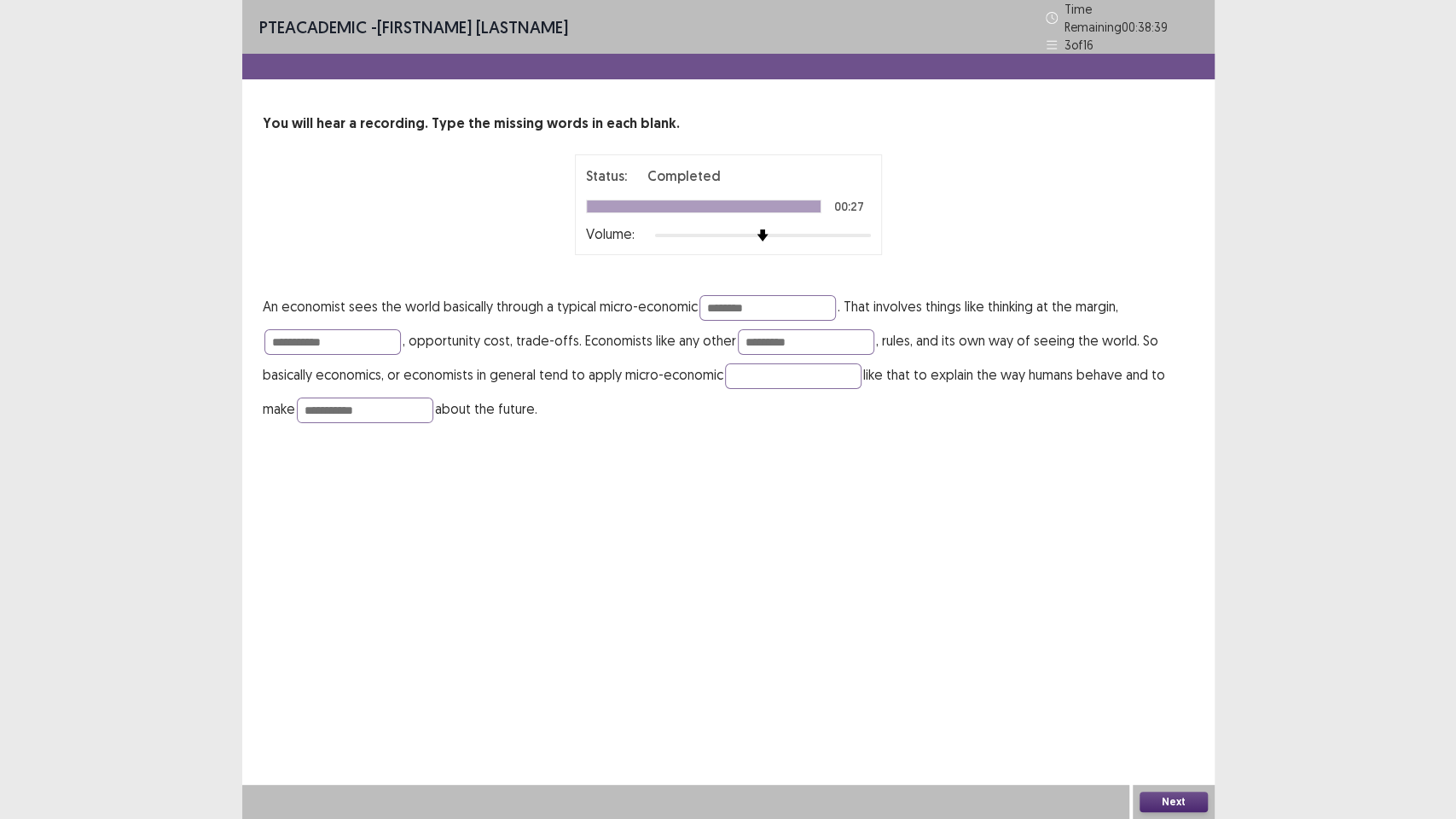 click on "Next" at bounding box center (1174, 802) 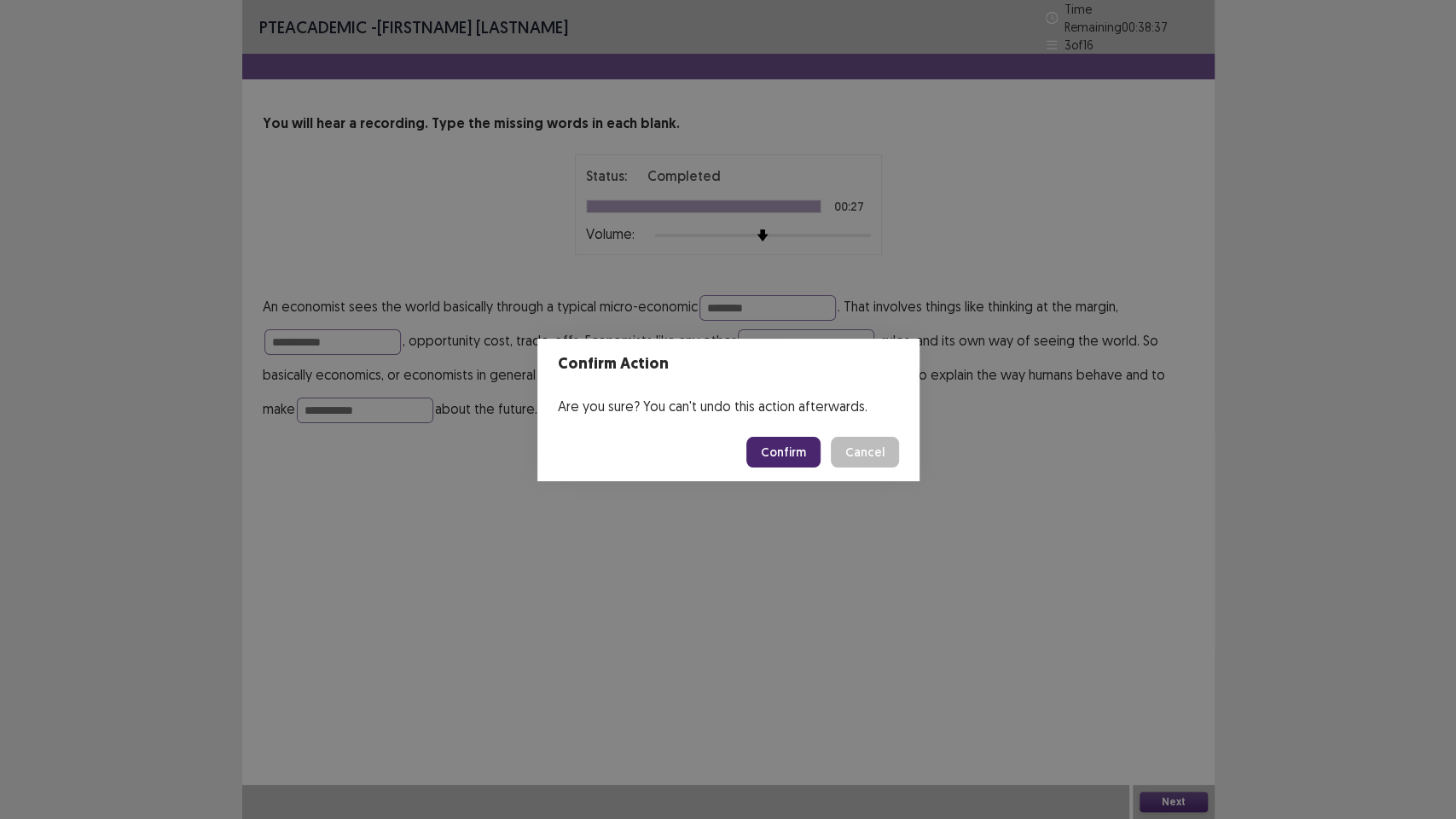 click on "Confirm" at bounding box center [783, 452] 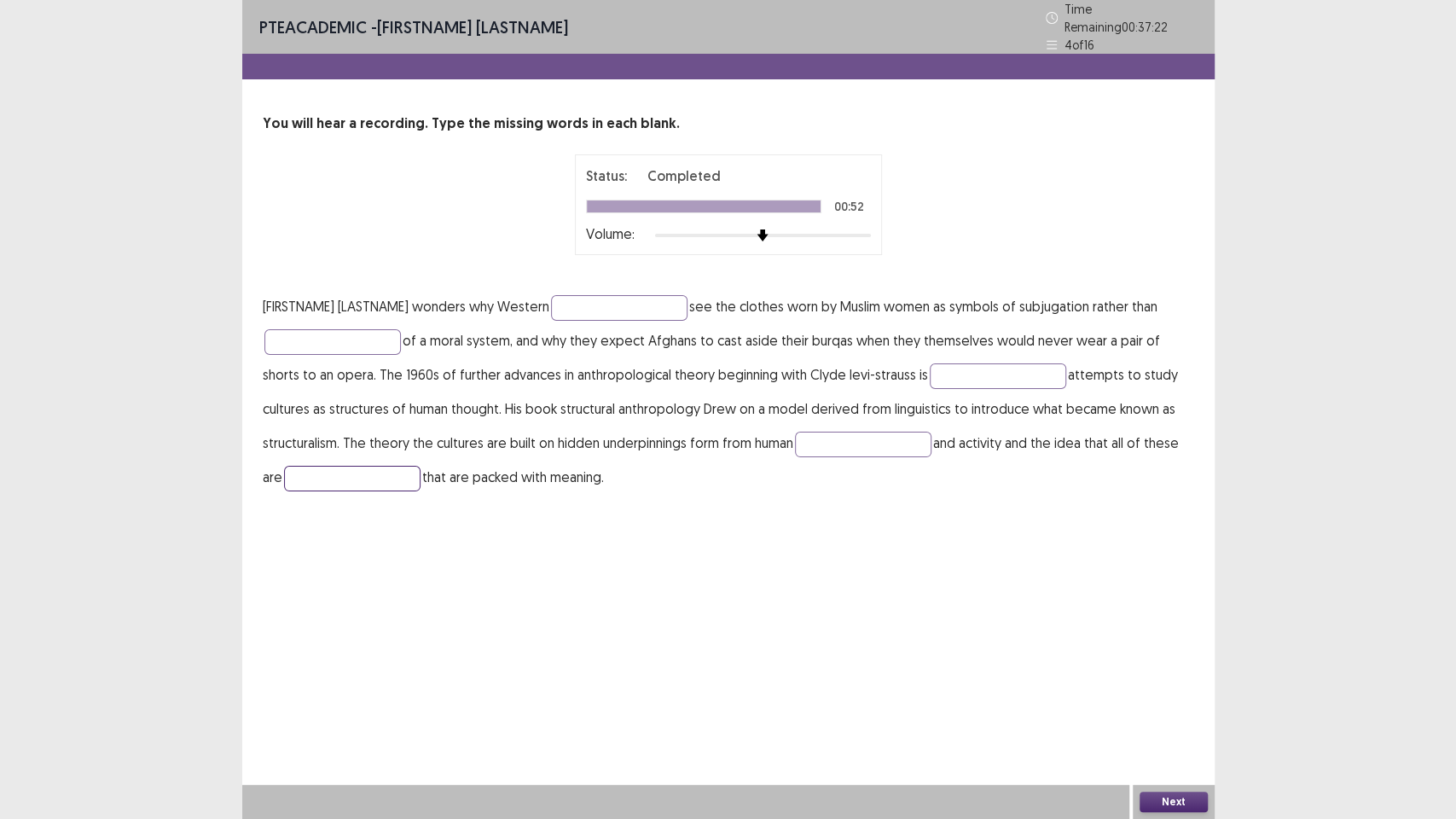 click at bounding box center [352, 479] 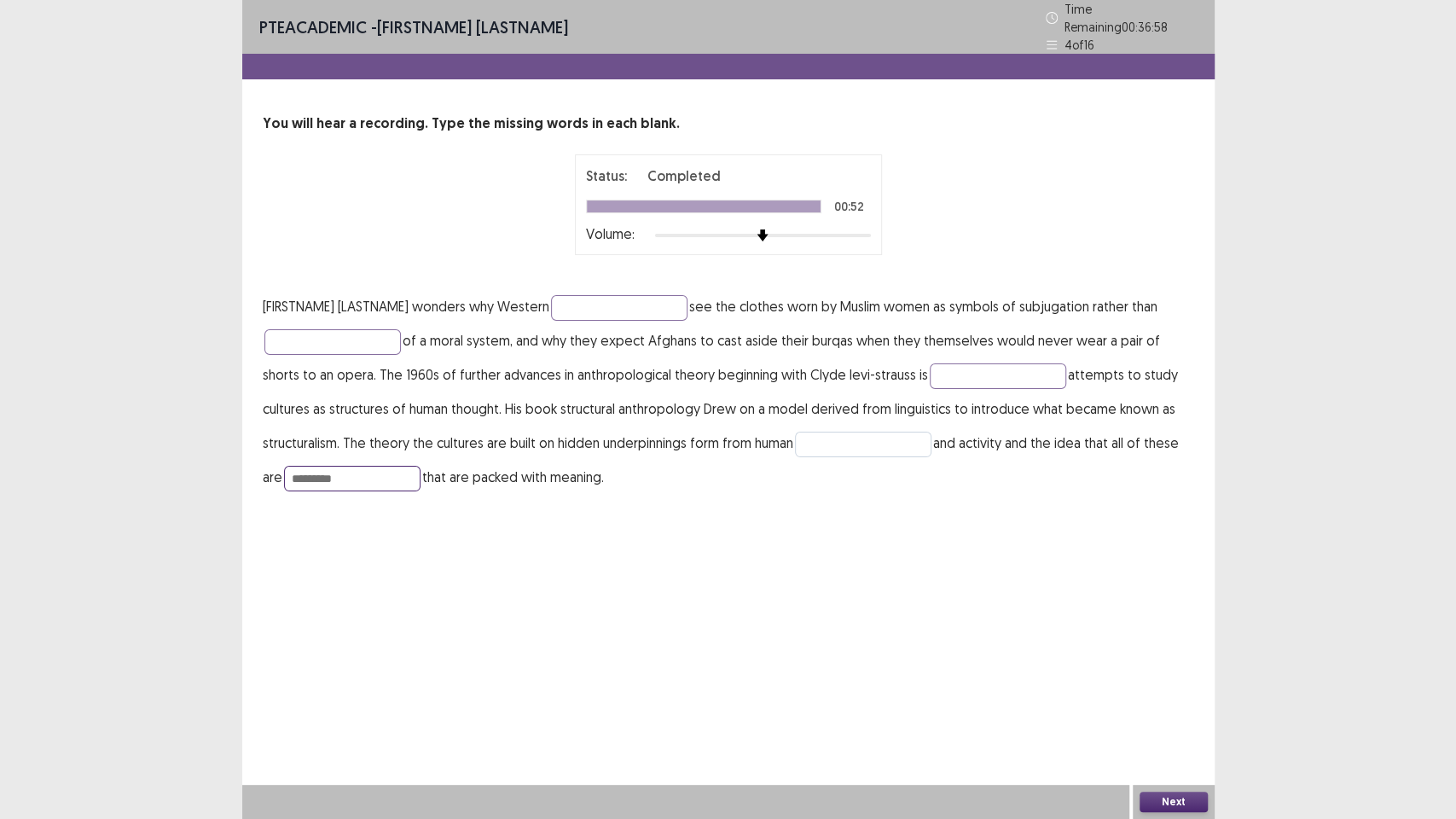 type on "*********" 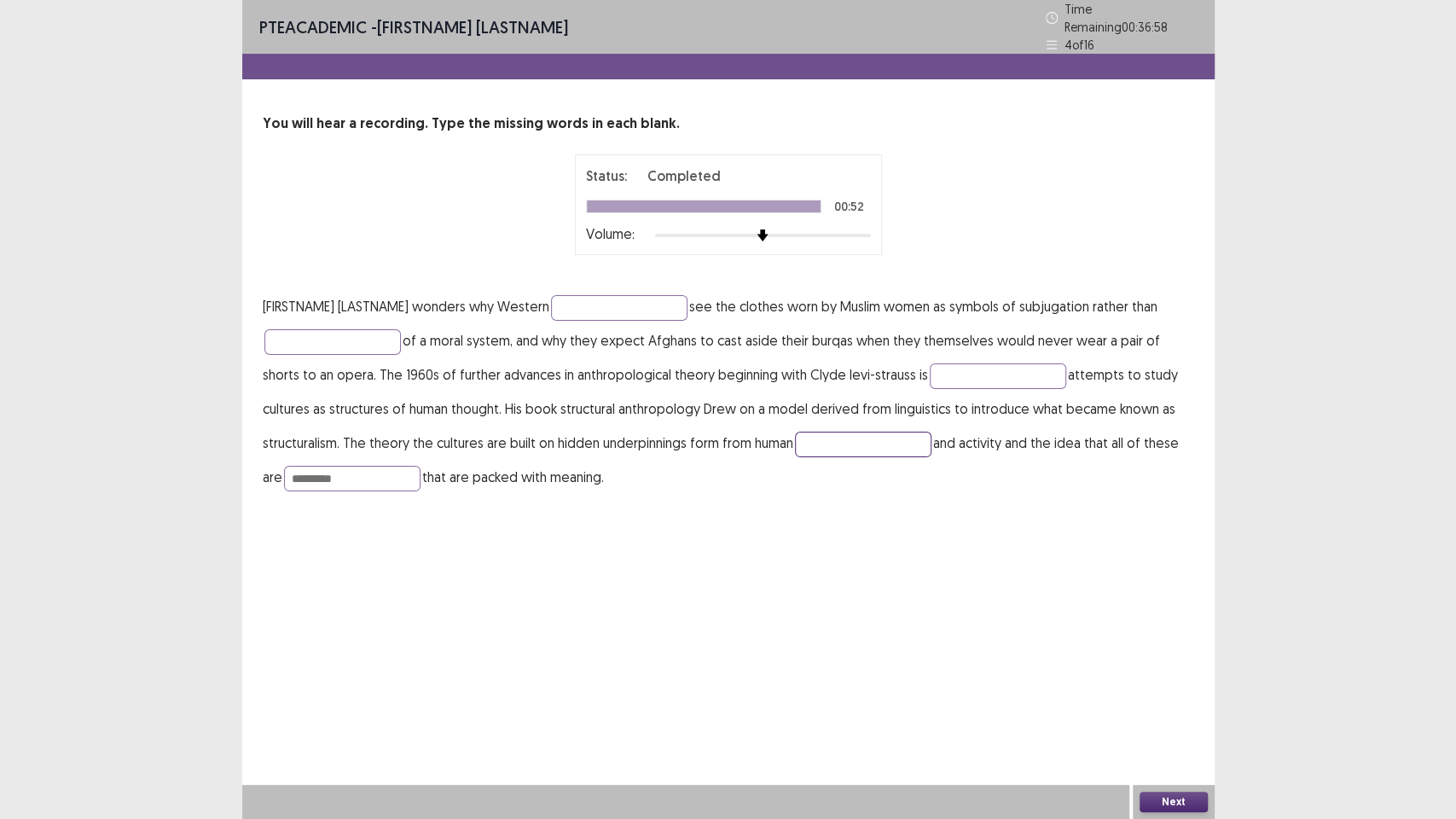 click at bounding box center [863, 444] 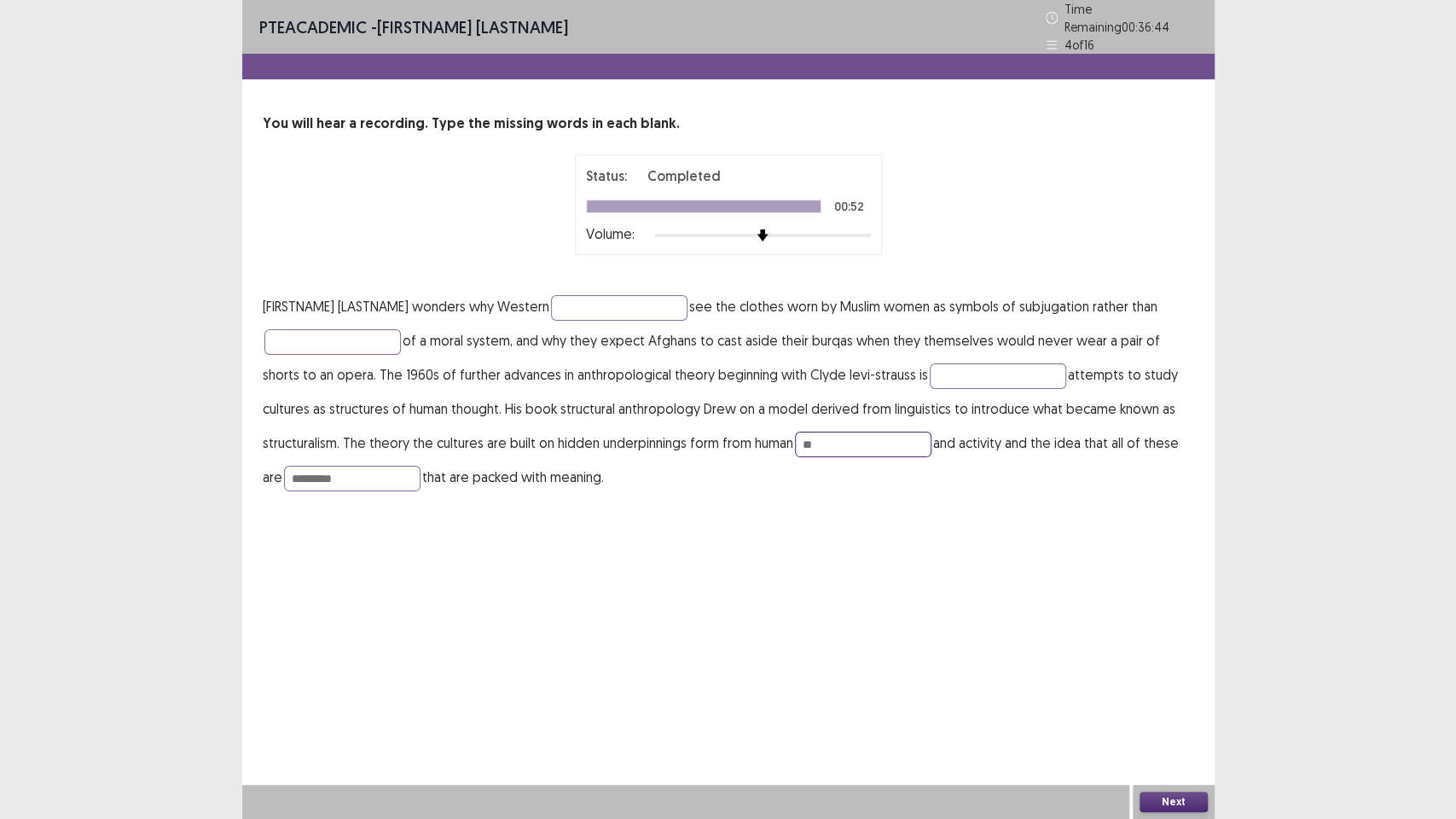 type on "*" 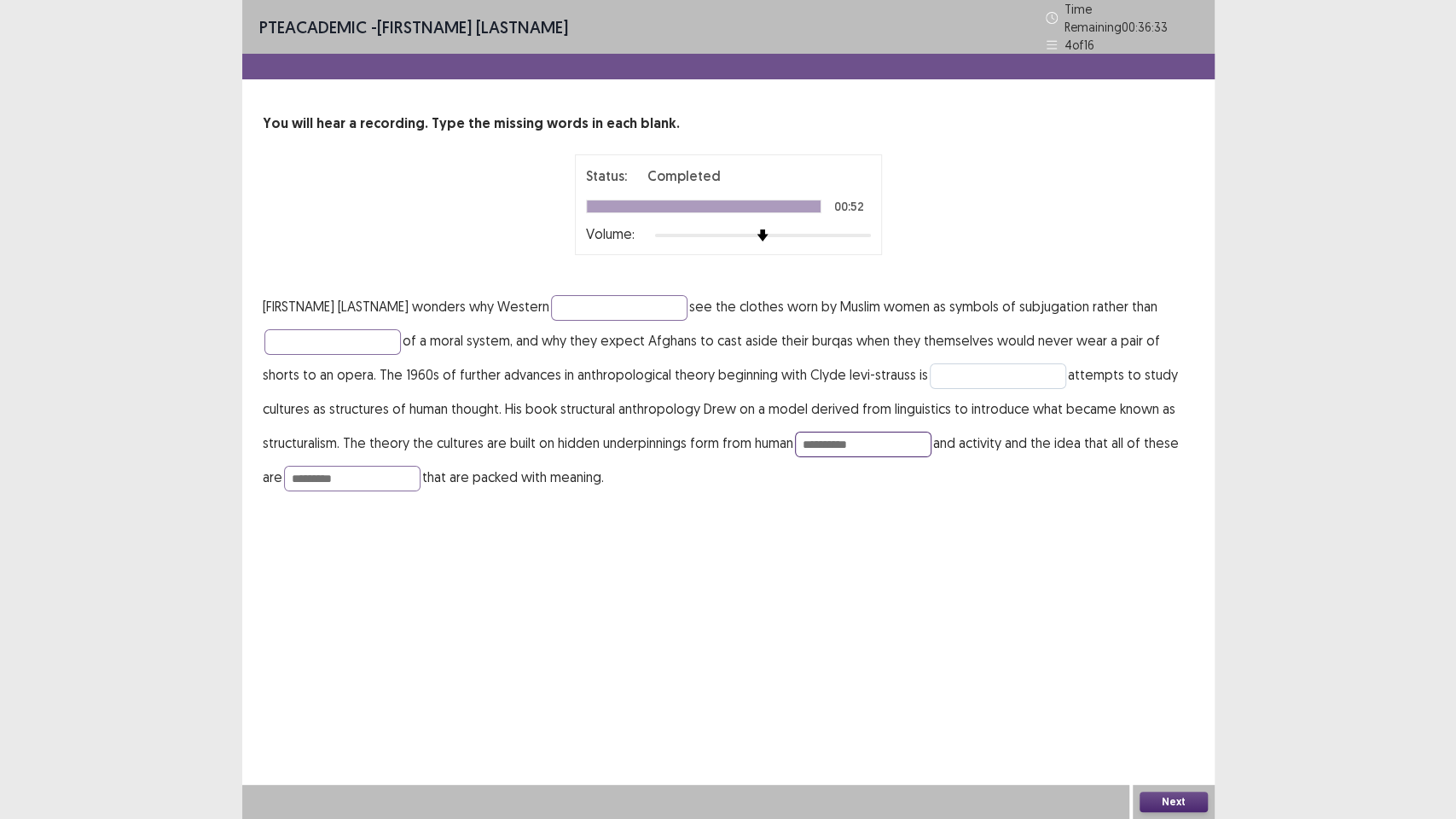 type on "**********" 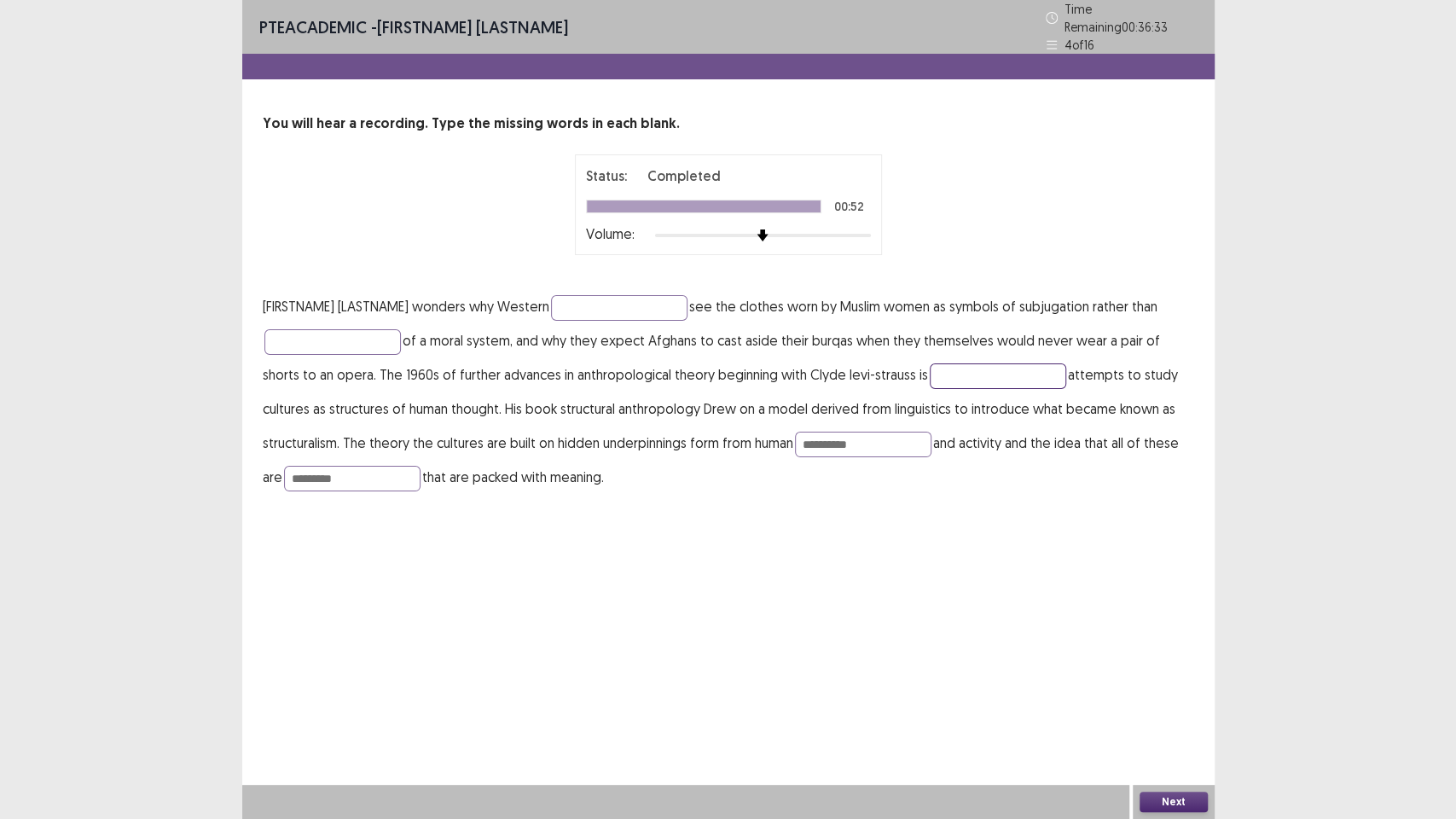 click at bounding box center [998, 376] 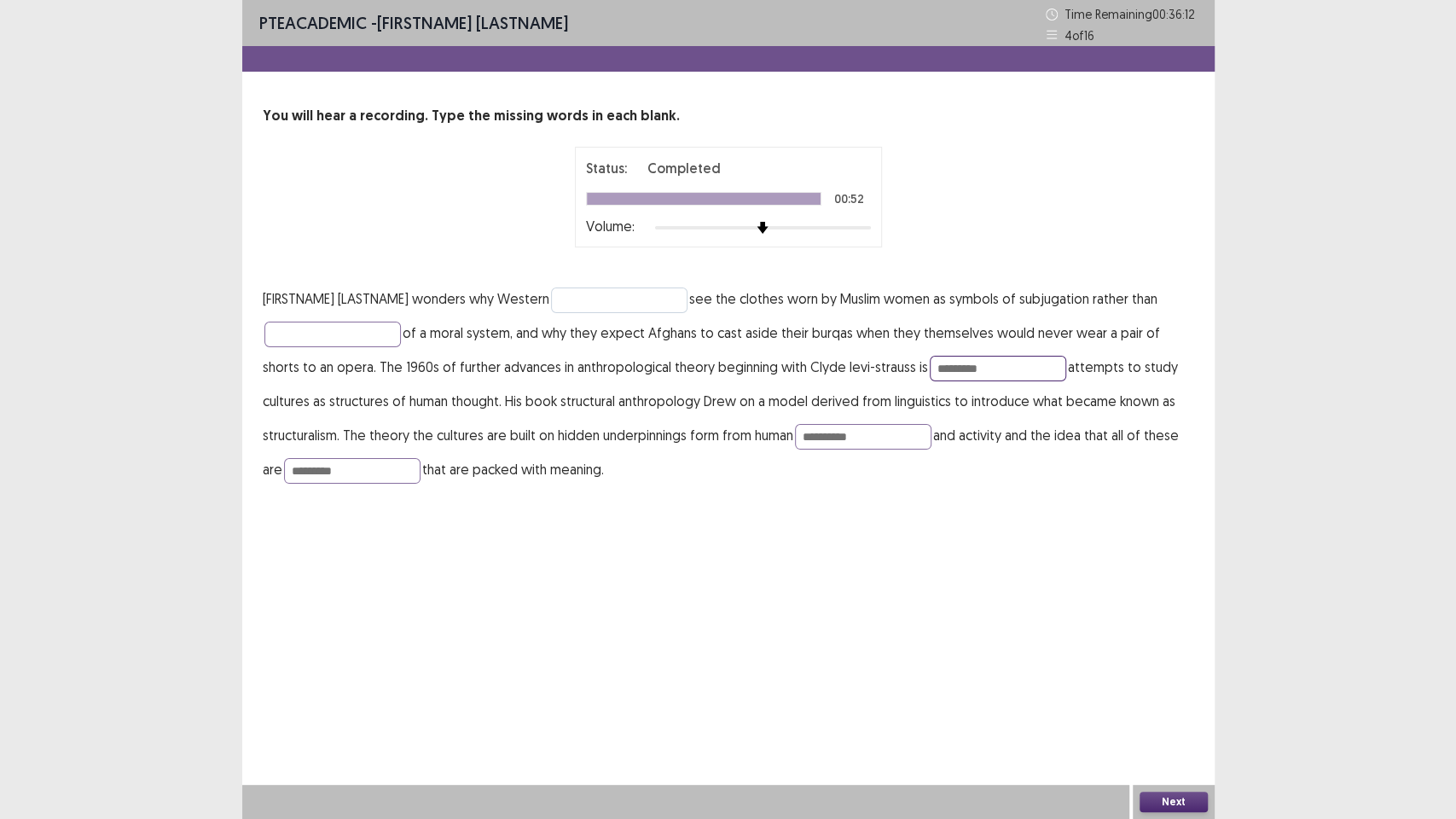 type on "*********" 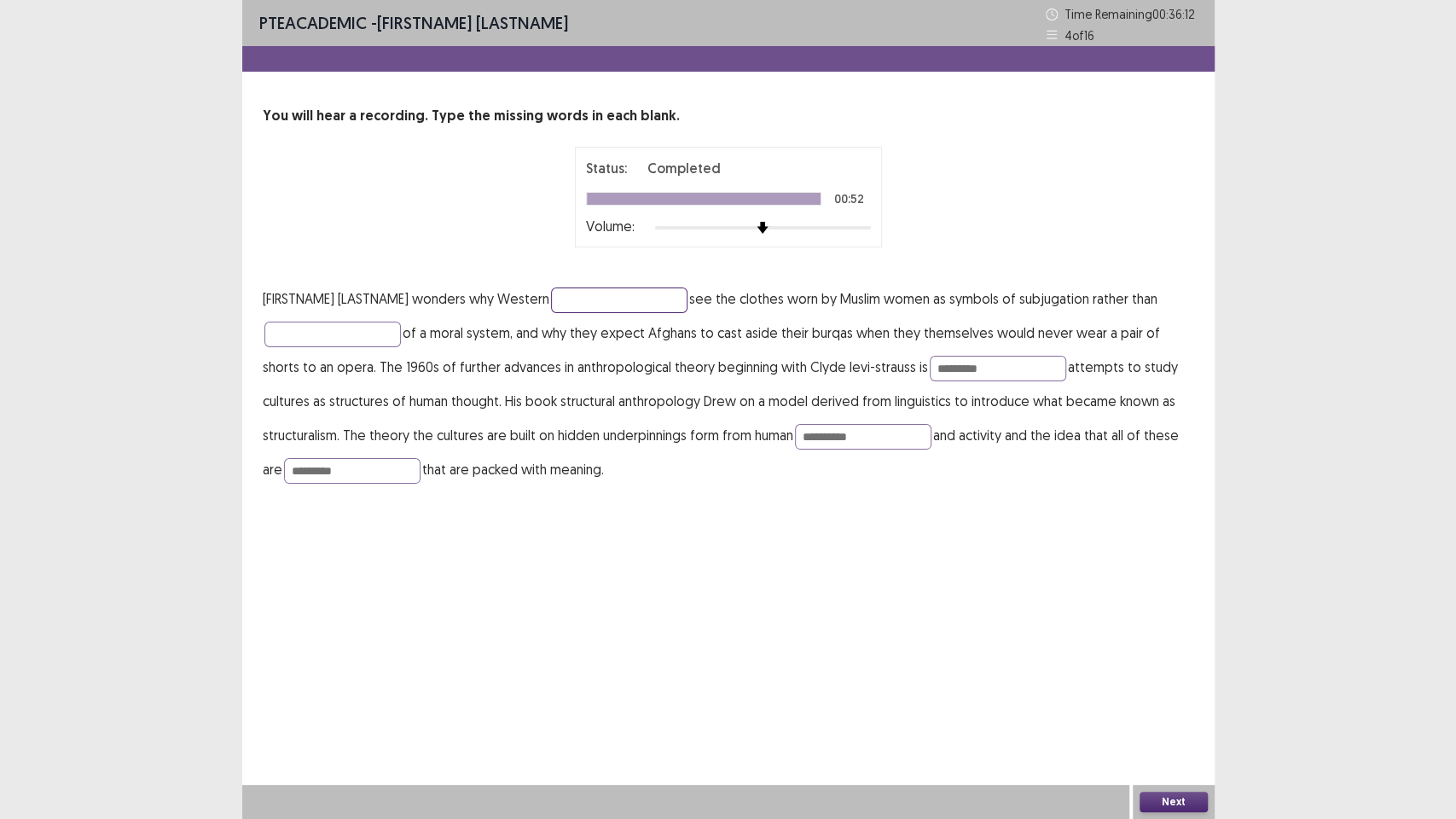 click at bounding box center [619, 300] 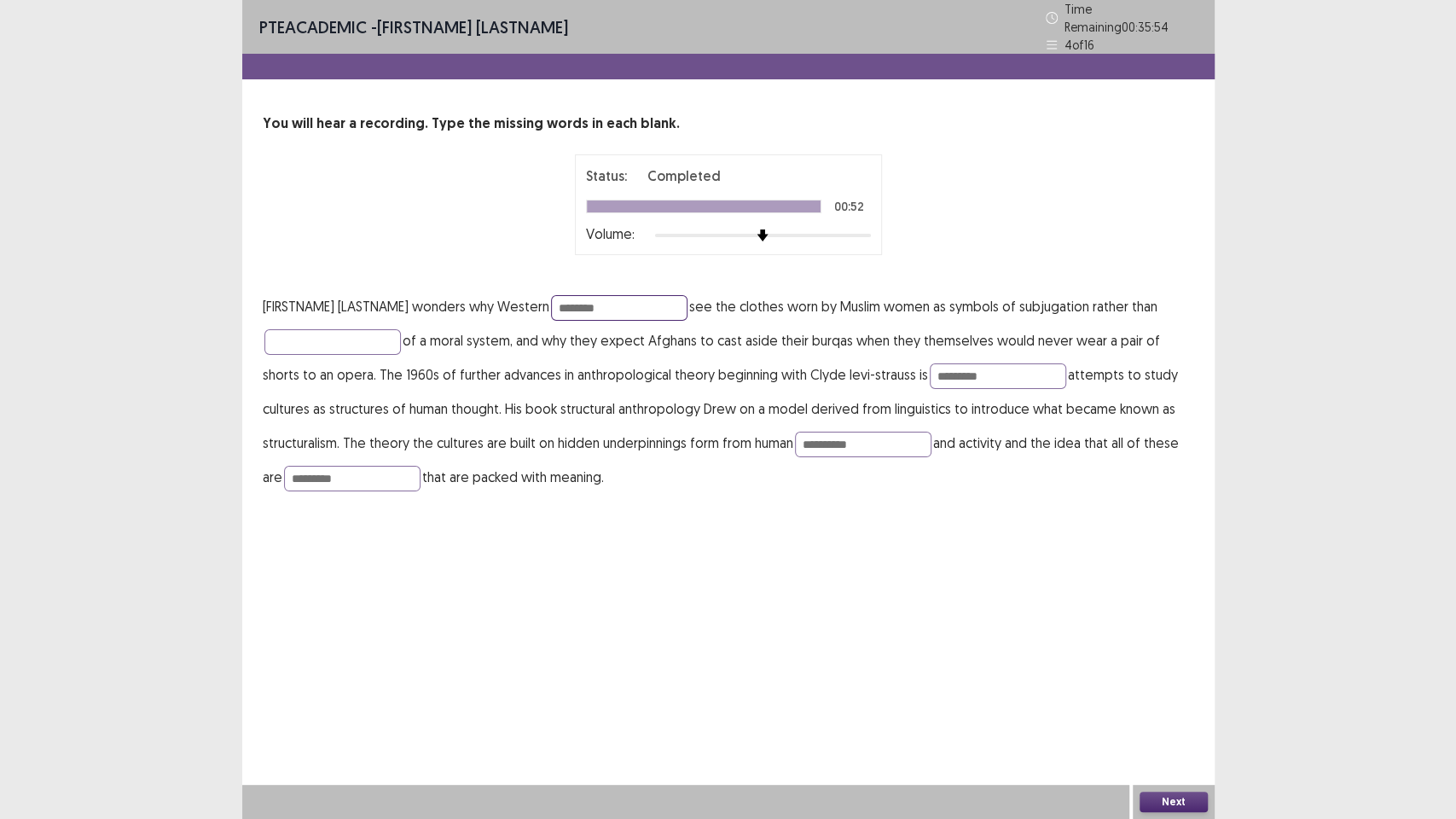 type on "********" 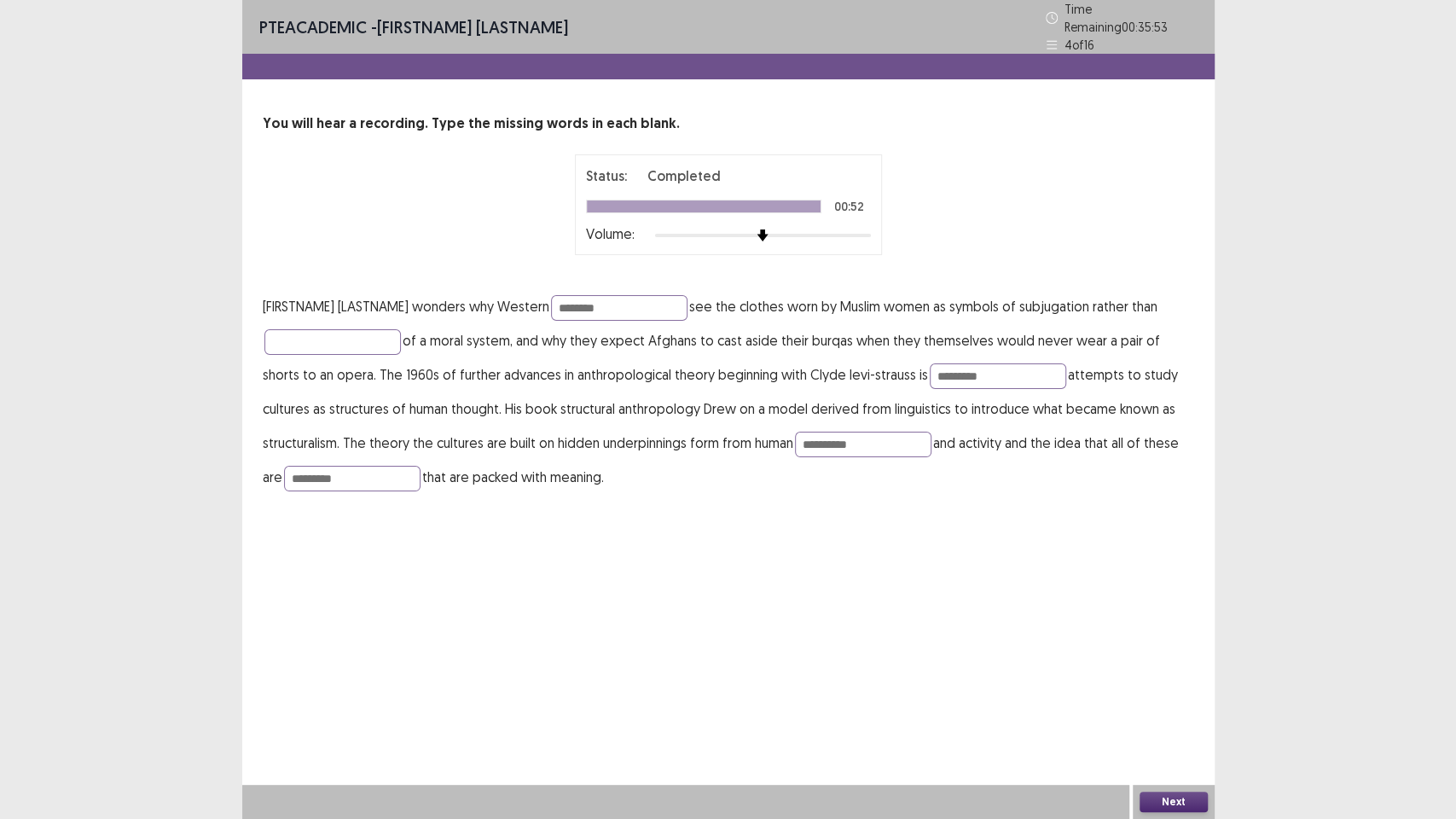click on "**********" at bounding box center (728, 392) 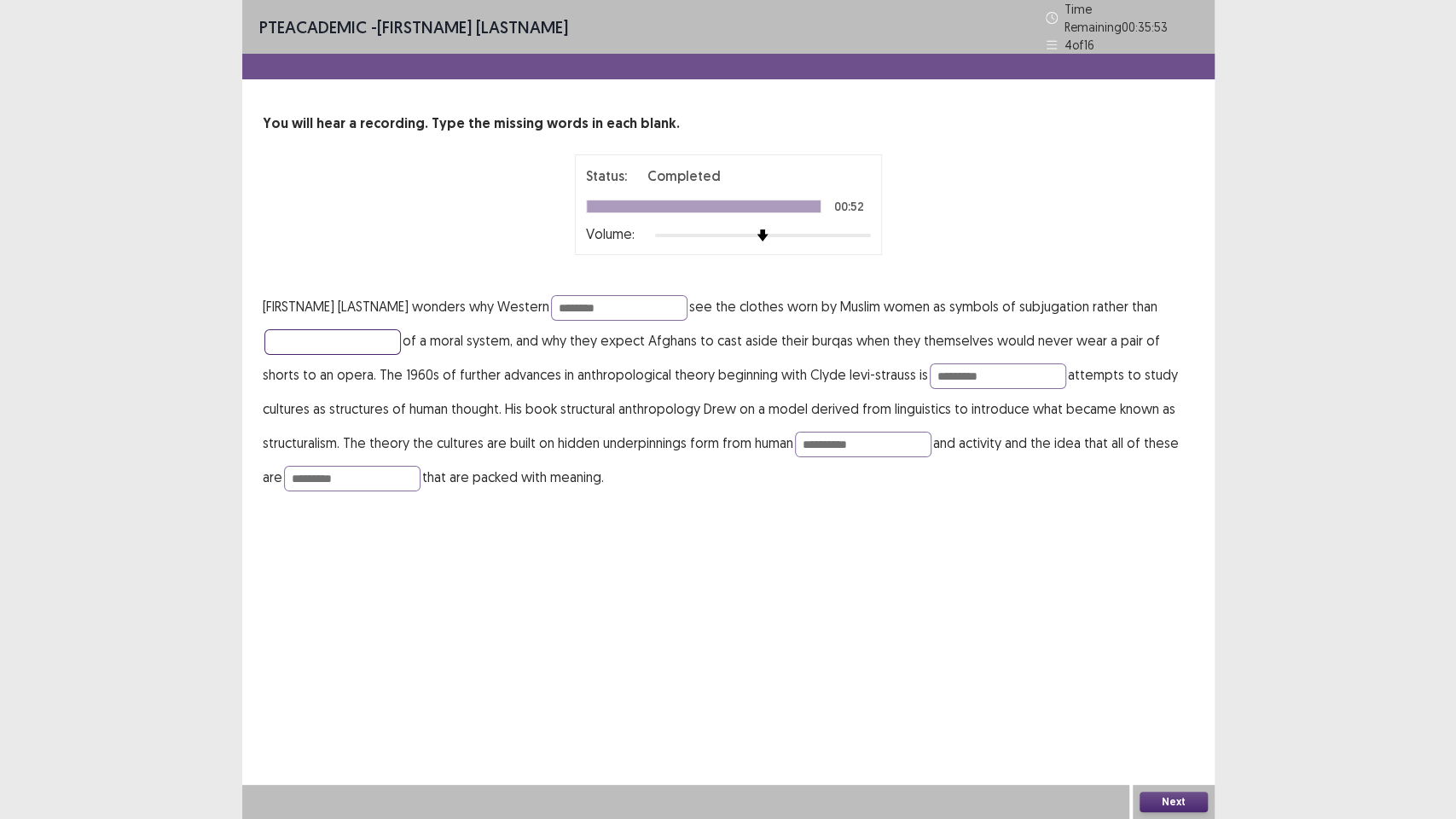 click at bounding box center (333, 342) 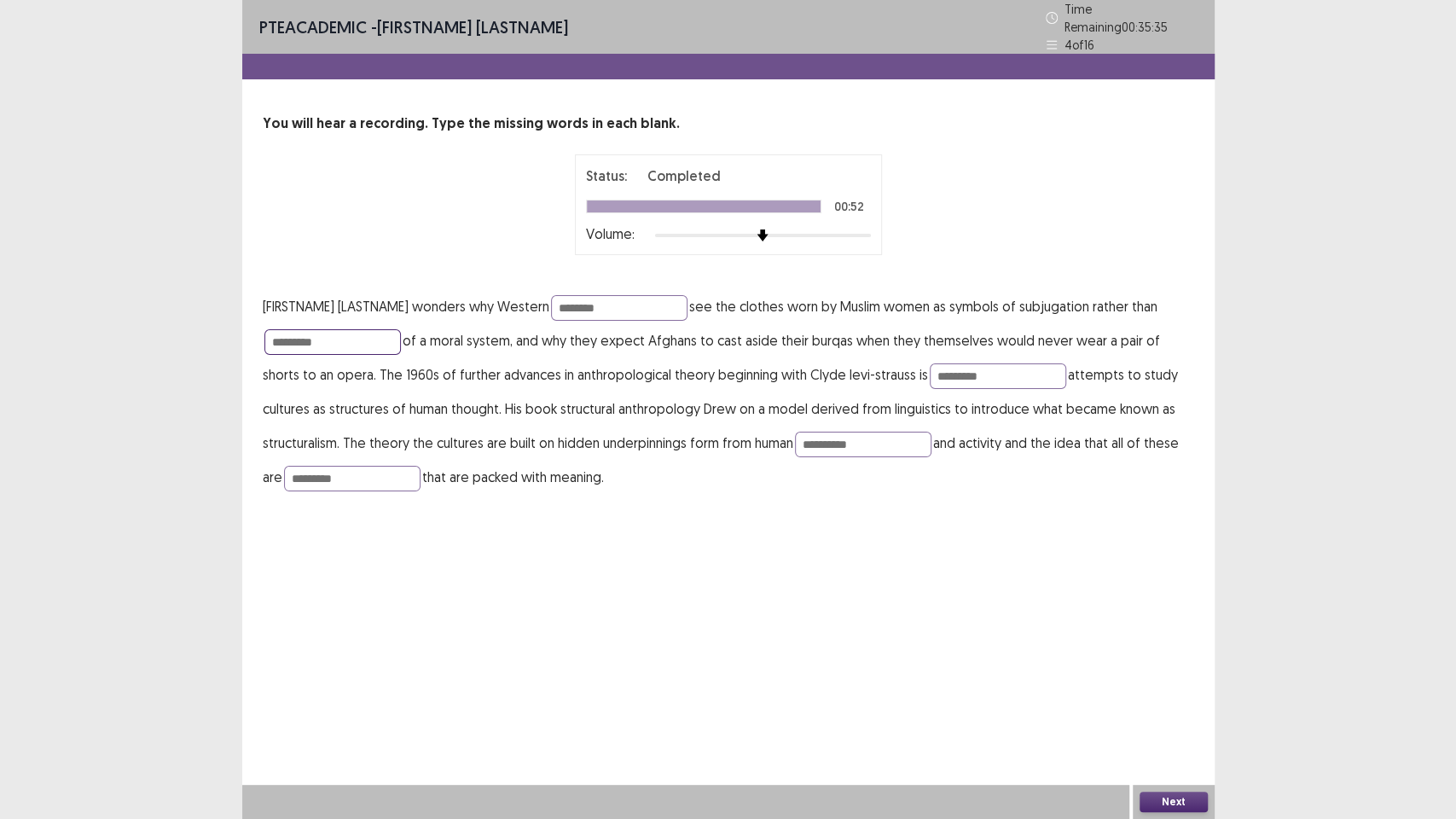 click on "*********" at bounding box center [333, 342] 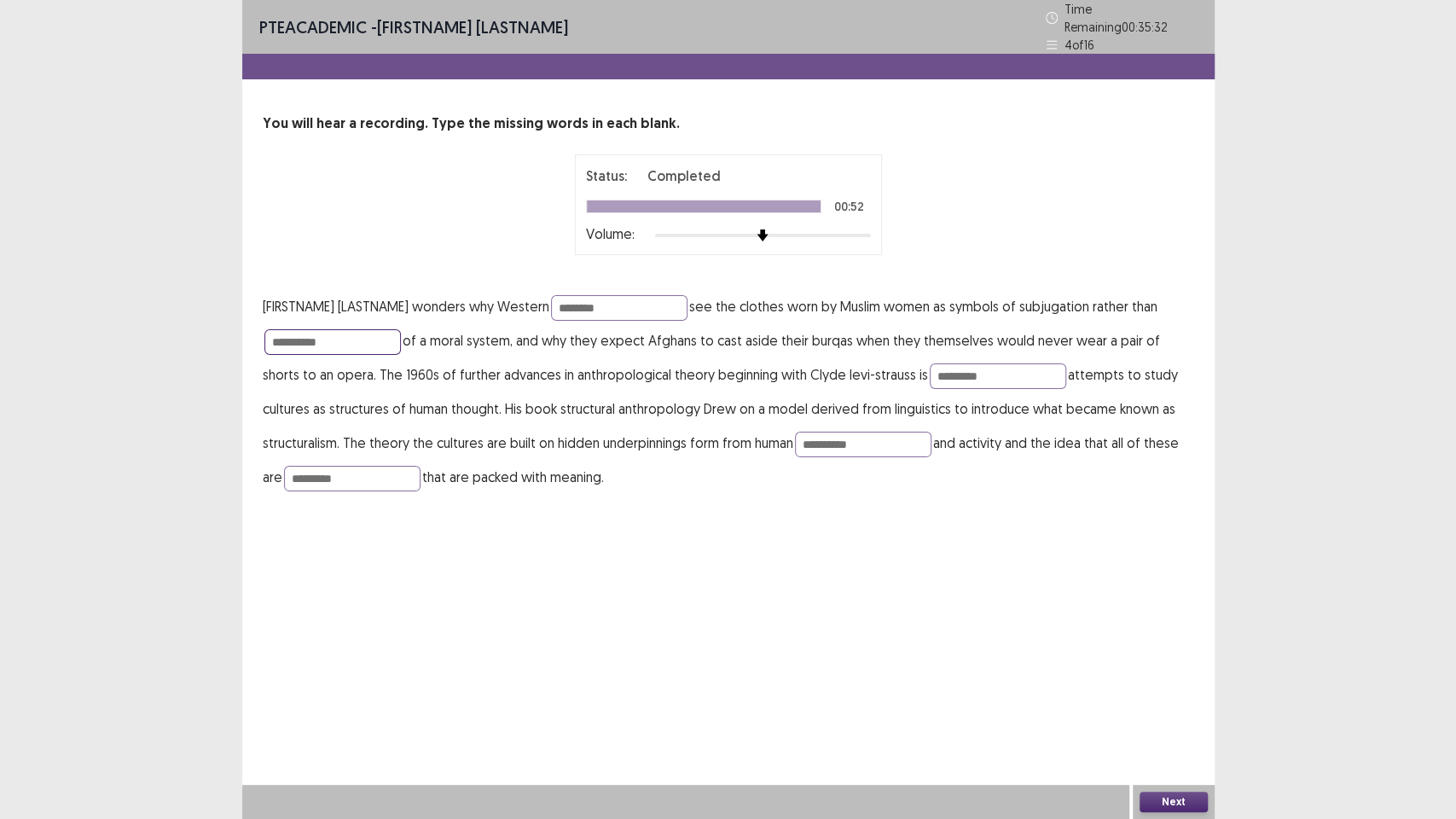 type on "**********" 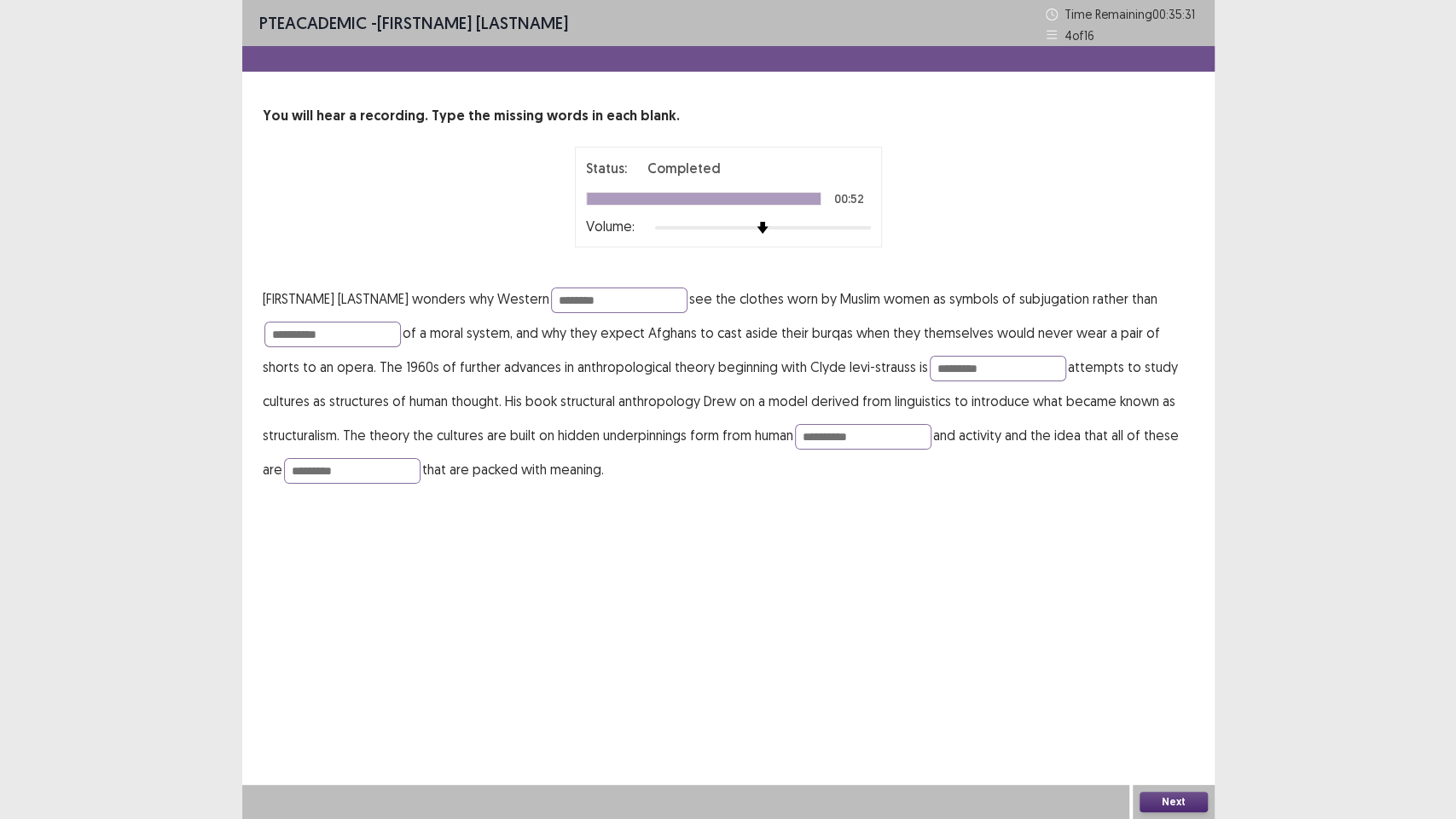 click on "Next" at bounding box center (1174, 802) 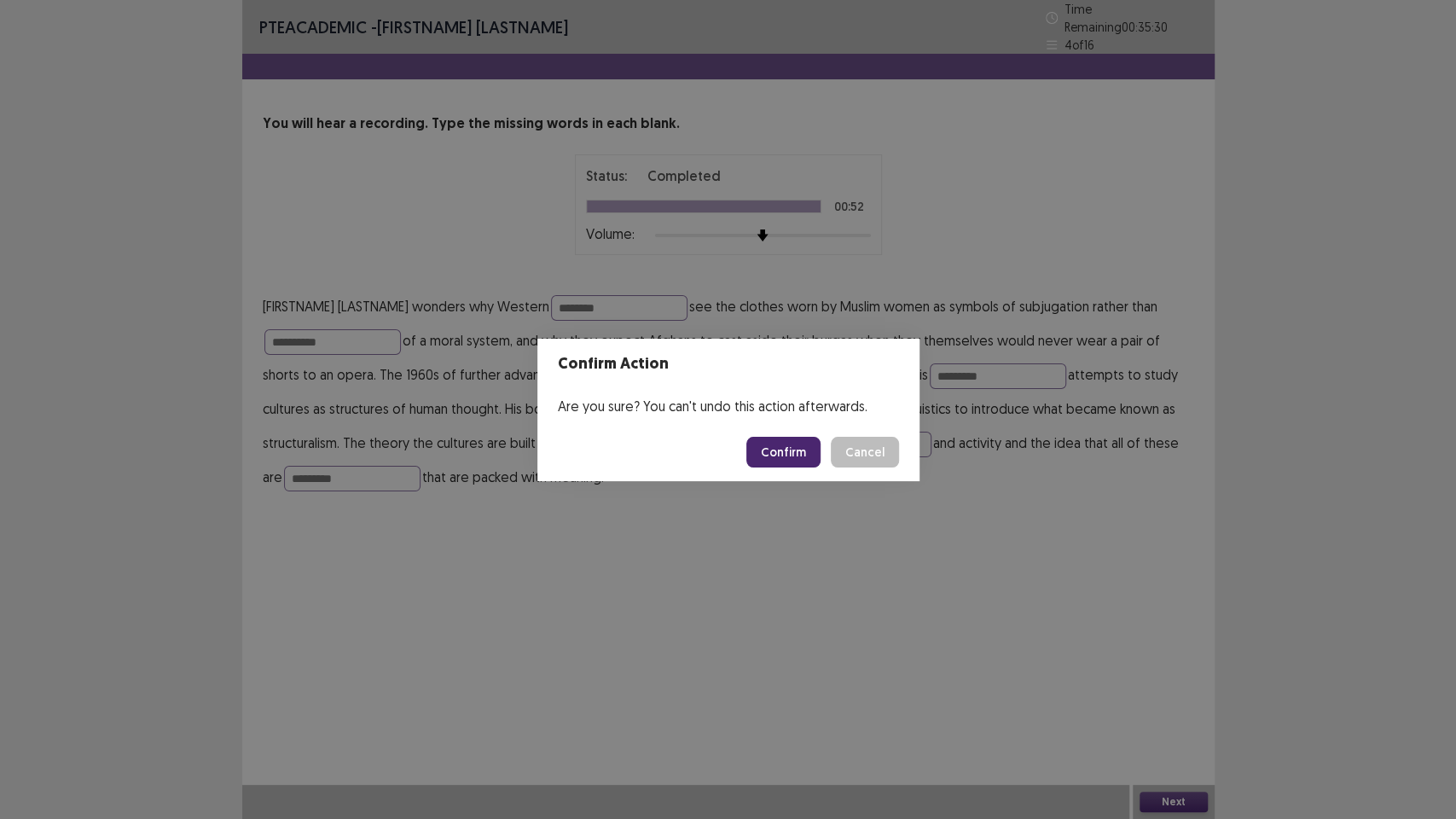 click on "Confirm" at bounding box center [783, 452] 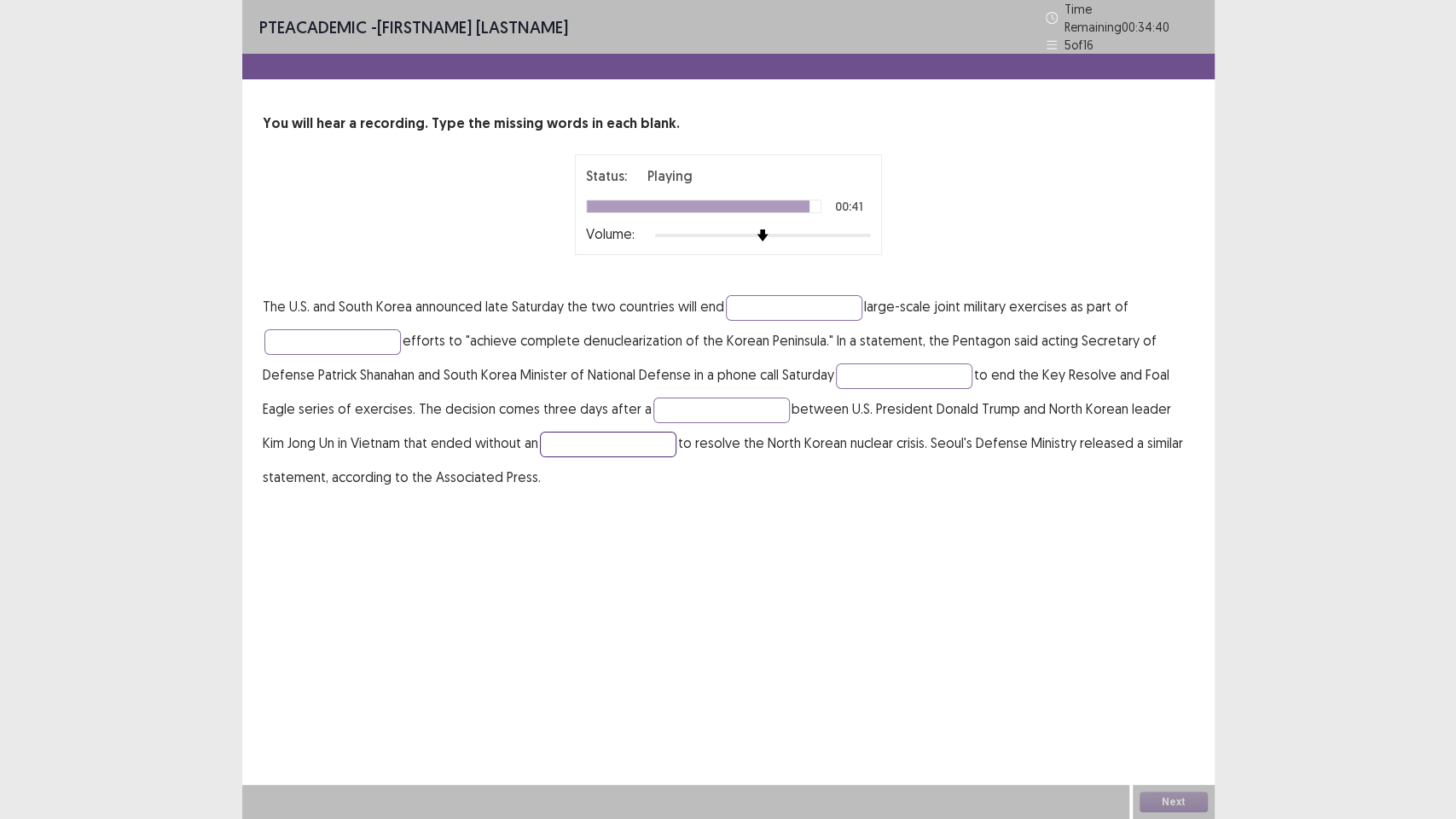 click at bounding box center [608, 444] 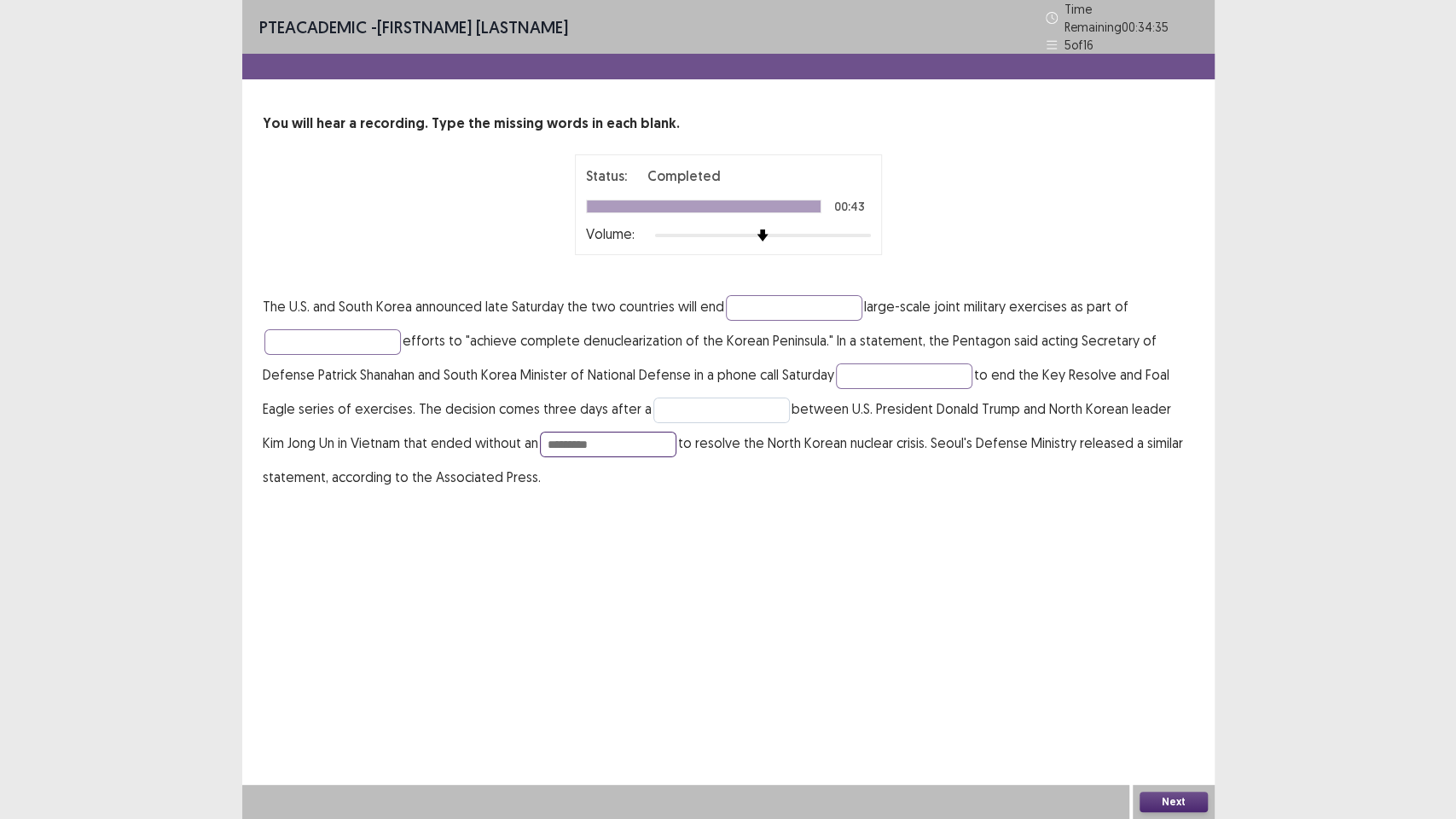 type on "*********" 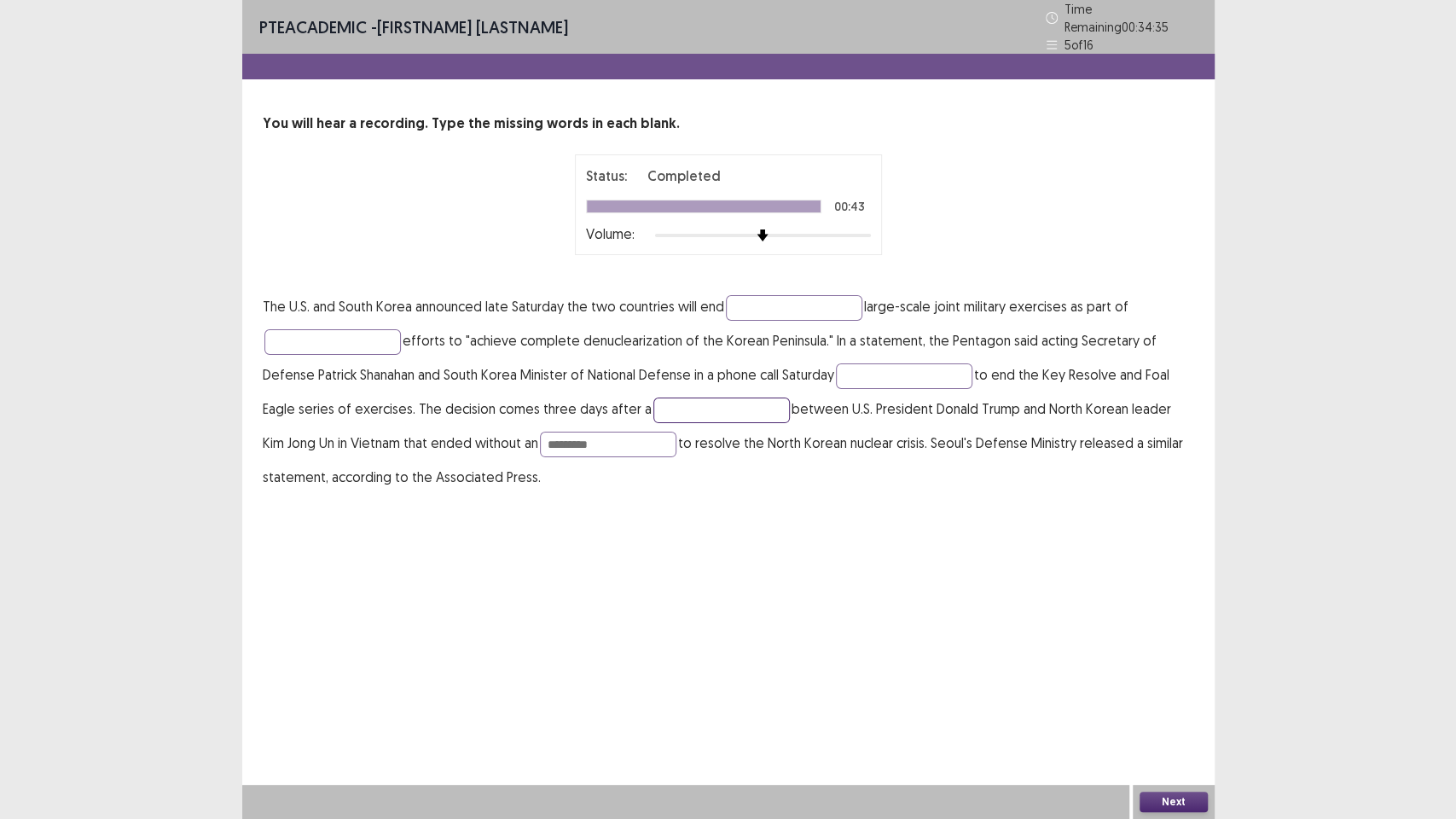 click at bounding box center (722, 410) 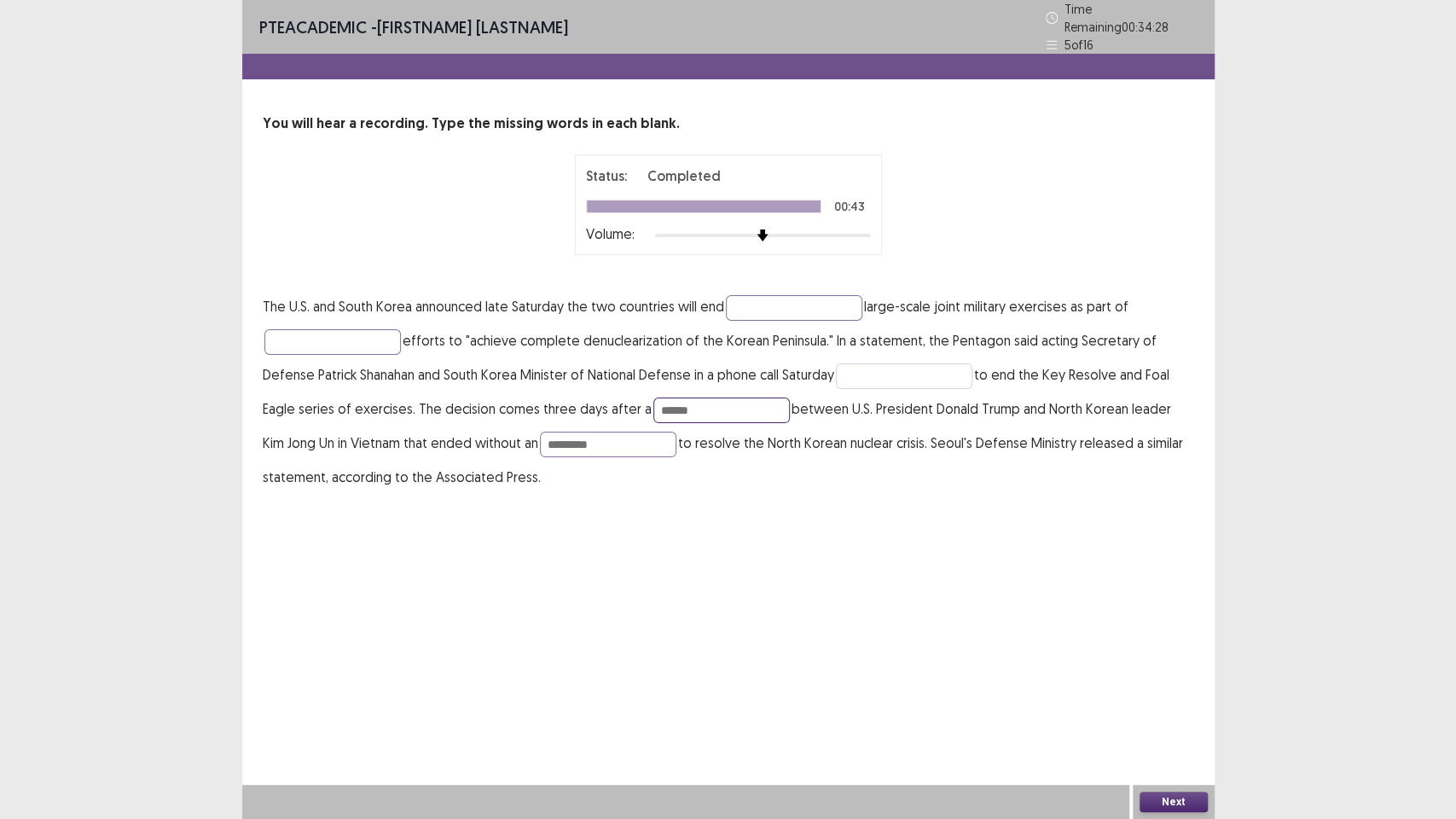 type on "******" 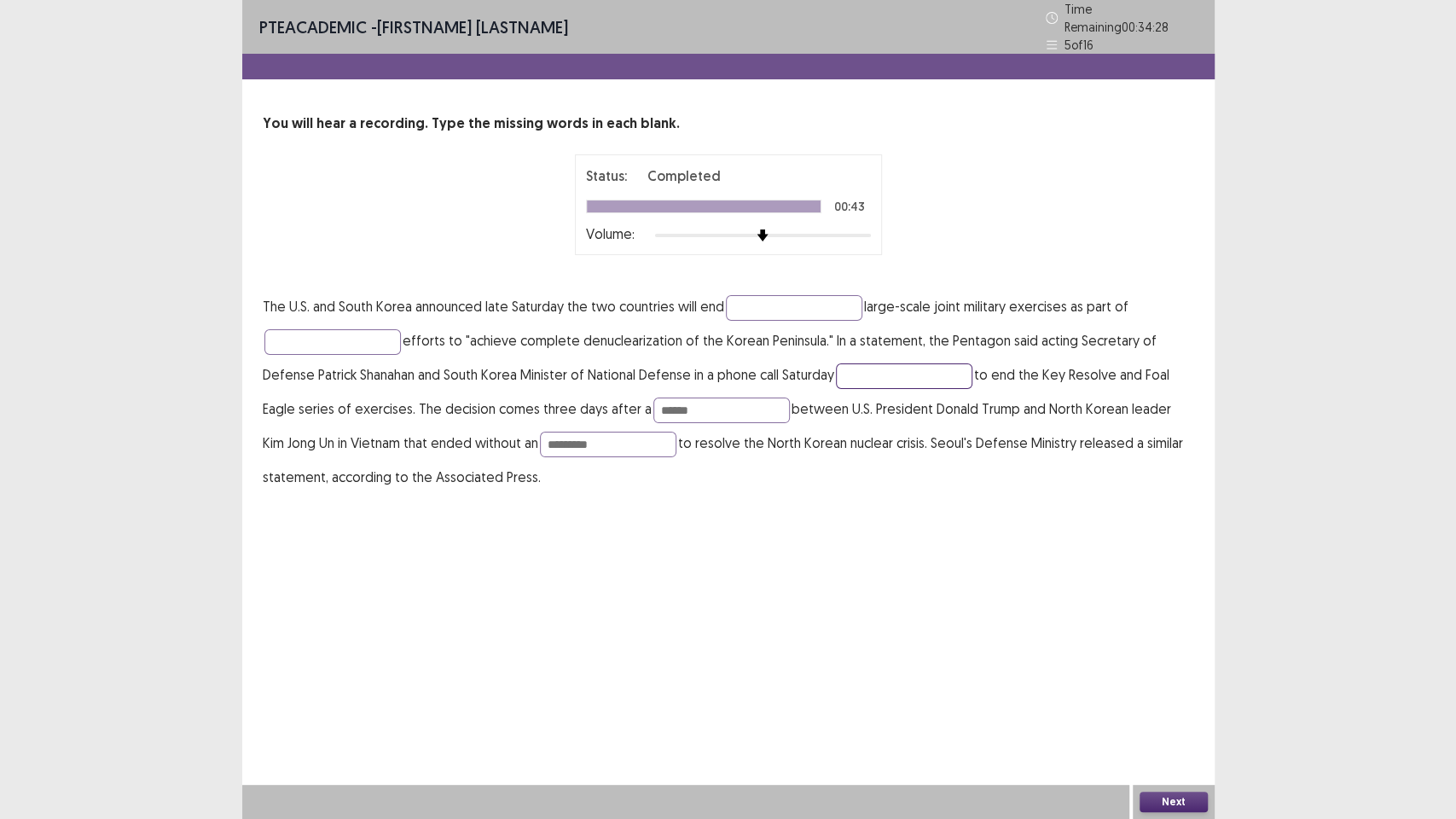click at bounding box center (904, 376) 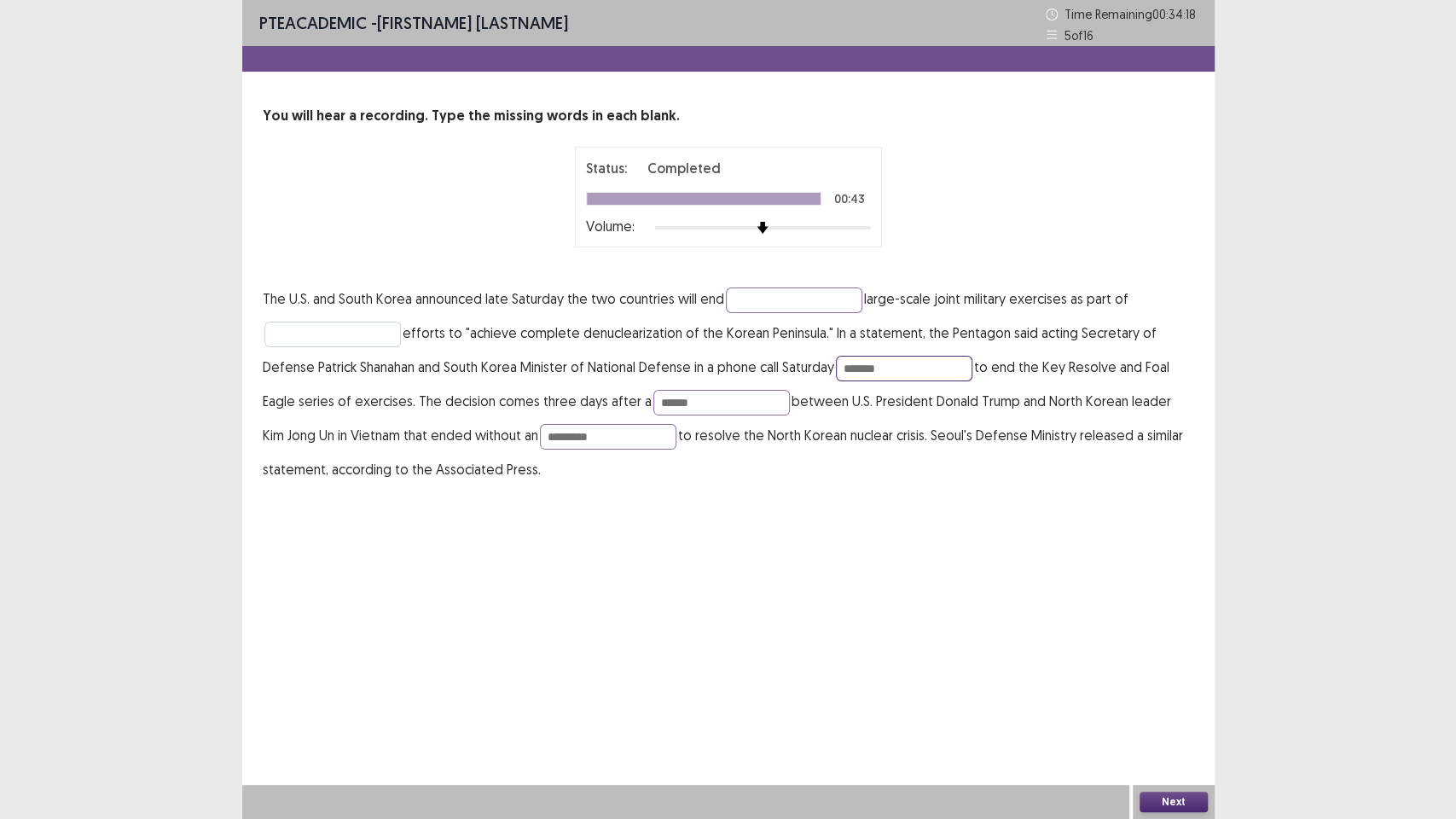 type on "*******" 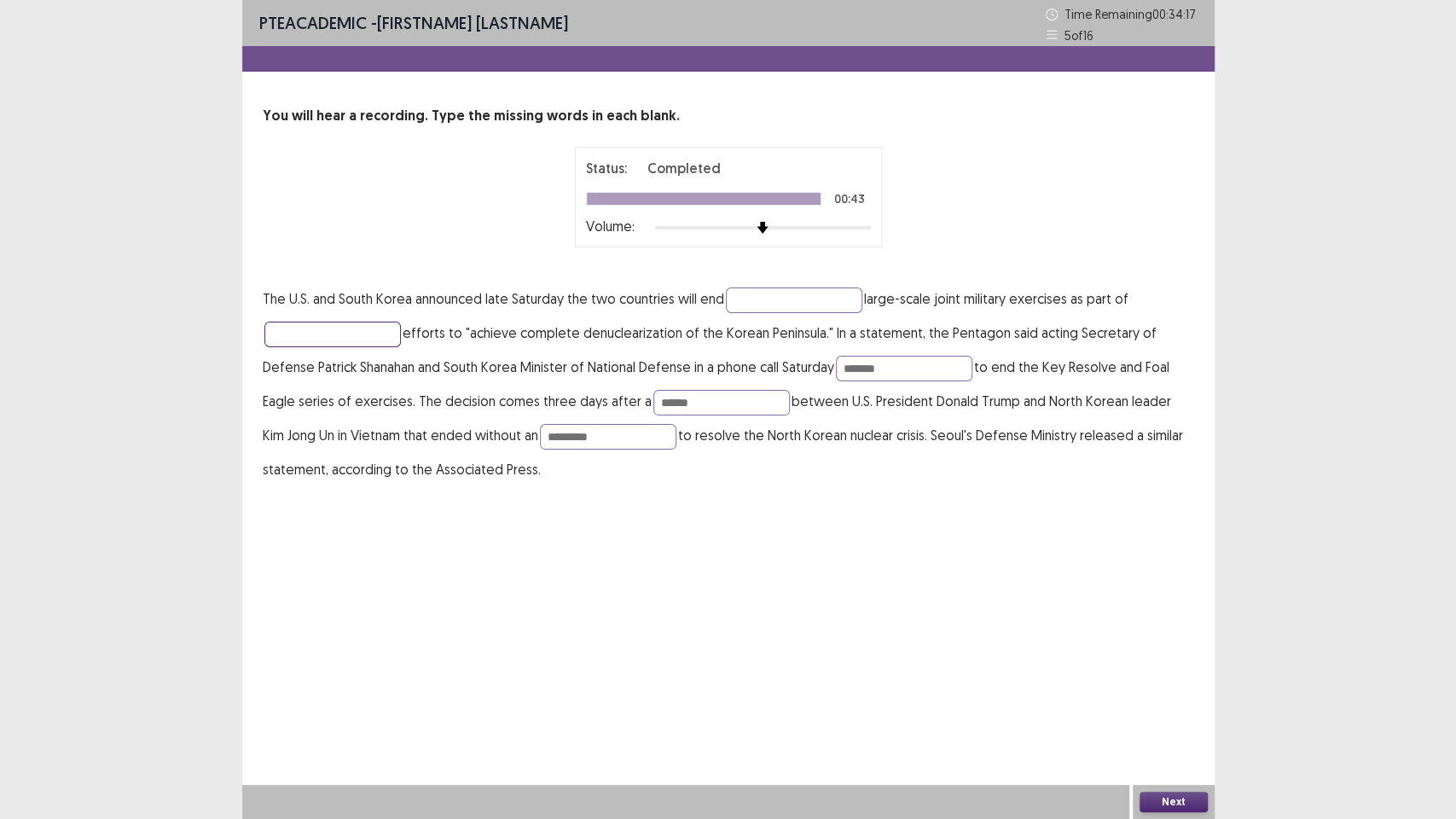 click at bounding box center [333, 334] 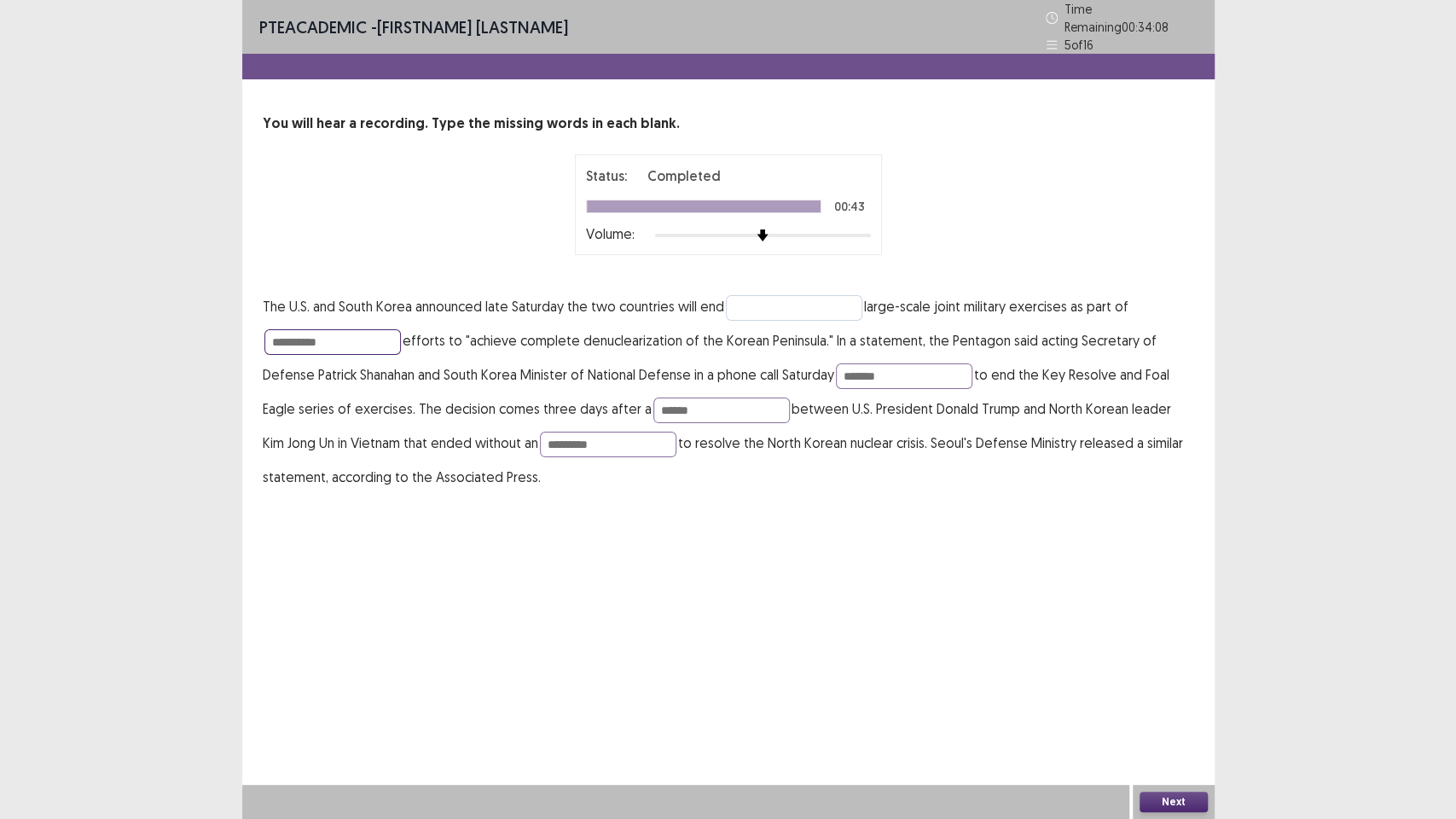 type on "**********" 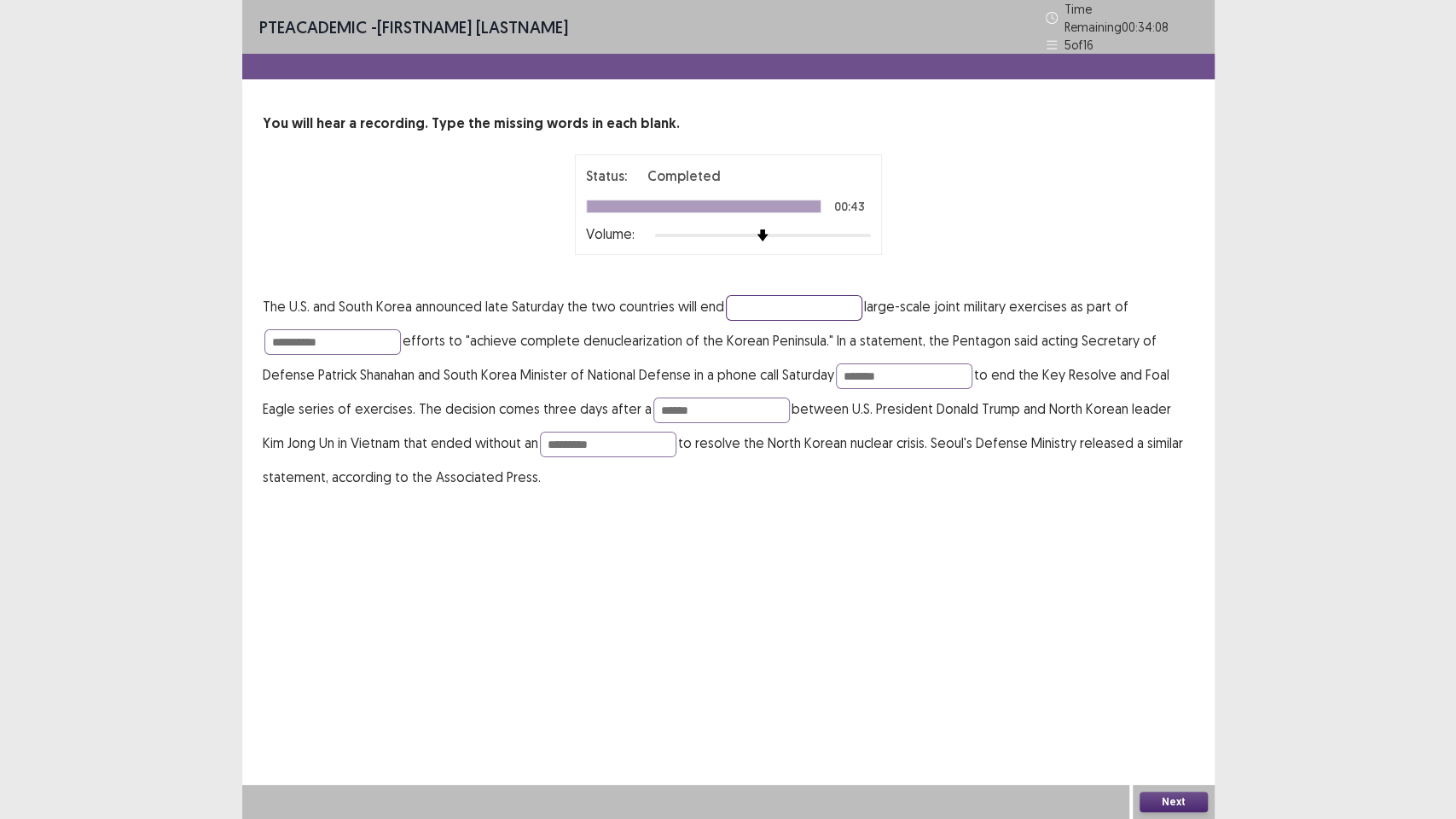click at bounding box center [794, 308] 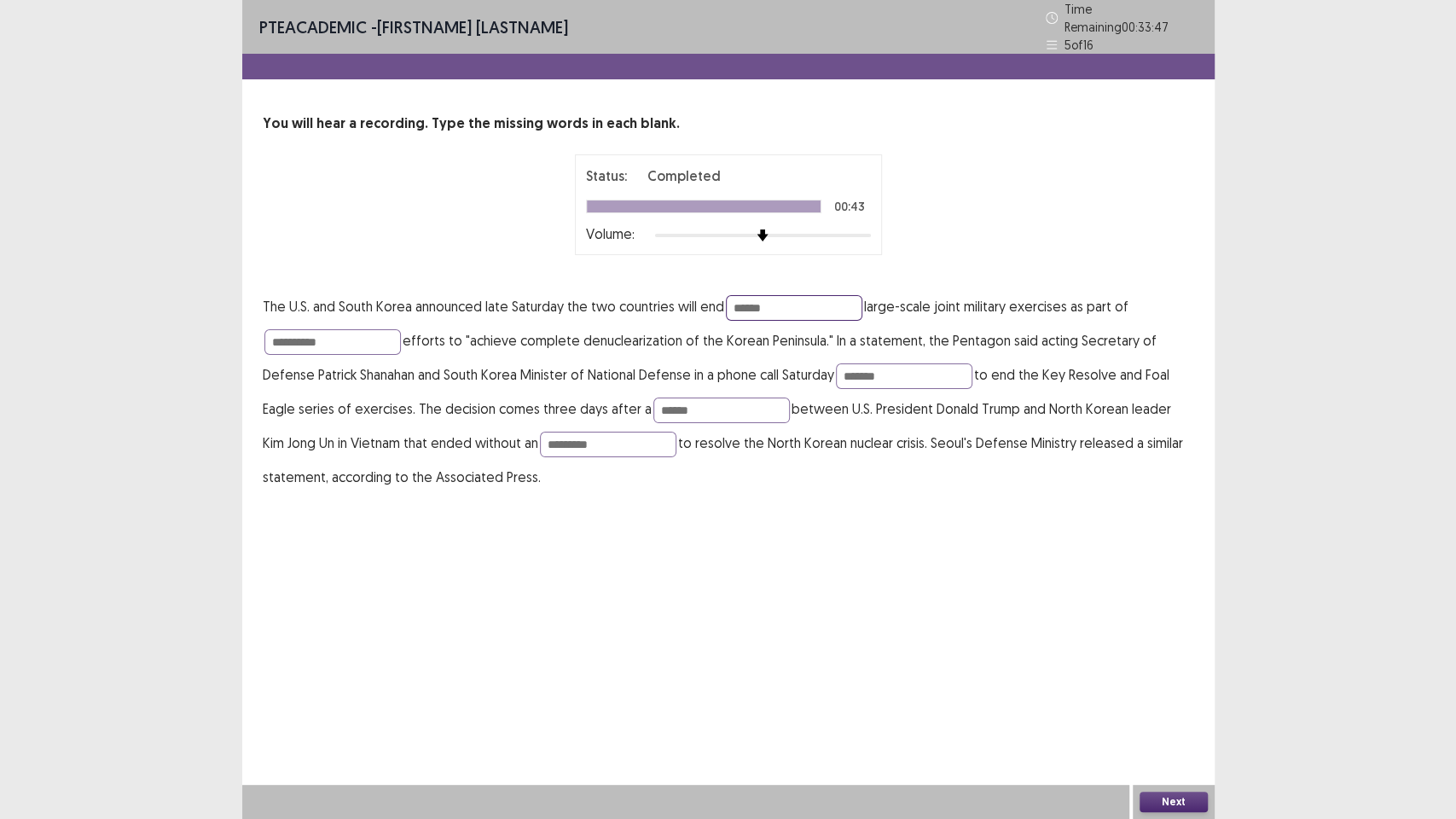 type on "******" 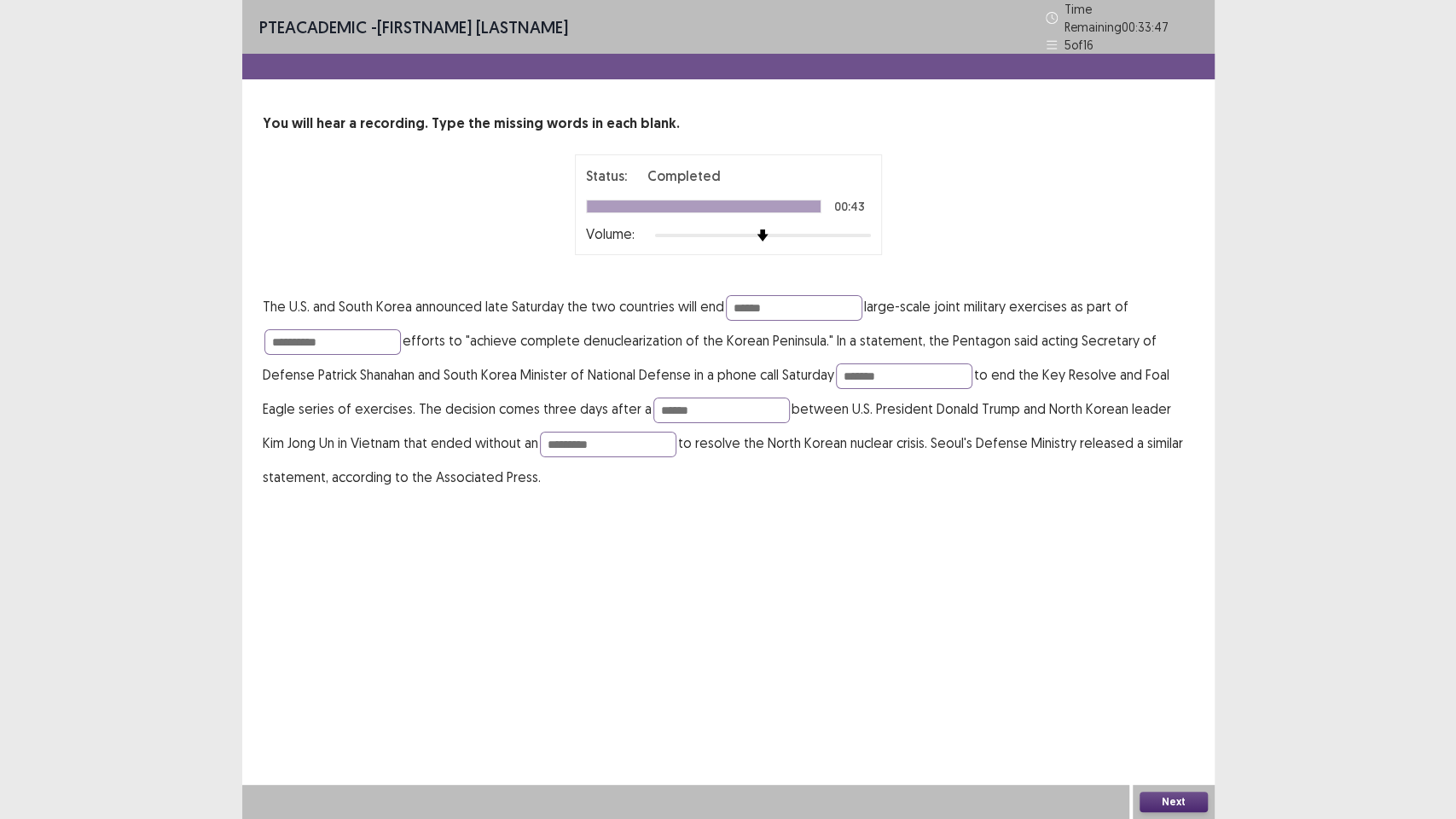 click on "Next" at bounding box center [1174, 802] 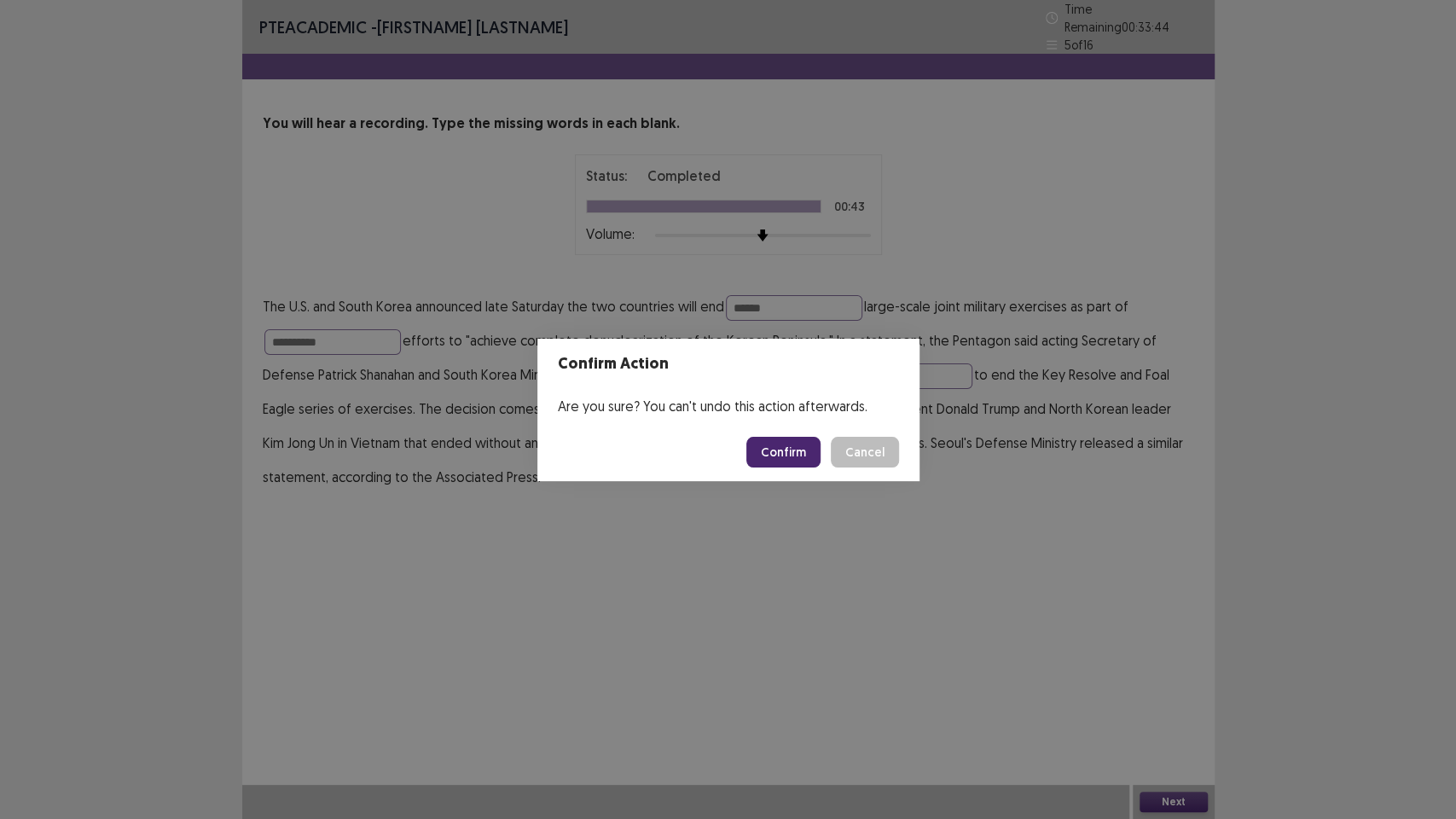 click on "Confirm" at bounding box center [783, 452] 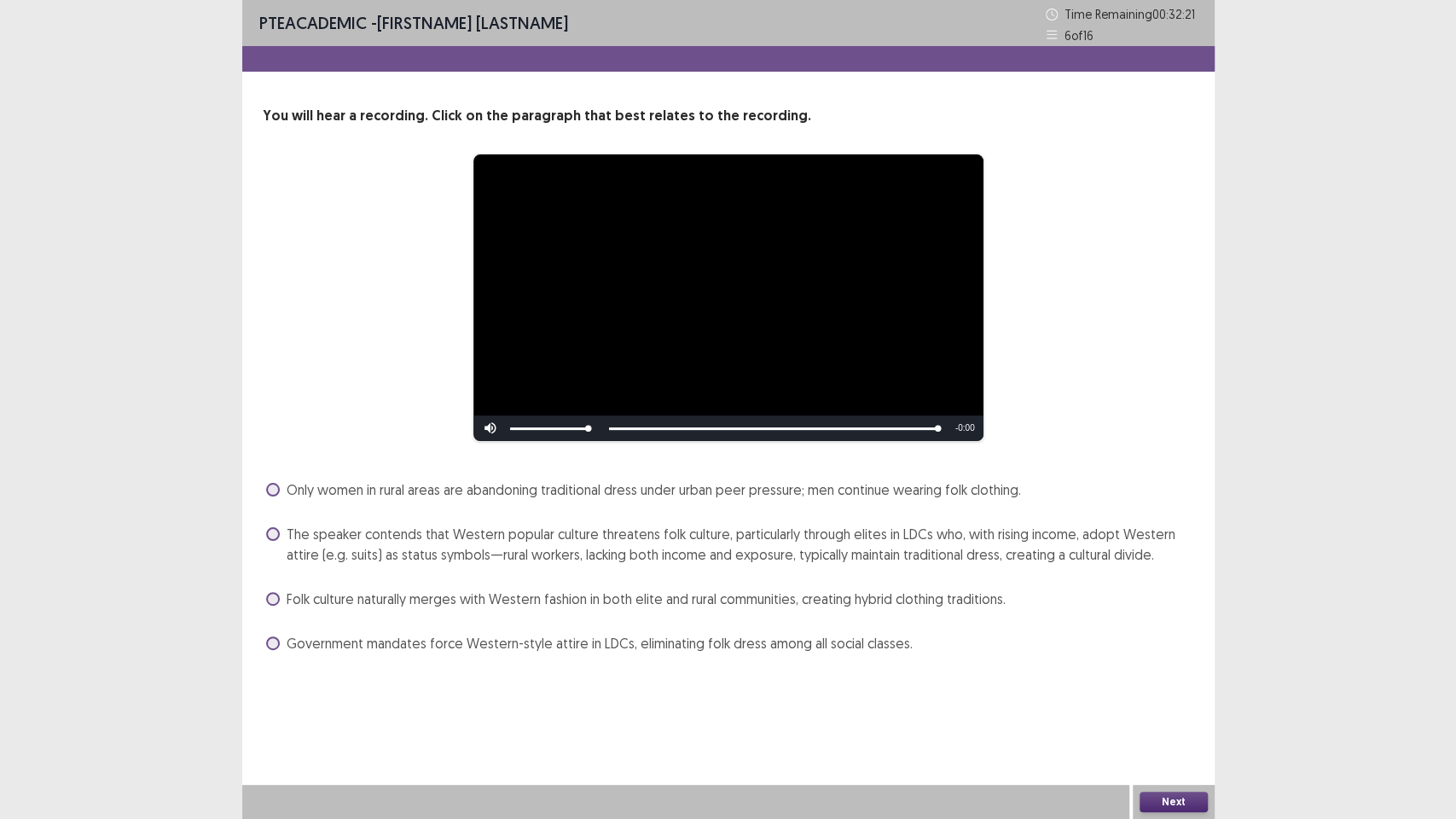 click at bounding box center [273, 534] 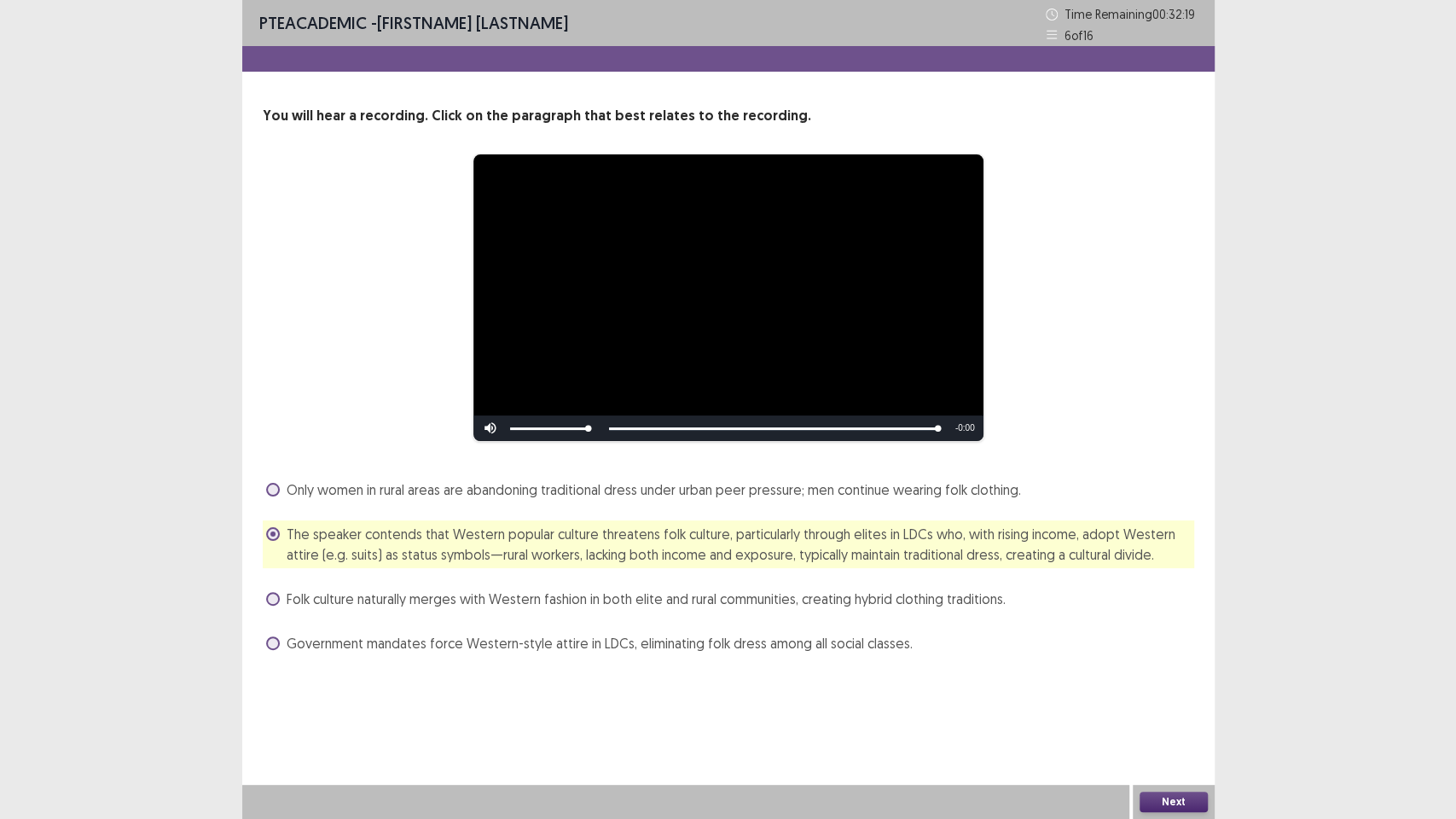 click on "Next" at bounding box center (1174, 802) 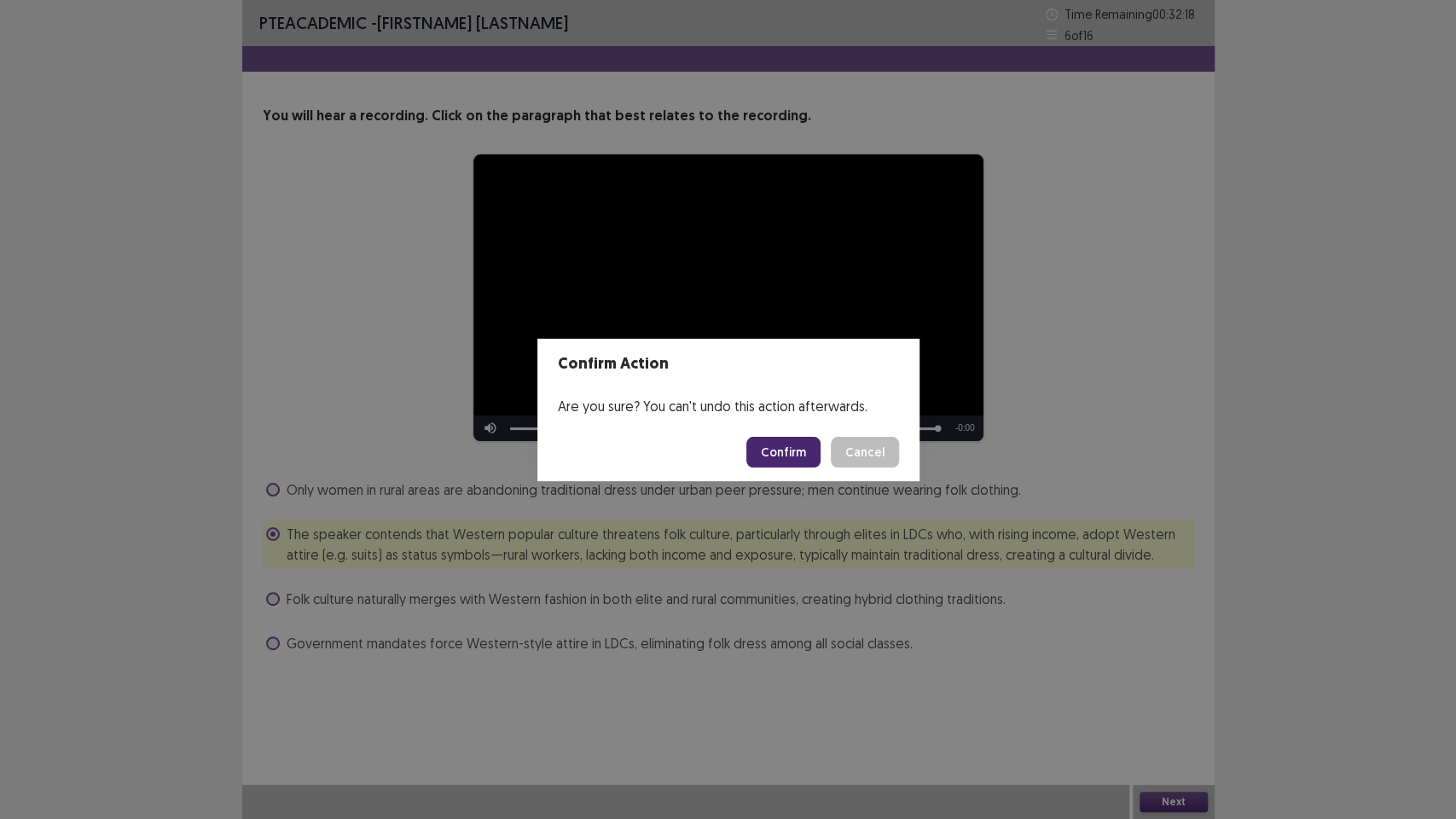 click on "Confirm" at bounding box center (783, 452) 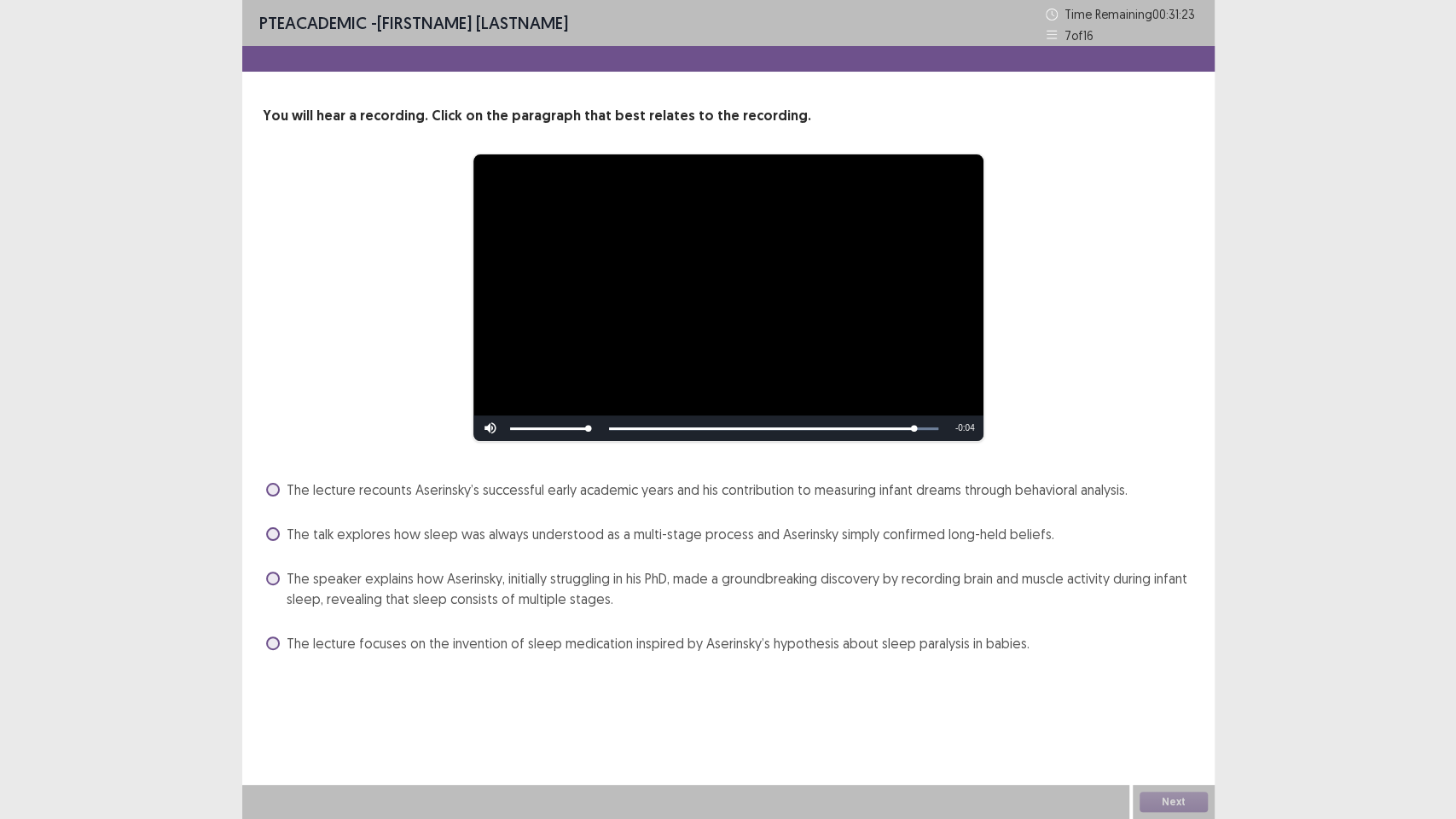 click at bounding box center (273, 578) 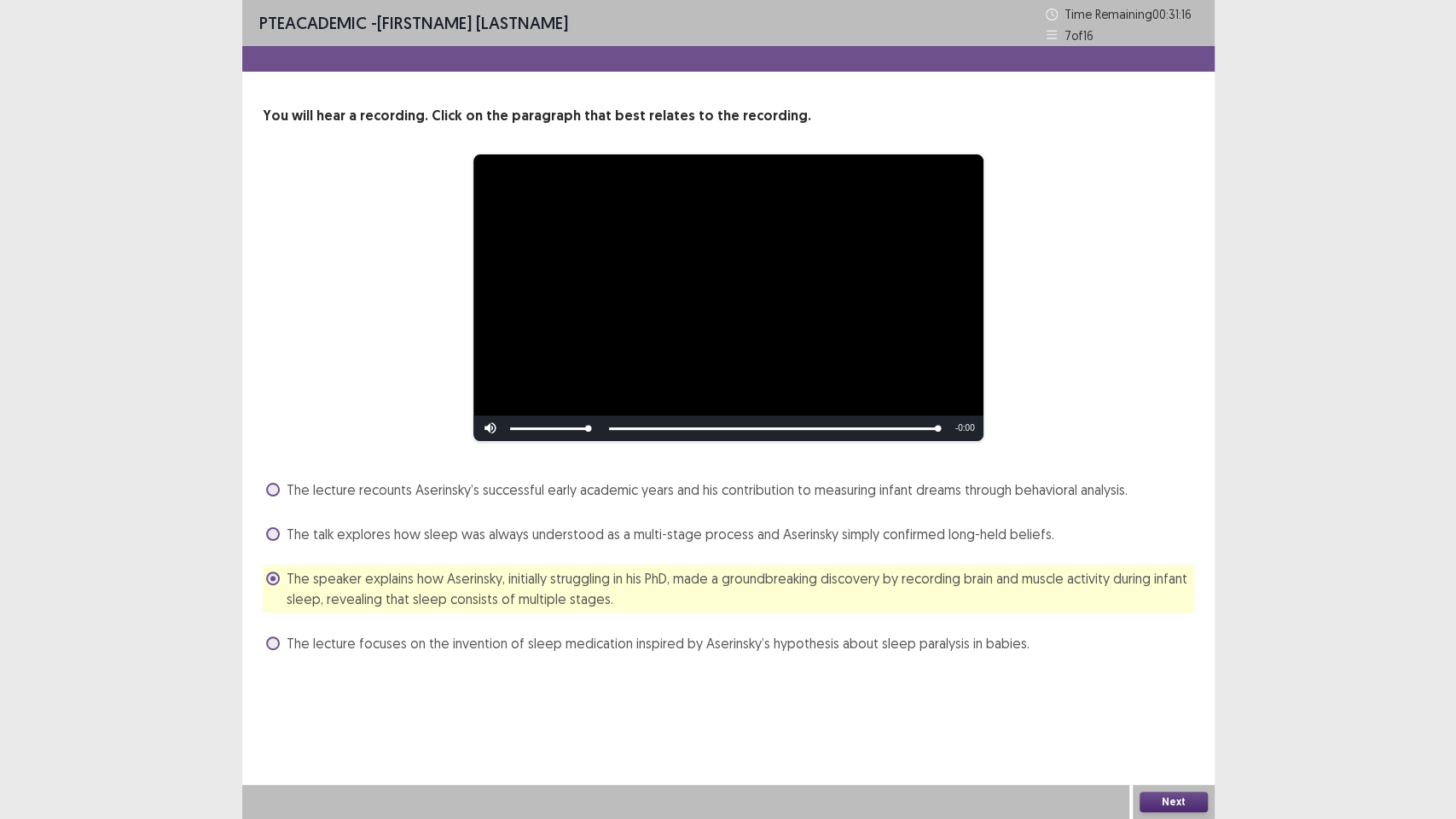 click on "Next" at bounding box center (1174, 802) 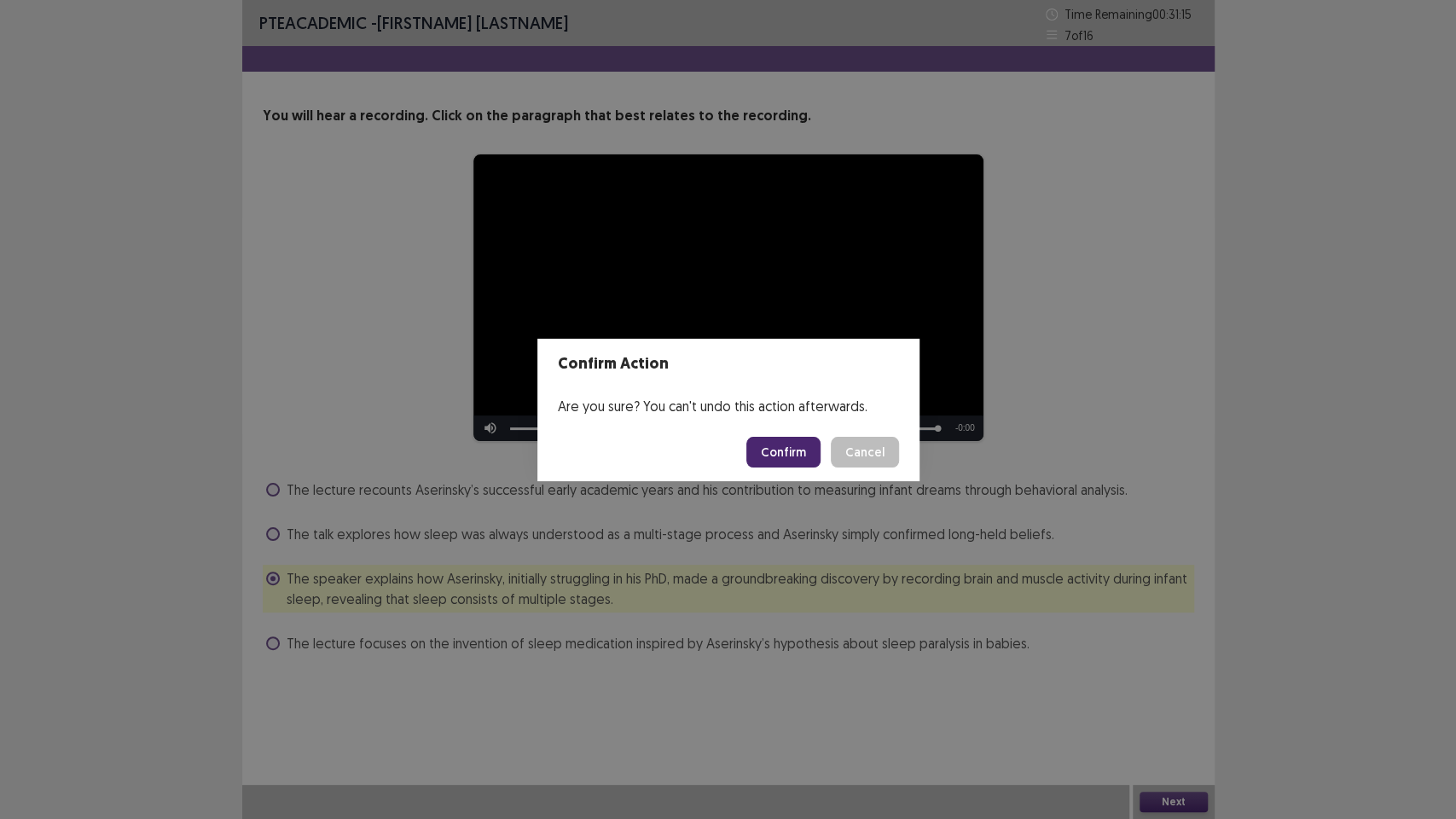 click on "Confirm" at bounding box center (783, 452) 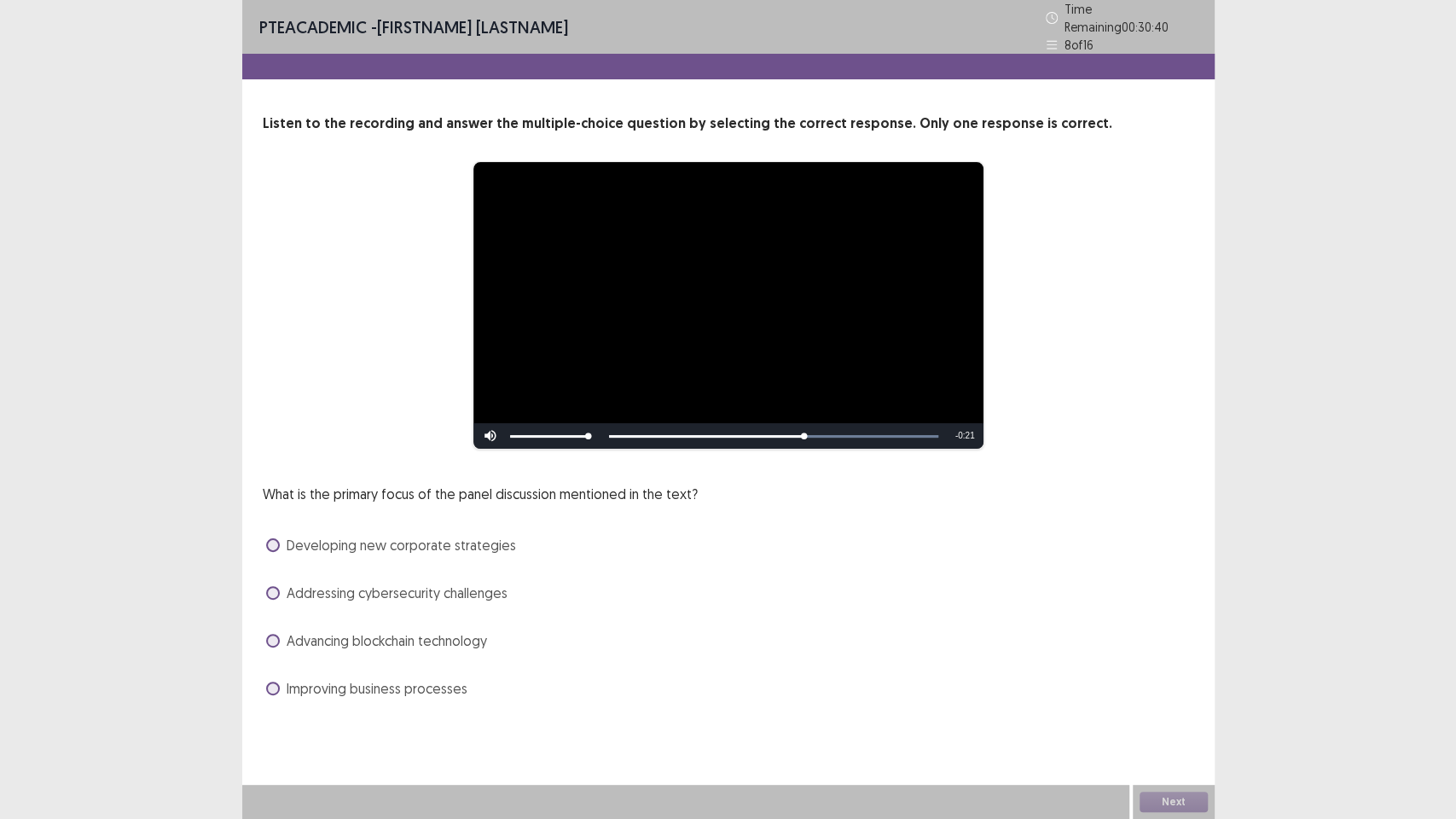 click at bounding box center (273, 593) 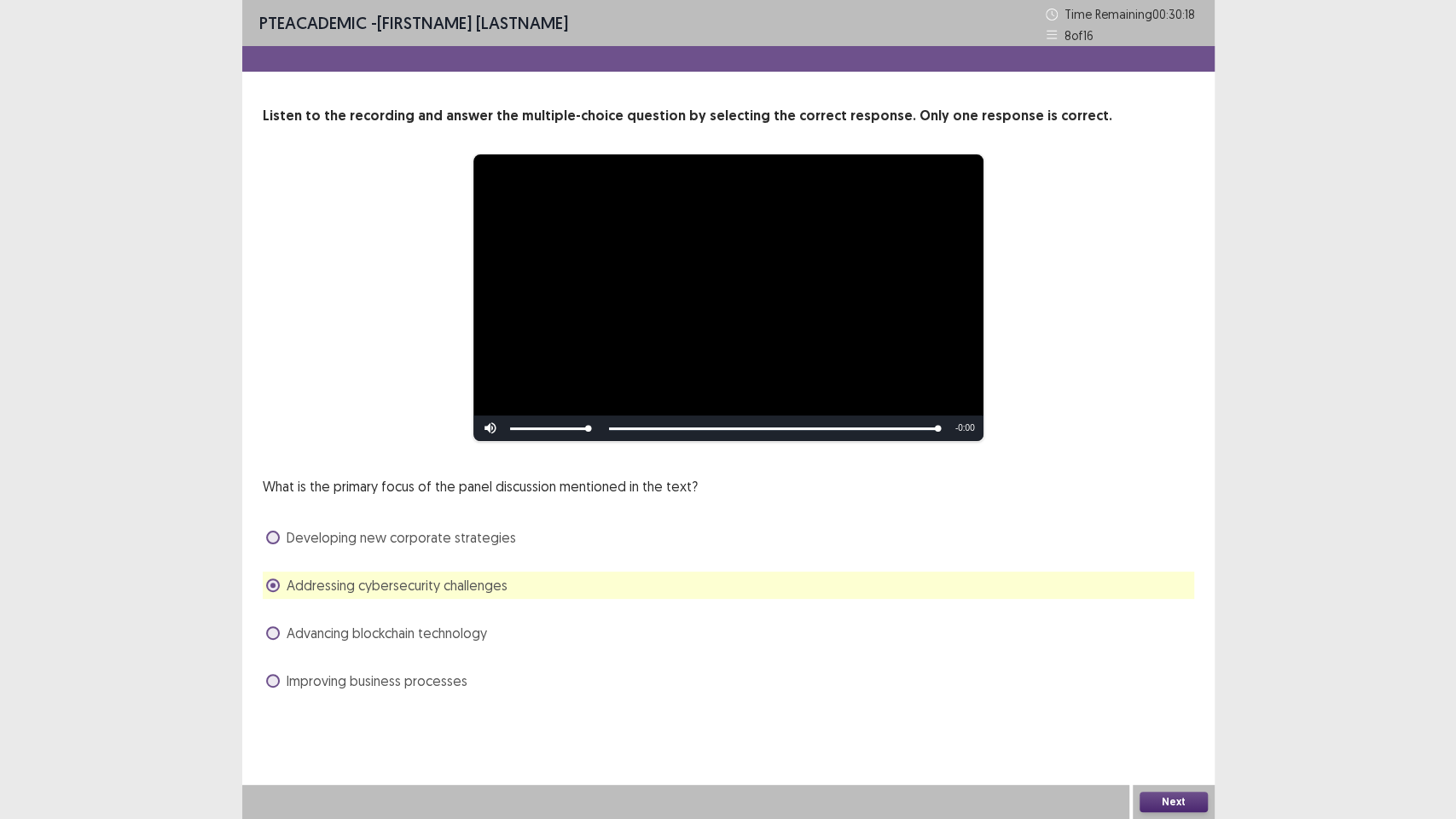 click on "Next" at bounding box center (1174, 802) 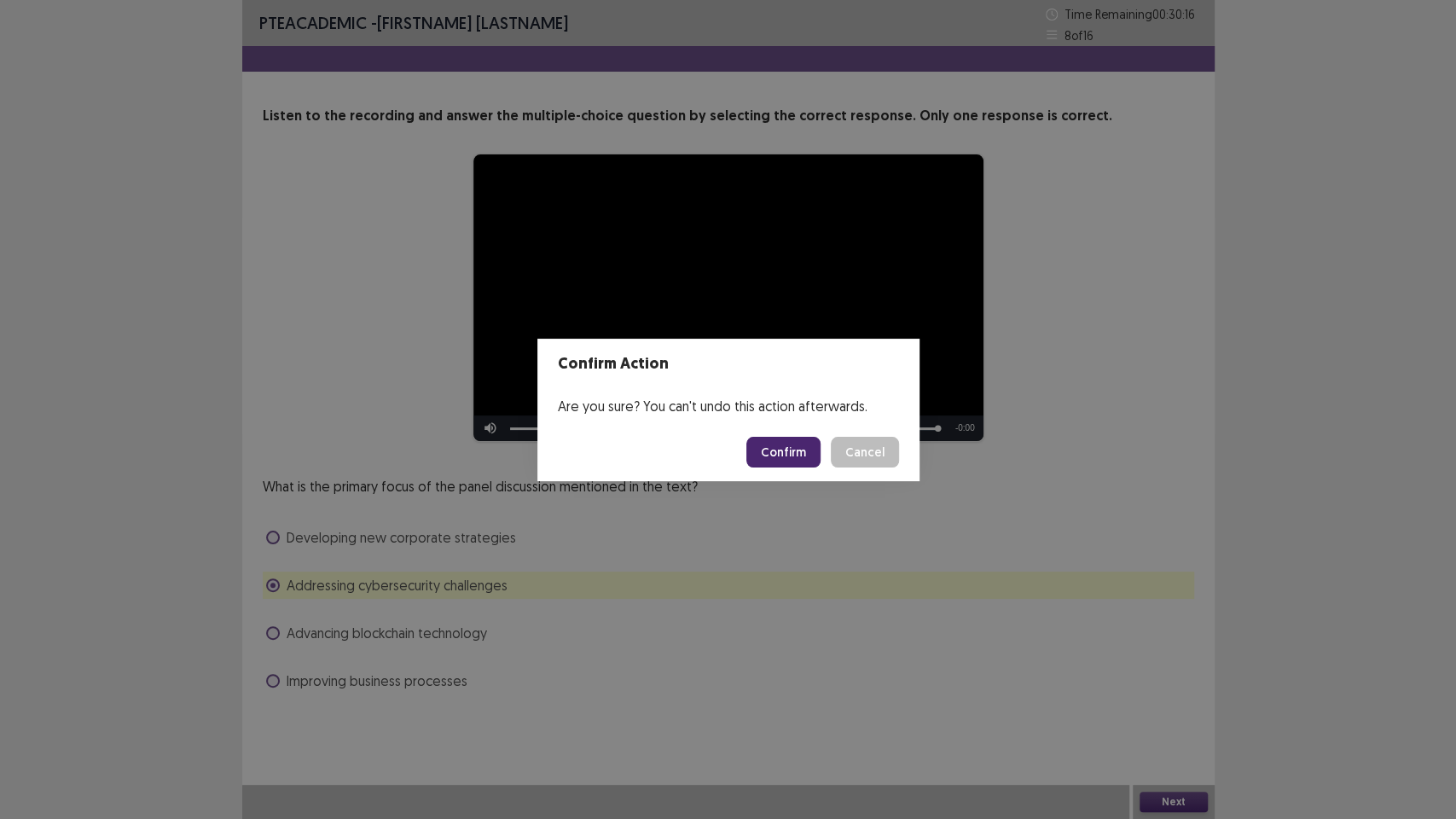 click on "Confirm" at bounding box center [783, 452] 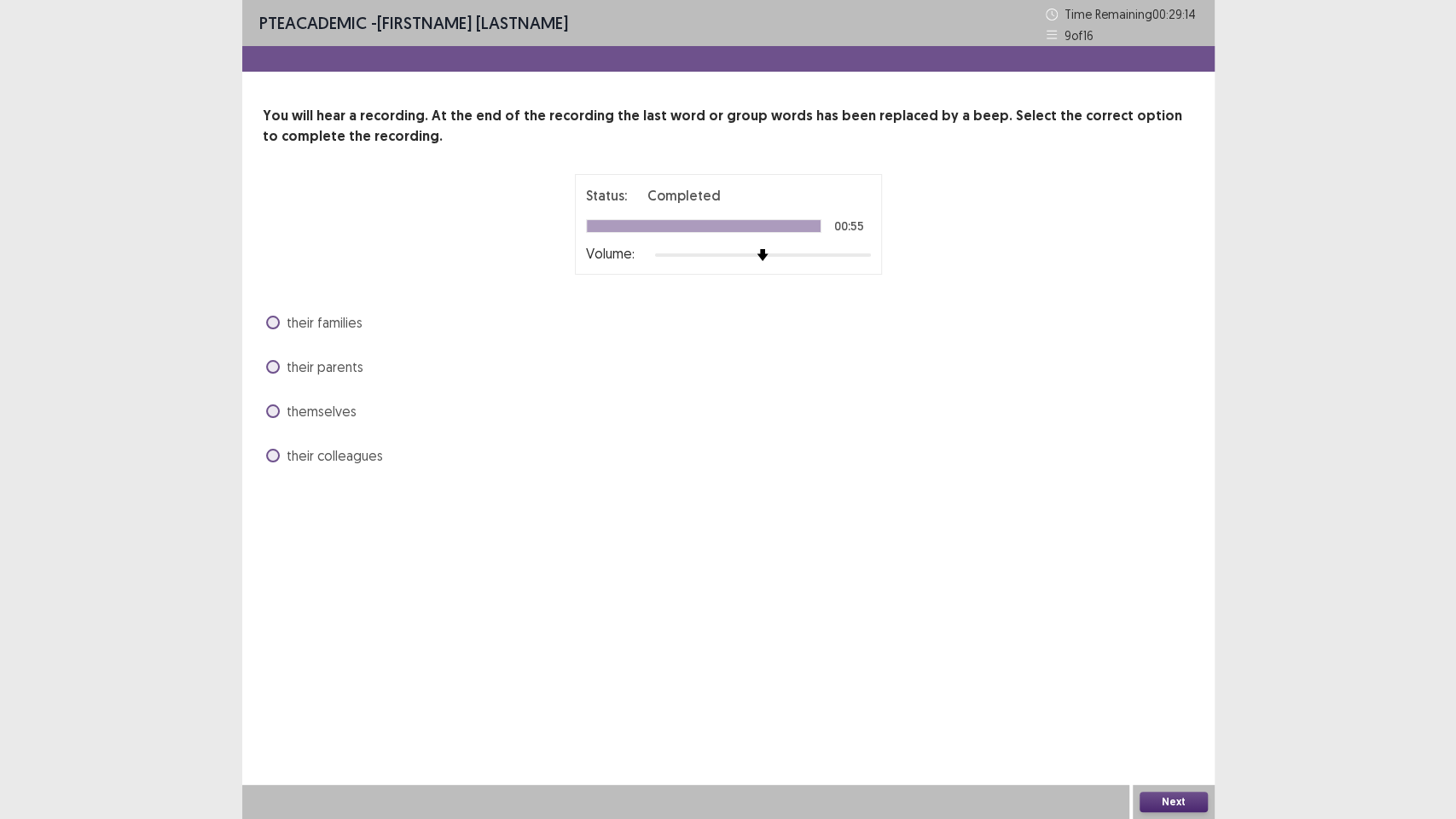click on "themselves" at bounding box center (728, 411) 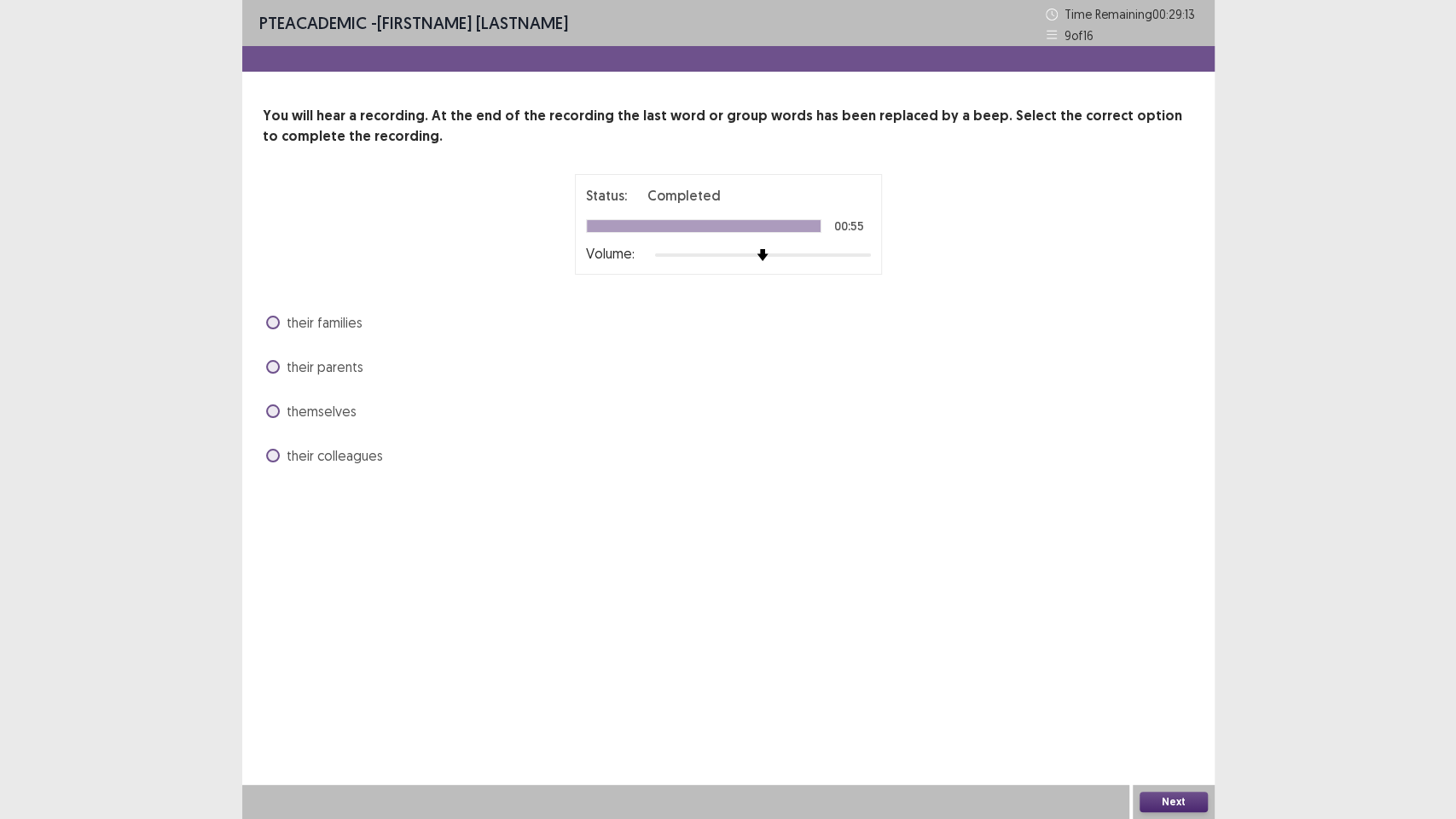 click on "themselves" at bounding box center (311, 411) 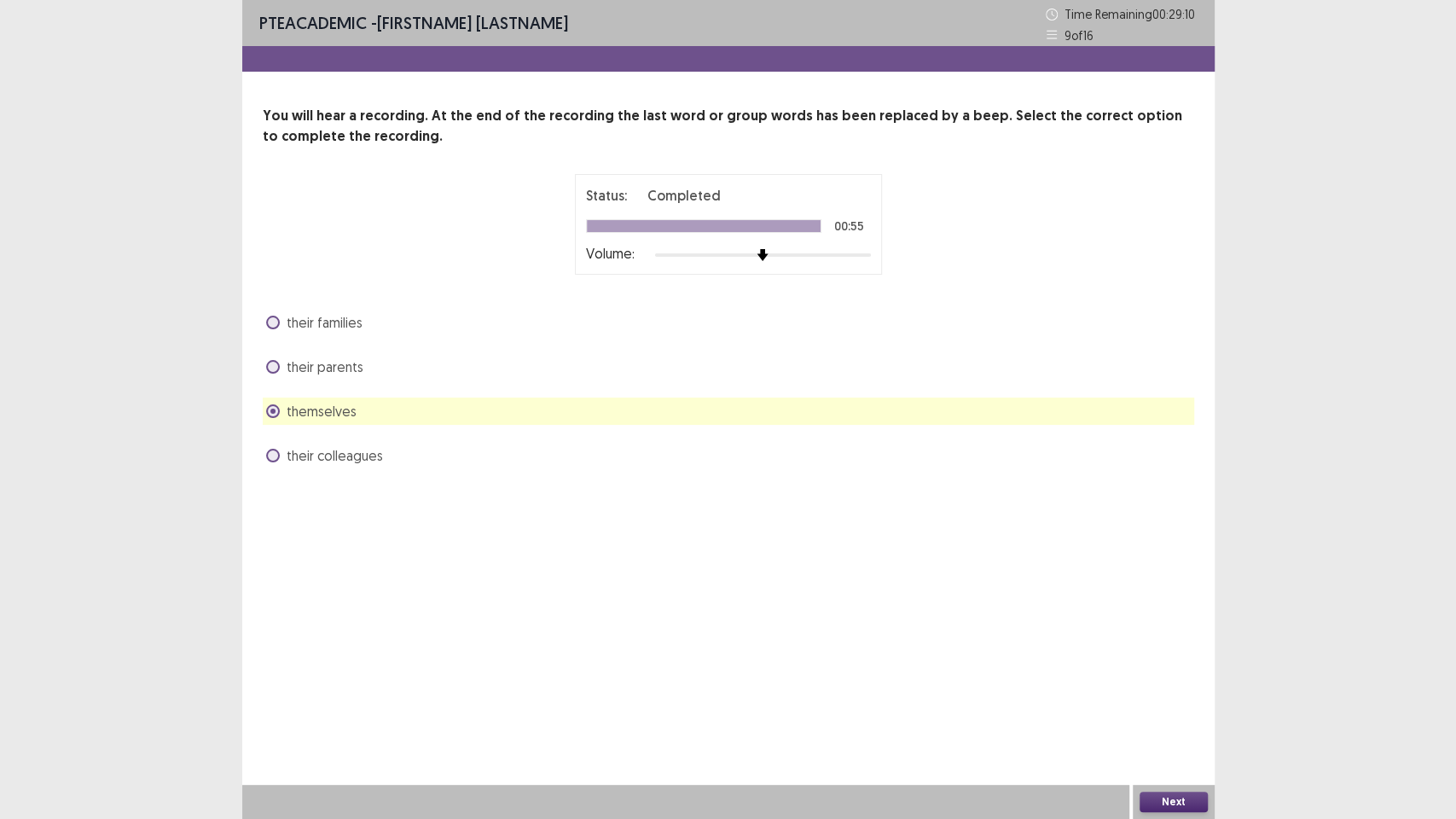 click on "Next" at bounding box center [1174, 802] 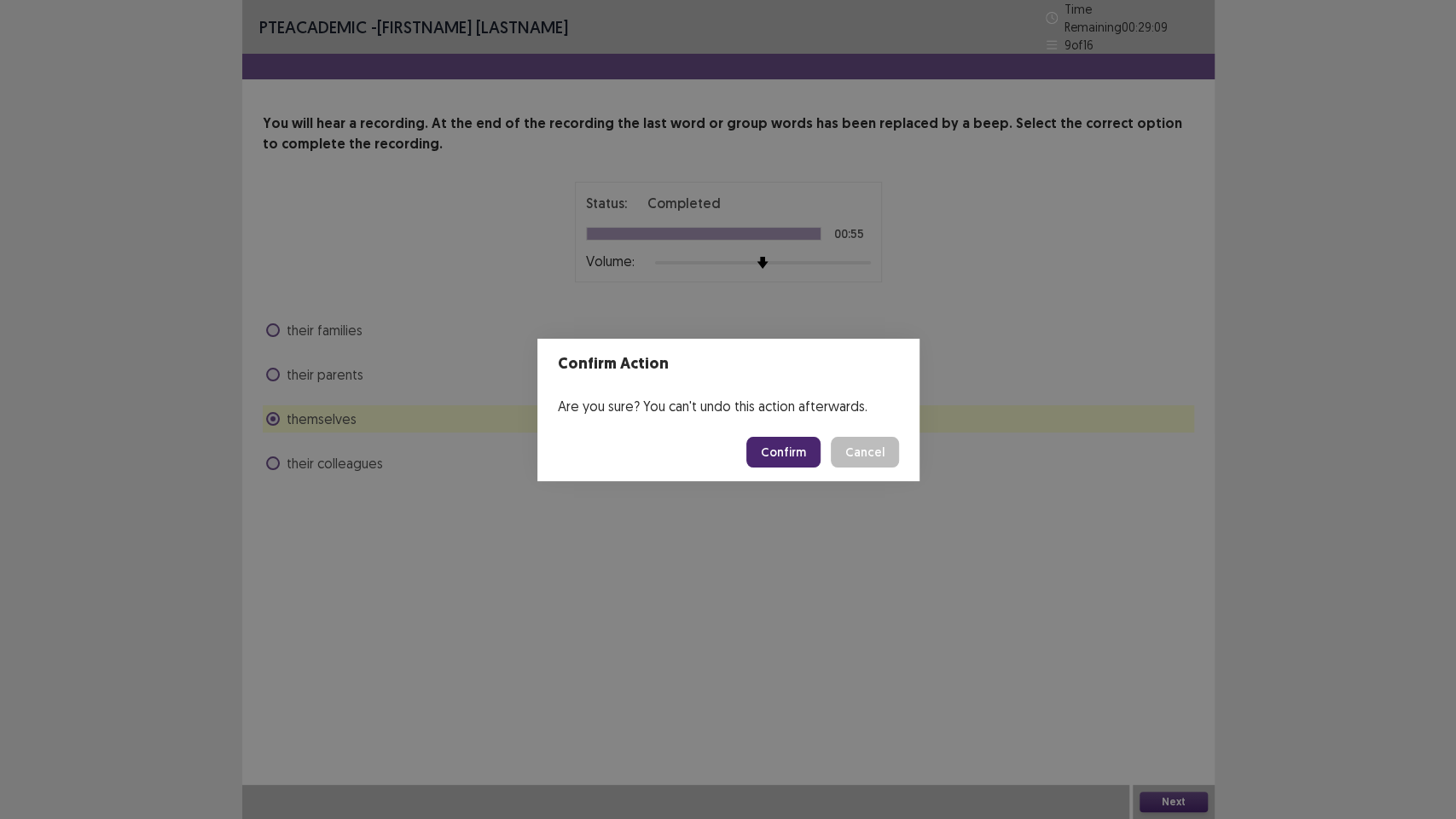 click on "Confirm" at bounding box center [783, 452] 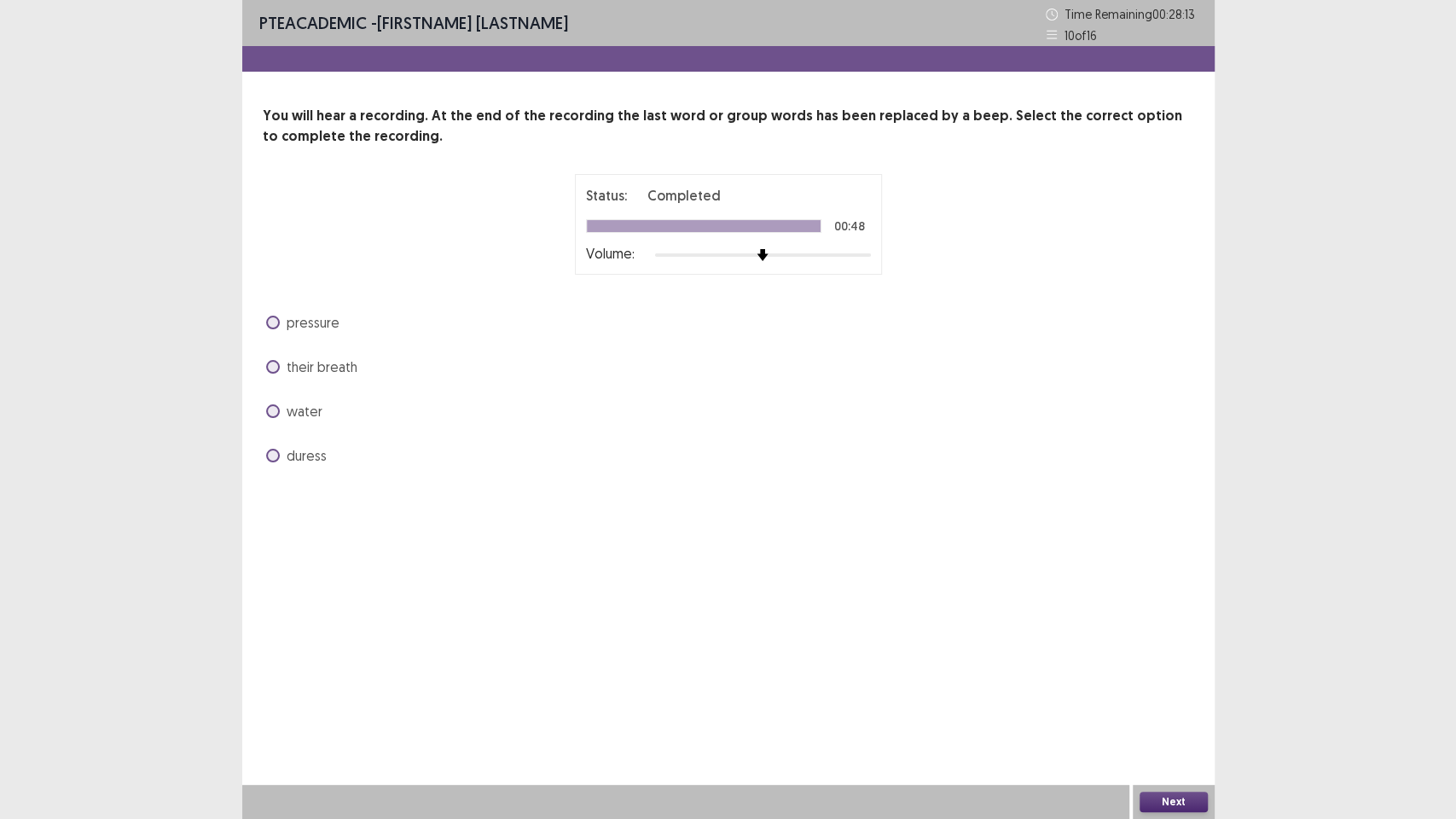 click at bounding box center [273, 322] 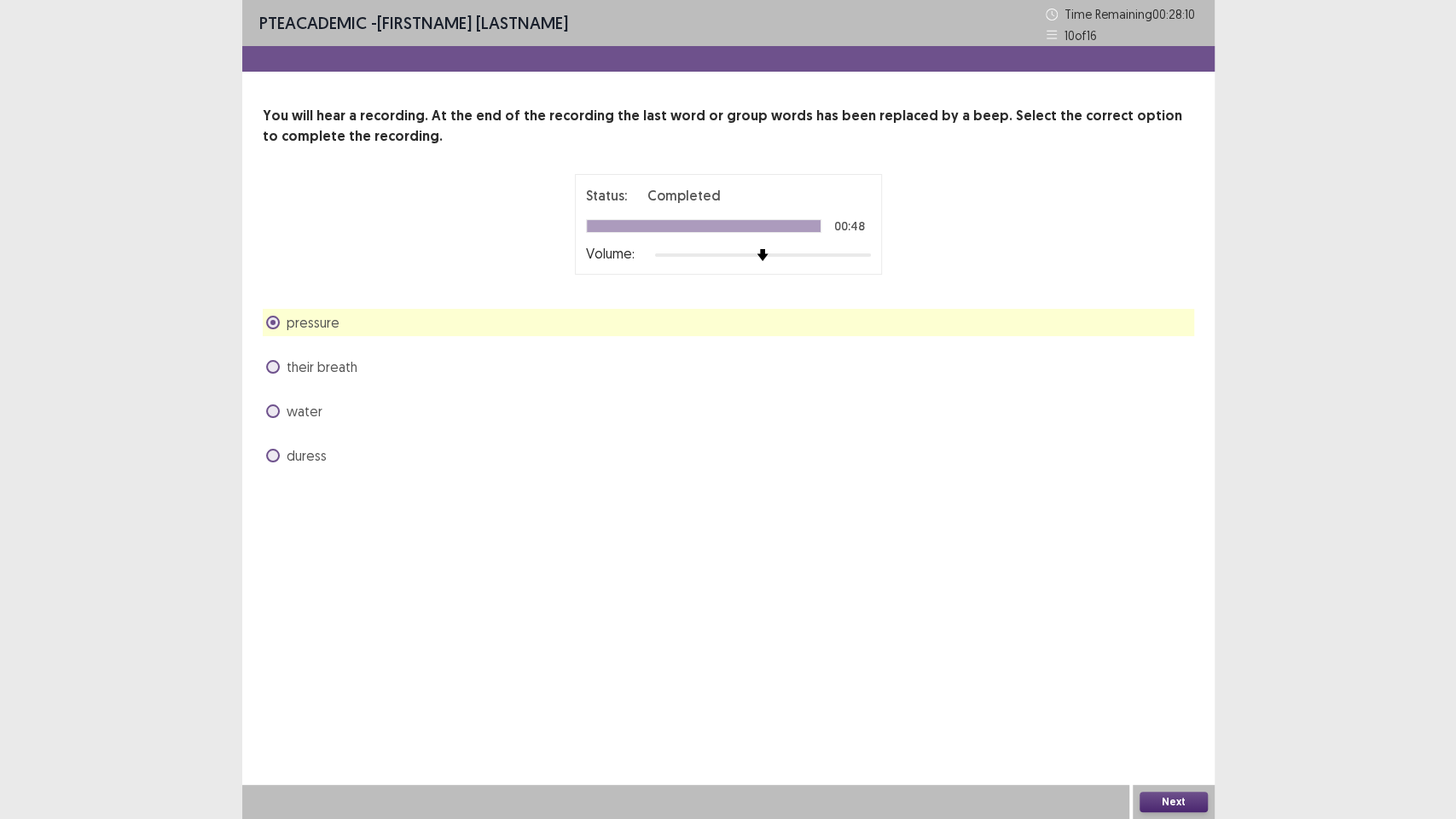 click on "Next" at bounding box center (1174, 802) 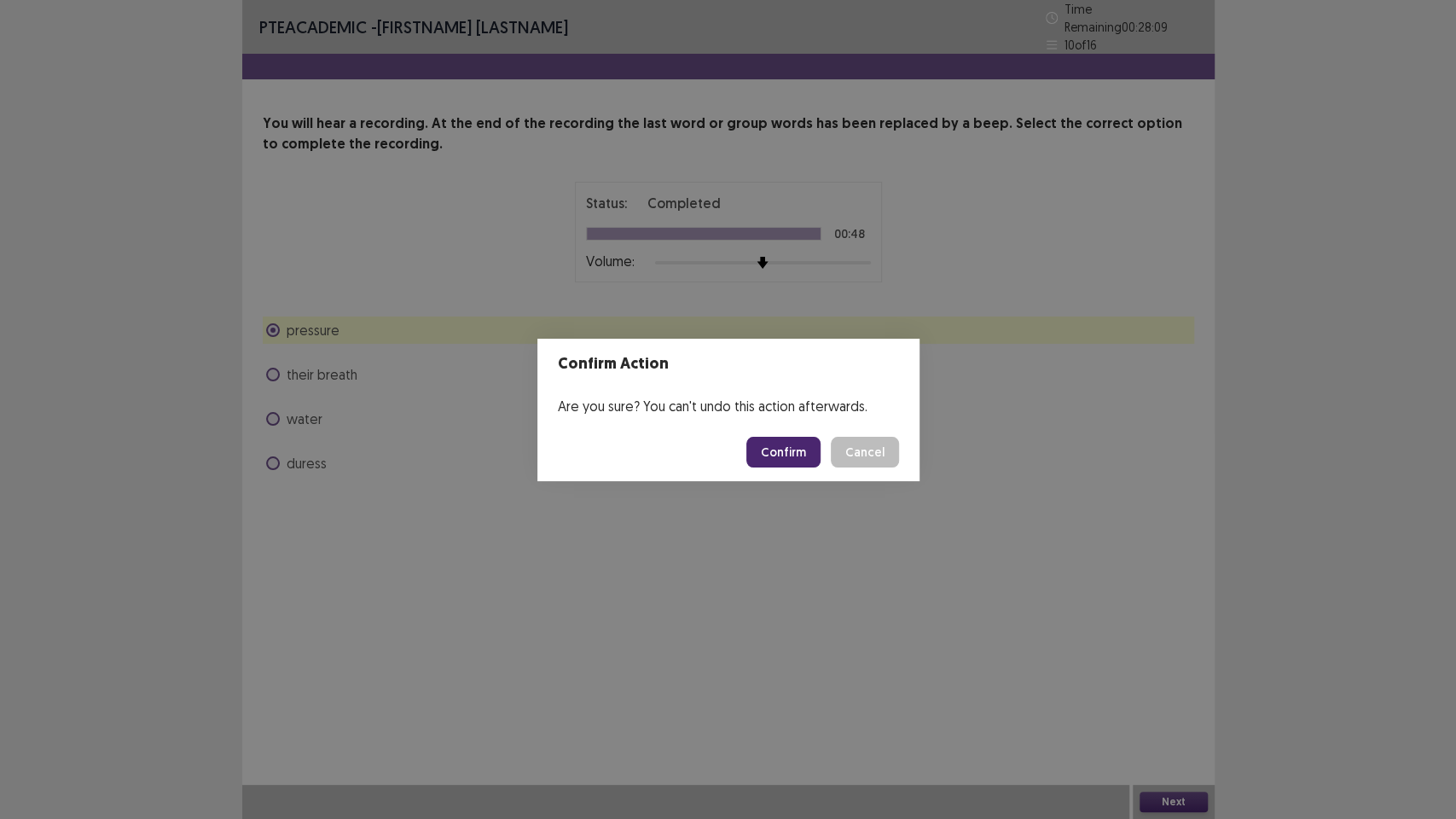 click on "Confirm" at bounding box center (783, 452) 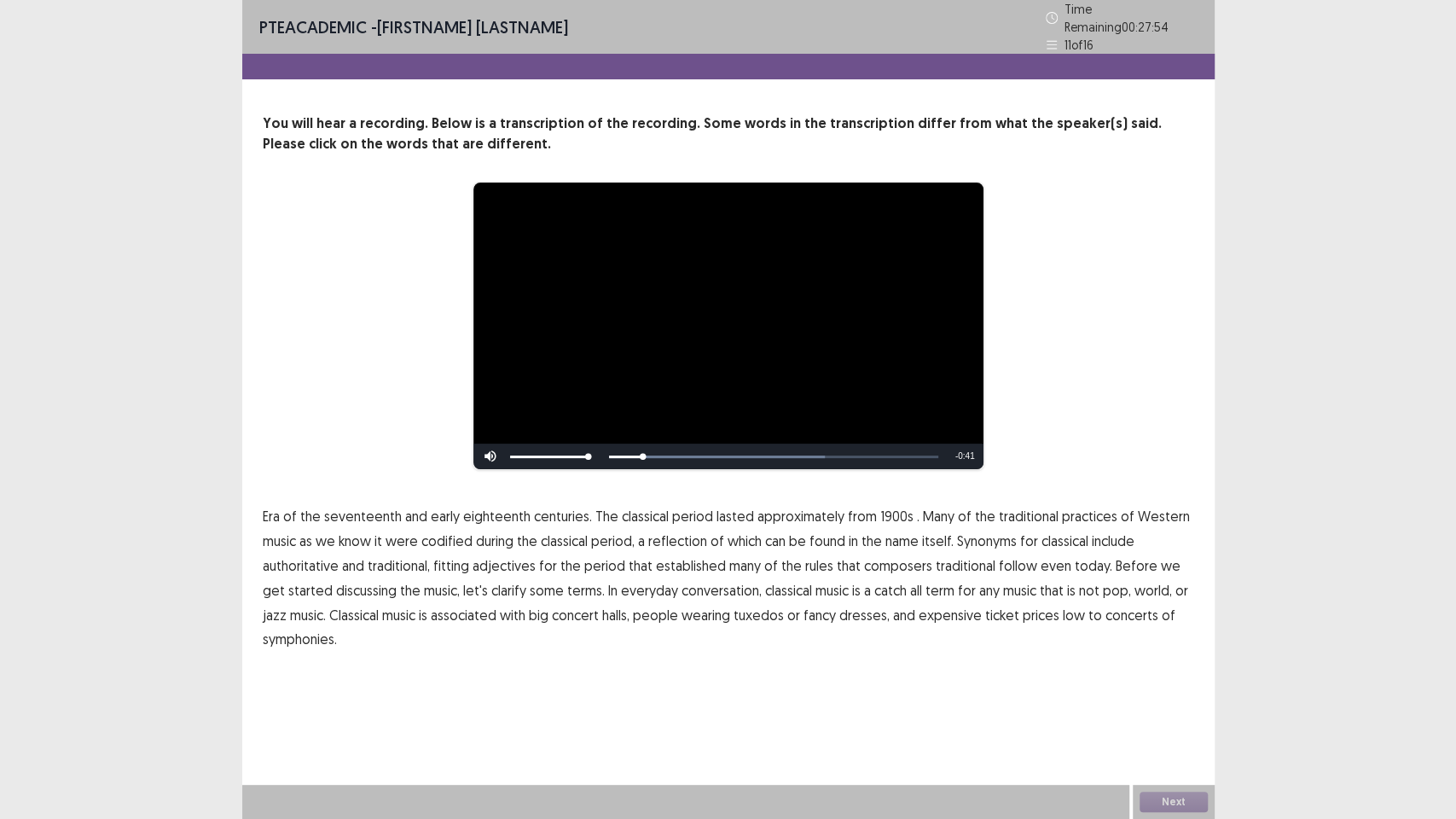 click on "Era" at bounding box center [271, 516] 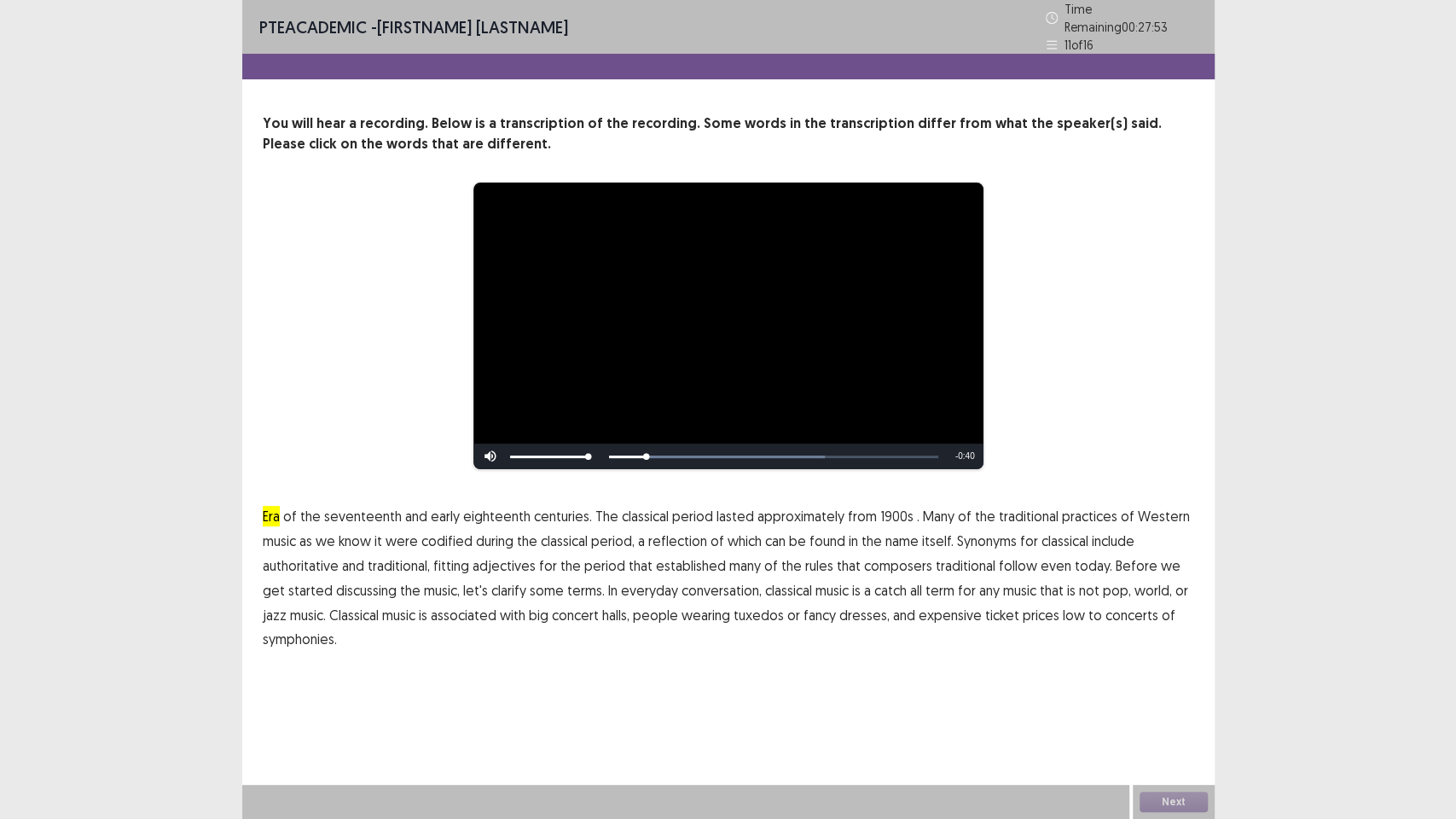 click on "Era" at bounding box center (271, 516) 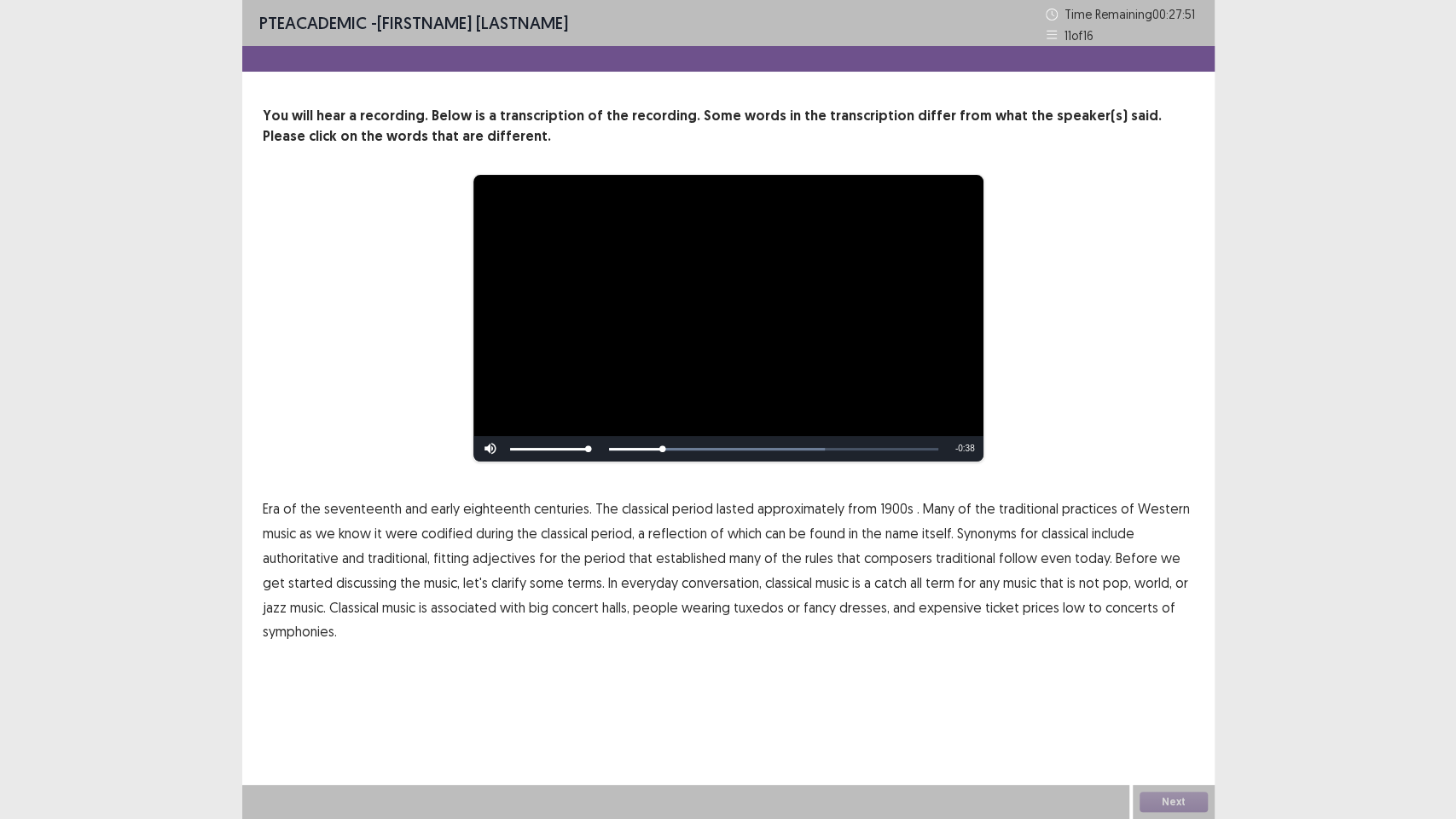 click on "1900s" at bounding box center (896, 508) 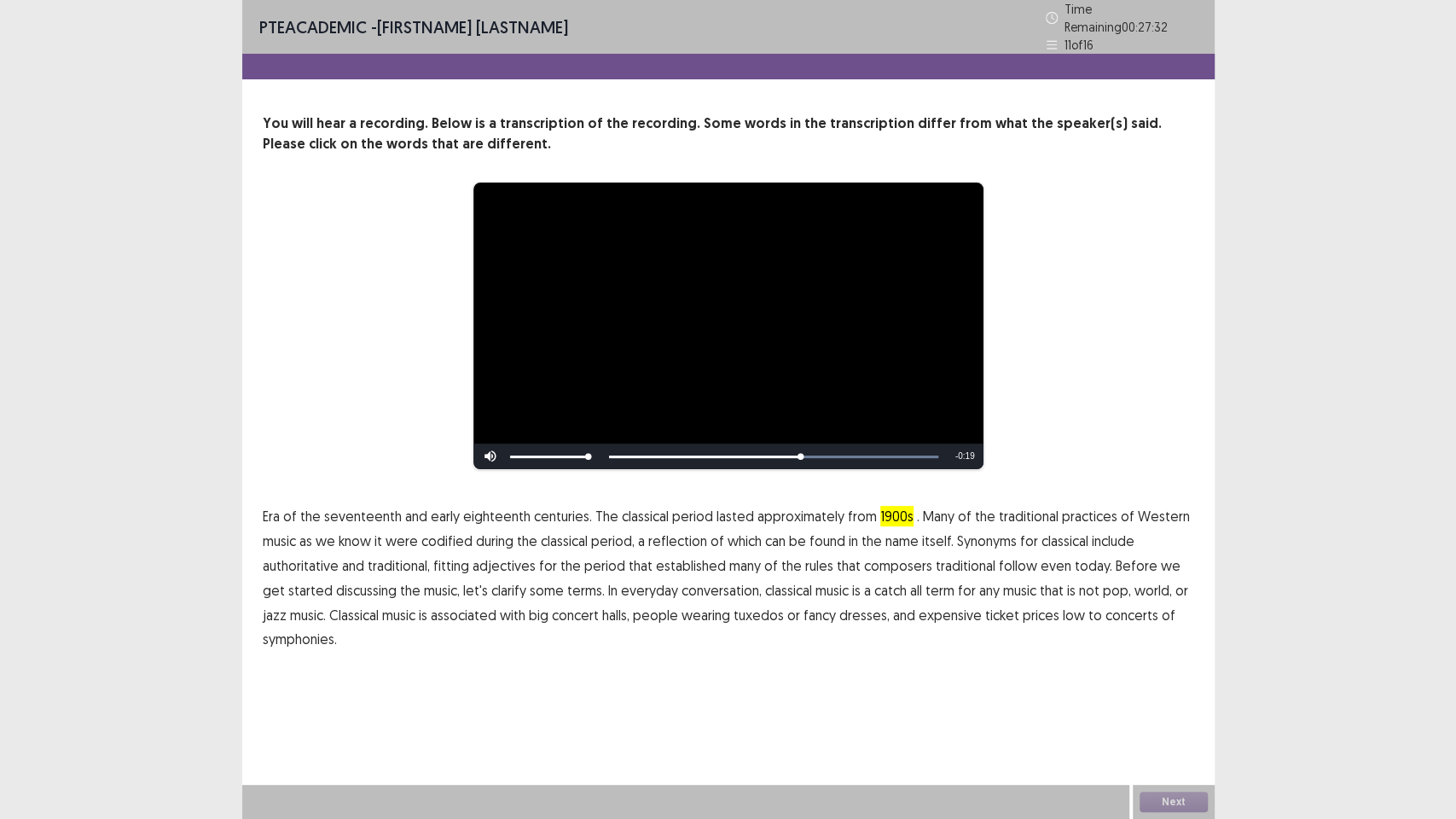 click on "traditional" at bounding box center [966, 566] 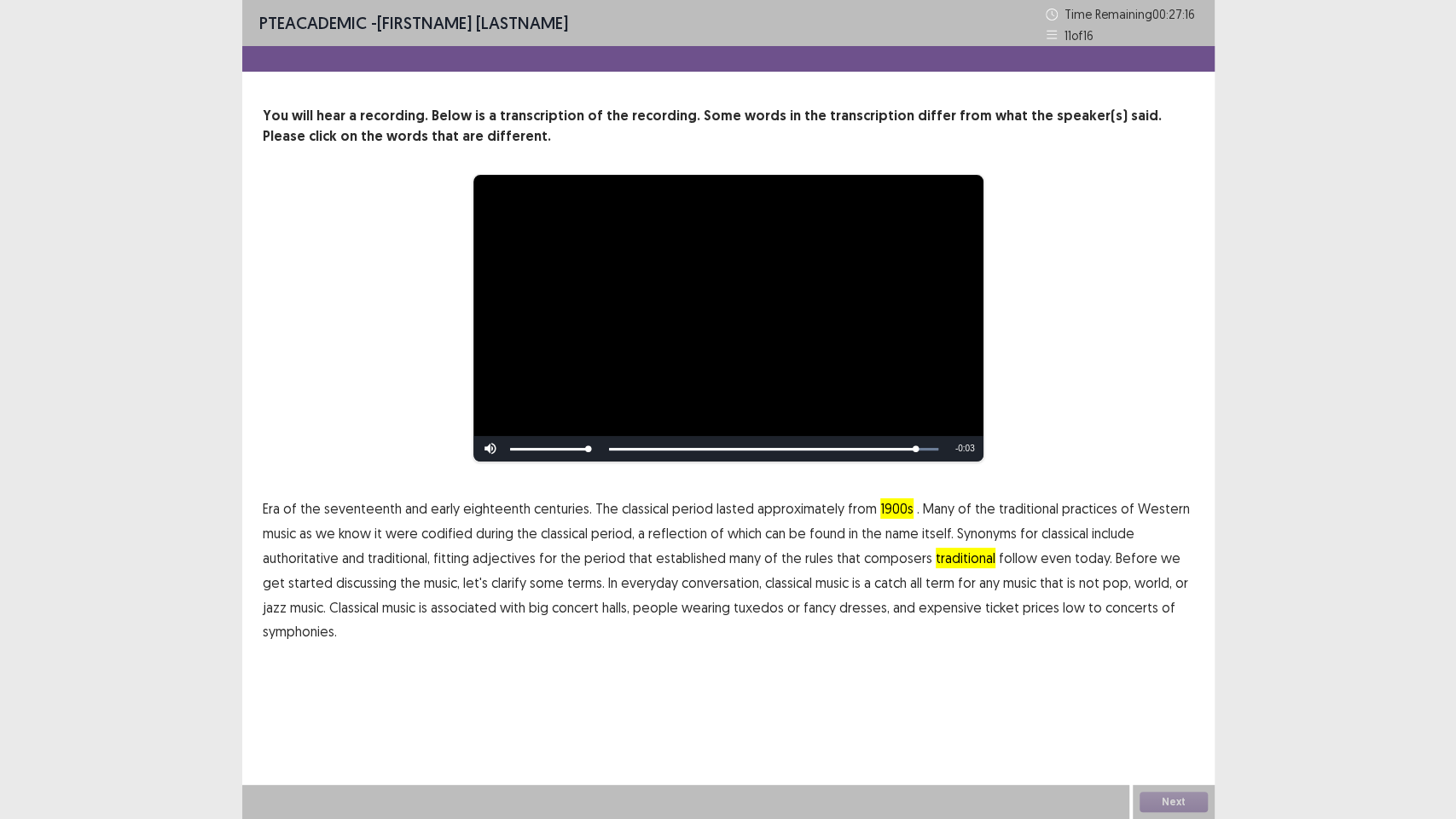 click on "tuxedos" at bounding box center [758, 607] 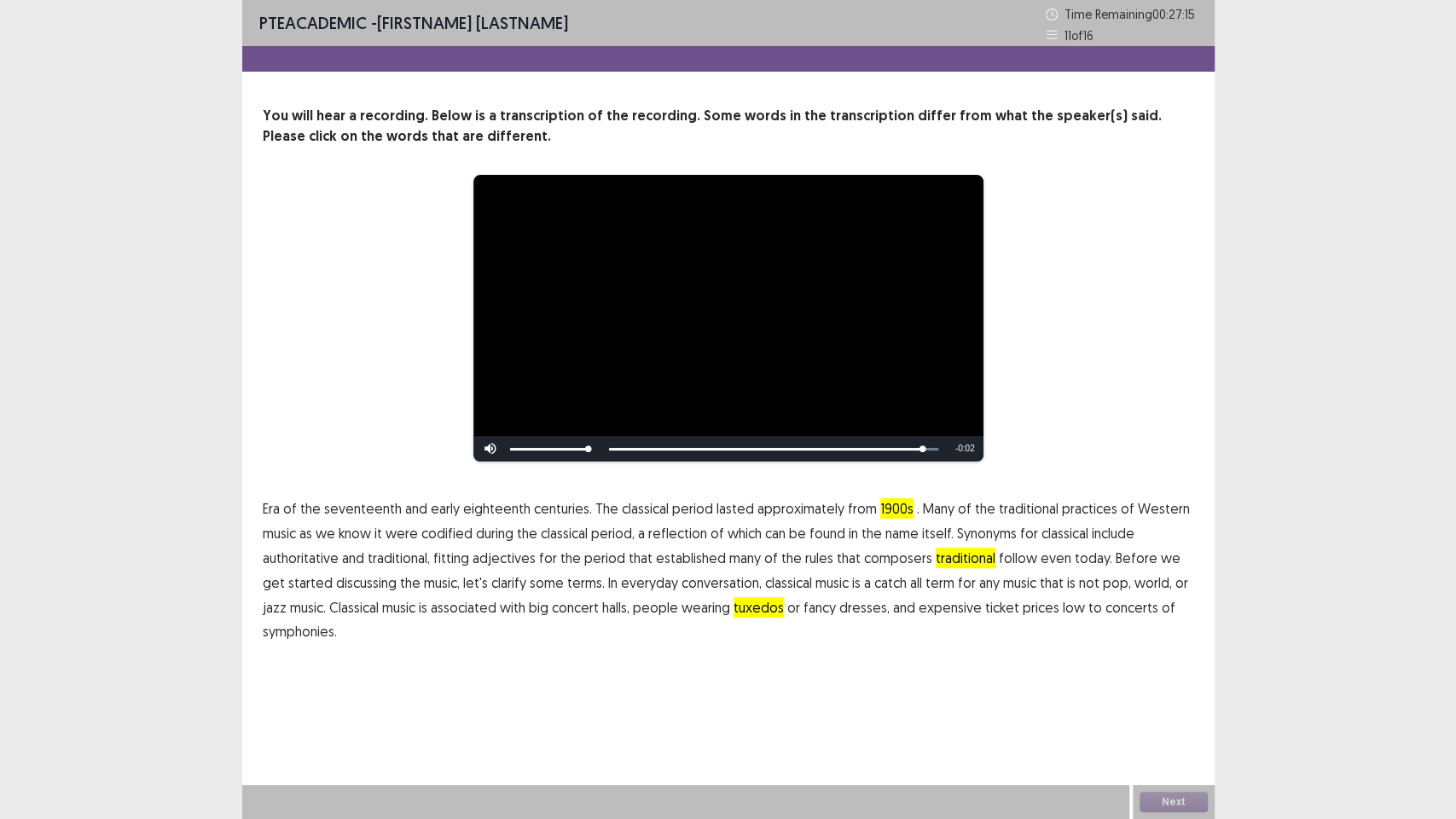 click on "tuxedos" at bounding box center [758, 607] 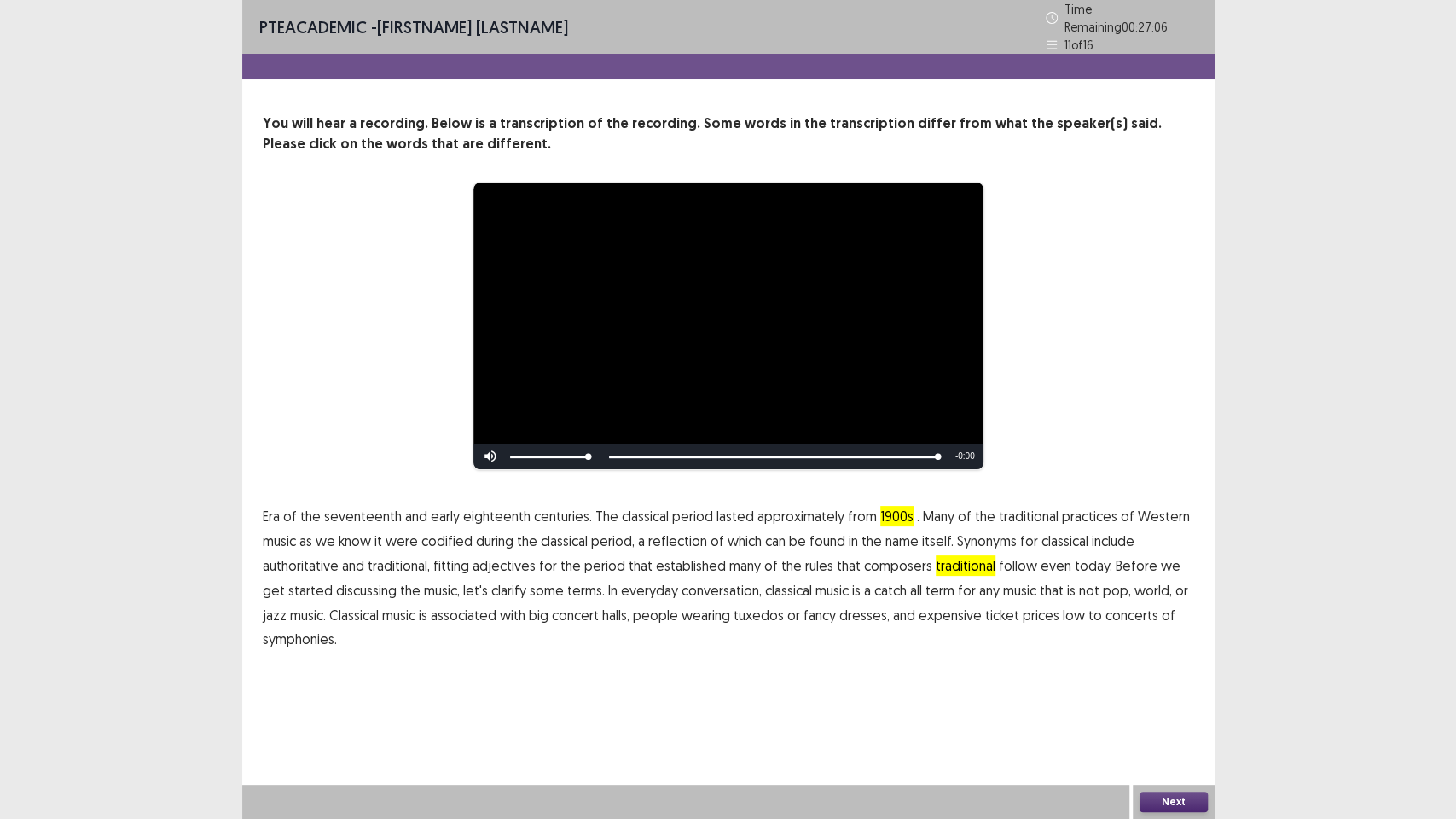 click on "symphonies." at bounding box center [299, 639] 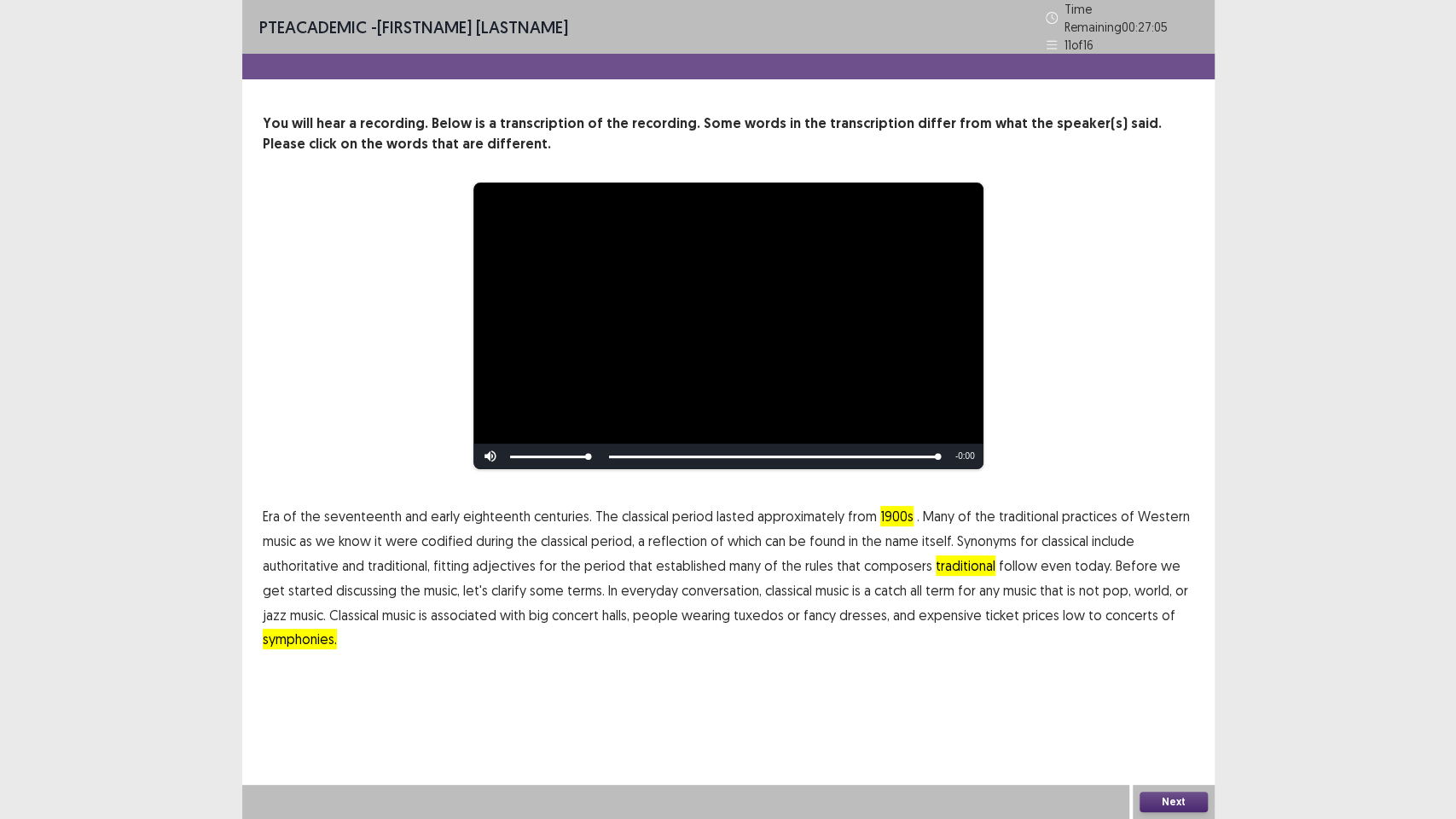 click on "symphonies." at bounding box center [299, 639] 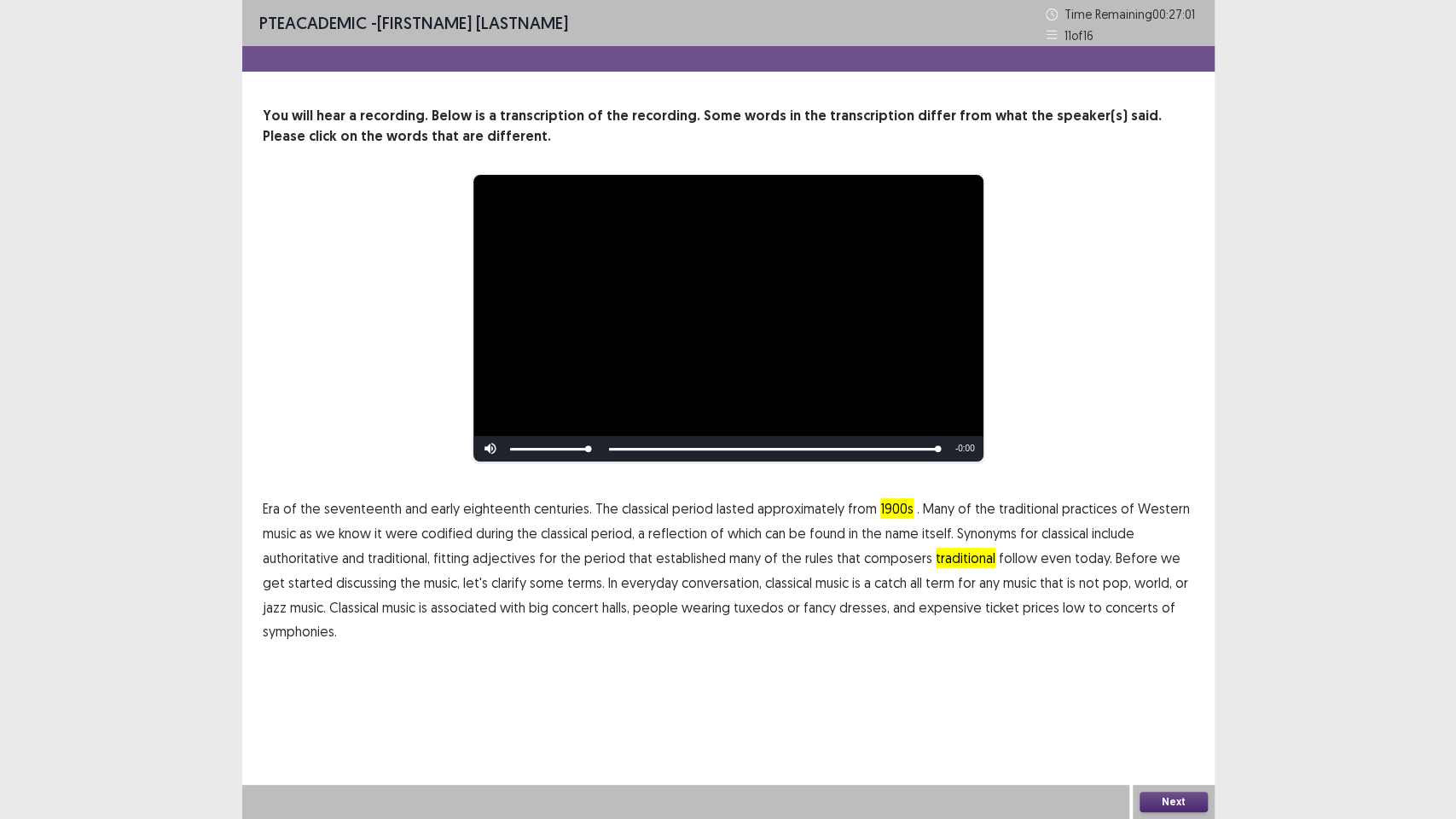 click on "Next" at bounding box center (1174, 802) 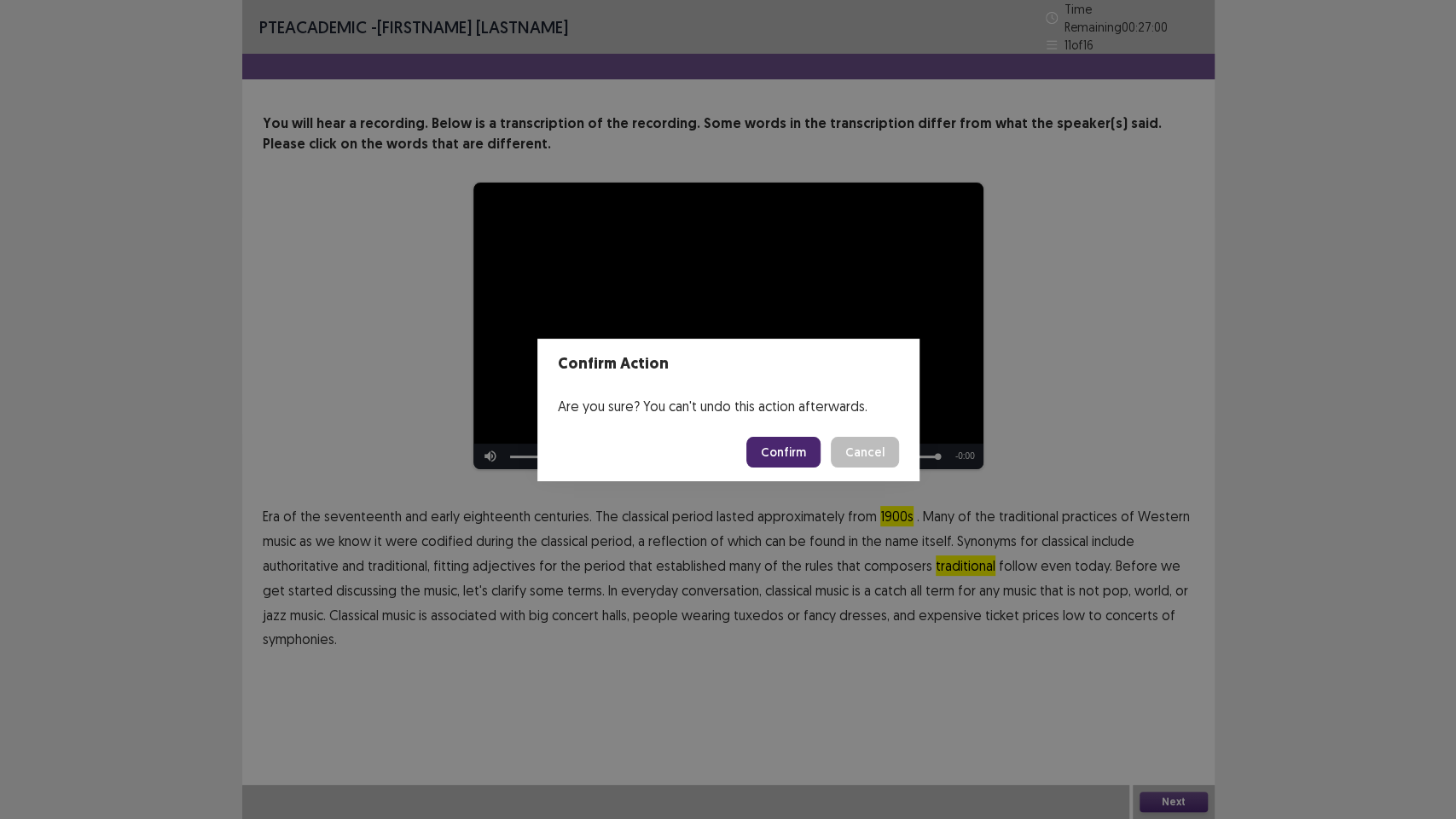 click on "Confirm" at bounding box center (783, 452) 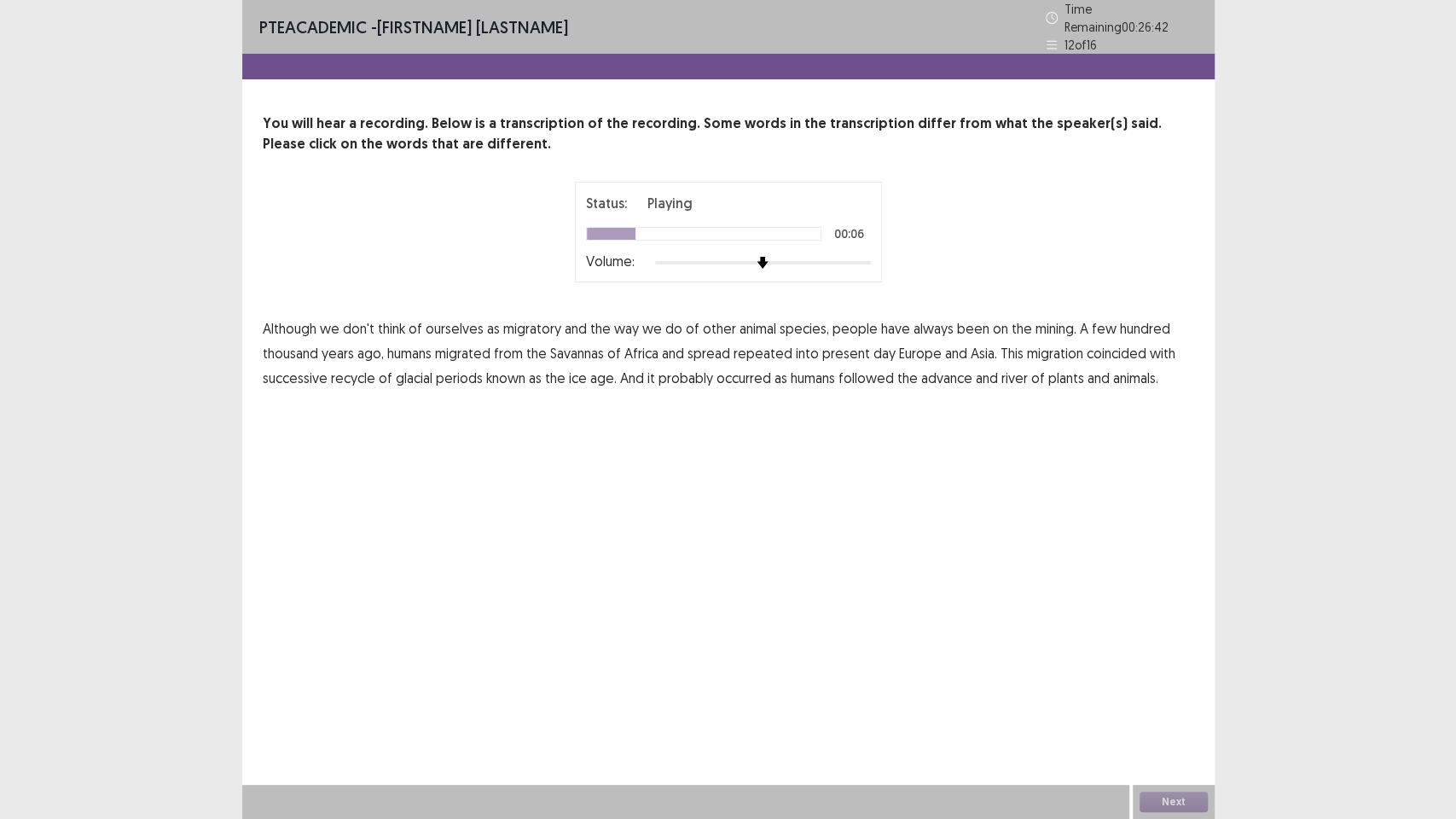 click on "of" at bounding box center [693, 328] 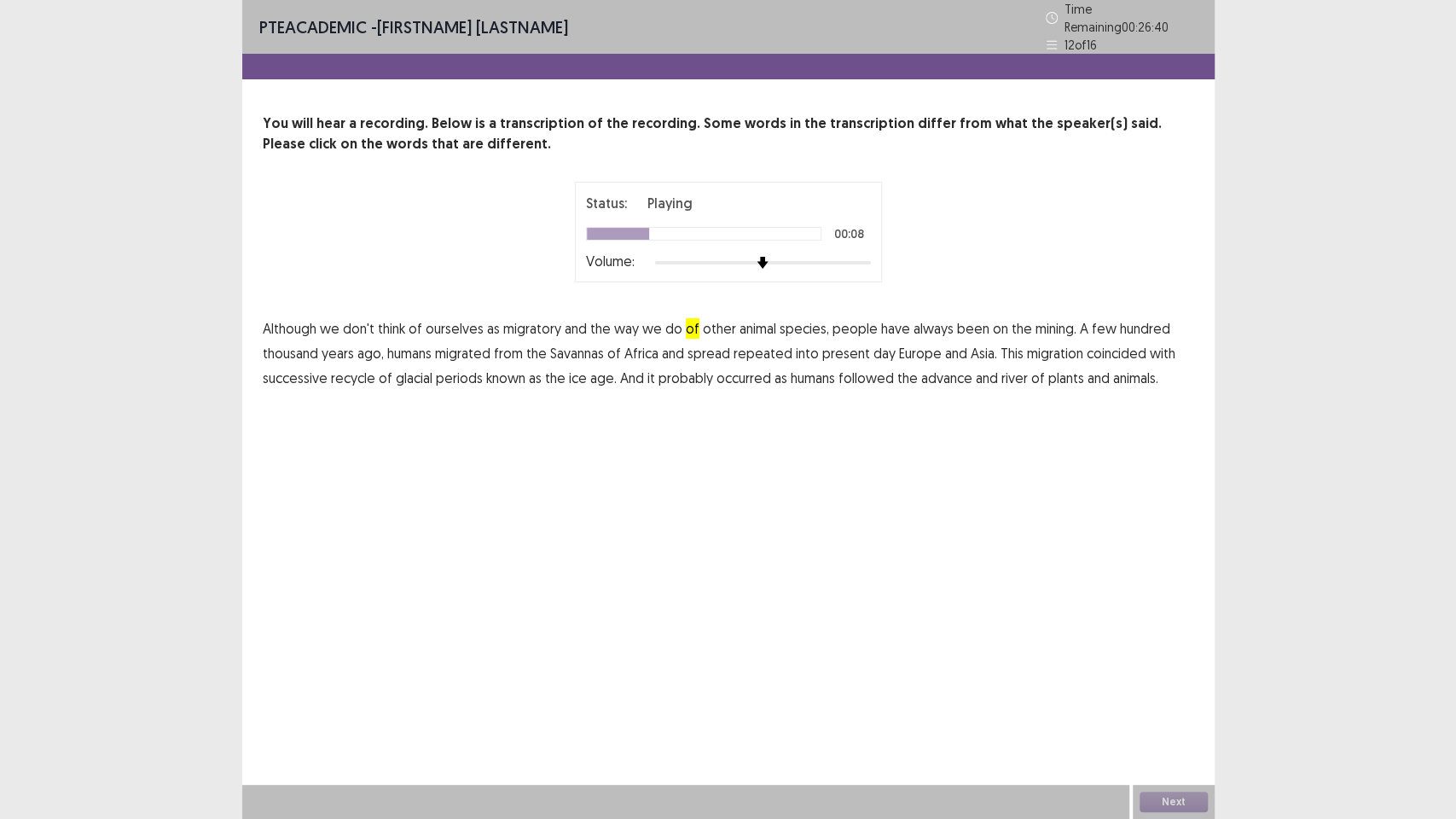 click on "of" at bounding box center [693, 328] 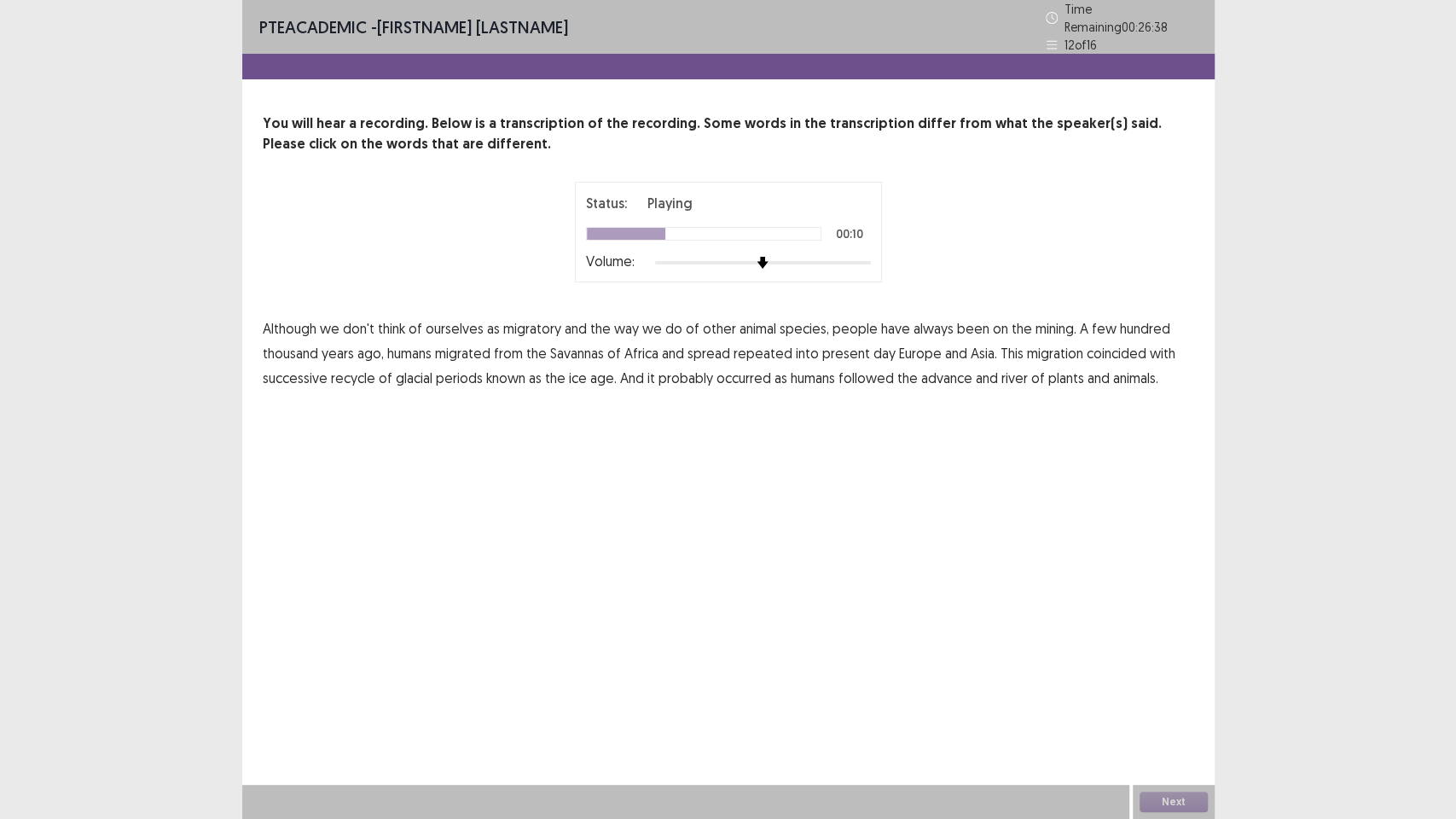 click on "mining." at bounding box center [1056, 328] 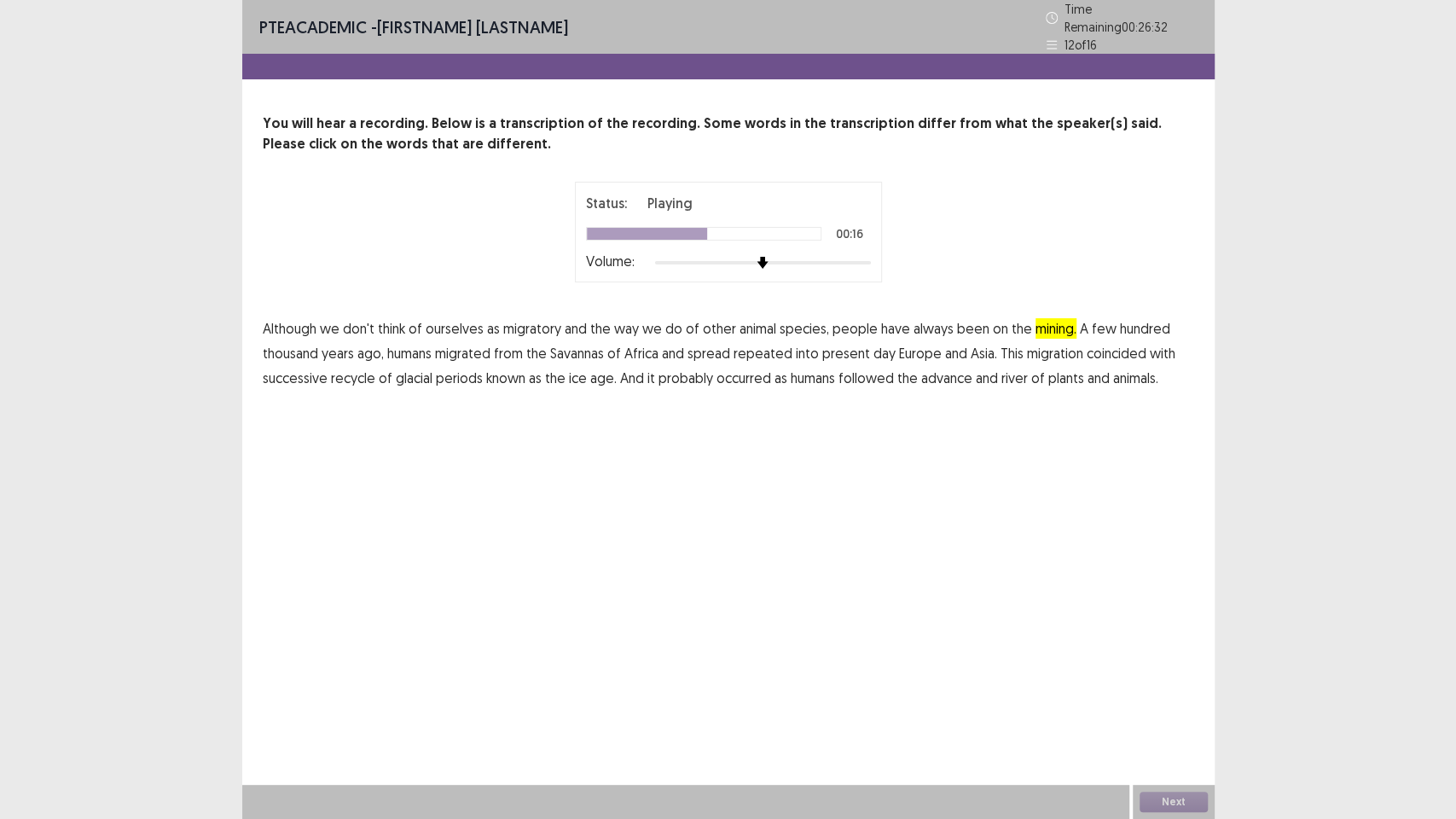 click on "repeated" at bounding box center [763, 353] 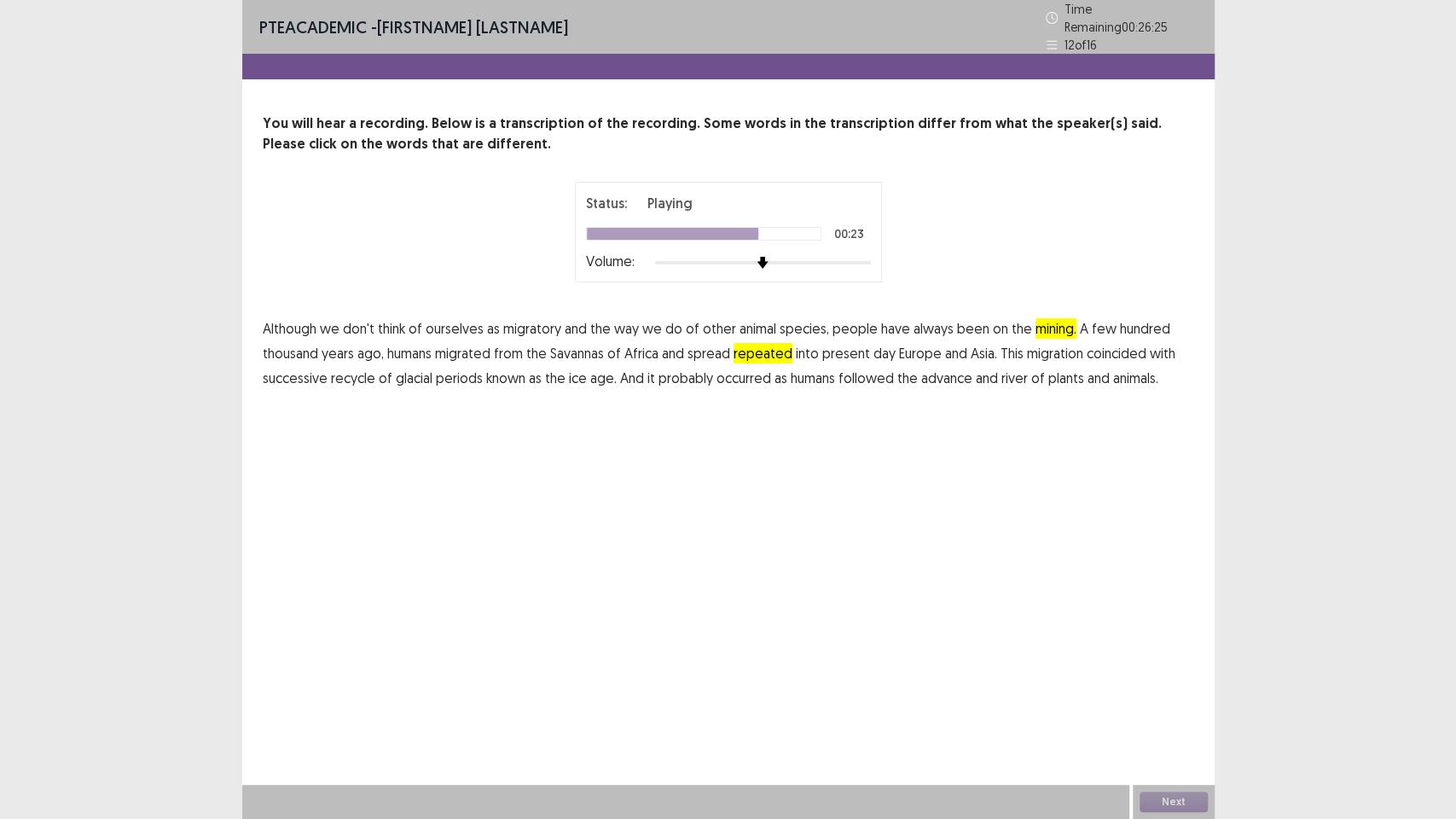 click on "recycle" at bounding box center (353, 378) 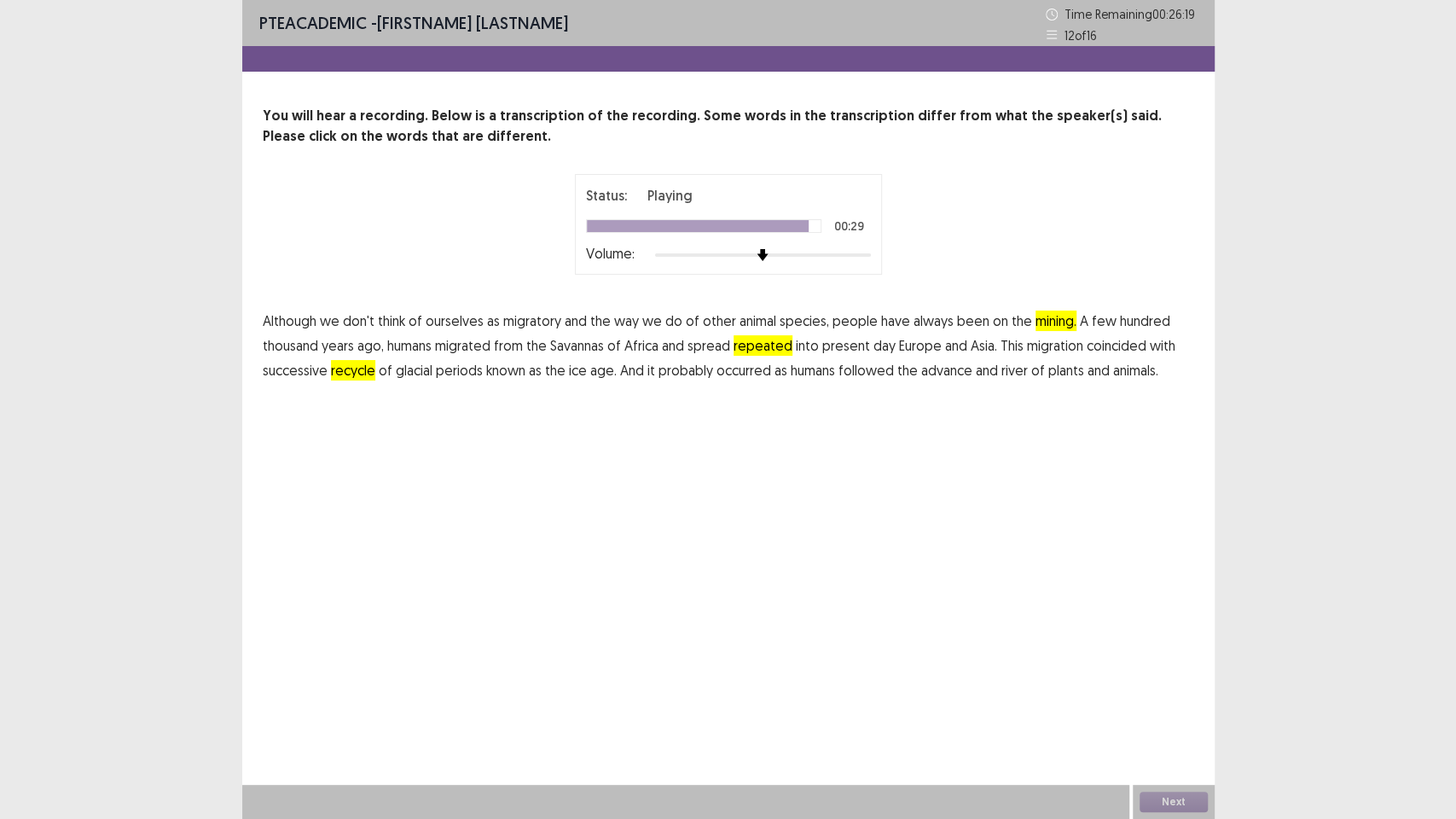 click on "river" at bounding box center [1014, 370] 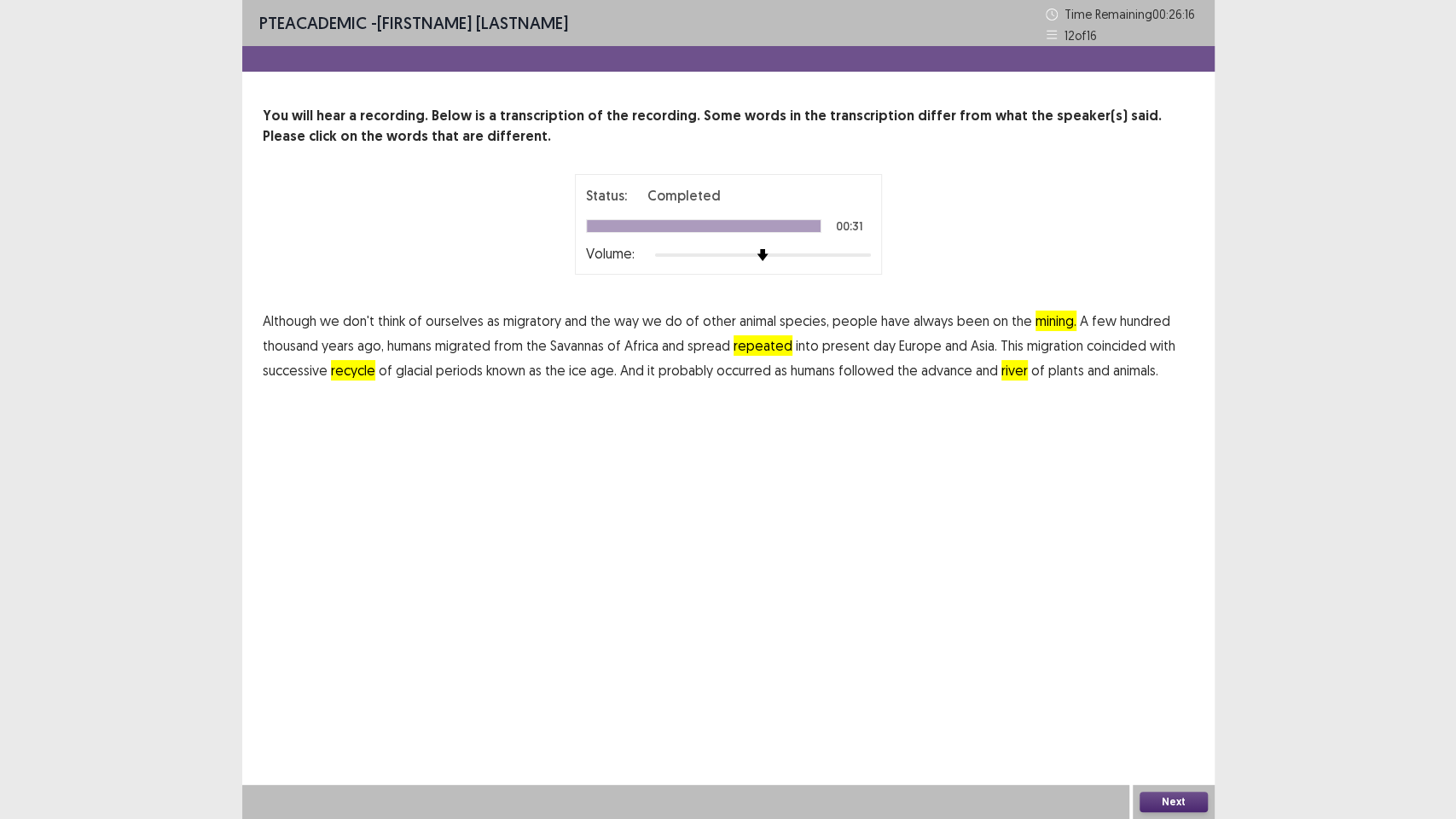click on "Next" at bounding box center [1174, 802] 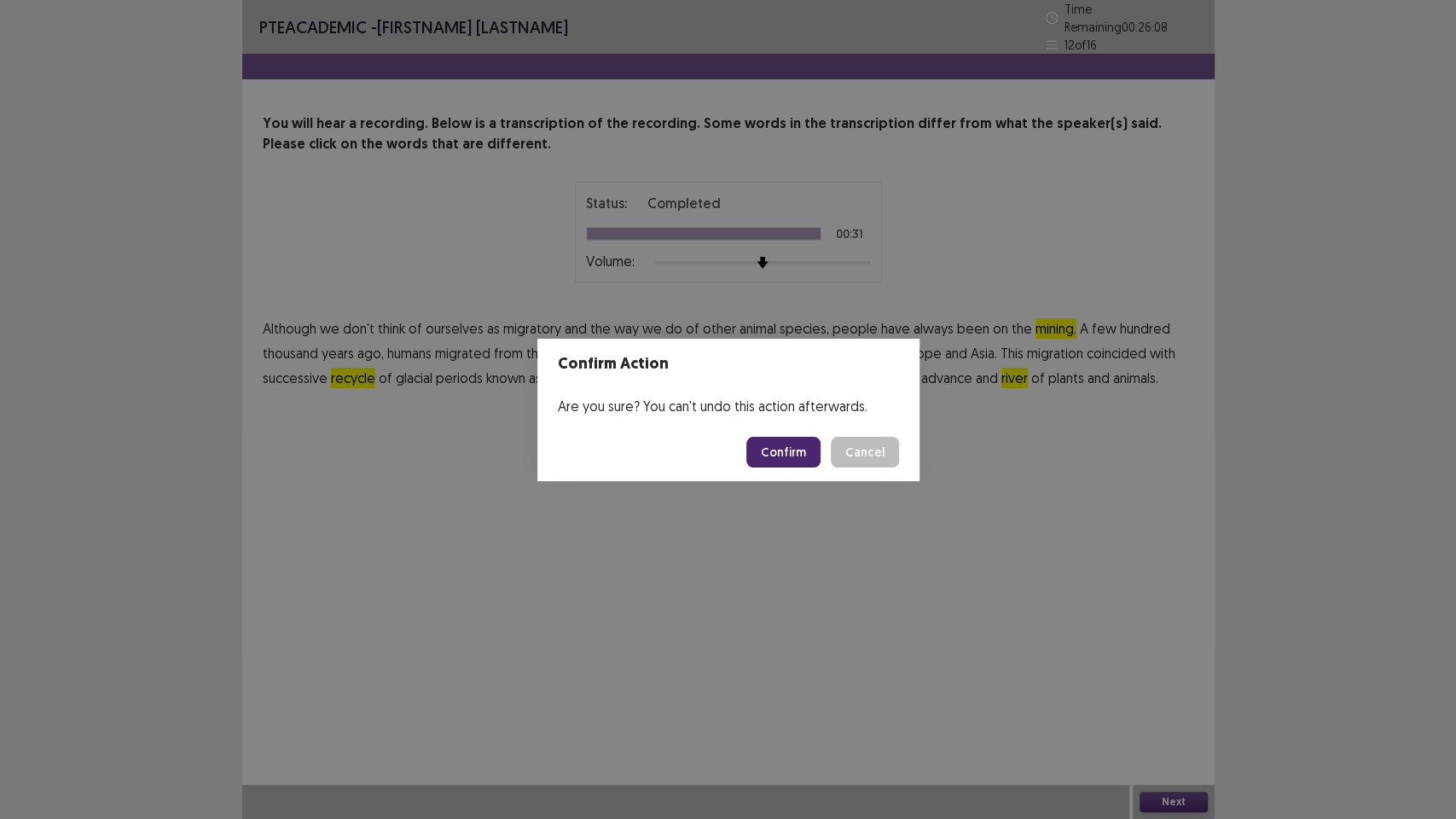 click on "Confirm" at bounding box center [783, 452] 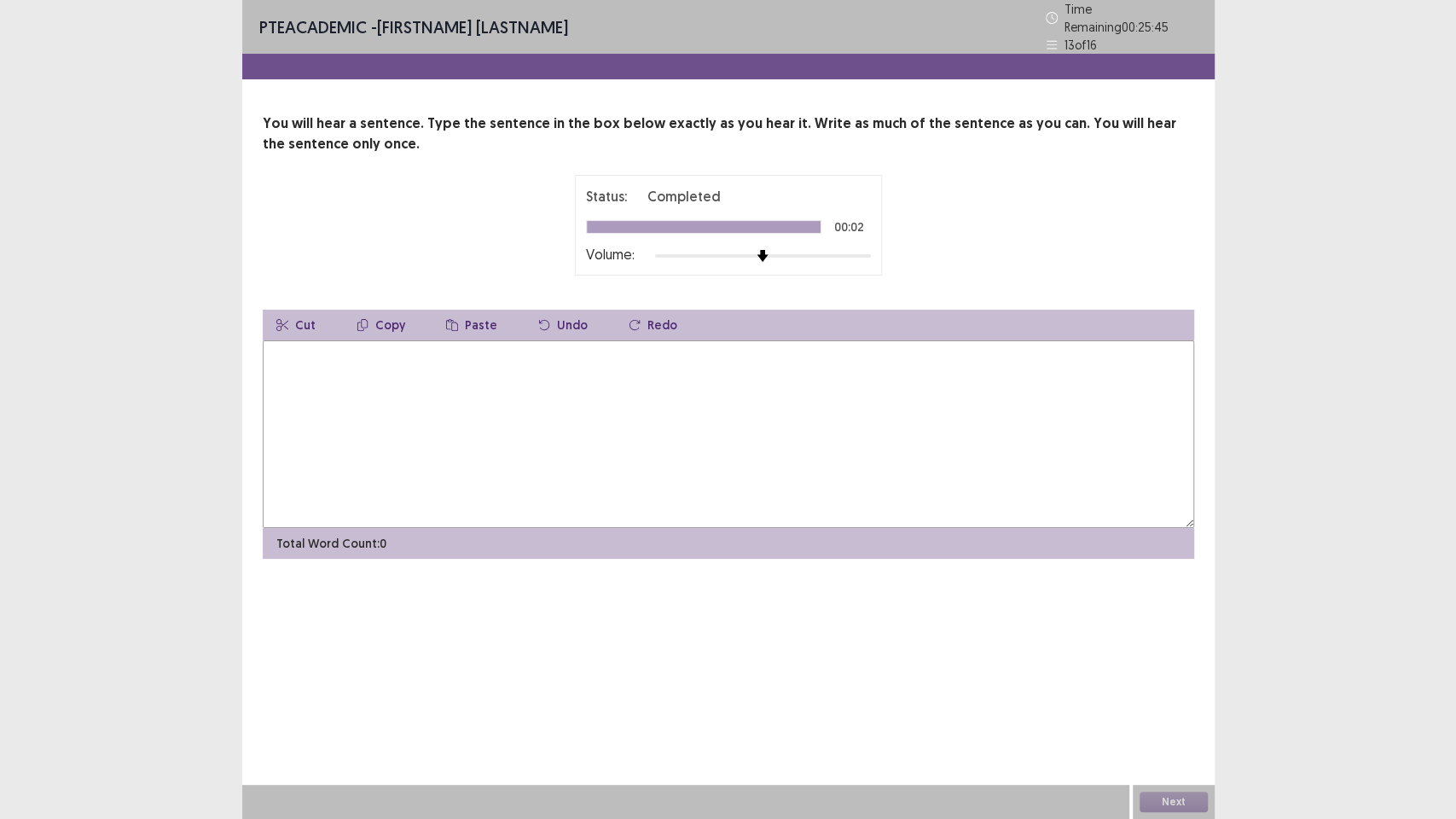 click at bounding box center [728, 434] 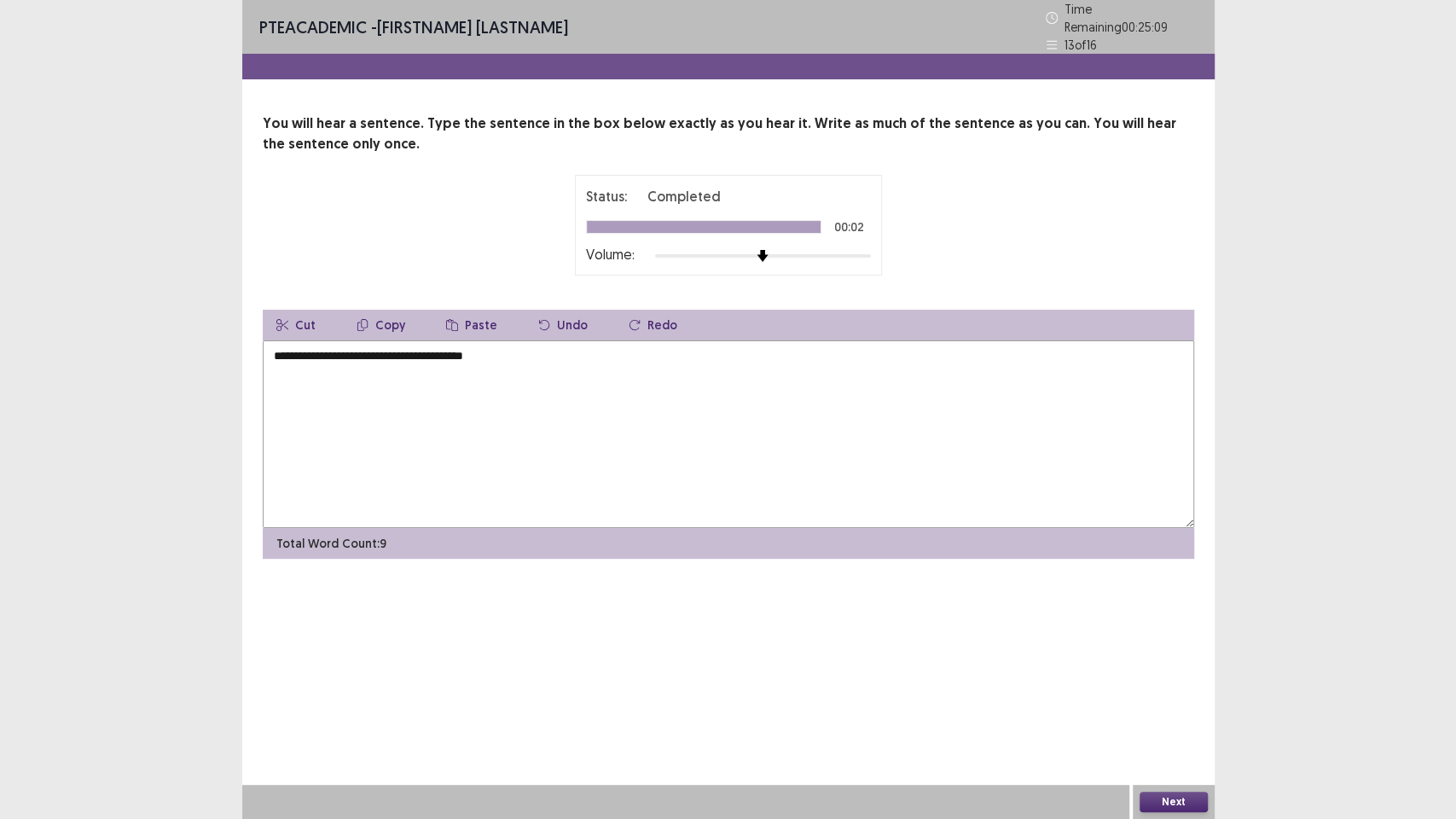 type on "**********" 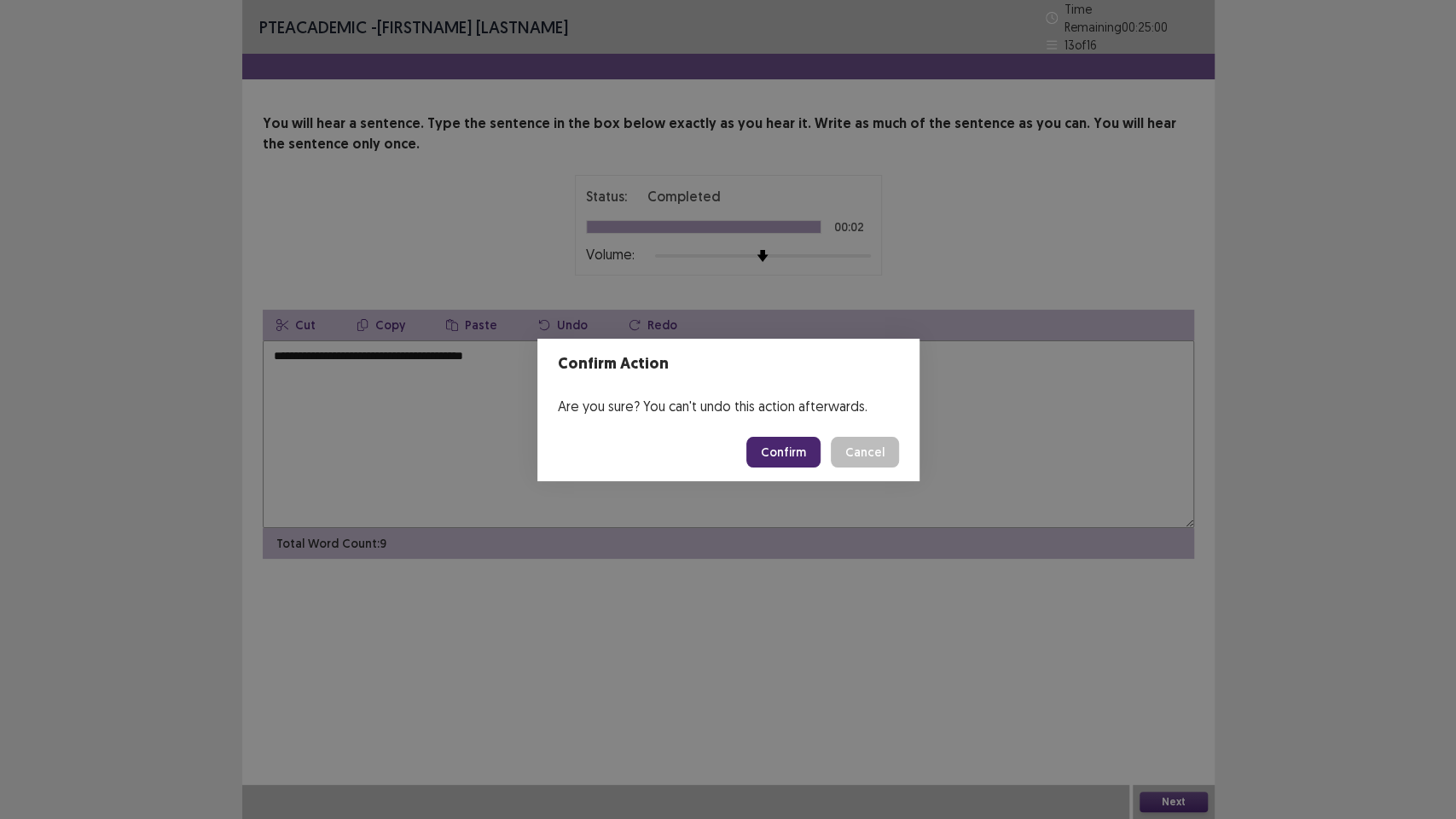 click on "Confirm" at bounding box center (783, 452) 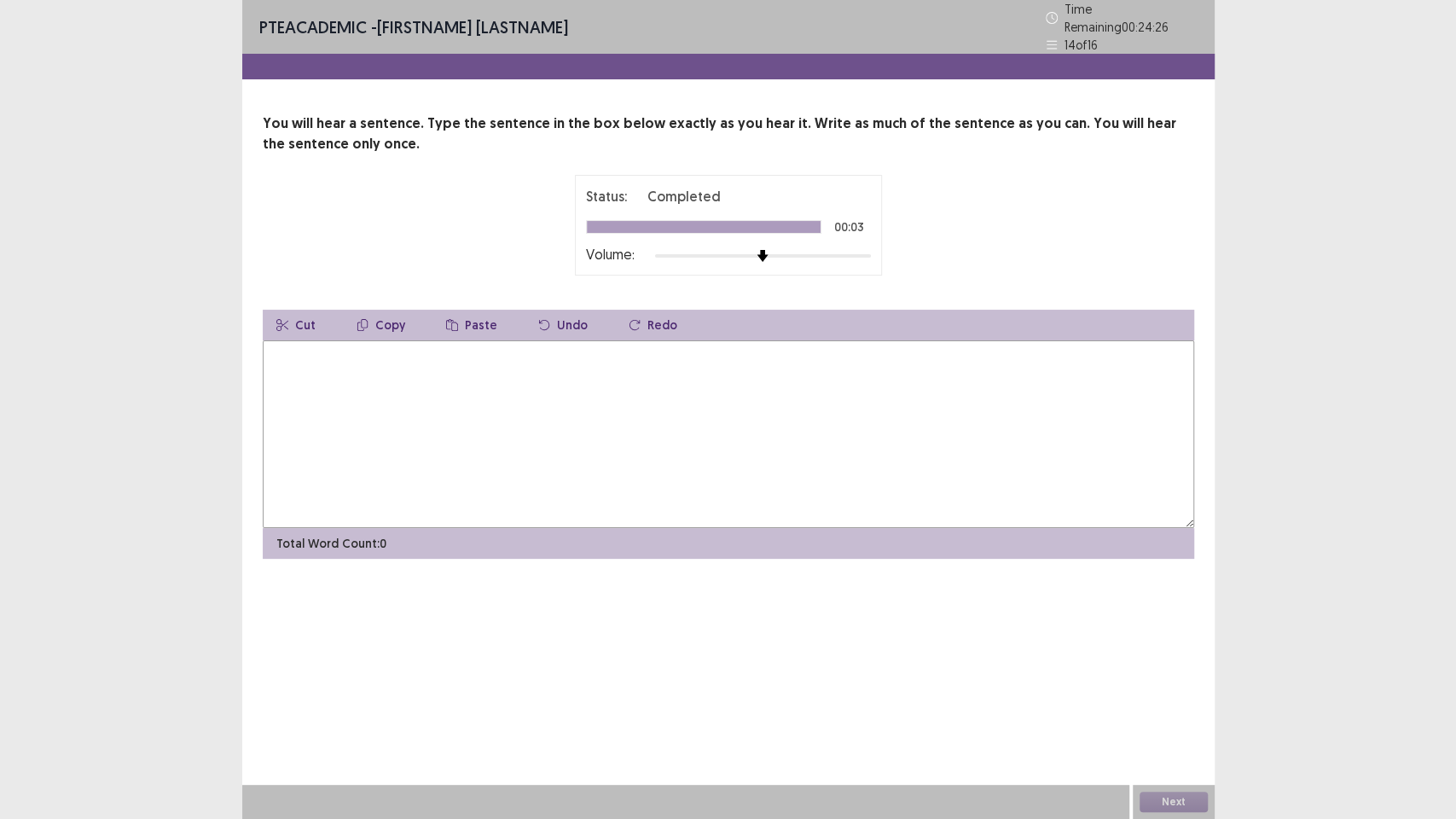 click at bounding box center [728, 434] 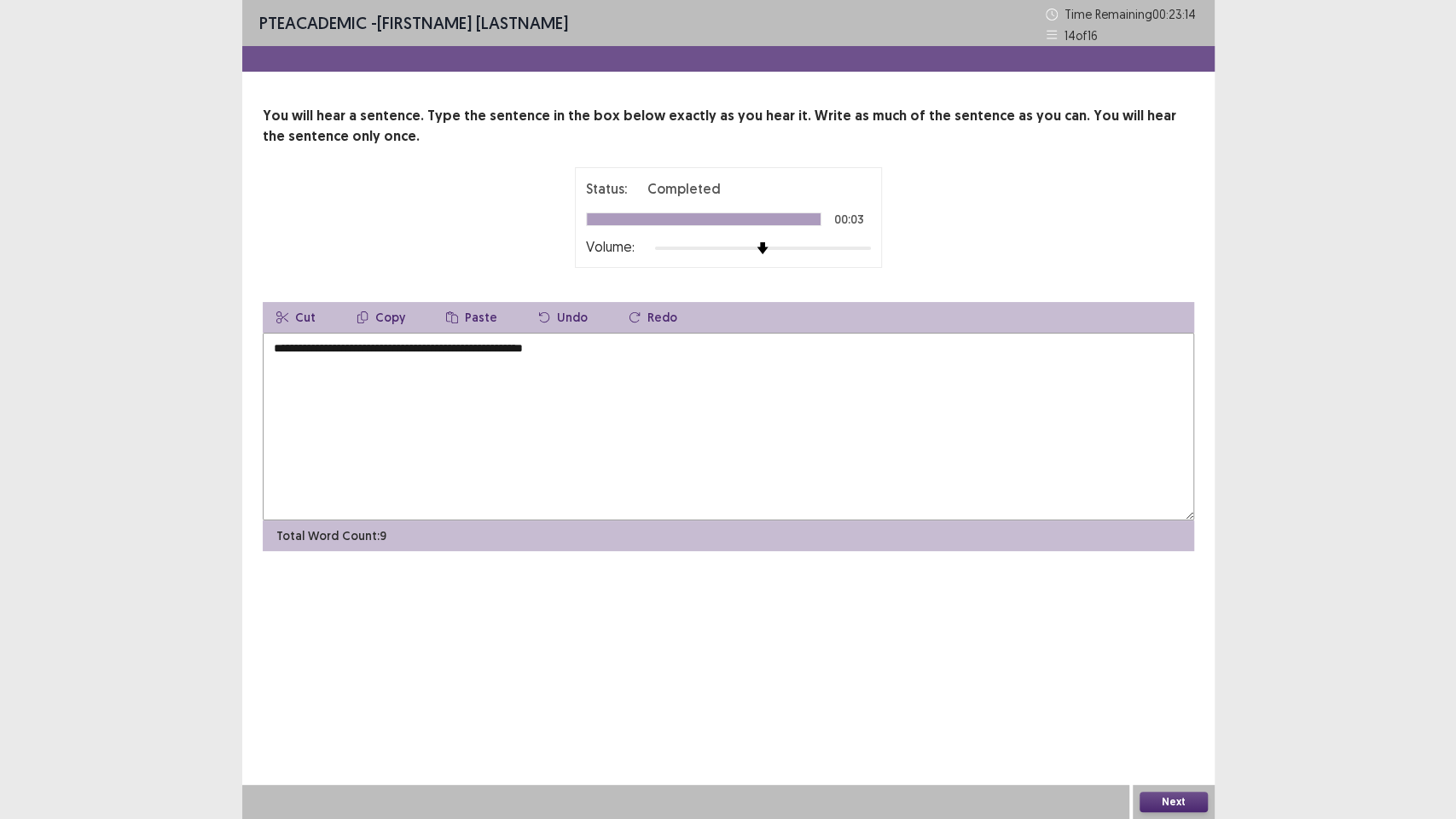 type on "**********" 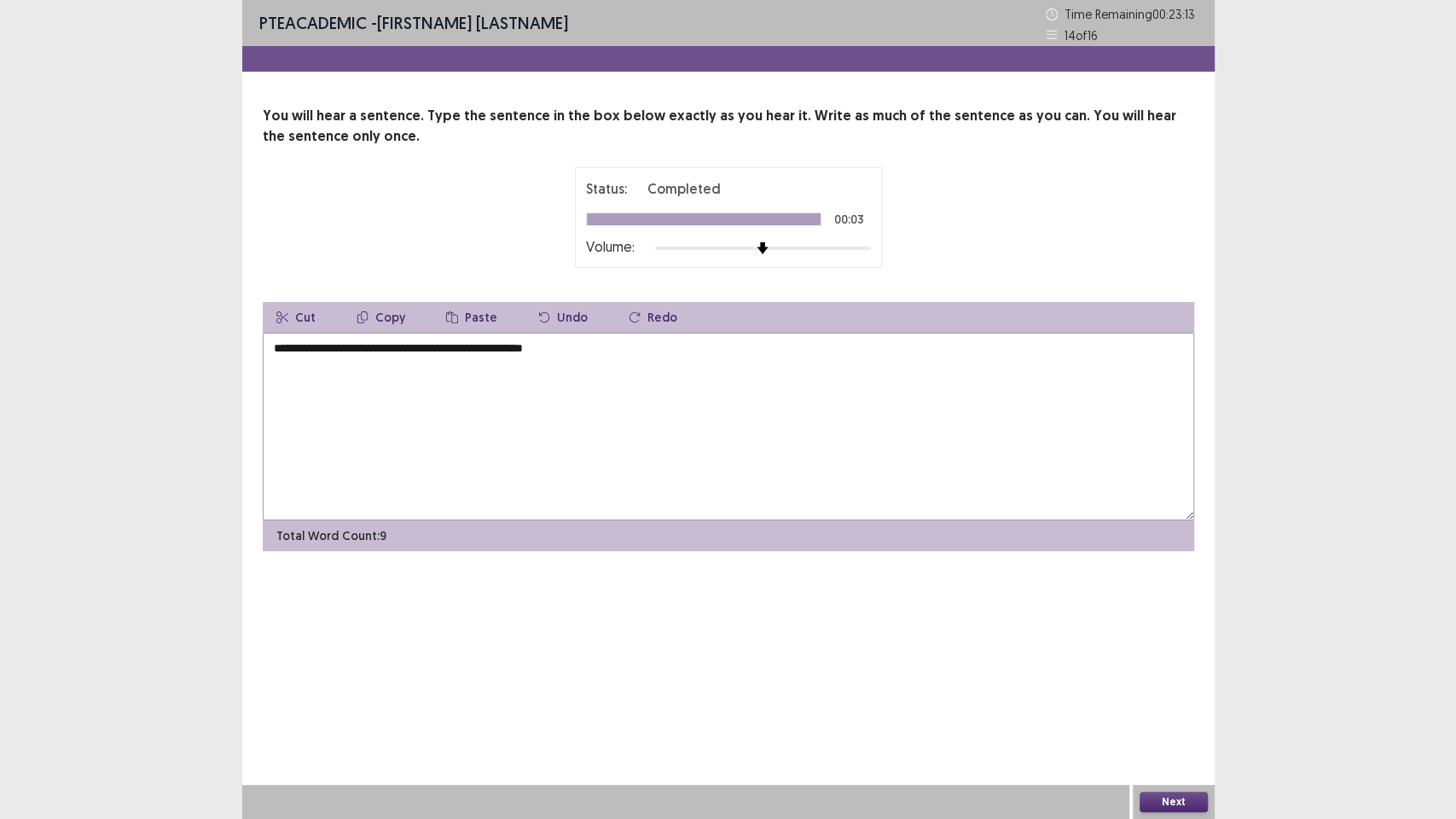 click on "Next" at bounding box center (1174, 802) 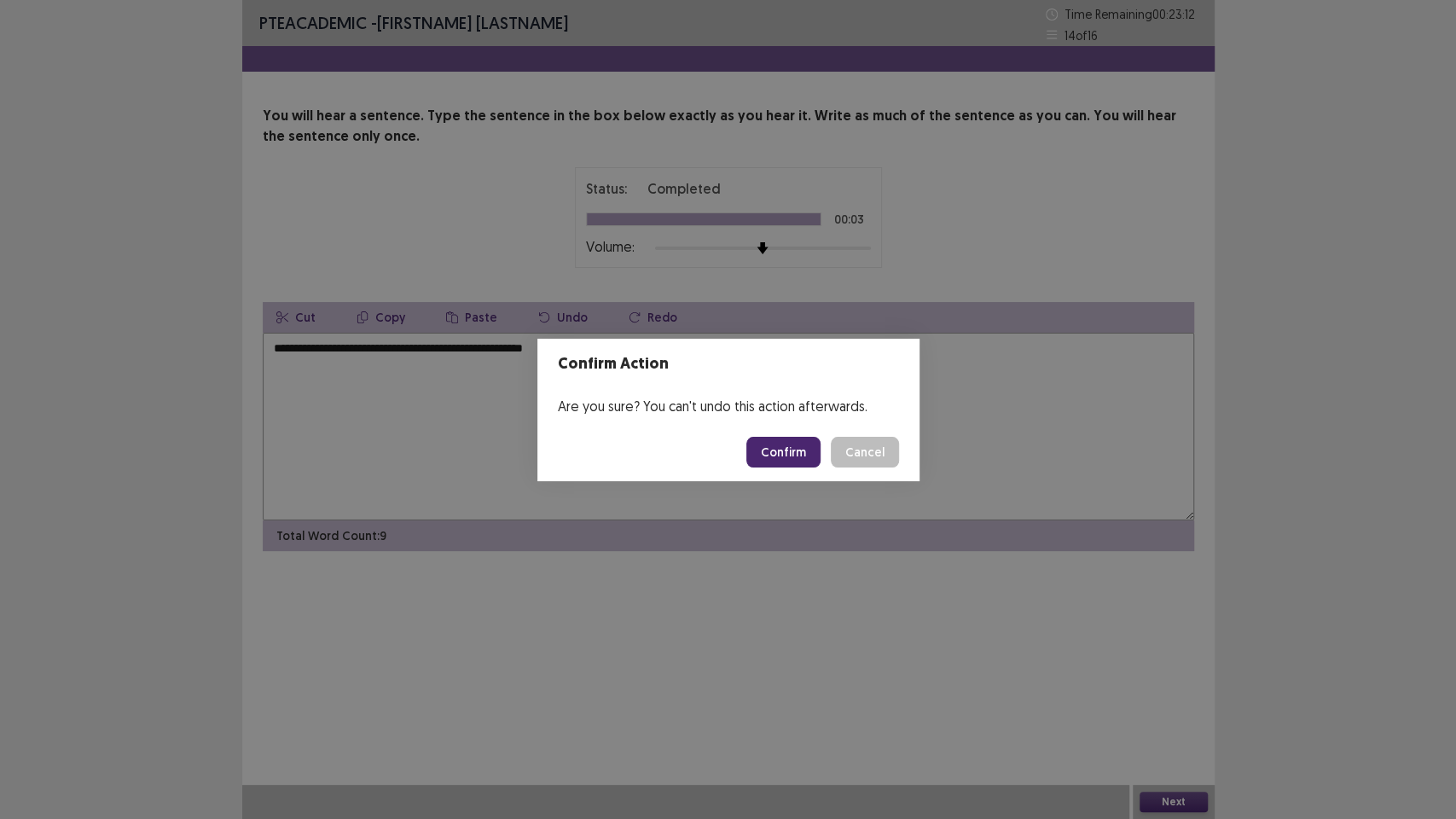 click on "Confirm" at bounding box center [783, 452] 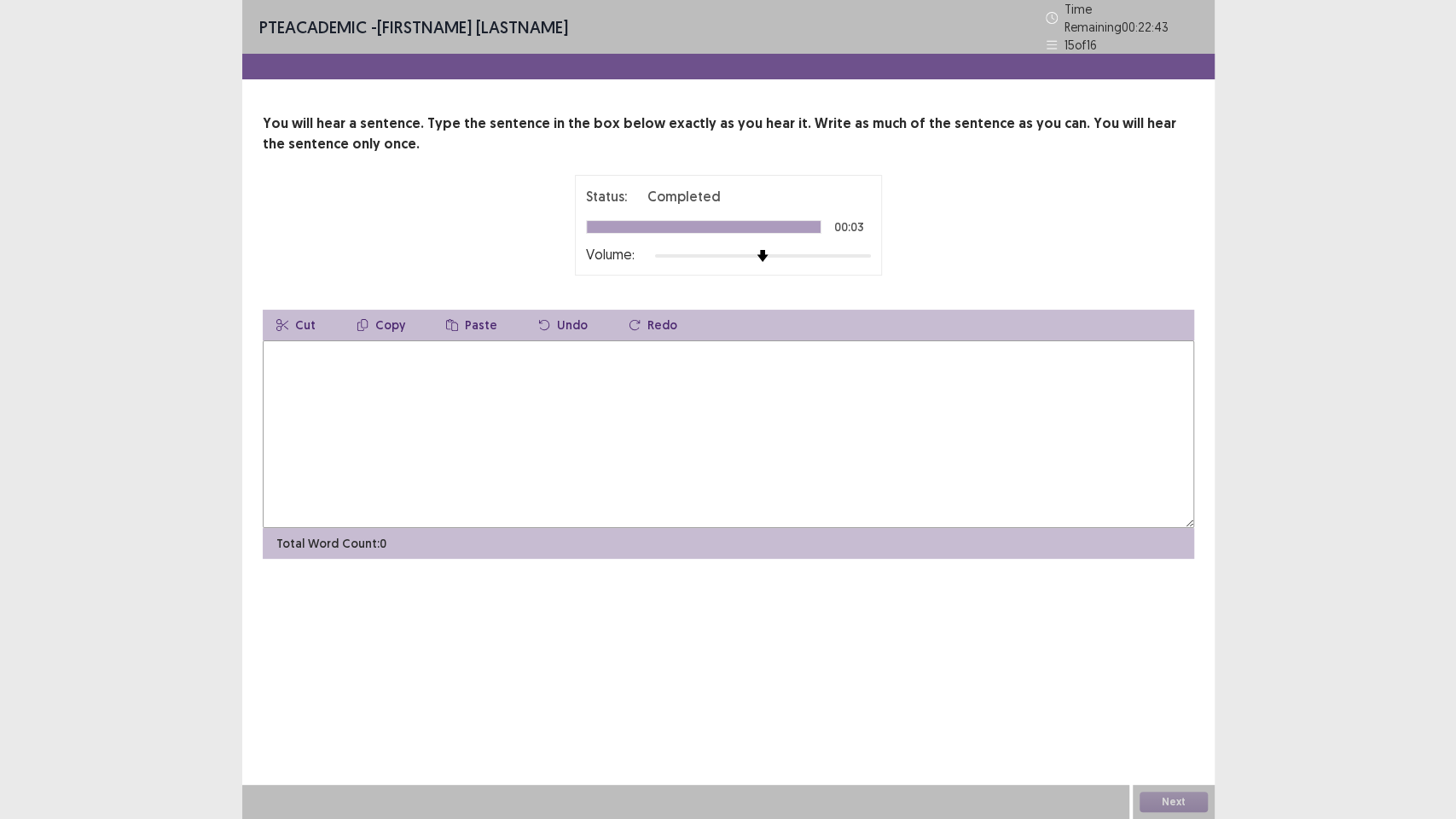 click at bounding box center (728, 434) 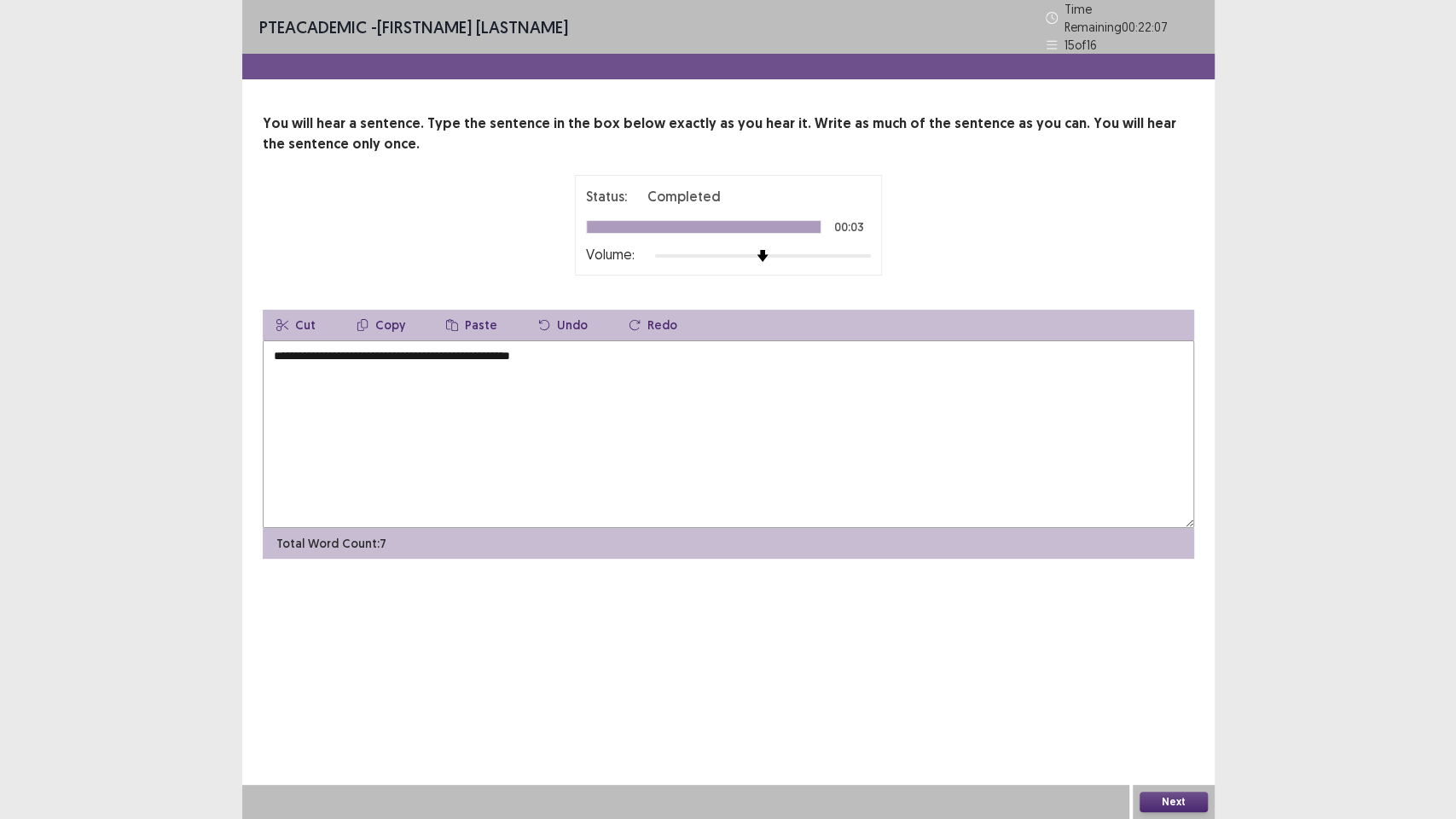 type on "**********" 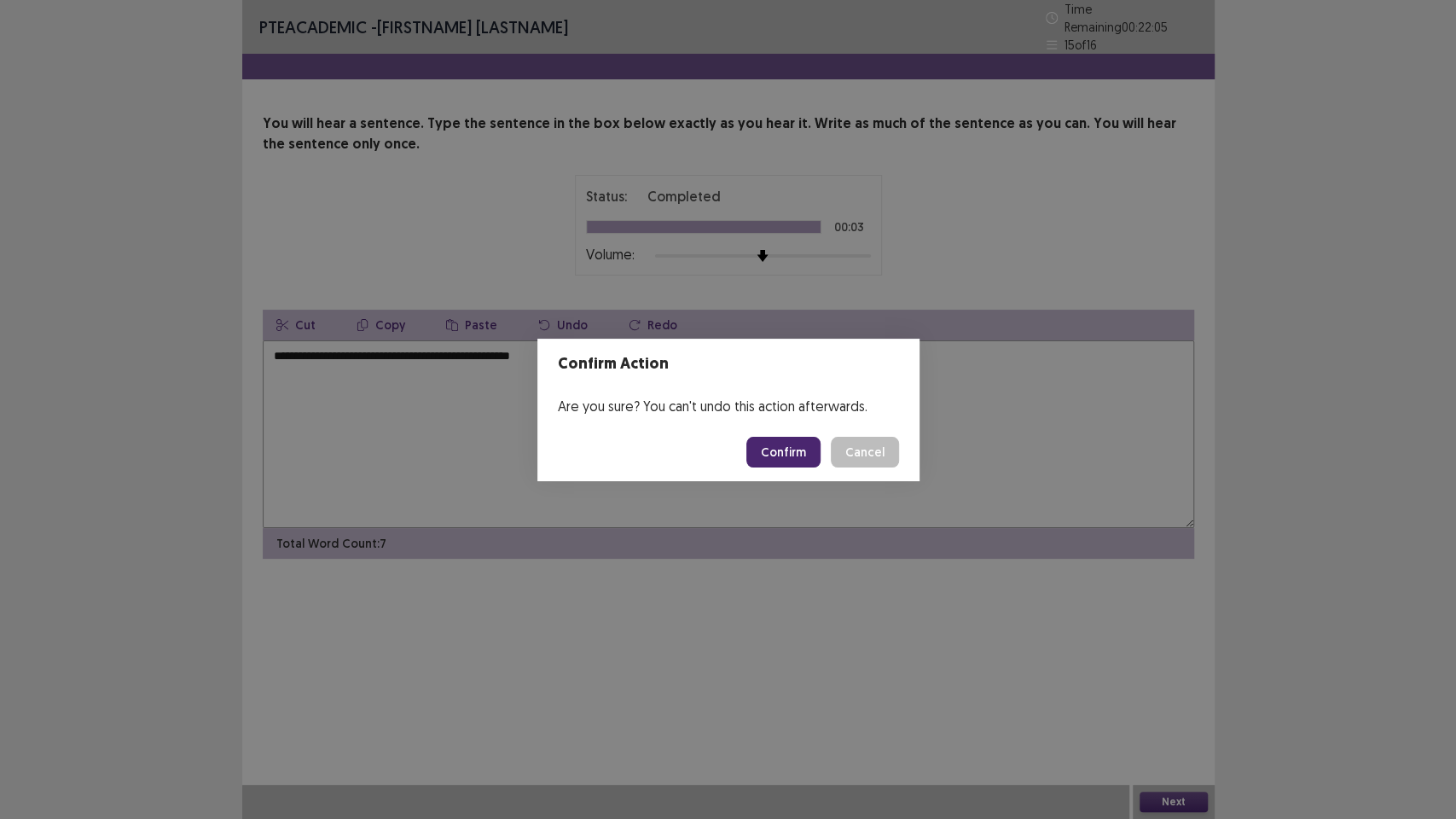click on "Confirm" at bounding box center (783, 452) 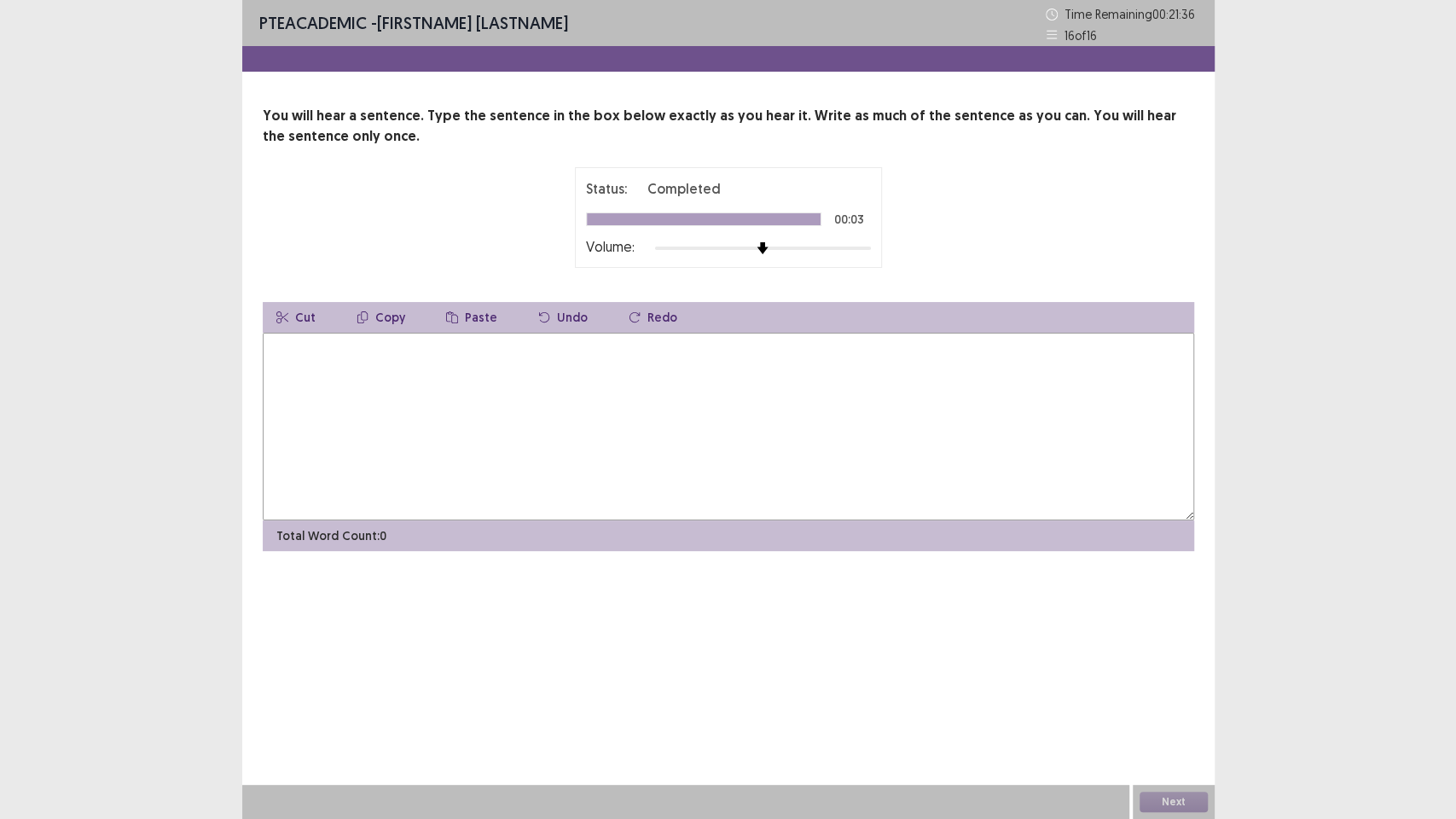 click at bounding box center (728, 427) 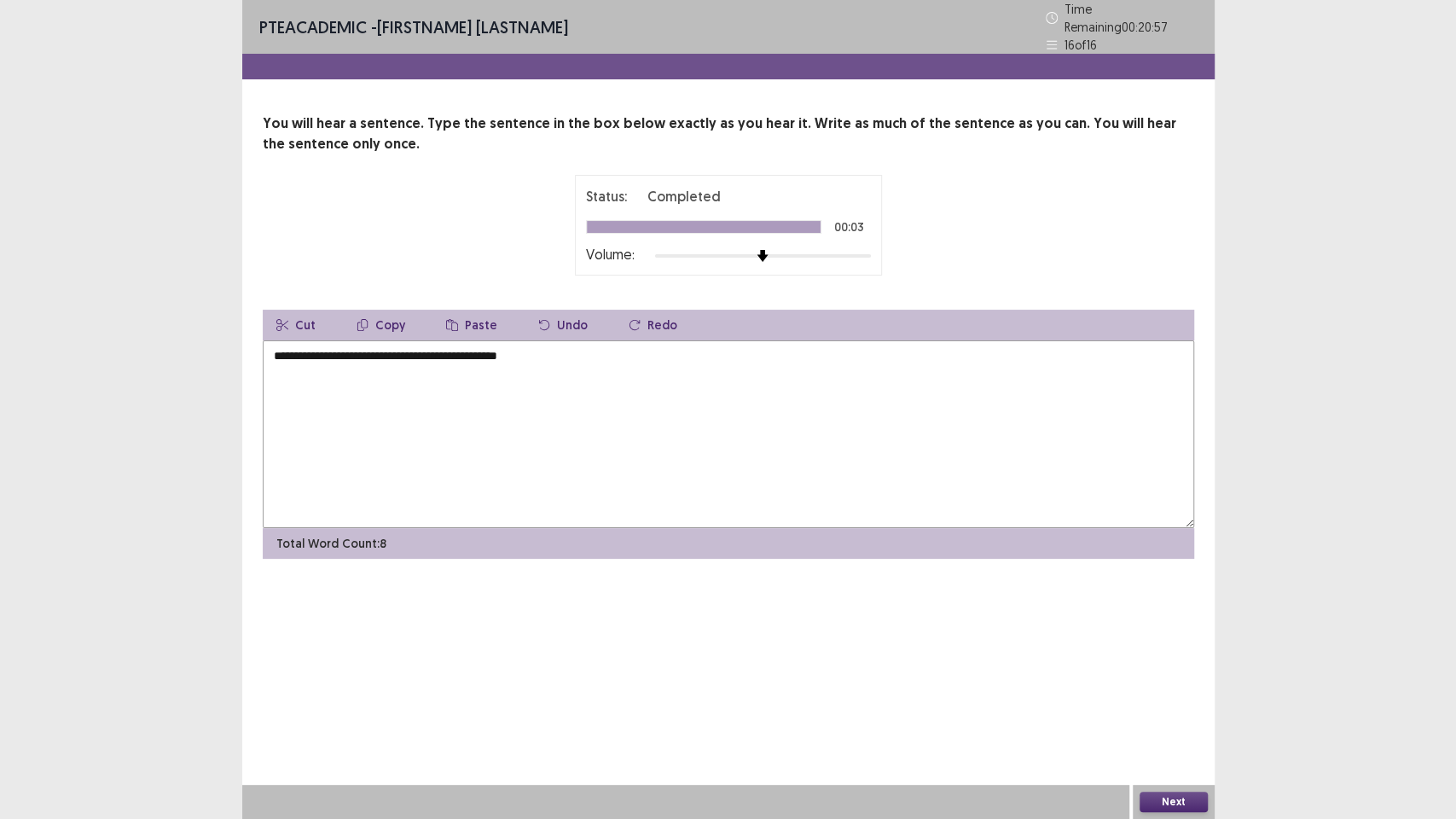 type on "**********" 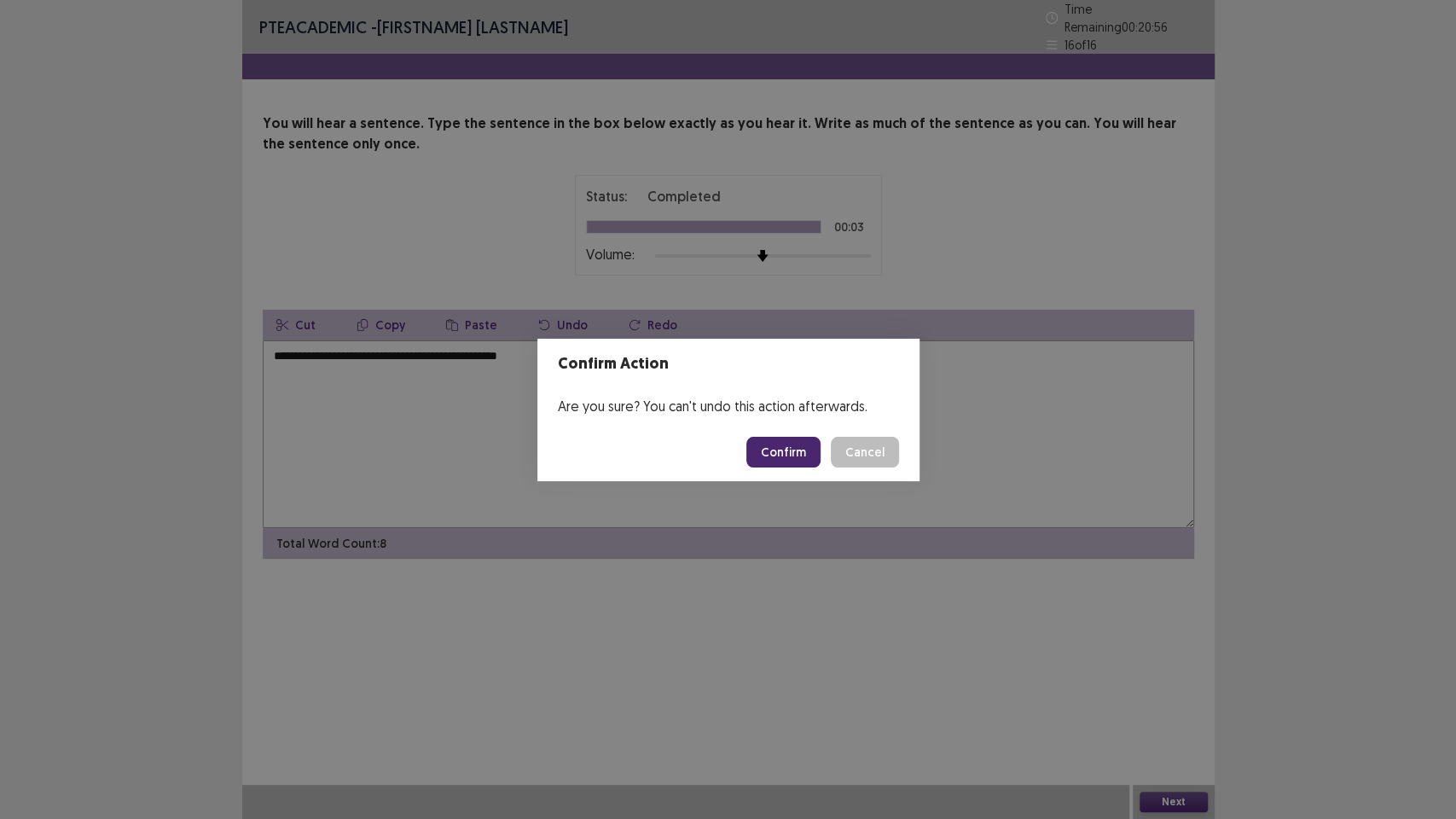 click on "Confirm" at bounding box center (783, 452) 